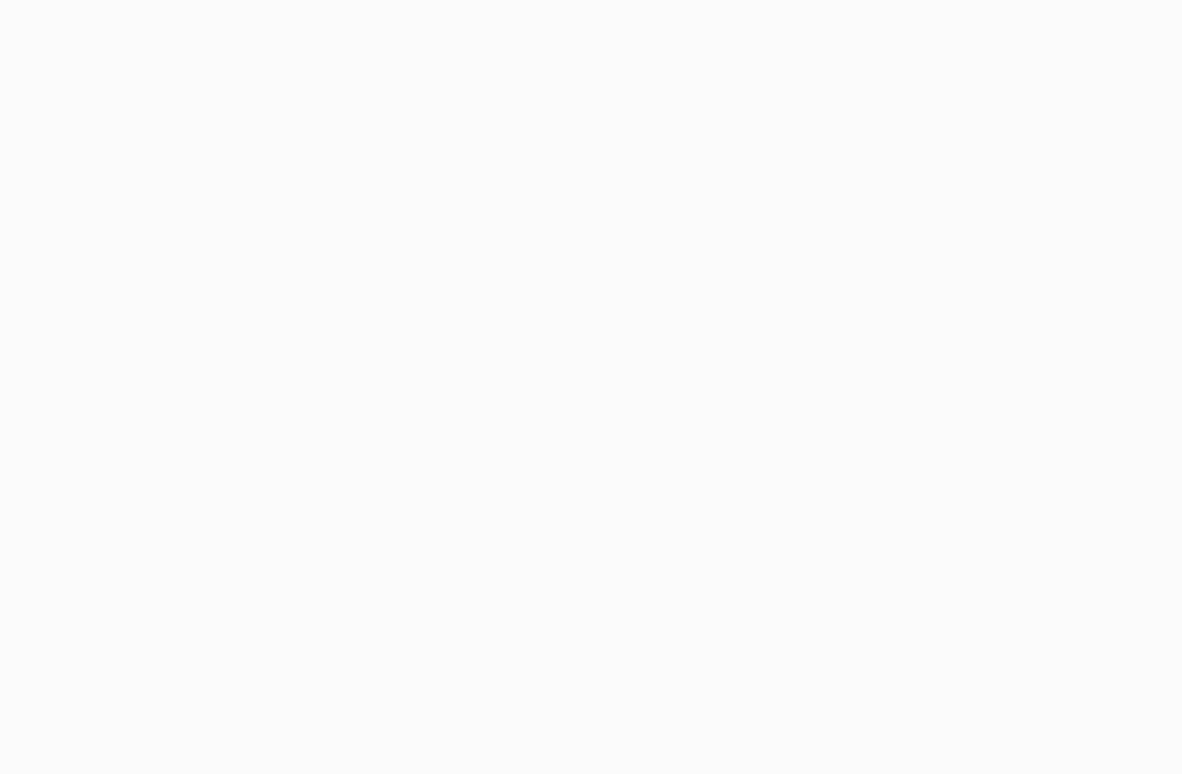 scroll, scrollTop: 0, scrollLeft: 0, axis: both 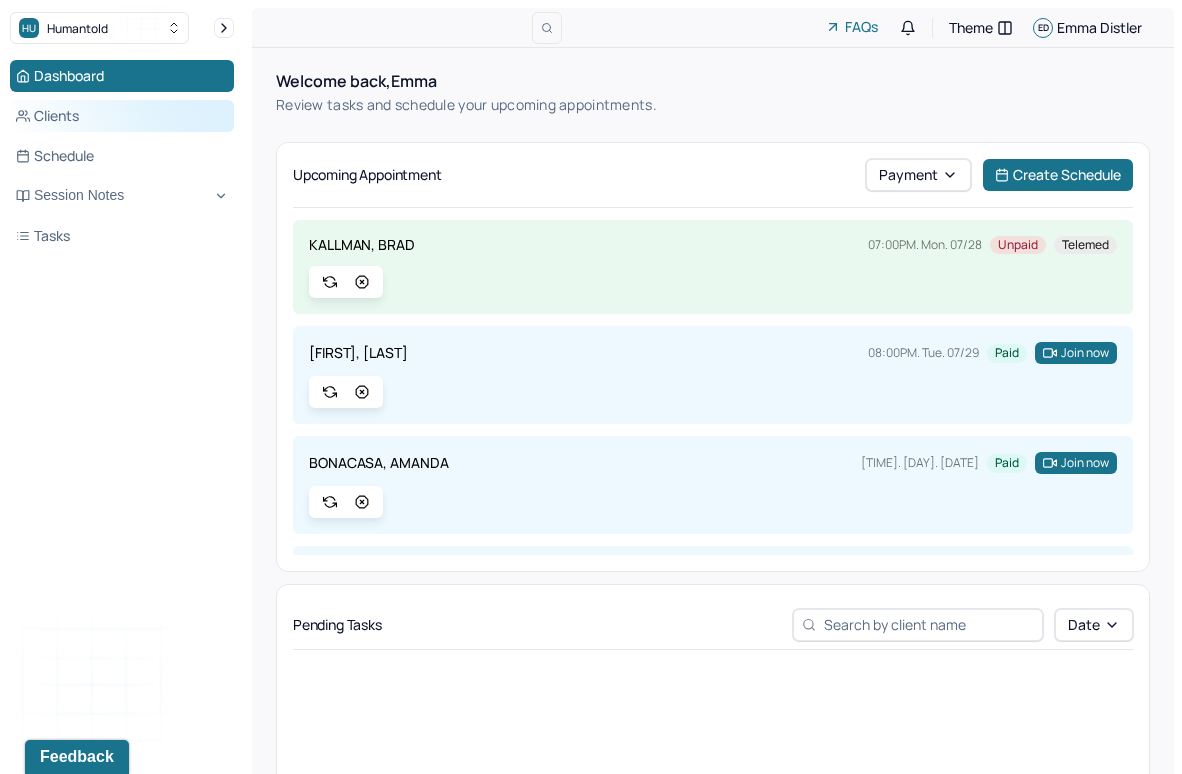 click on "Clients" at bounding box center [122, 116] 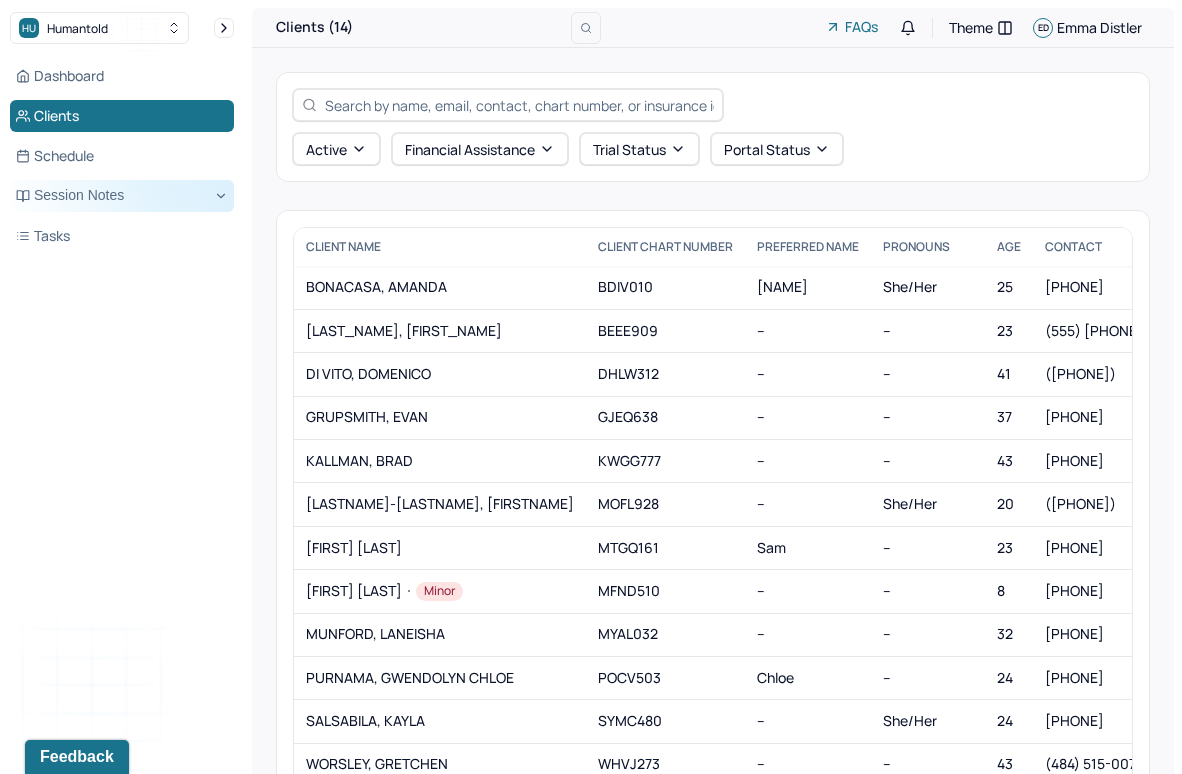 click on "Session Notes" at bounding box center [122, 196] 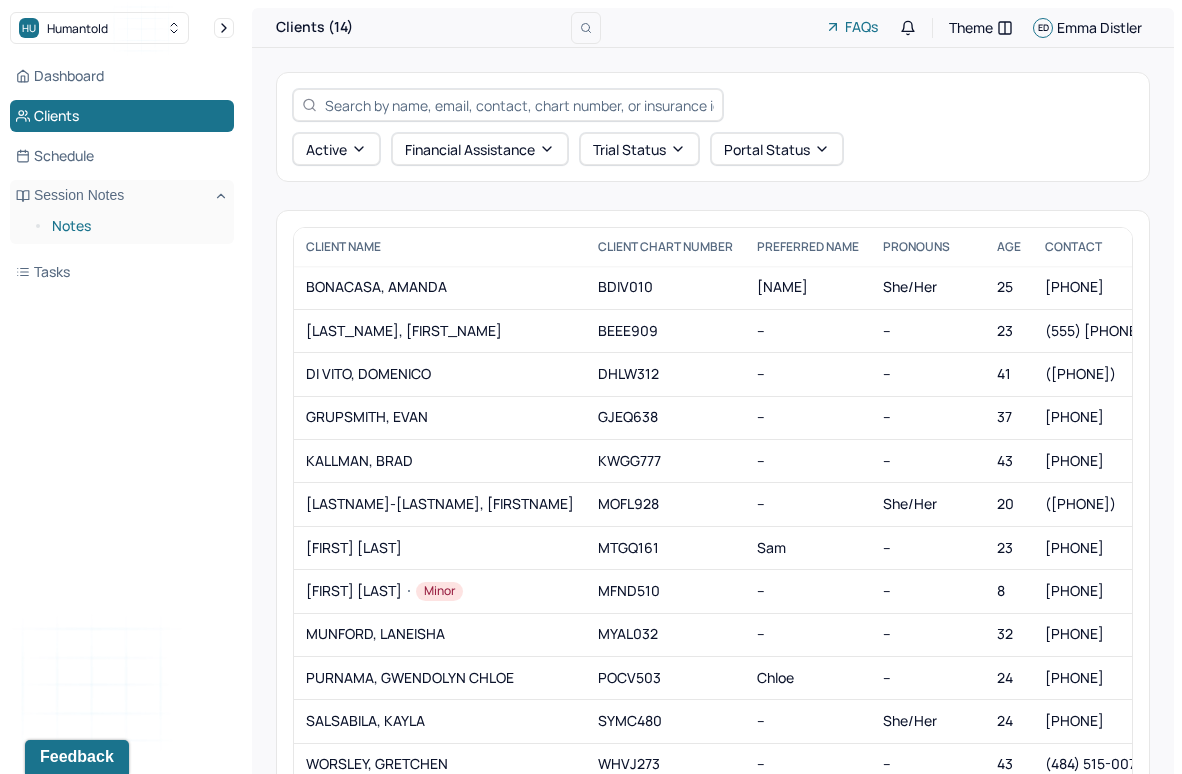 click on "Notes" at bounding box center (135, 226) 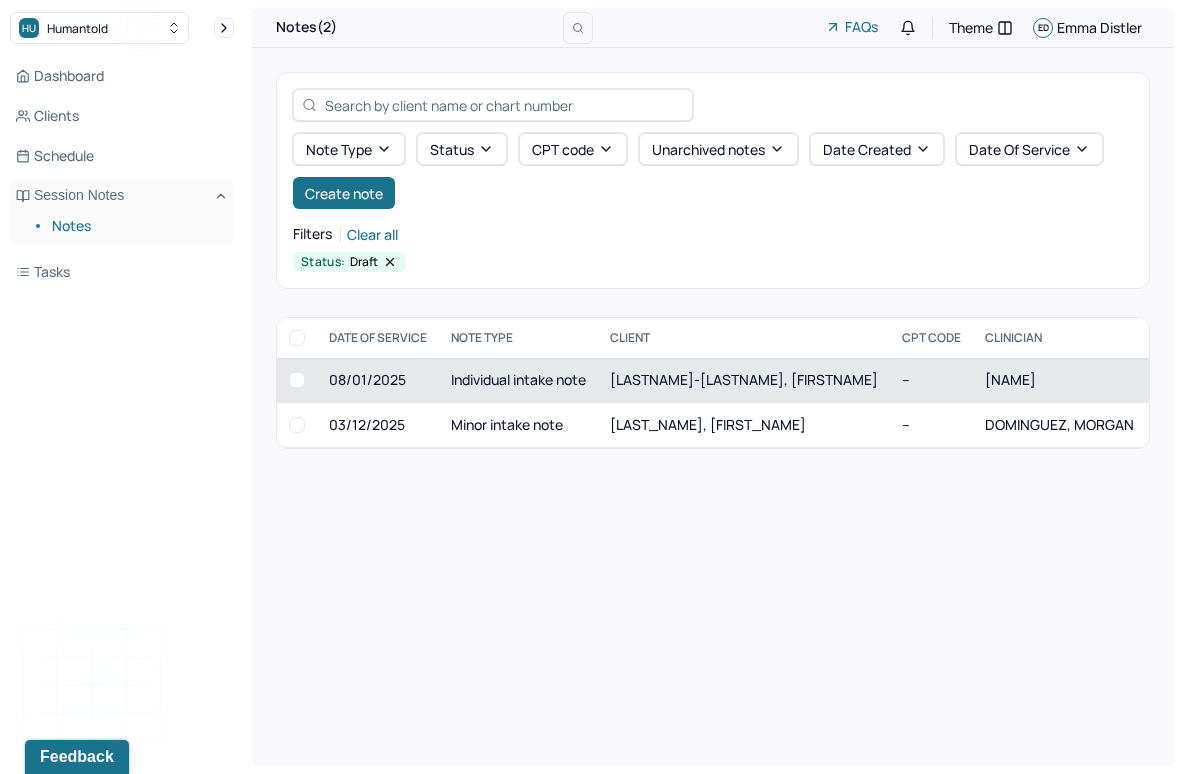 click on "[LASTNAME]-[LASTNAME], [FIRSTNAME]" at bounding box center [744, 379] 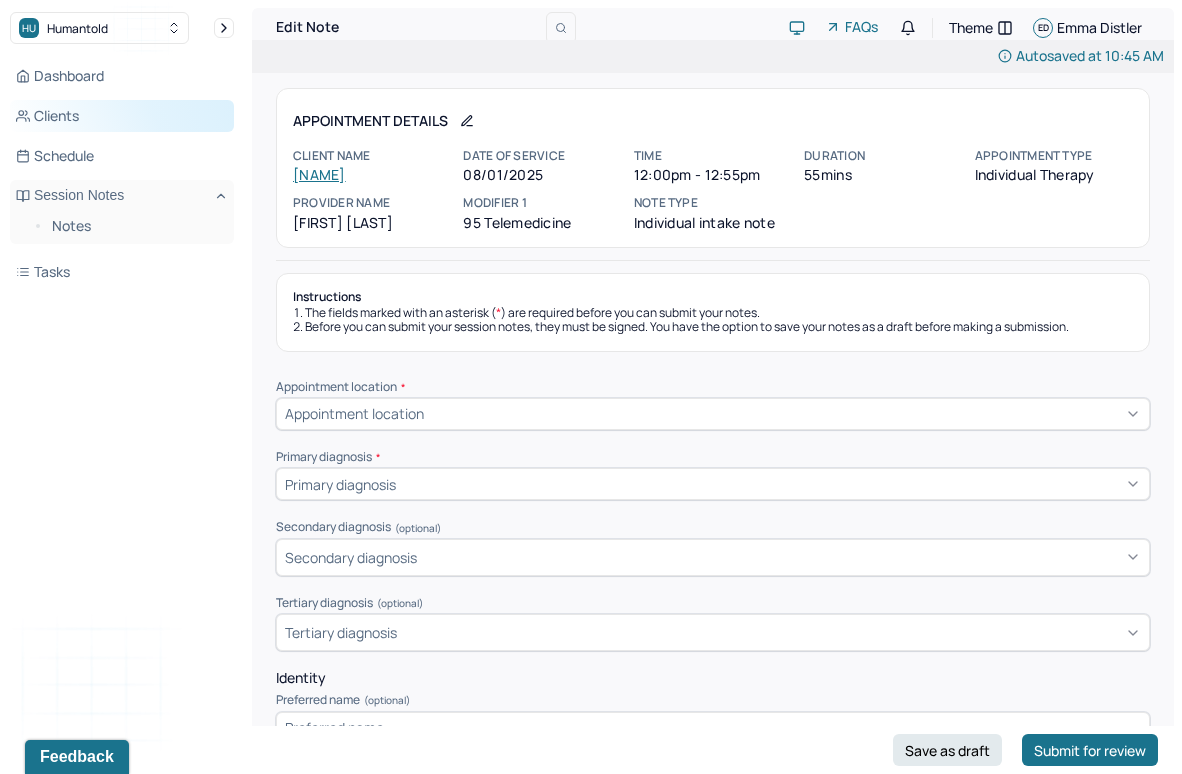 click on "Clients" at bounding box center [122, 116] 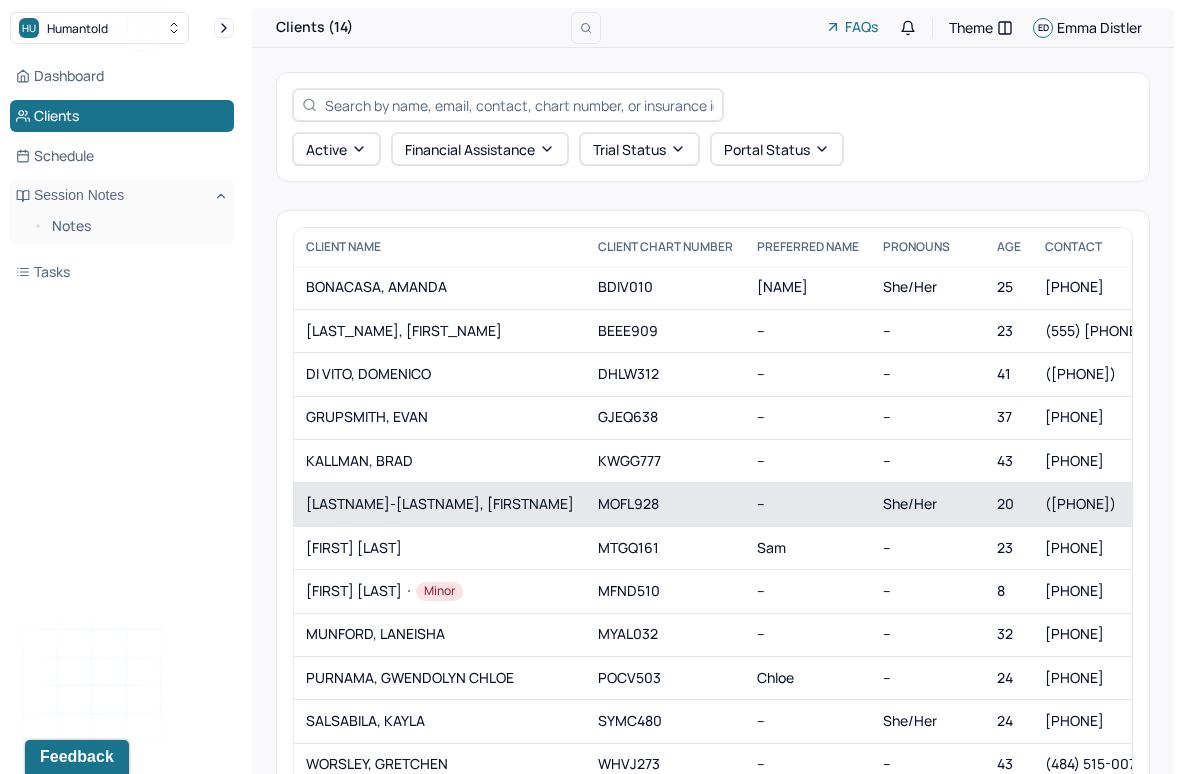 scroll, scrollTop: 28, scrollLeft: 0, axis: vertical 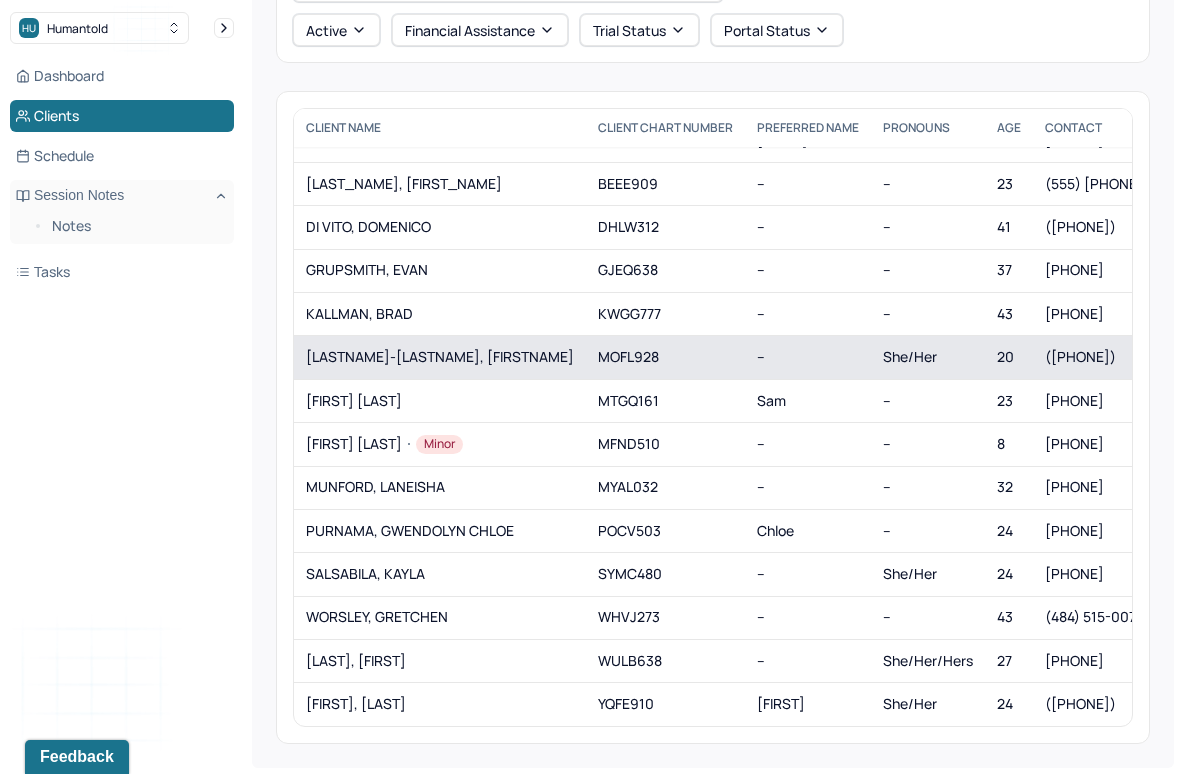 click on "[LASTNAME]-[LASTNAME], [FIRSTNAME]" at bounding box center (440, 357) 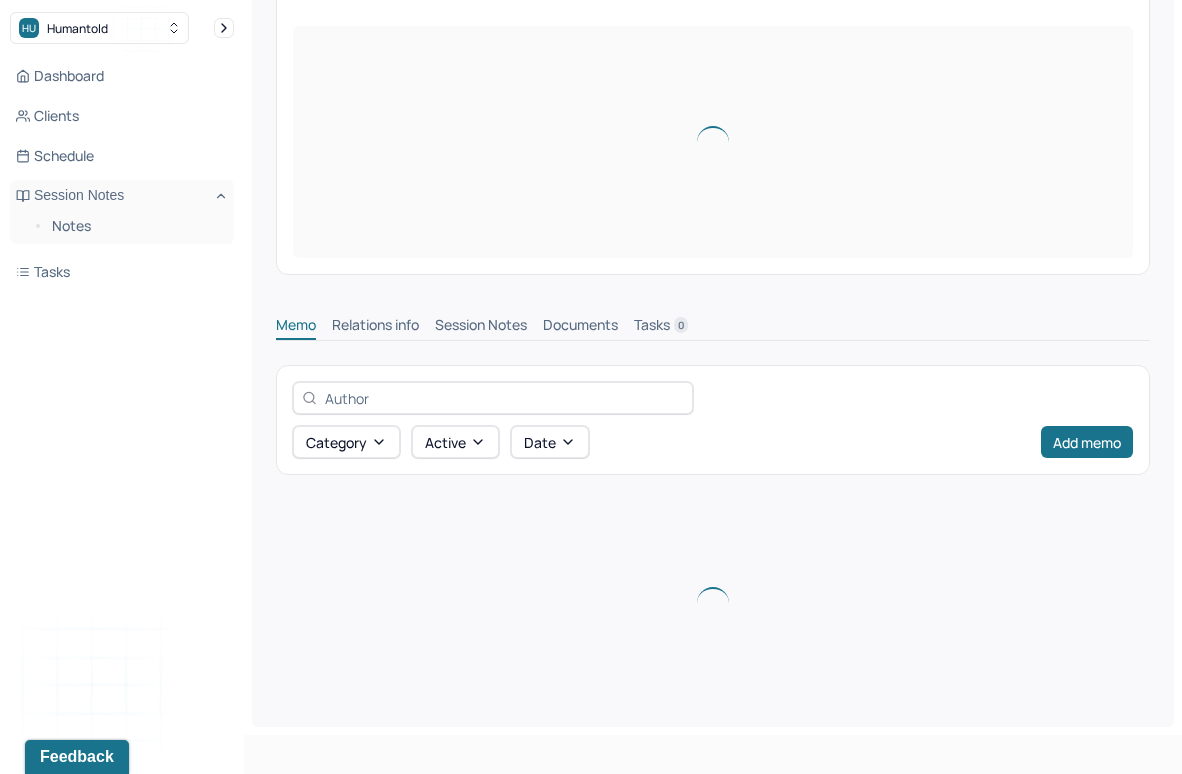 scroll, scrollTop: 0, scrollLeft: 0, axis: both 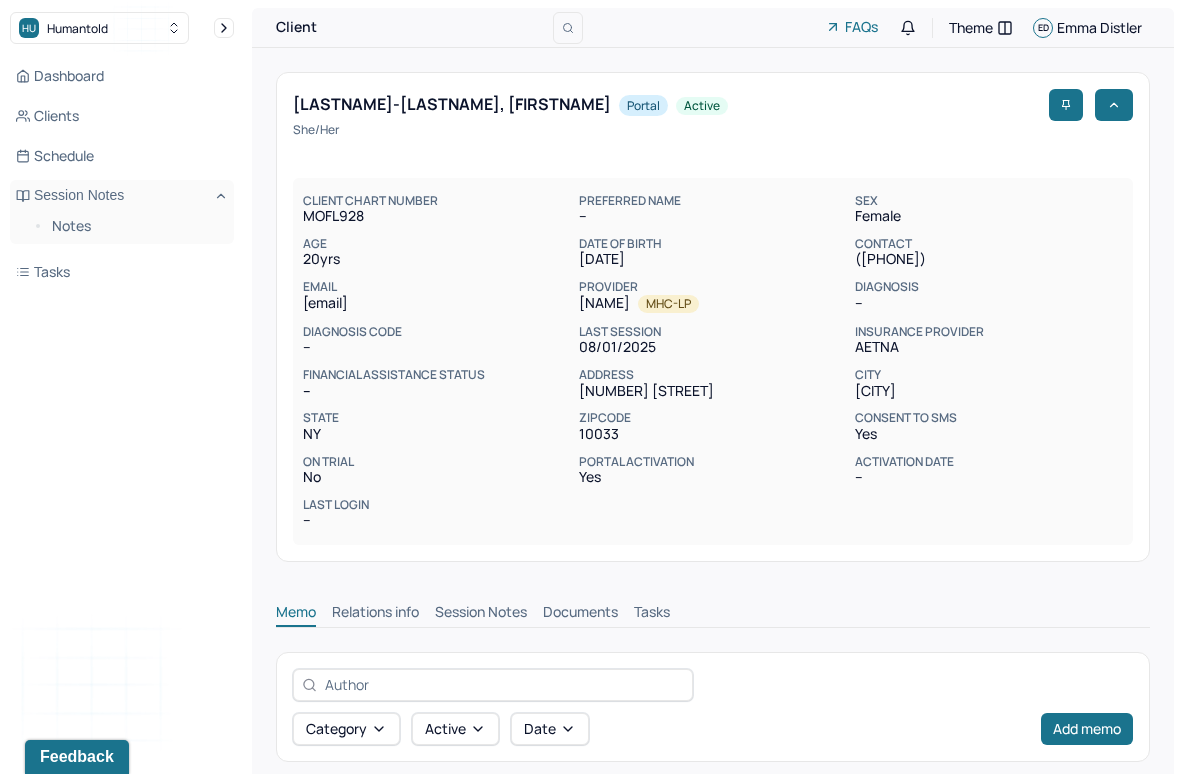 click on "Session Notes" at bounding box center [481, 614] 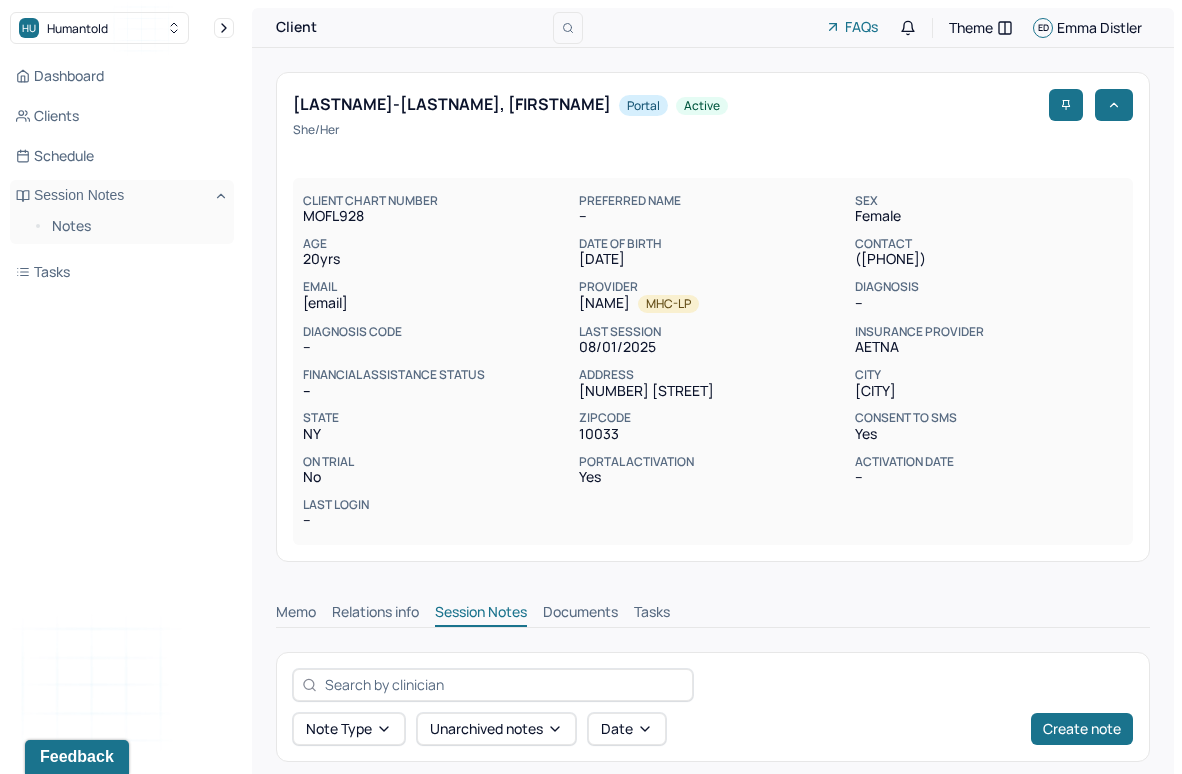 scroll, scrollTop: 132, scrollLeft: 0, axis: vertical 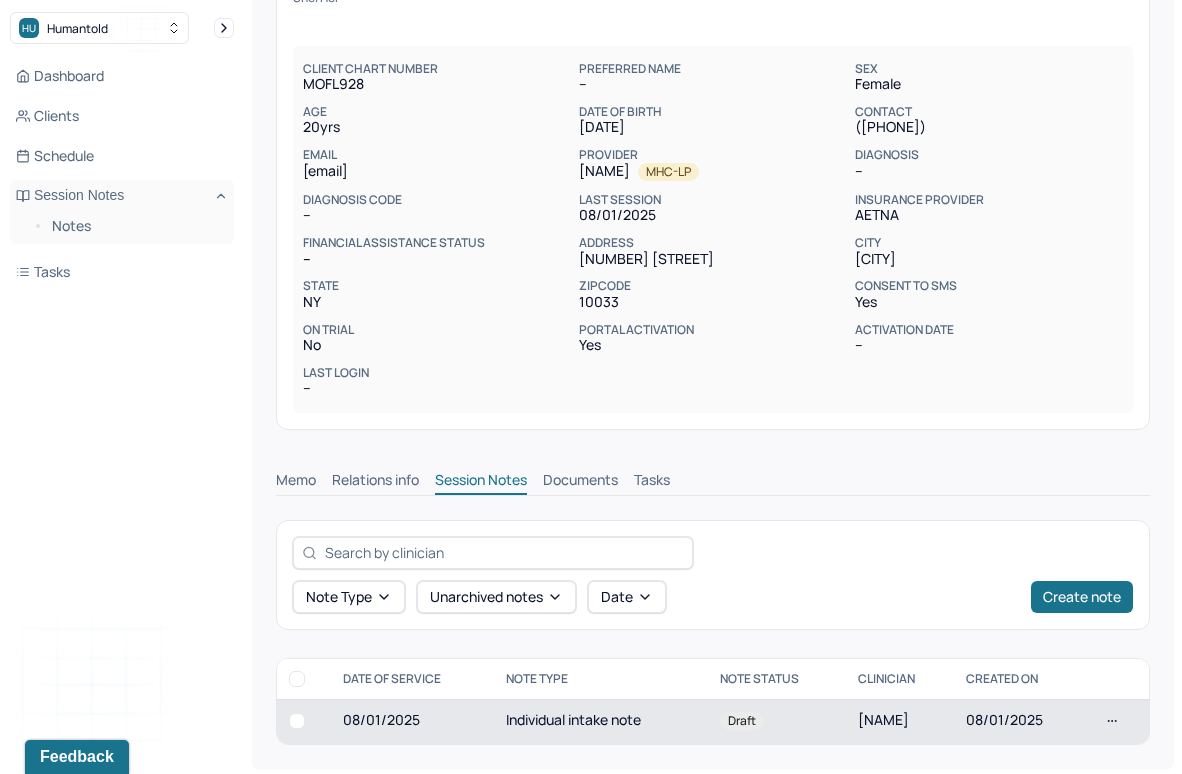 click on "Individual intake note" at bounding box center (600, 721) 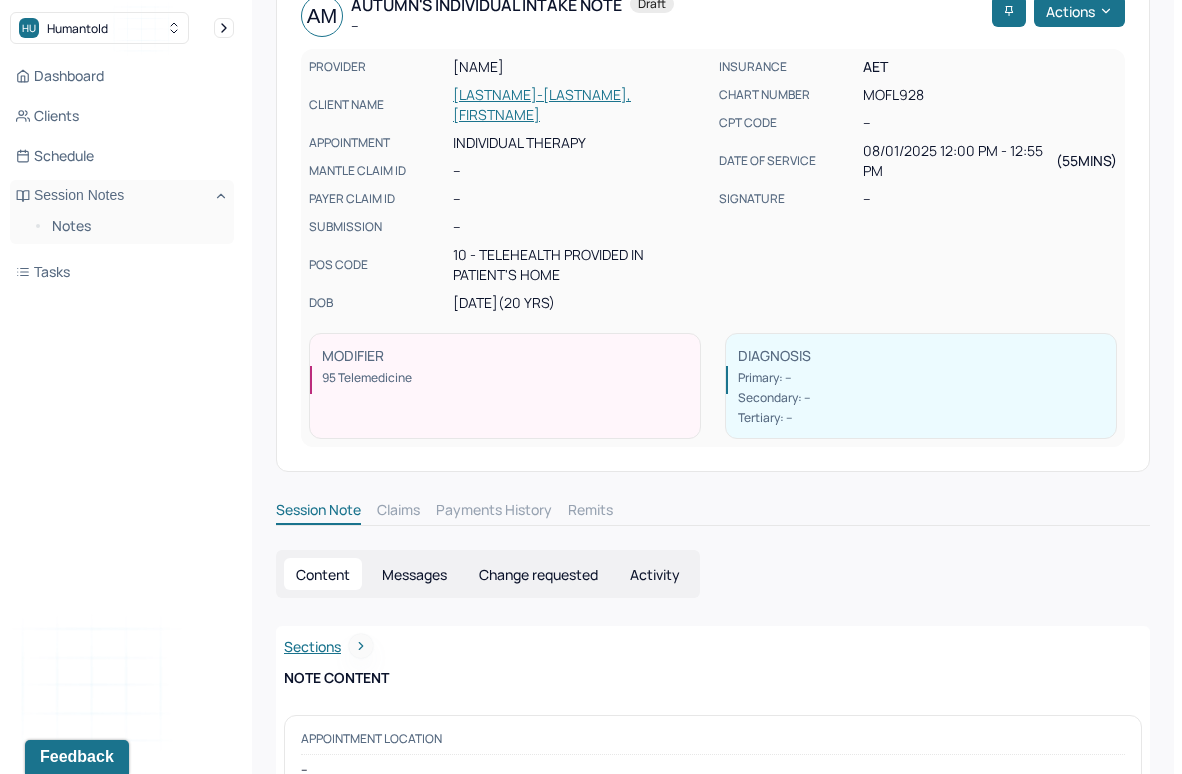 scroll, scrollTop: 0, scrollLeft: 0, axis: both 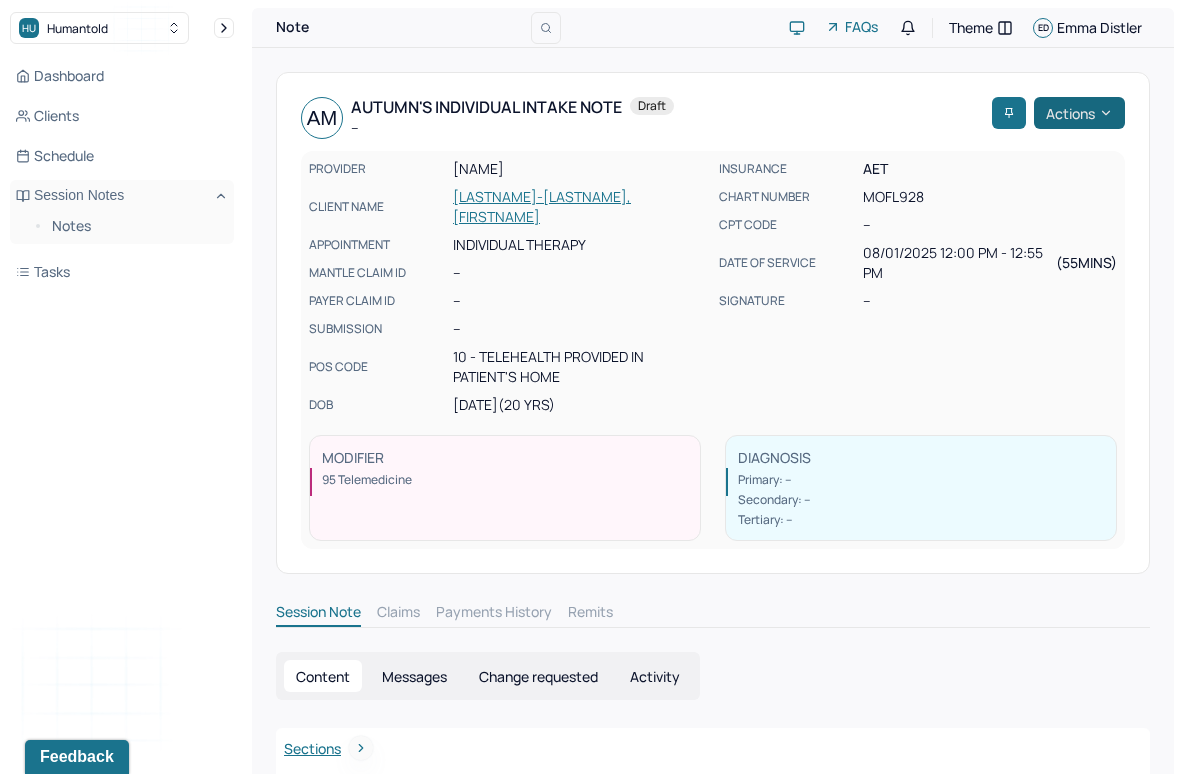 click 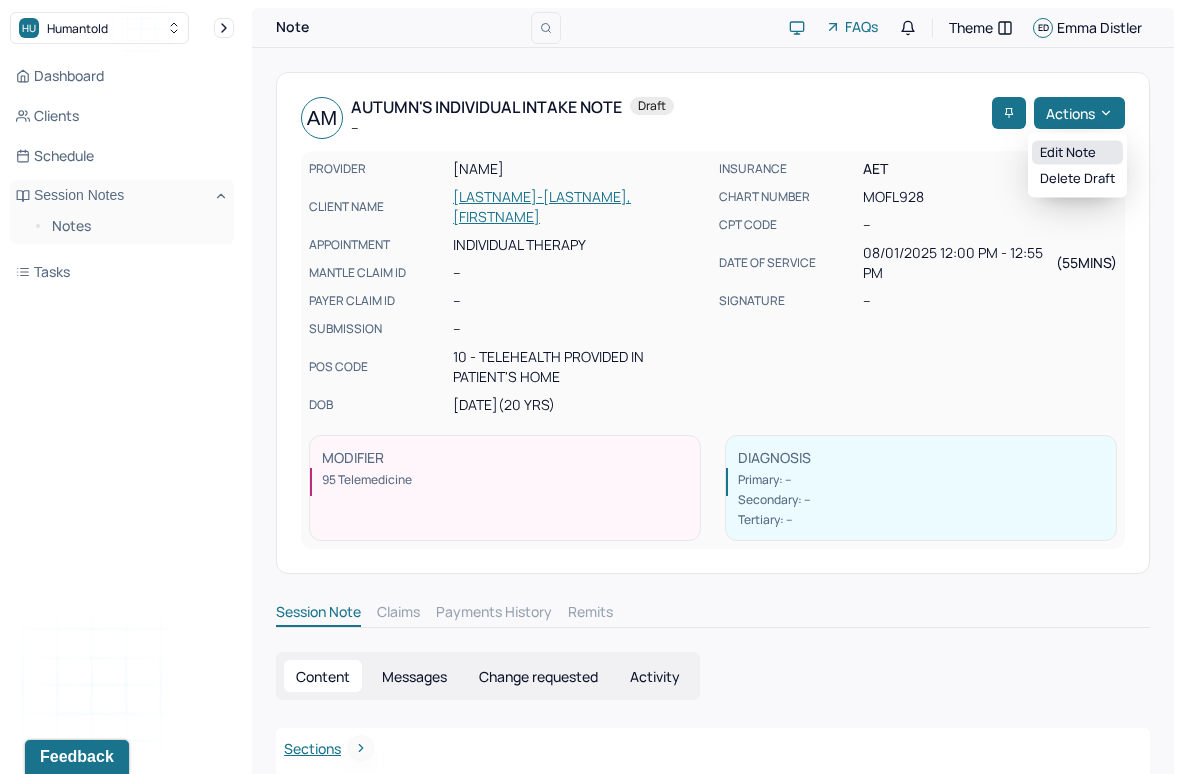 click on "Edit note" at bounding box center (1077, 153) 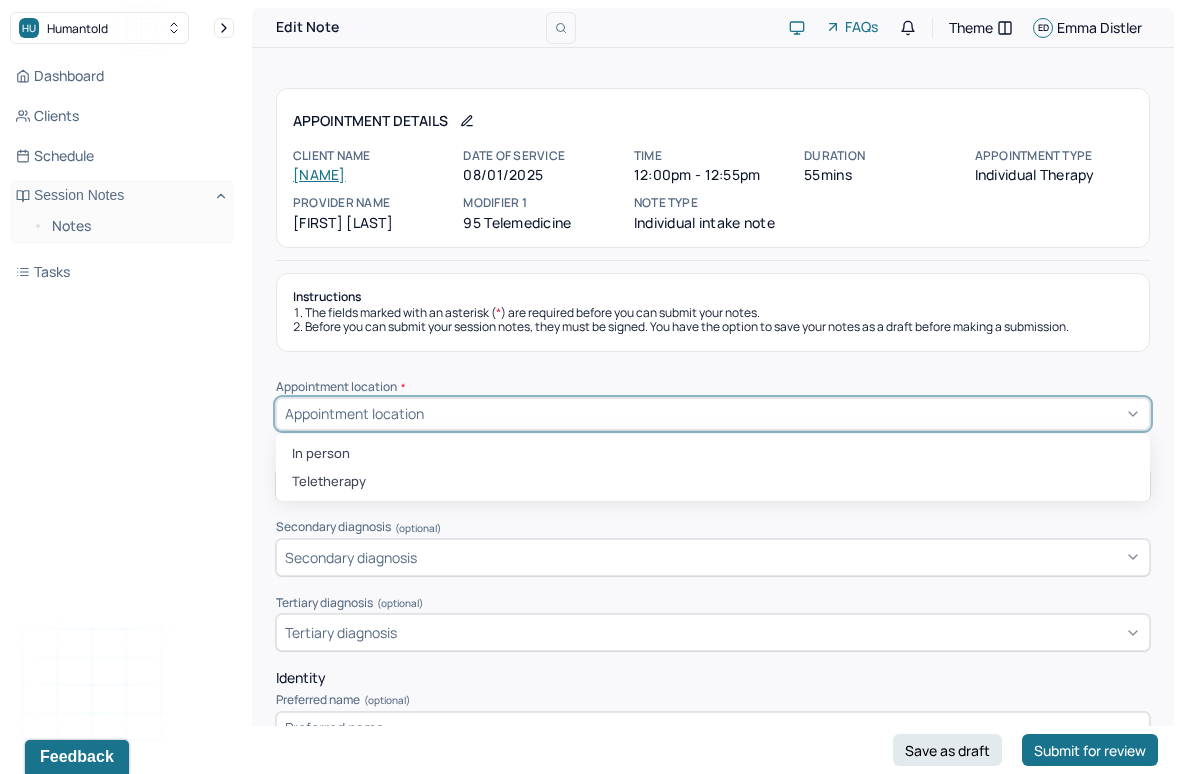 click on "Appointment location" at bounding box center [713, 414] 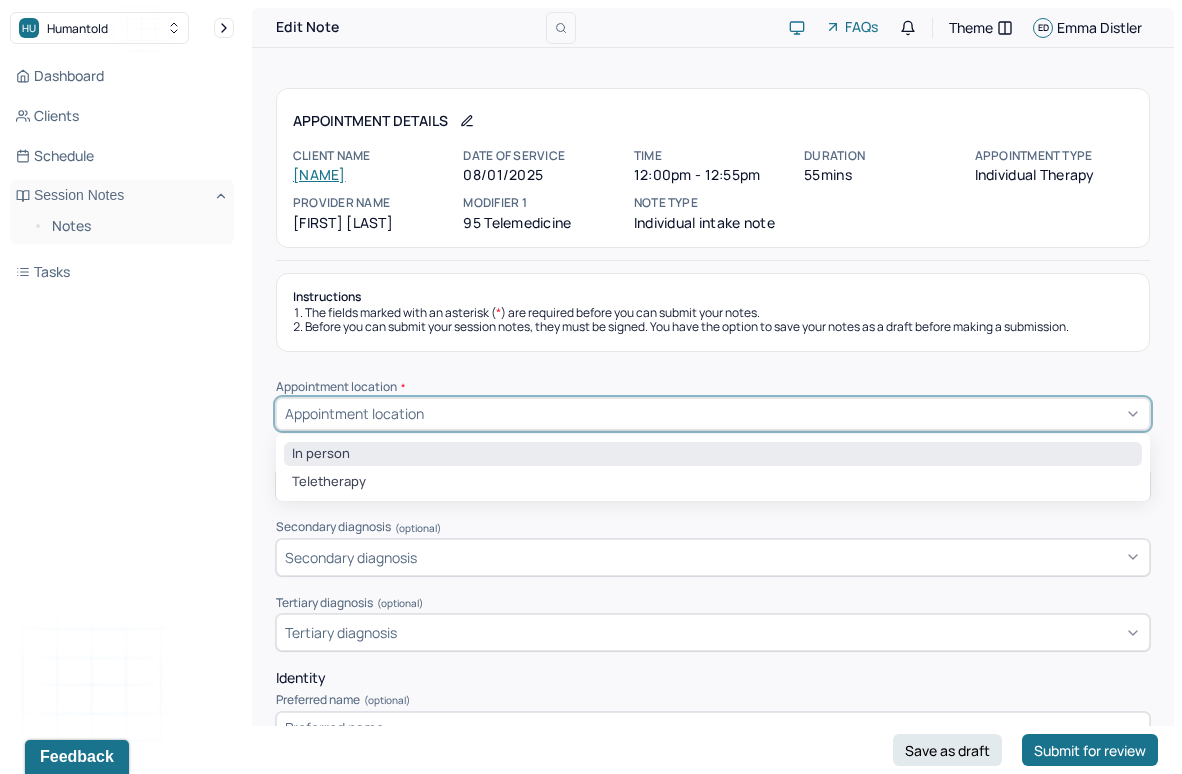 click on "In person" at bounding box center (713, 454) 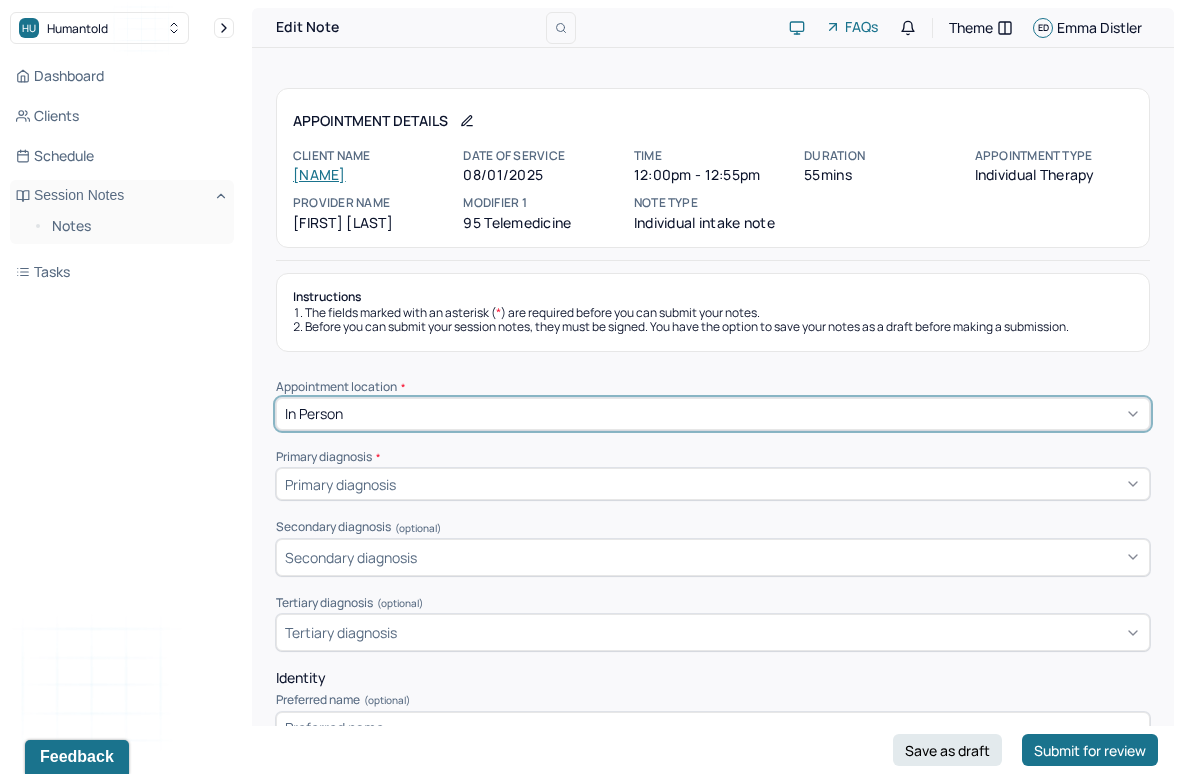 click on "Primary diagnosis" at bounding box center [340, 484] 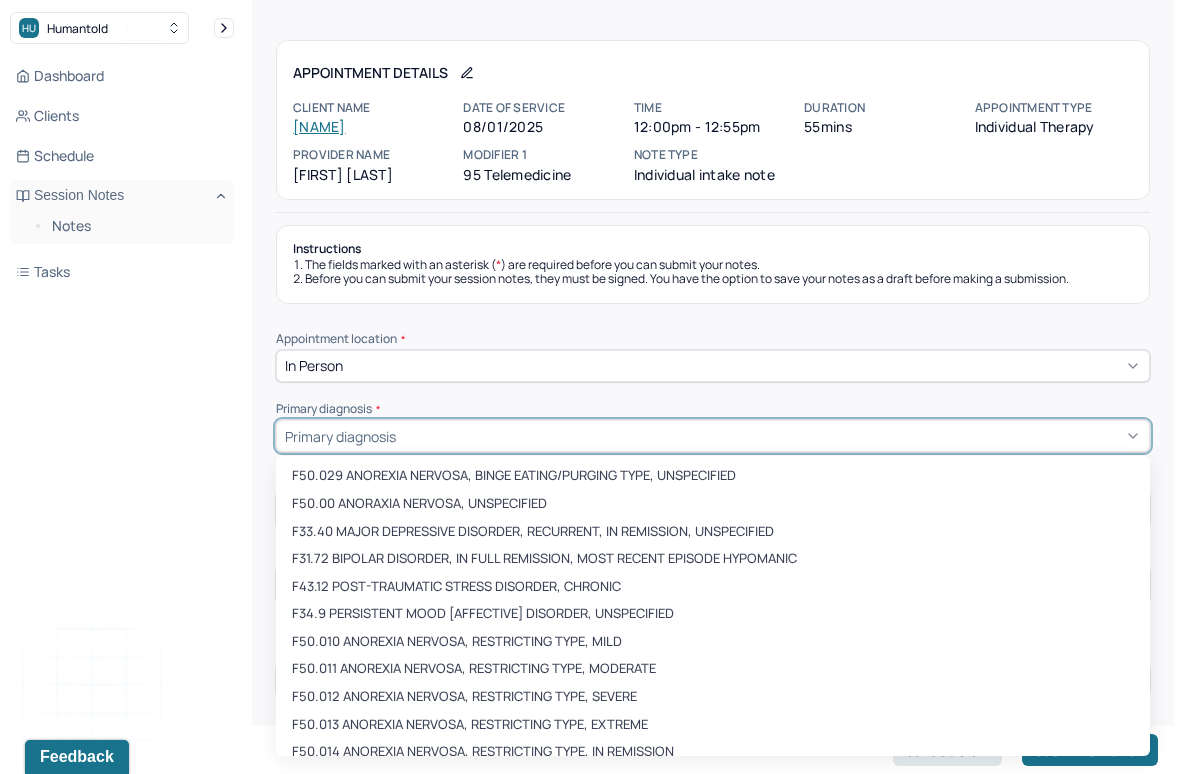 scroll, scrollTop: 53, scrollLeft: 0, axis: vertical 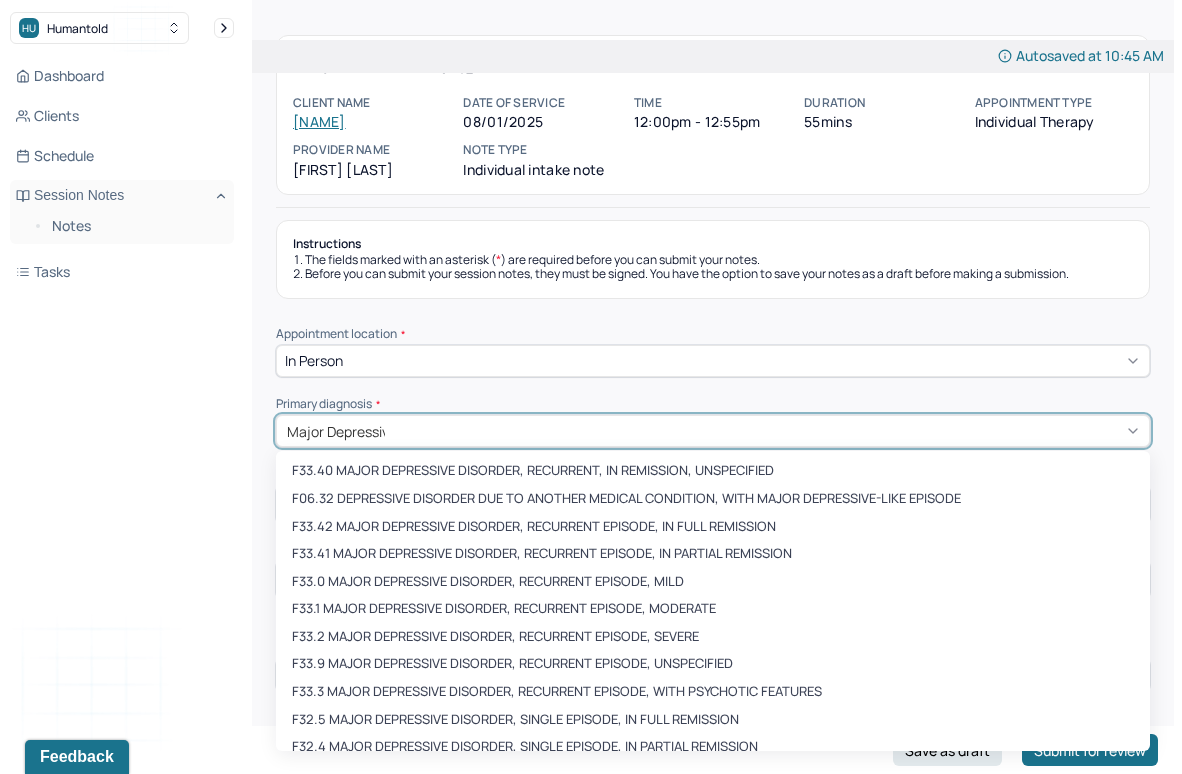 type on "Major Depressive" 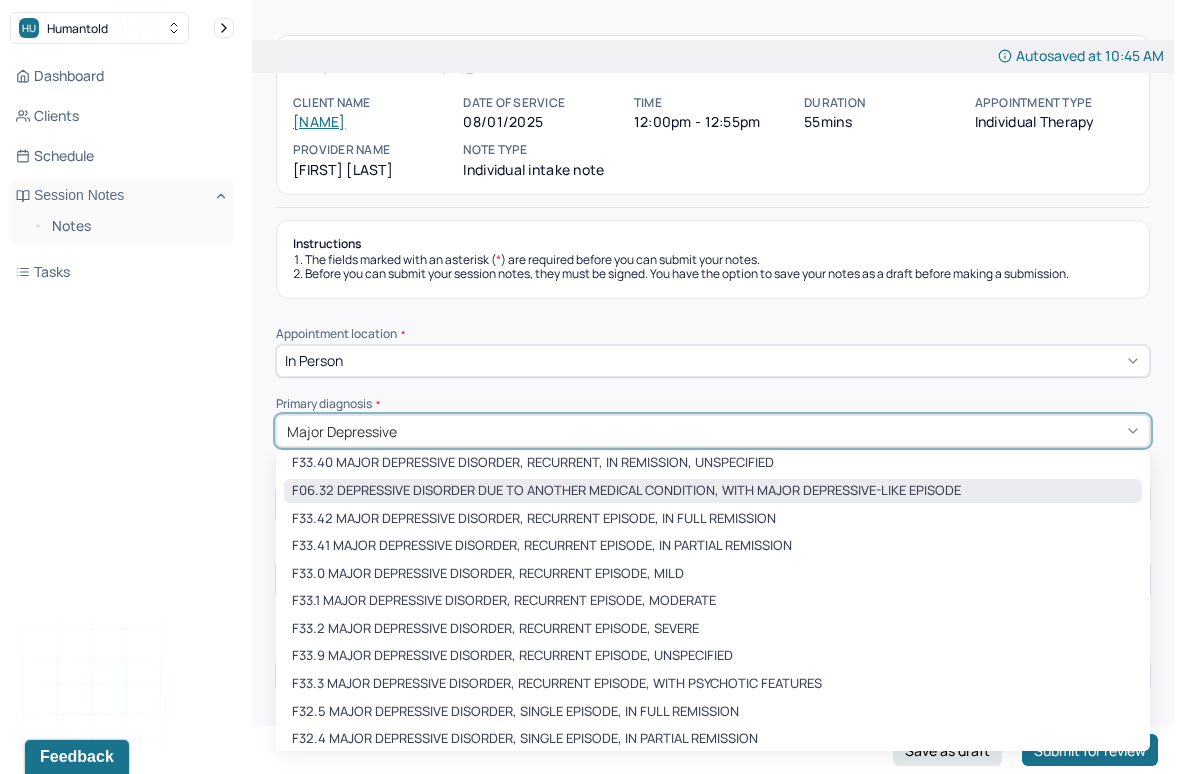 scroll, scrollTop: 0, scrollLeft: 0, axis: both 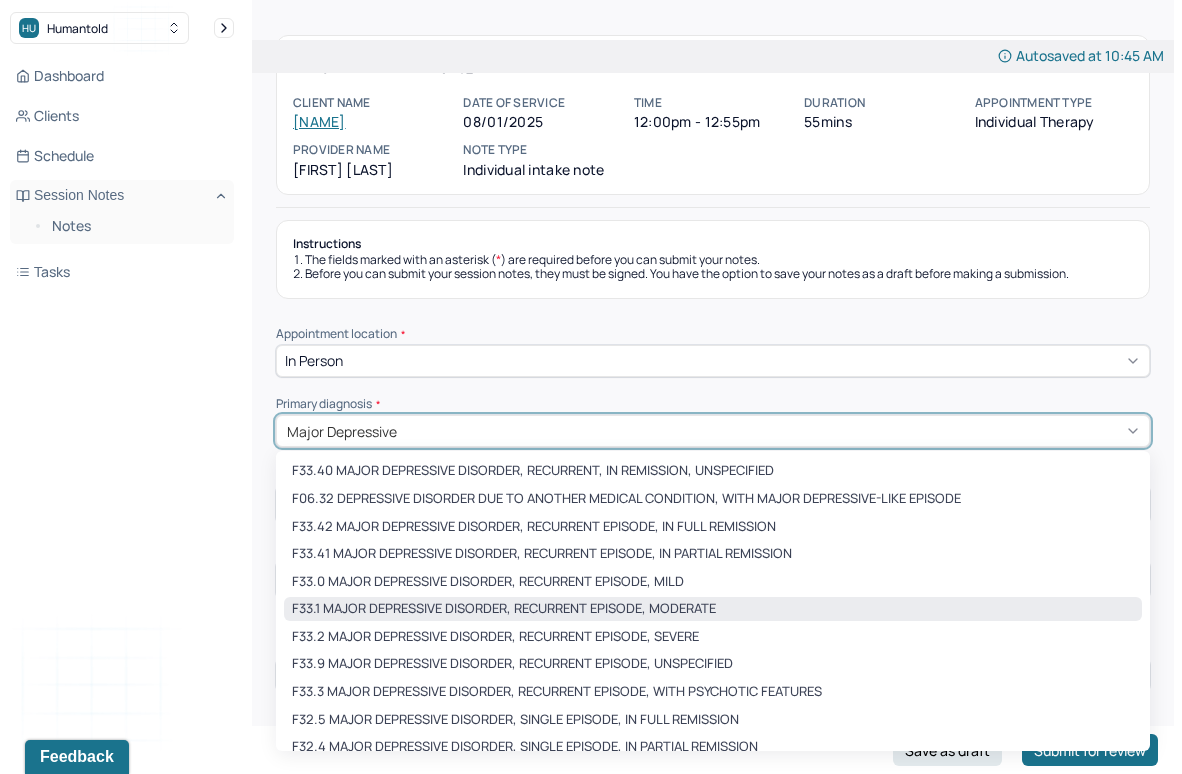 click on "F33.1 MAJOR DEPRESSIVE DISORDER, RECURRENT EPISODE, MODERATE" at bounding box center [713, 609] 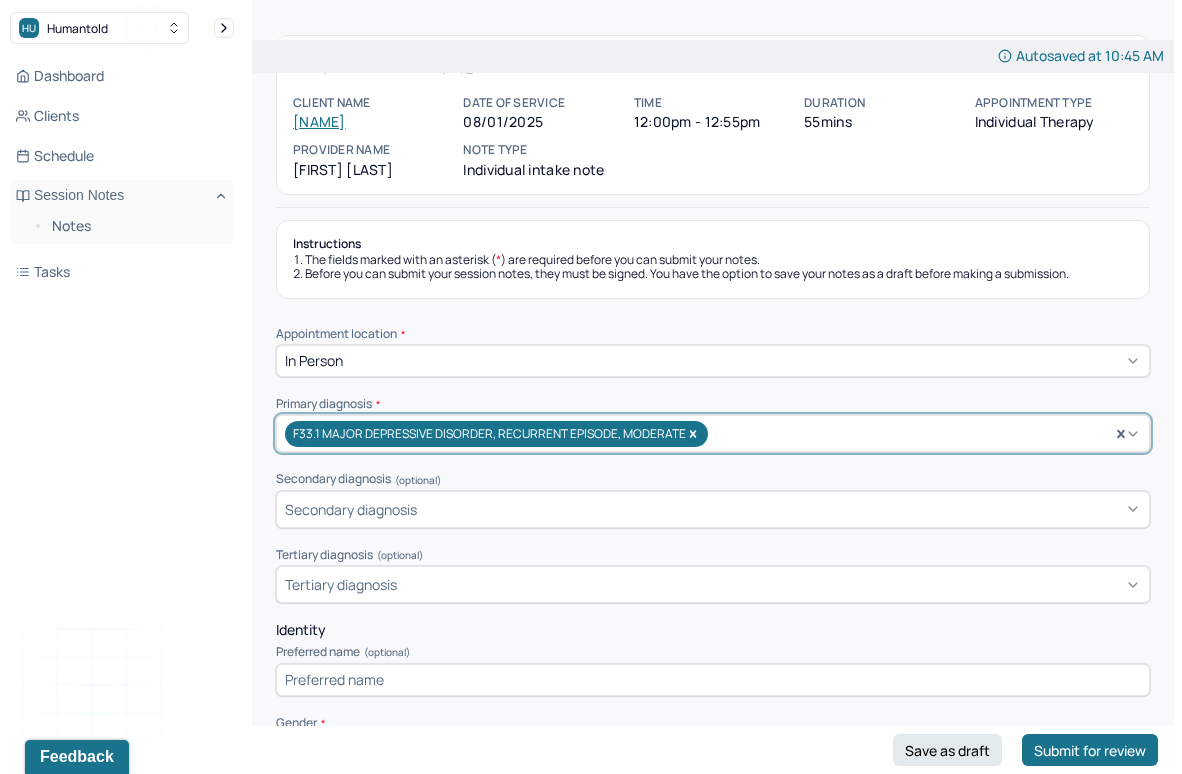 click on "Secondary diagnosis" at bounding box center (713, 509) 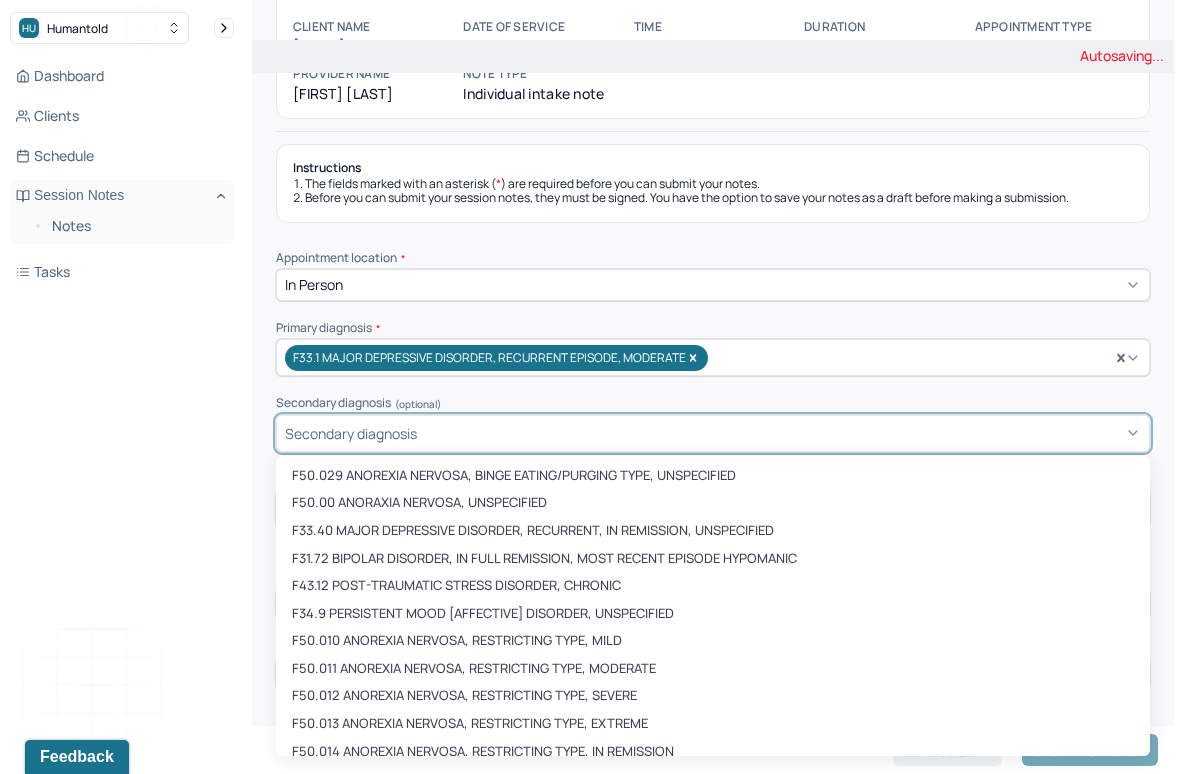scroll, scrollTop: 131, scrollLeft: 0, axis: vertical 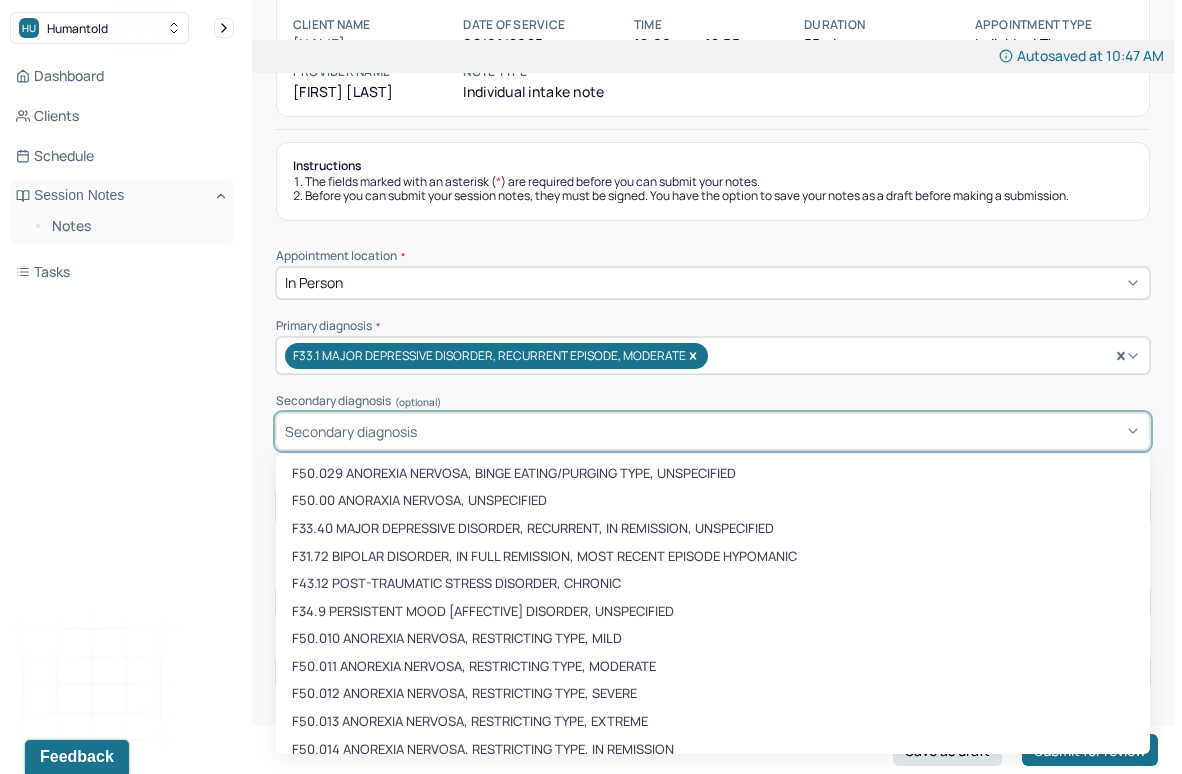 click on "Dashboard Clients Schedule Session Notes Notes Tasks ED [NAME] provider Logout" at bounding box center [122, 407] 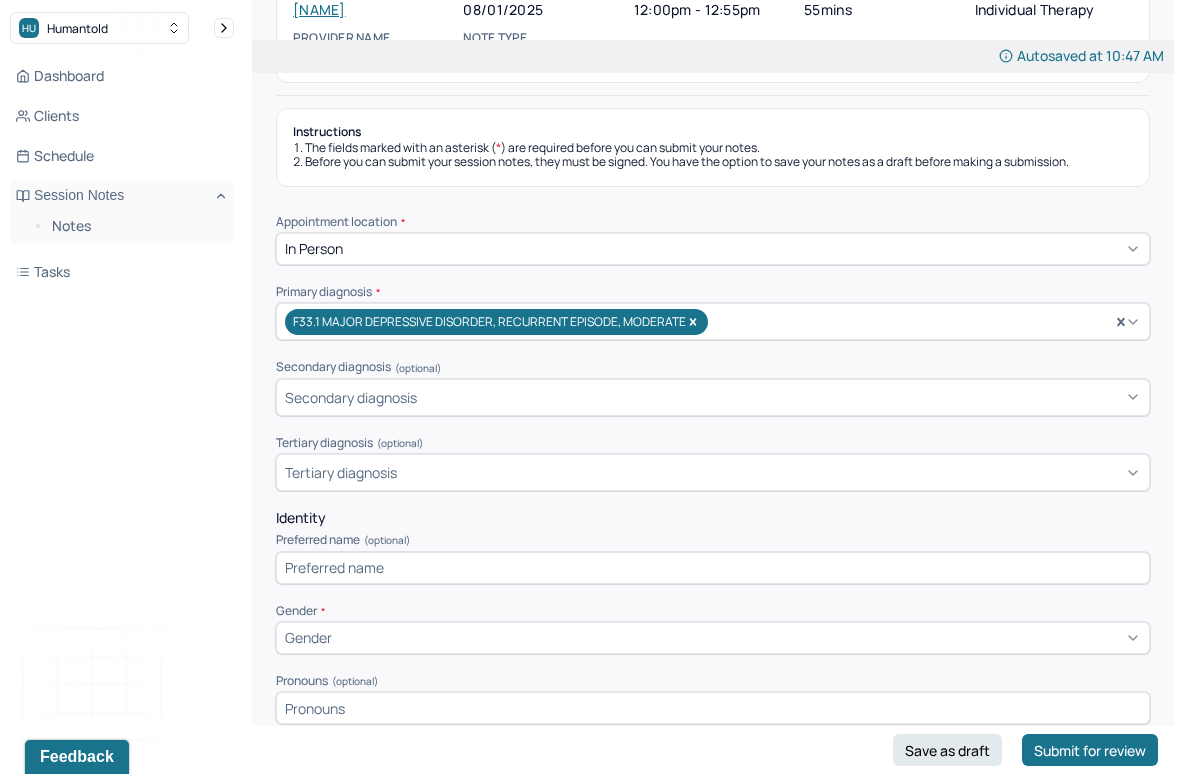 scroll, scrollTop: 171, scrollLeft: 0, axis: vertical 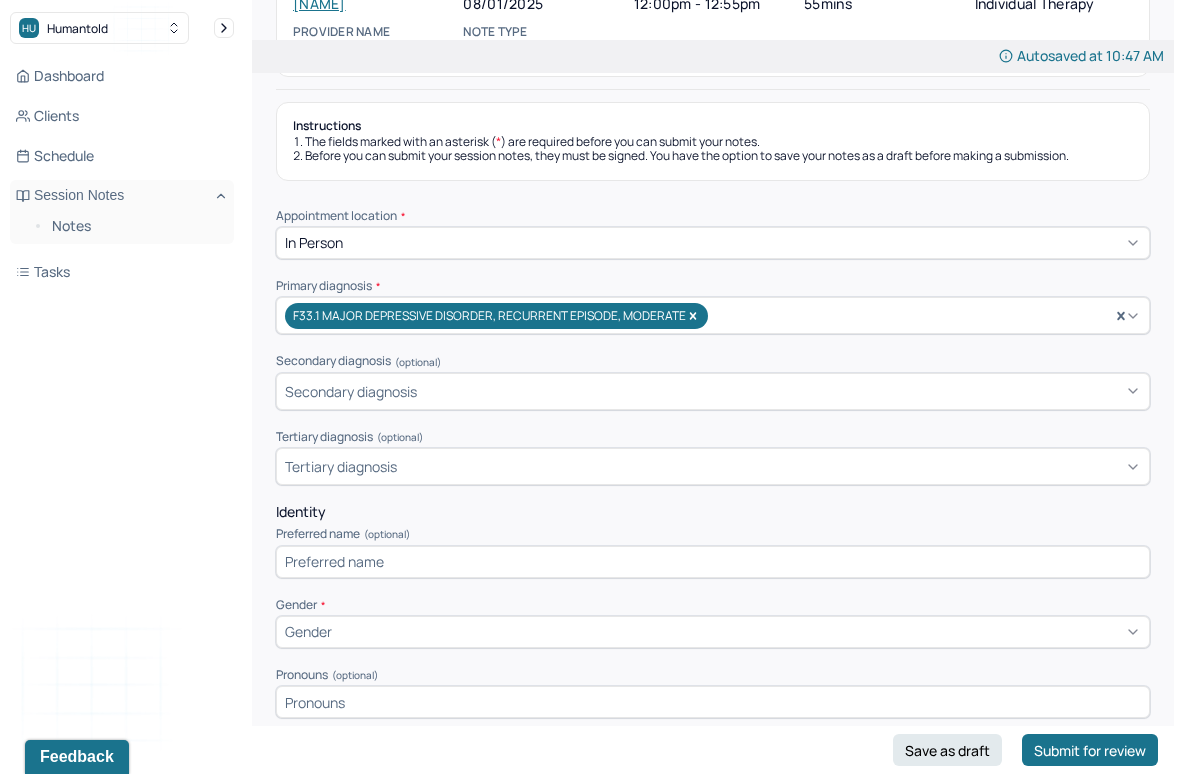 click on "Secondary diagnosis" at bounding box center (351, 391) 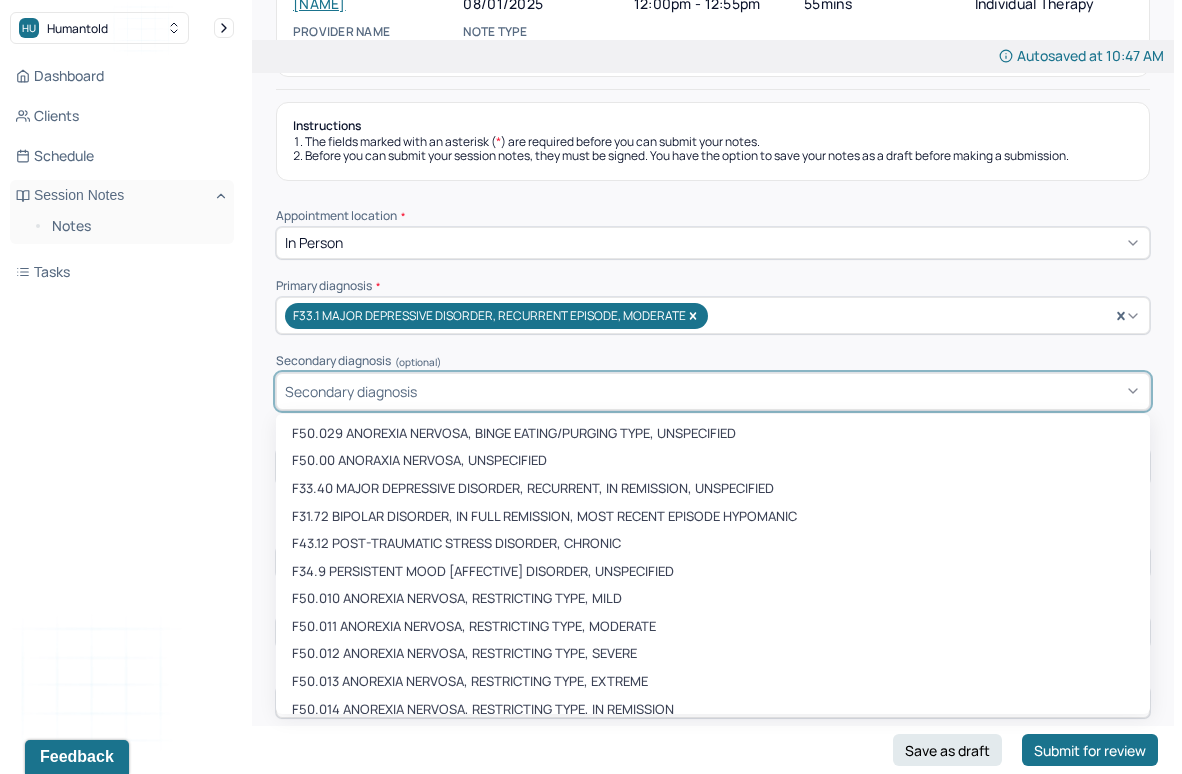 click on "F33.1 MAJOR DEPRESSIVE DISORDER, RECURRENT EPISODE, MODERATE" at bounding box center [489, 315] 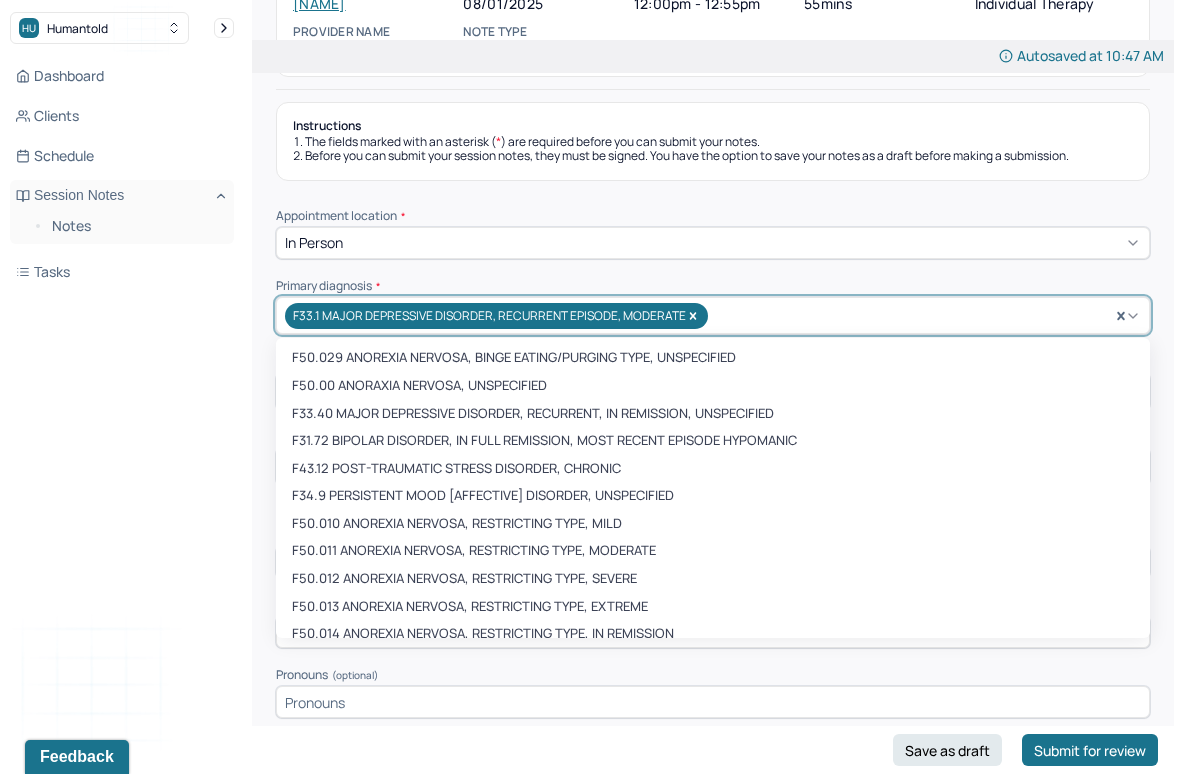click 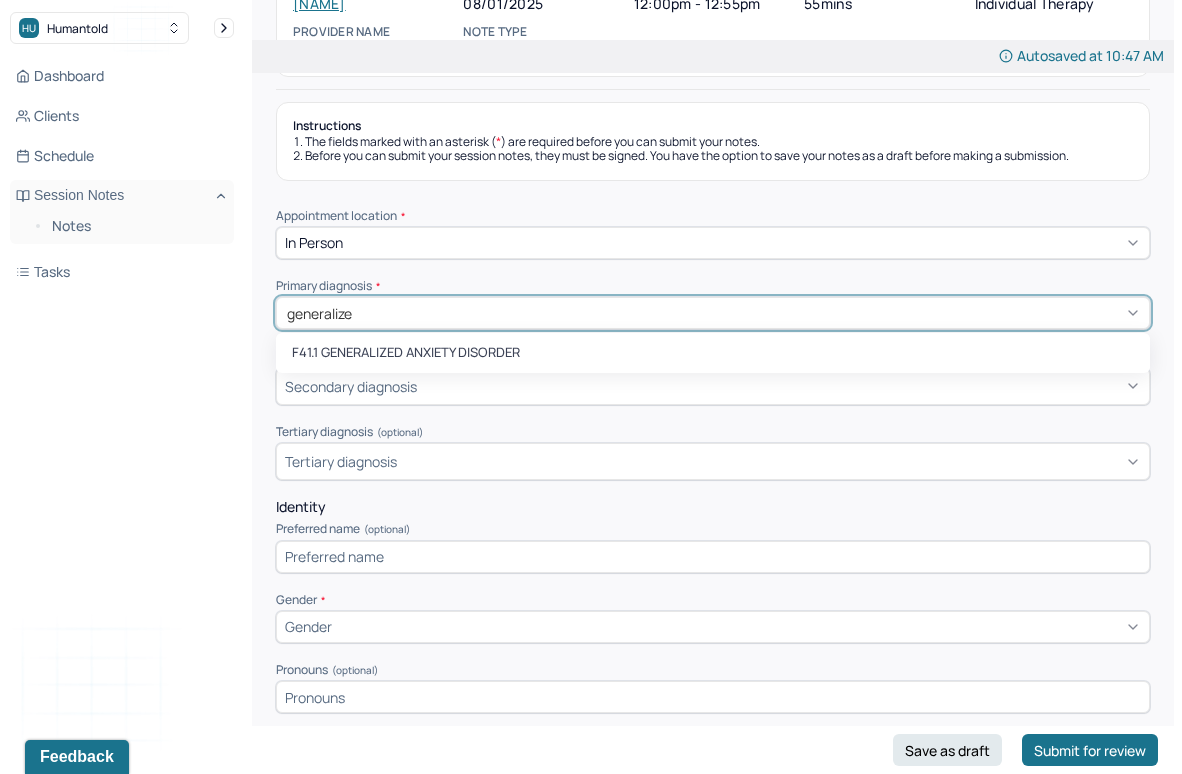 type on "generalized" 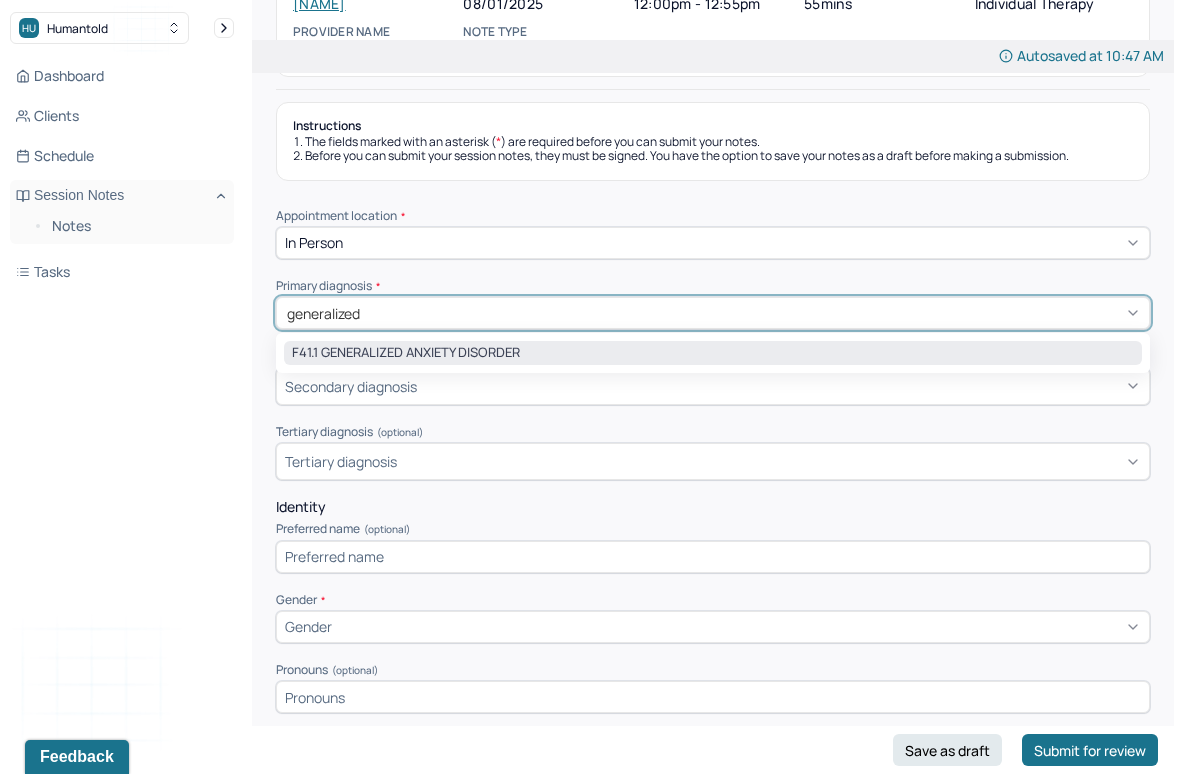 click on "F41.1 GENERALIZED ANXIETY DISORDER" at bounding box center (713, 353) 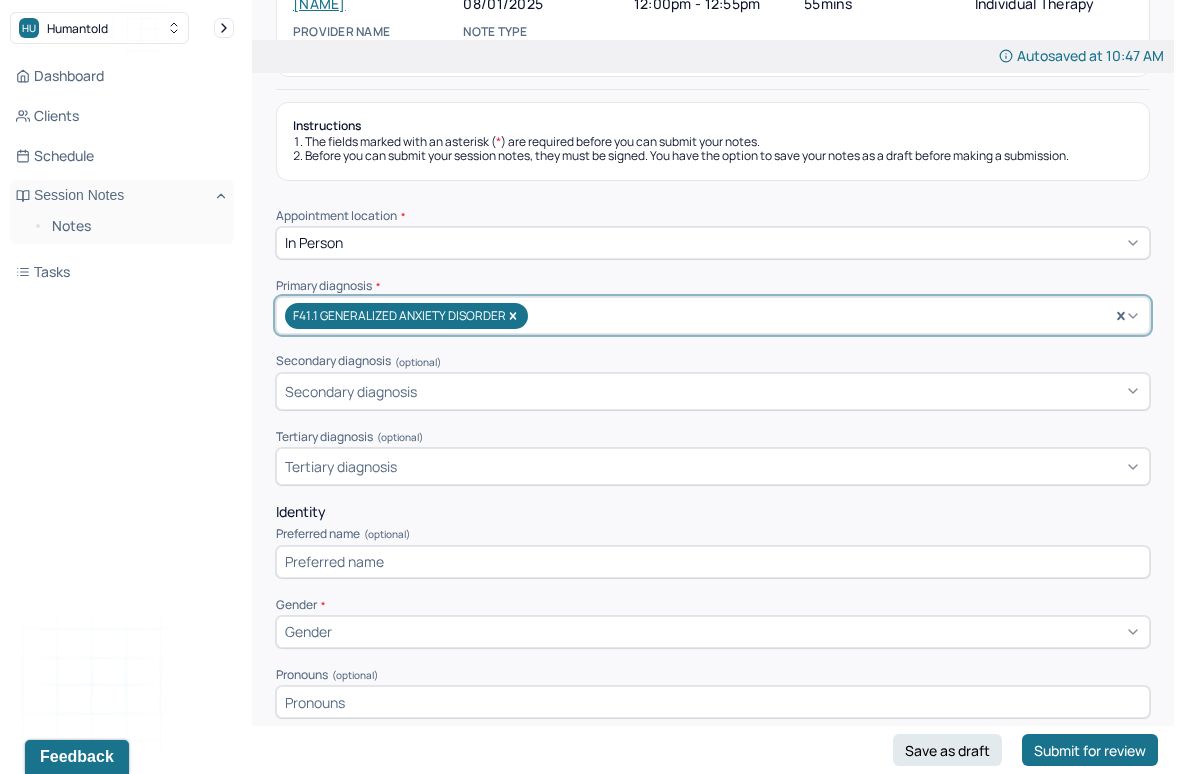 click at bounding box center [781, 391] 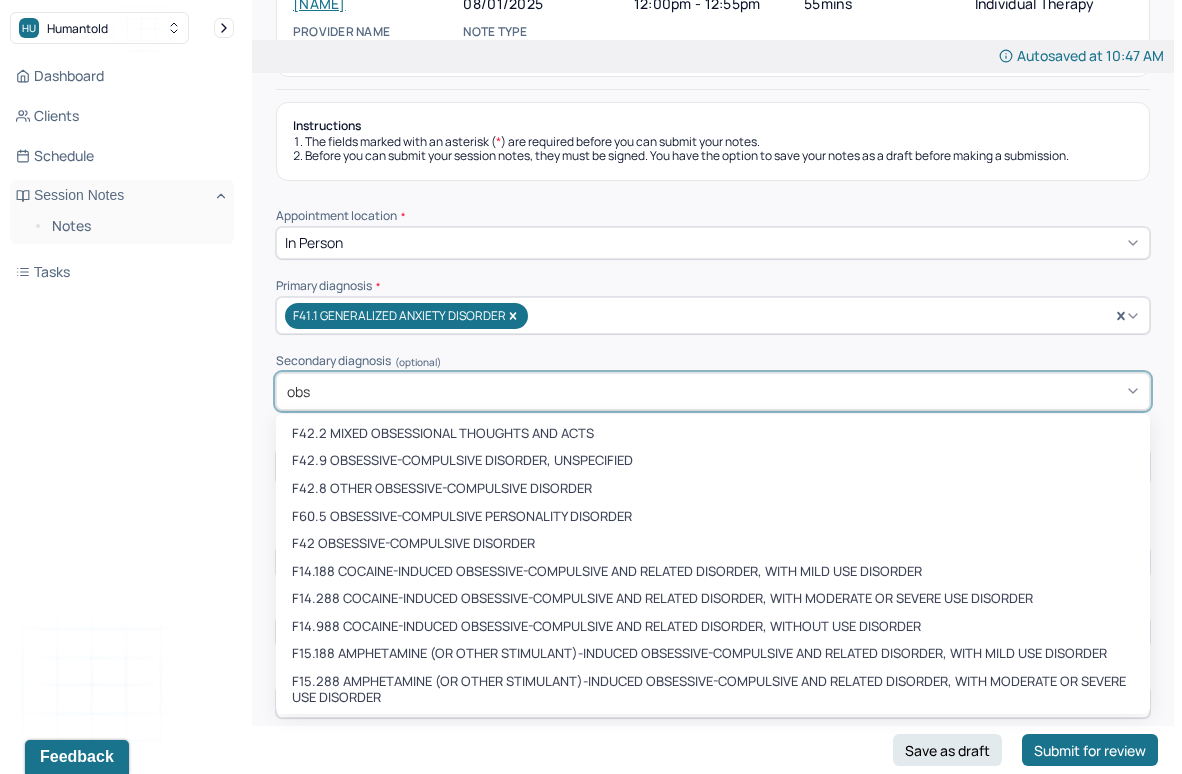 type on "obse" 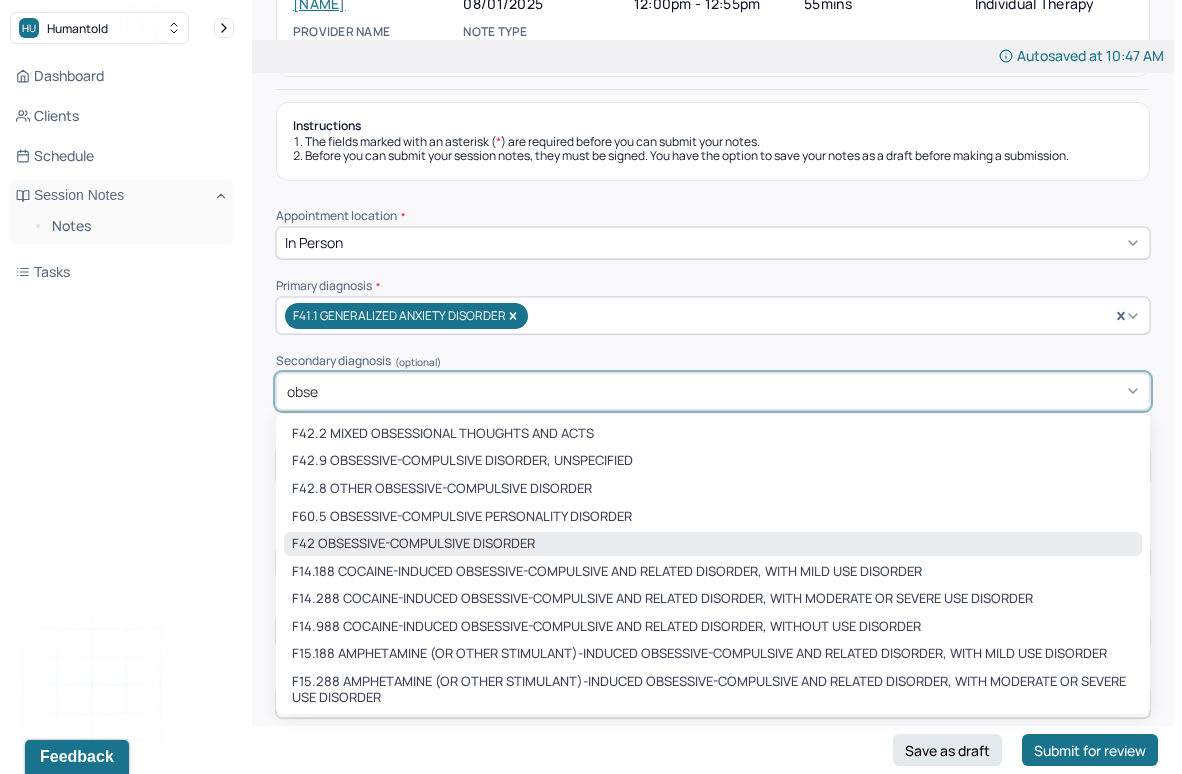 click on "F42 OBSESSIVE-COMPULSIVE DISORDER" at bounding box center (713, 544) 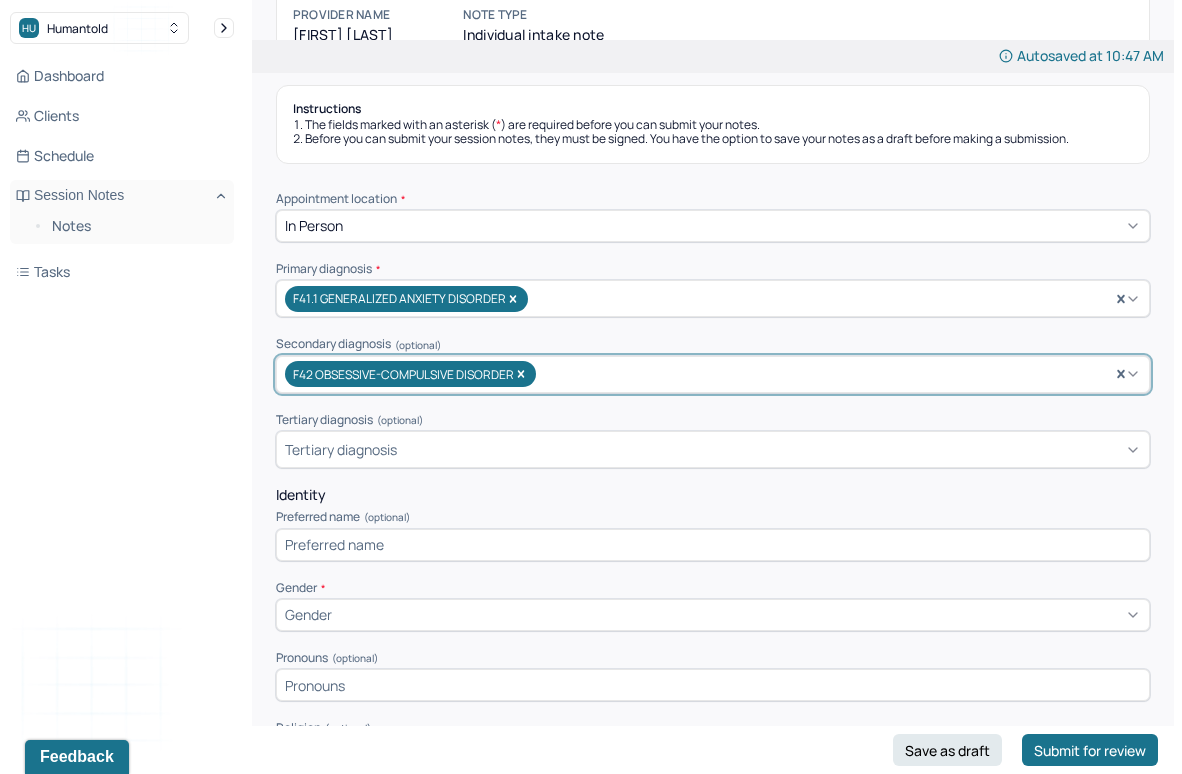 click on "Tertiary diagnosis" at bounding box center [713, 449] 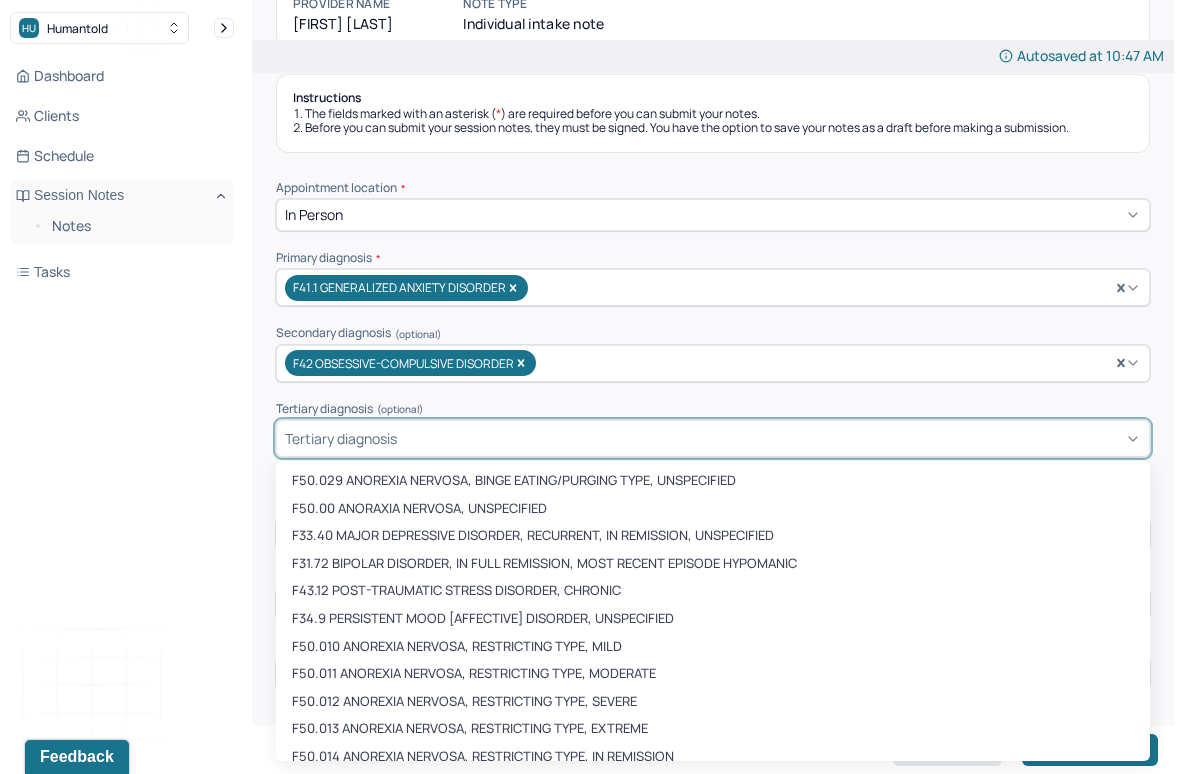 scroll, scrollTop: 205, scrollLeft: 0, axis: vertical 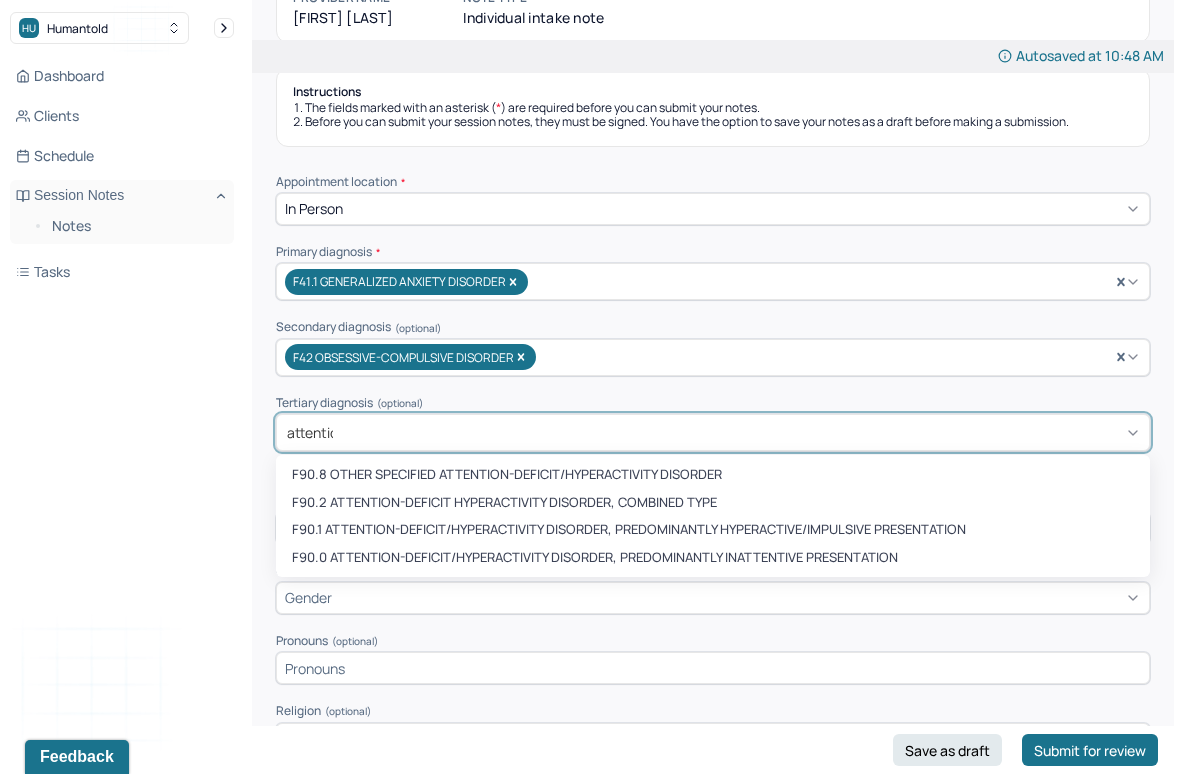 type on "attention" 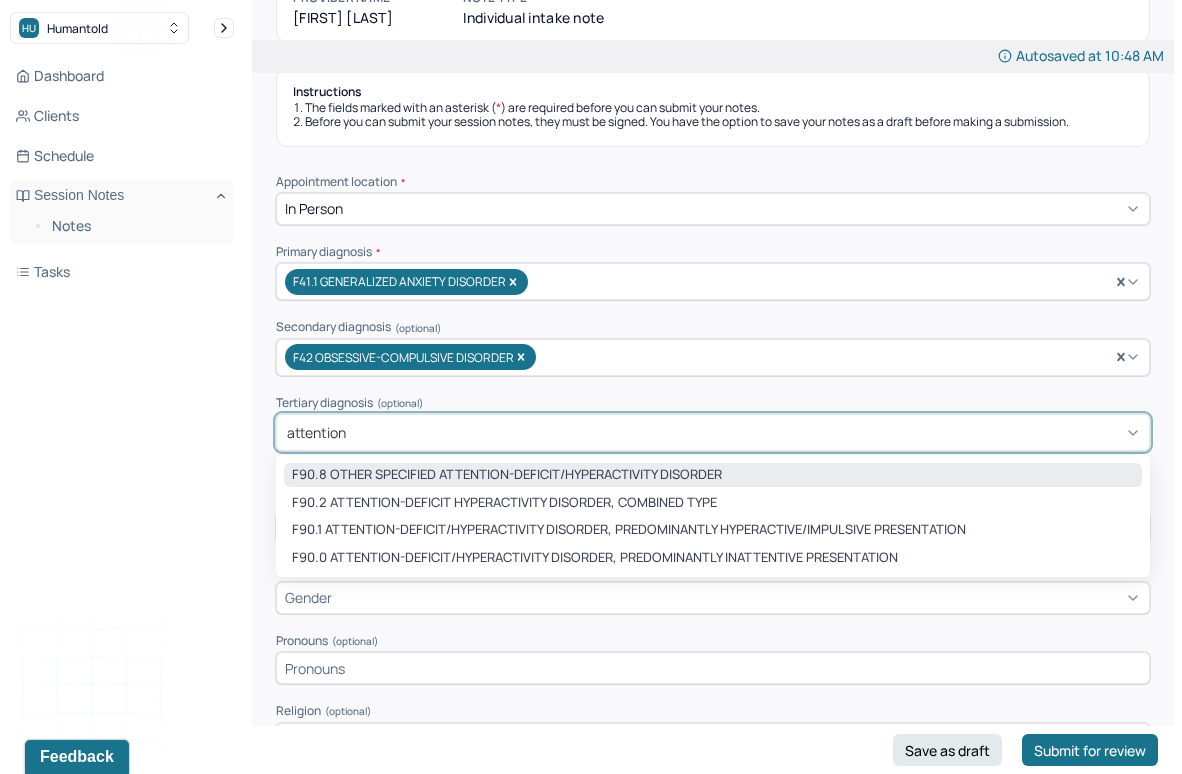 click on "F90.8 OTHER SPECIFIED ATTENTION-DEFICIT/HYPERACTIVITY DISORDER" at bounding box center (713, 475) 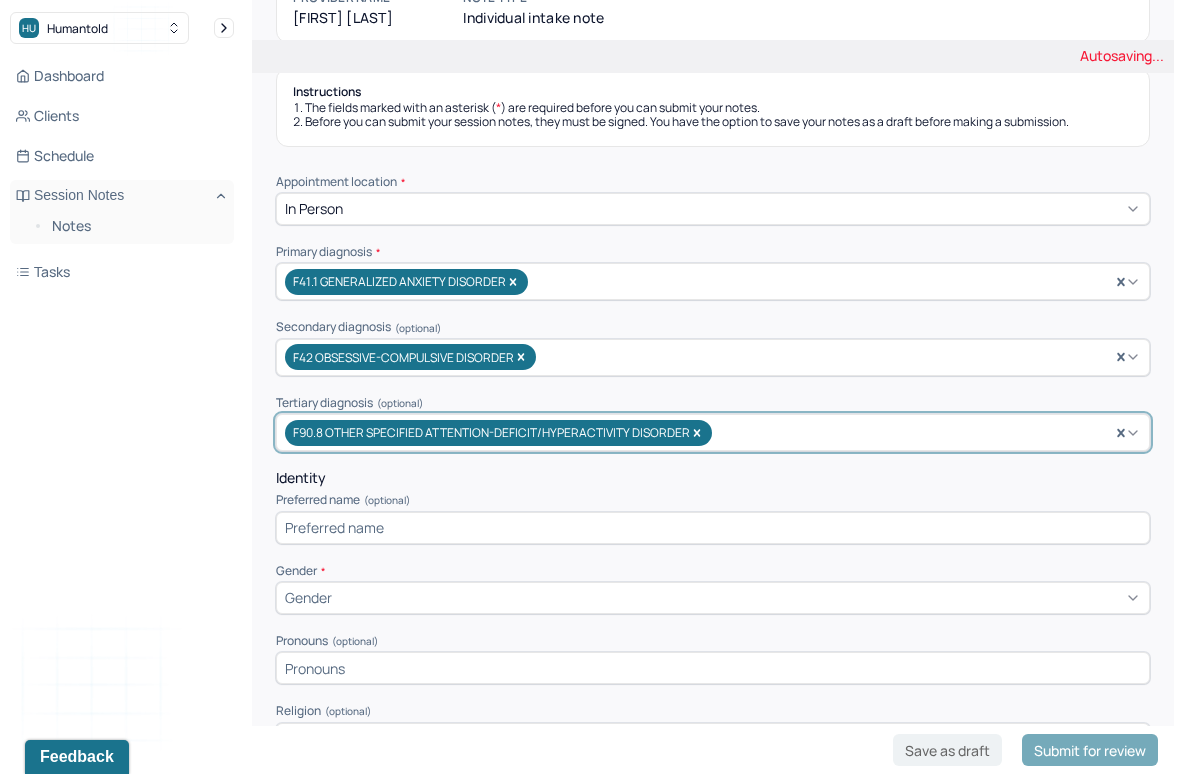 click at bounding box center (713, 528) 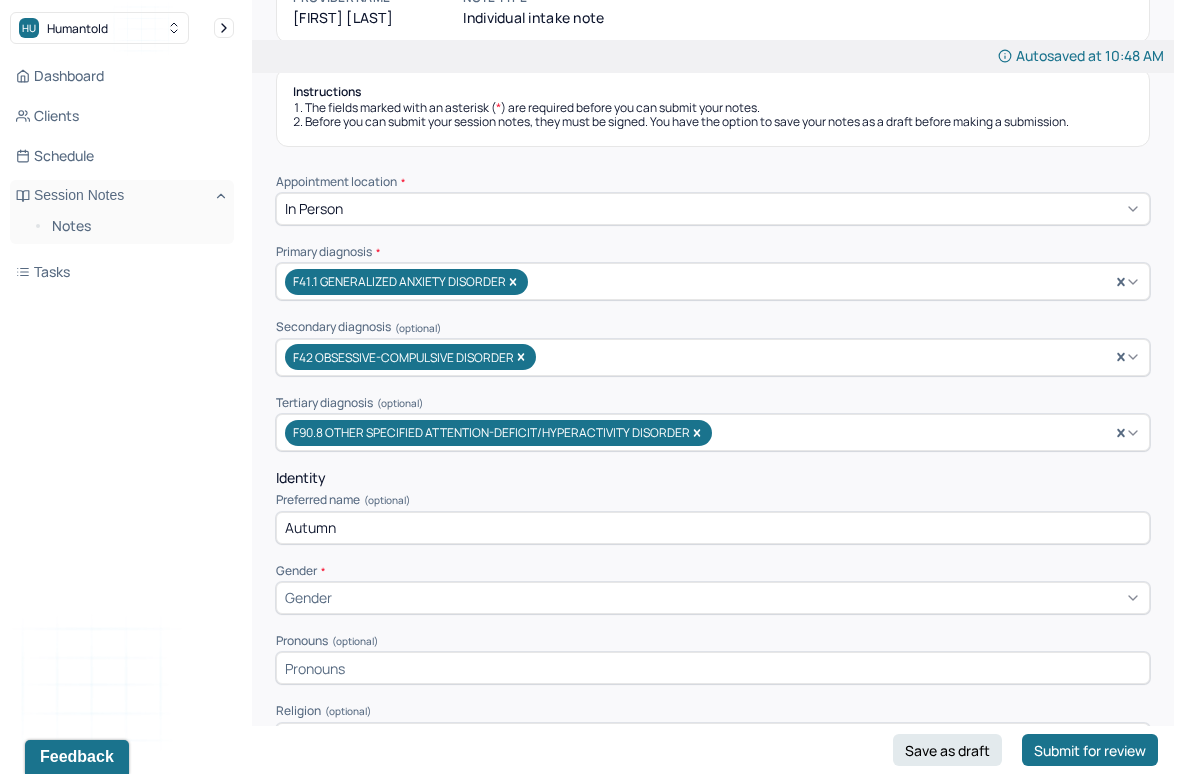 type on "Autumn" 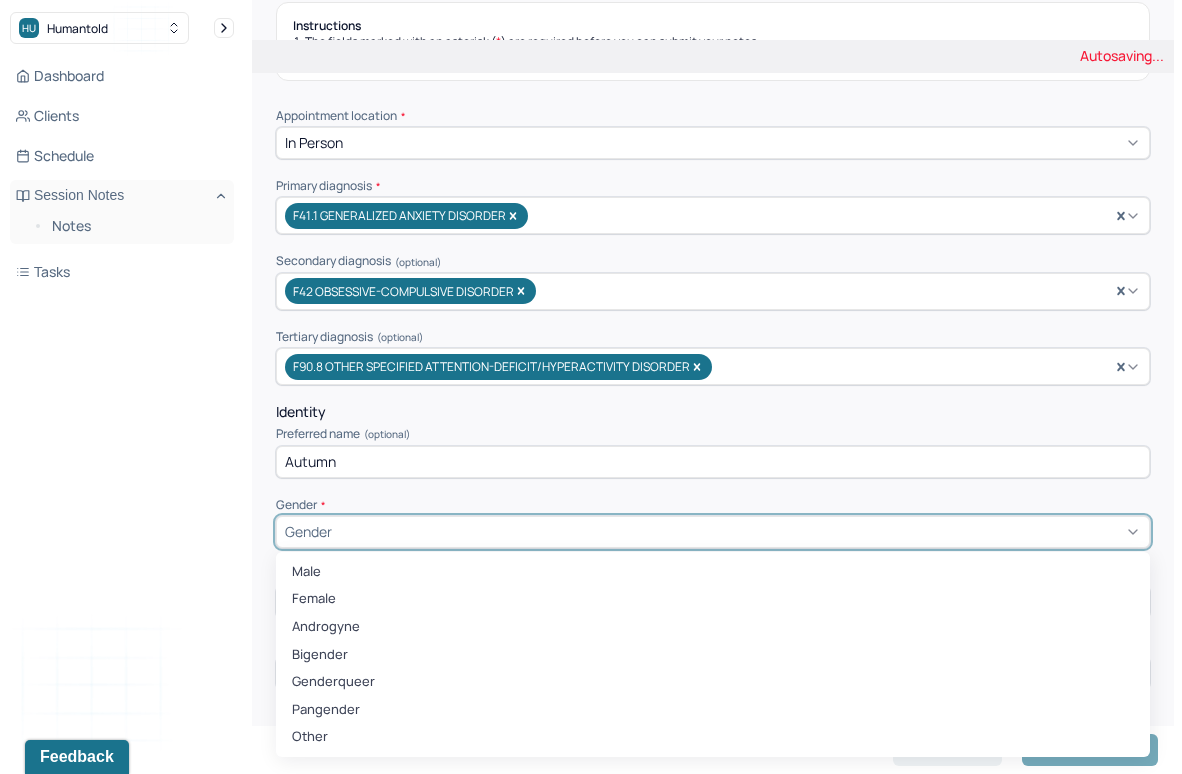scroll, scrollTop: 273, scrollLeft: 0, axis: vertical 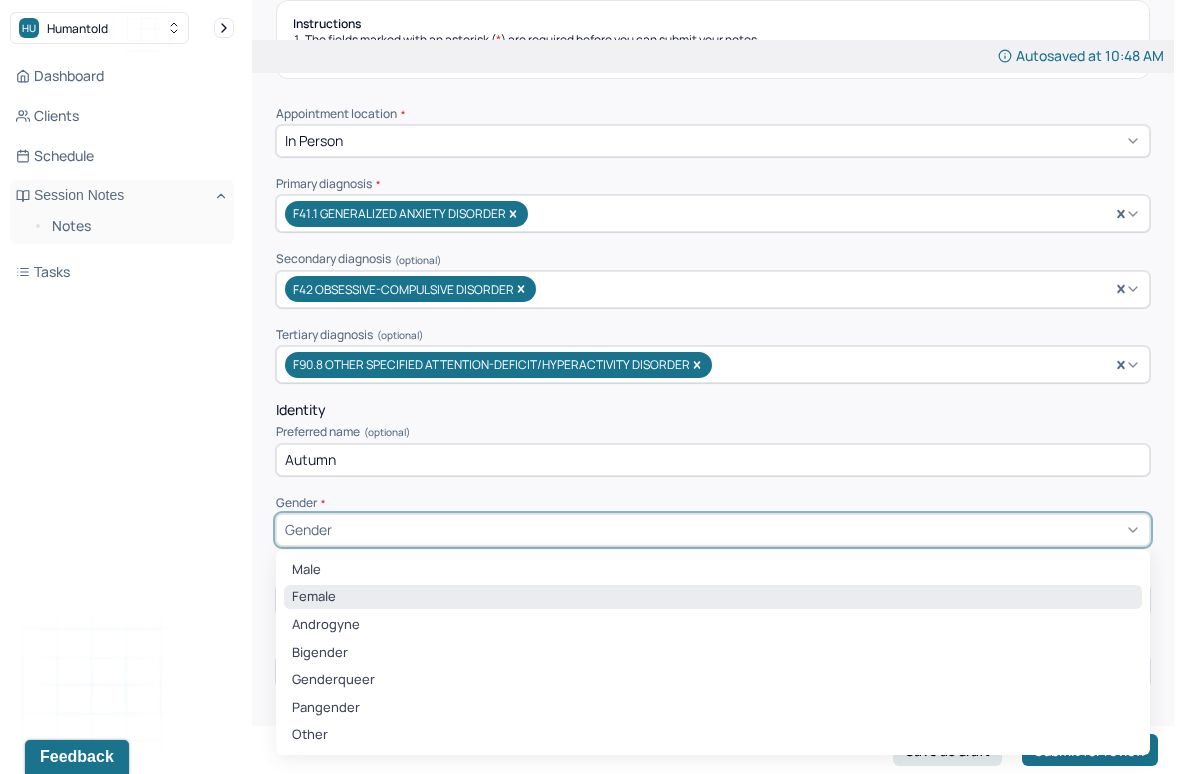 click on "Female" at bounding box center (713, 597) 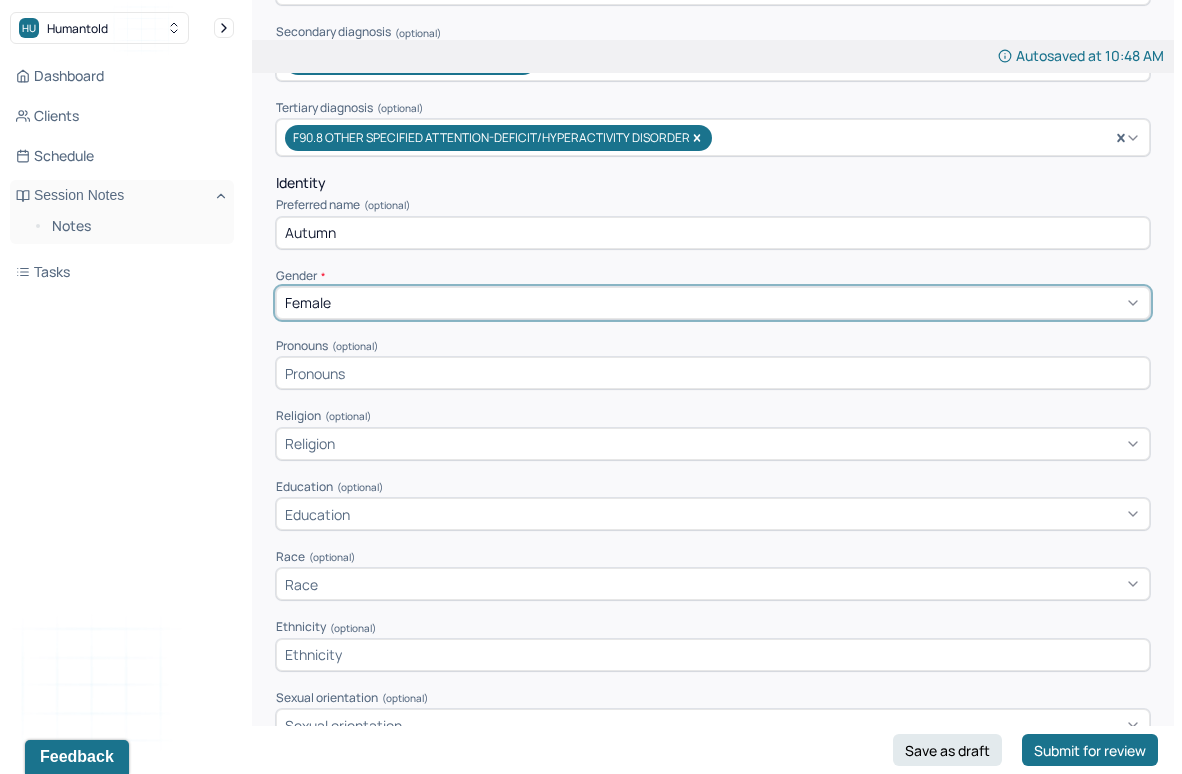 scroll, scrollTop: 512, scrollLeft: 0, axis: vertical 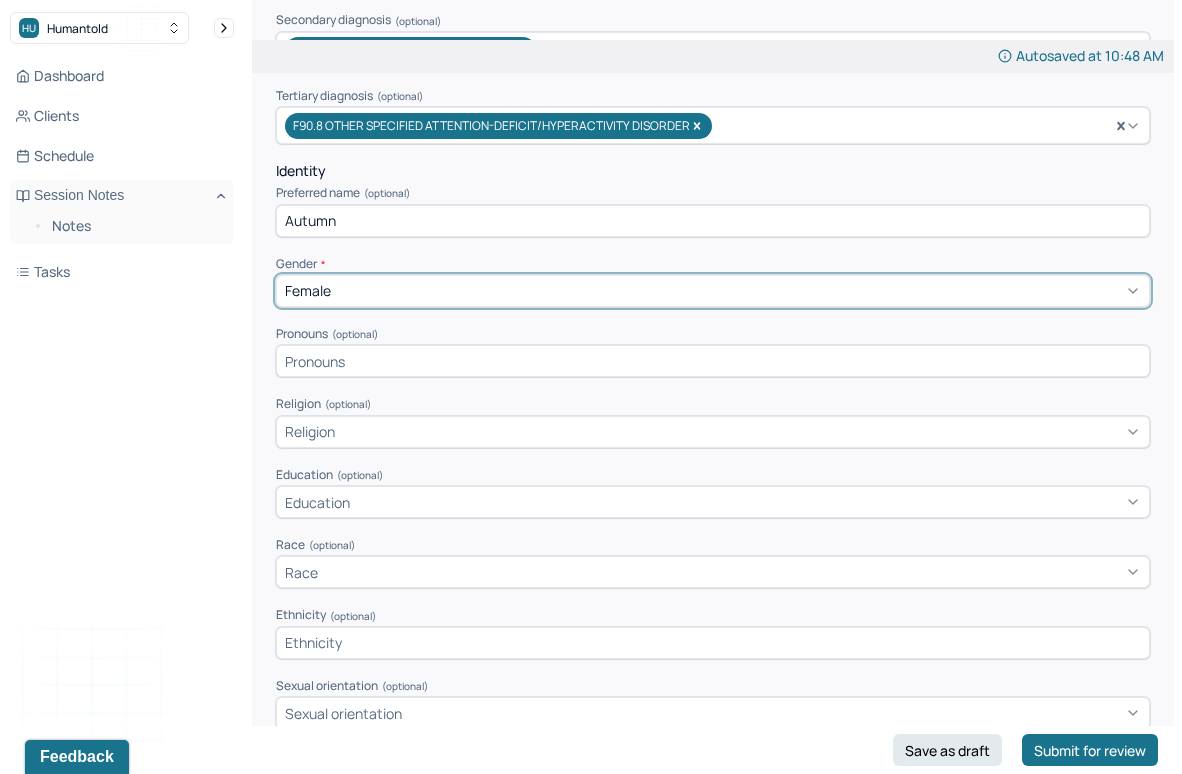 click at bounding box center [713, 361] 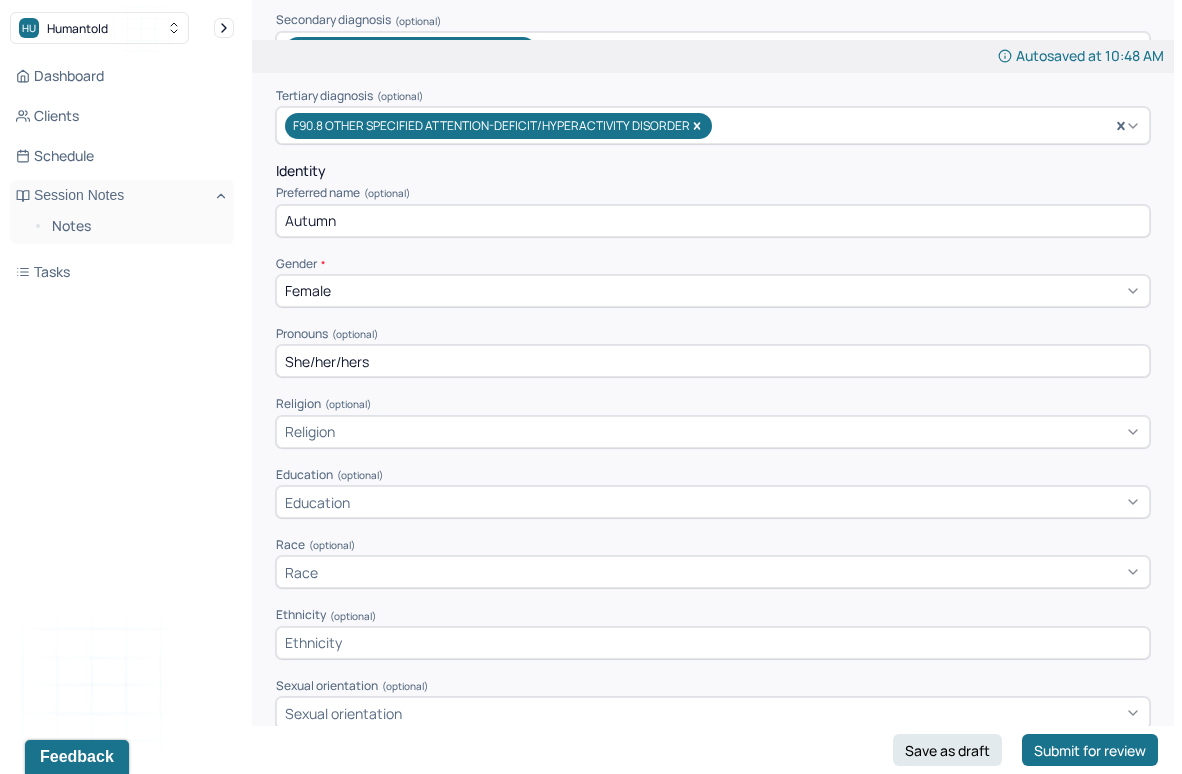 type on "She/her/hers" 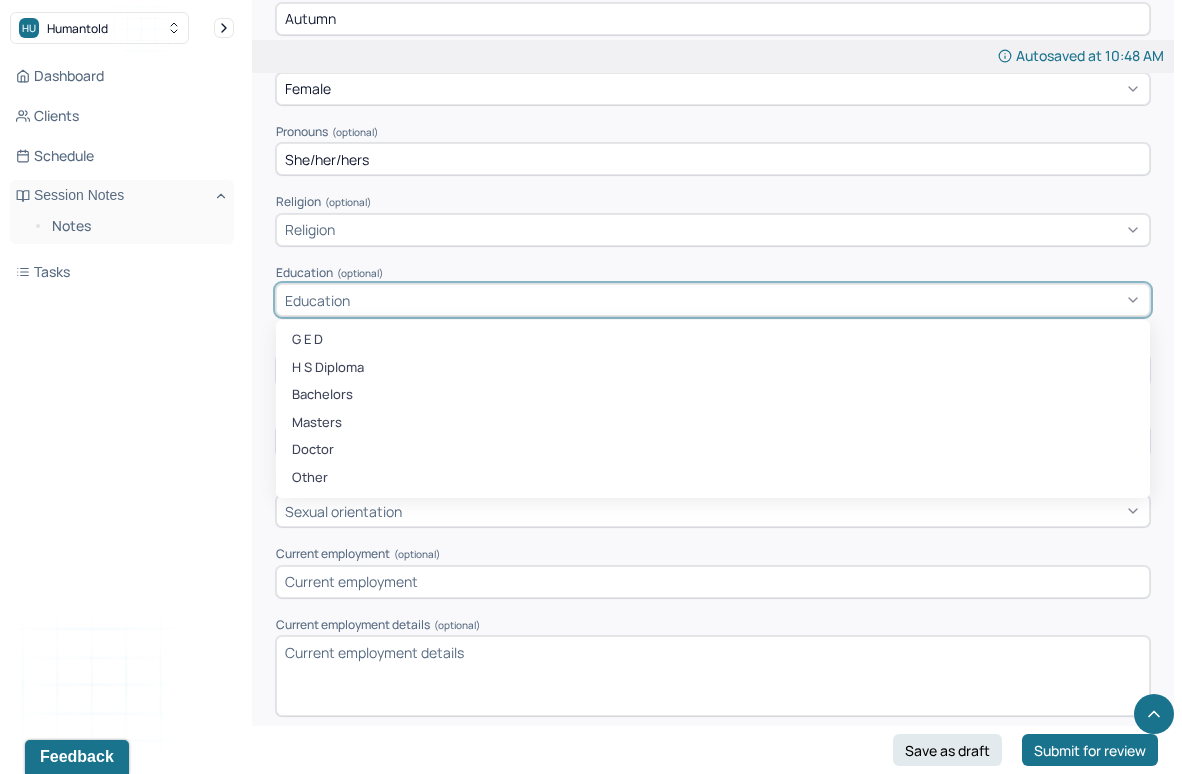 scroll, scrollTop: 740, scrollLeft: 0, axis: vertical 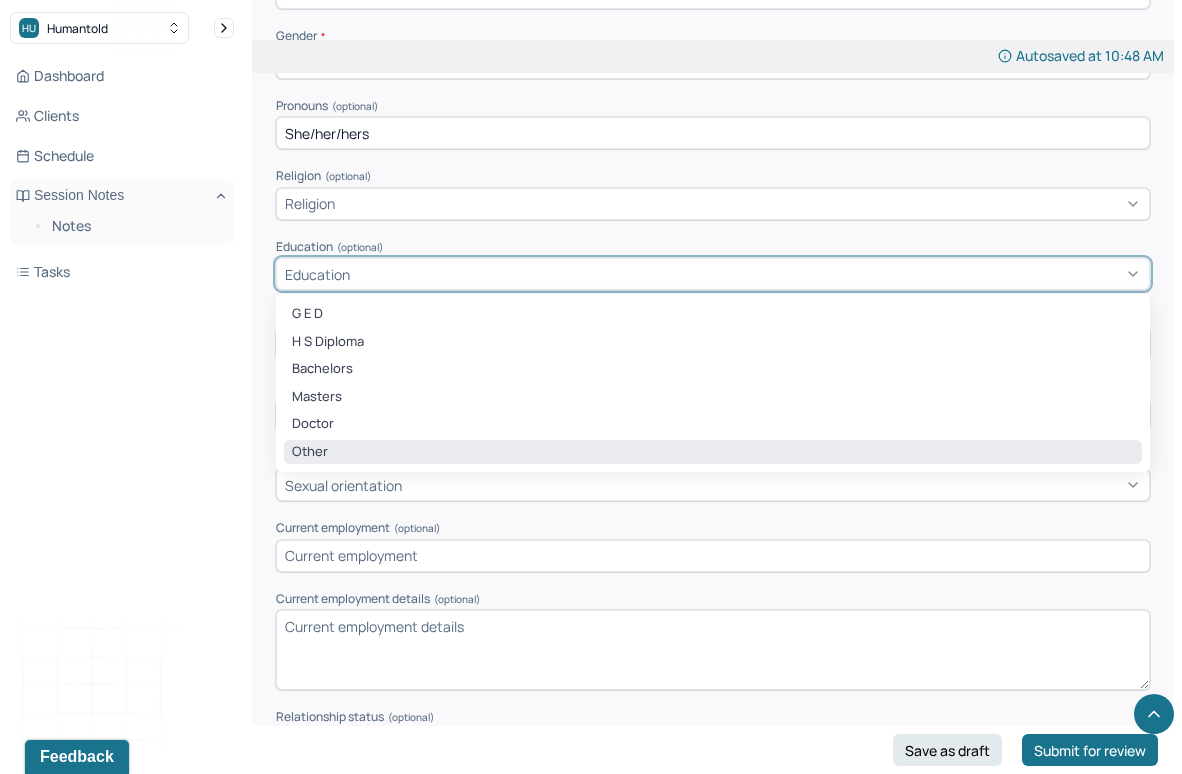 click on "Other" at bounding box center [713, 452] 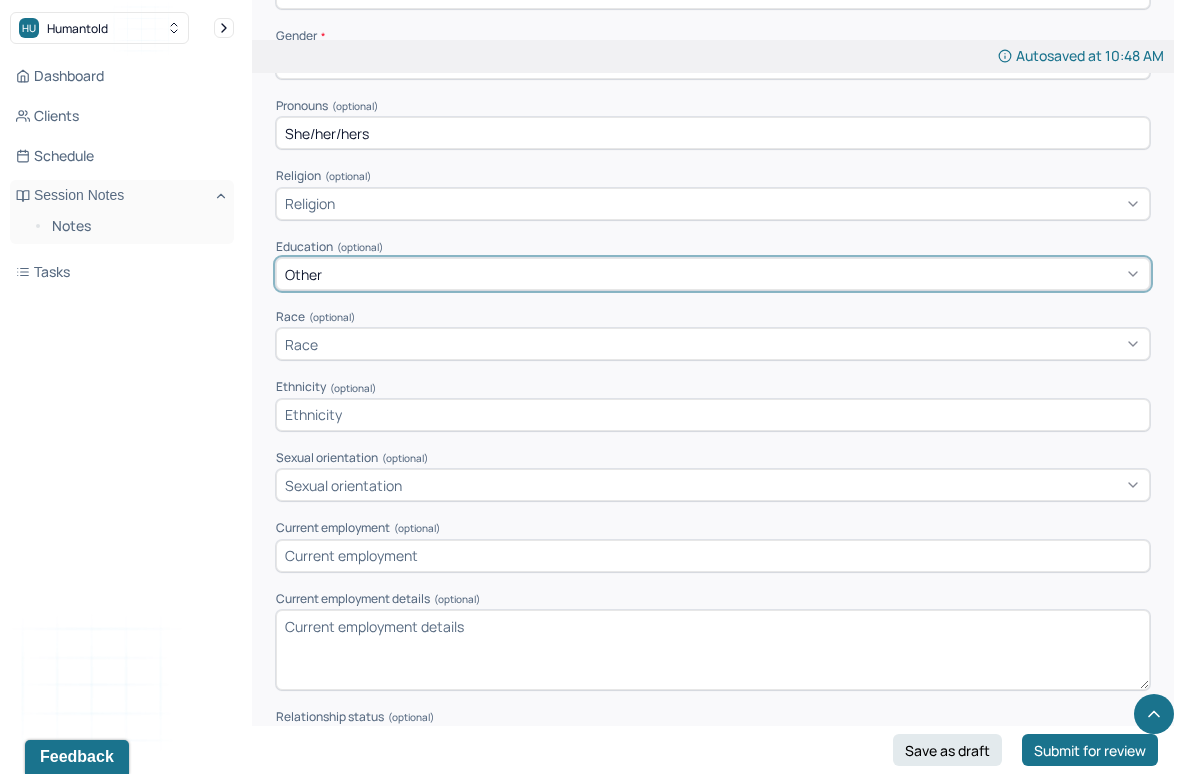 click on "Race" at bounding box center (713, 344) 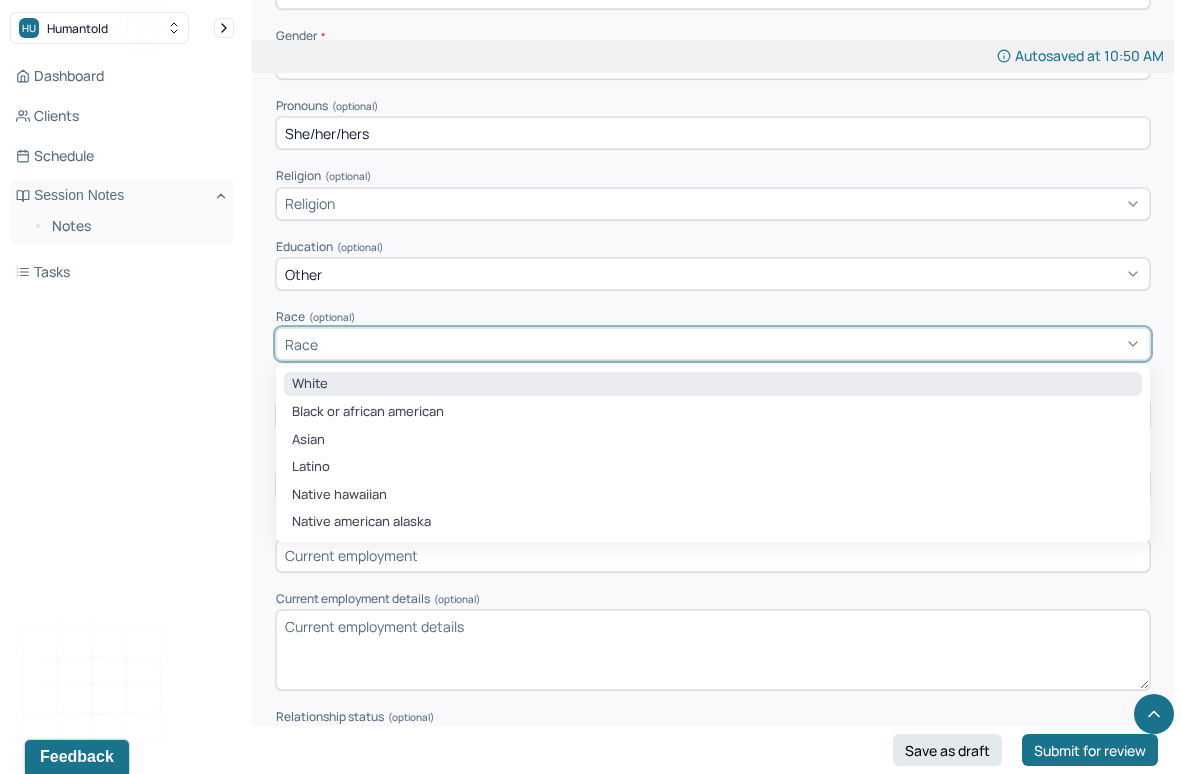 click on "White" at bounding box center (713, 384) 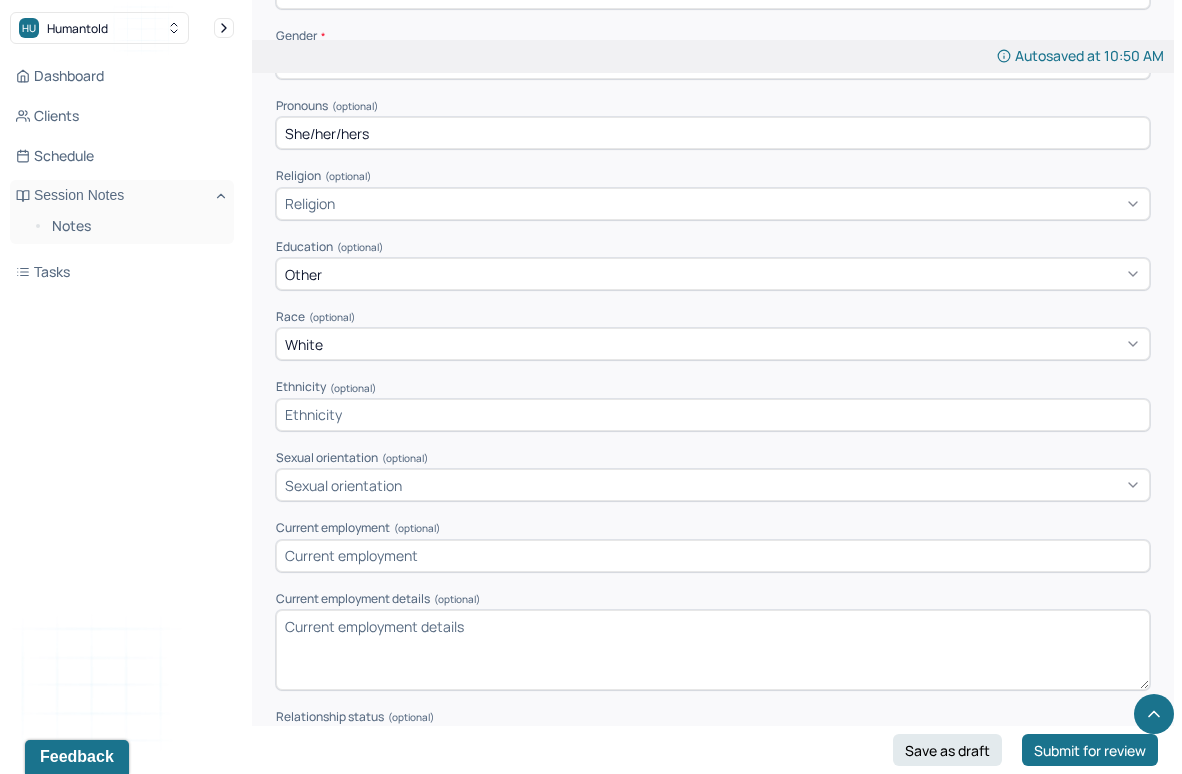 click at bounding box center [713, 415] 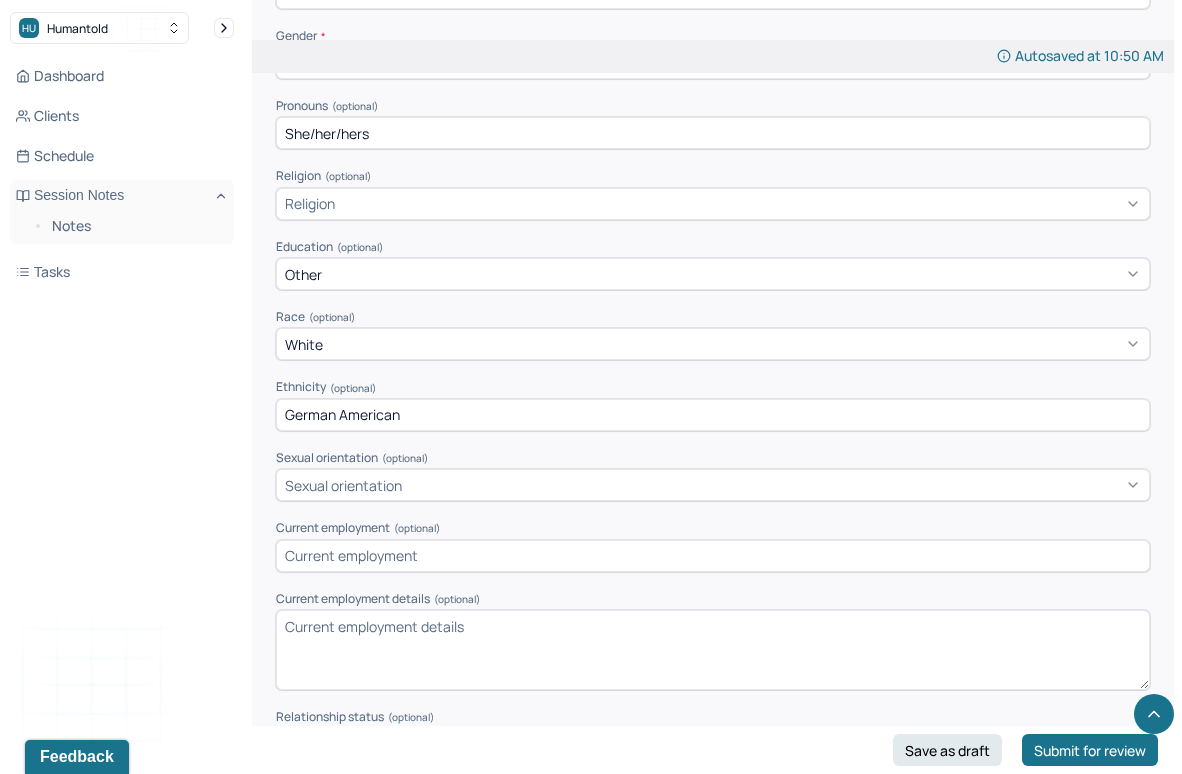 type on "German American" 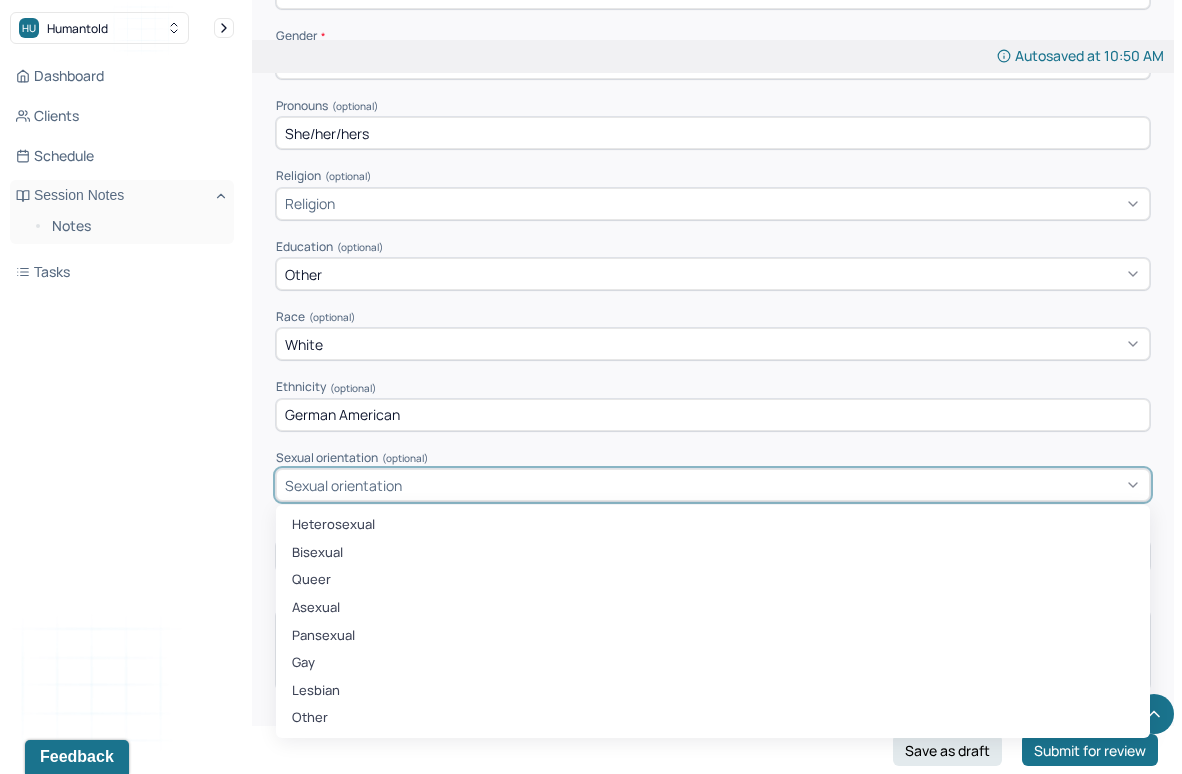 click on "Sexual orientation" at bounding box center [343, 485] 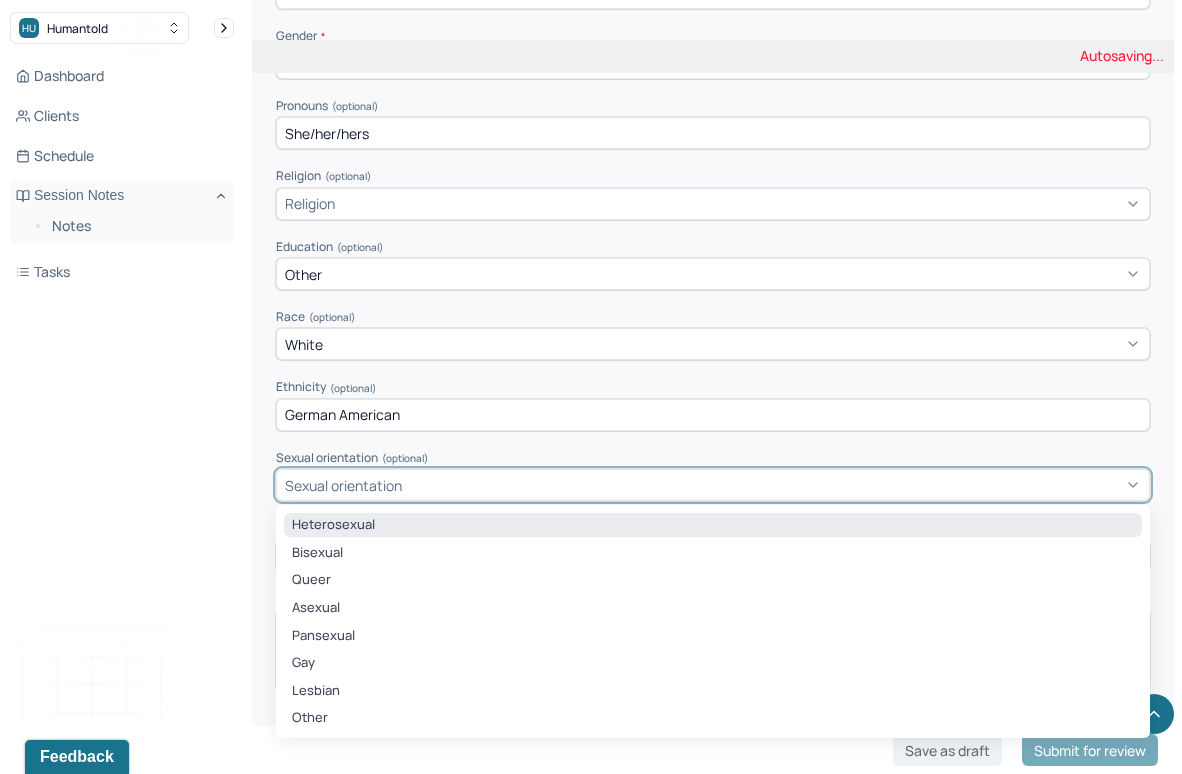 click on "Heterosexual" at bounding box center [713, 525] 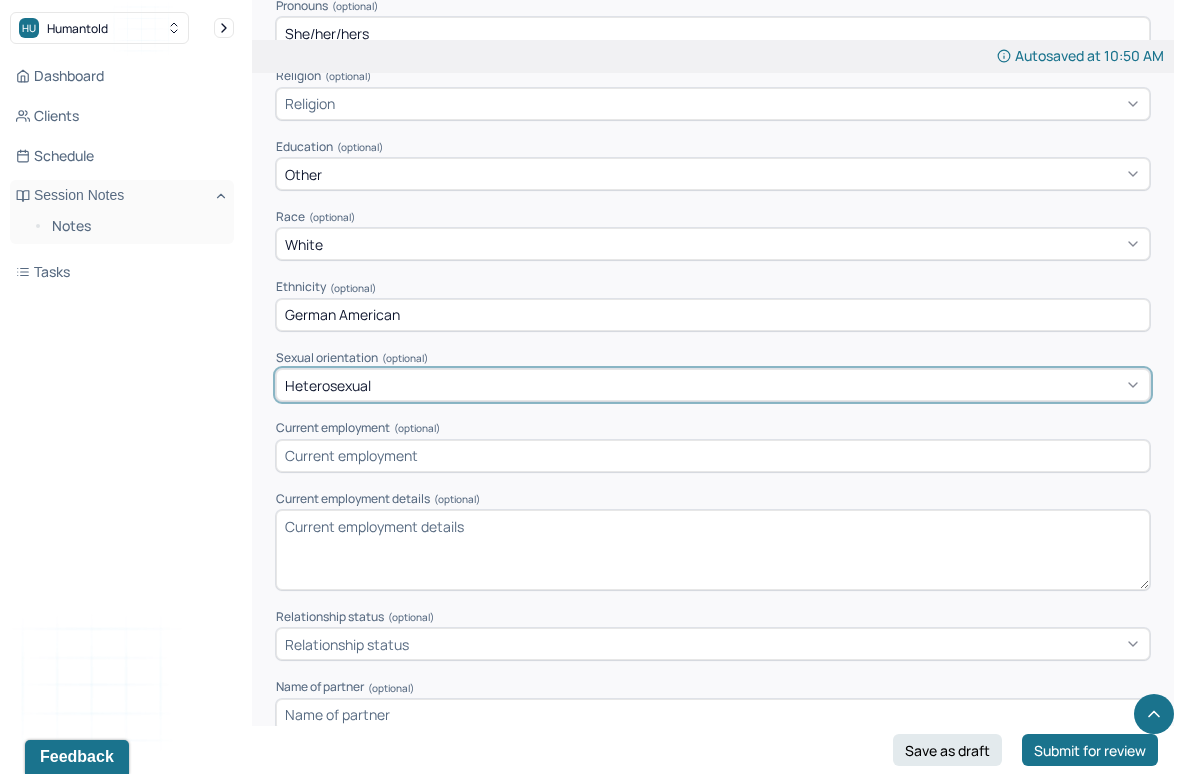 scroll, scrollTop: 836, scrollLeft: 0, axis: vertical 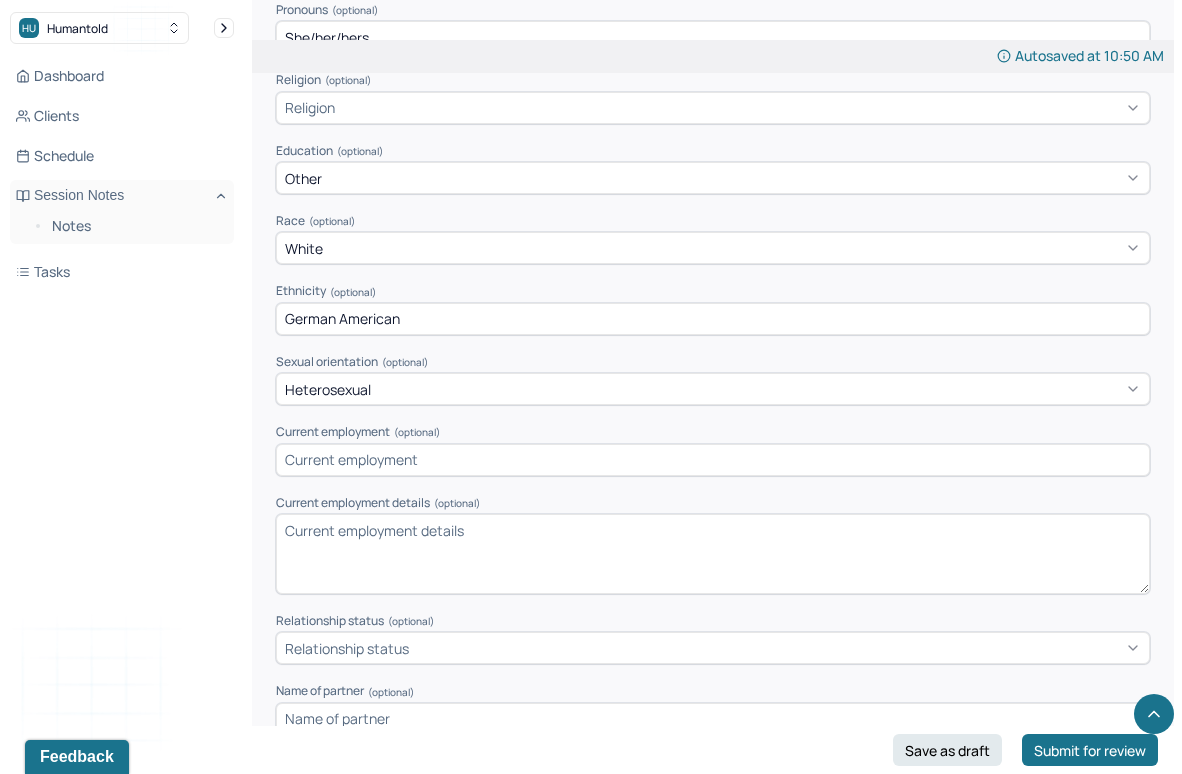 click at bounding box center (713, 460) 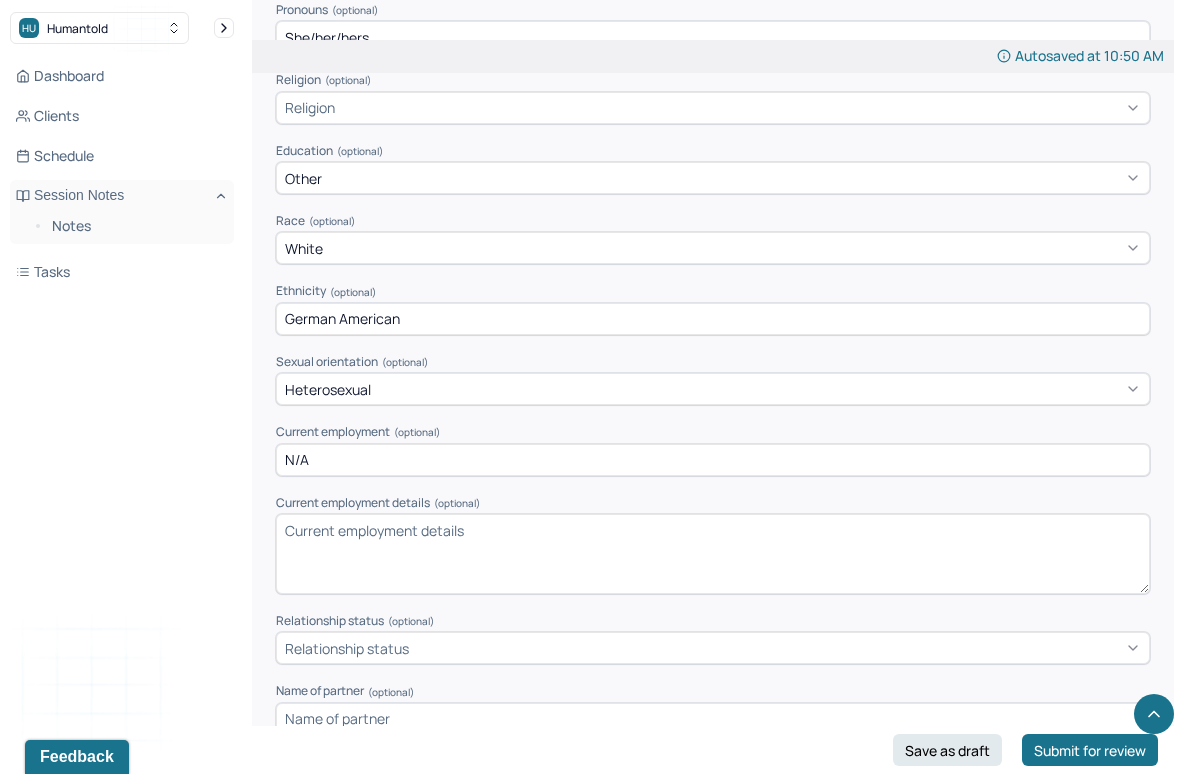 type on "N/A" 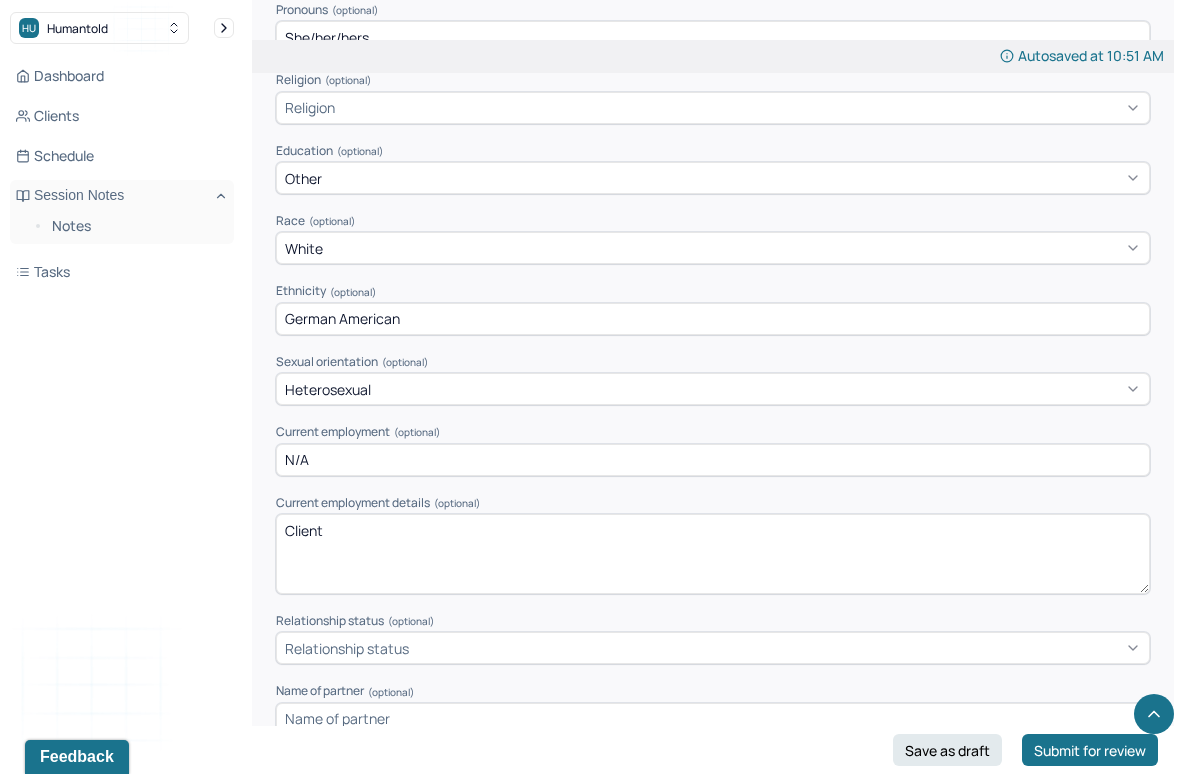 type on "Client" 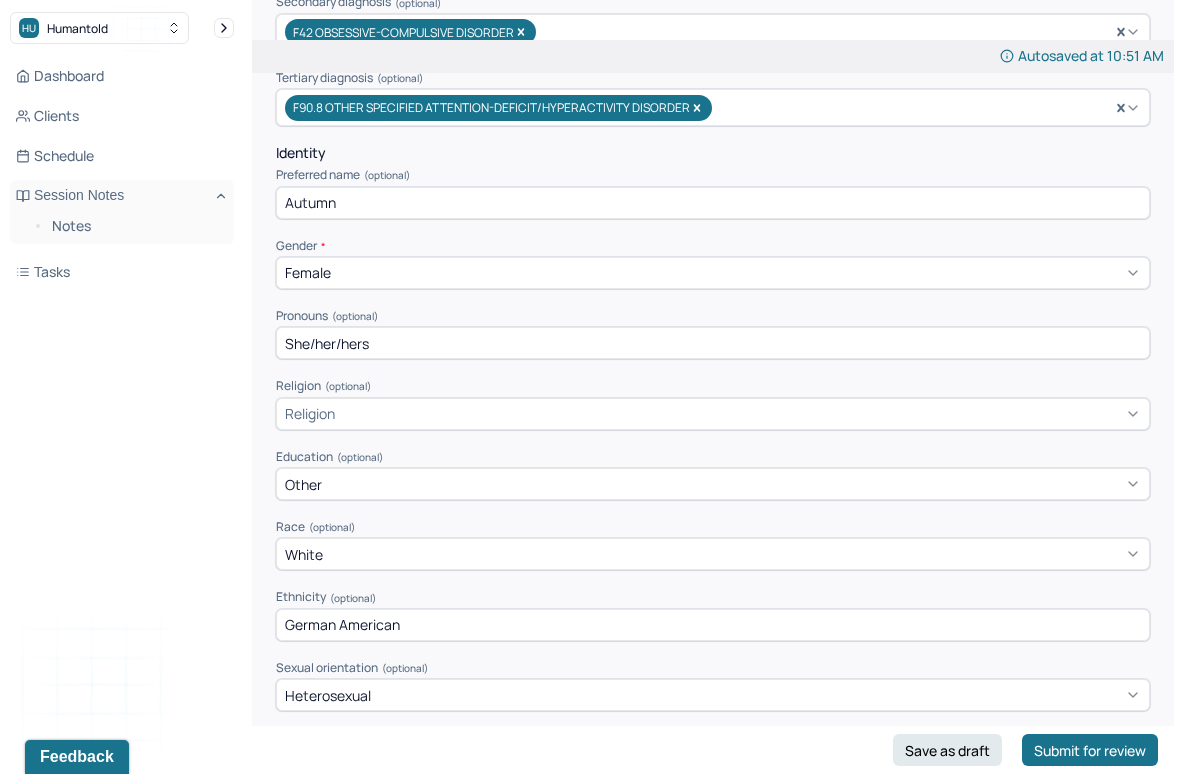 scroll, scrollTop: 583, scrollLeft: 0, axis: vertical 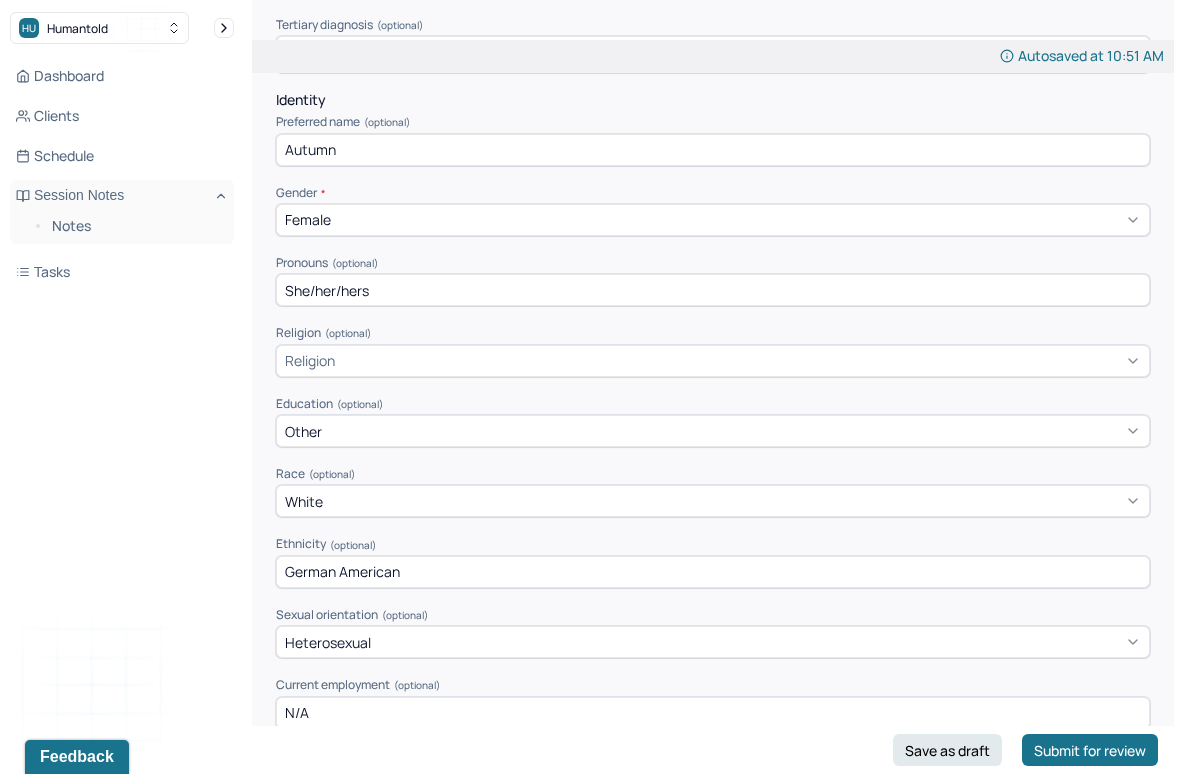 type on "N/A" 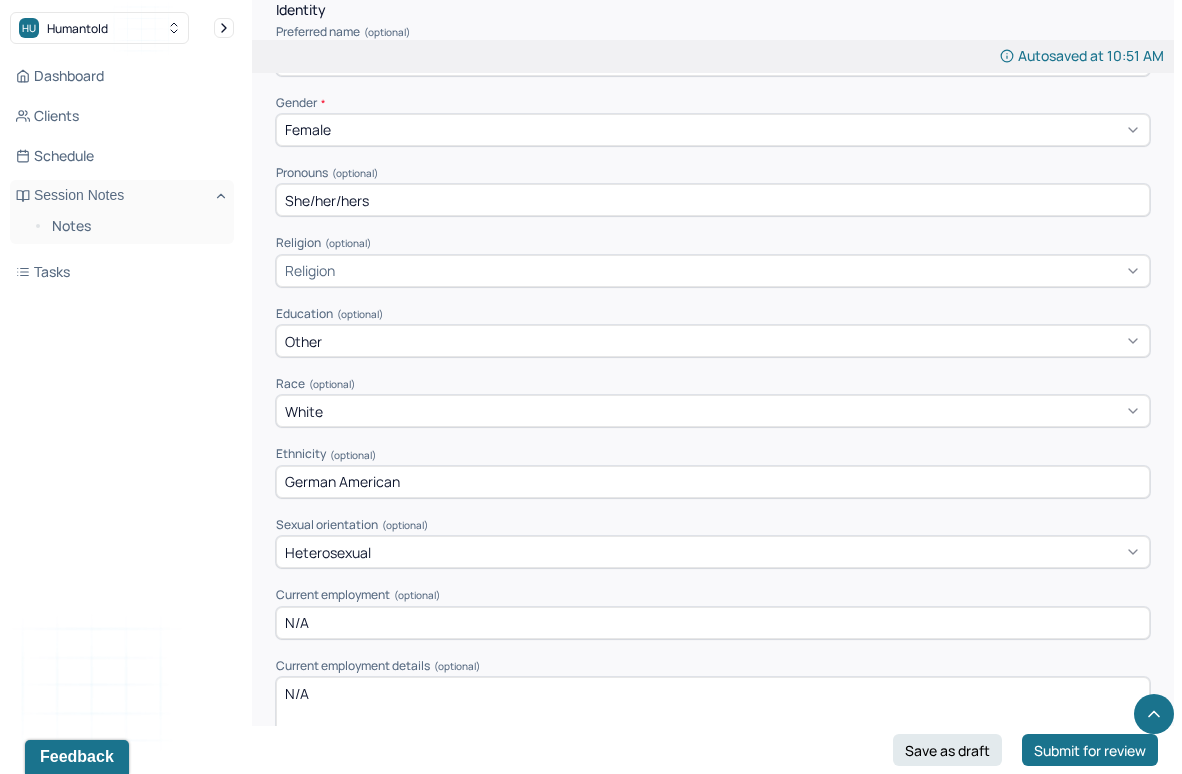 scroll, scrollTop: 692, scrollLeft: 0, axis: vertical 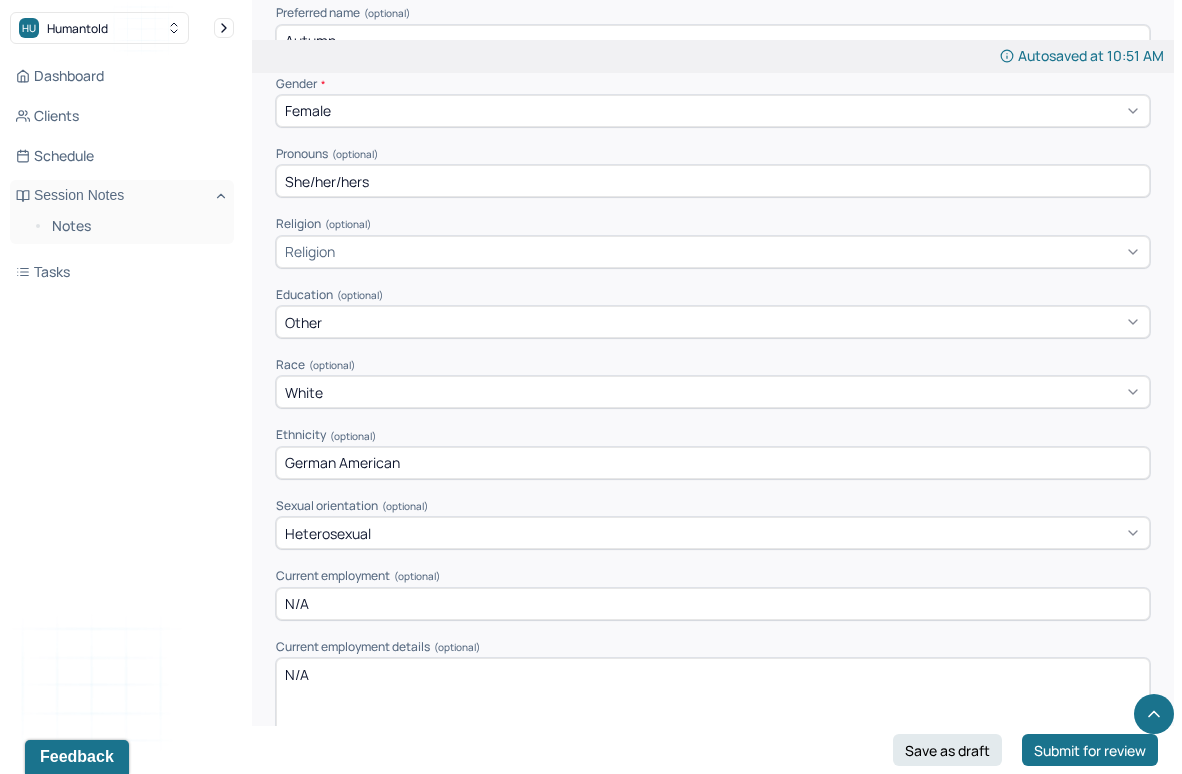 click on "Religion" at bounding box center [713, 252] 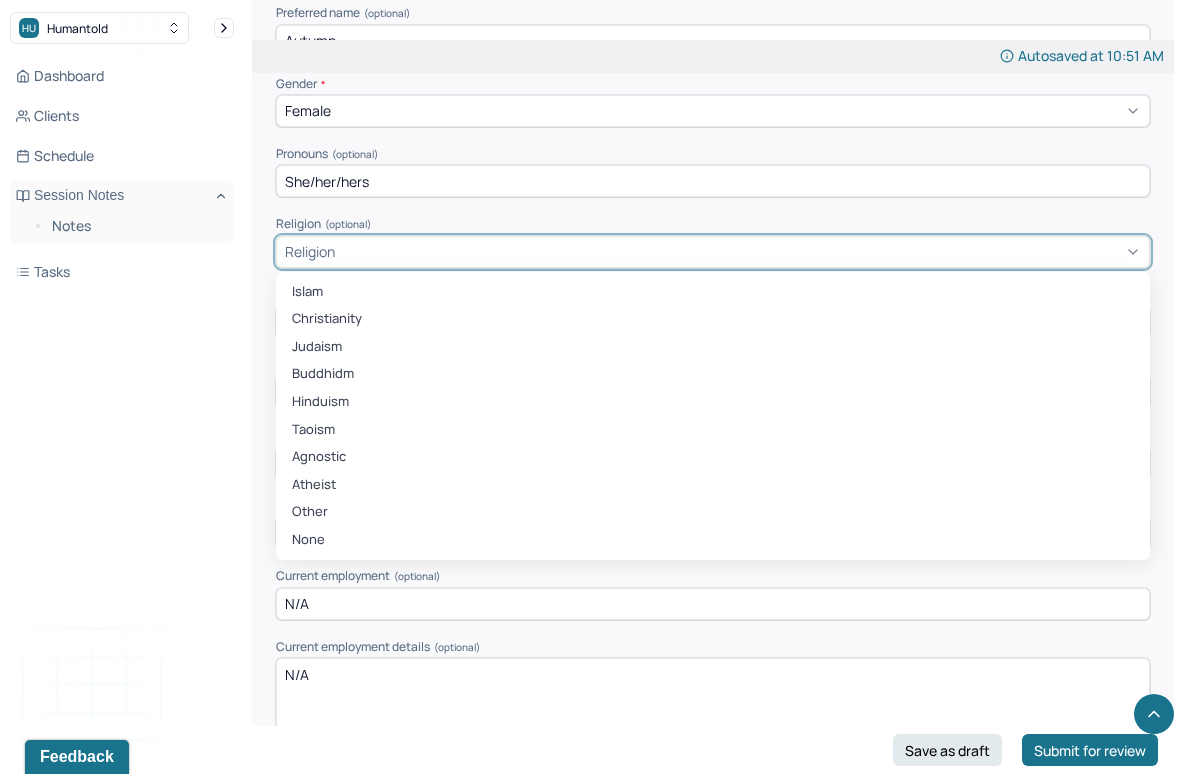 click on "Religion" at bounding box center (713, 252) 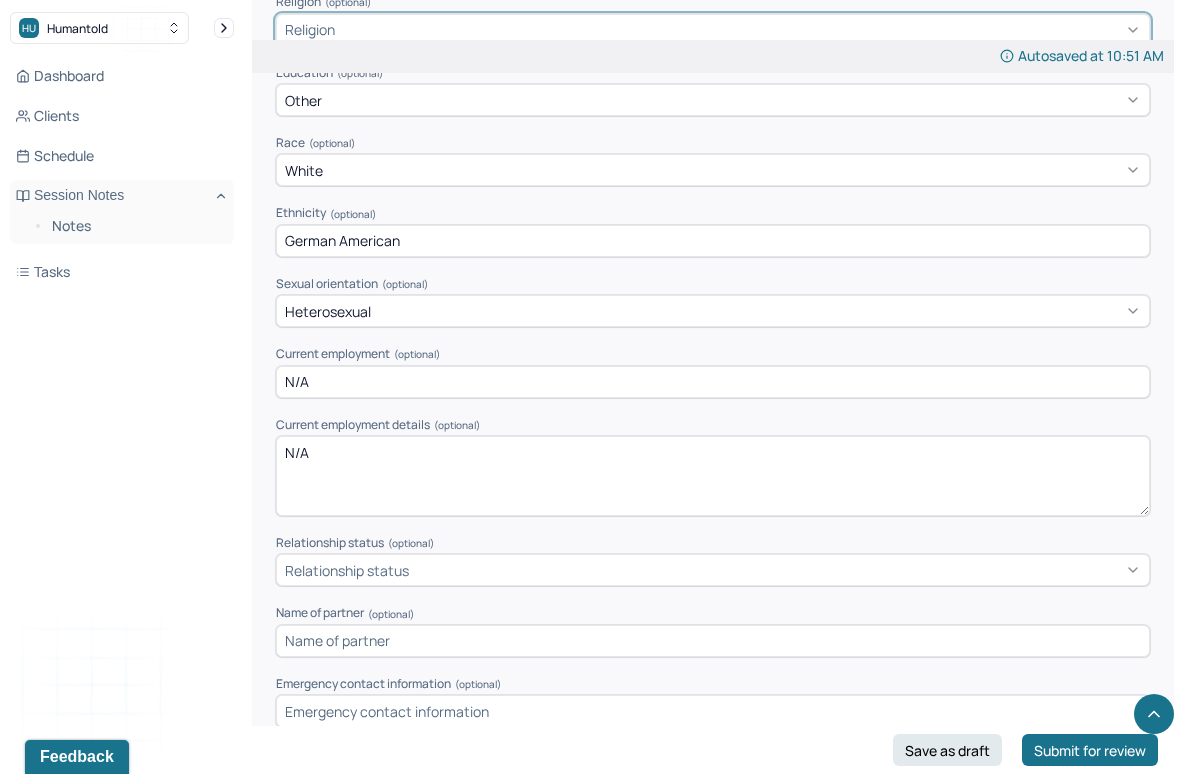 scroll, scrollTop: 916, scrollLeft: 0, axis: vertical 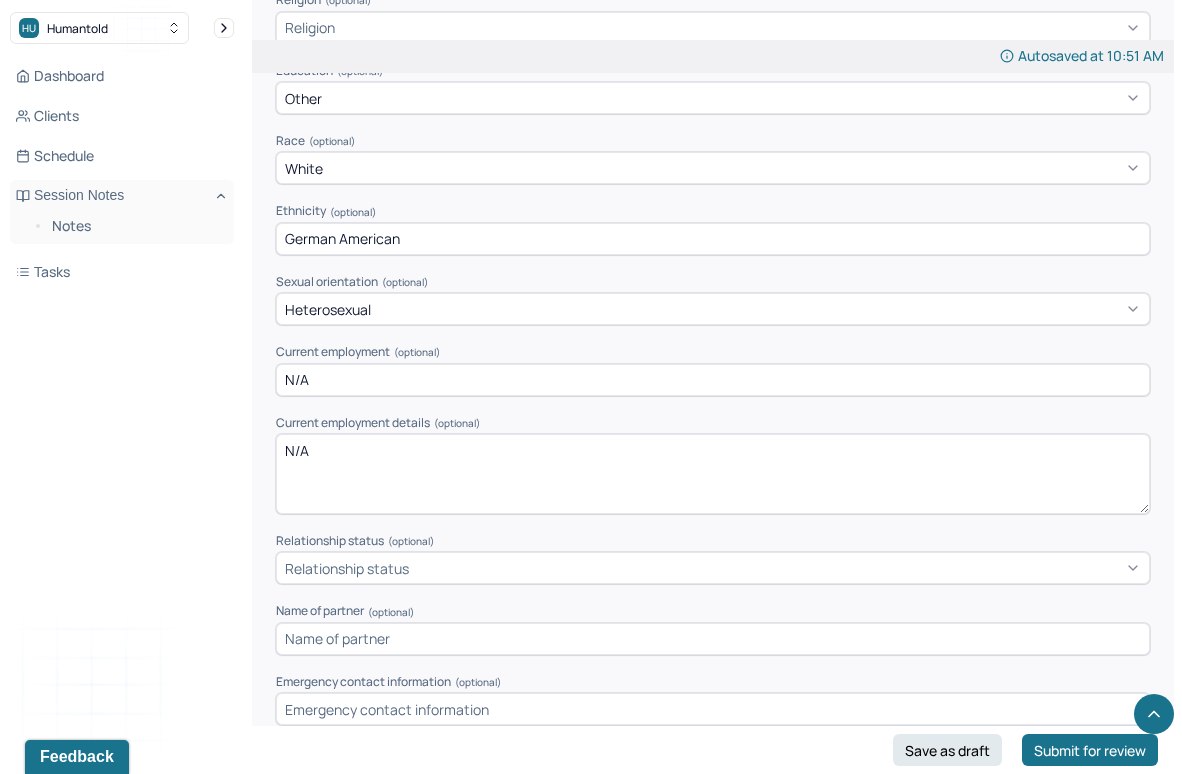drag, startPoint x: 351, startPoint y: 400, endPoint x: 249, endPoint y: 381, distance: 103.75452 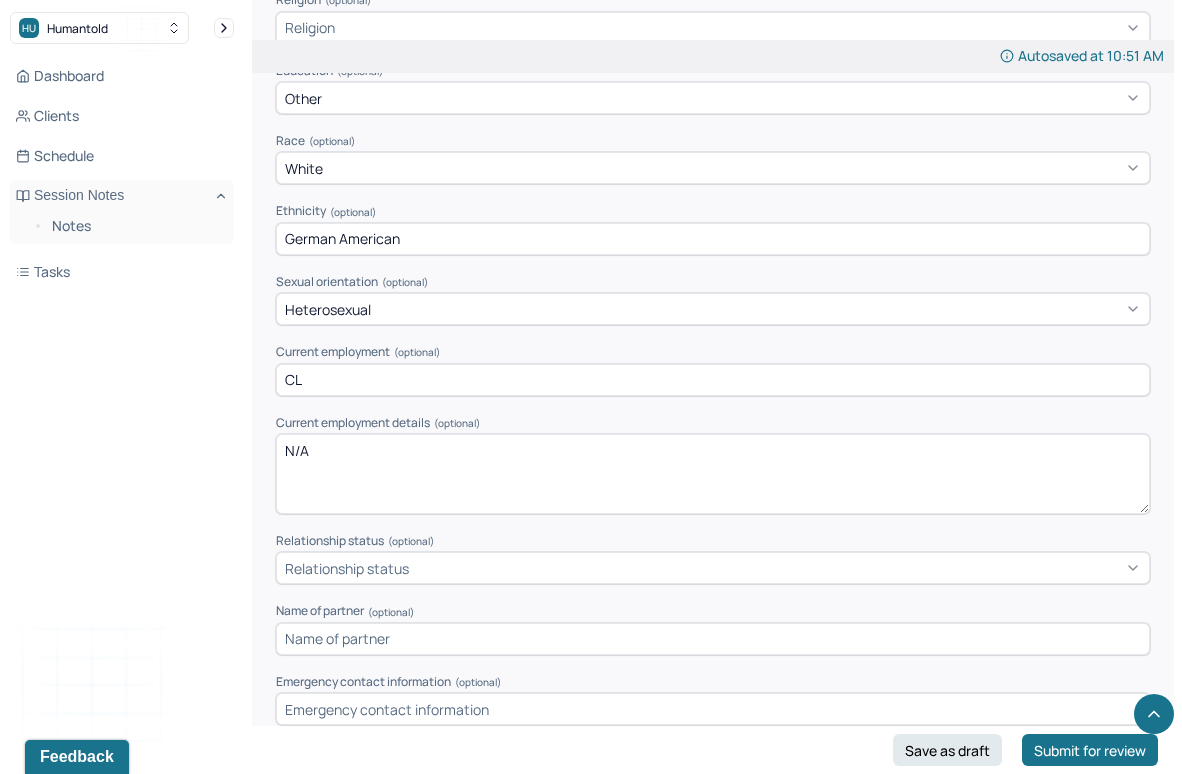type on "C" 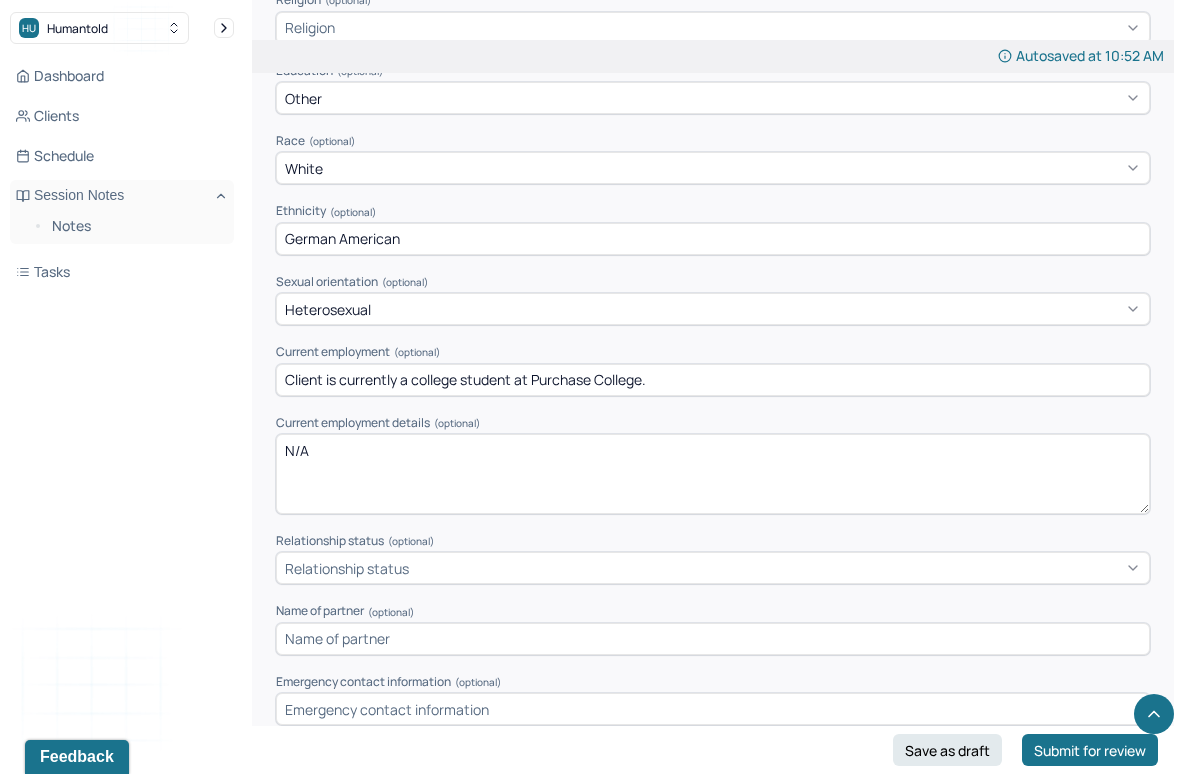 drag, startPoint x: 647, startPoint y: 395, endPoint x: 221, endPoint y: 386, distance: 426.09506 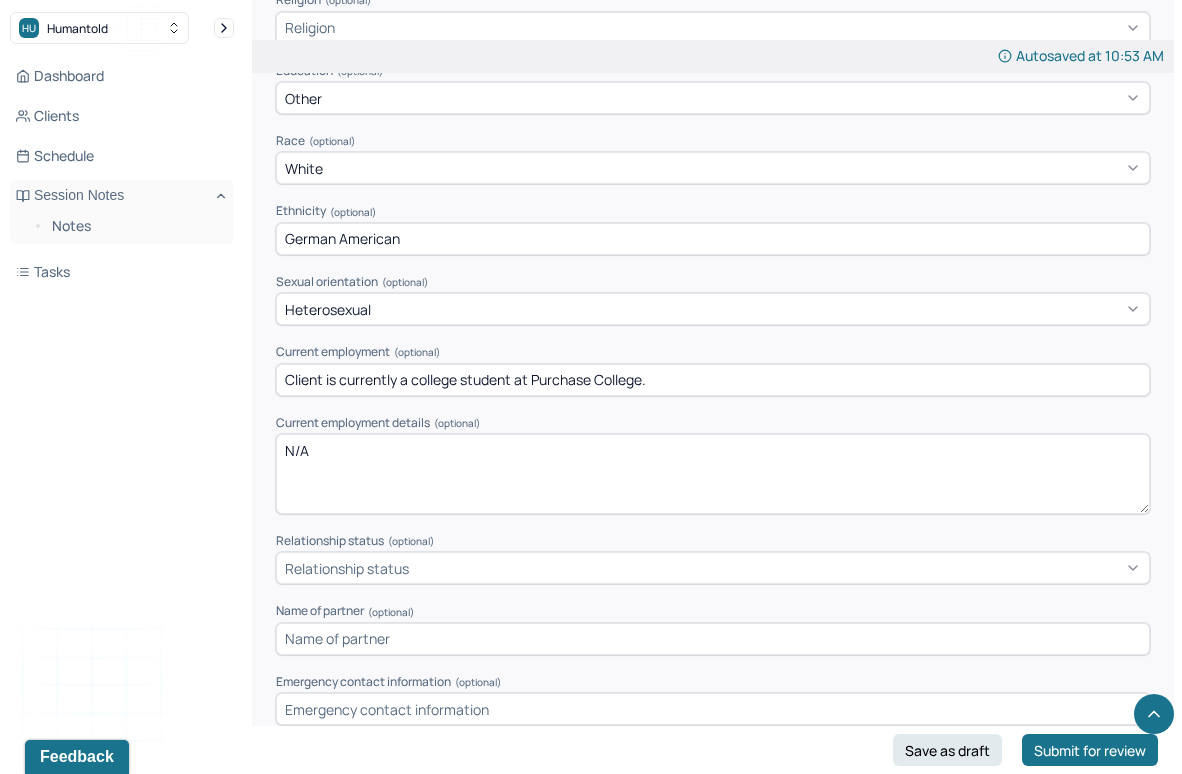 type on "Client is currently a college student at Purchase College." 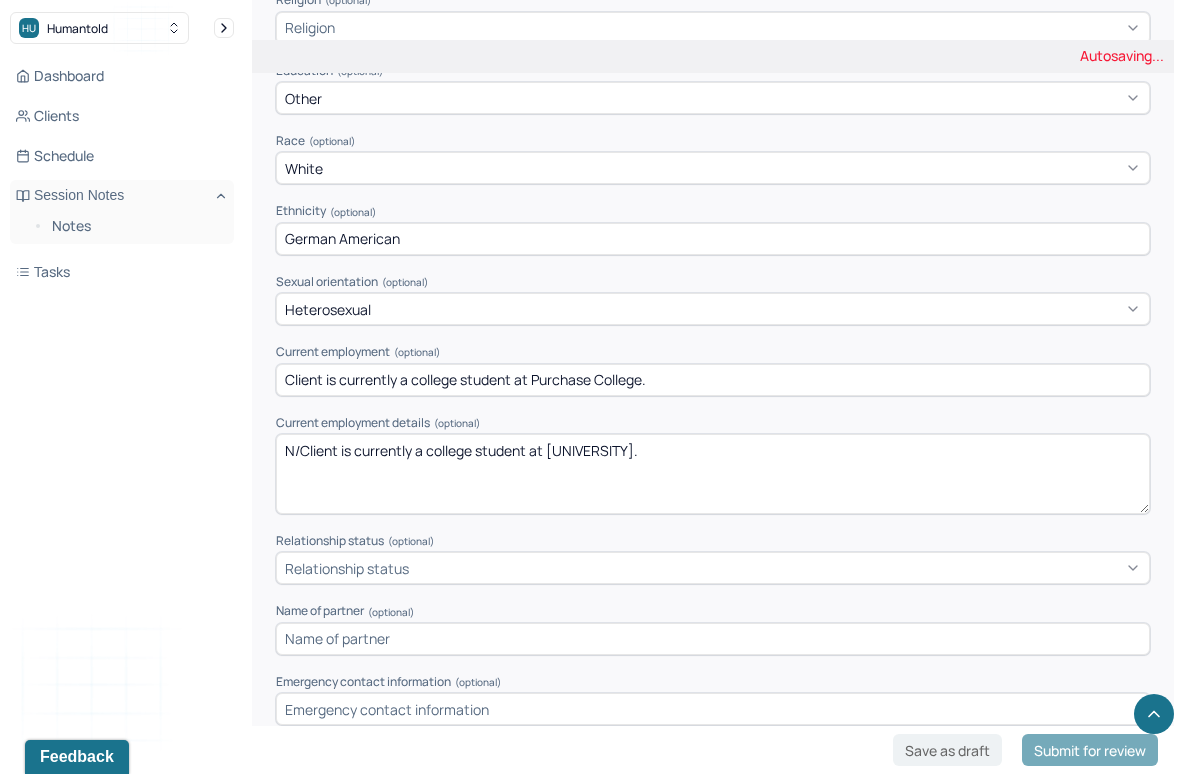 drag, startPoint x: 300, startPoint y: 464, endPoint x: 274, endPoint y: 464, distance: 26 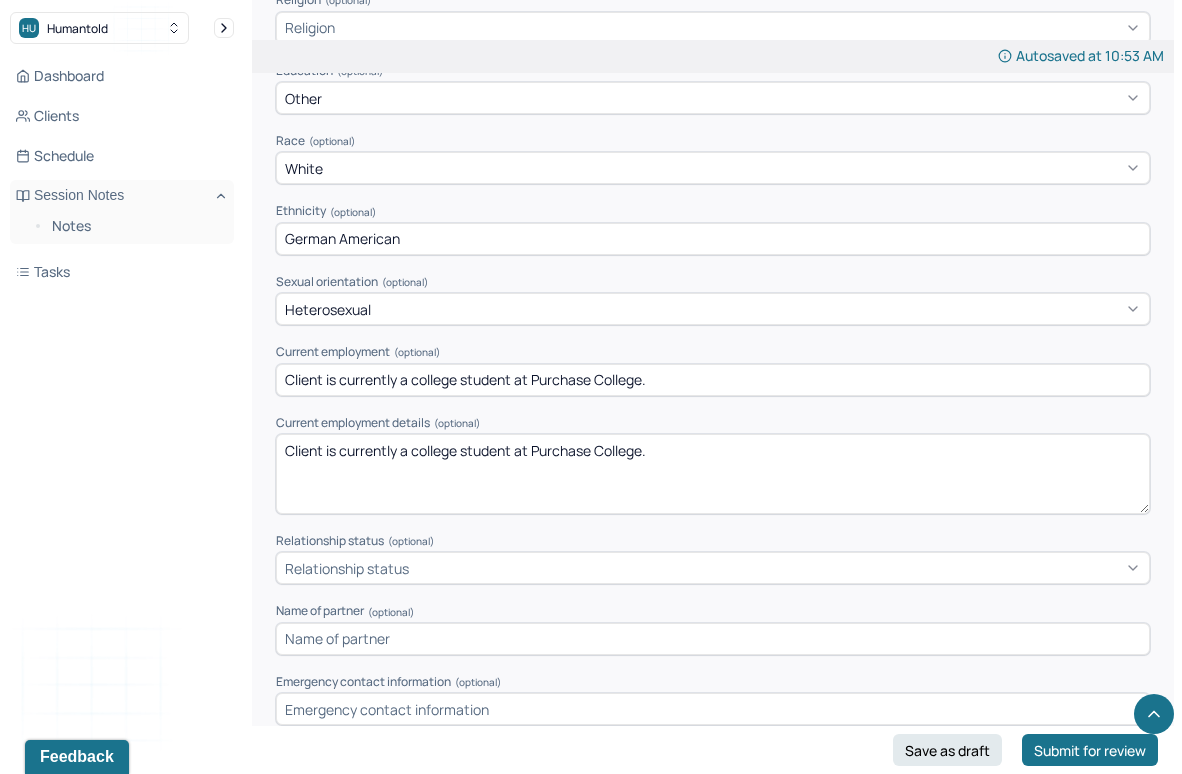 click on "N/Client is currently a college student at [UNIVERSITY]." at bounding box center (713, 474) 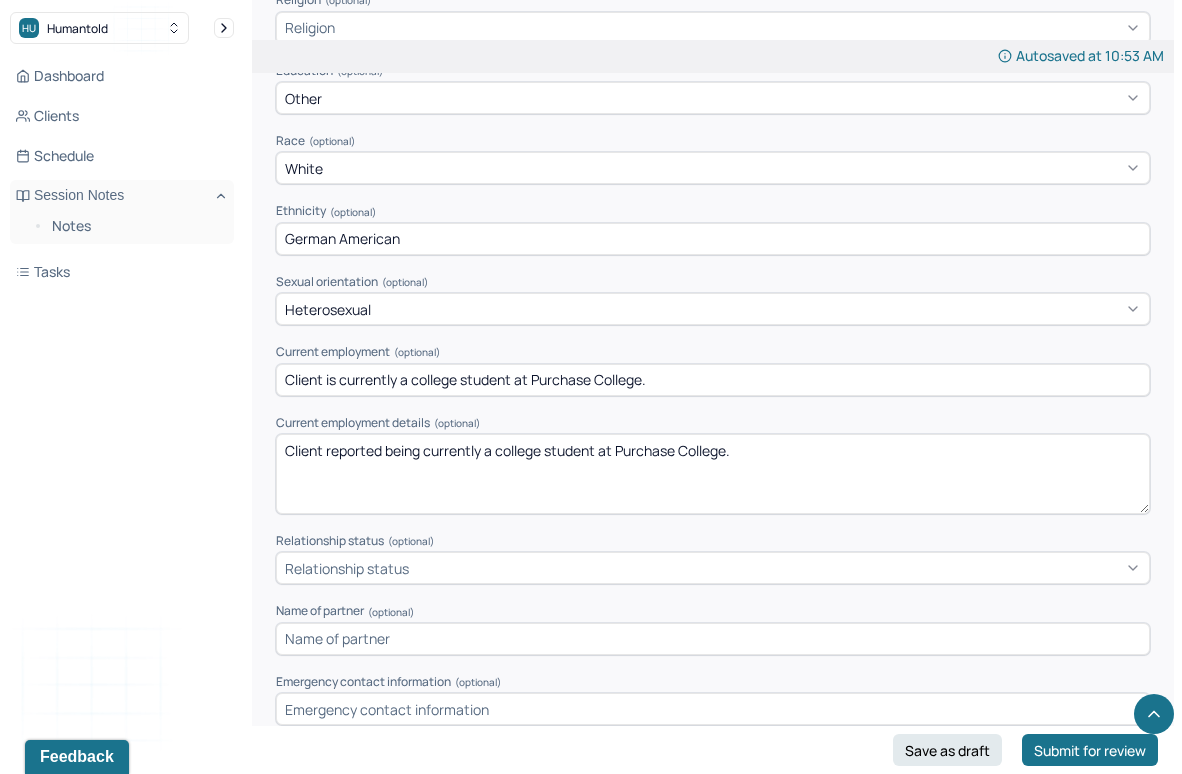 click on "Client is currently a college student at Purchase College." at bounding box center [713, 474] 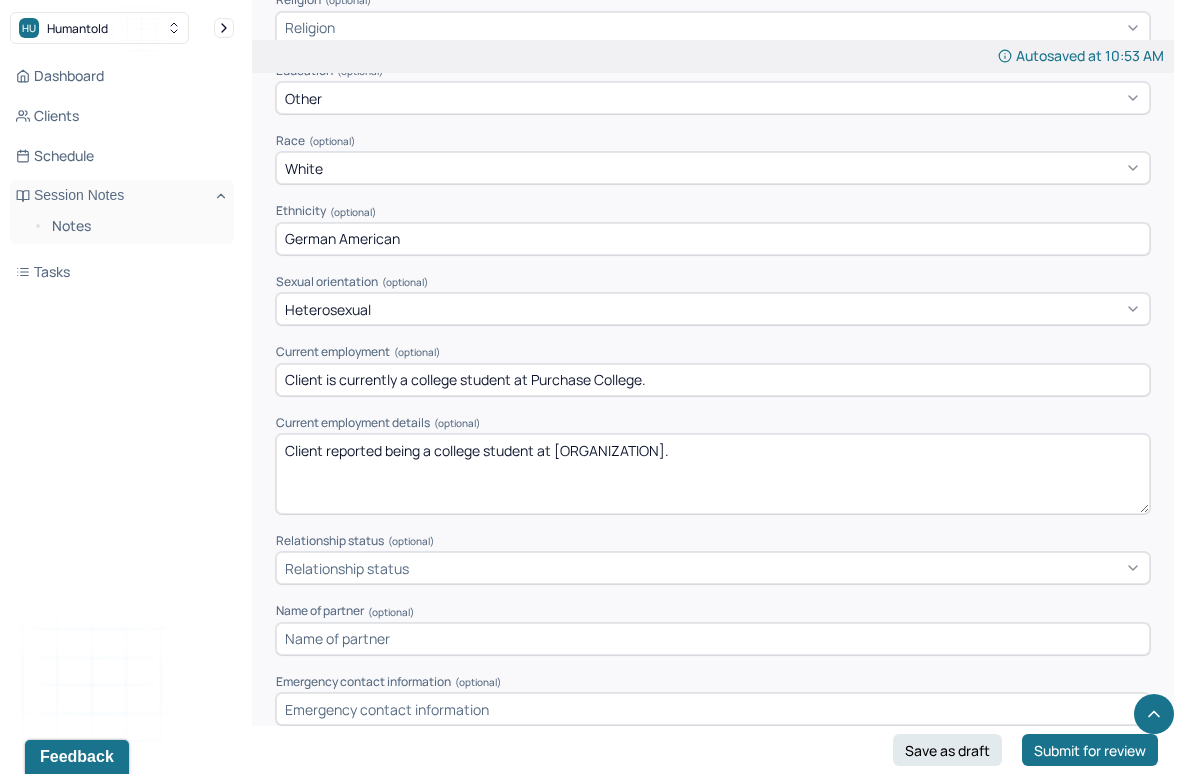 click on "Client reported being currently a college student at Purchase College." at bounding box center (713, 474) 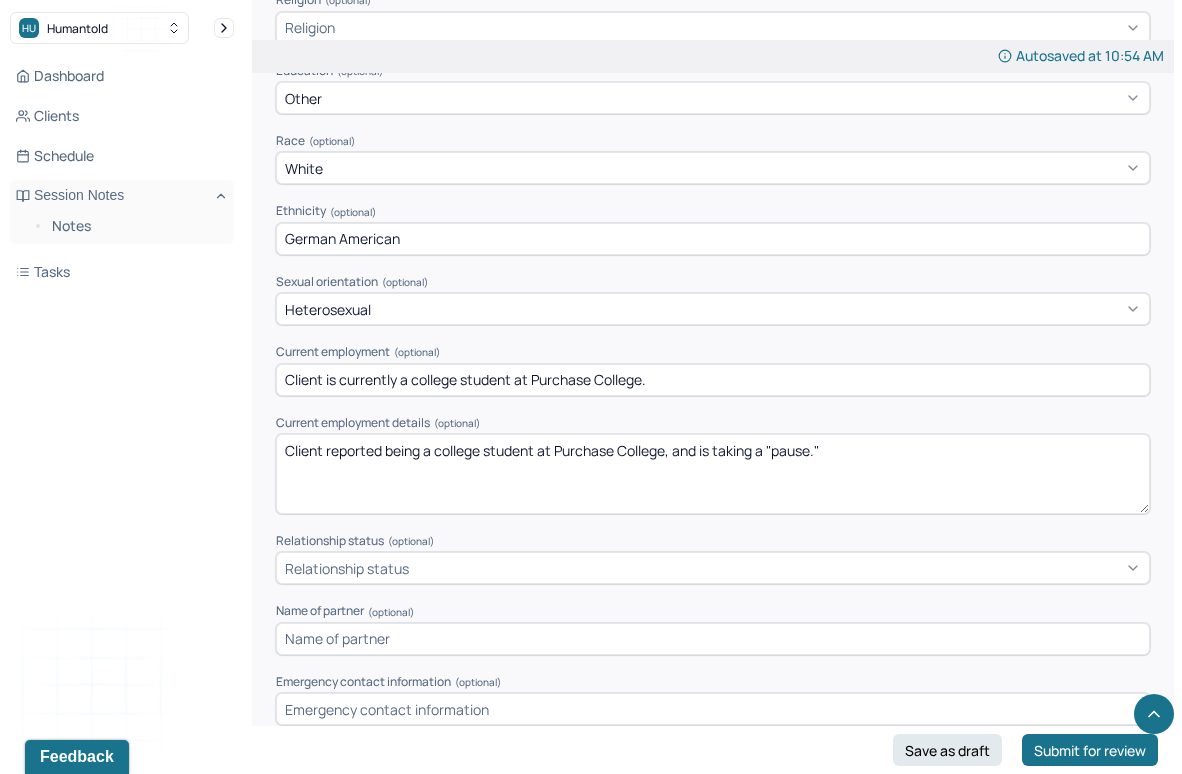 click on "Client reported being a college student at Purchase College, and is taking a "pause."" at bounding box center [713, 474] 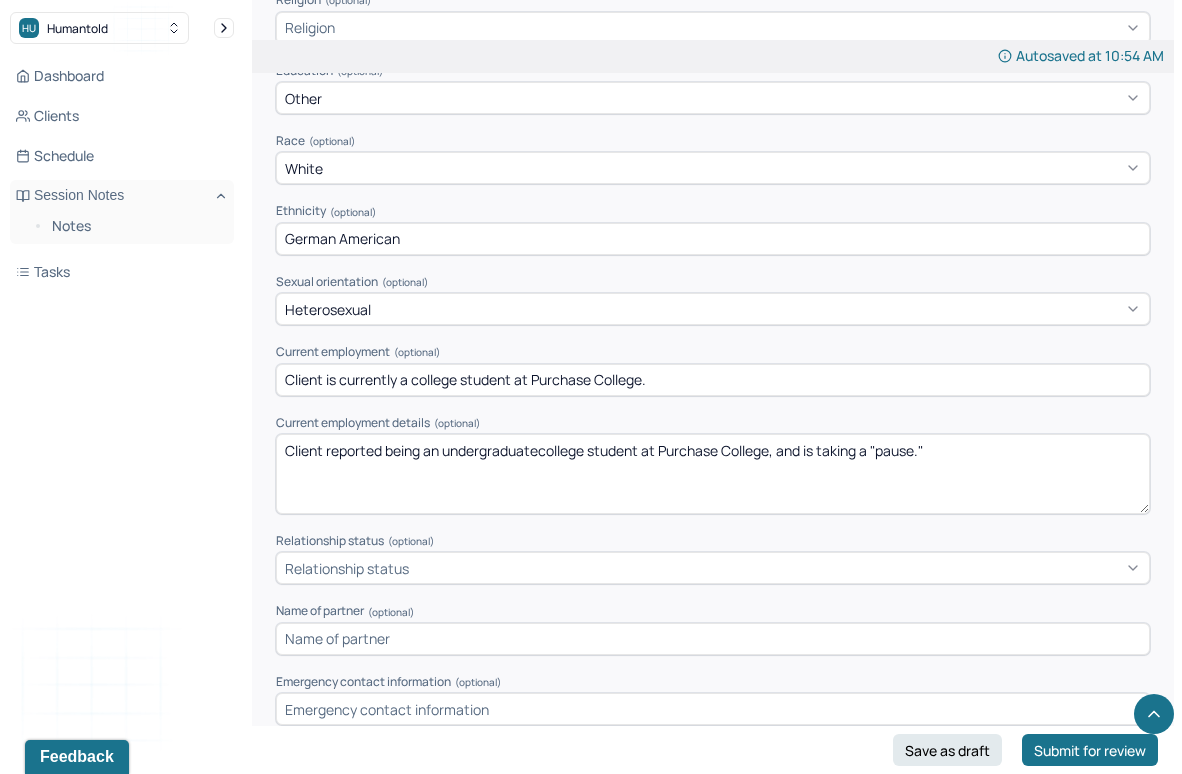 click on "Client reported being a college student at Purchase College, and is taking a "pause."" at bounding box center (713, 474) 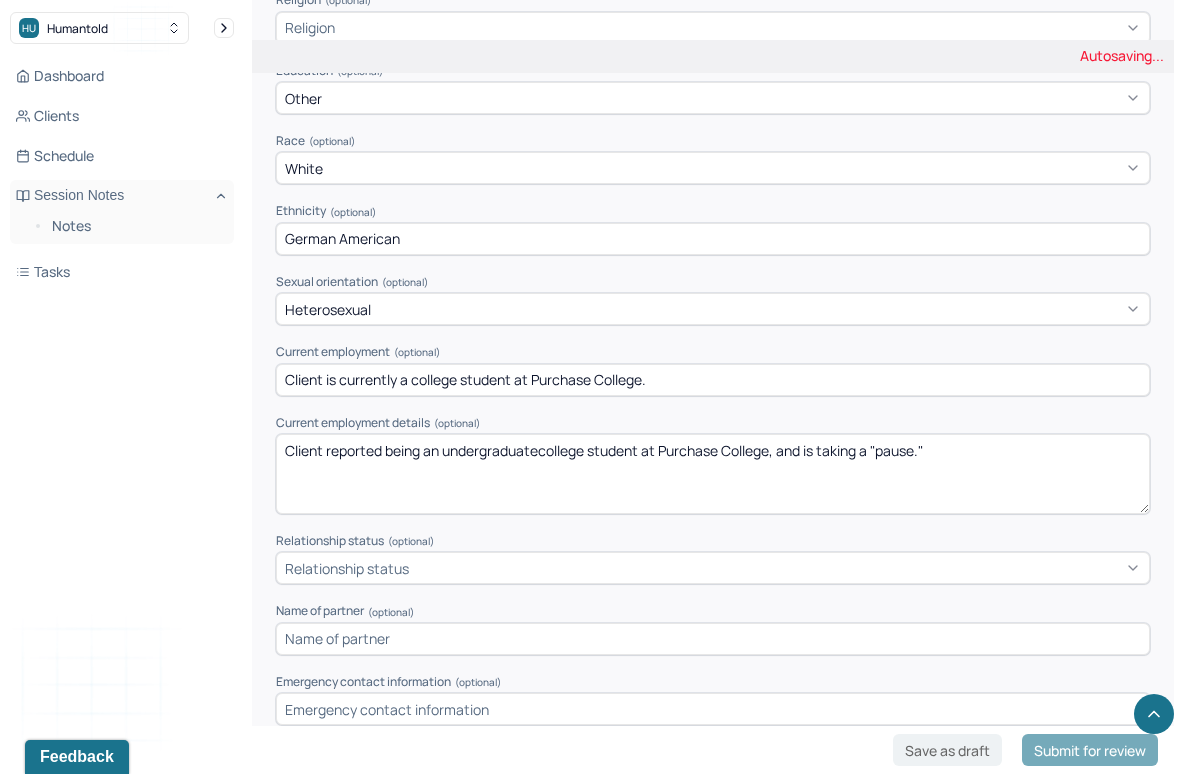 click on "Client reported being a college student at Purchase College, and is taking a "pause."" at bounding box center (713, 474) 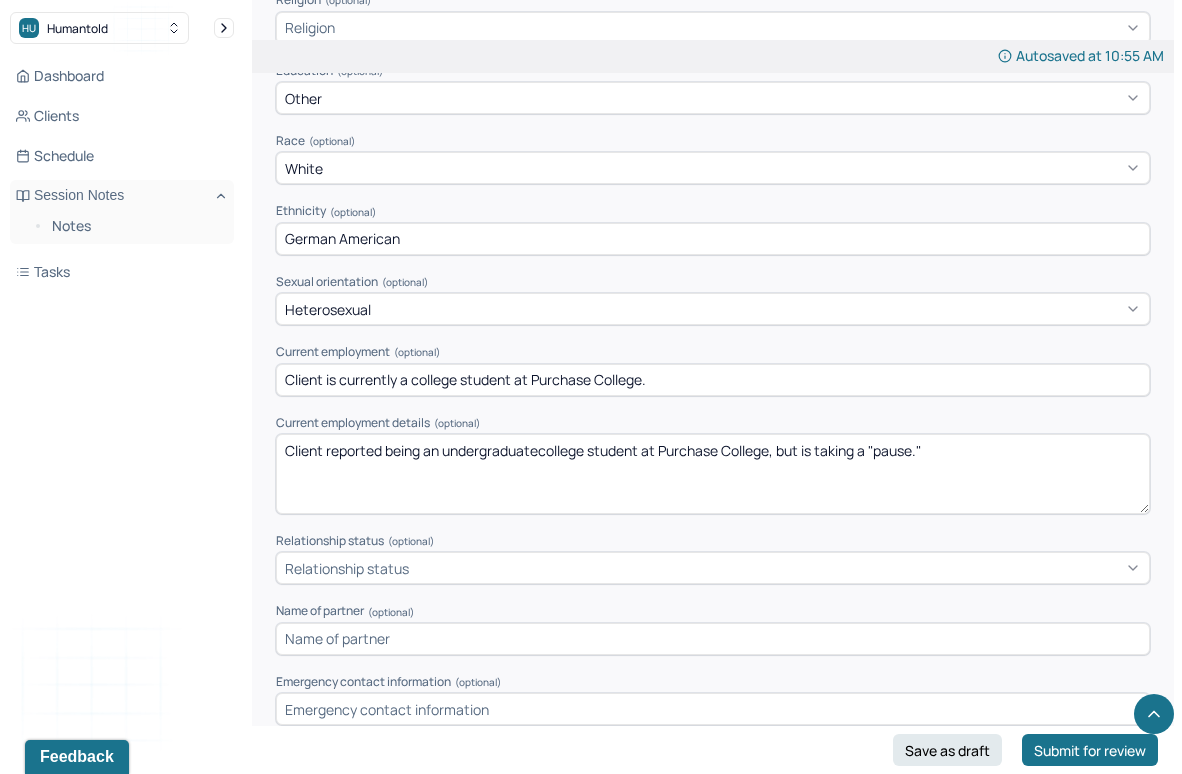 click on "Client reported being an undergraduatecollege student at Purchase College, and is taking a "pause."" at bounding box center [713, 474] 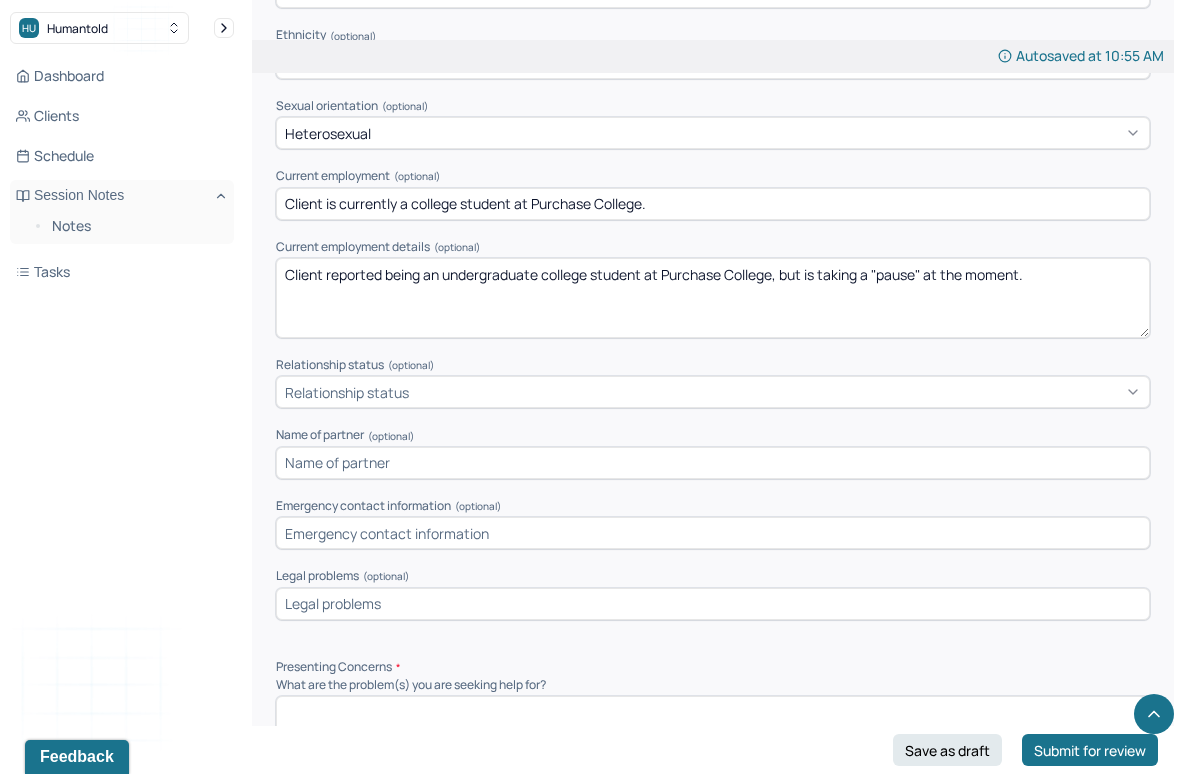 scroll, scrollTop: 1141, scrollLeft: 0, axis: vertical 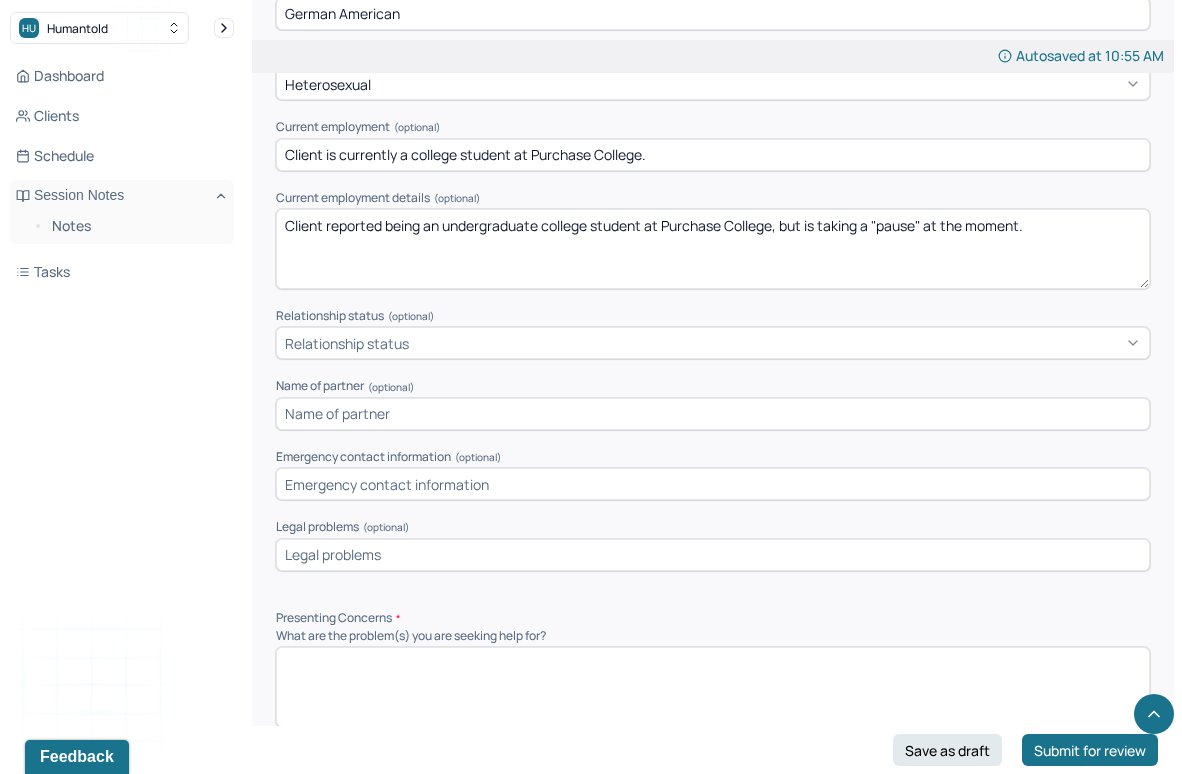 type on "Client reported being an undergraduate college student at Purchase College, but is taking a "pause" at the moment." 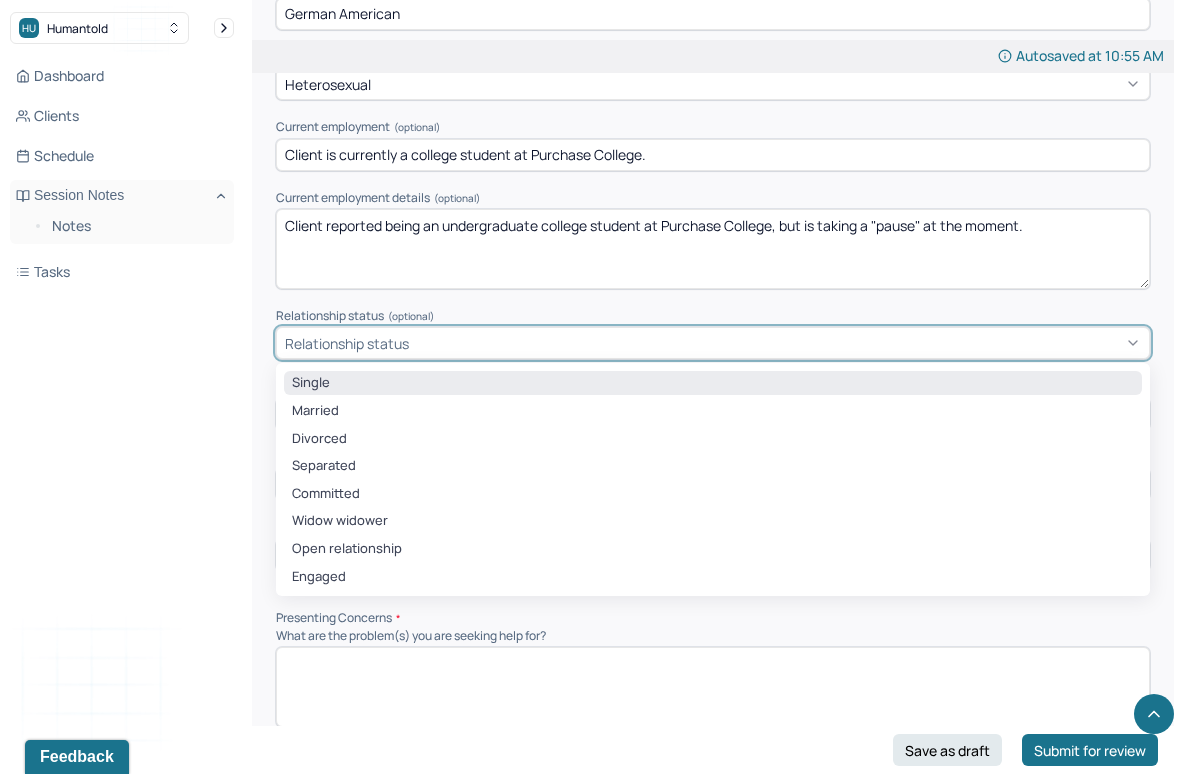 click on "Single" at bounding box center [713, 383] 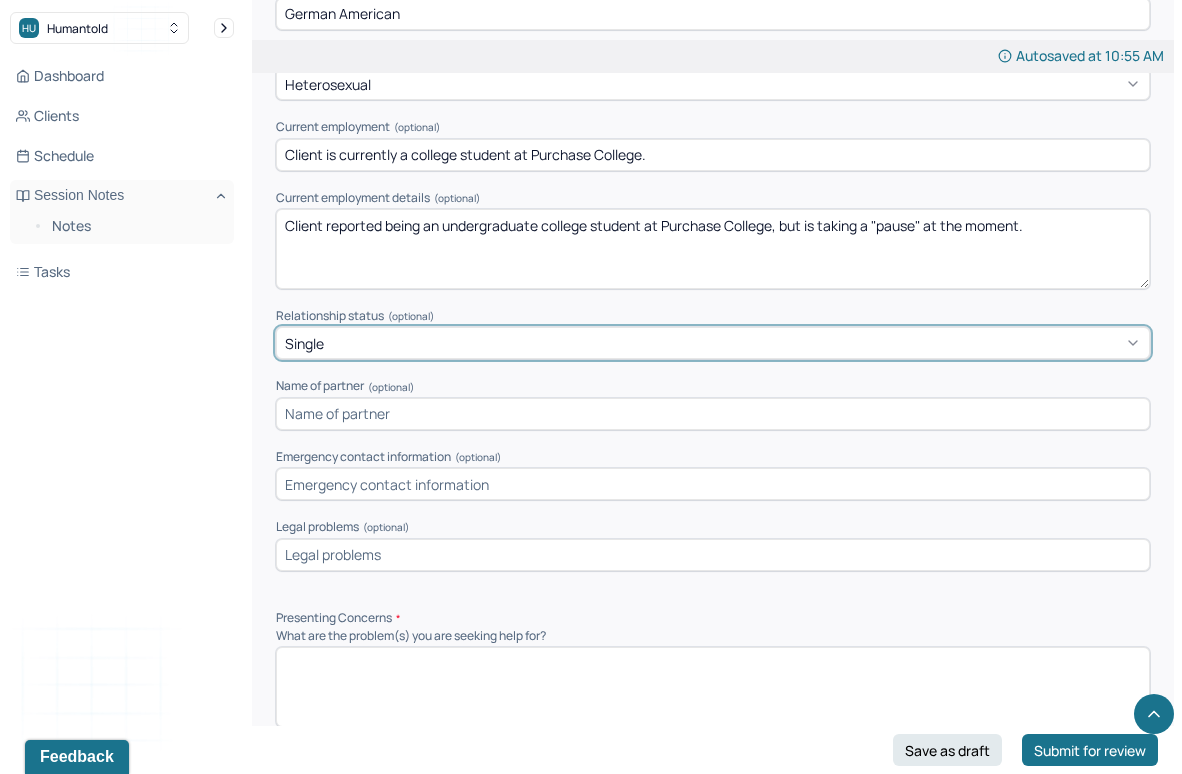 click at bounding box center [713, 414] 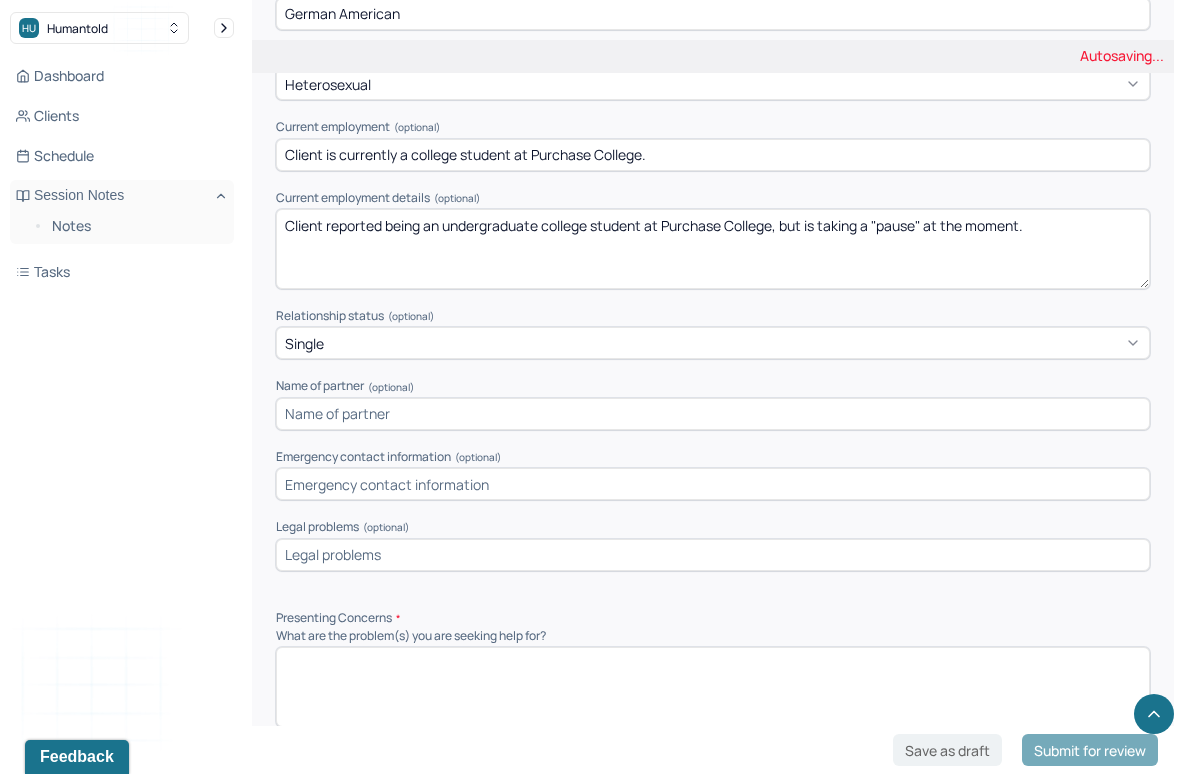 click at bounding box center [713, 484] 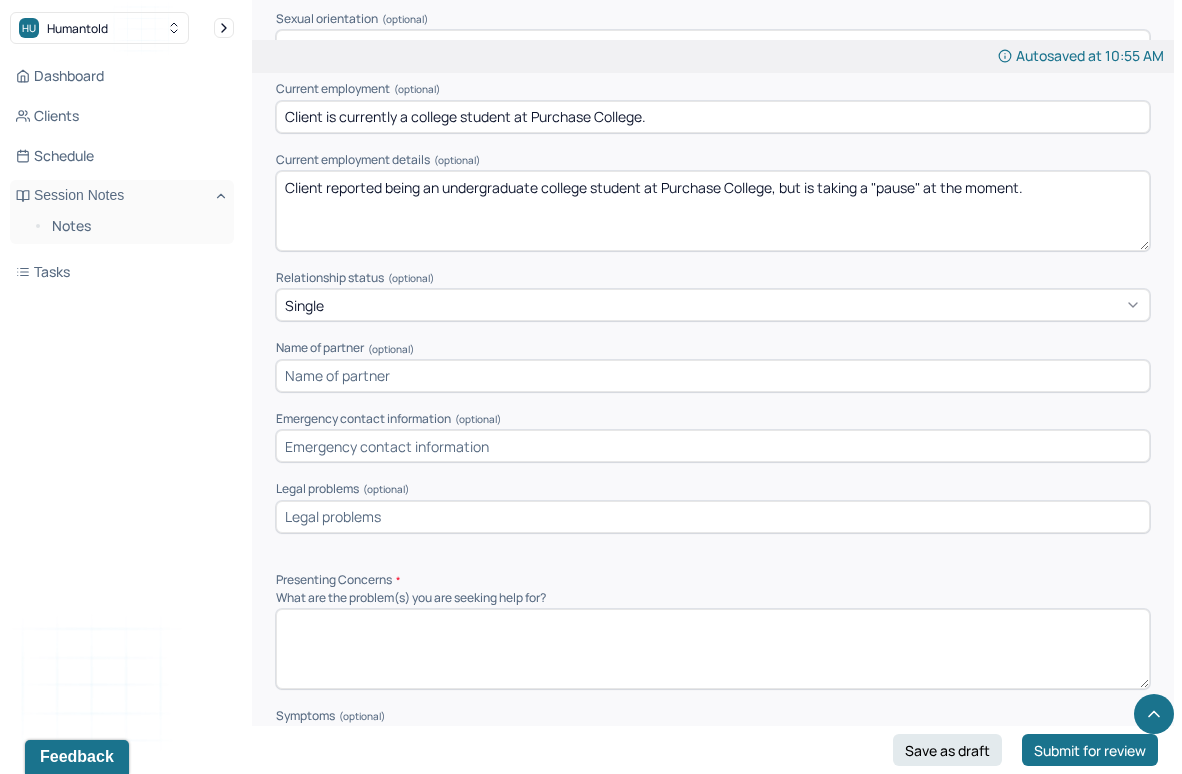 scroll, scrollTop: 1214, scrollLeft: 0, axis: vertical 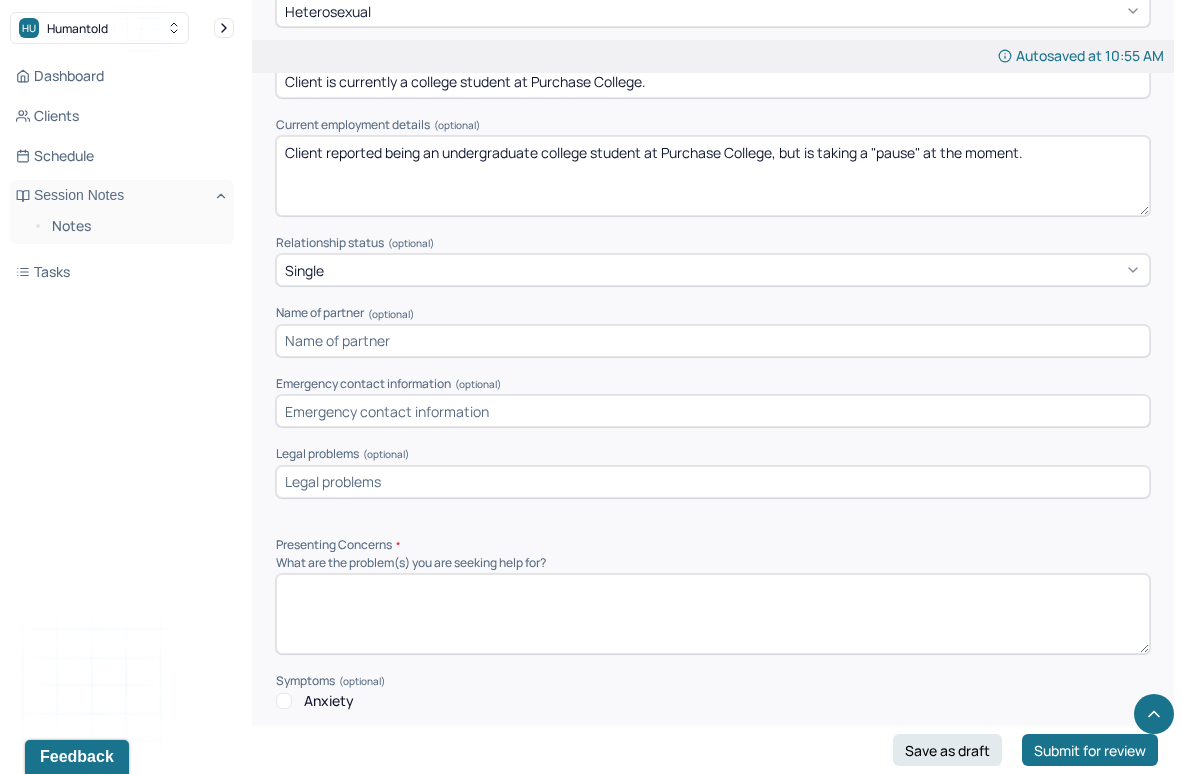 click at bounding box center (713, 482) 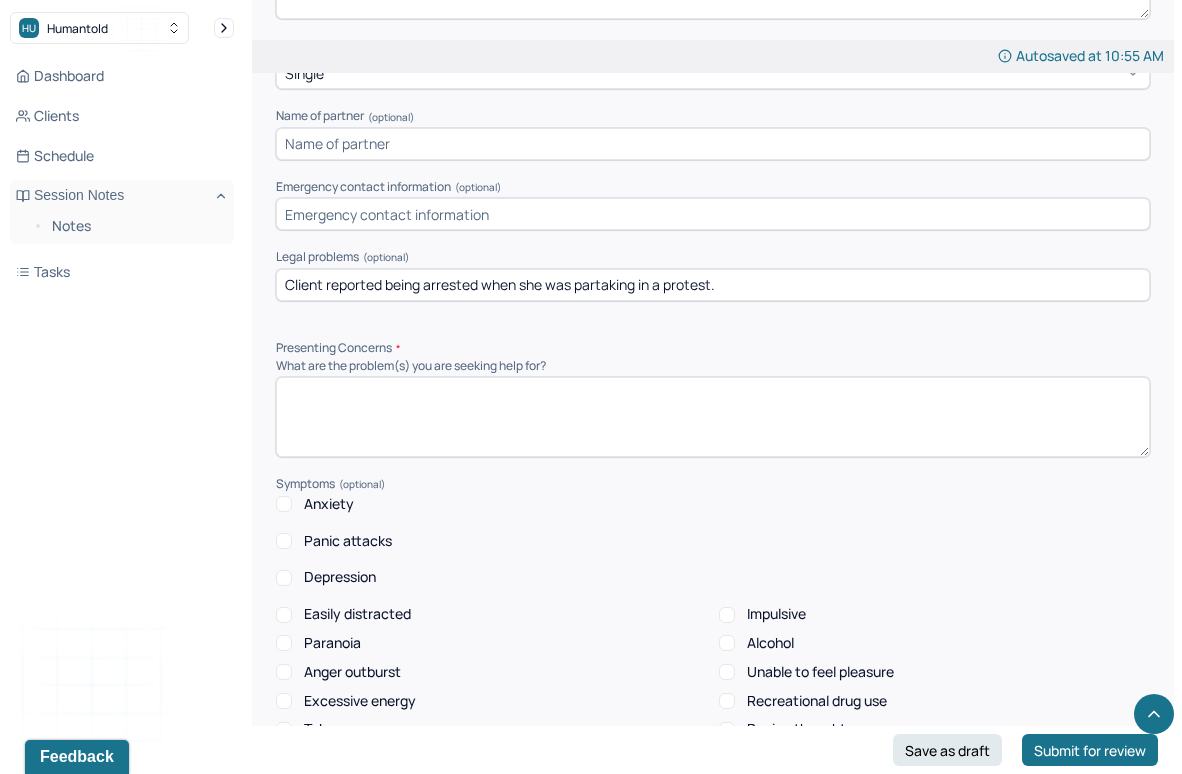 scroll, scrollTop: 1451, scrollLeft: 0, axis: vertical 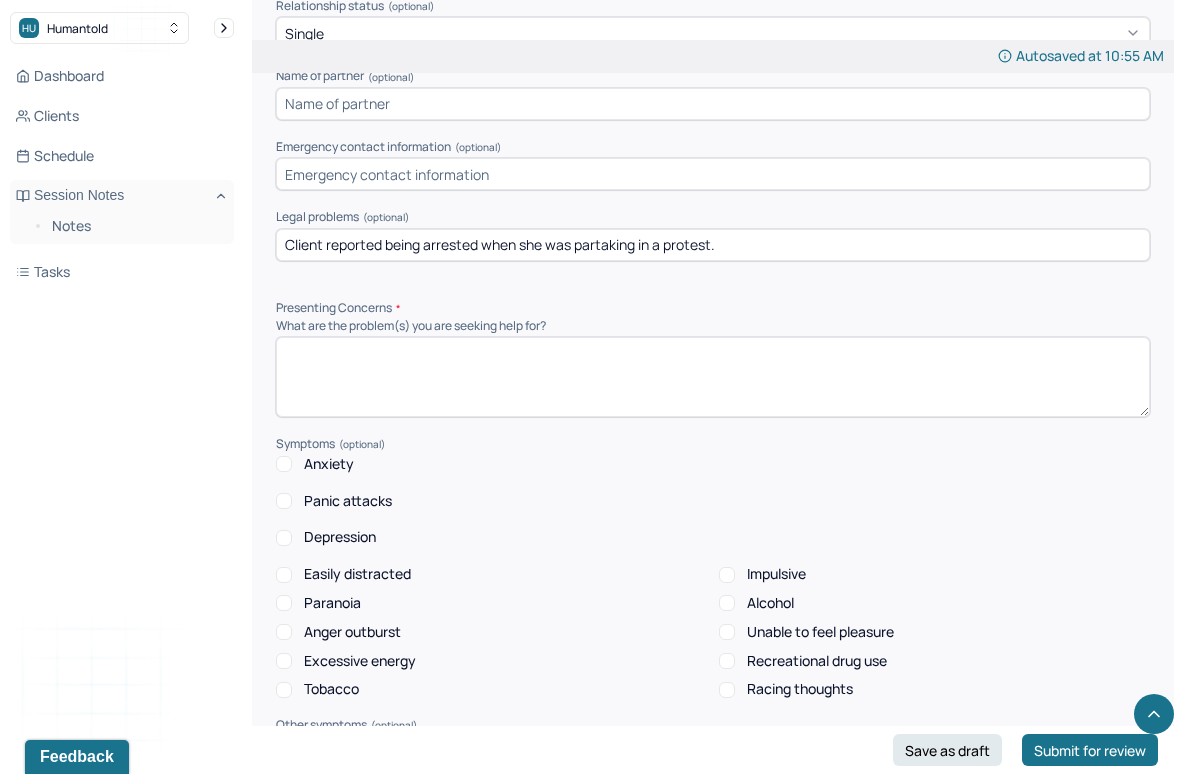 type on "Client reported being arrested when she was partaking in a protest." 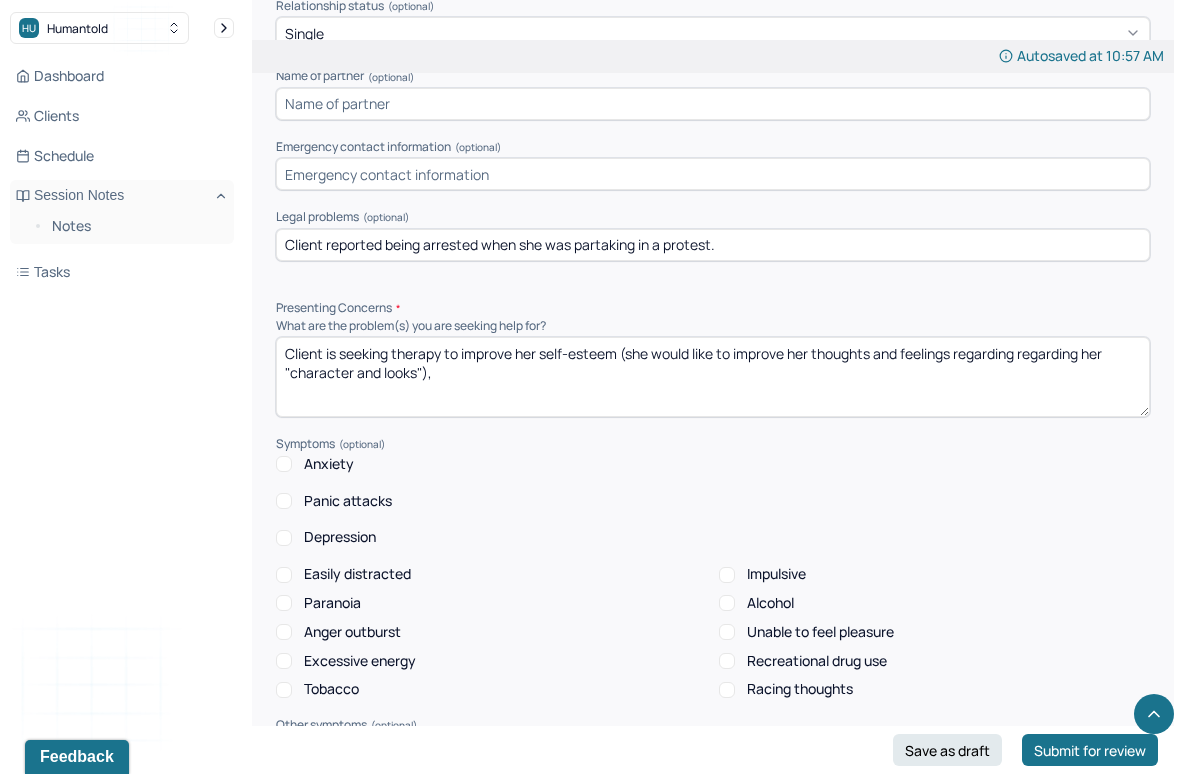 click on "Client is seeking therapy to improve her self-esteem (she would like to improve her thoughts and feelings regarding regarding her "character and looks")," at bounding box center (713, 377) 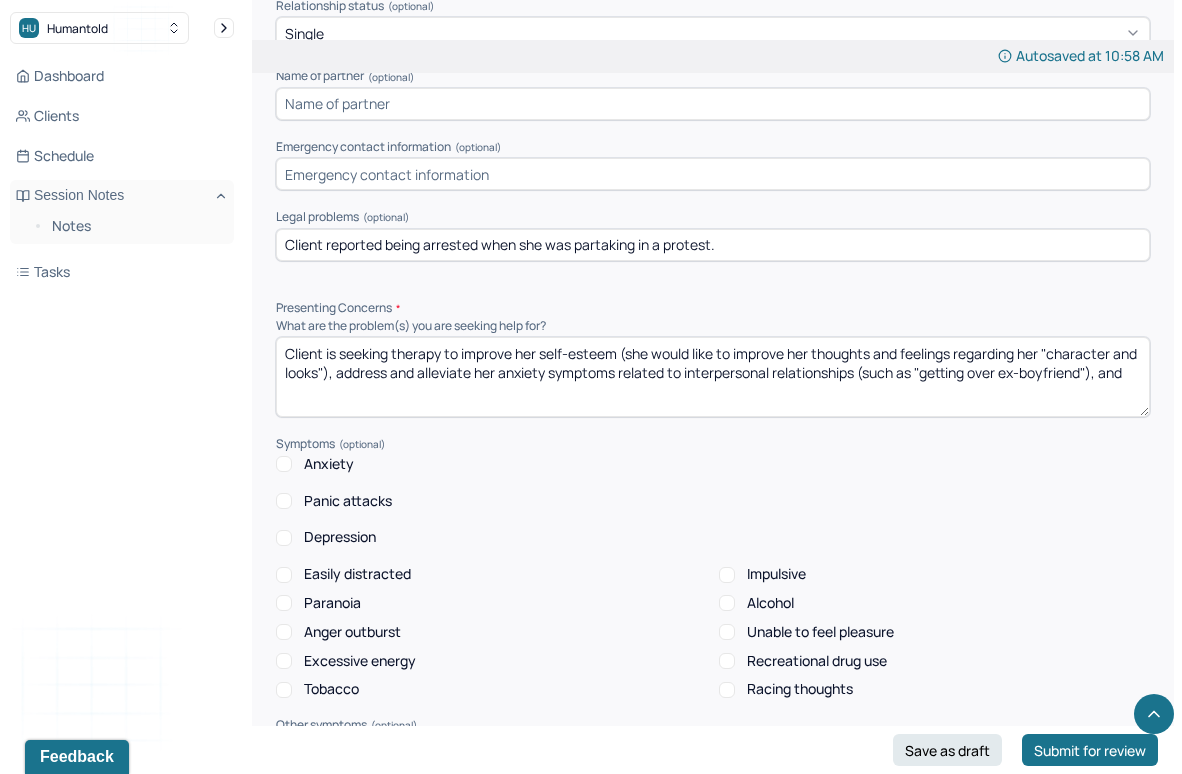 click on "Client is seeking therapy to improve her self-esteem (she would like to improve her thoughts and feelings regarding her "character and looks"), address and alleviate her anxiety symptoms related to interpersonal relationships (such as "getting over ex-boyfriend"), and" at bounding box center [713, 377] 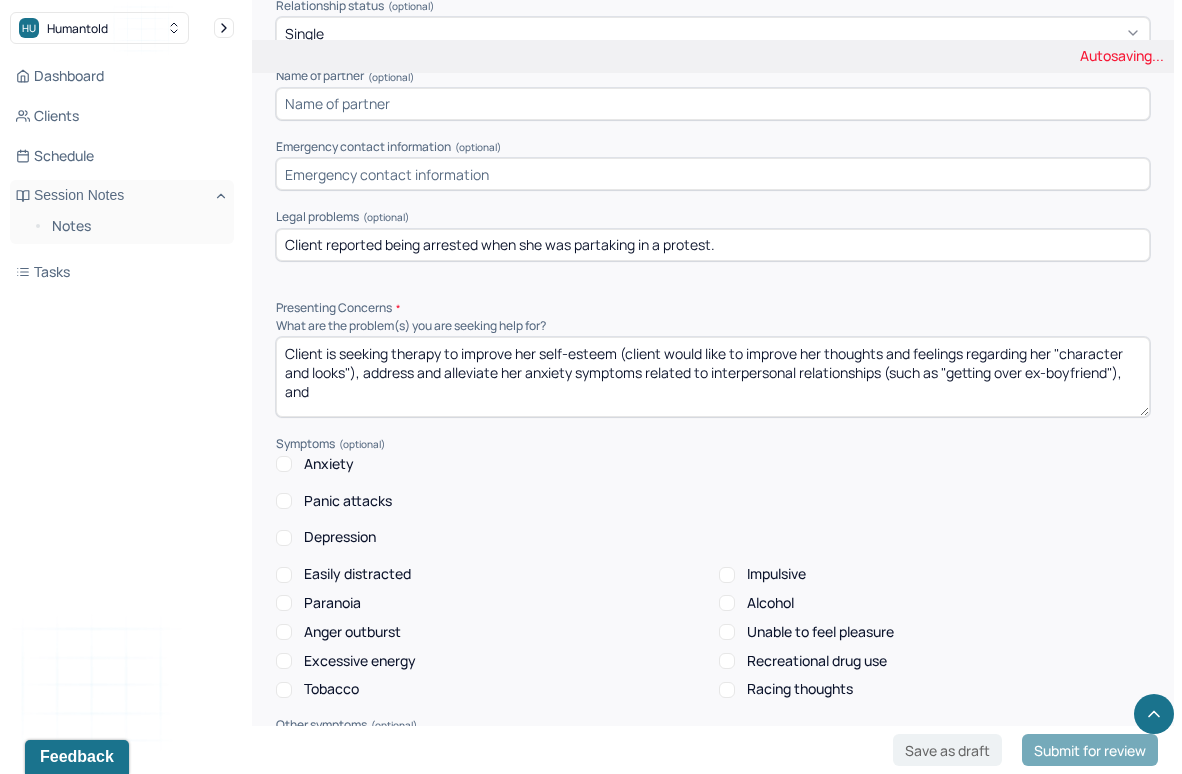 click on "Client is seeking therapy to improve her self-esteem (she would like to improve her thoughts and feelings regarding her "character and looks"), address and alleviate her anxiety symptoms related to interpersonal relationships (such as "getting over ex-boyfriend"), and" at bounding box center [713, 377] 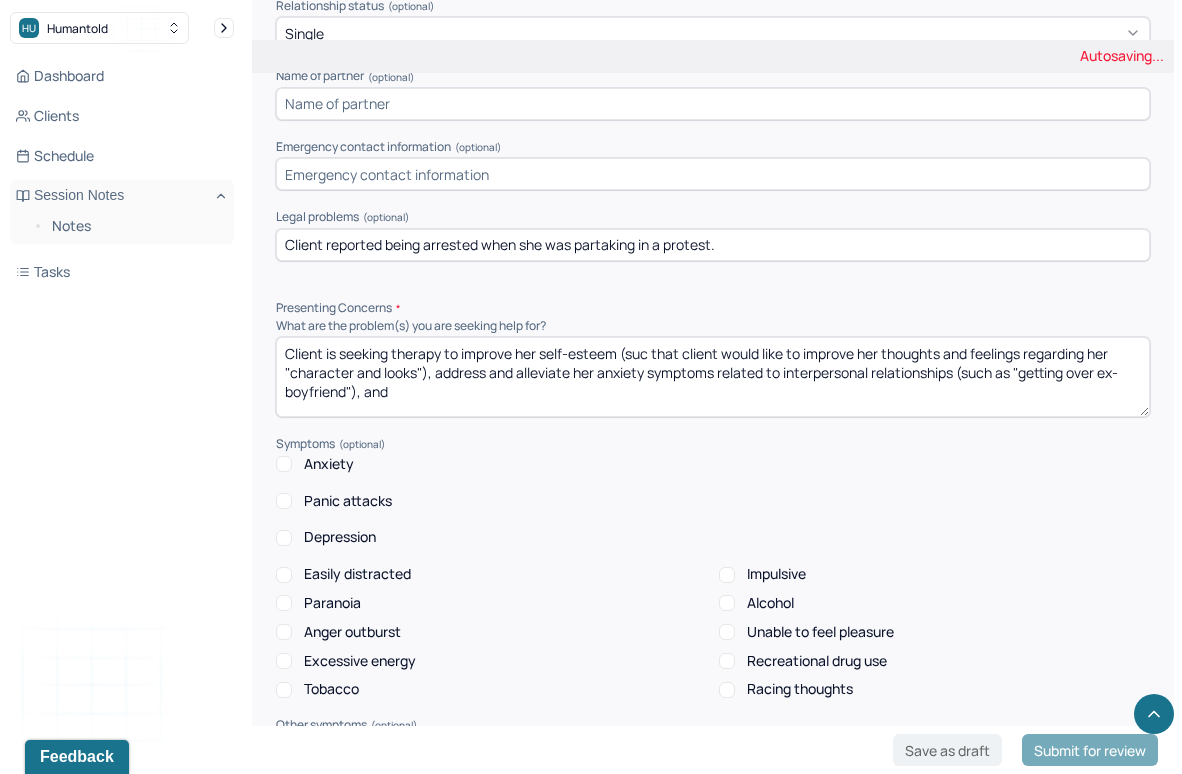 click on "Client is seeking therapy to improve her self-esteem (client would like to improve her thoughts and feelings regarding her "character and looks"), address and alleviate her anxiety symptoms related to interpersonal relationships (such as "getting over ex-boyfriend"), and" at bounding box center [713, 377] 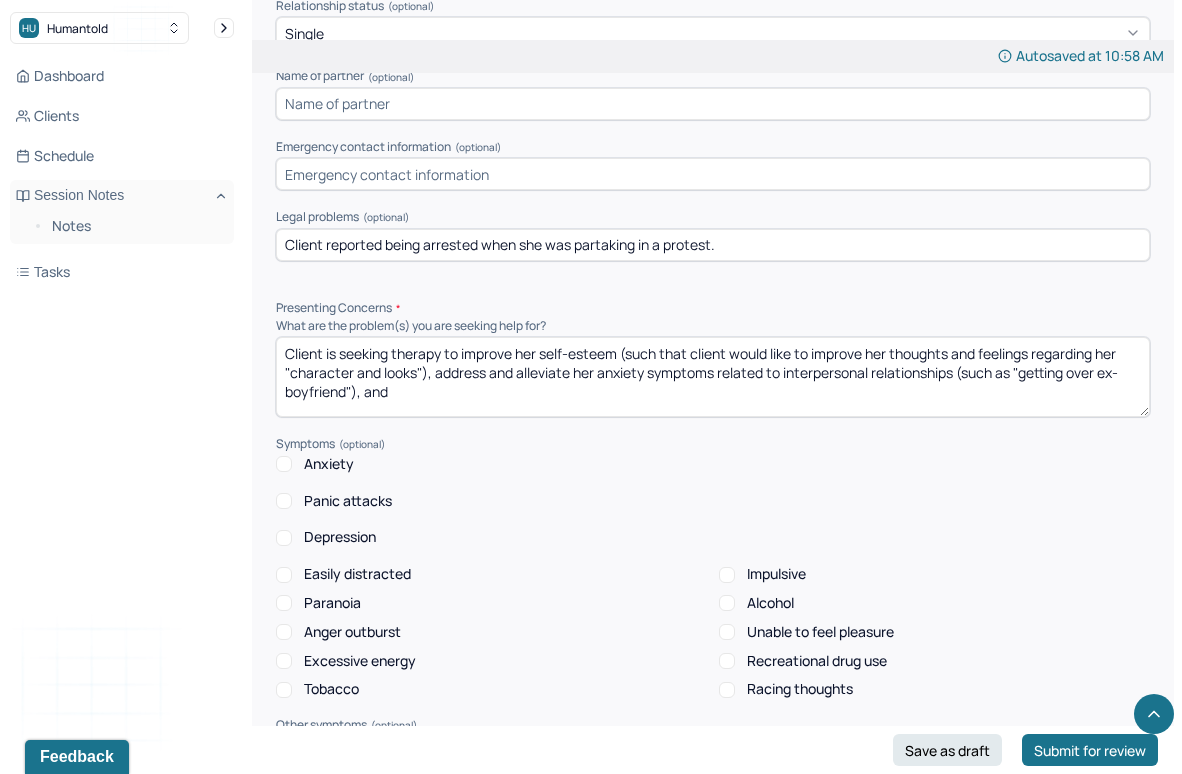 click on "Client is seeking therapy to improve her self-esteem (such that client would like to improve her thoughts and feelings regarding her "character and looks"), address and alleviate her anxiety symptoms related to interpersonal relationships (such as "getting over ex-boyfriend"), and" at bounding box center (713, 377) 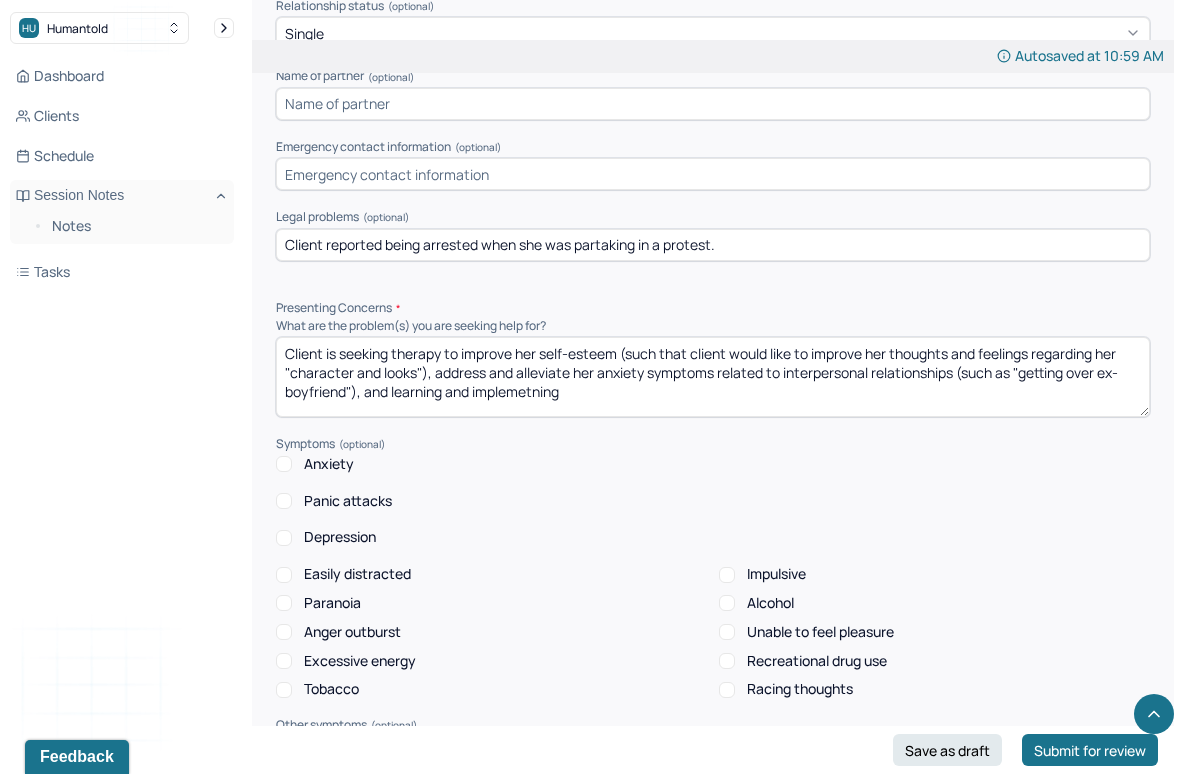 click on "Client is seeking therapy to improve her self-esteem (such that client would like to improve her thoughts and feelings regarding her "character and looks"), address and alleviate her anxiety symptoms related to interpersonal relationships (such as "getting over ex-boyfriend"), and learning and implemetning" at bounding box center (713, 377) 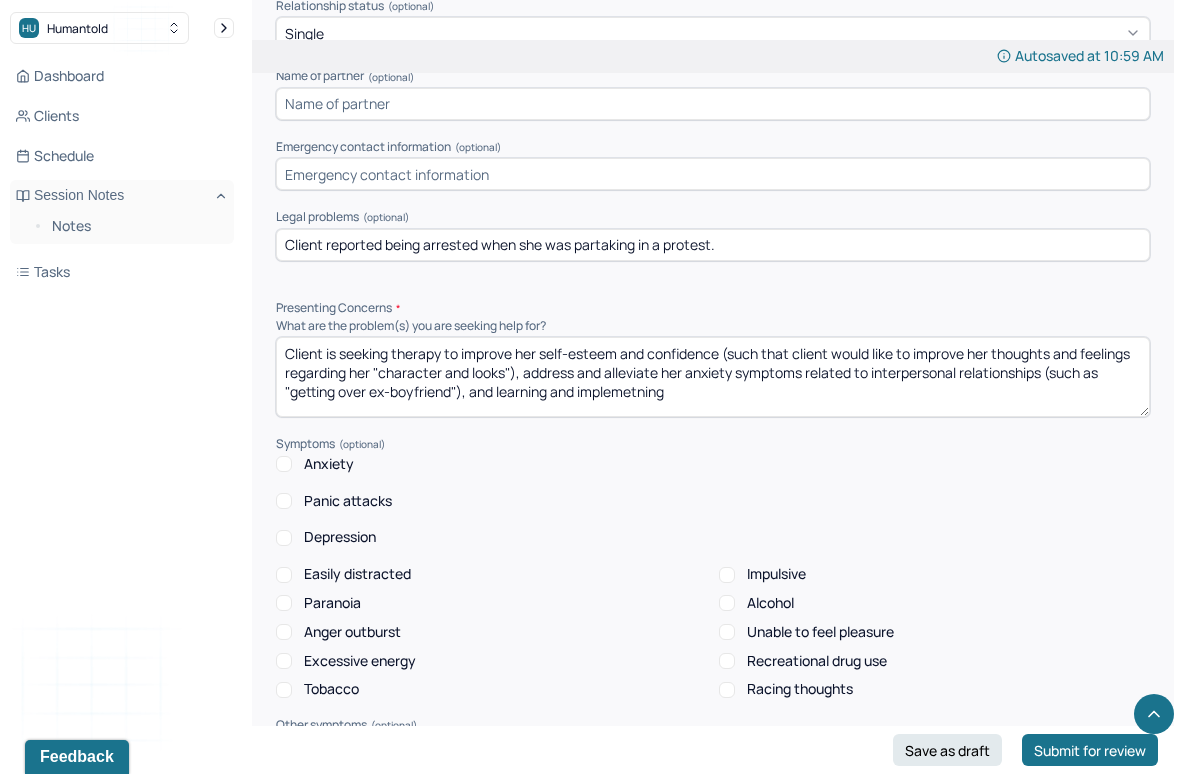 click on "Client is seeking therapy to improve her self-esteem and confidence (such that client would like to improve her thoughts and feelings regarding her "character and looks"), address and alleviate her anxiety symptoms related to interpersonal relationships (such as "getting over ex-boyfriend"), and learning and implemetning" at bounding box center (713, 377) 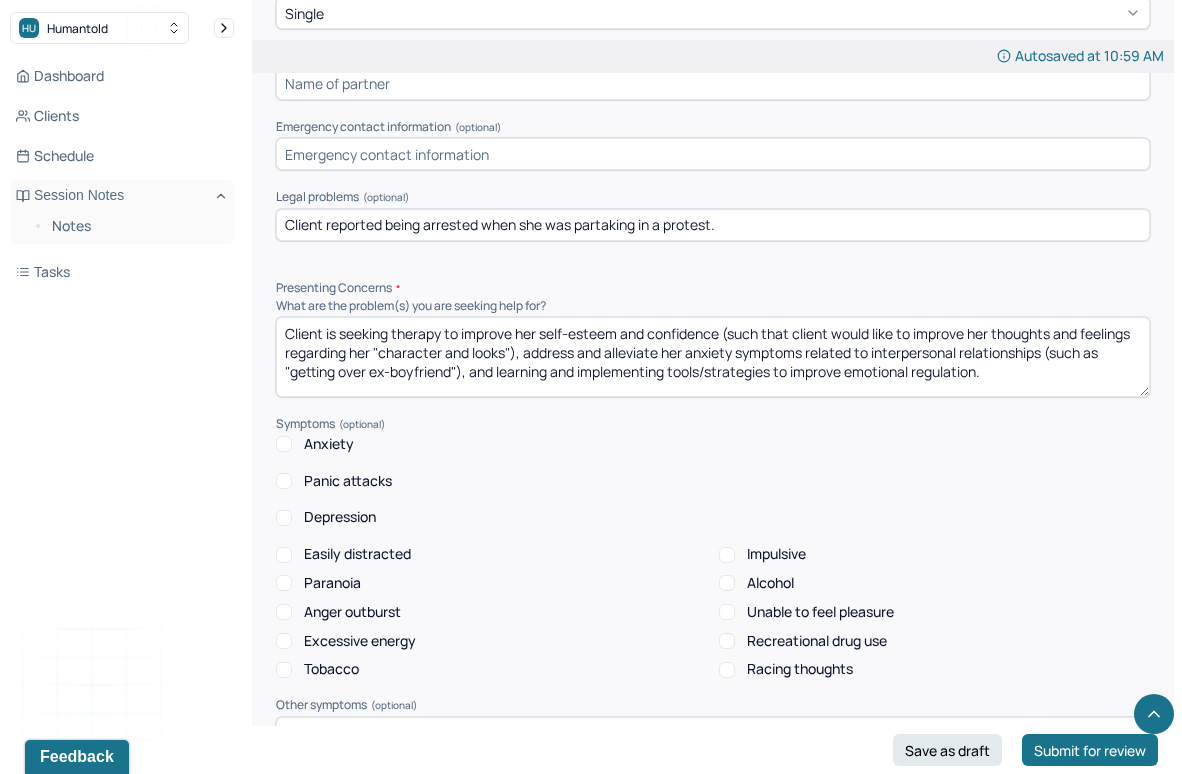 scroll, scrollTop: 1472, scrollLeft: 0, axis: vertical 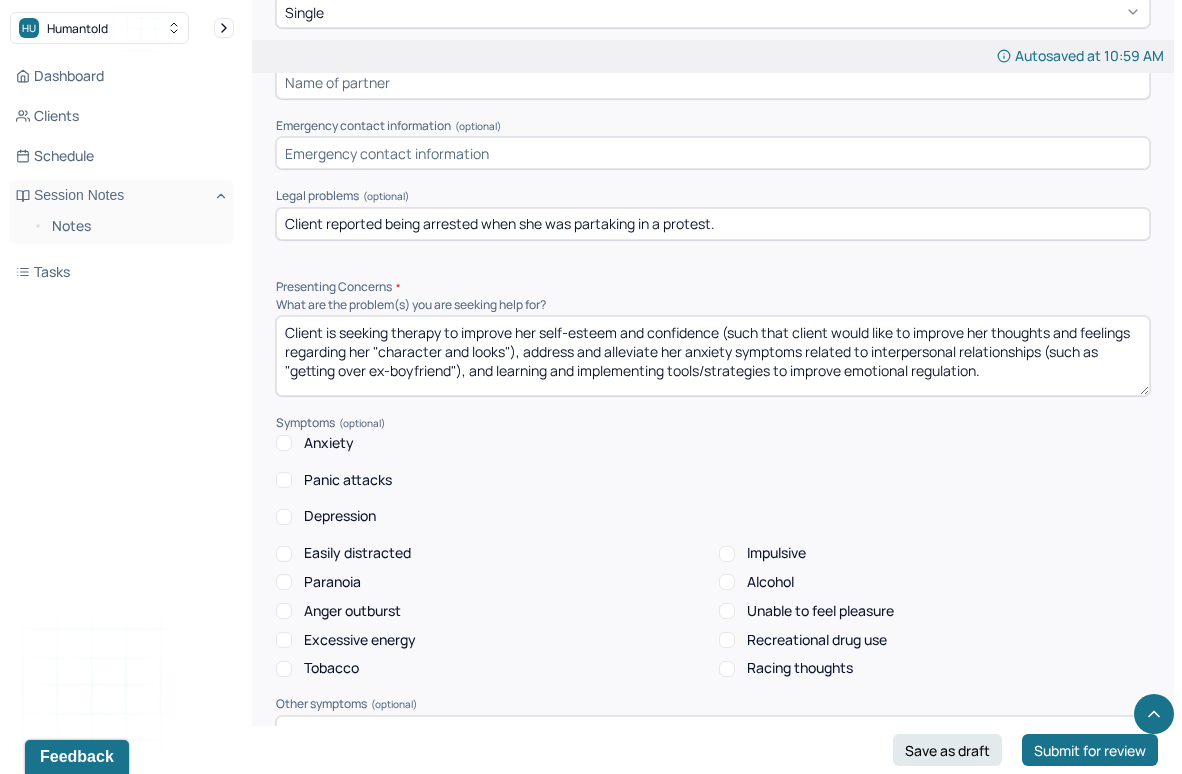 click on "Client is seeking therapy to improve her self-esteem and confidence (such that client would like to improve her thoughts and feelings regarding her "character and looks"), address and alleviate her anxiety symptoms related to interpersonal relationships (such as "getting over ex-boyfriend"), and learning and implementing tools/strategies to improve emotional regulation." at bounding box center (713, 356) 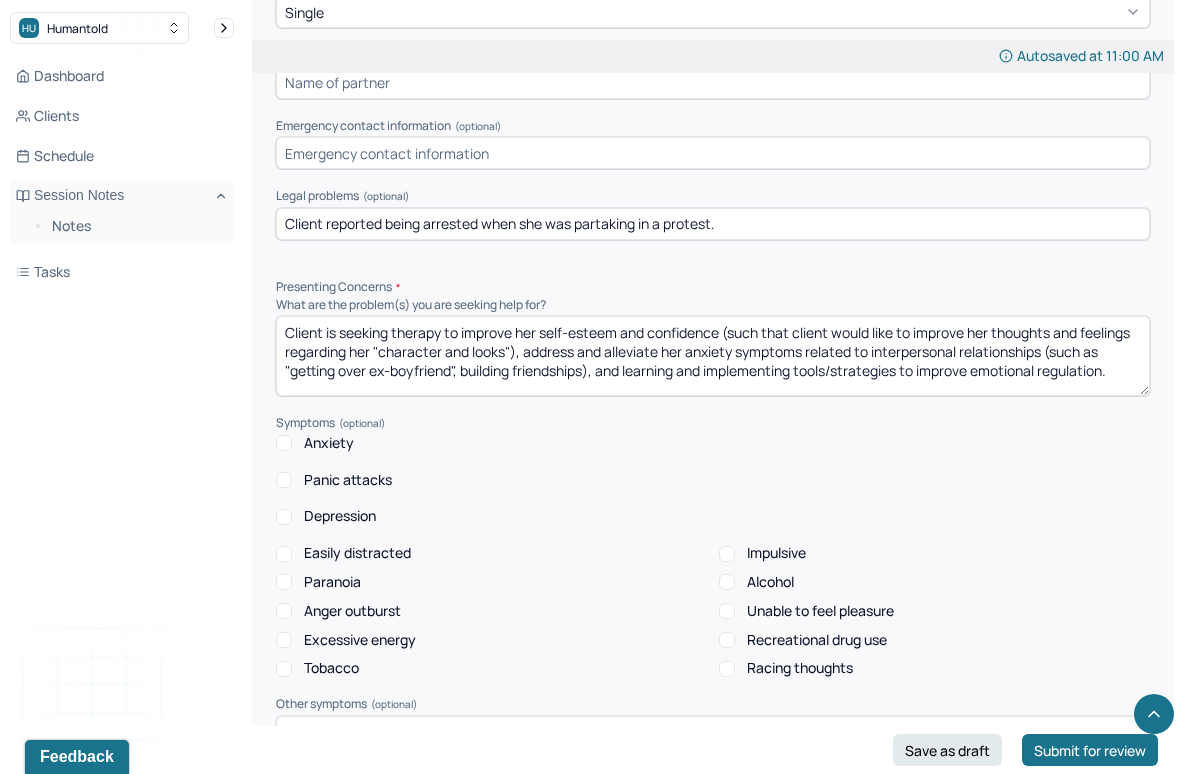 click on "Client is seeking therapy to improve her self-esteem and confidence (such that client would like to improve her thoughts and feelings regarding her "character and looks"), address and alleviate her anxiety symptoms related to interpersonal relationships (such as "getting over ex-boyfriend", building friendships), and learning and implementing tools/strategies to improve emotional regulation." at bounding box center [713, 356] 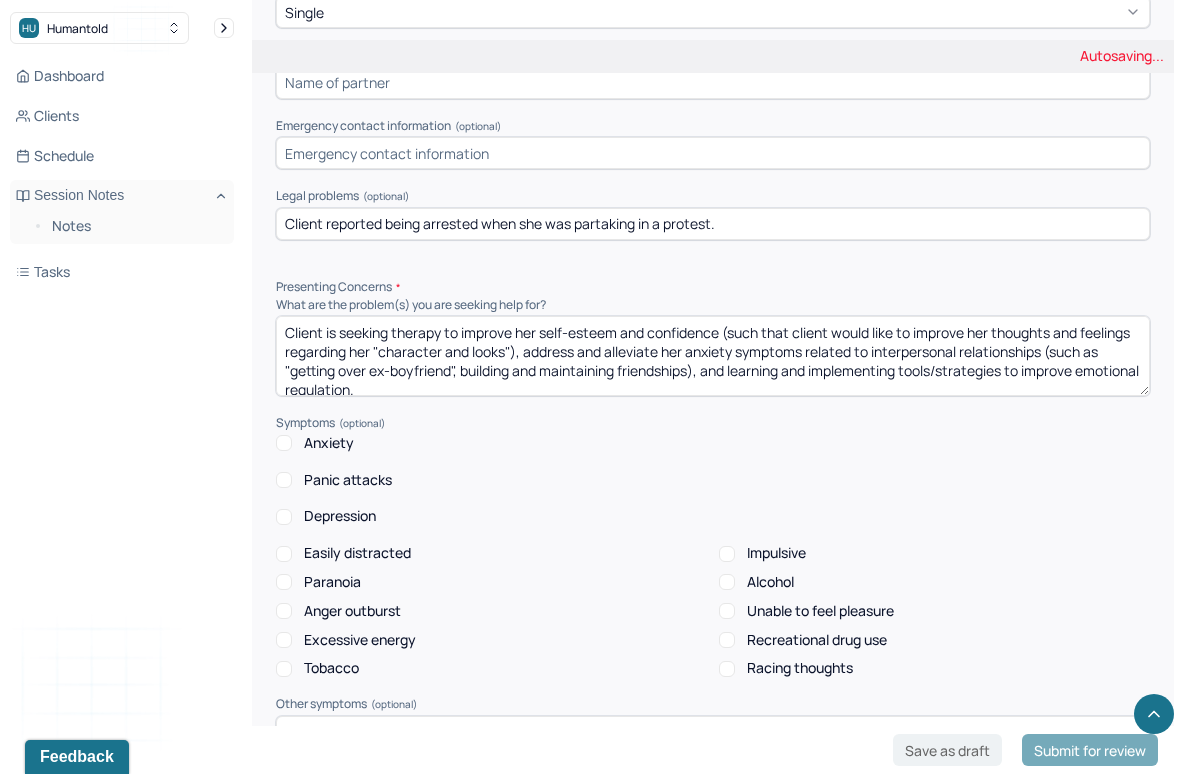 click on "Client is seeking therapy to improve her self-esteem and confidence (such that client would like to improve her thoughts and feelings regarding her "character and looks"), address and alleviate her anxiety symptoms related to interpersonal relationships (such as "getting over ex-boyfriend", building friendships), and learning and implementing tools/strategies to improve emotional regulation." at bounding box center [713, 356] 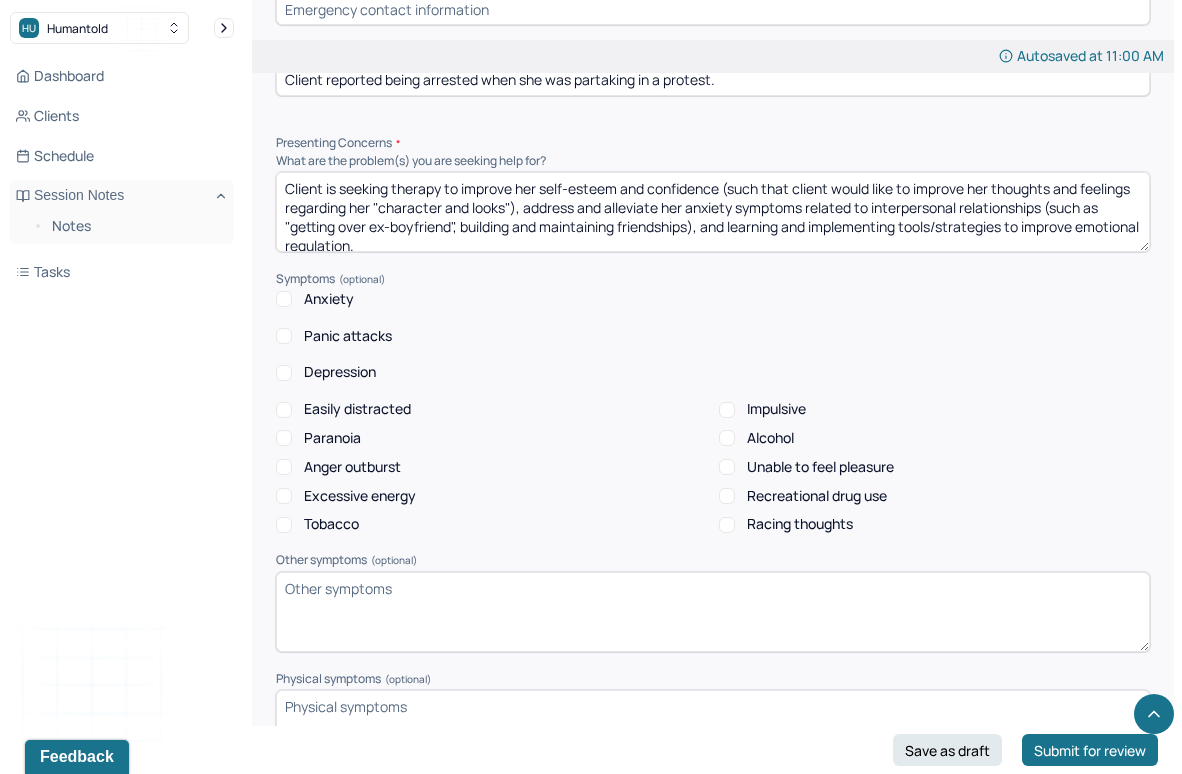 scroll, scrollTop: 1613, scrollLeft: 0, axis: vertical 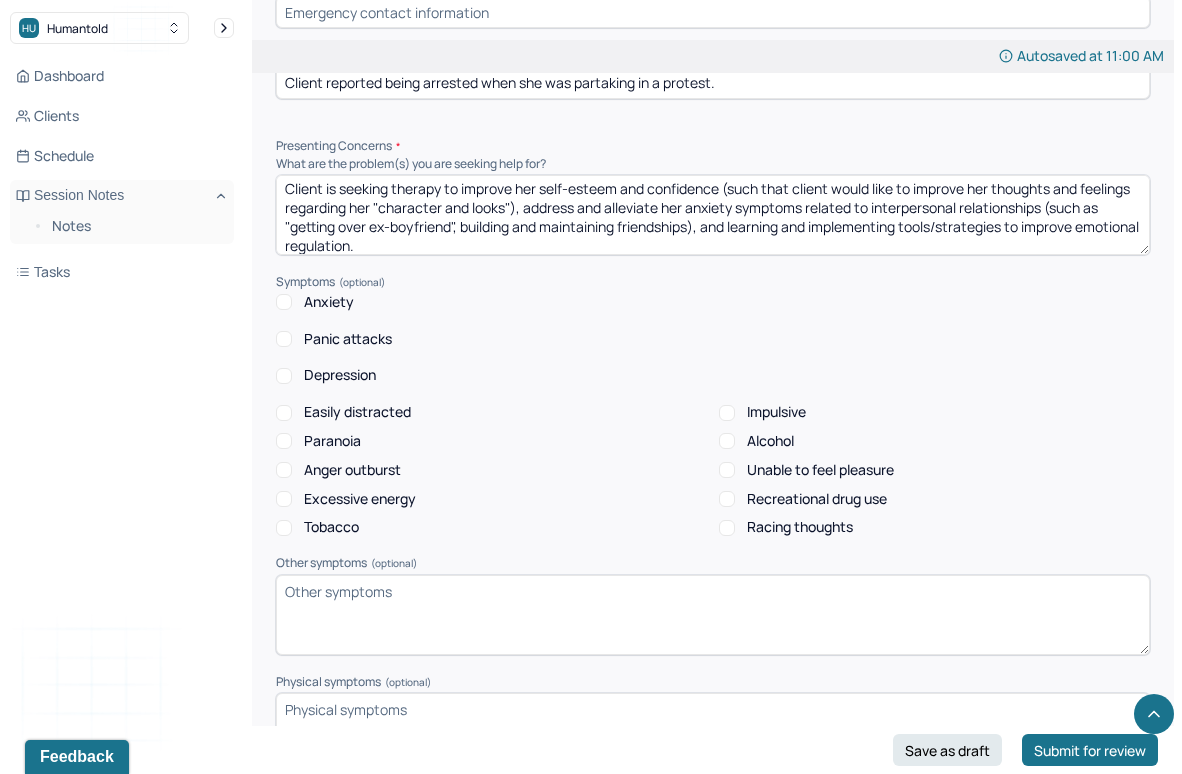 drag, startPoint x: 458, startPoint y: 257, endPoint x: 244, endPoint y: 253, distance: 214.03738 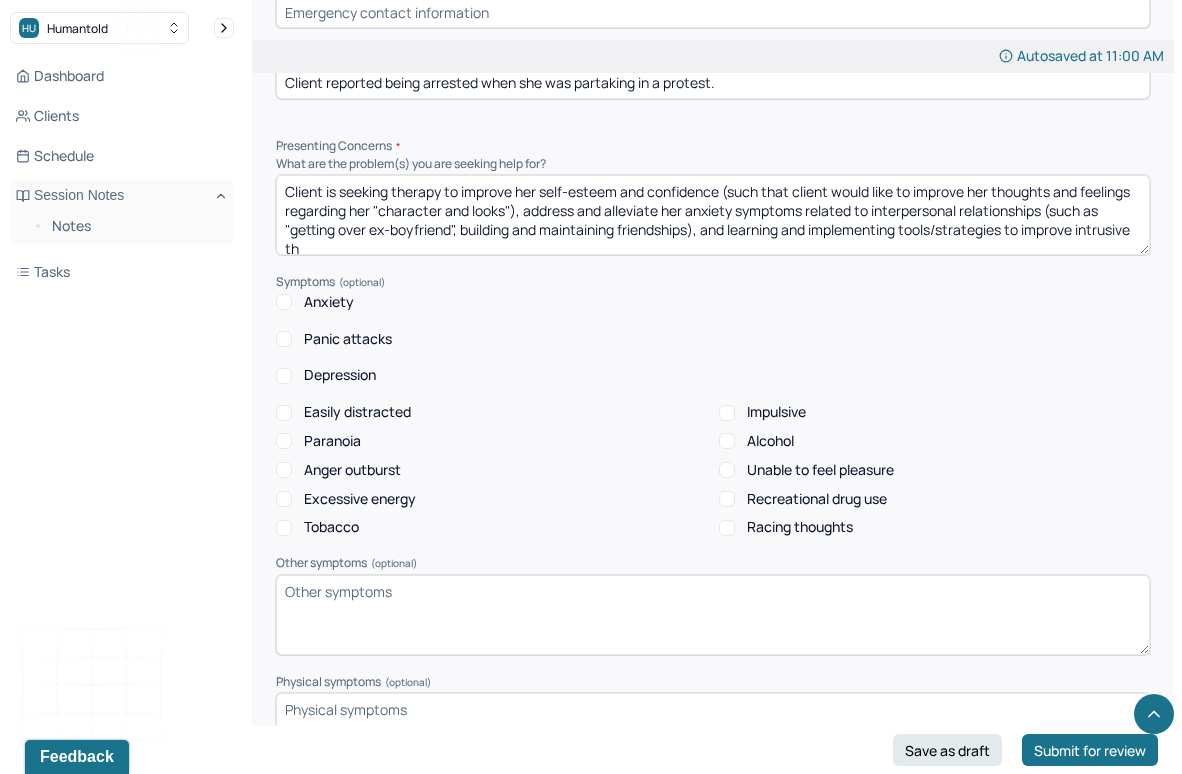 scroll, scrollTop: 3, scrollLeft: 0, axis: vertical 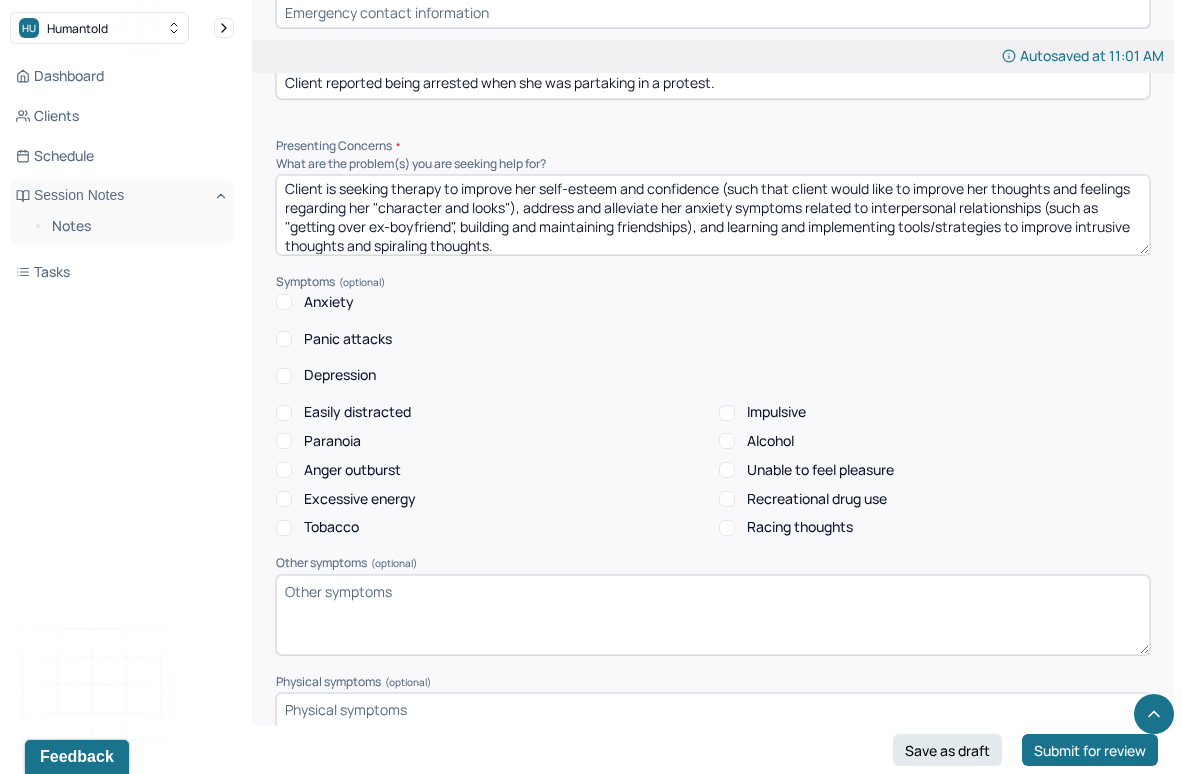 type on "Client is seeking therapy to improve her self-esteem and confidence (such that client would like to improve her thoughts and feelings regarding her "character and looks"), address and alleviate her anxiety symptoms related to interpersonal relationships (such as "getting over ex-boyfriend", building and maintaining friendships), and learning and implementing tools/strategies to improve intrusive thoughts and spiraling thoughts." 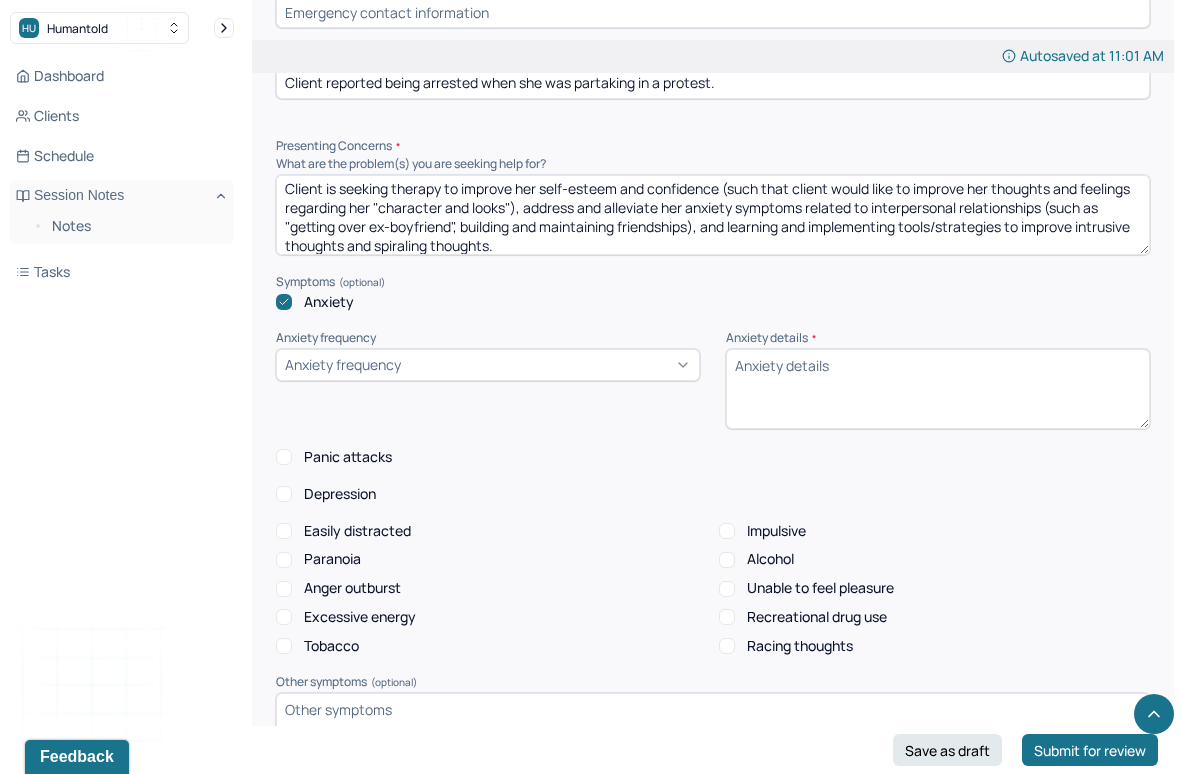 click on "Anxiety frequency" at bounding box center (488, 365) 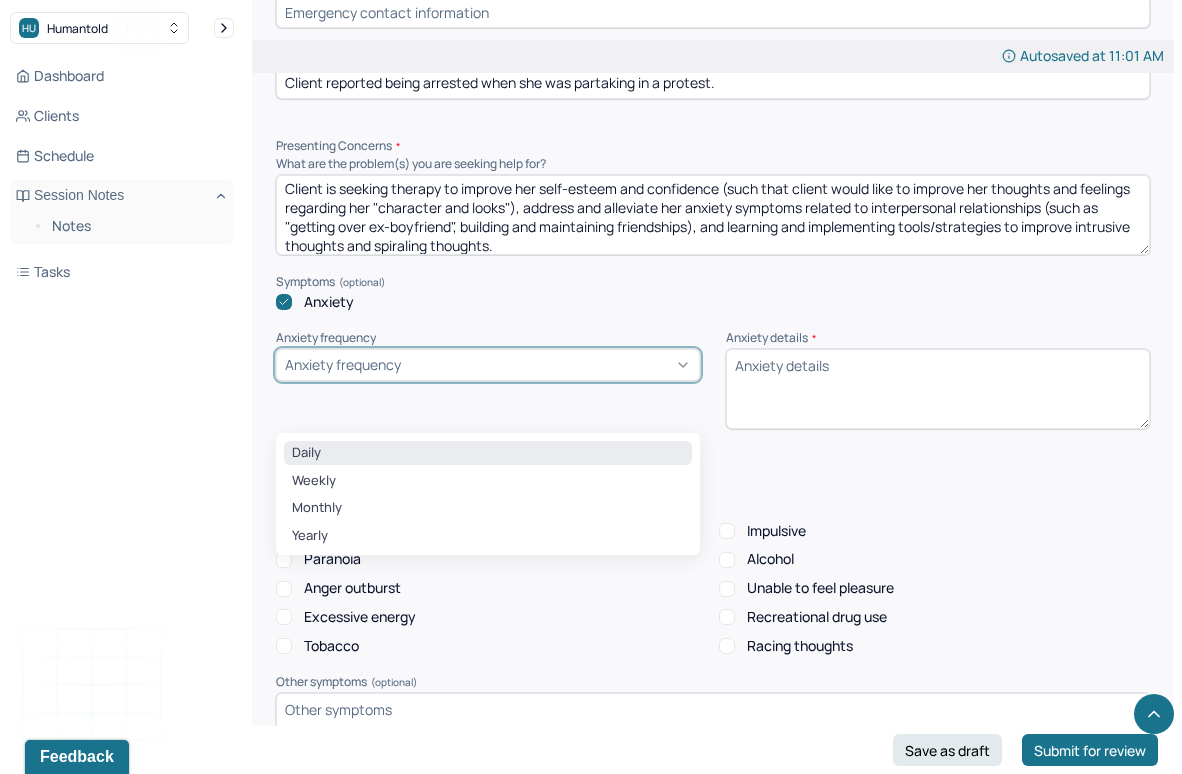 click on "Daily" at bounding box center [488, 453] 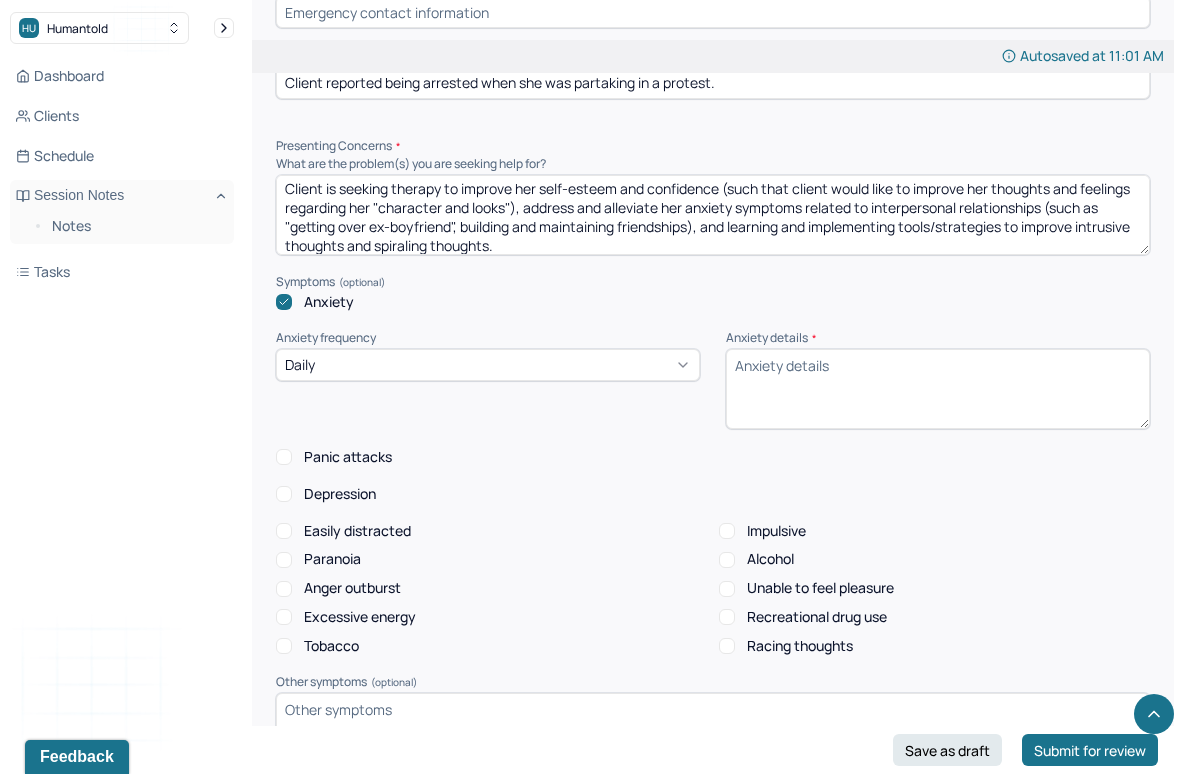 click on "Anxiety details *" at bounding box center (938, 389) 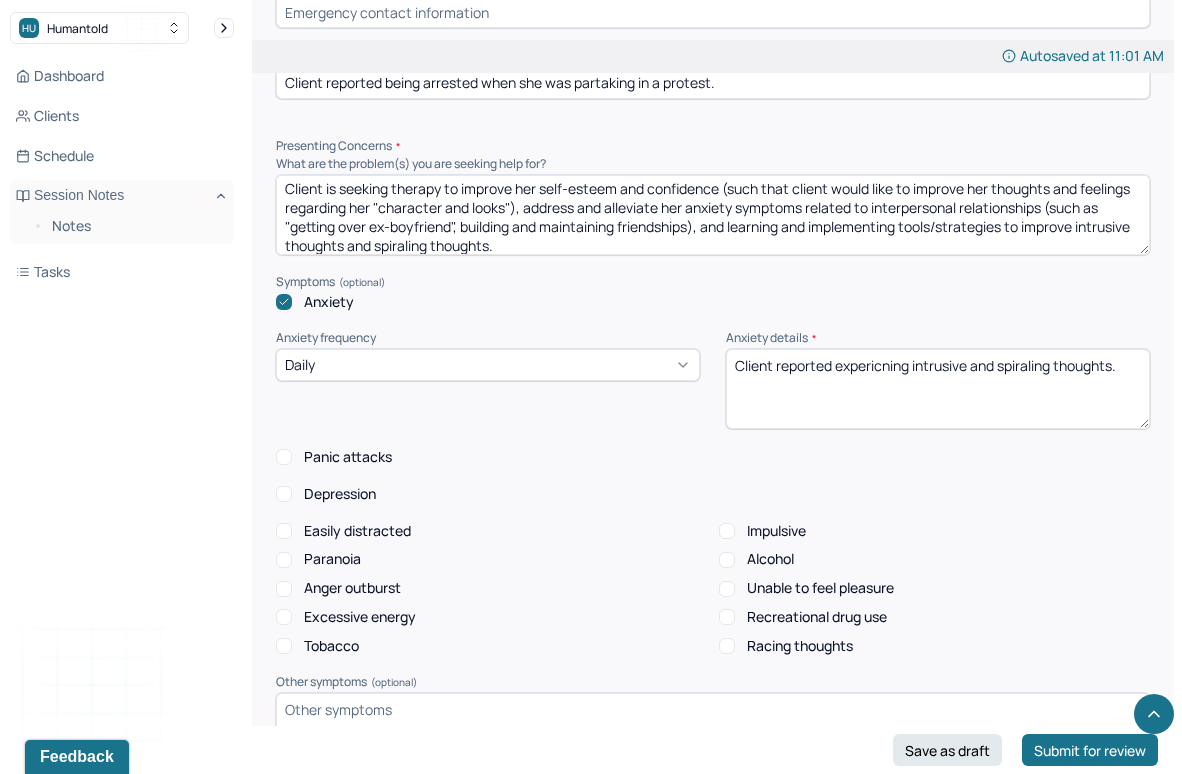click on "Client reported expericning intrusive and spiraling thoughts." at bounding box center [938, 389] 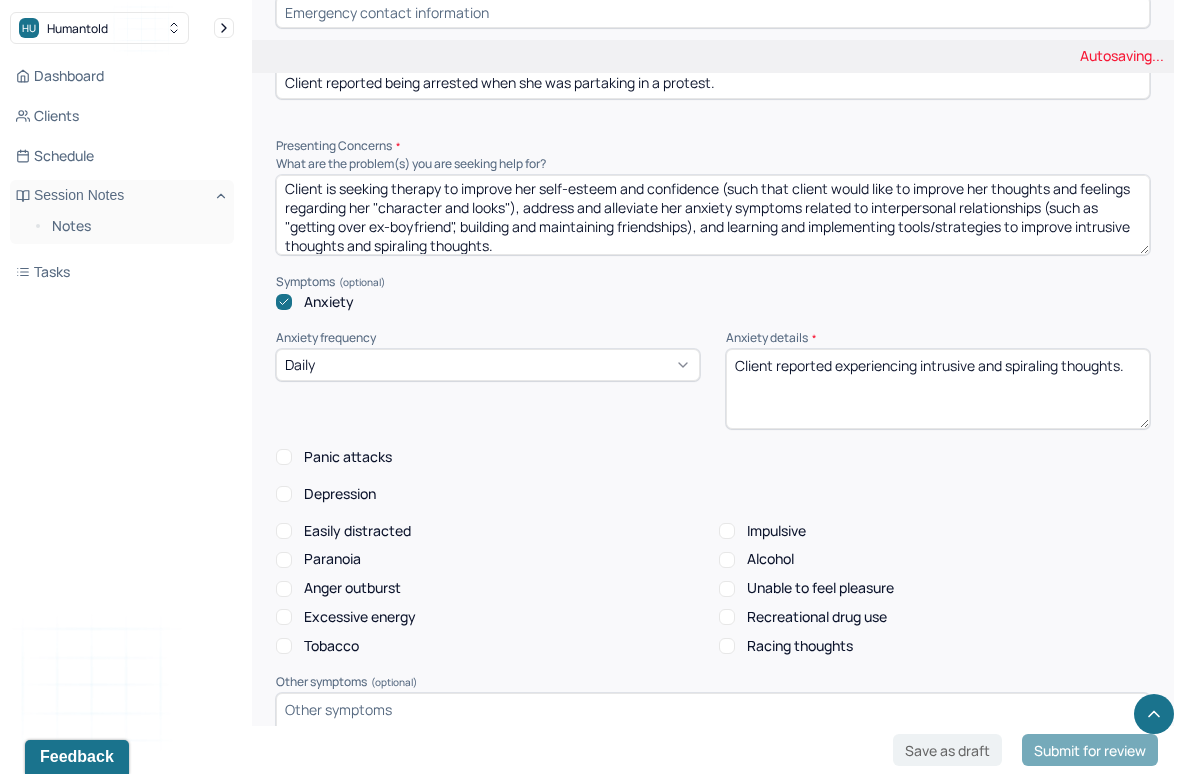 scroll, scrollTop: 1616, scrollLeft: 0, axis: vertical 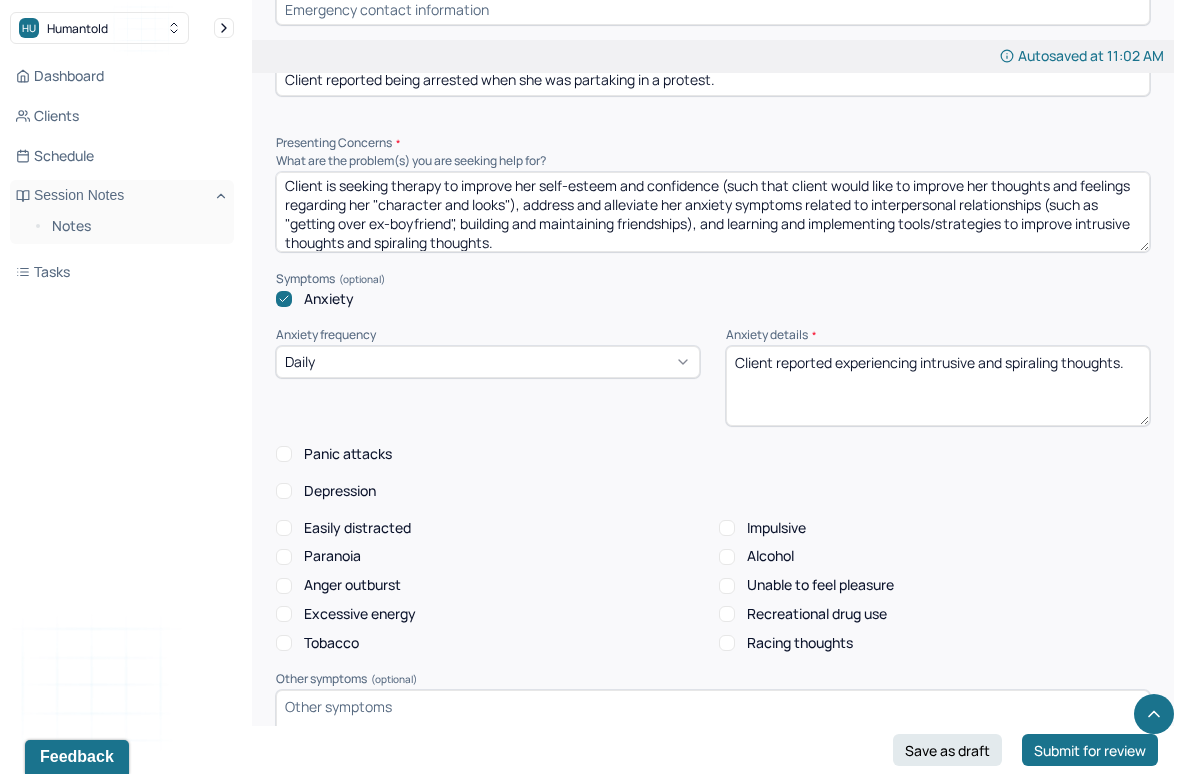 type on "Client reported experiencing intrusive and spiraling thoughts." 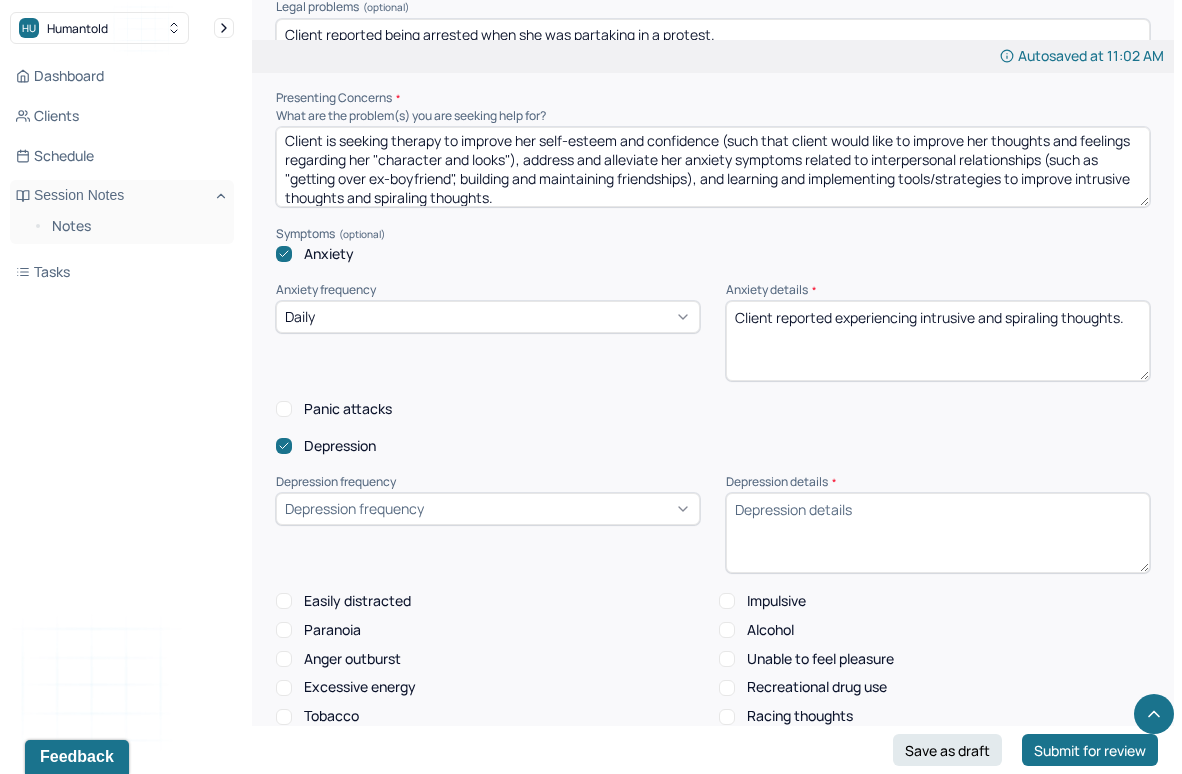 scroll, scrollTop: 1689, scrollLeft: 0, axis: vertical 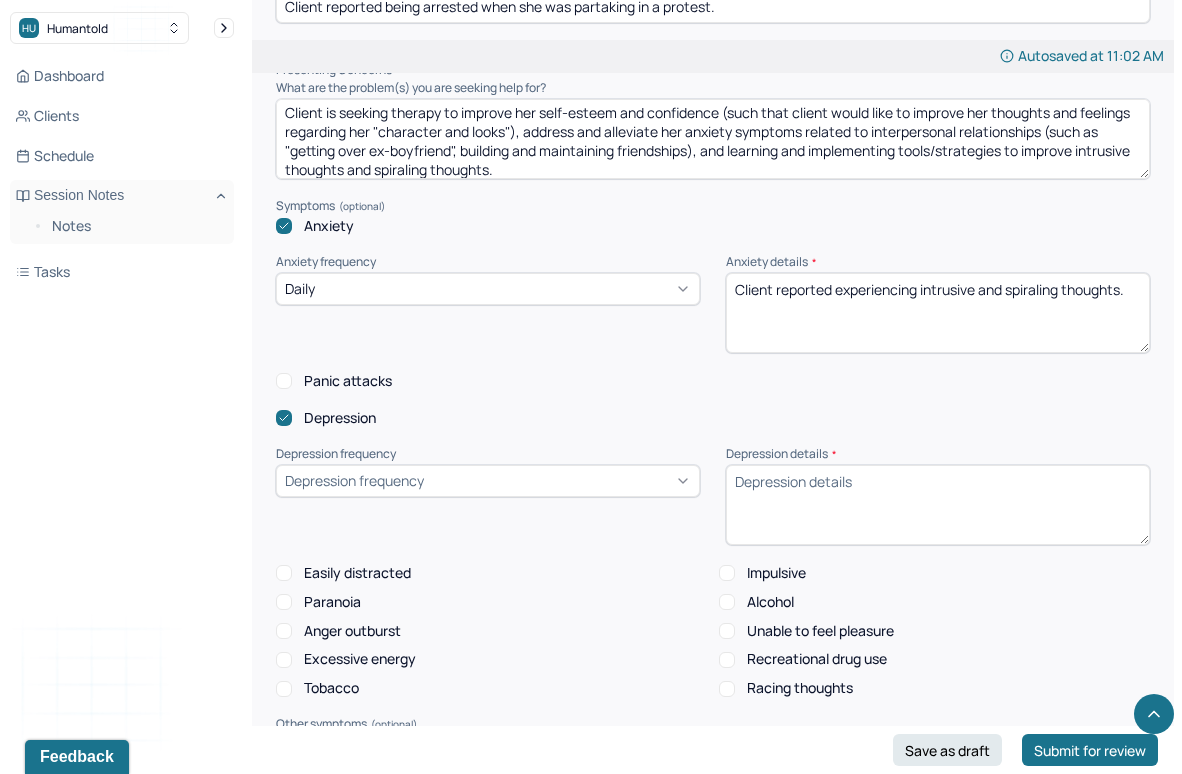 click on "Depression frequency" at bounding box center [488, 481] 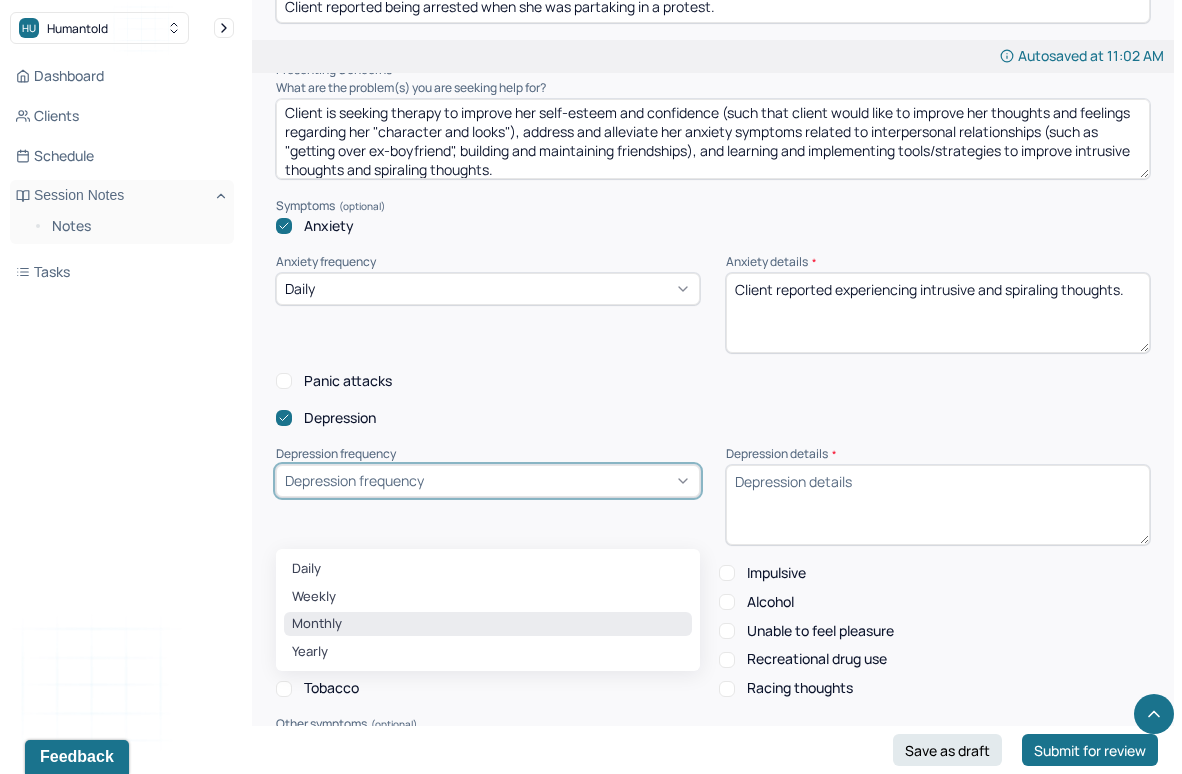 click on "Monthly" at bounding box center [488, 624] 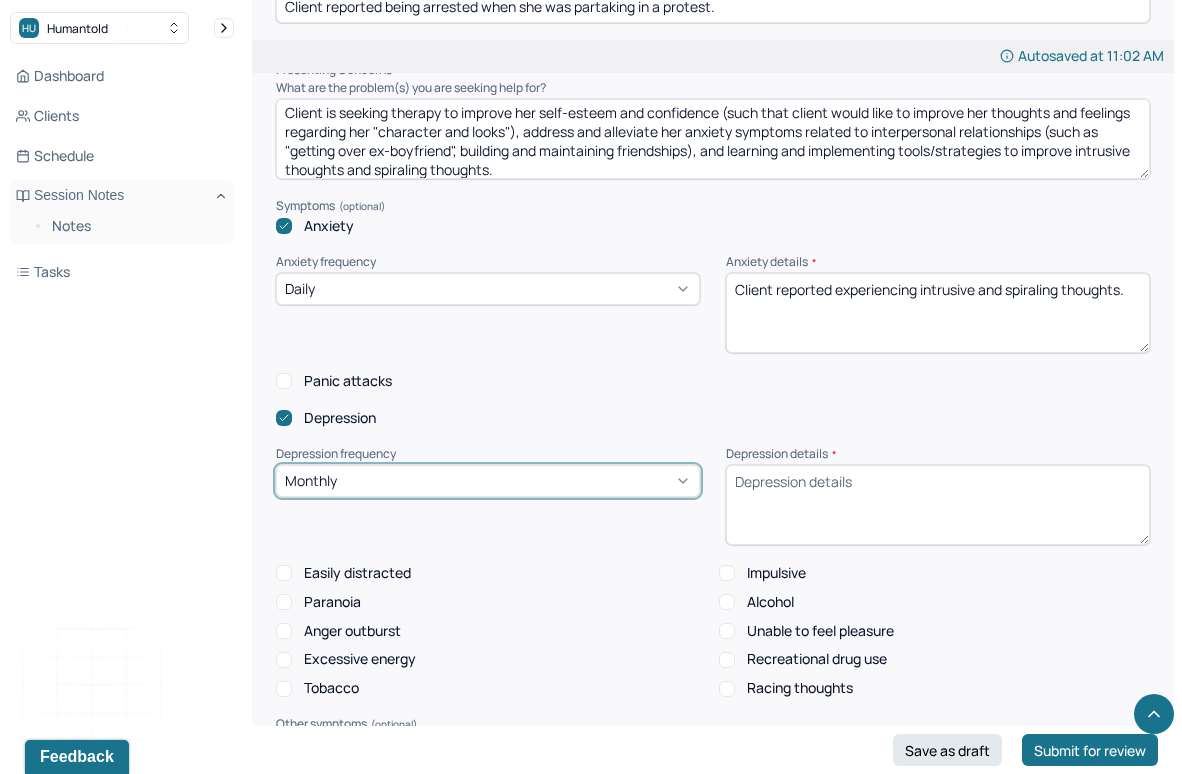 click on "Depression details *" at bounding box center (938, 505) 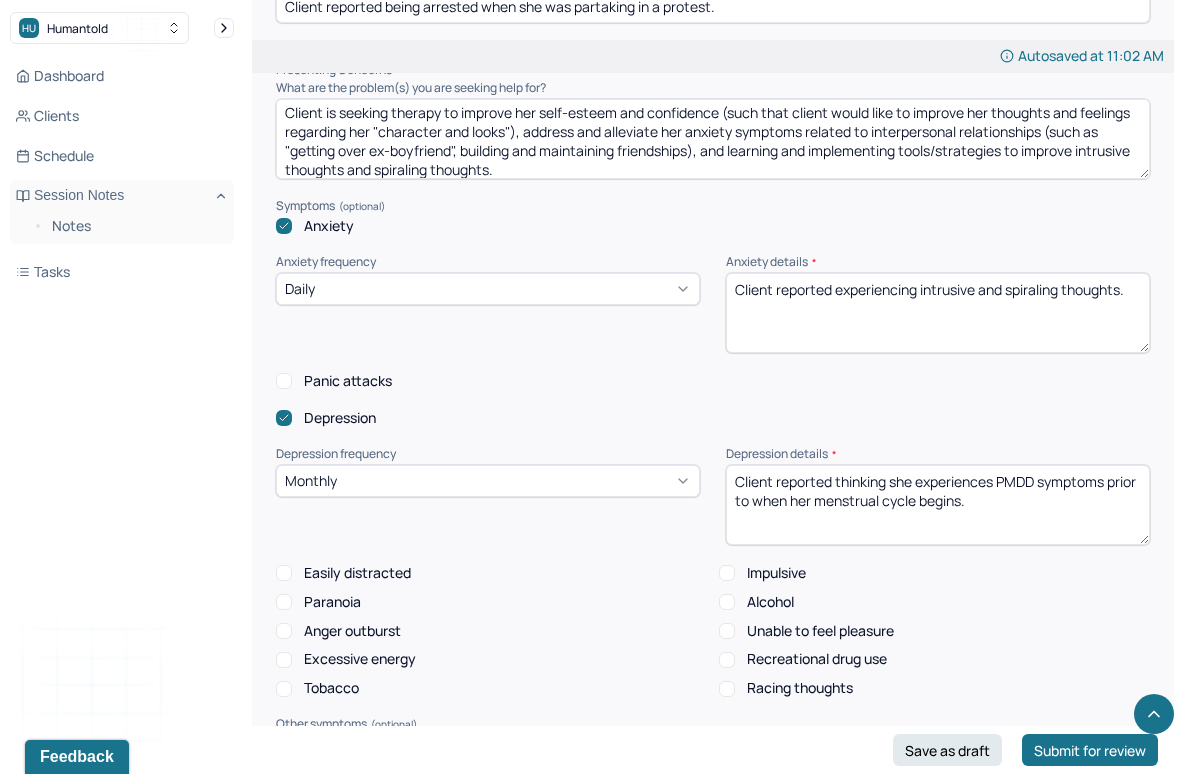 click on "Client reported thinking she experiences PMDD symptoms prior to when her menstrual cycle begins." at bounding box center (938, 505) 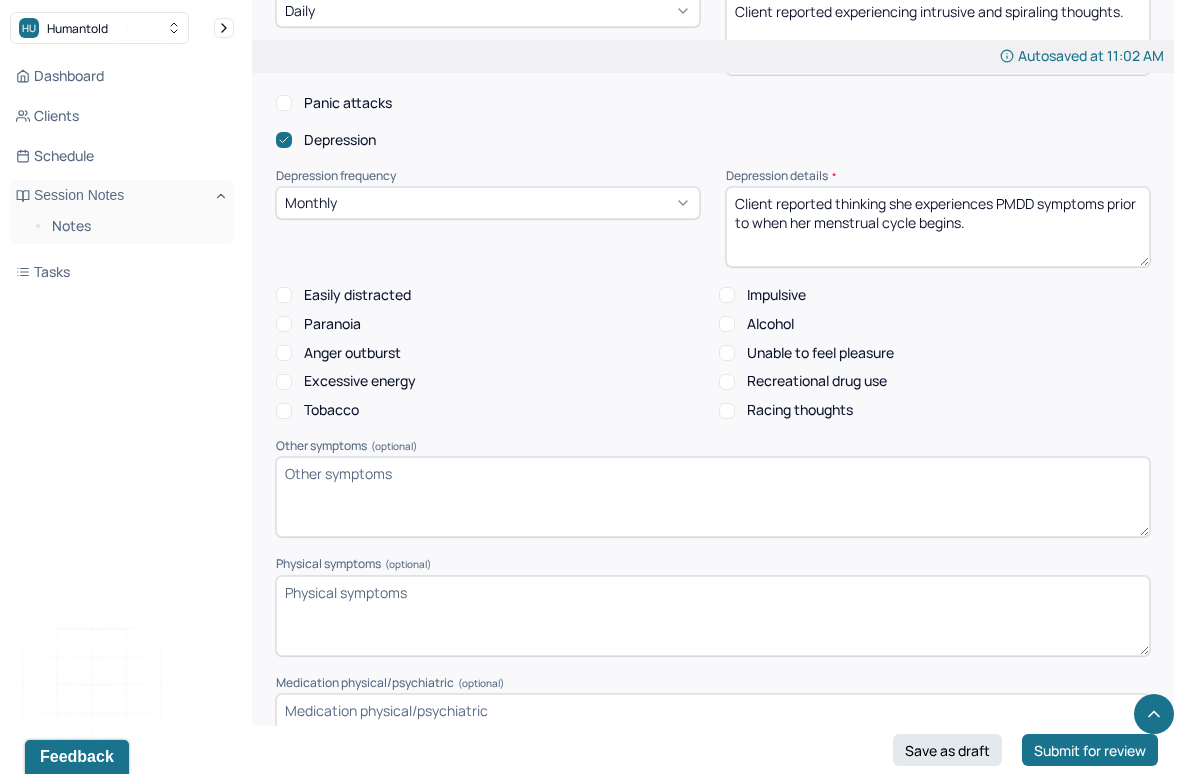 scroll, scrollTop: 2078, scrollLeft: 0, axis: vertical 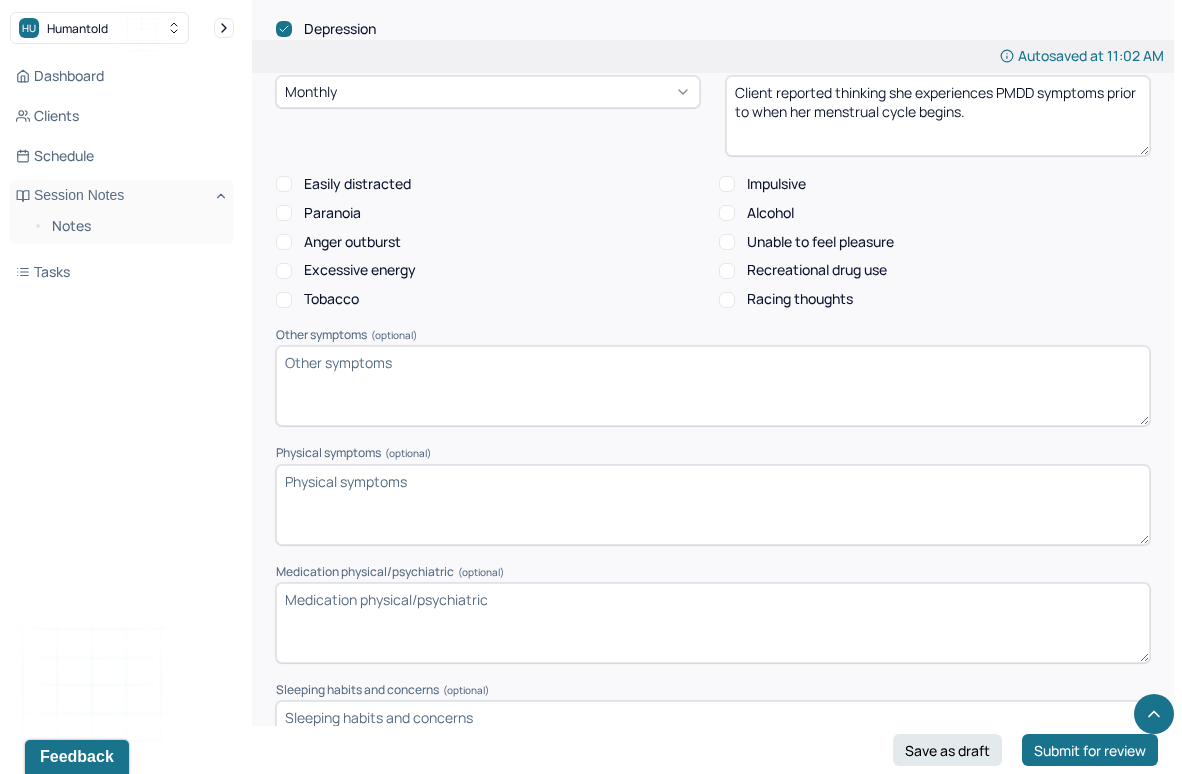 type on "Client reported thinking she experiences PMDD symptoms prior to when her menstrual cycle begins." 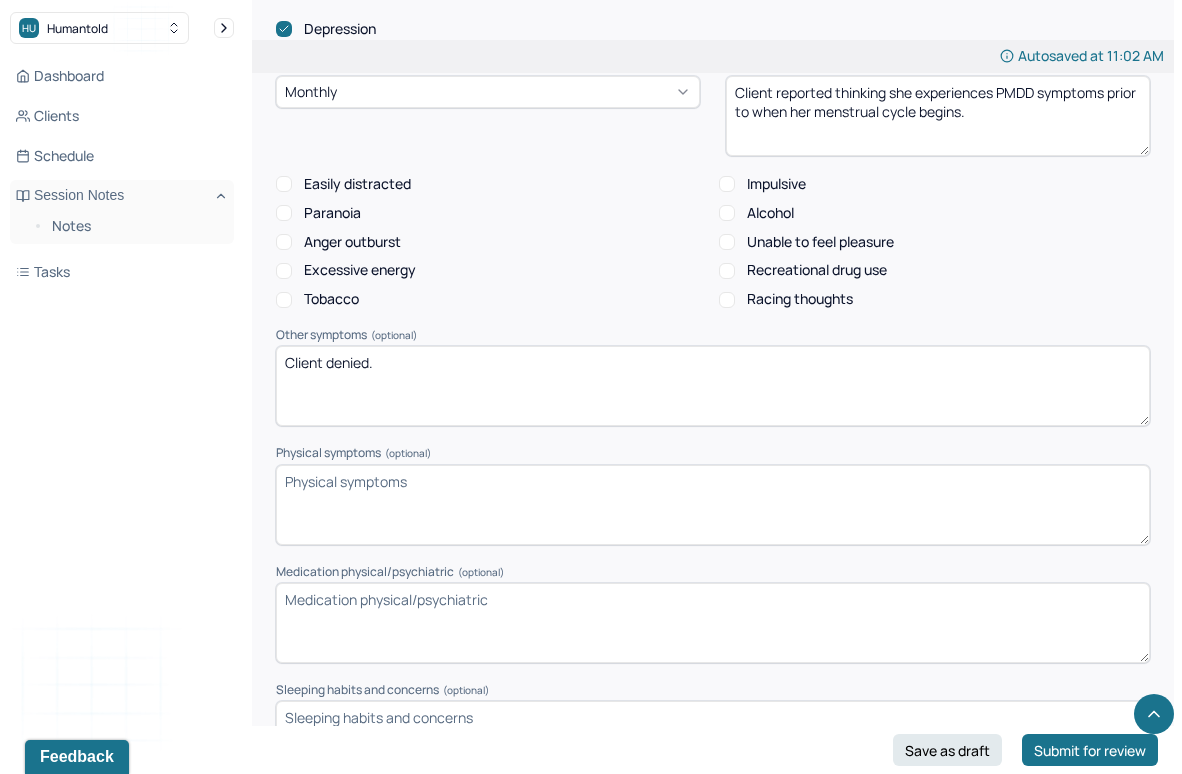 type on "Client denied." 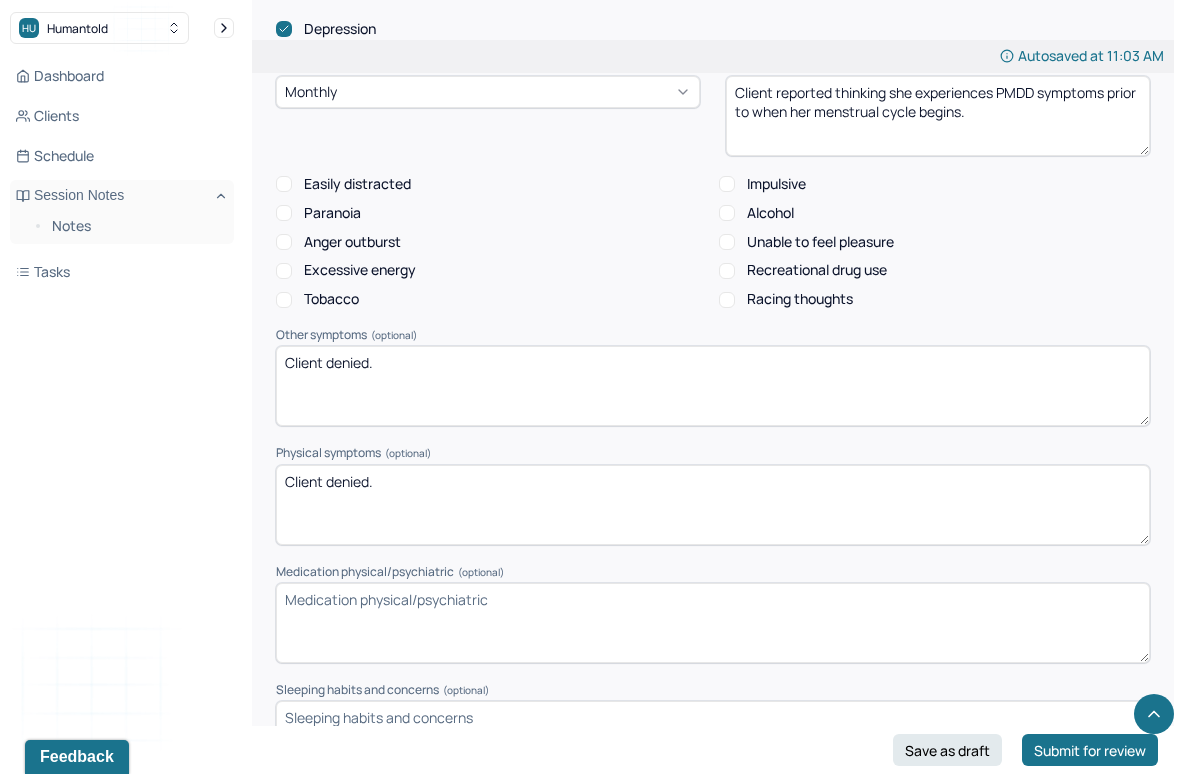 type on "Client denied." 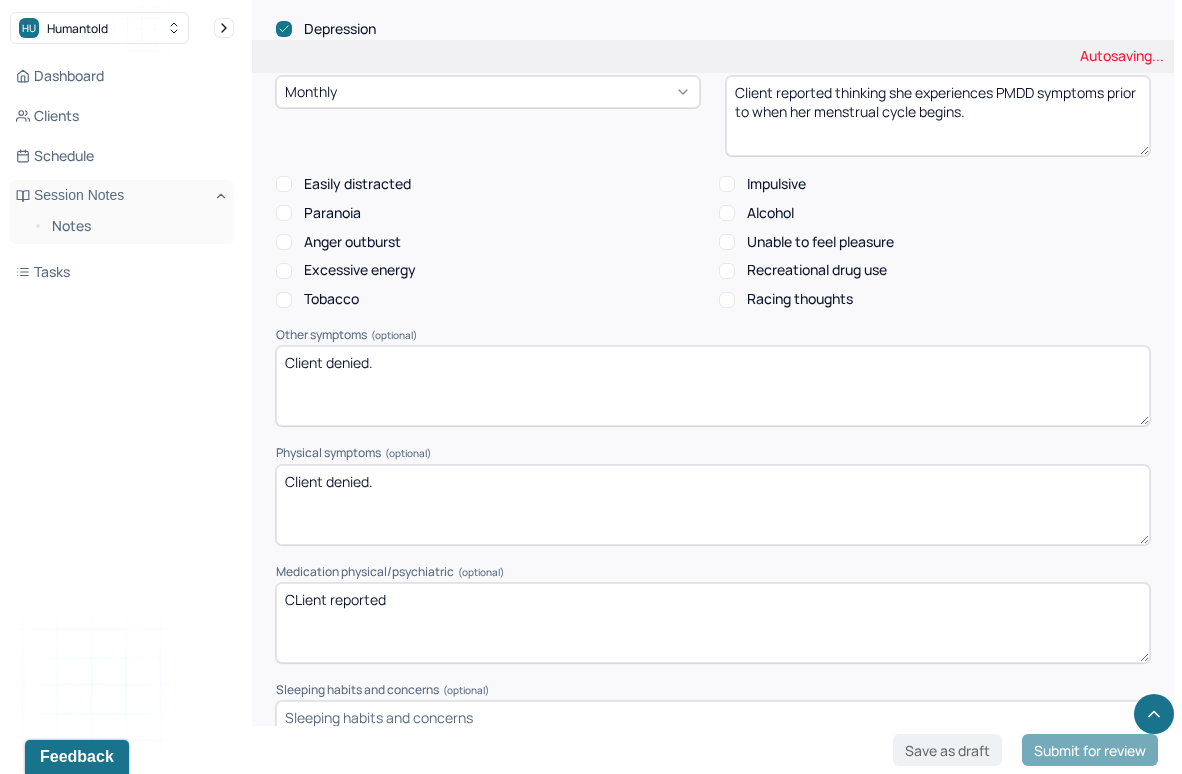 click on "CLient reported" at bounding box center (713, 623) 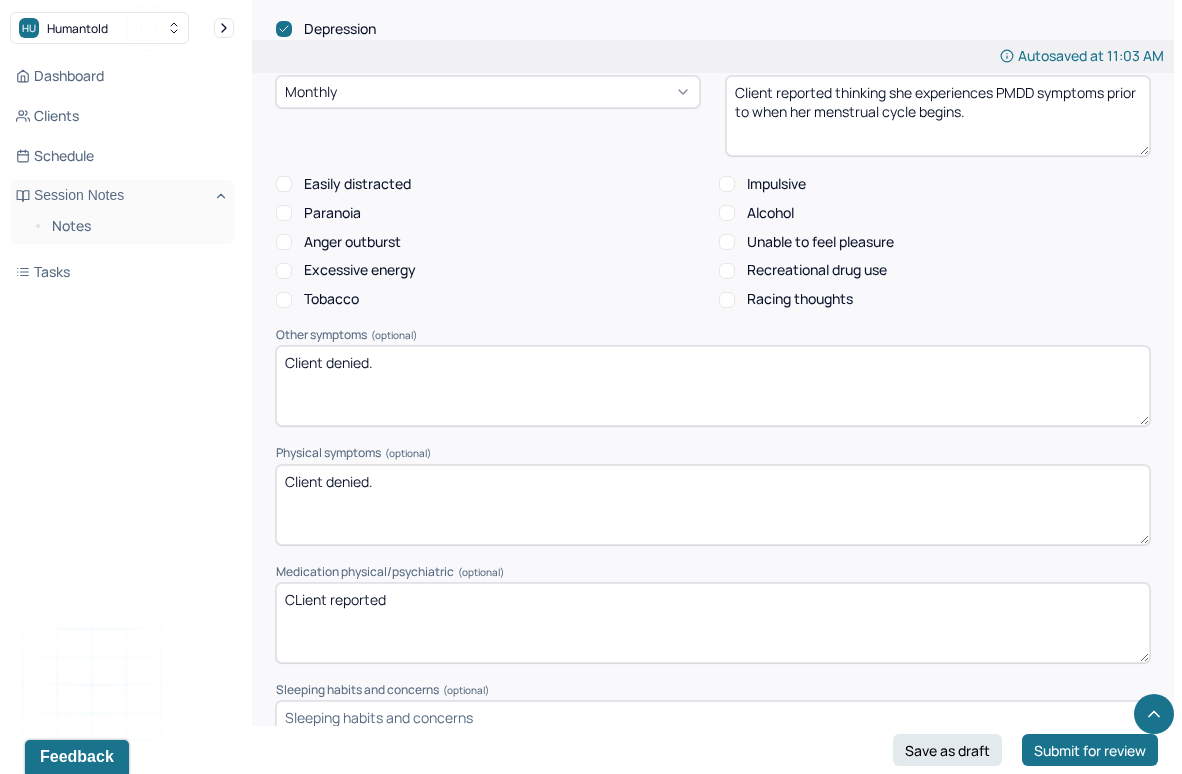 click on "CLient reported" at bounding box center (713, 623) 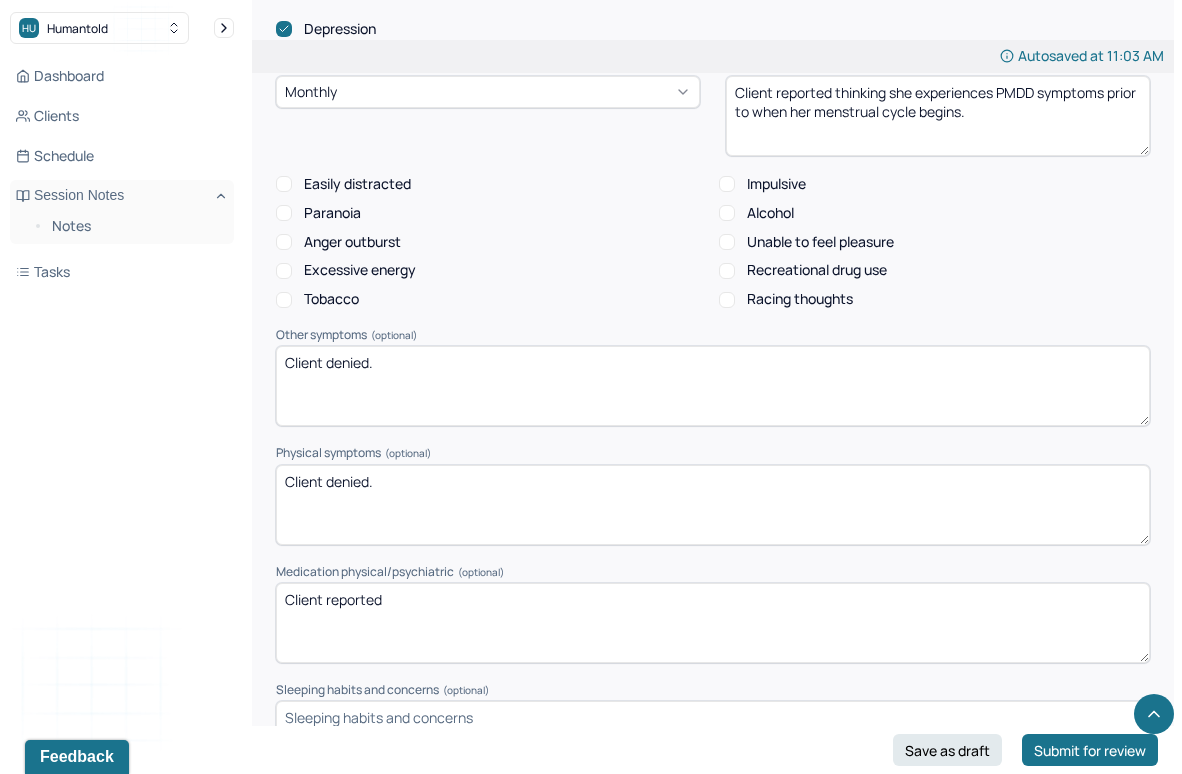 click on "CLient reported" at bounding box center (713, 623) 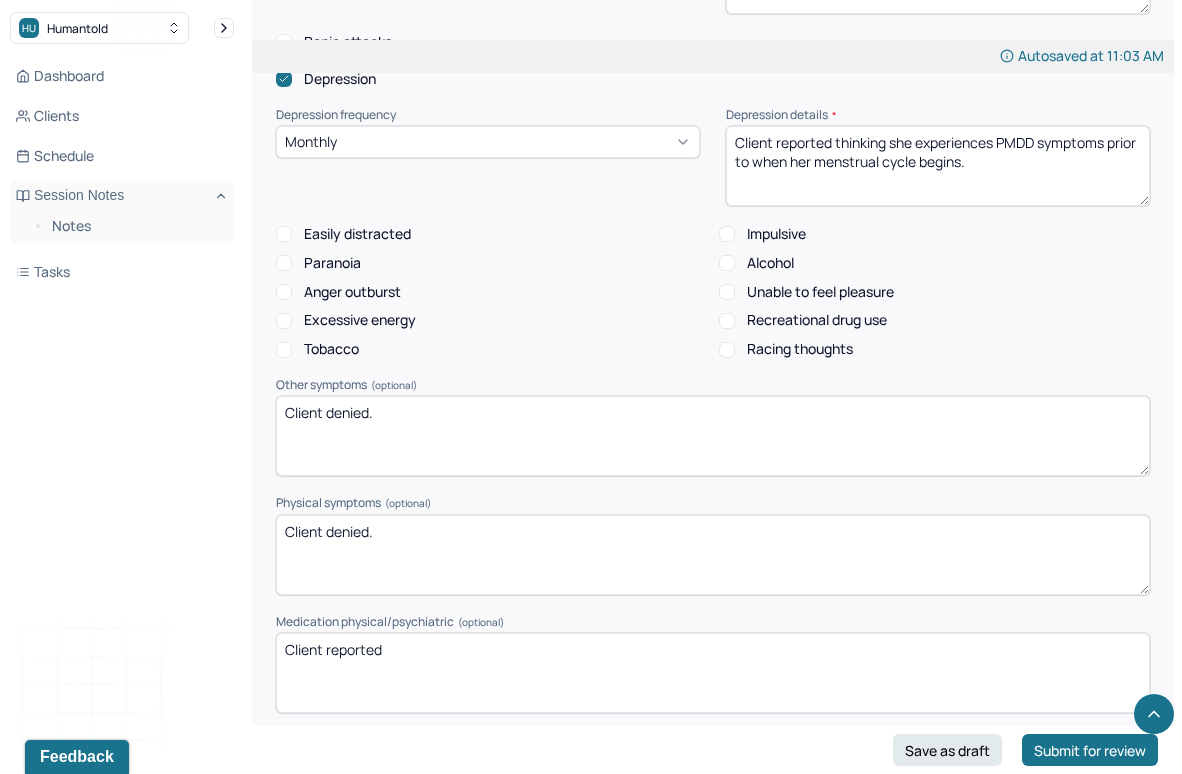 scroll, scrollTop: 1952, scrollLeft: 0, axis: vertical 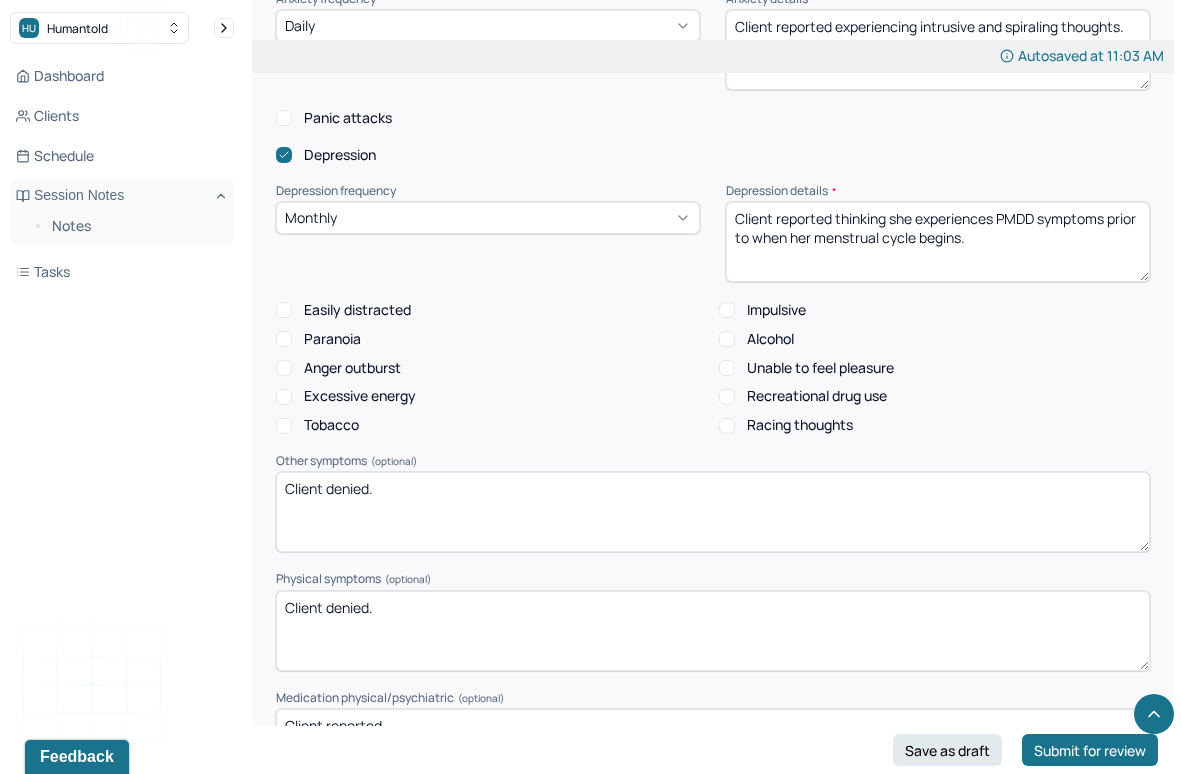 type on "Client reported" 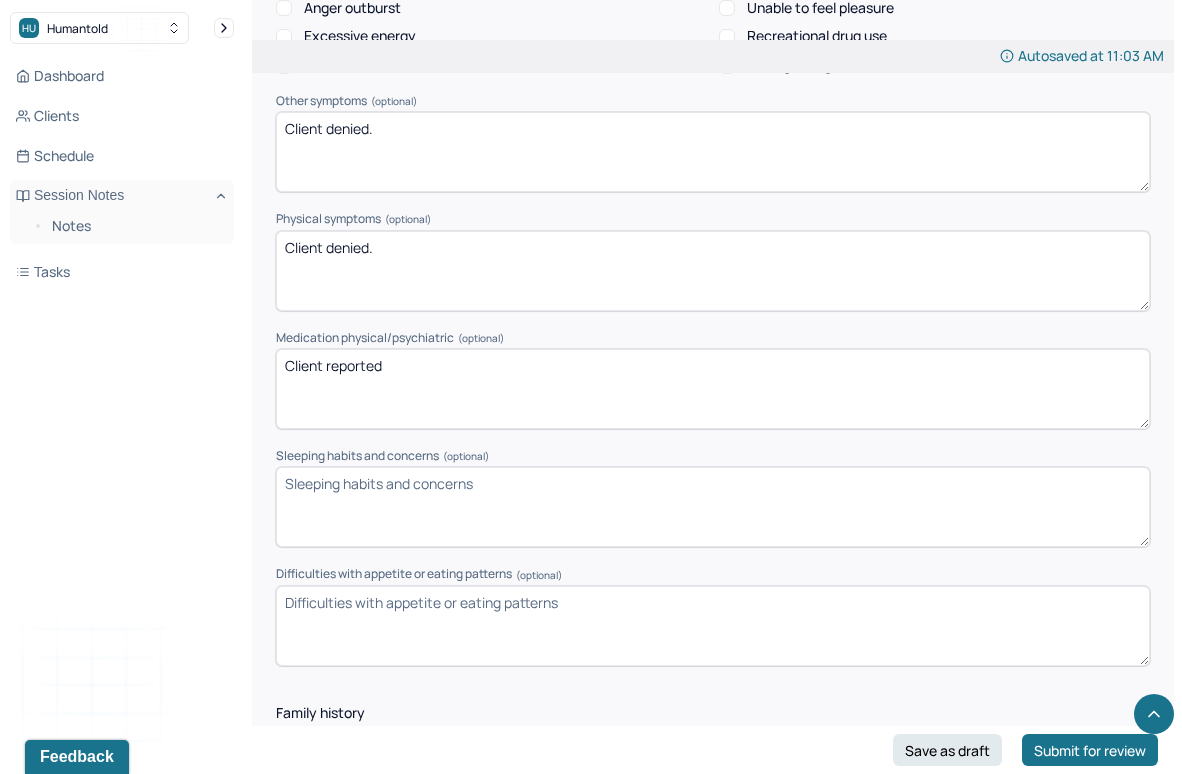 scroll, scrollTop: 2421, scrollLeft: 0, axis: vertical 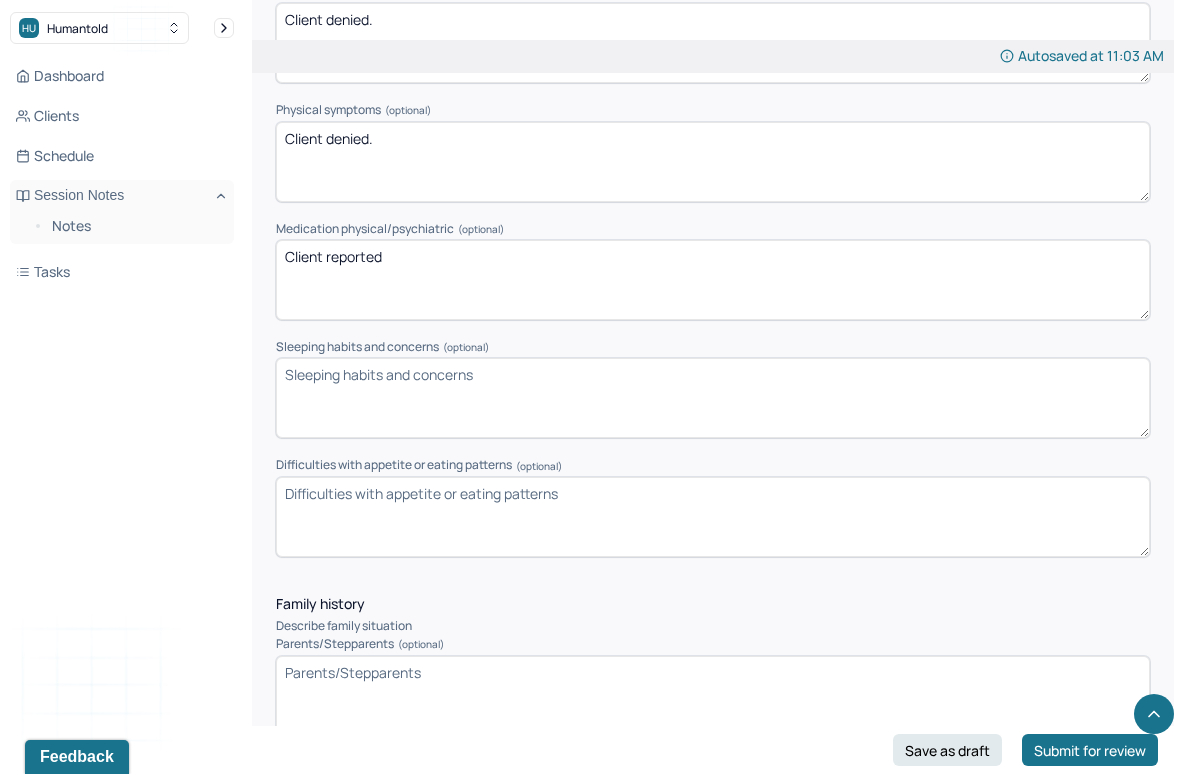 type on "Client reported thinking she experiences PMDD symptoms prior to when her menstrual cycle begins (such that client experience mood swings)." 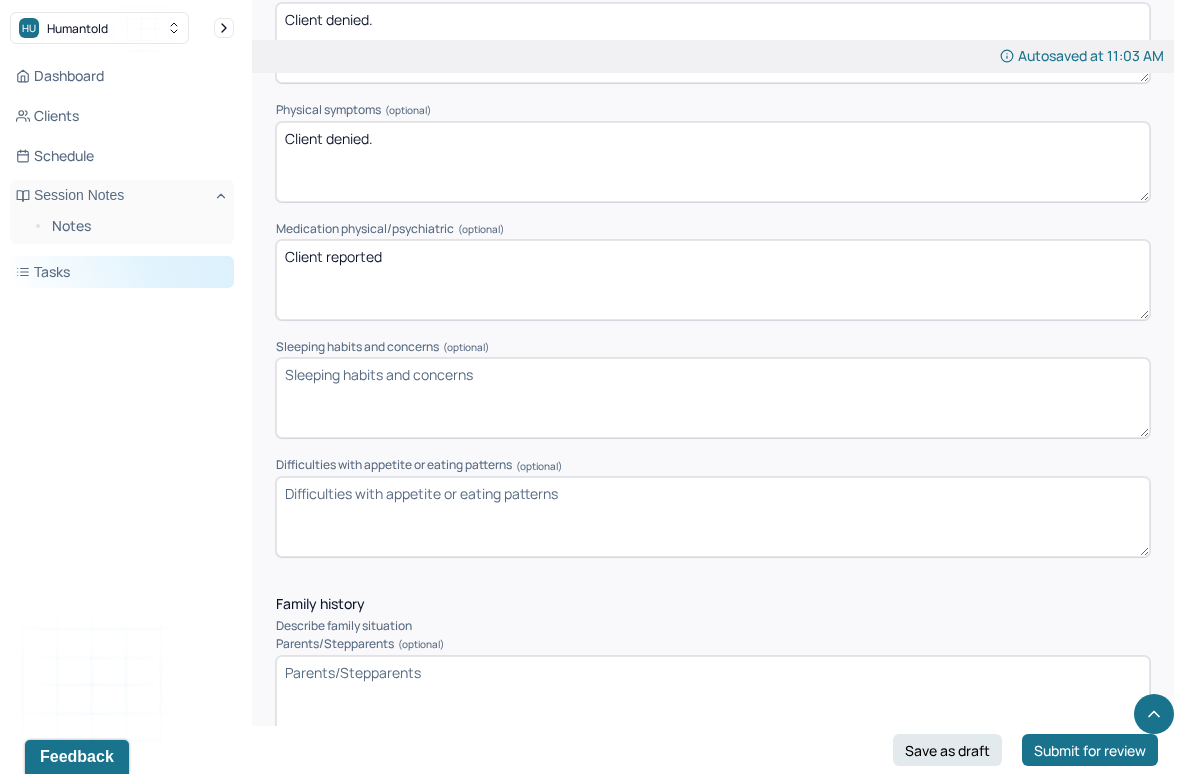 drag, startPoint x: 453, startPoint y: 273, endPoint x: 183, endPoint y: 273, distance: 270 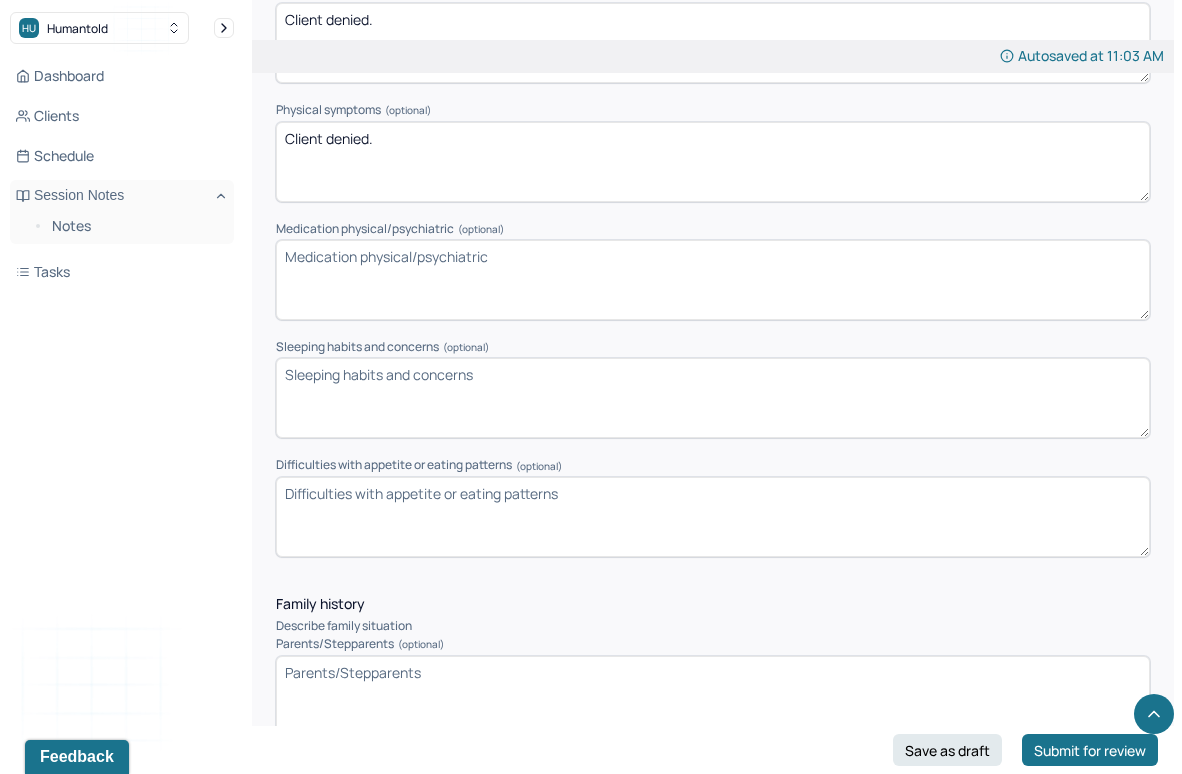 type 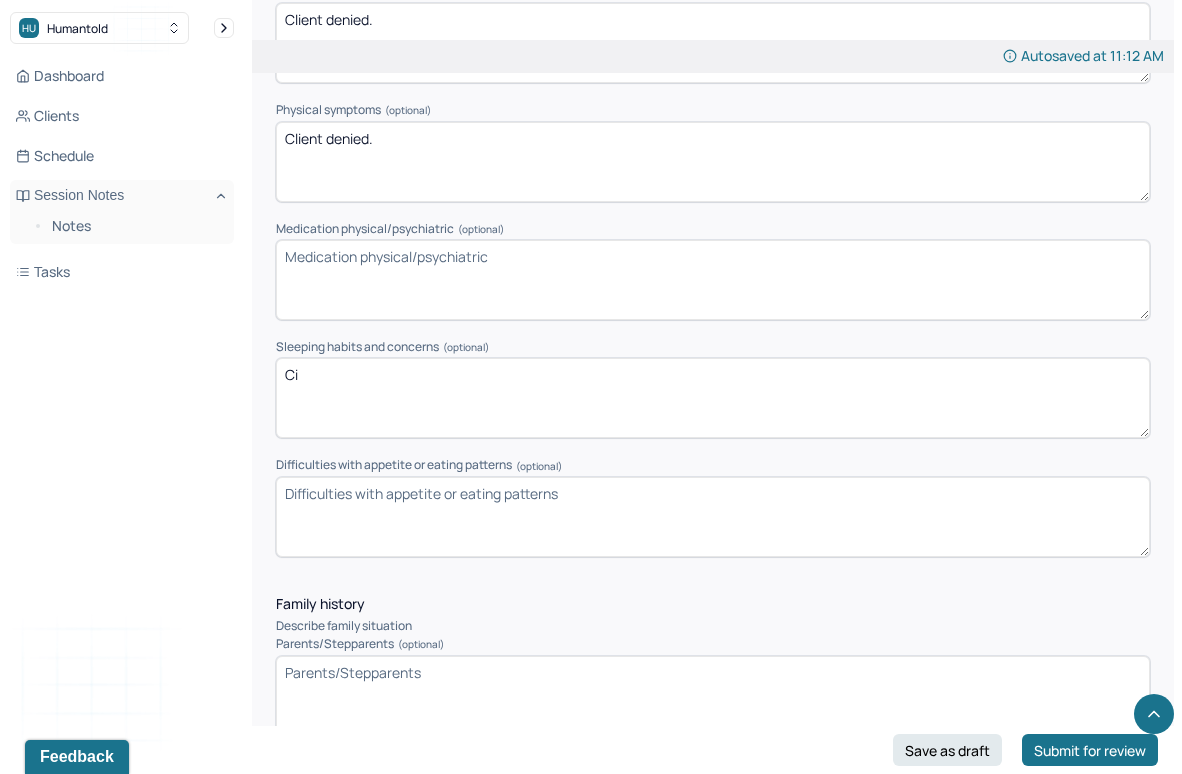 type on "C" 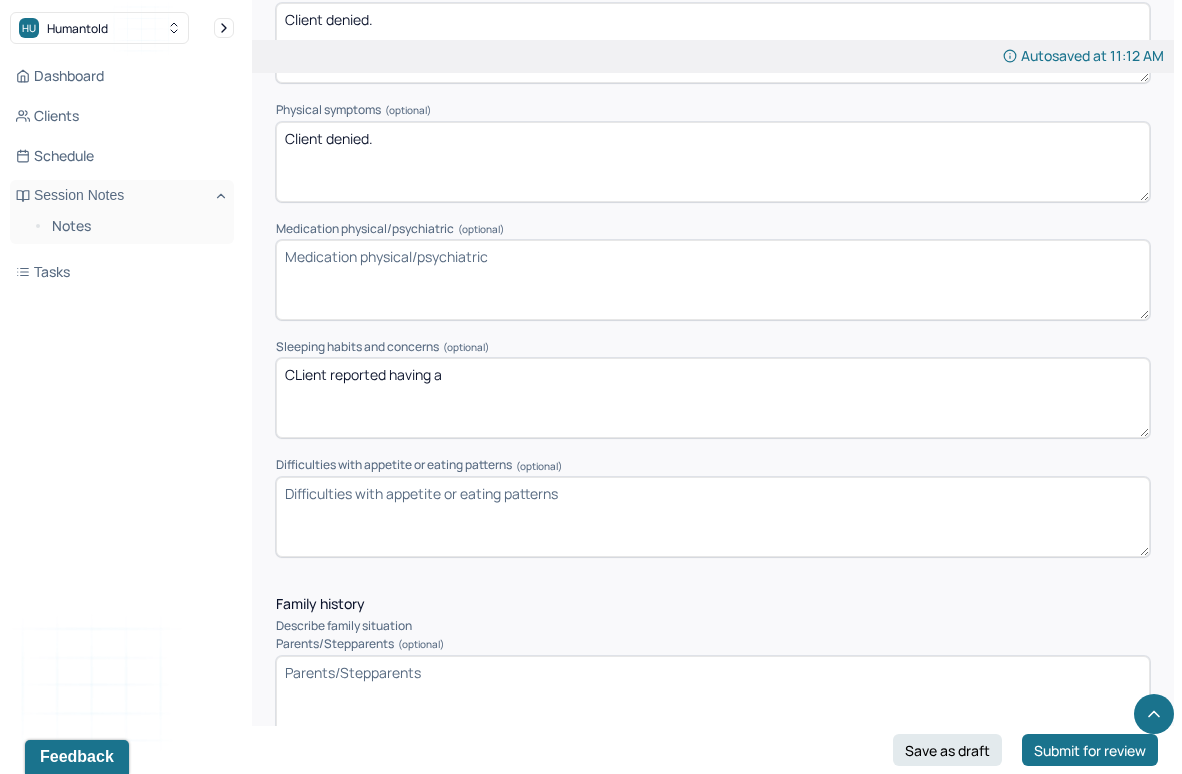 click on "CLient reported having a" at bounding box center [713, 398] 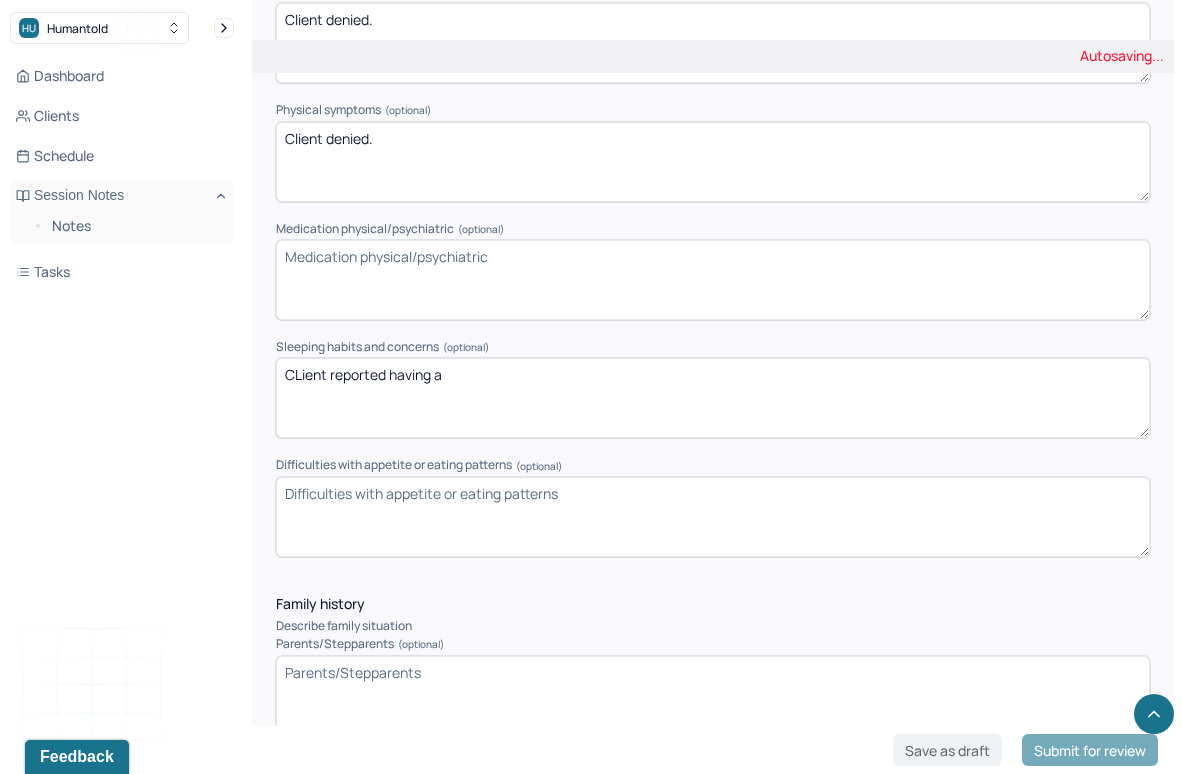 click on "CLient reported having a" at bounding box center (713, 398) 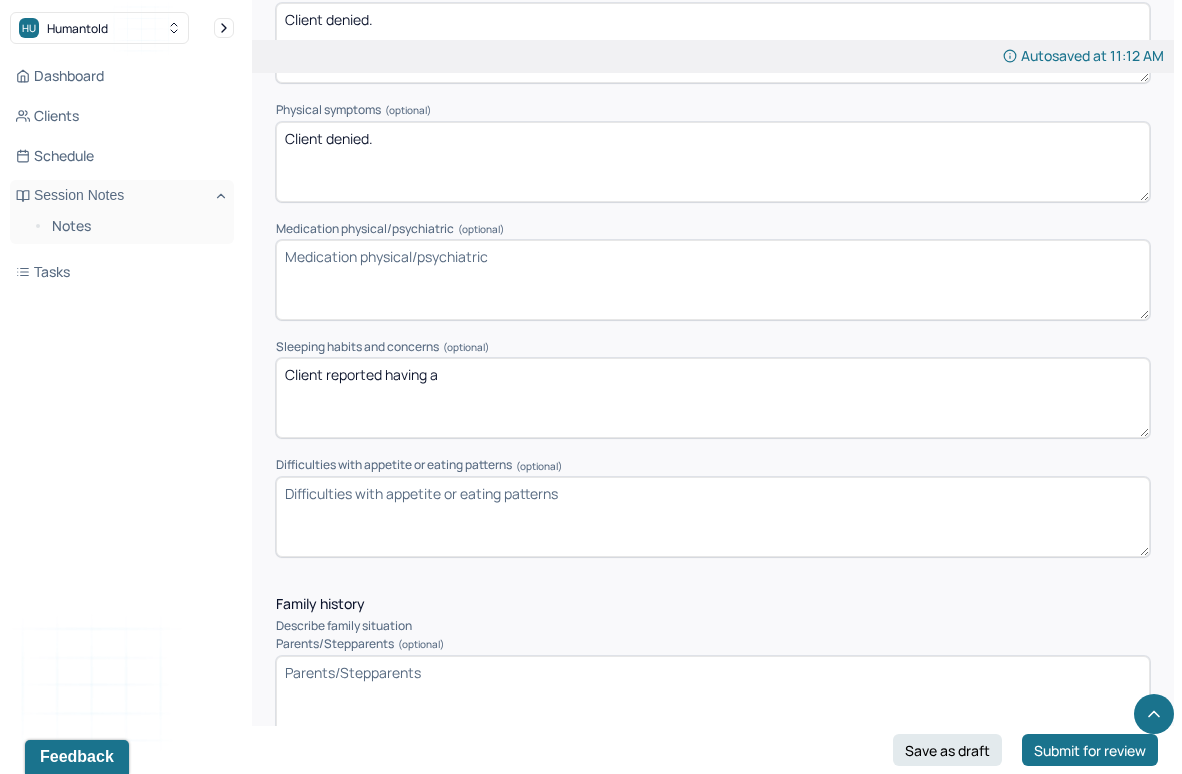 click on "CLient reported having a" at bounding box center (713, 398) 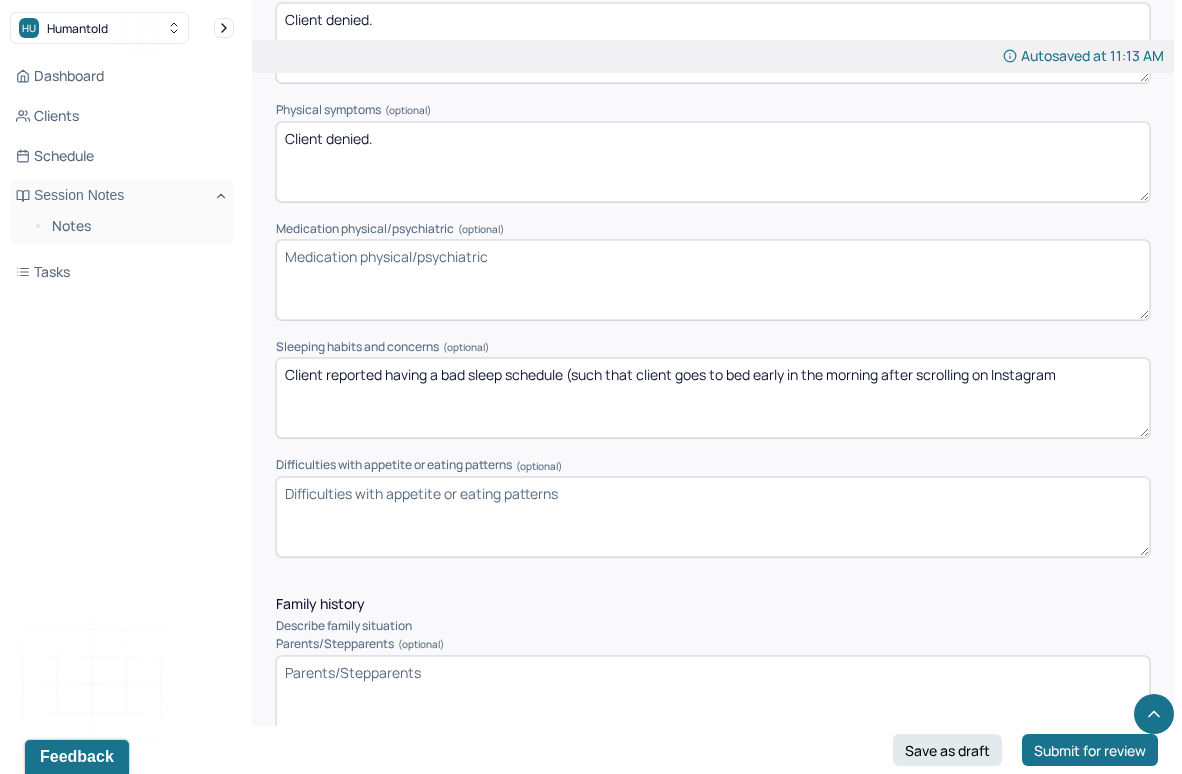 click on "Client reported having a bad sleep schedule (such that client goes to bed early in the morning after scrolling on Instagram" at bounding box center (713, 398) 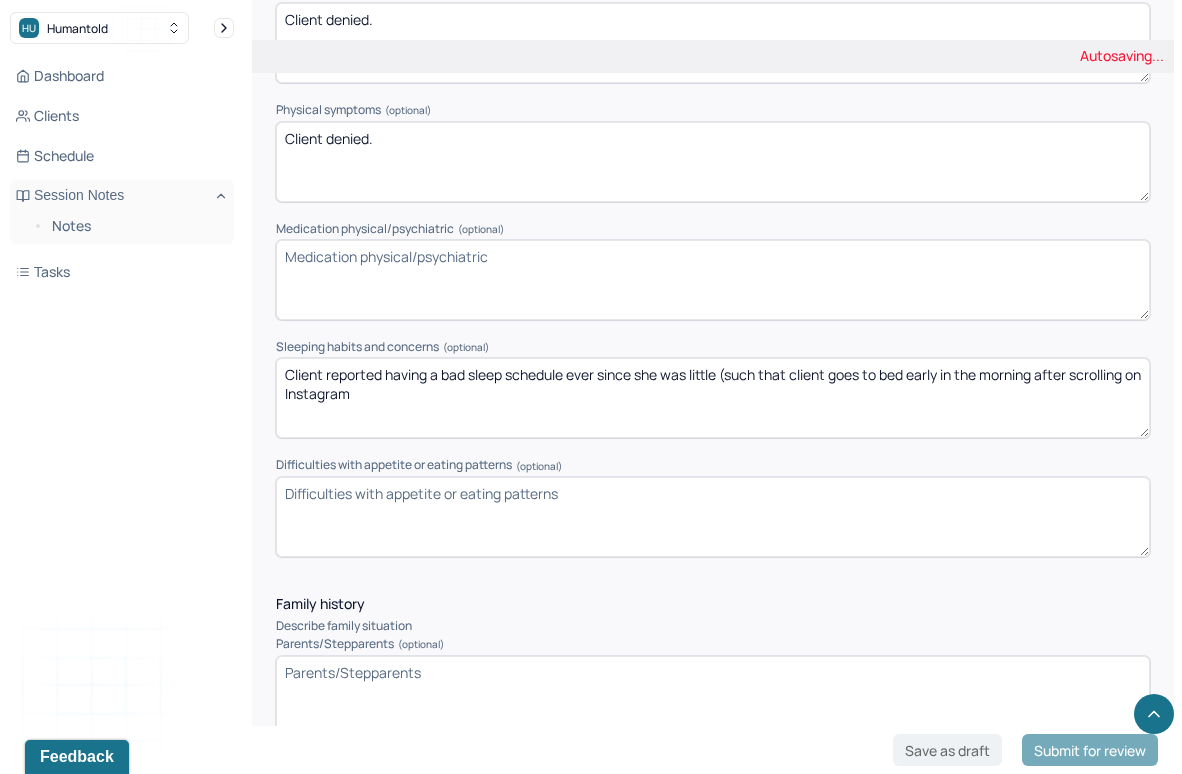 click on "Client reported having a bad sleep schedule (such that client goes to bed early in the morning after scrolling on Instagram" at bounding box center [713, 398] 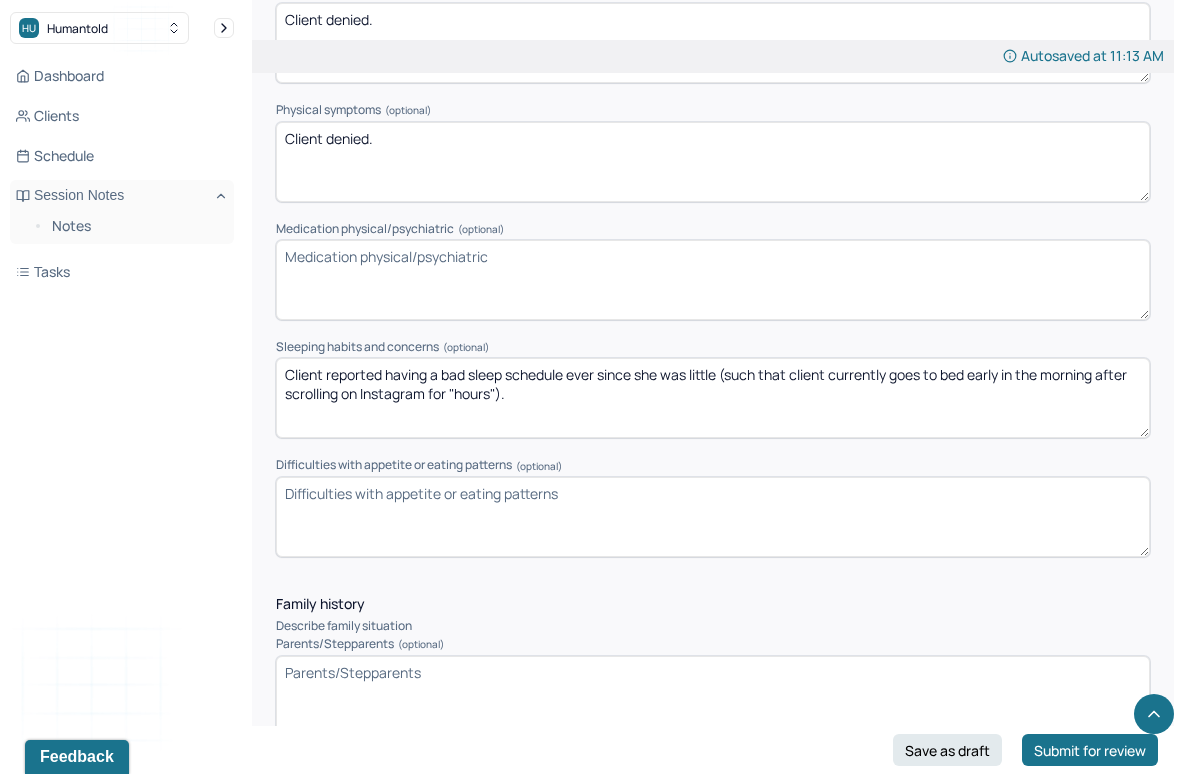 type on "Client reported having a bad sleep schedule ever since she was little (such that client currently goes to bed early in the morning after scrolling on Instagram for "hours")." 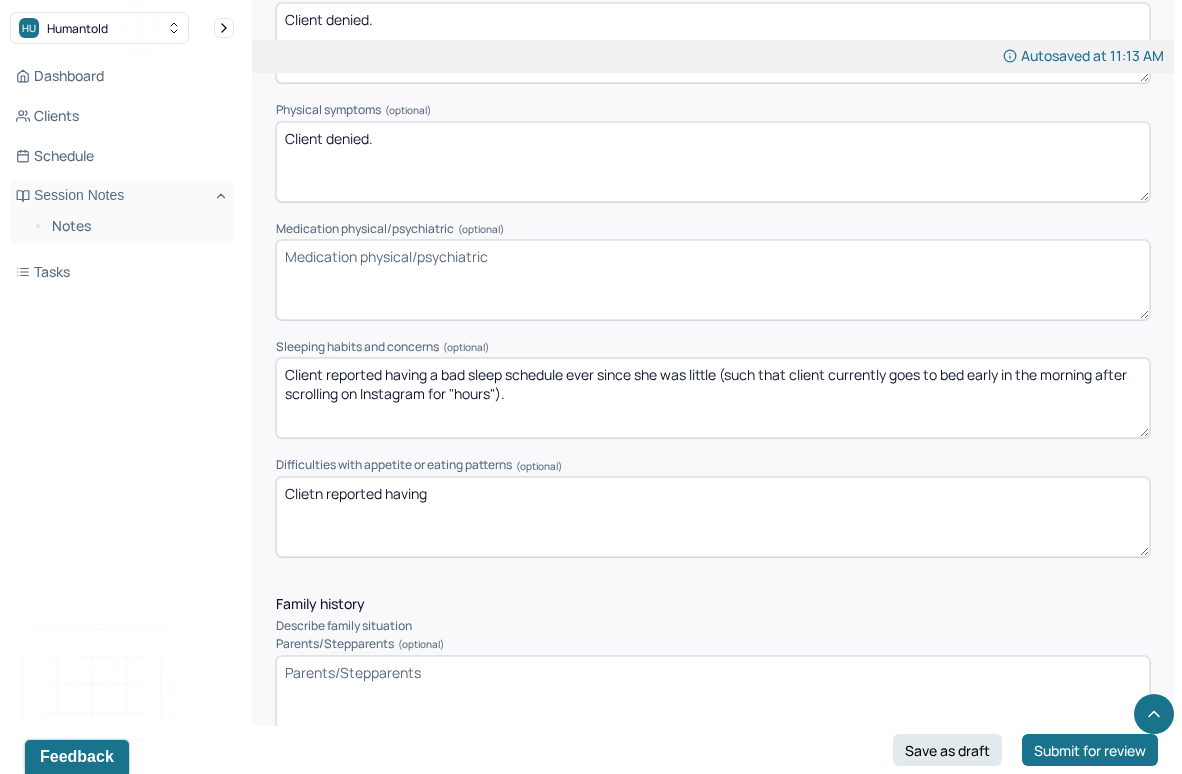 click on "Clietn reported having" at bounding box center (713, 517) 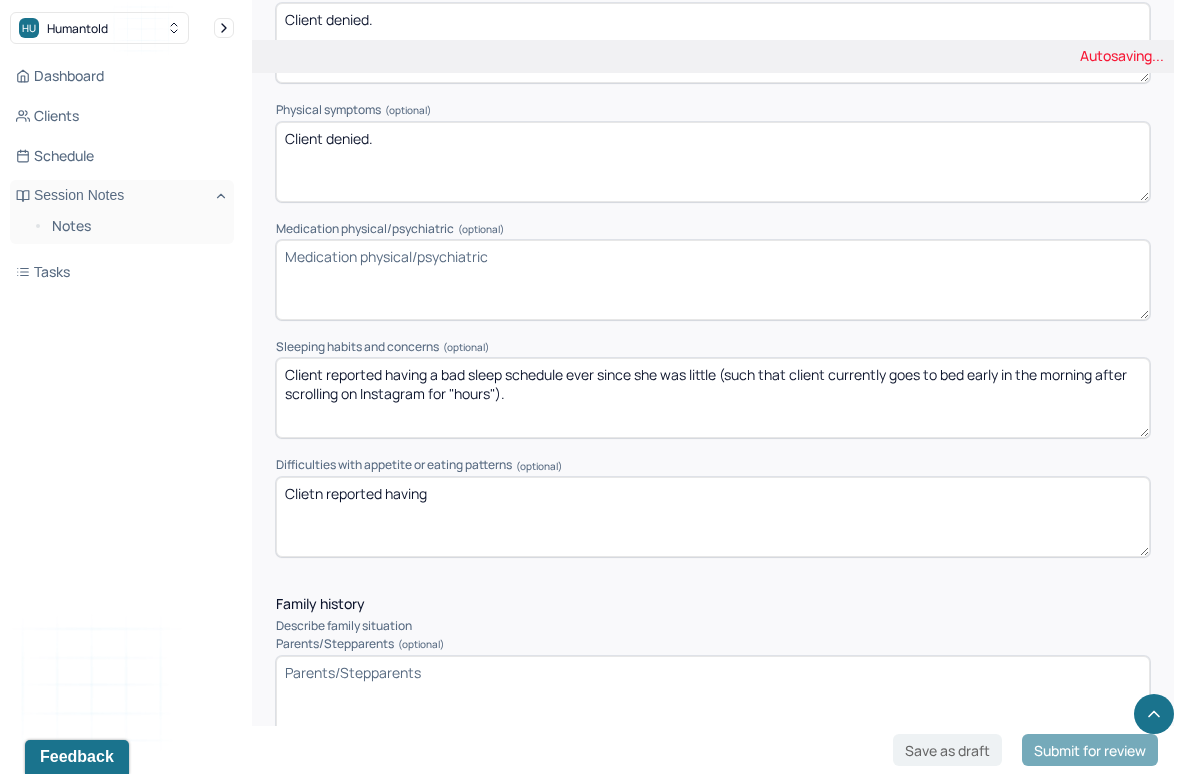 click on "Clietn reported having" at bounding box center (713, 517) 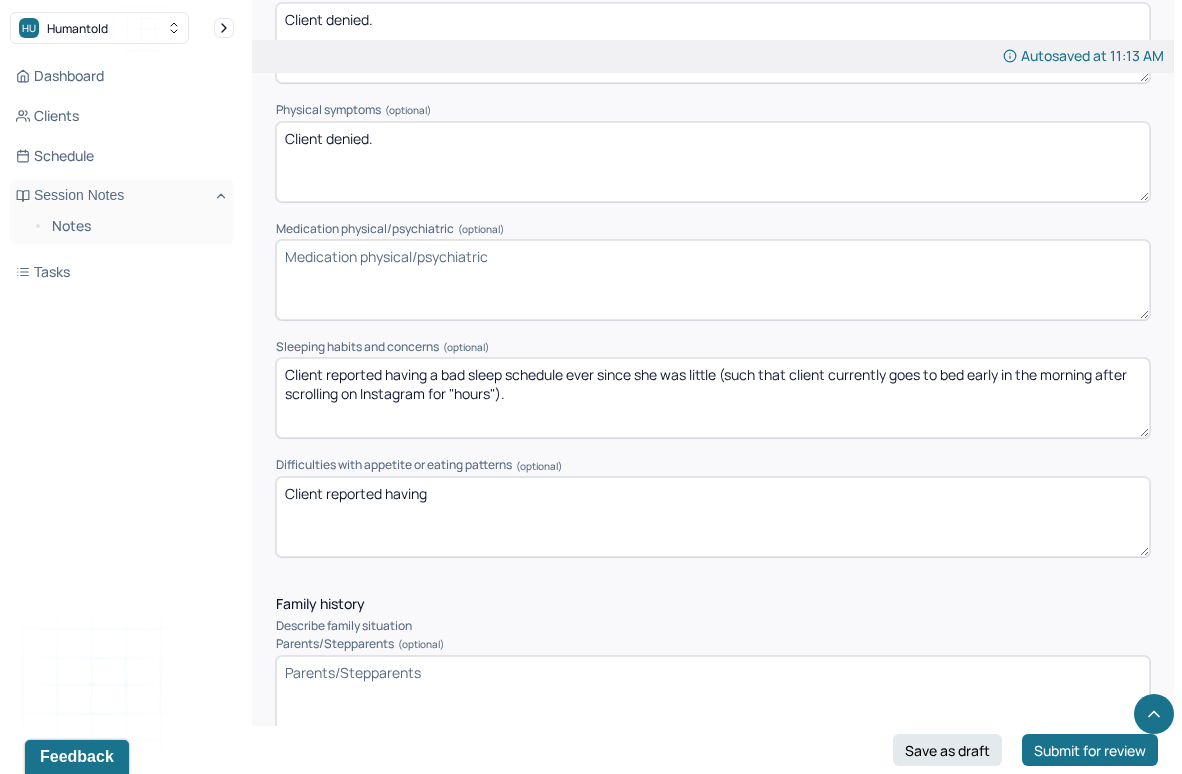 click on "Clietn reported having" at bounding box center (713, 517) 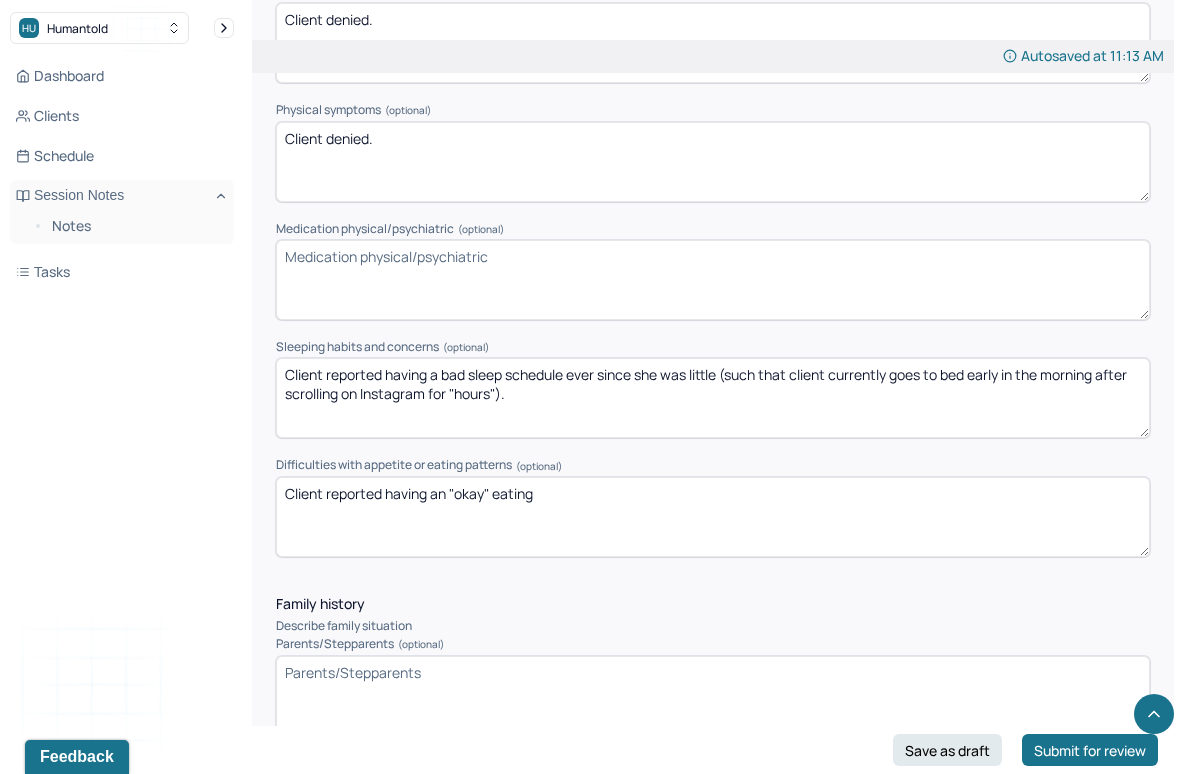 drag, startPoint x: 556, startPoint y: 514, endPoint x: 387, endPoint y: 510, distance: 169.04733 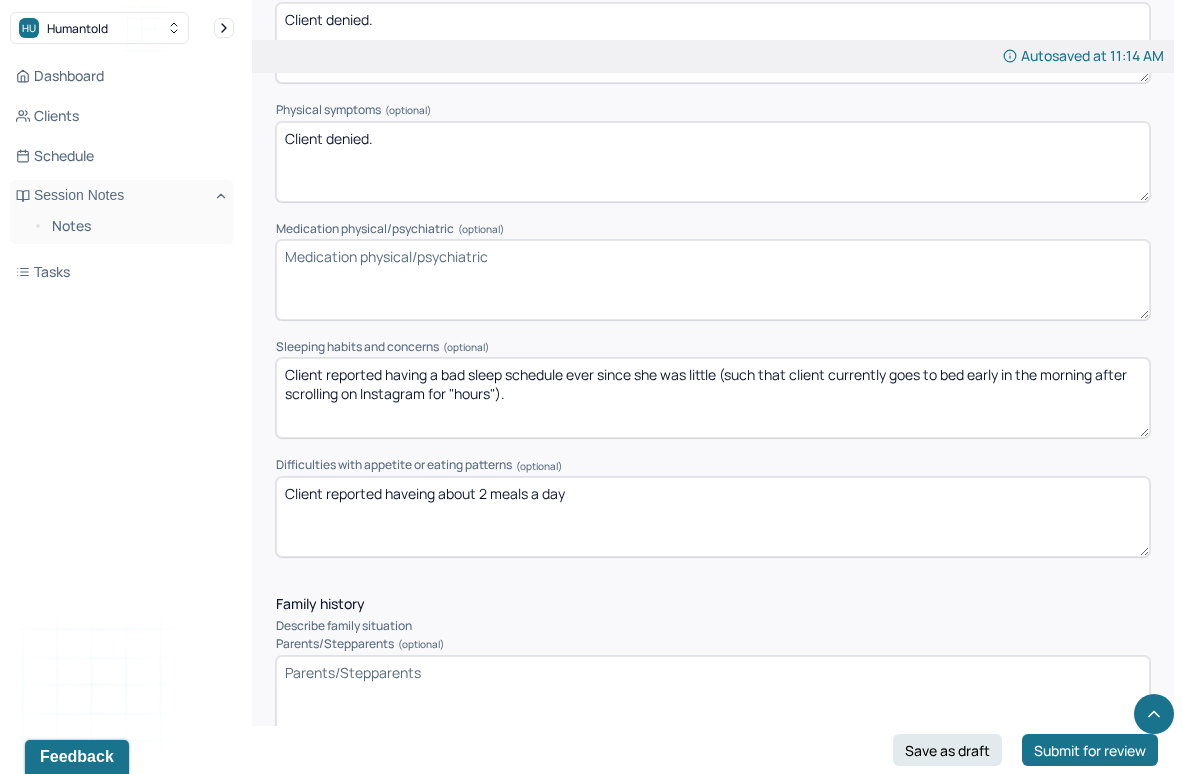 click on "Client reported haveing about 2 meals a day" at bounding box center [713, 517] 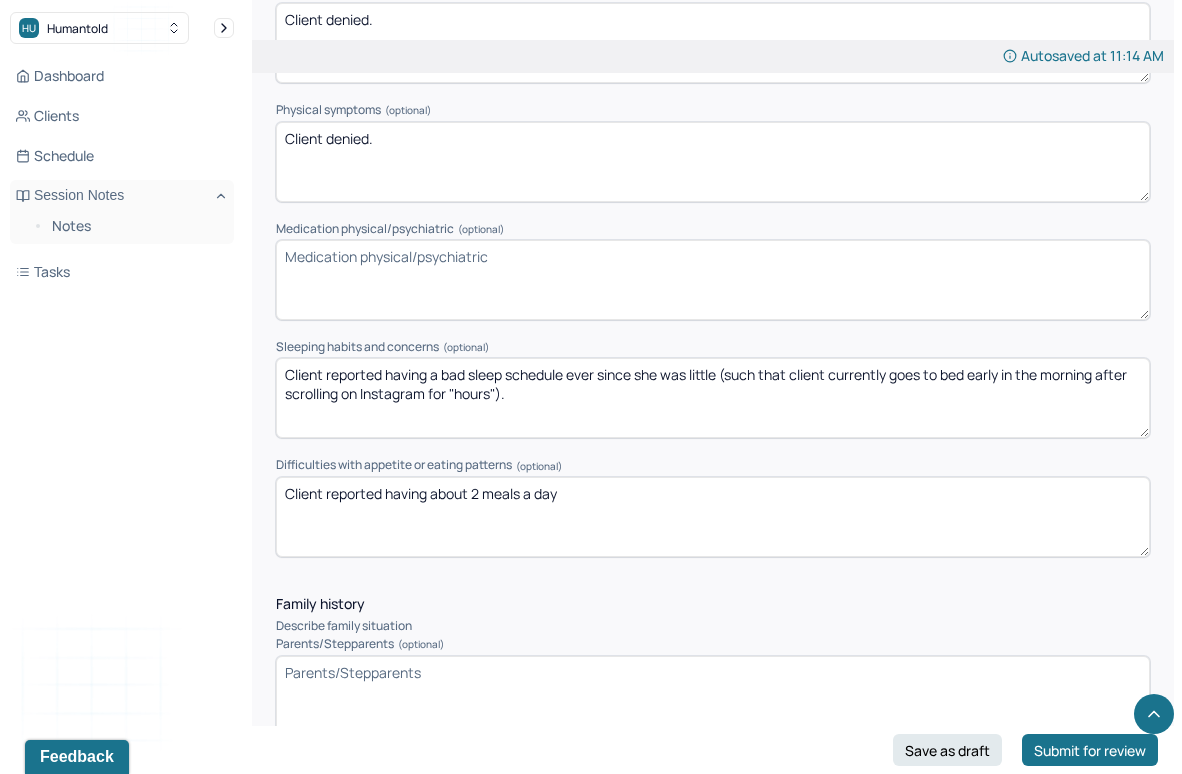 click on "Client reported haveing about 2 meals a day" at bounding box center [713, 517] 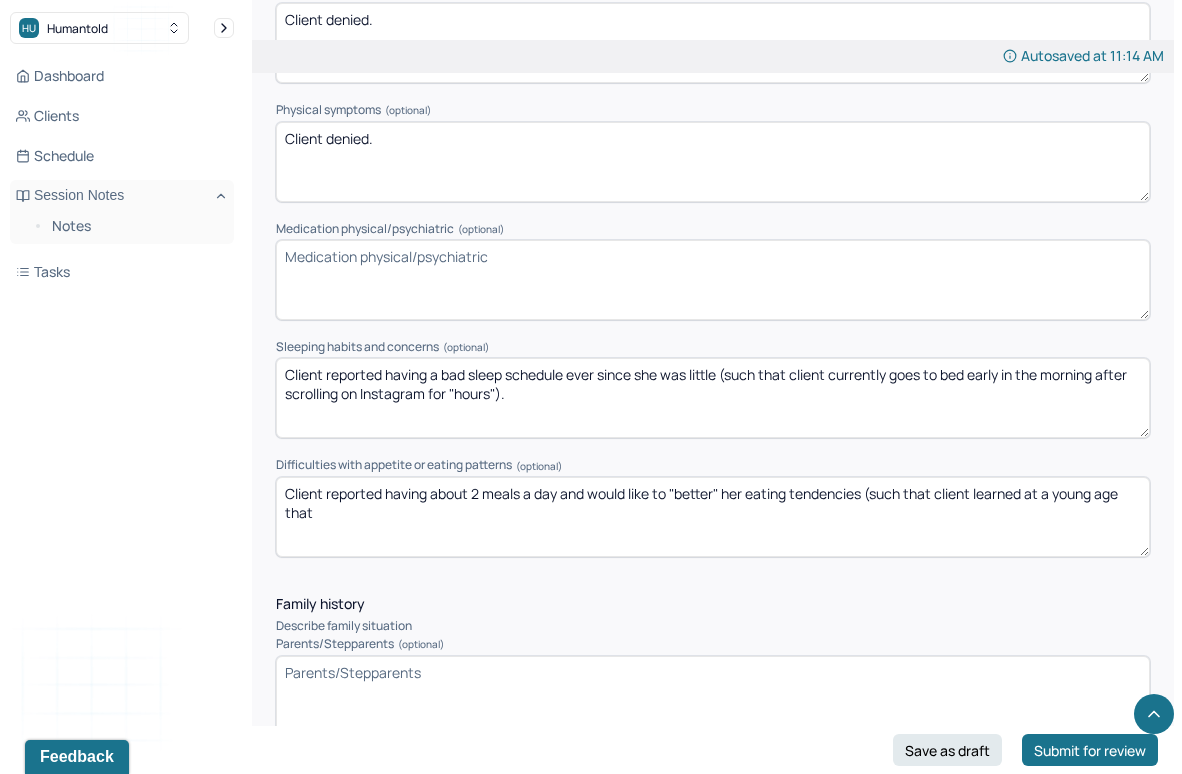 drag, startPoint x: 341, startPoint y: 525, endPoint x: 865, endPoint y: 501, distance: 524.5493 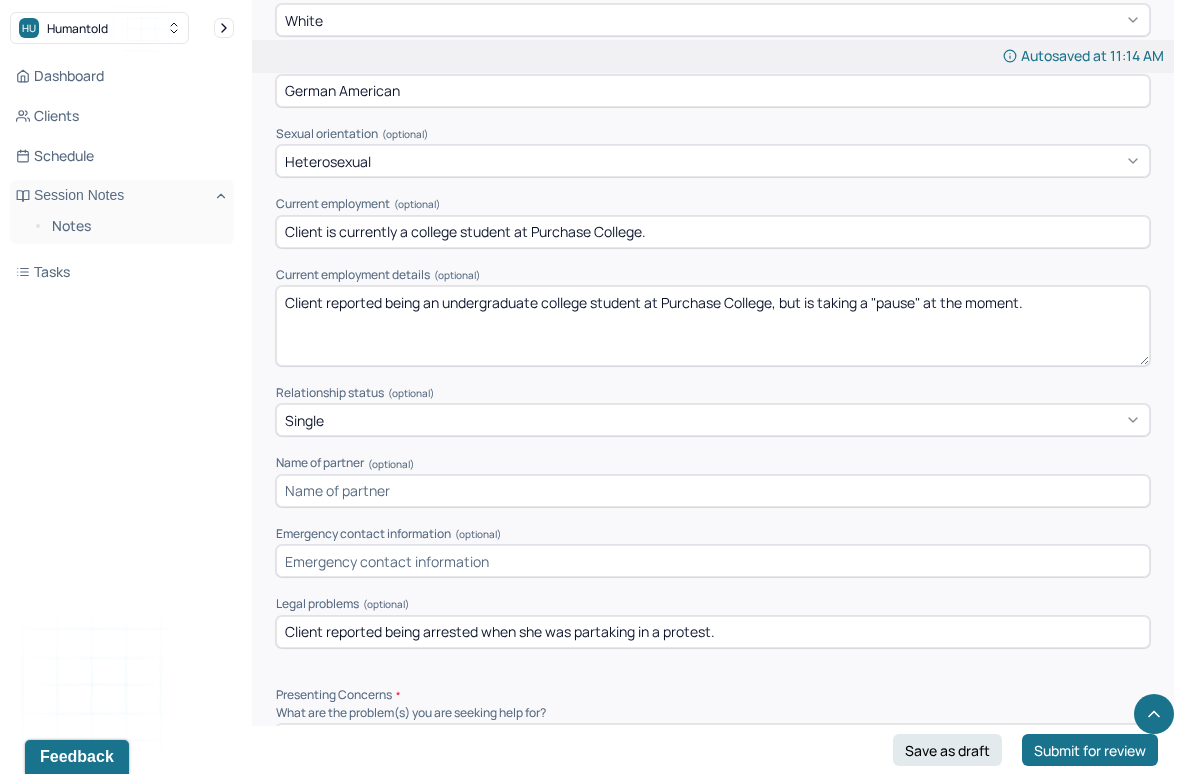 scroll, scrollTop: 1065, scrollLeft: 0, axis: vertical 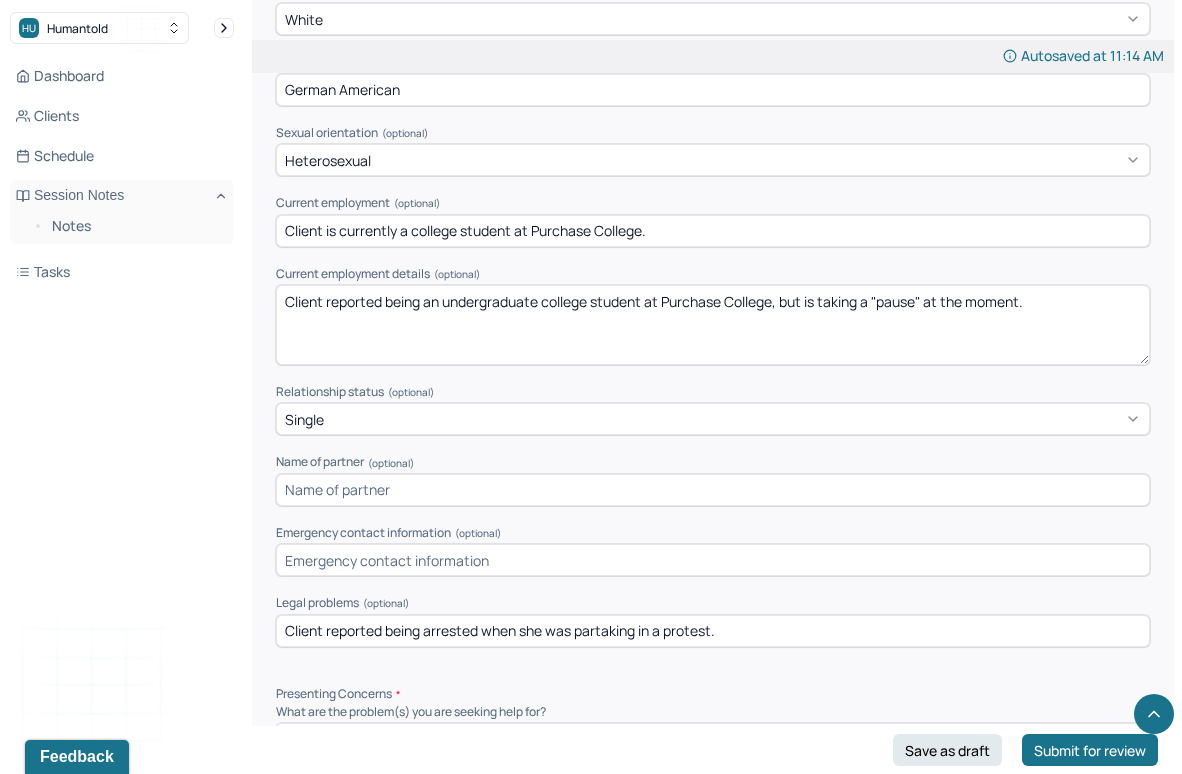 type on "Client reported having about 2 meals a day and would like to "better" her eating tendencies." 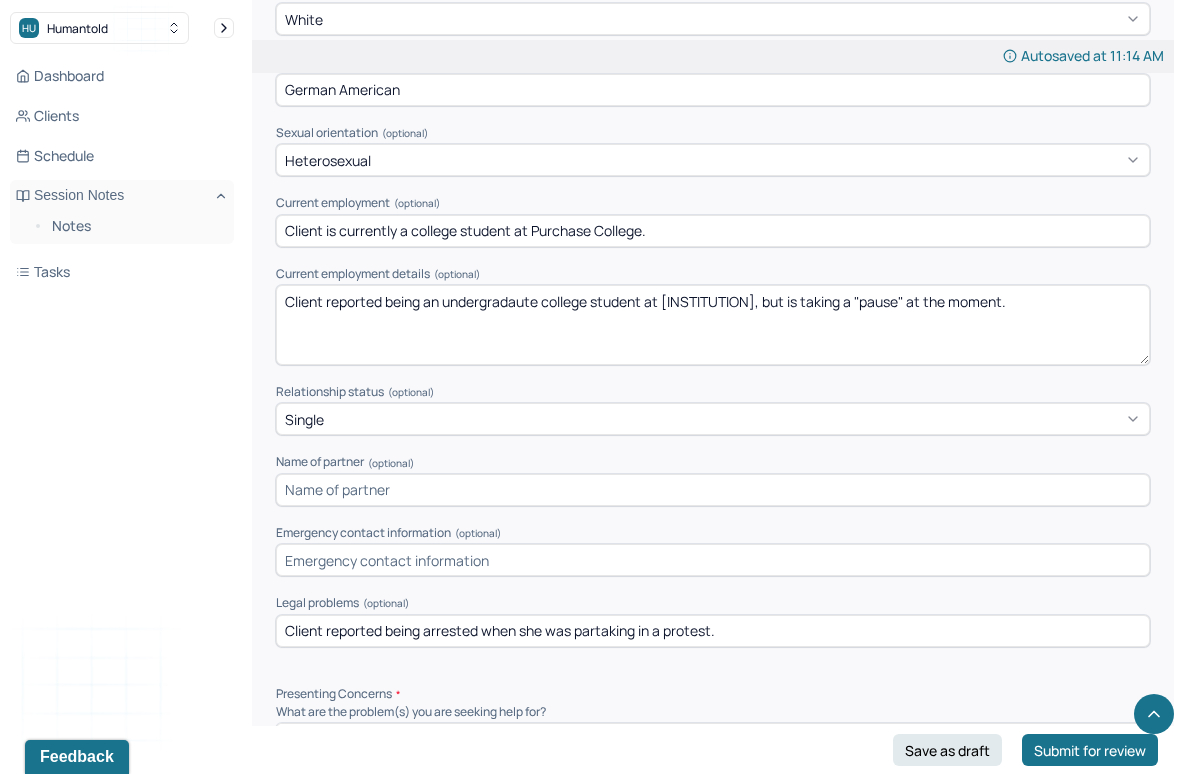 click on "Client reported being an undergraduate college student at Purchase College, but is taking a "pause" at the moment." at bounding box center [713, 325] 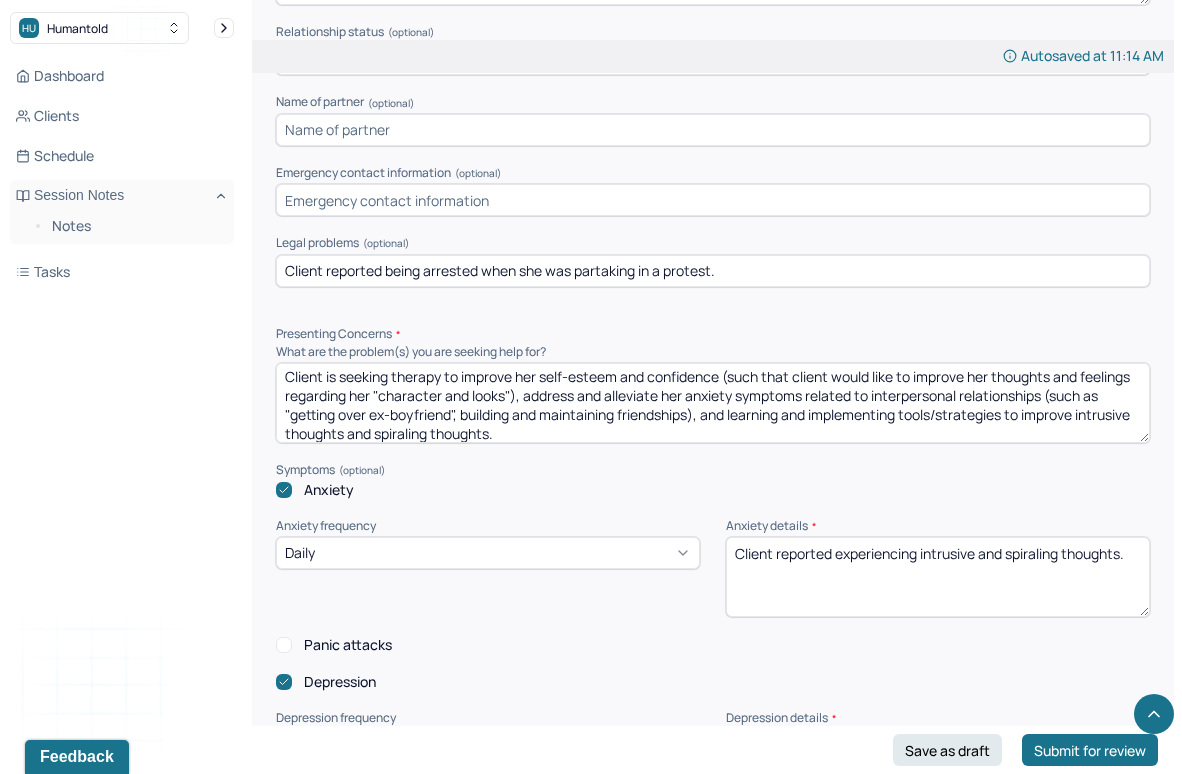 scroll, scrollTop: 1433, scrollLeft: 0, axis: vertical 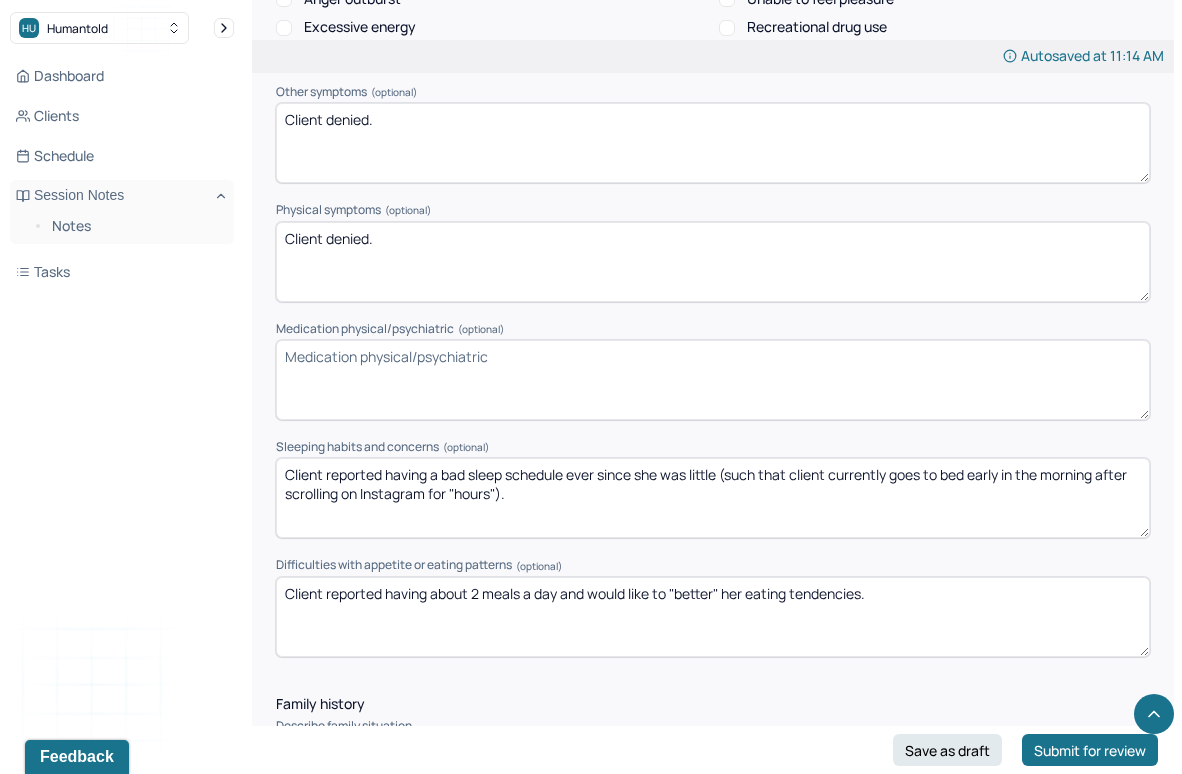 type on "Client reported being an undergraduate college student at [INSTITUTION], but is taking a "pause" at the moment." 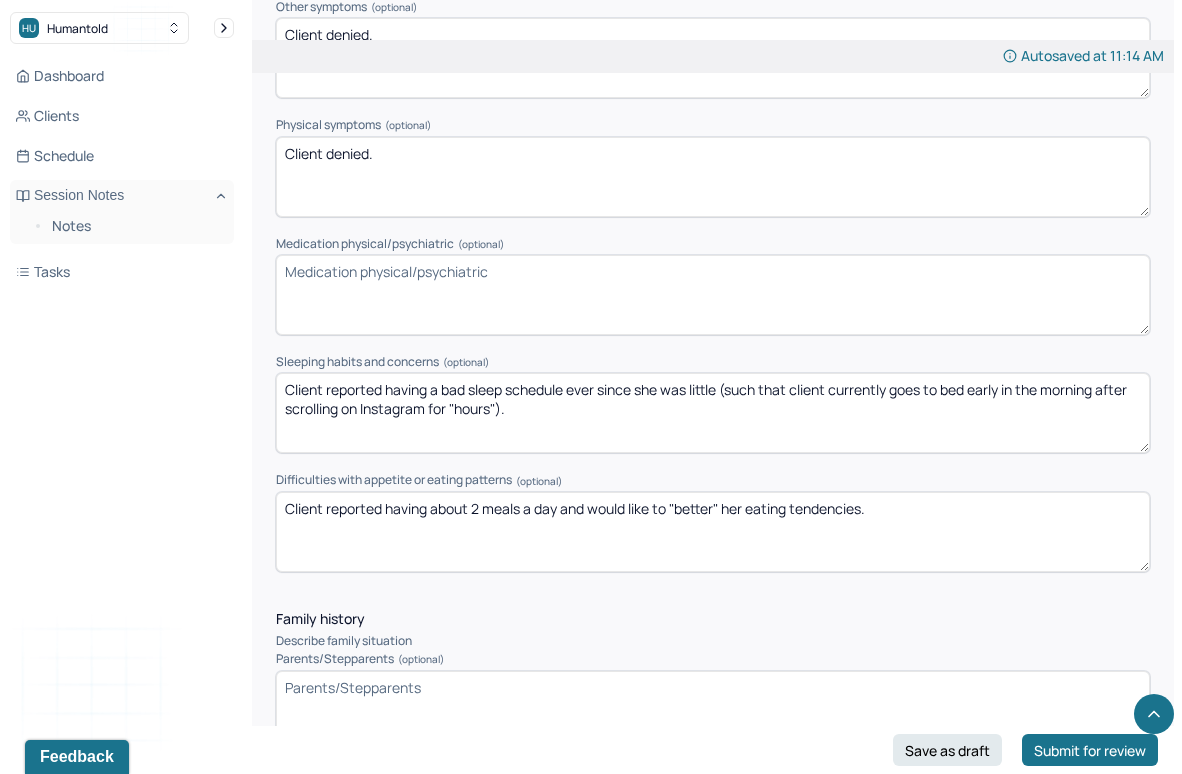 scroll, scrollTop: 2412, scrollLeft: 0, axis: vertical 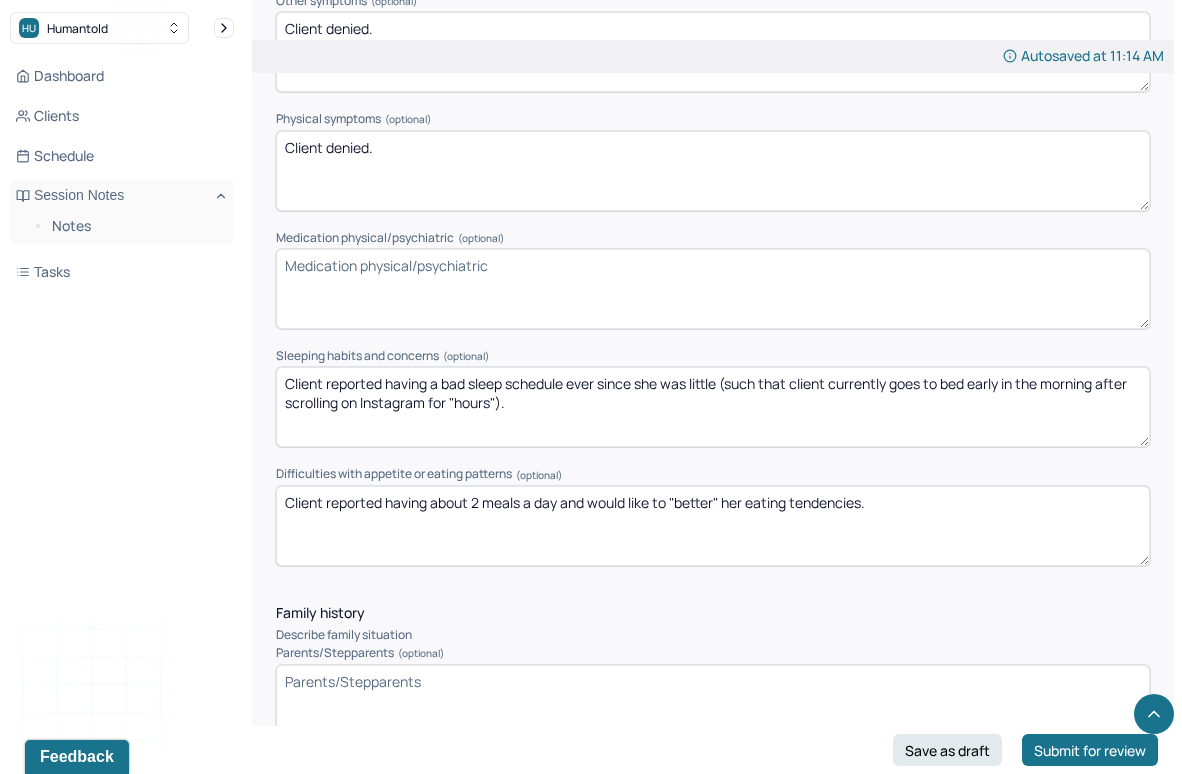 click on "Client reported having a bad sleep schedule ever since she was little (such that client currently goes to bed early in the morning after scrolling on Instagram for "hours")." at bounding box center [713, 407] 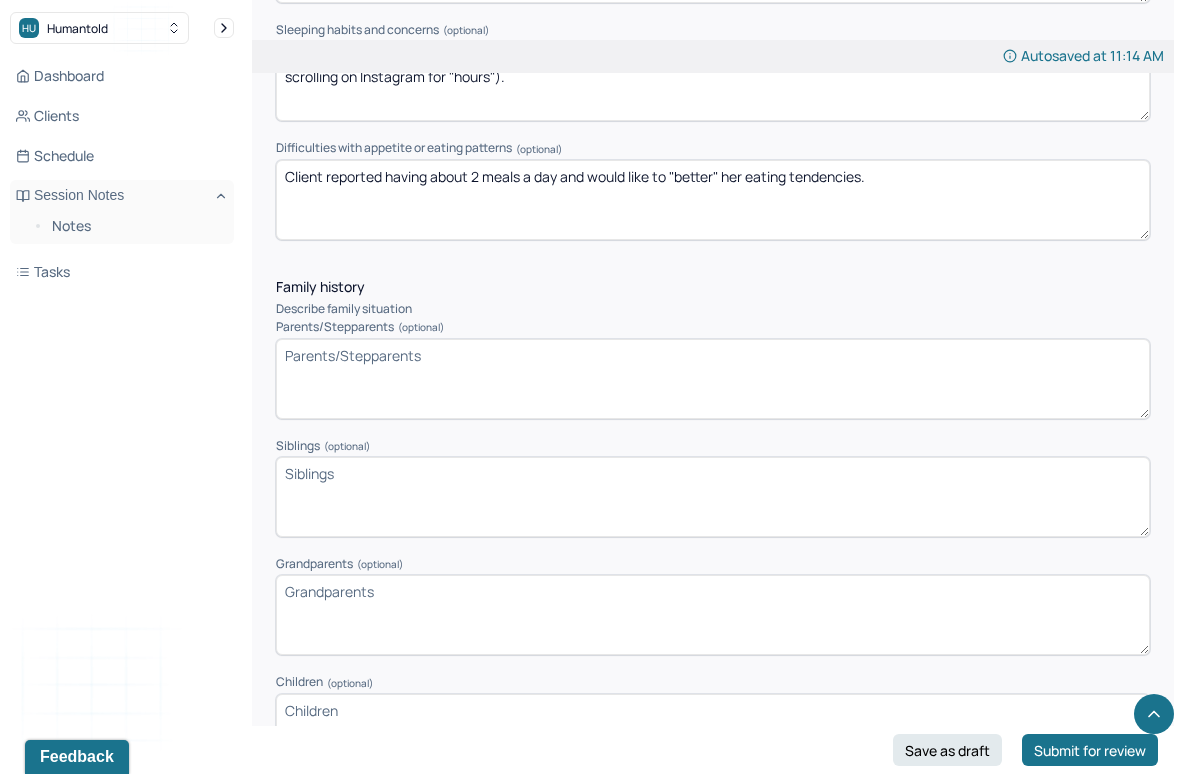 scroll, scrollTop: 2746, scrollLeft: 0, axis: vertical 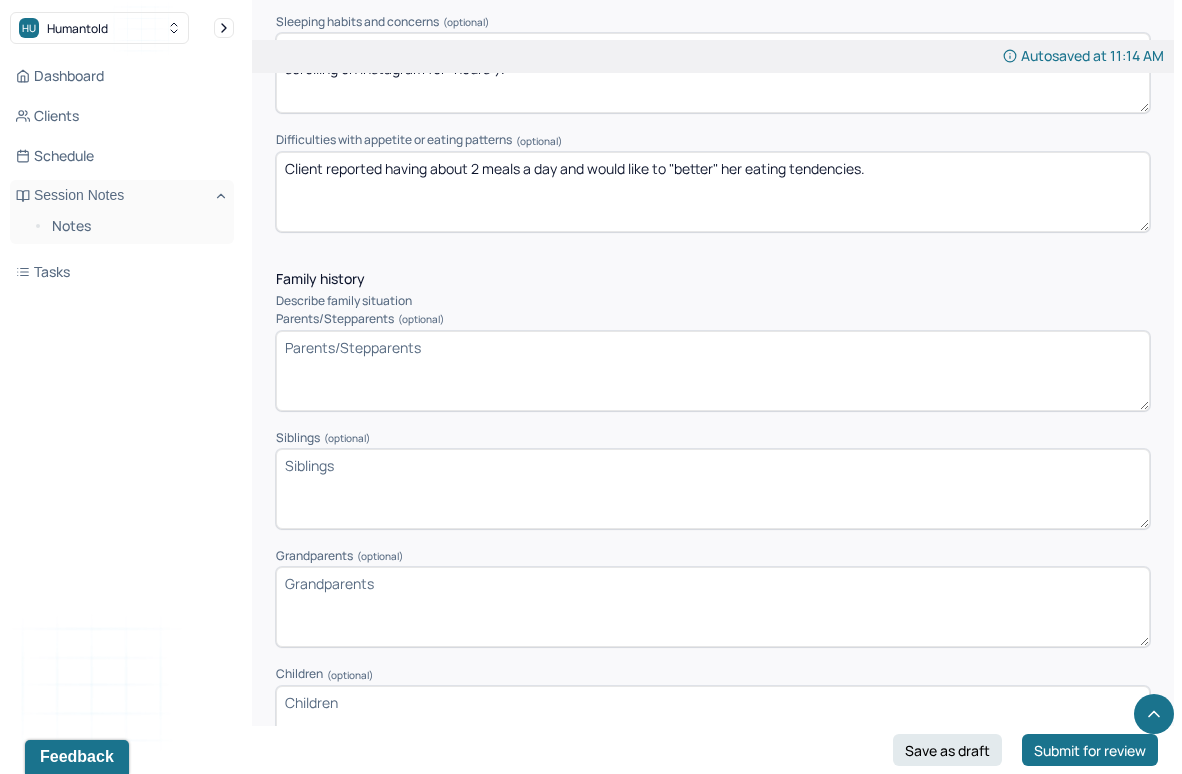 click on "Parents/Stepparents (optional)" at bounding box center (713, 371) 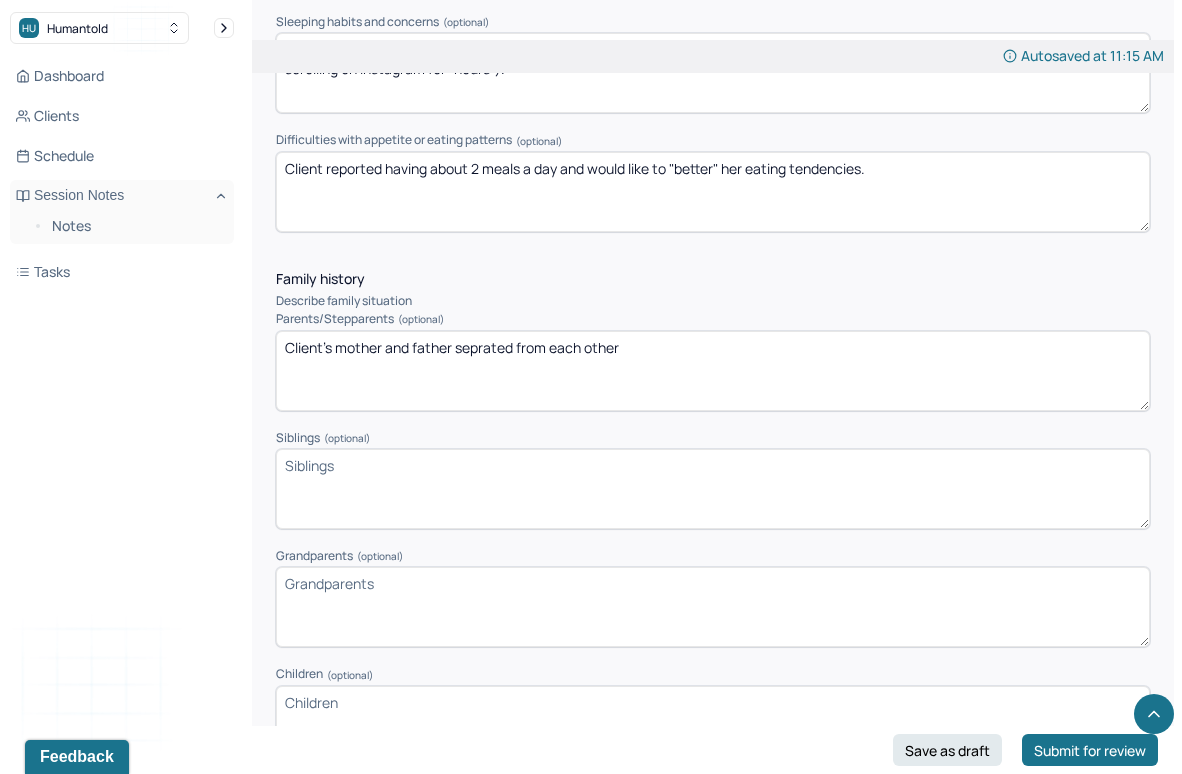 click on "Client's mother and father" at bounding box center (713, 371) 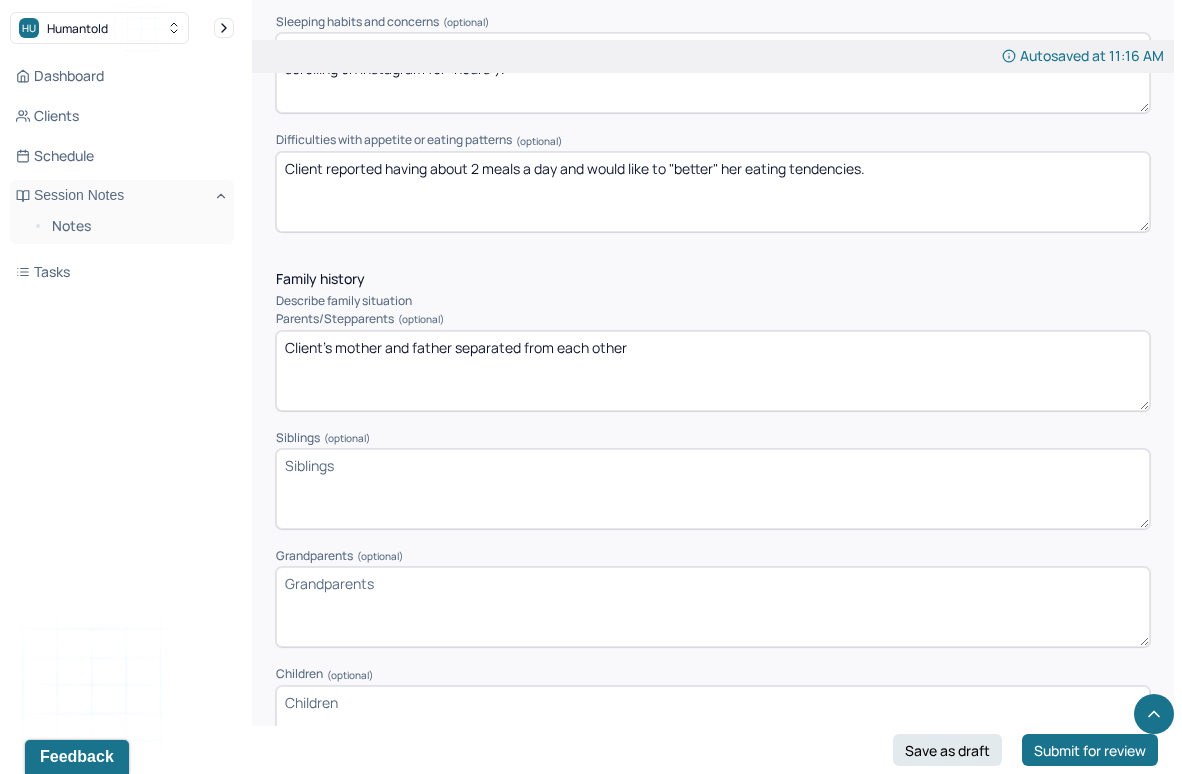 click on "Client's mother and father seprated from each other" at bounding box center [713, 371] 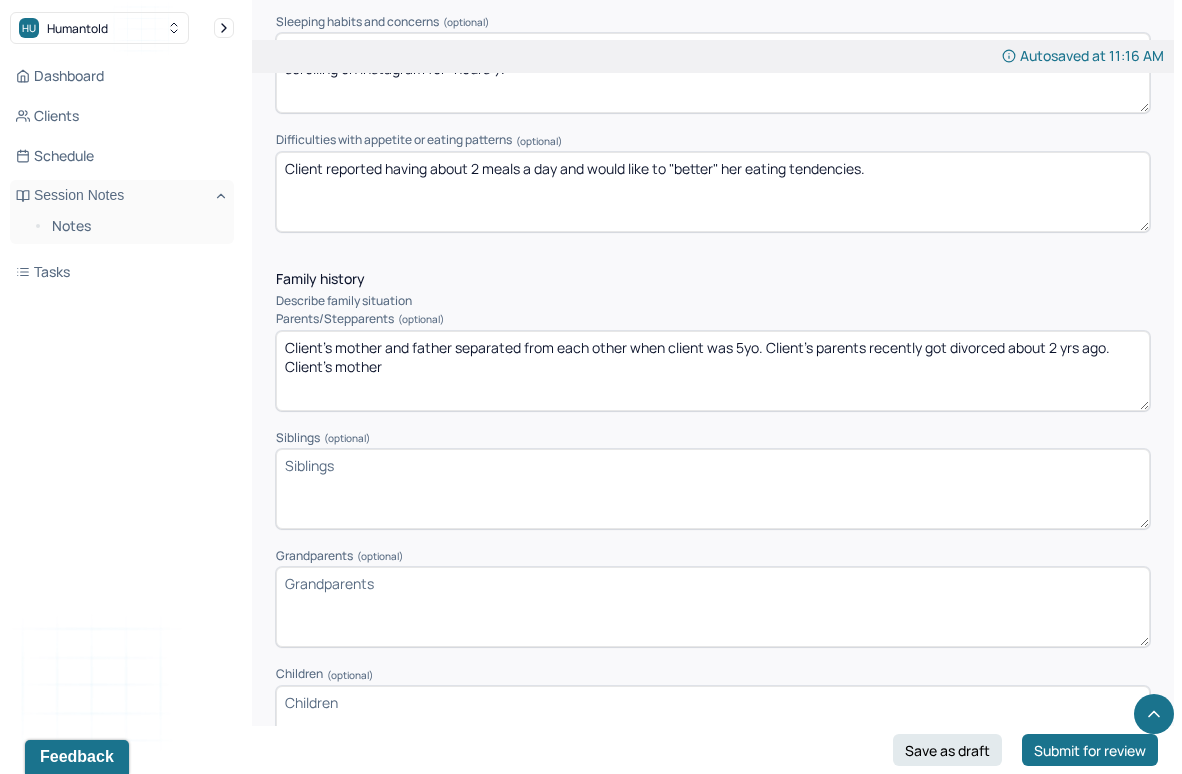 click on "Client's mother and father separated from each other when client was 5yo. Client's parents recently got divorced about 2 yrs ago. Client's mother" at bounding box center (713, 371) 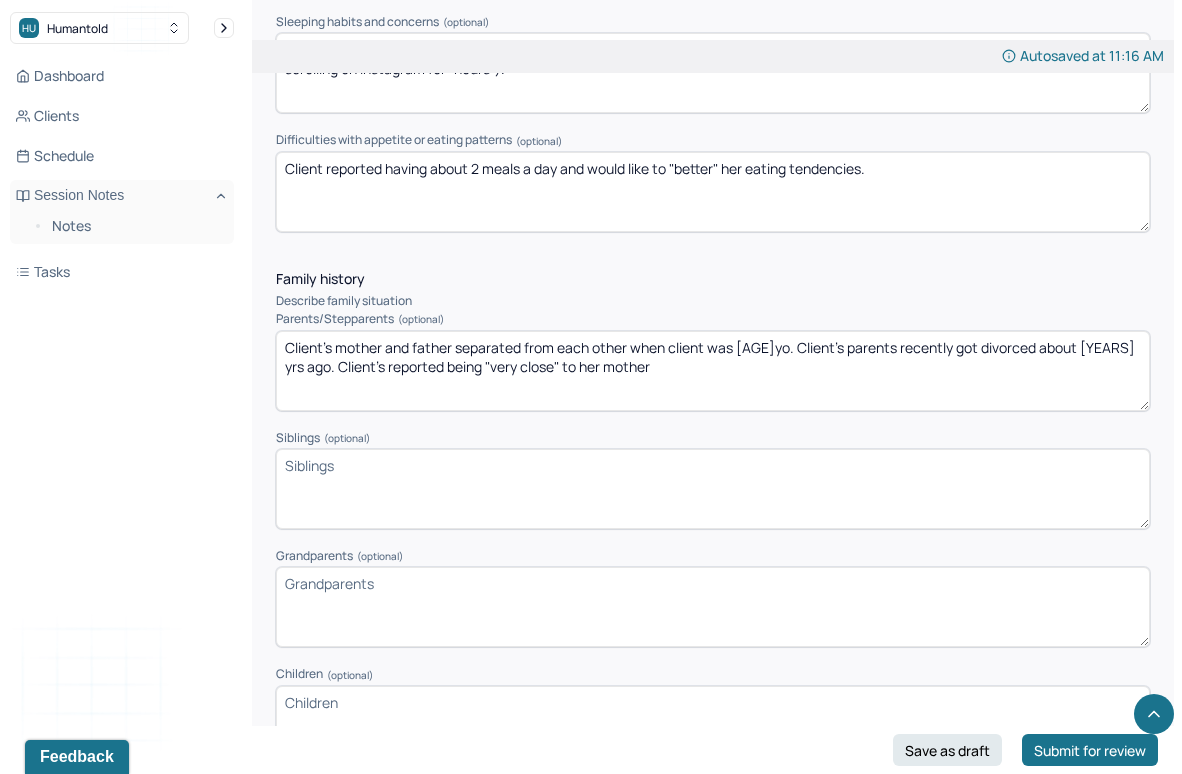 click on "Client's mother and father separated from each other when client was [AGE]yo. Client's parents recently got divorced about [AGE] yrs ago. Client's reported being "mother"" at bounding box center [713, 371] 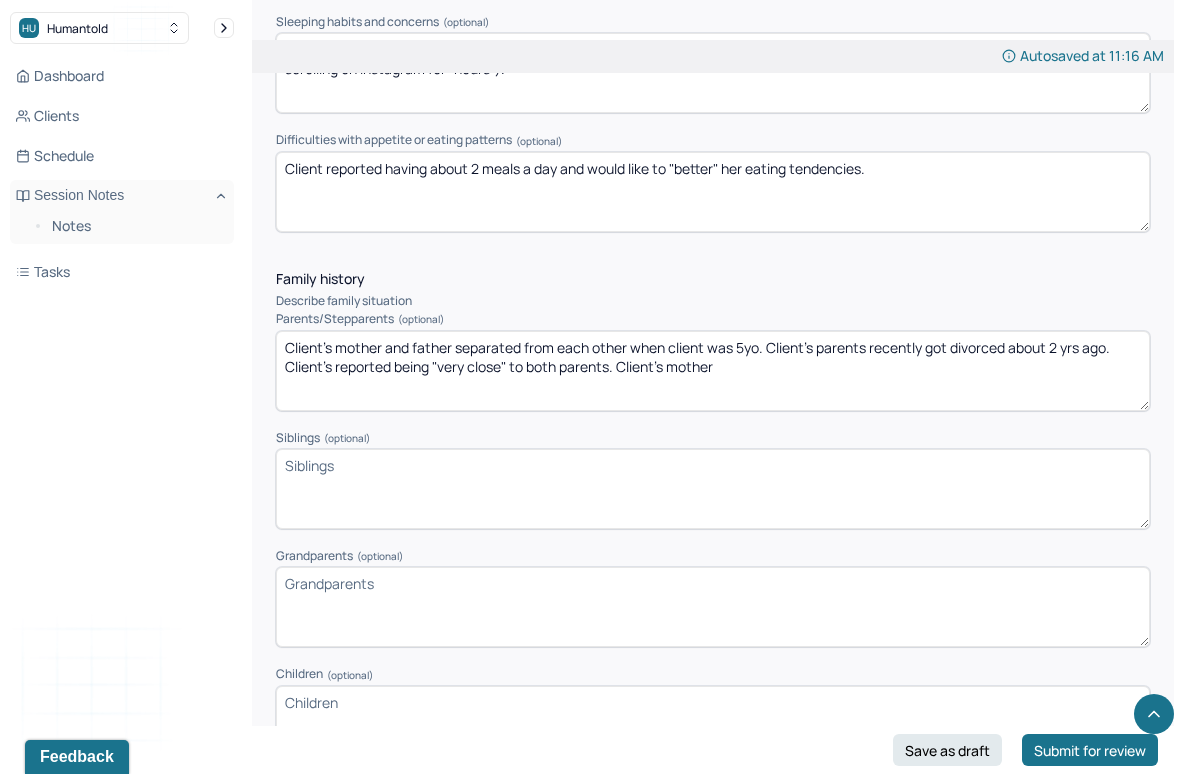 click on "Client's mother and father separated from each other when client was 5yo. Client's parents recently got divorced about 2 yrs ago. Client's reported being "very close" to both parents. Client's mother" at bounding box center (713, 371) 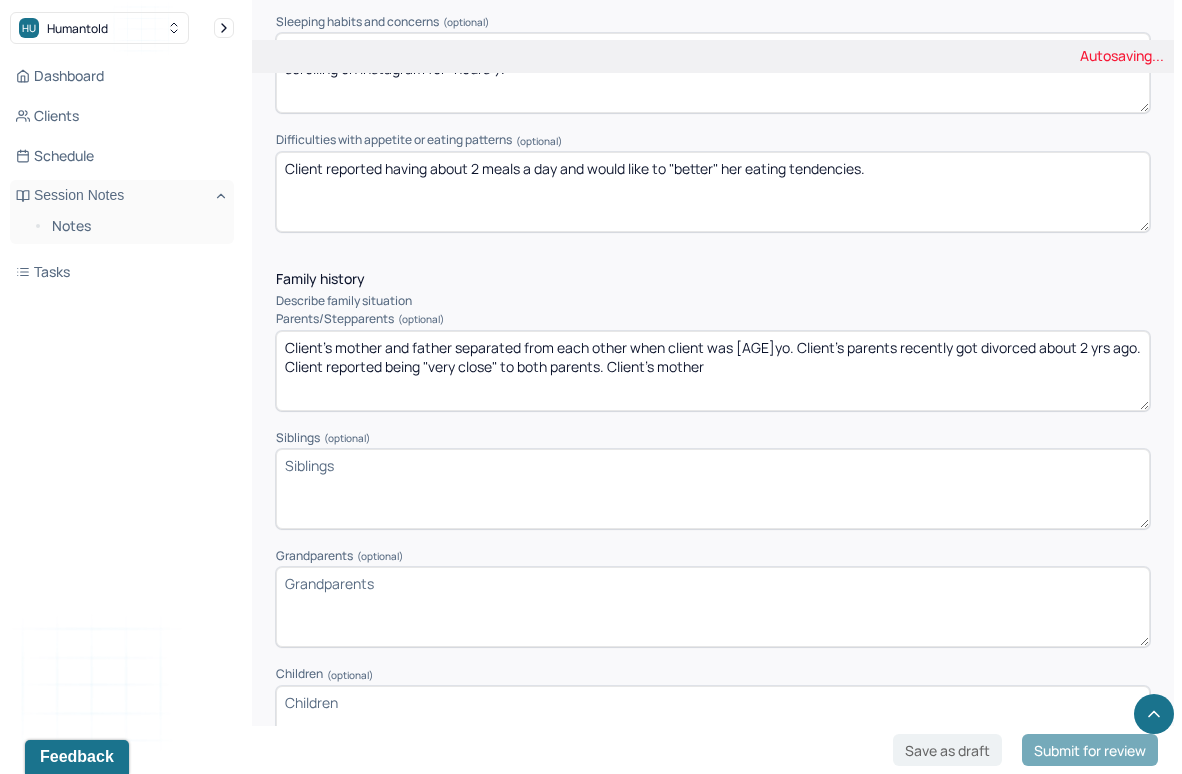 click on "Client's mother and father separated from each other when client was 5yo. Client's parents recently got divorced about 2 yrs ago. Client's reported being "very close" to both parents. Client's mother" at bounding box center (713, 371) 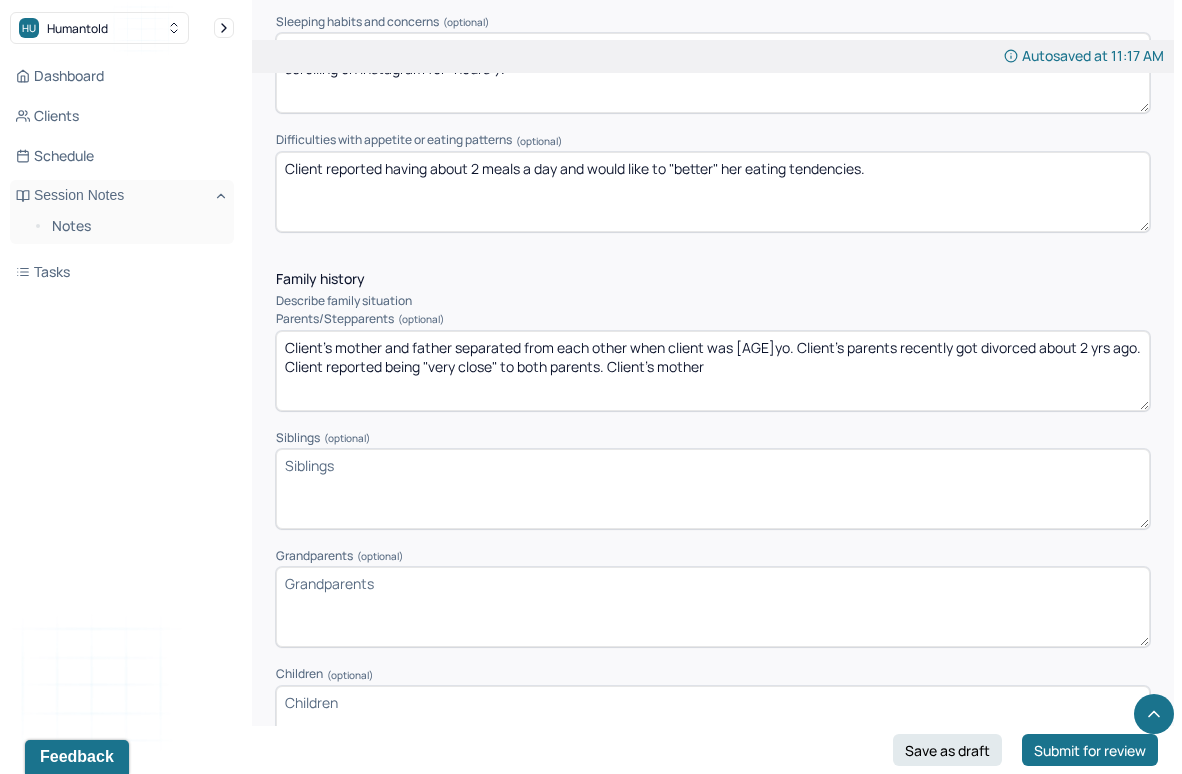 click on "Client's mother and father separated from each other when client was [AGE]yo. Client's parents recently got divorced about 2 yrs ago. Client reported being "very close" to both parents. Client's mother" at bounding box center (713, 371) 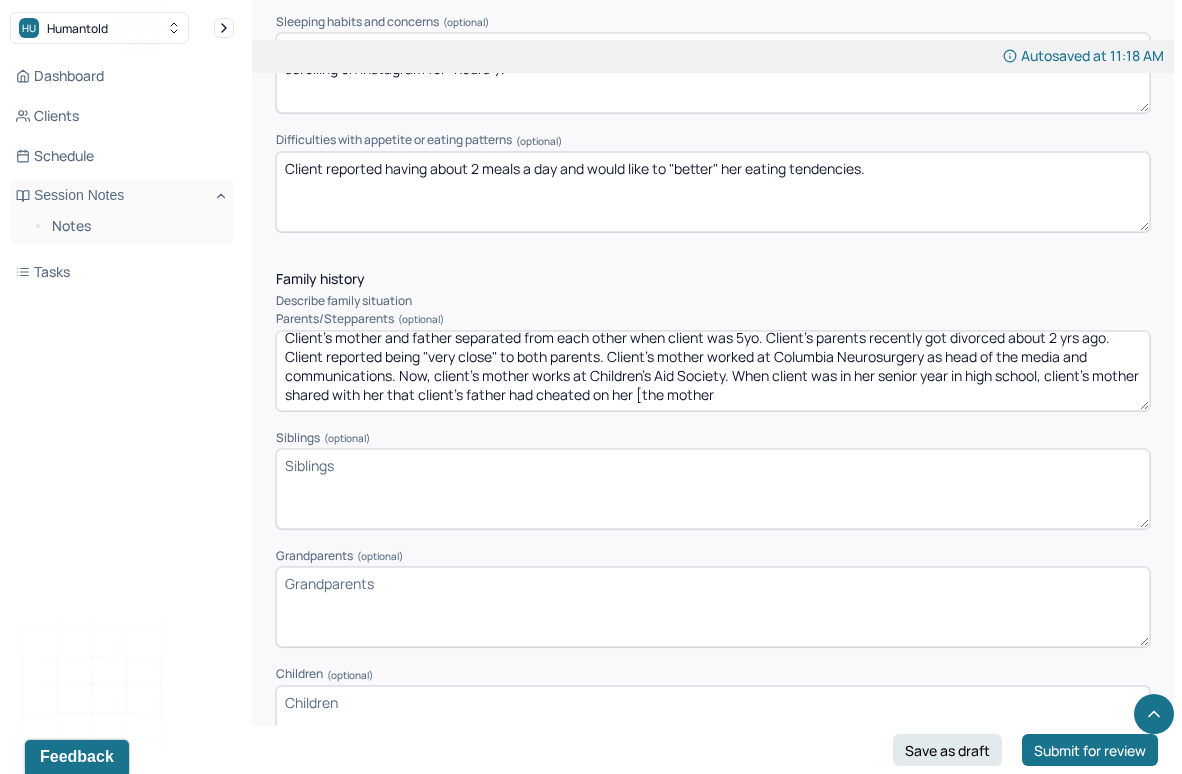scroll, scrollTop: 9, scrollLeft: 0, axis: vertical 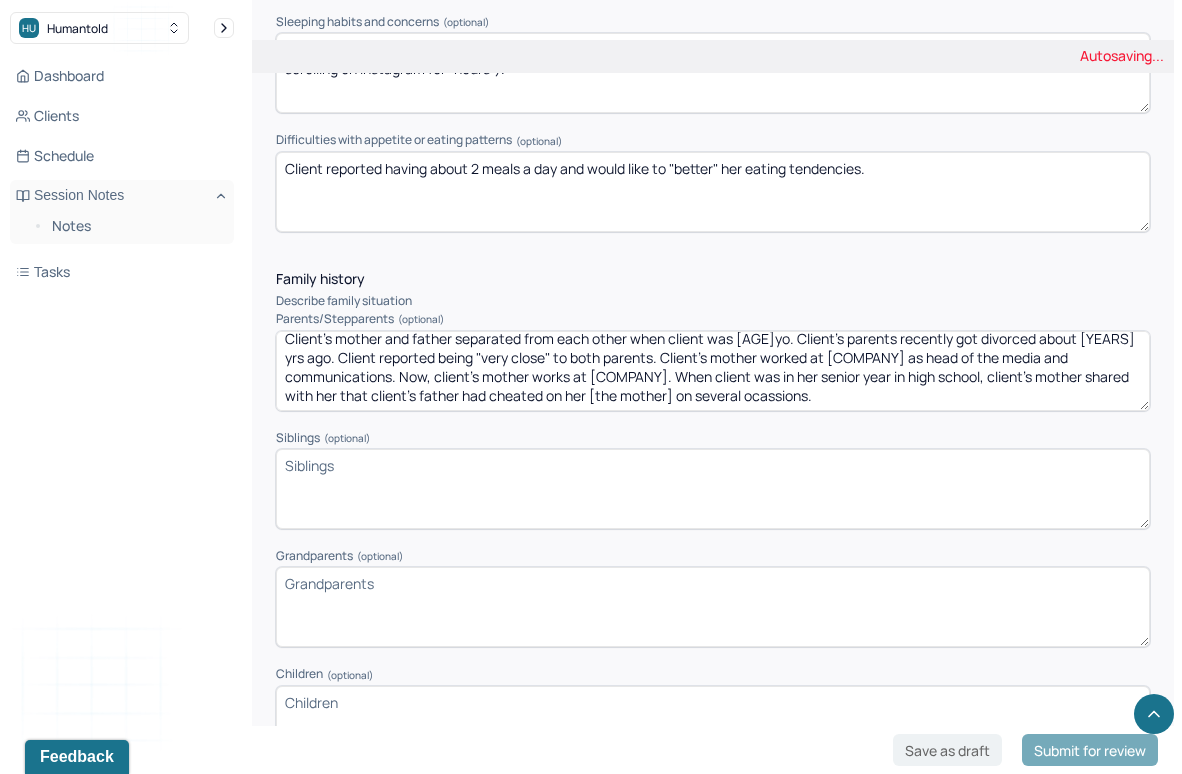 click on "Client's mother and father separated from each other when client was [AGE]yo. Client's parents recently got divorced about [YEARS] yrs ago. Client reported being "very close" to both parents. Client's mother worked at Columbia Neurosurgery as head of the media and communications. Now, client's mother works at Children's Aid Society. When client was in her senior year in high school, client's mother shared with her that client's father" at bounding box center [713, 371] 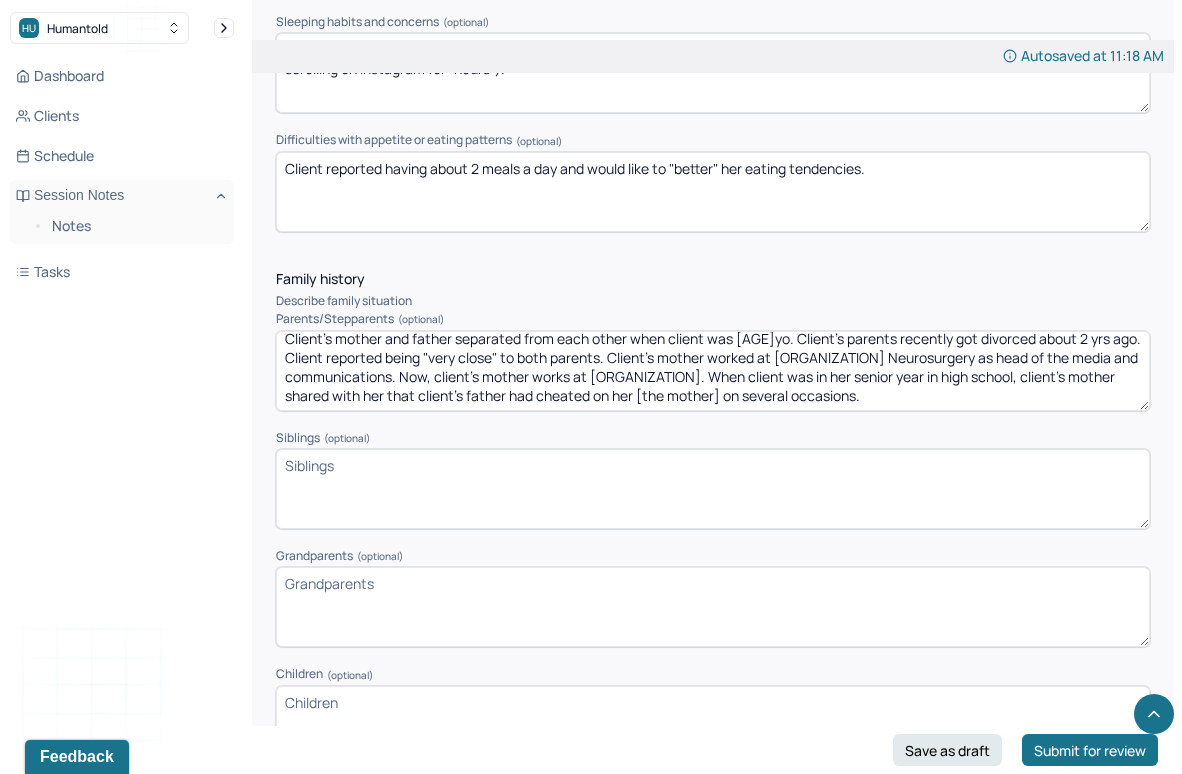 scroll, scrollTop: 0, scrollLeft: 0, axis: both 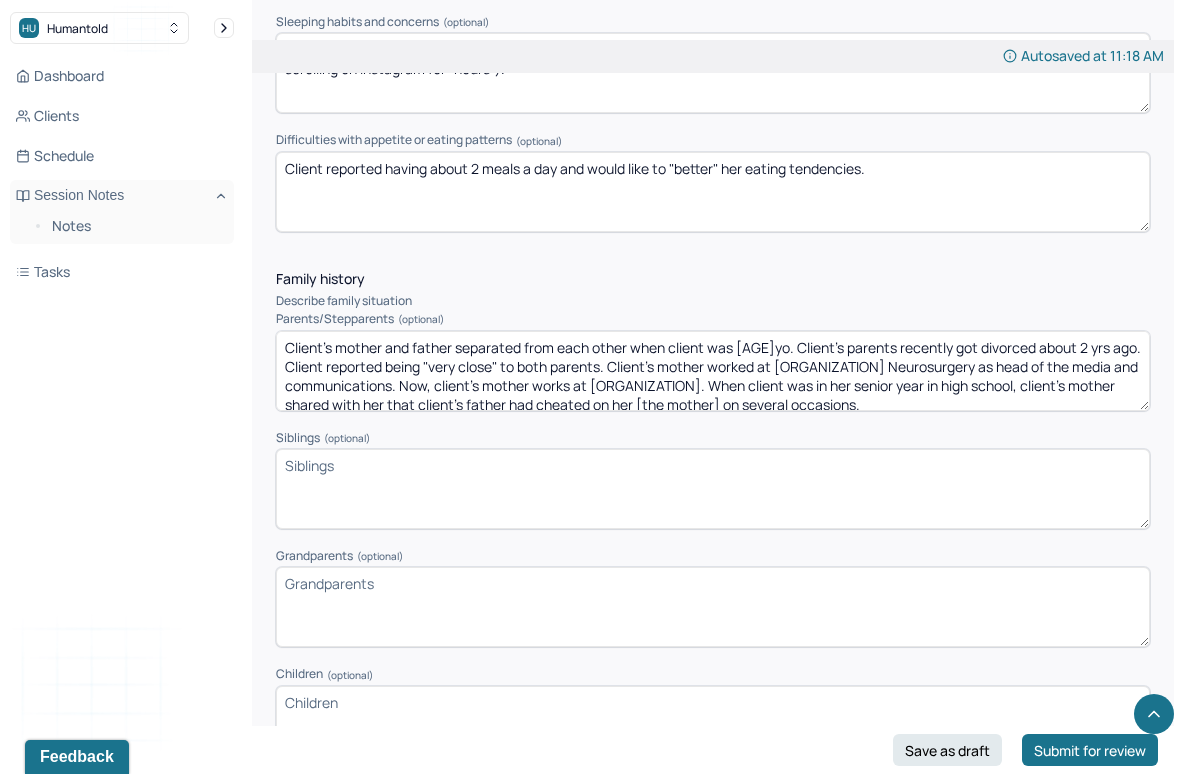 click on "Client's mother and father separated from each other when client was [AGE]yo. Client's parents recently got divorced about 2 yrs ago. Client reported being "very close" to both parents. Client's mother worked at [ORGANIZATION] Neurosurgery as head of the media and communications. Now, client's mother works at [ORGANIZATION]. When client was in her senior year in high school, client's mother shared with her that client's father had cheated on her [the mother] on several occasions." at bounding box center [713, 371] 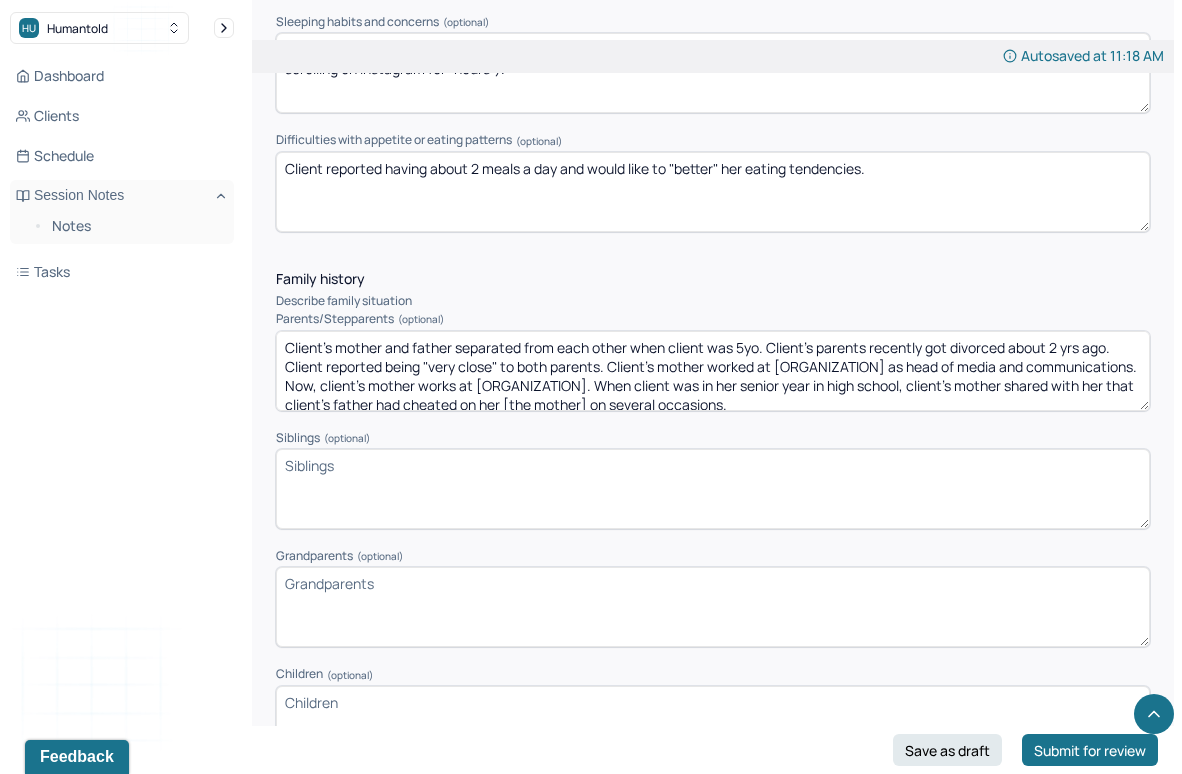 scroll, scrollTop: 9, scrollLeft: 0, axis: vertical 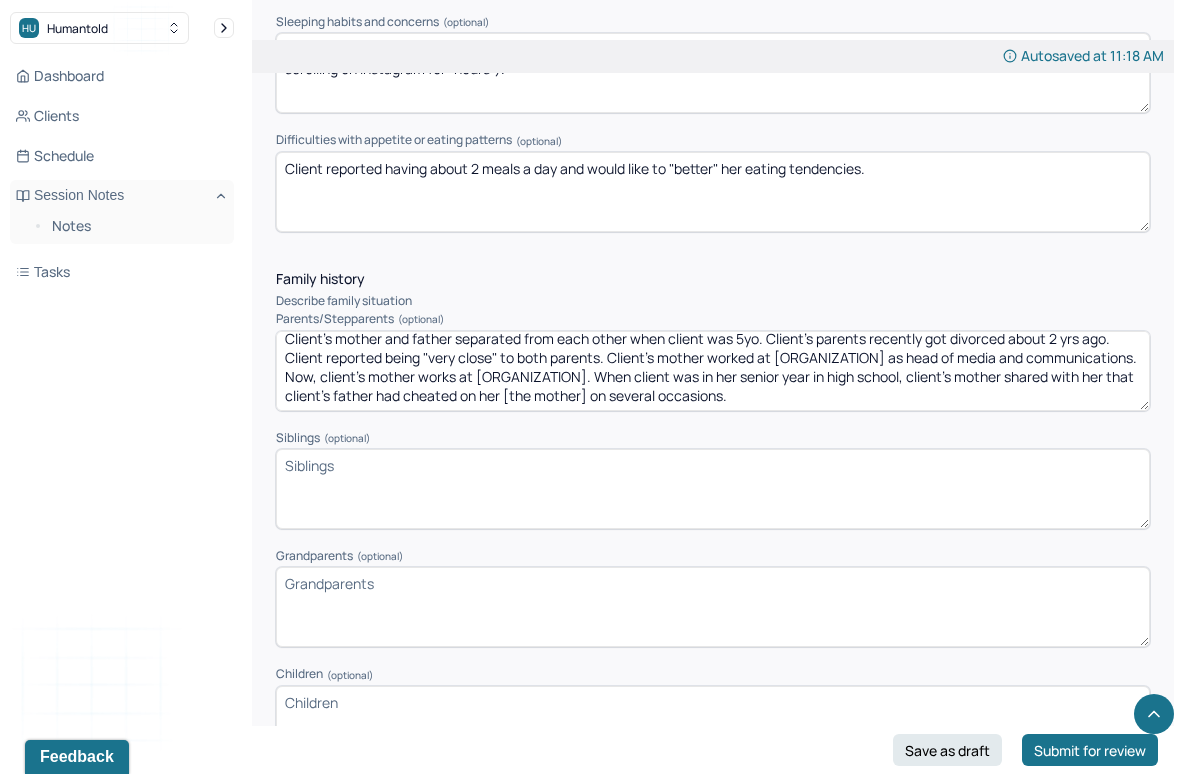 click on "Client's mother and father separated from each other when client was 5yo. Client's parents recently got divorced about 2 yrs ago. Client reported being "very close" to both parents. Client's mother worked at [ORGANIZATION] as head of media and communications. Now, client's mother works at [ORGANIZATION]. When client was in her senior year in high school, client's mother shared with her that client's father had cheated on her [the mother] on several occasions." at bounding box center (713, 371) 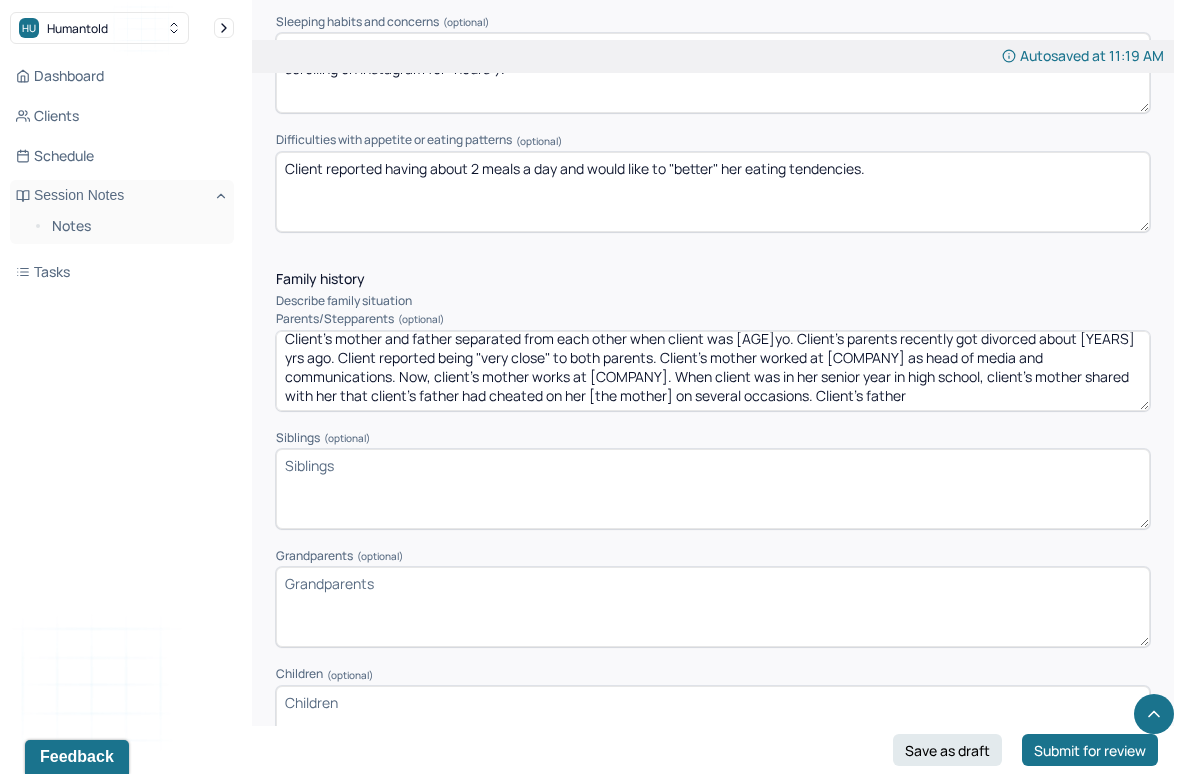 click on "Client's mother and father separated from each other when client was [AGE]yo. Client's parents recently got divorced about [YEARS] yrs ago. Client reported being "very close" to both parents. Client's mother worked at [COMPANY] as head of media and communications. Now, client's mother works at [COMPANY]. When client was in her senior year in high school, client's mother shared with her that client's father had cheated on her [the mother] on several occasions. Client's father" at bounding box center (713, 371) 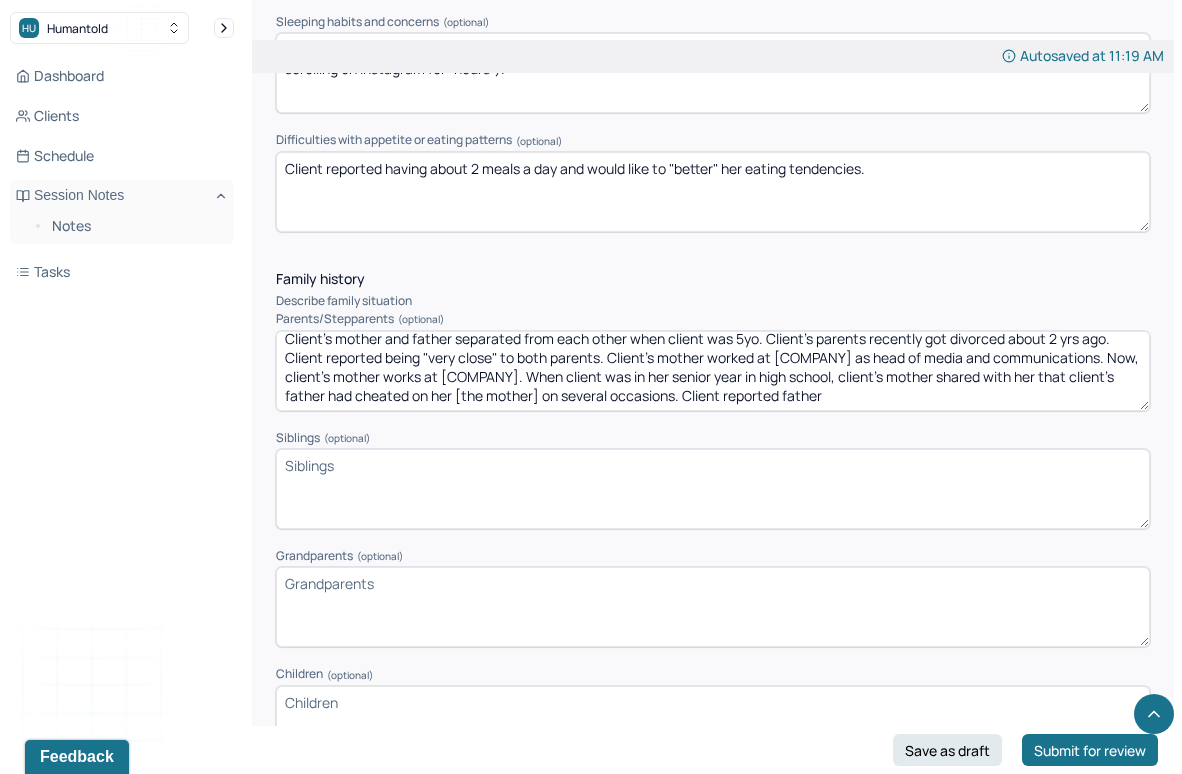 click on "Client's mother and father separated from each other when client was [AGE]yo. Client's parents recently got divorced about [YEARS] yrs ago. Client reported being "very close" to both parents. Client's mother worked at [COMPANY] as head of media and communications. Now, client's mother works at [COMPANY]. When client was in her senior year in high school, client's mother shared with her that client's father had cheated on her [the mother] on several occasions. Client's father" at bounding box center [713, 371] 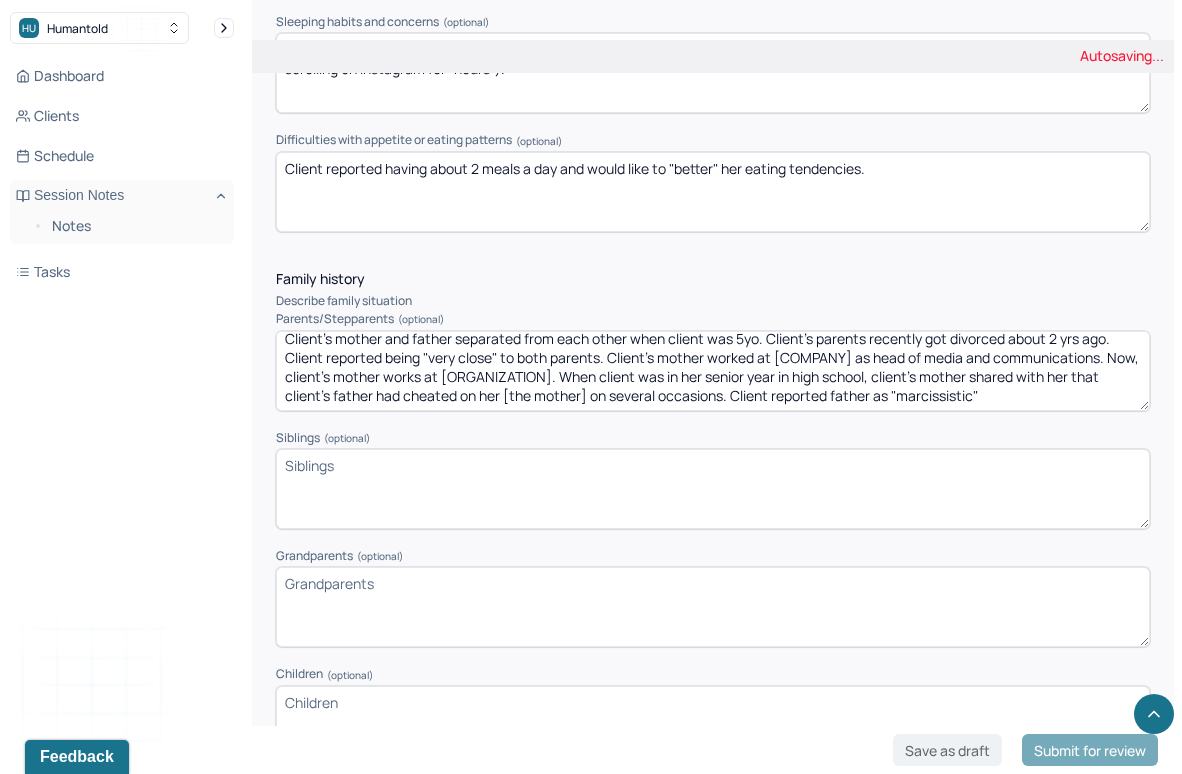 click on "Client's mother and father separated from each other when client was 5yo. Client's parents recently got divorced about 2 yrs ago. Client reported being "very close" to both parents. Client's mother worked at [COMPANY] as head of media and communications. Now, client's mother works at [COMPANY]. When client was in her senior year in high school, client's mother shared with her that client's father had cheated on her [the mother] on several occasions. Client reported father" at bounding box center (713, 371) 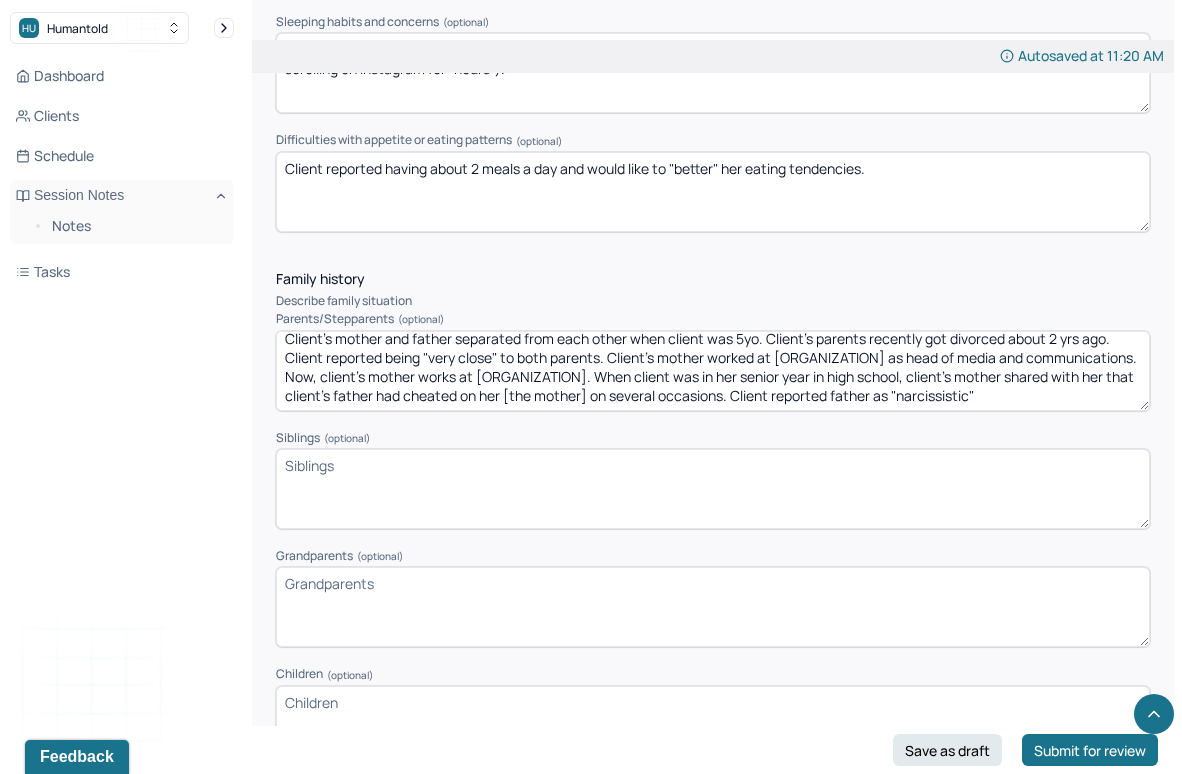 click on "Client's mother and father separated from each other when client was 5yo. Client's parents recently got divorced about 2 yrs ago. Client reported being "very close" to both parents. Client's mother worked at [COMPANY] as head of media and communications. Now, client's mother works at [ORGANIZATION]. When client was in her senior year in high school, client's mother shared with her that client's father had cheated on her [the mother] on several occasions. Client reported father as "marcissistic"" at bounding box center (713, 371) 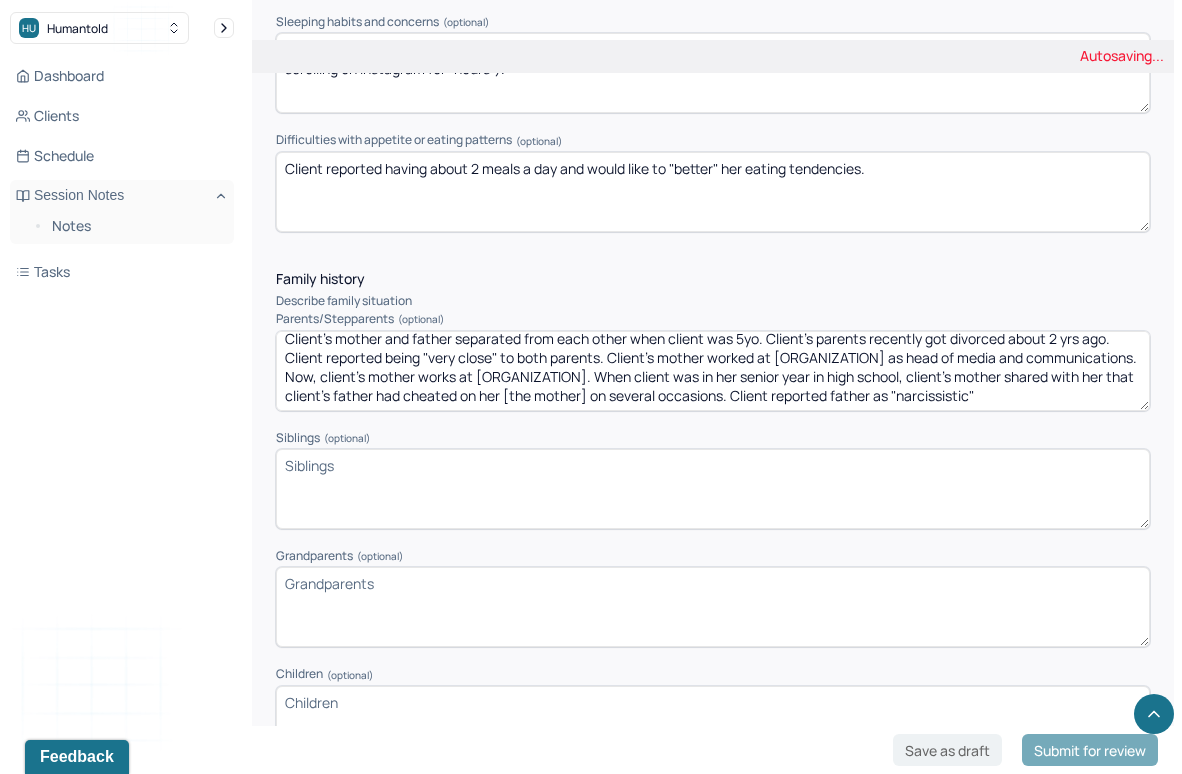 click on "Client's mother and father separated from each other when client was 5yo. Client's parents recently got divorced about 2 yrs ago. Client reported being "very close" to both parents. Client's mother worked at [COMPANY] as head of media and communications. Now, client's mother works at [ORGANIZATION]. When client was in her senior year in high school, client's mother shared with her that client's father had cheated on her [the mother] on several occasions. Client reported father as "marcissistic"" at bounding box center [713, 371] 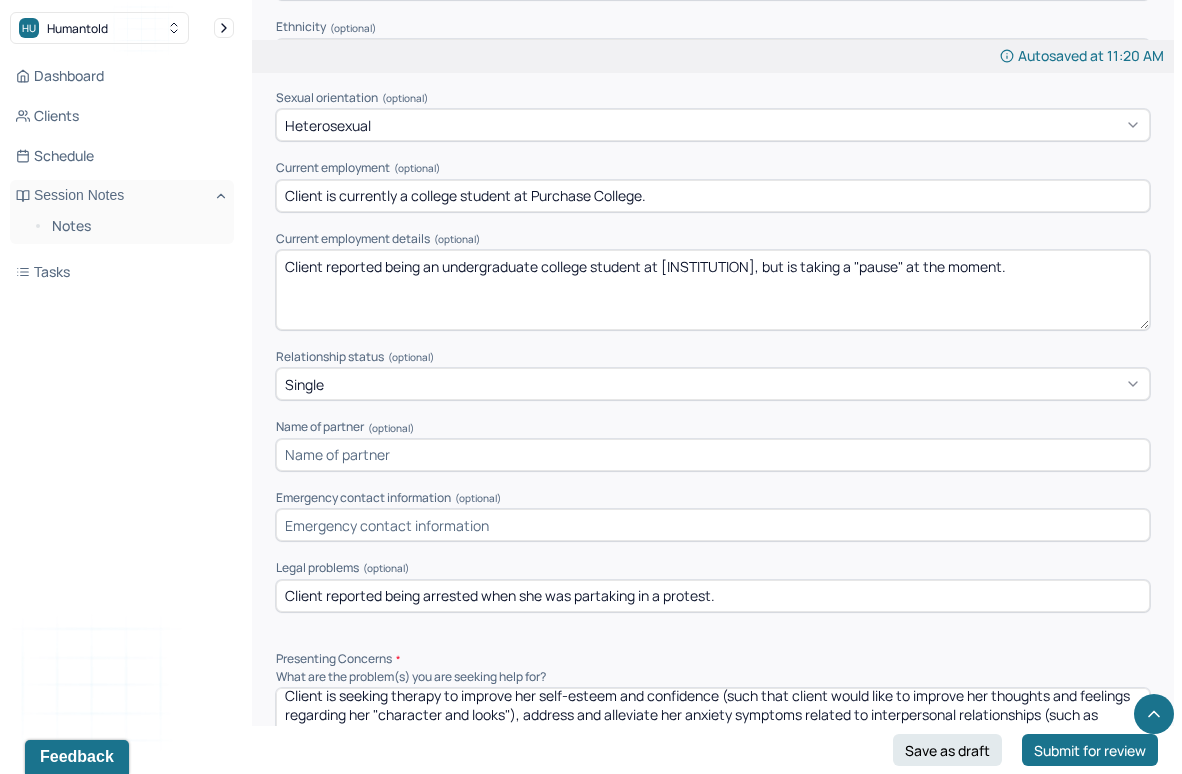 scroll, scrollTop: 1103, scrollLeft: 0, axis: vertical 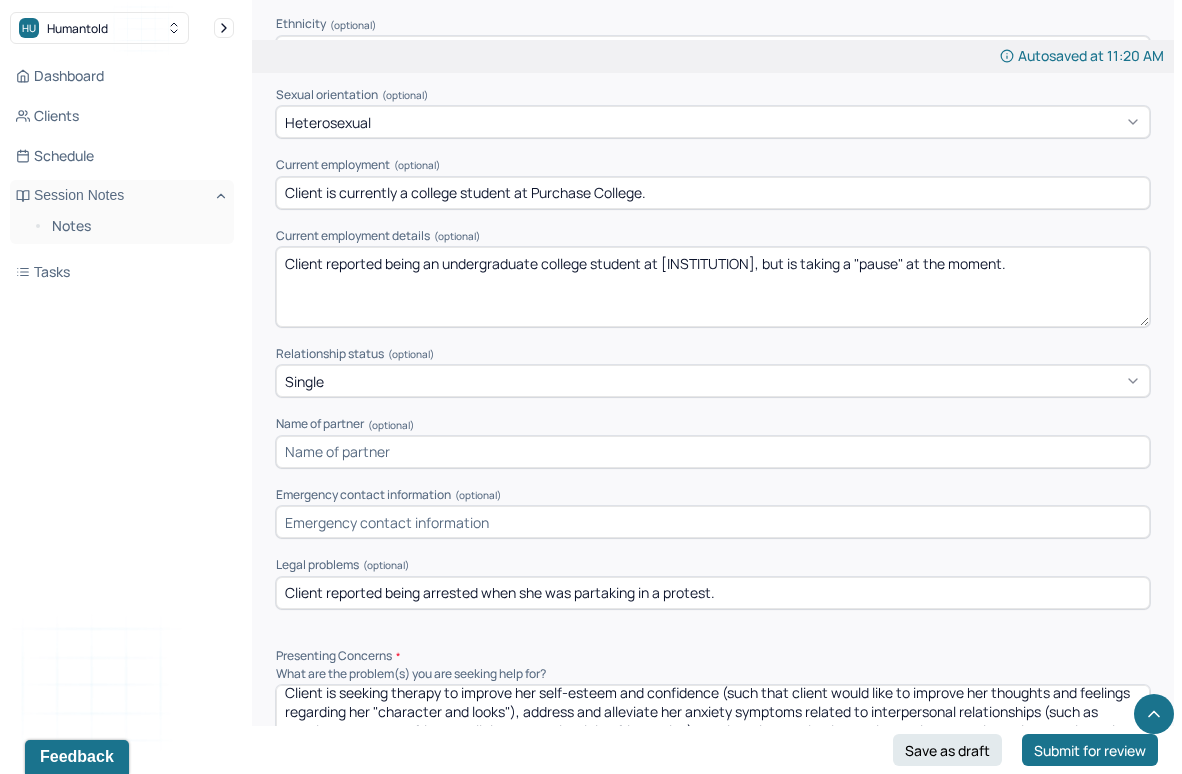 type on "Client's mother and father separated from each other when client was 5yo. Client's parents recently got divorced about 2 yrs ago. Client reported being "very close" to both parents. Client's mother worked at [ORGANIZATION] as head of media and communications. Now, client's mother works at [ORGANIZATION]. When client was in her senior year in high school, client's mother shared with her that client's father had cheated on her [the mother] on several occasions. Client reported father as "narcissistic"" 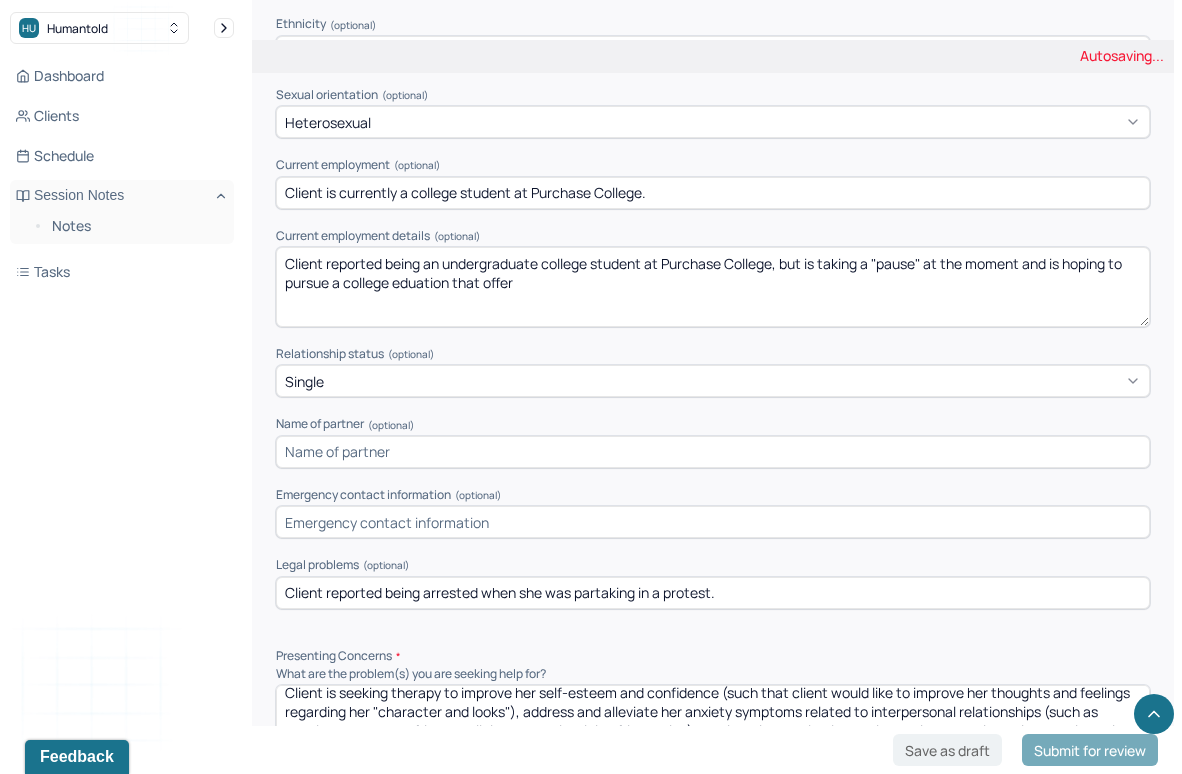 click on "Client reported being an undergraduate college student at Purchase College, but is taking a "pause" at the moment and is hoping to" at bounding box center [713, 287] 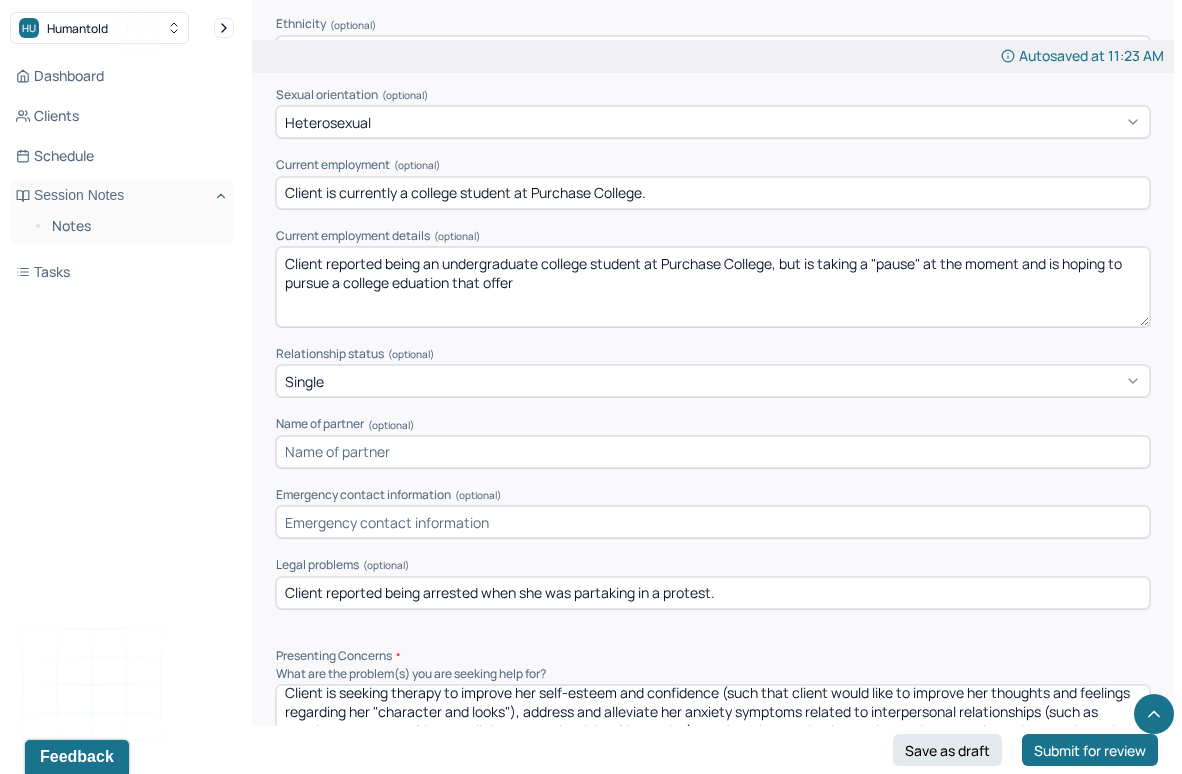 click on "Client reported being an undergraduate college student at Purchase College, but is taking a "pause" at the moment and is hoping to" at bounding box center (713, 287) 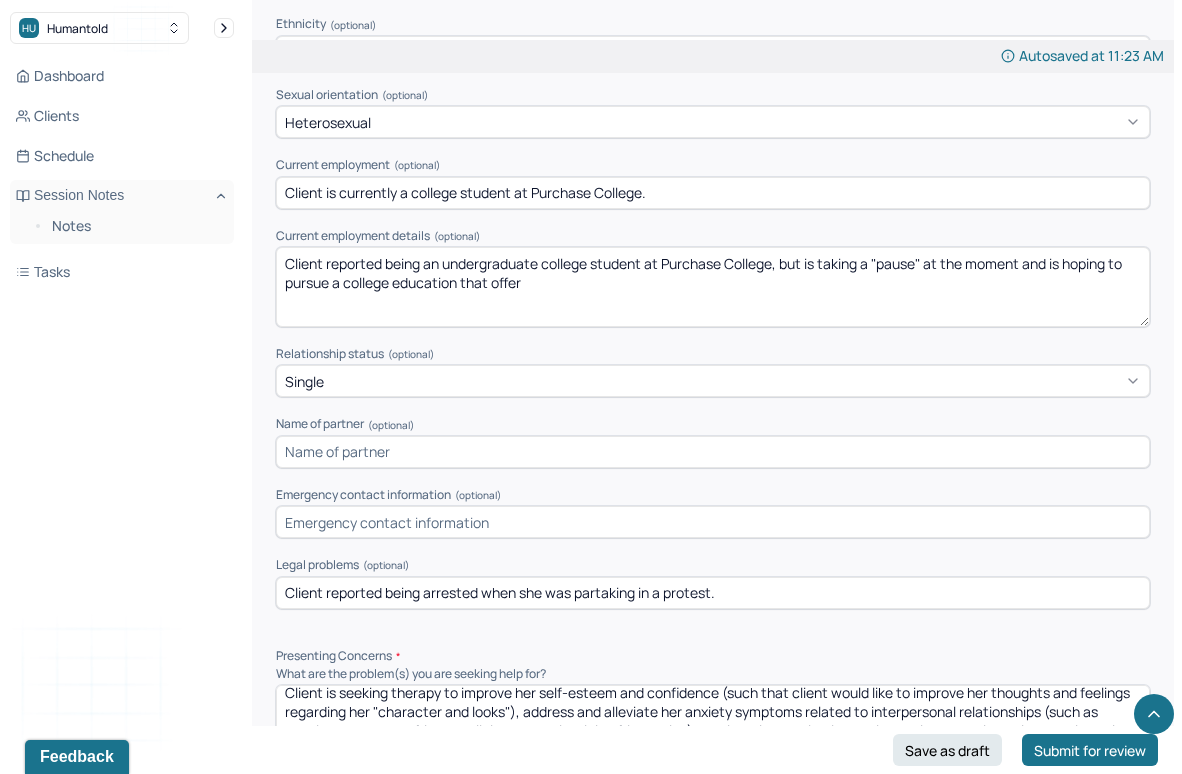 click on "Client reported being an undergraduate college student at Purchase College, but is taking a "pause" at the moment and is hoping to pursue a college eduation that offer" at bounding box center (713, 287) 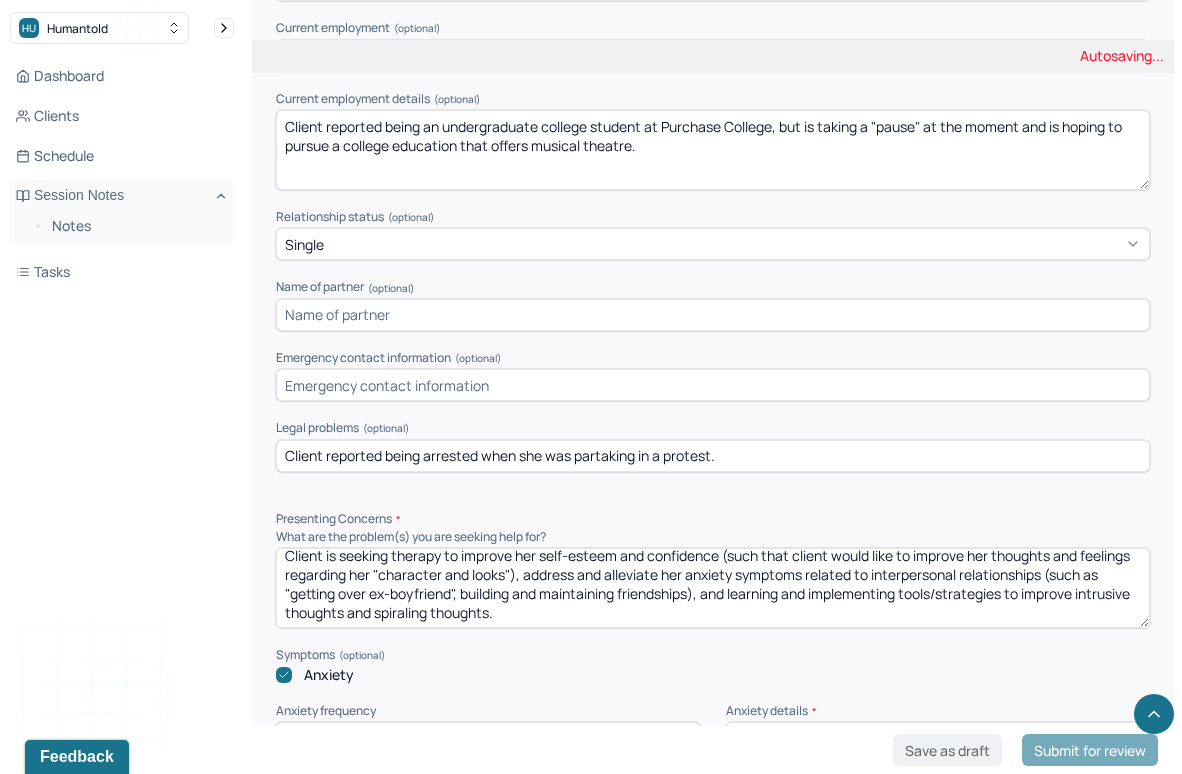 scroll, scrollTop: 1365, scrollLeft: 0, axis: vertical 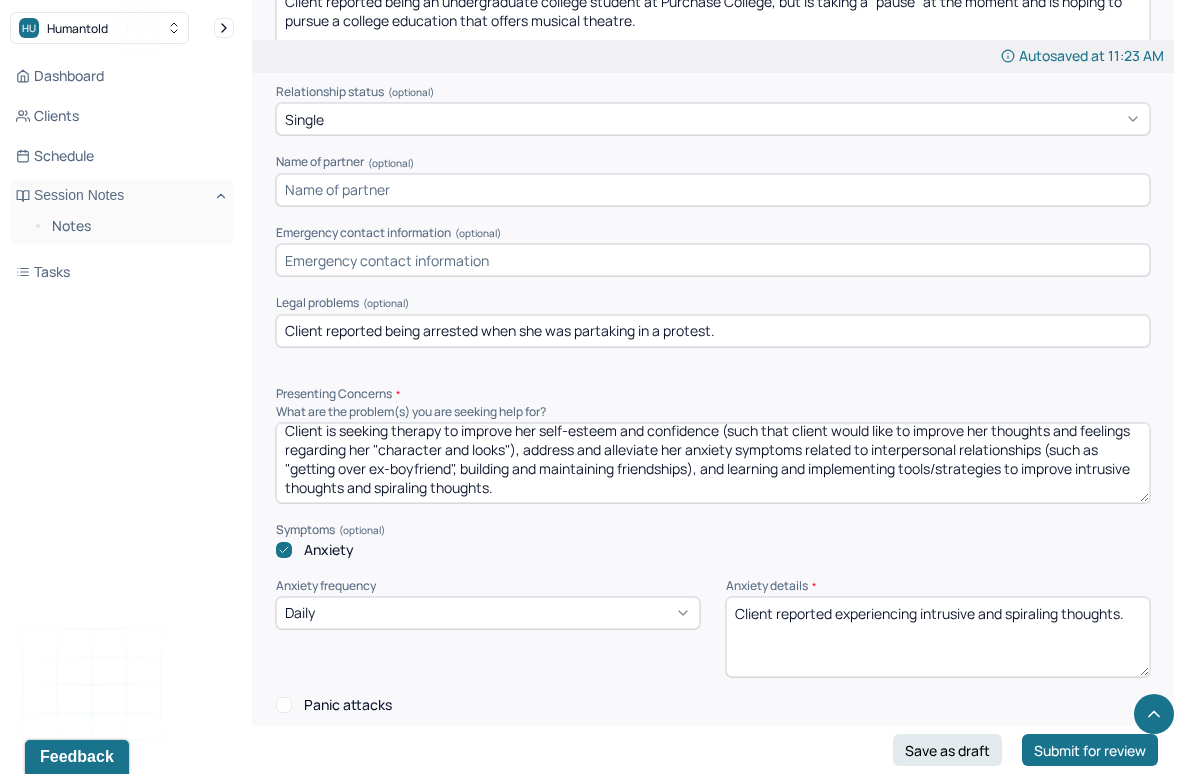 type on "Client reported being an undergraduate college student at Purchase College, but is taking a "pause" at the moment and is hoping to pursue a college education that offers musical theatre." 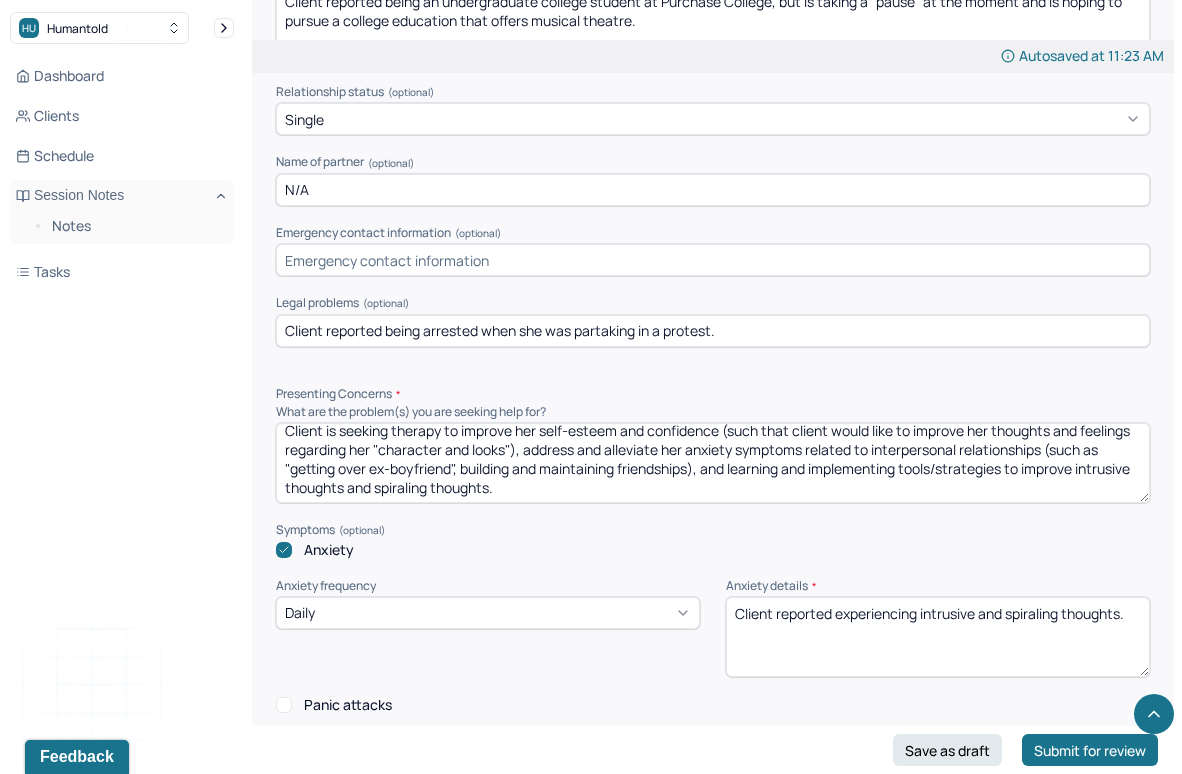 scroll, scrollTop: 1370, scrollLeft: 0, axis: vertical 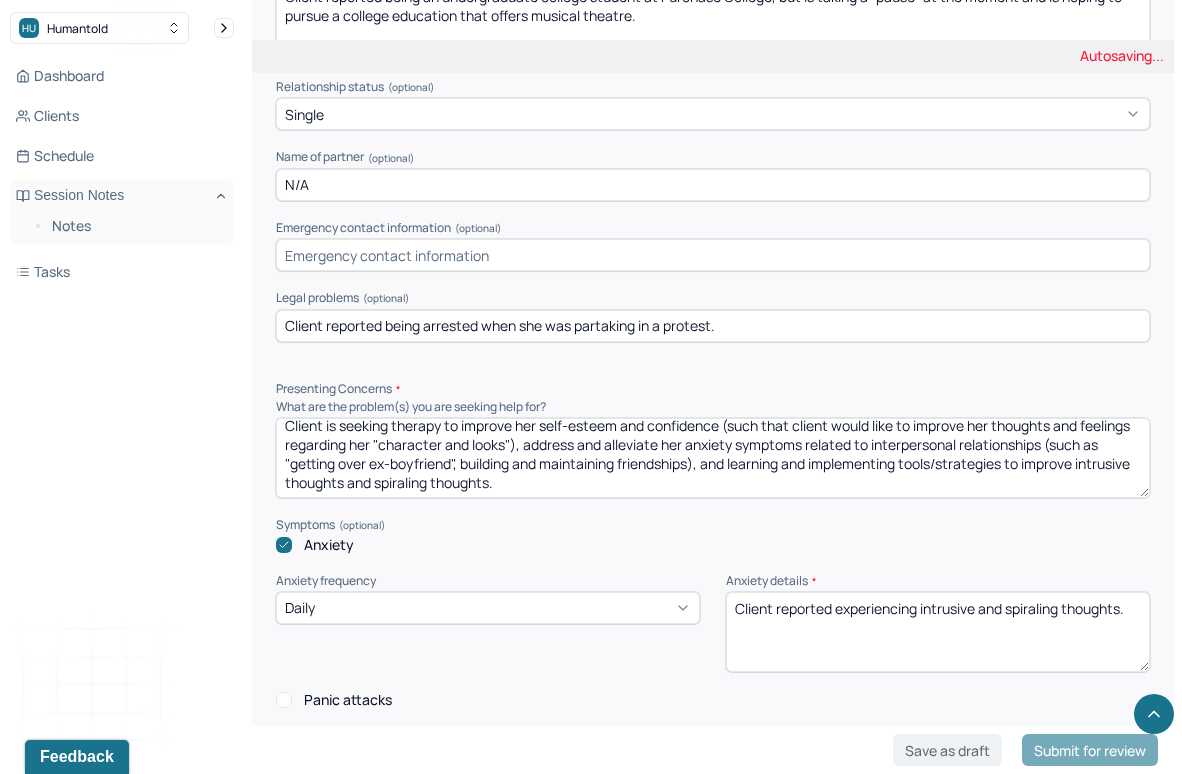type on "N/A" 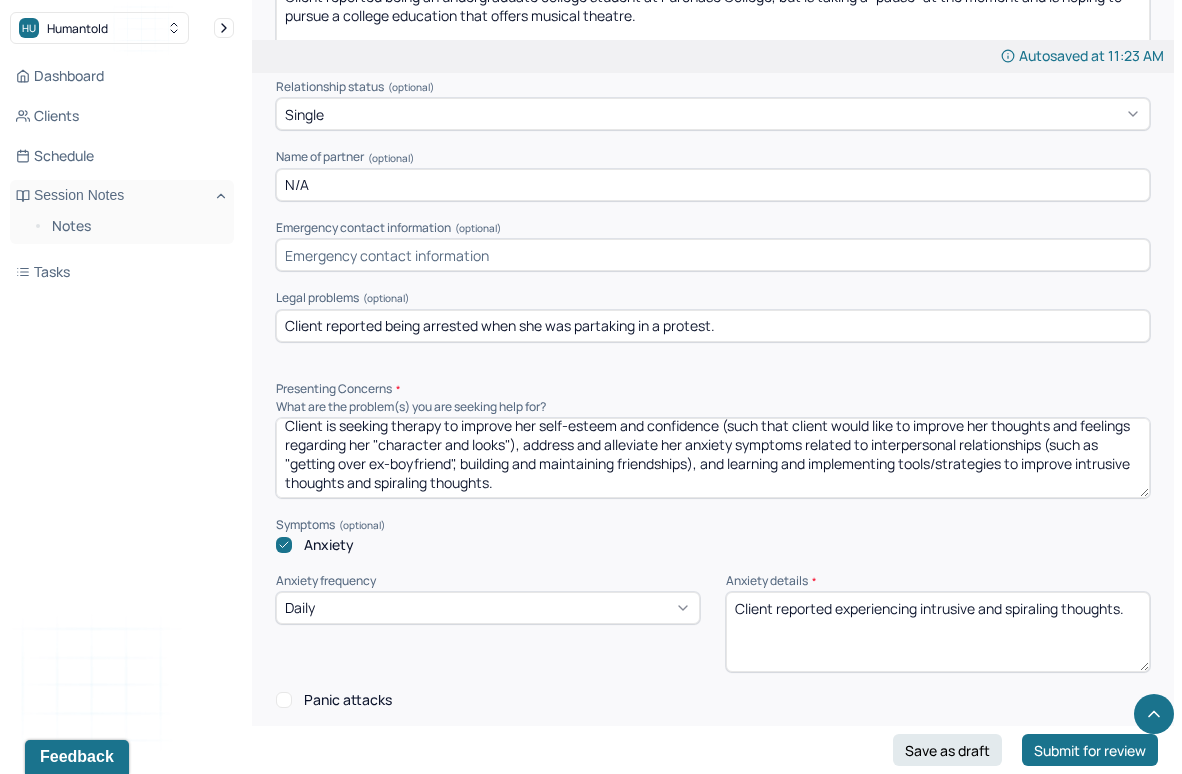 click at bounding box center [713, 255] 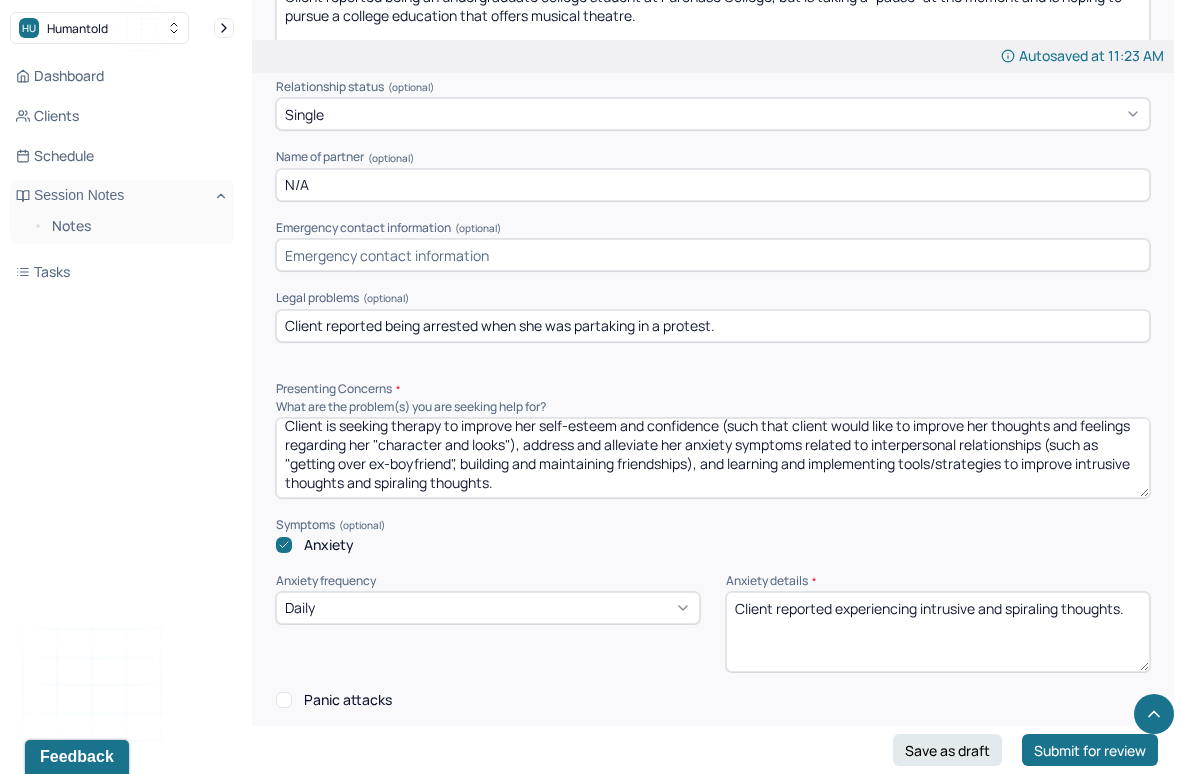 scroll, scrollTop: 1374, scrollLeft: 0, axis: vertical 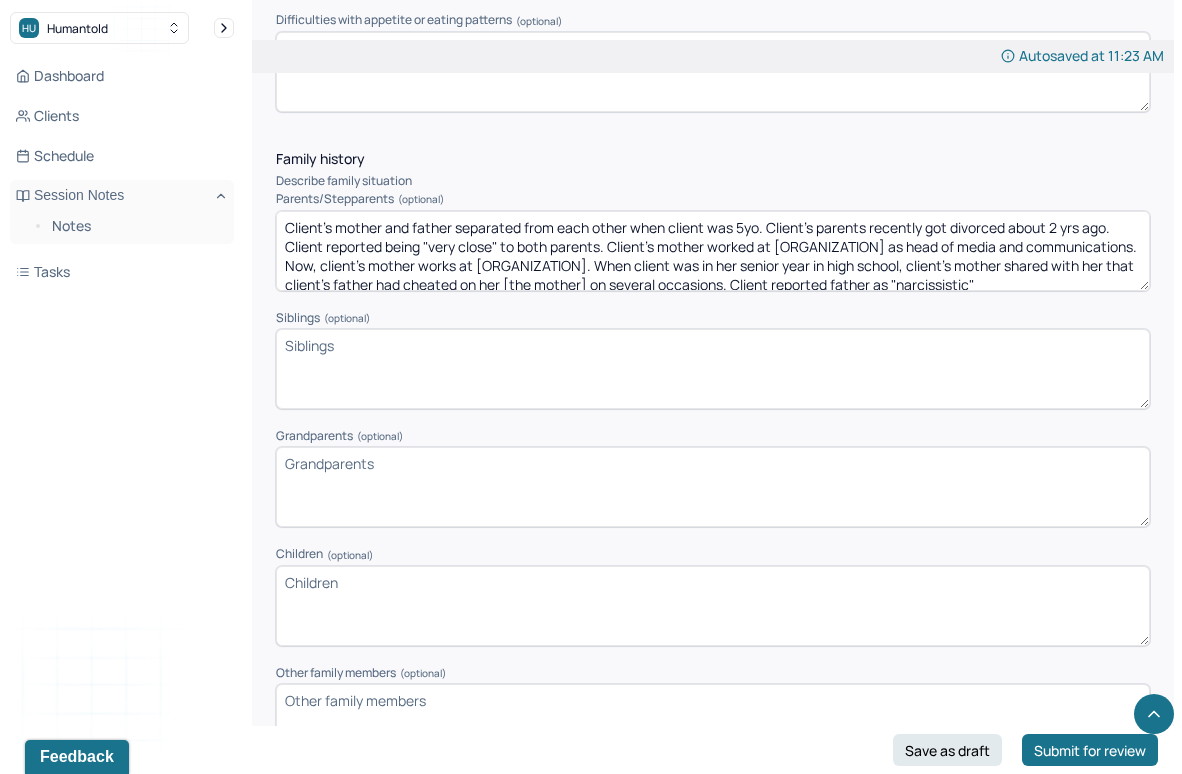 click on "Client's mother and father separated from each other when client was 5yo. Client's parents recently got divorced about 2 yrs ago. Client reported being "very close" to both parents. Client's mother worked at [ORGANIZATION] as head of media and communications. Now, client's mother works at [ORGANIZATION]. When client was in her senior year in high school, client's mother shared with her that client's father had cheated on her [the mother] on several occasions. Client reported father as "narcissistic"" at bounding box center (713, 251) 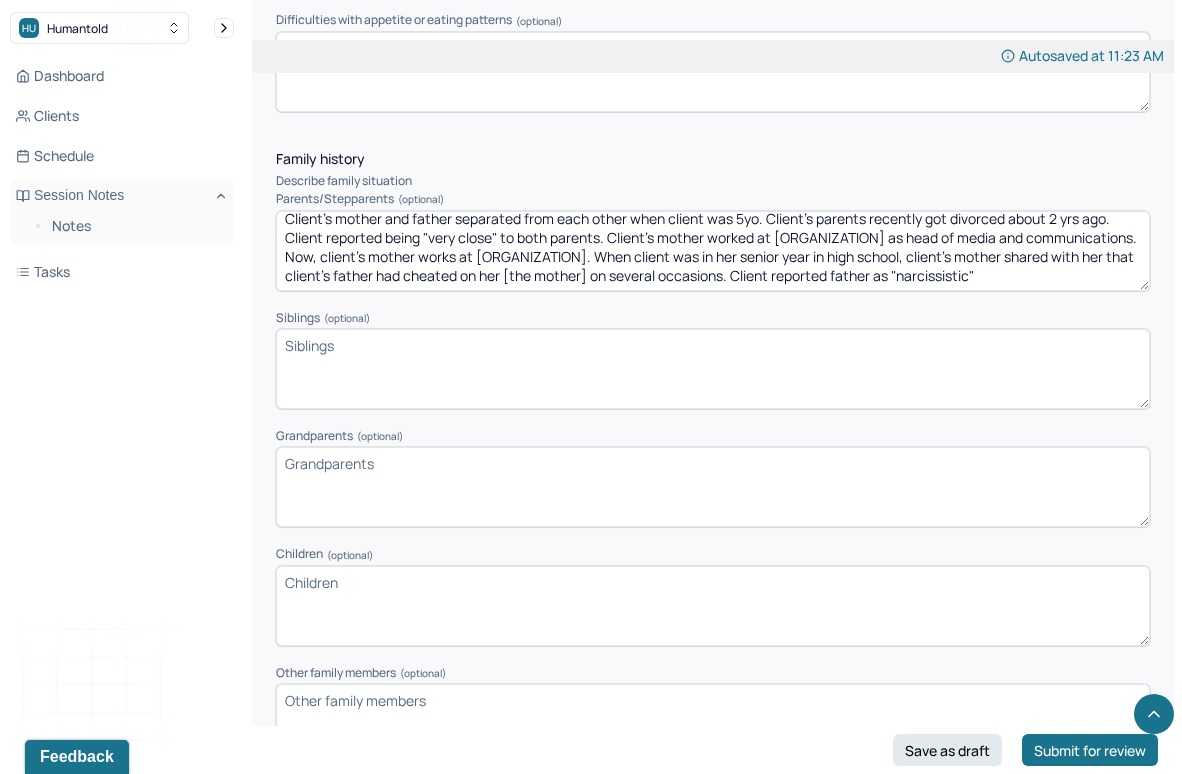 scroll, scrollTop: 2869, scrollLeft: 0, axis: vertical 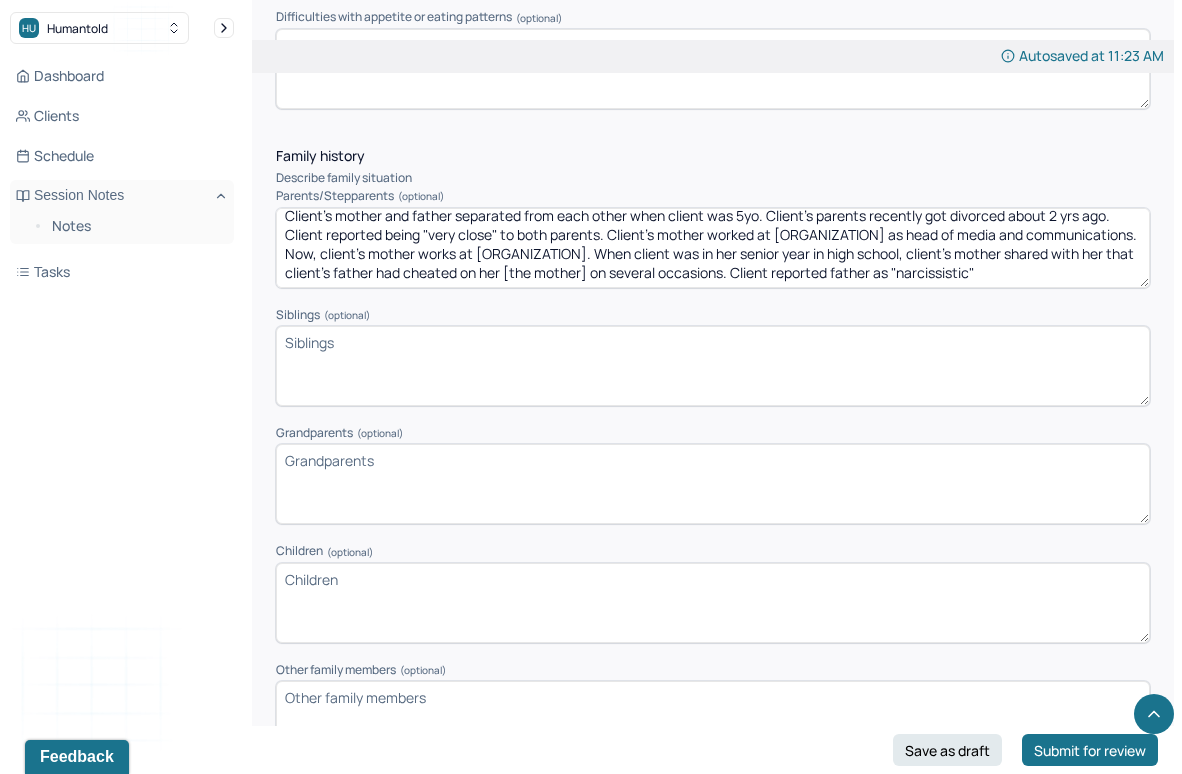 click on "Client's mother and father separated from each other when client was 5yo. Client's parents recently got divorced about 2 yrs ago. Client reported being "very close" to both parents. Client's mother worked at [ORGANIZATION] as head of media and communications. Now, client's mother works at [ORGANIZATION]. When client was in her senior year in high school, client's mother shared with her that client's father had cheated on her [the mother] on several occasions. Client reported father as "narcissistic"" at bounding box center (713, 248) 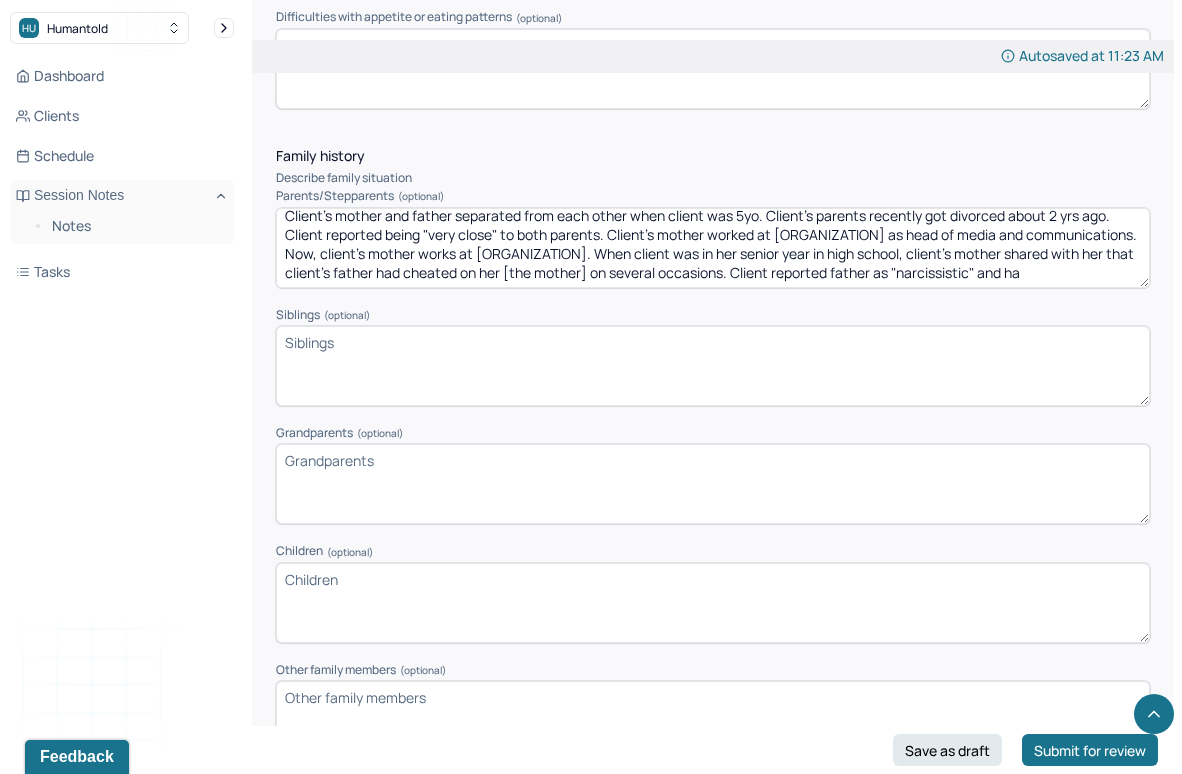 scroll, scrollTop: 22, scrollLeft: 0, axis: vertical 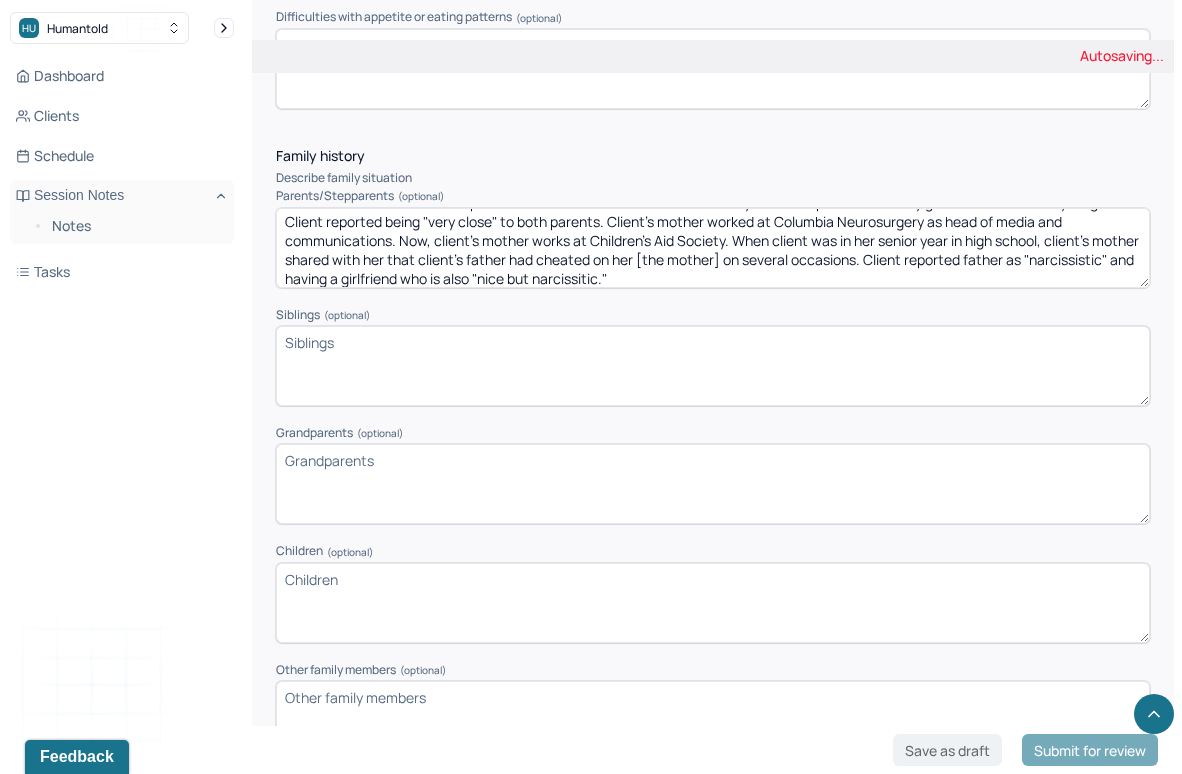 click on "Client's mother and father separated from each other when client was 5yo. Client's parents recently got divorced about 2 yrs ago. Client reported being "very close" to both parents. Client's mother worked at [ORGANIZATION] as head of media and communications. Now, client's mother works at [ORGANIZATION]. When client was in her senior year in high school, client's mother shared with her that client's father had cheated on her [the mother] on several occasions. Client reported father as "narcissistic"" at bounding box center (713, 248) 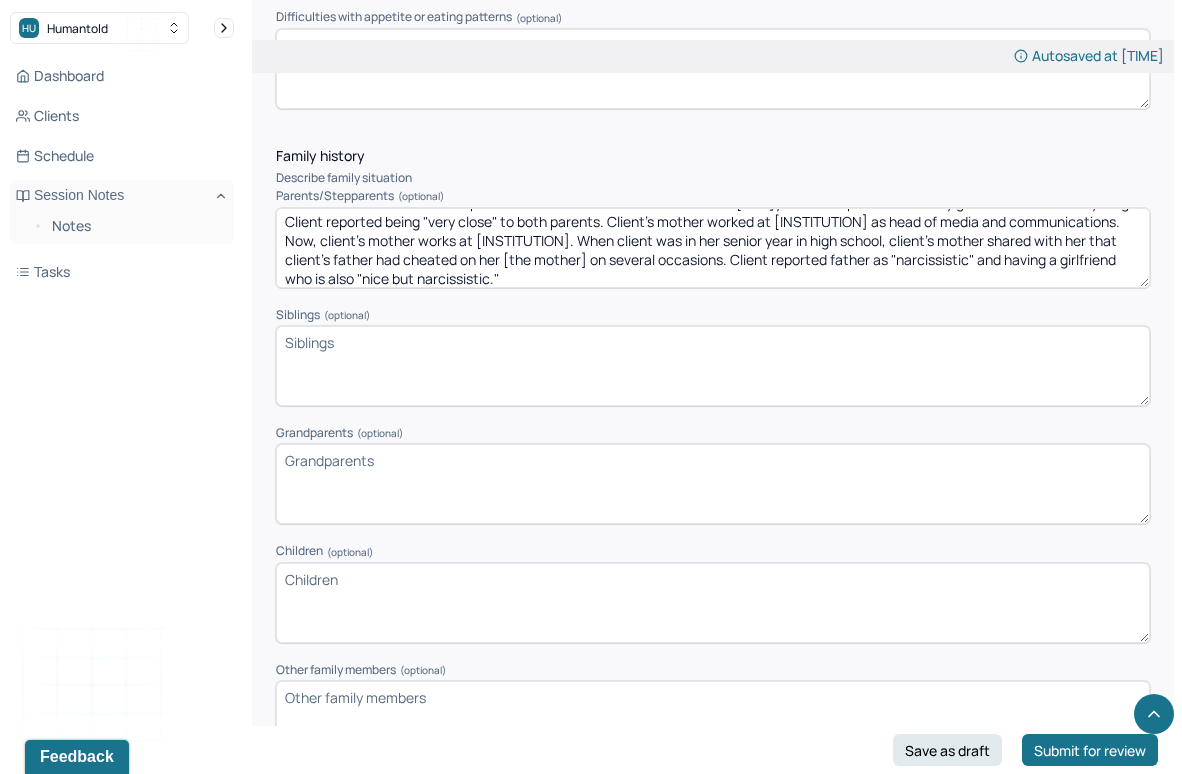 click on "Client's mother and father separated from each other when client was 5yo. Client's parents recently got divorced about 2 yrs ago. Client reported being "very close" to both parents. Client's mother worked at Columbia Neurosurgery as head of media and communications. Now, client's mother works at Children's Aid Society. When client was in her senior year in high school, client's mother shared with her that client's father had cheated on her [the mother] on several occasions. Client reported father as "narcissistic" and having a girlfriend who is also "nice but narcissitic."" at bounding box center (713, 248) 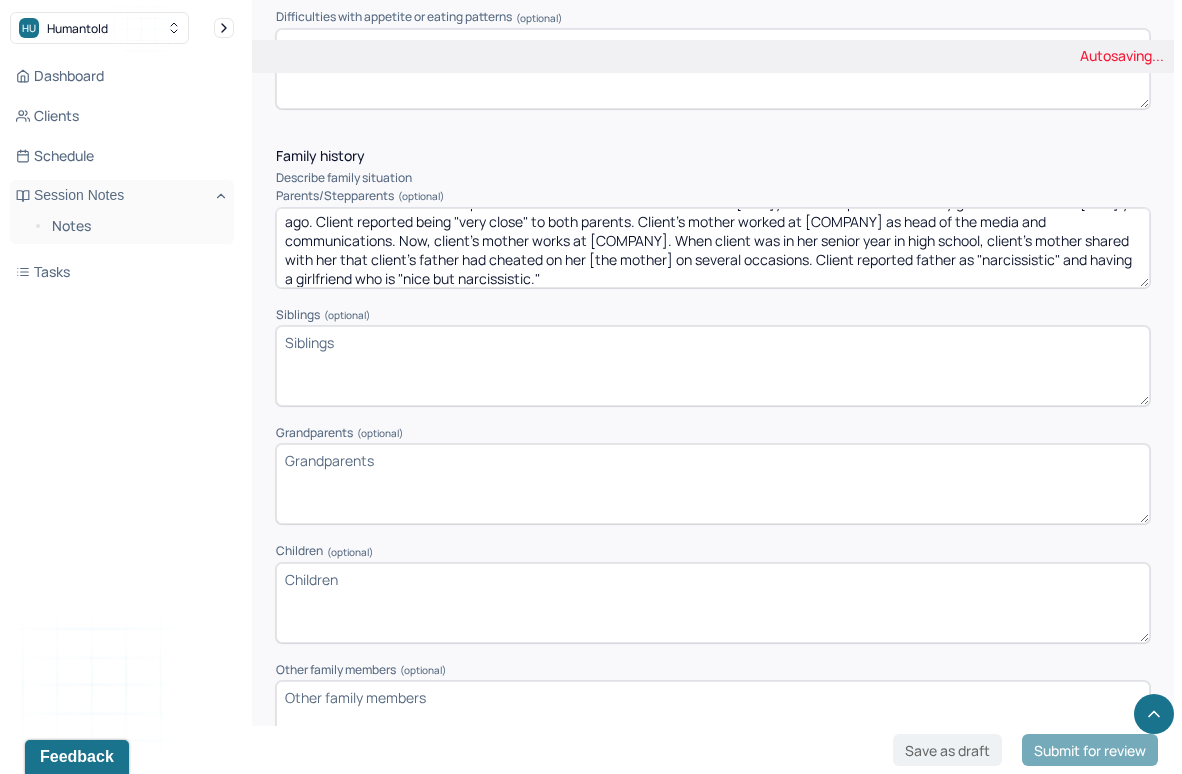 click on "Family history Describe family situation Parents/Stepparents (optional) Client's mother and father separated from each other when client was [AGE]yo. Client's parents recently got divorced about 2 yrs ago. Client reported being "very close" to both parents. Client's mother worked at [COMPANY] as head of media and communications. Now, client's mother works at [COMPANY]. When client was in her senior year in high school, client's mother shared with her that client's father had cheated on her [the mother] on several occasions. Client reported father as "narcissistic" and having a girlfriend who is also "nice but narcissitic."  Siblings (optional) Grandparents (optional) Children (optional) Other family members (optional) Family Psychiatric History Select which family members the below situation apply to Alcohol abuse All Father Mother Child/Children Brother Sister Other Anxiety All Father Mother Child/Children Brother Sister Other Bipolar Disorder All Father Mother Child/Children Brother All" at bounding box center (713, 1006) 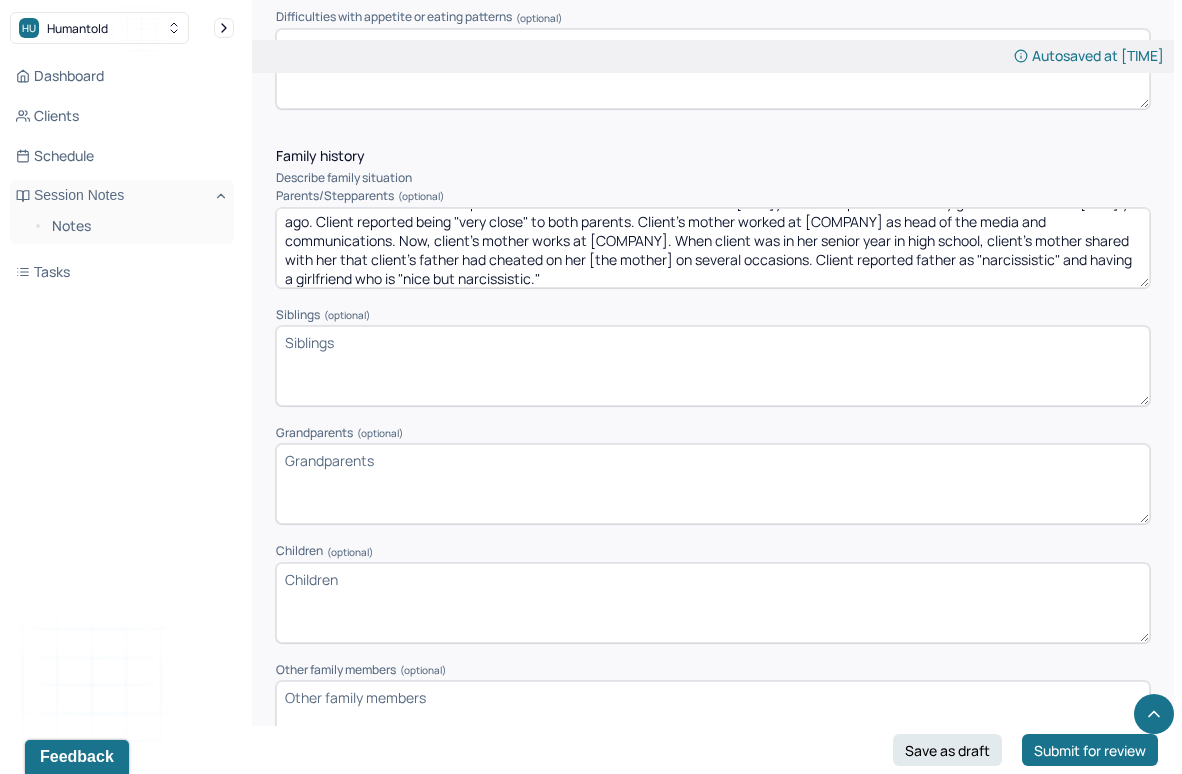 click on "Client's mother and father separated from each other when client was [AGE]yo. Client's parents recently got divorced about 2 yrs ago. Client reported being "very close" to both parents. Client's mother worked at [INSTITUTION] as head of media and communications. Now, client's mother works at [INSTITUTION]. When client was in her senior year in high school, client's mother shared with her that client's father had cheated on her [the mother] on several occasions. Client reported father as "narcissistic" and having a girlfriend who is also "nice but narcissistic."" at bounding box center [713, 248] 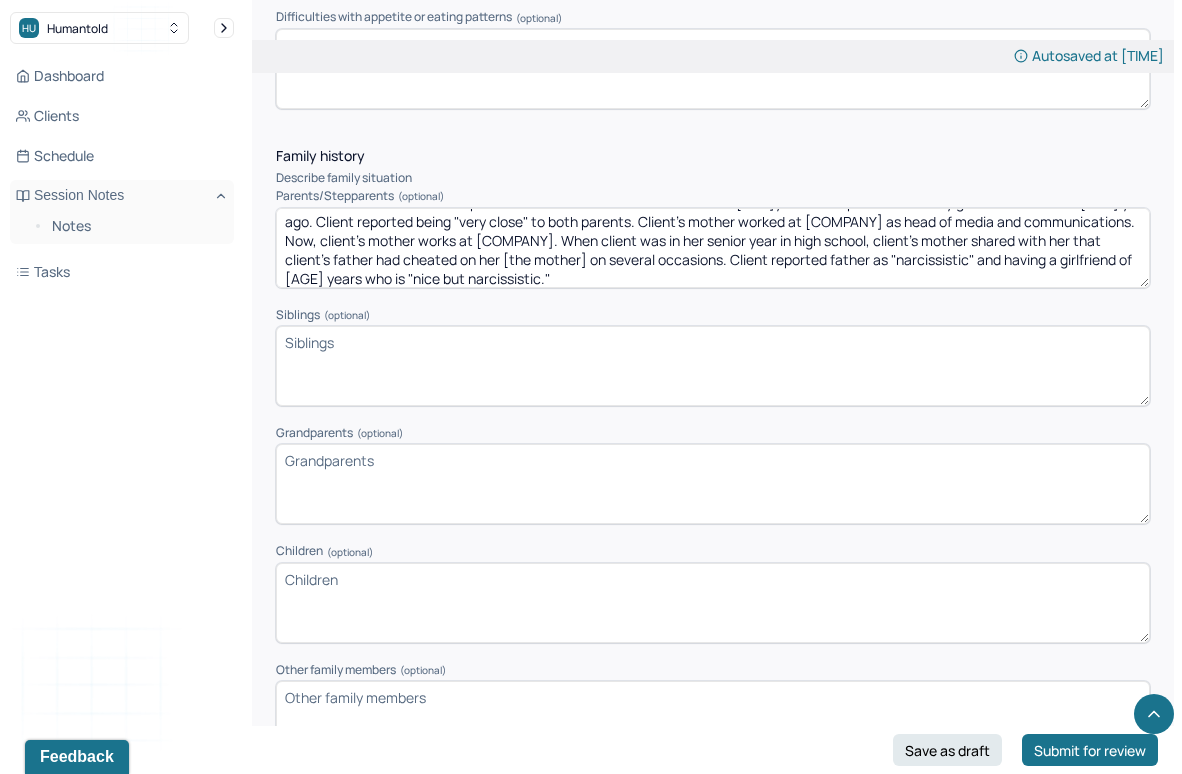 type on "Client's mother and father separated from each other when client was [AGE]yo. Client's parents recently got divorced about [AGE] yrs ago. Client reported being "very close" to both parents. Client's mother worked at [COMPANY] as head of media and communications. Now, client's mother works at [COMPANY]. When client was in her senior year in high school, client's mother shared with her that client's father had cheated on her [the mother] on several occasions. Client reported father as "narcissistic" and having a girlfriend of [AGE] years who is "nice but narcissistic."" 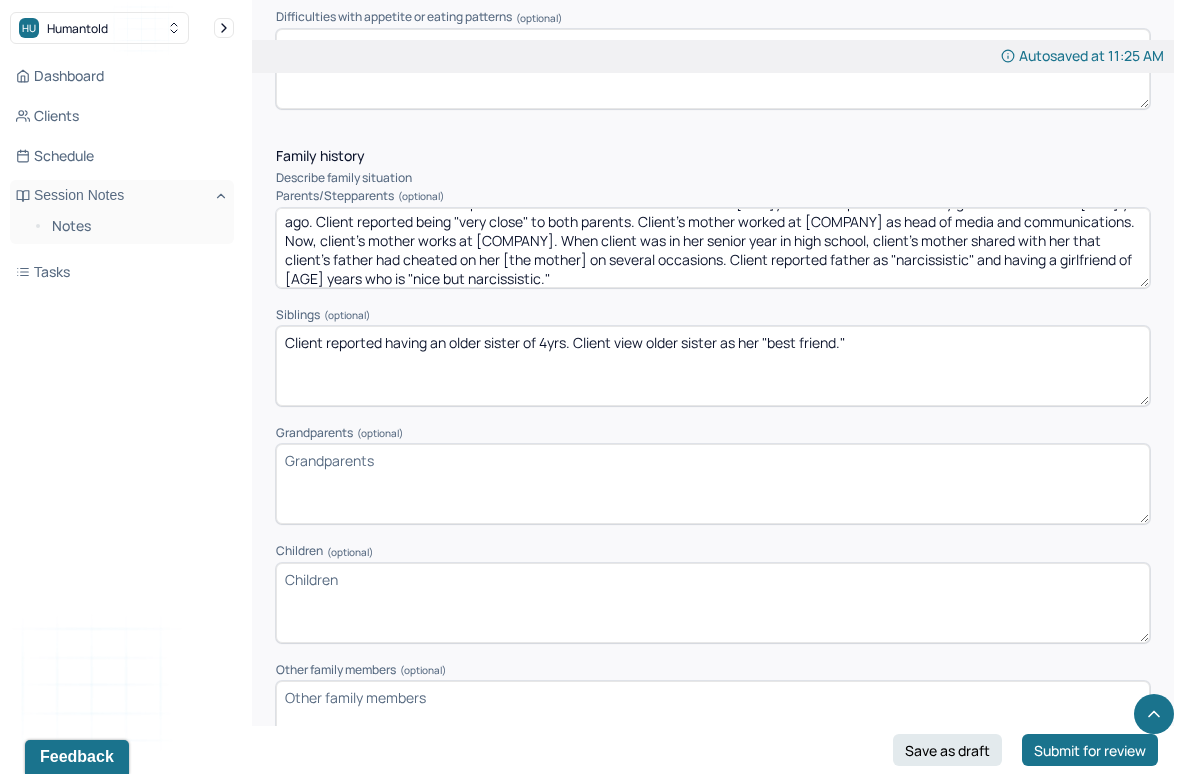 click on "Client reported having an older sister of [AGE]yrs. Client is" at bounding box center (713, 366) 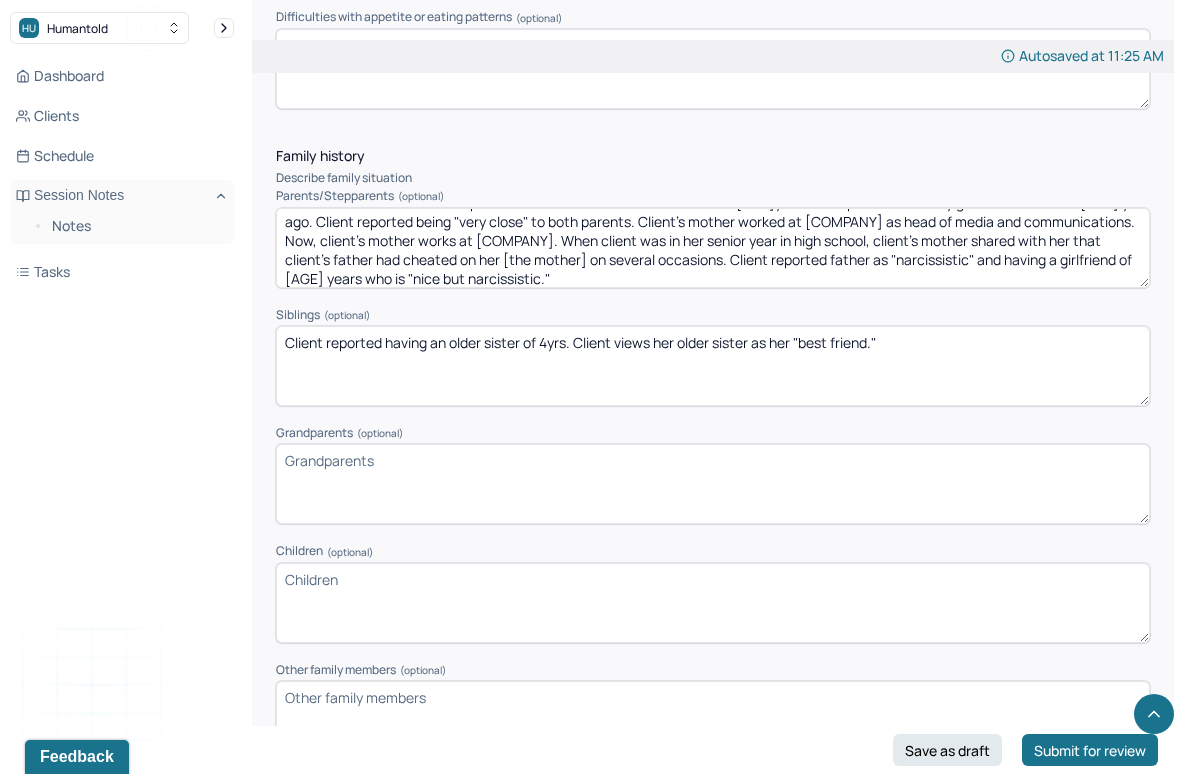 click on "Client reported having an older sister of 4yrs. Client view older sister as her "best friend."" at bounding box center [713, 366] 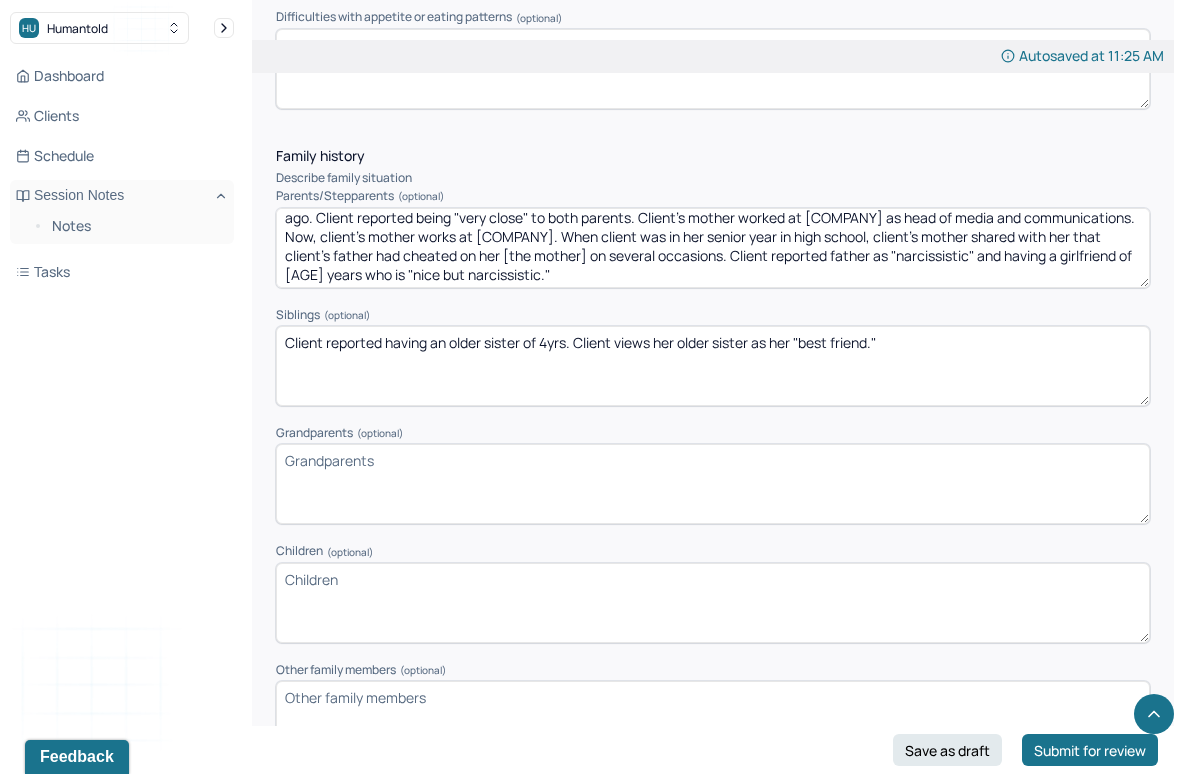 scroll, scrollTop: 28, scrollLeft: 0, axis: vertical 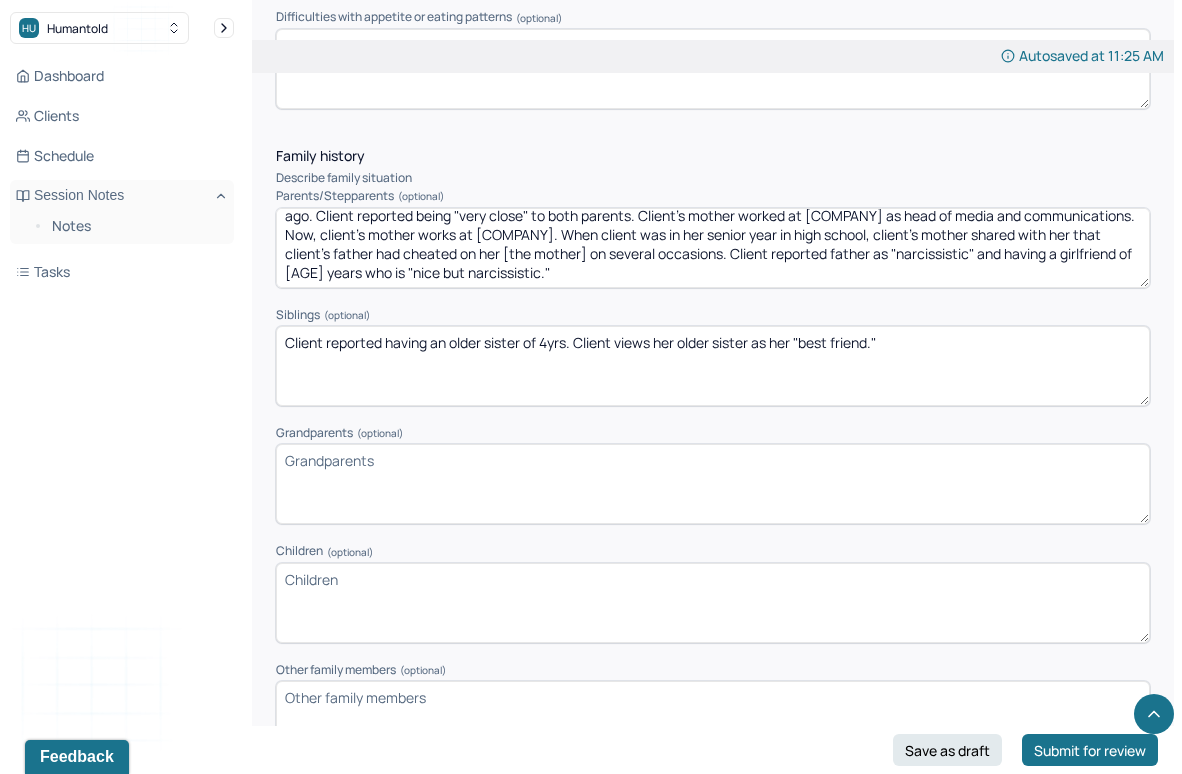 type on "Client reported having an older sister of 4yrs. Client views her older sister as her "best friend."" 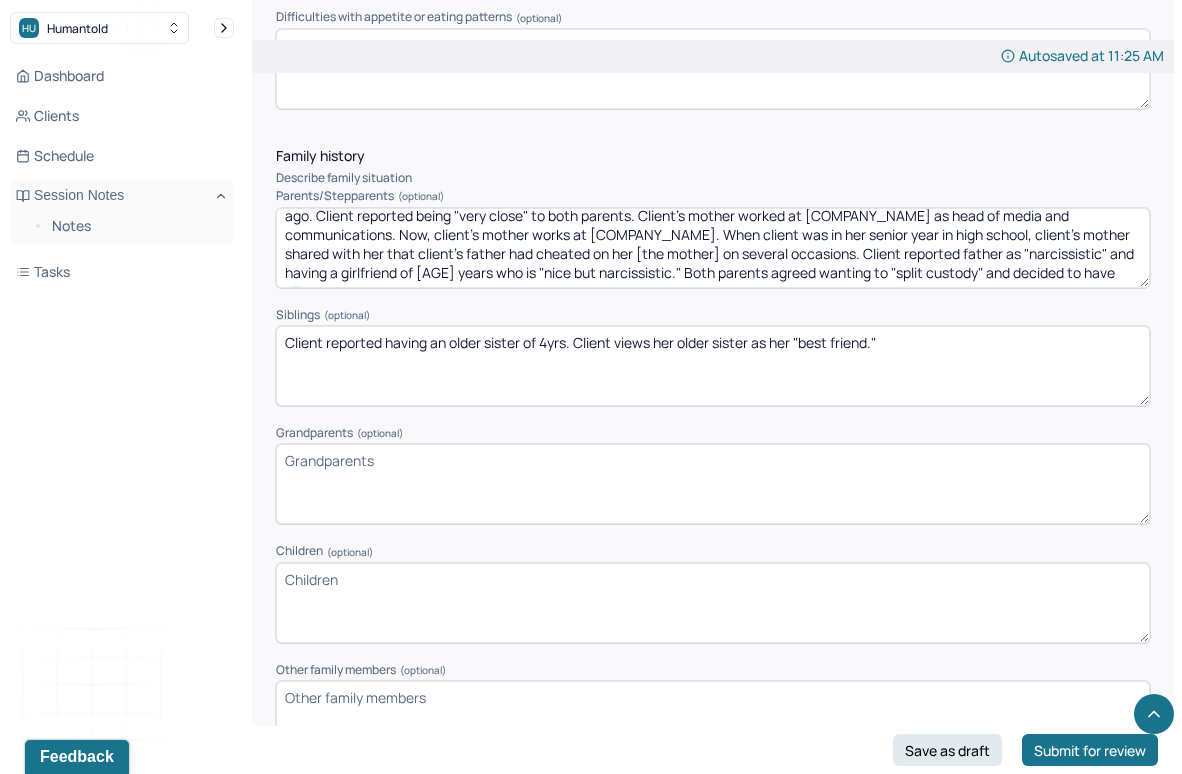 scroll, scrollTop: 41, scrollLeft: 0, axis: vertical 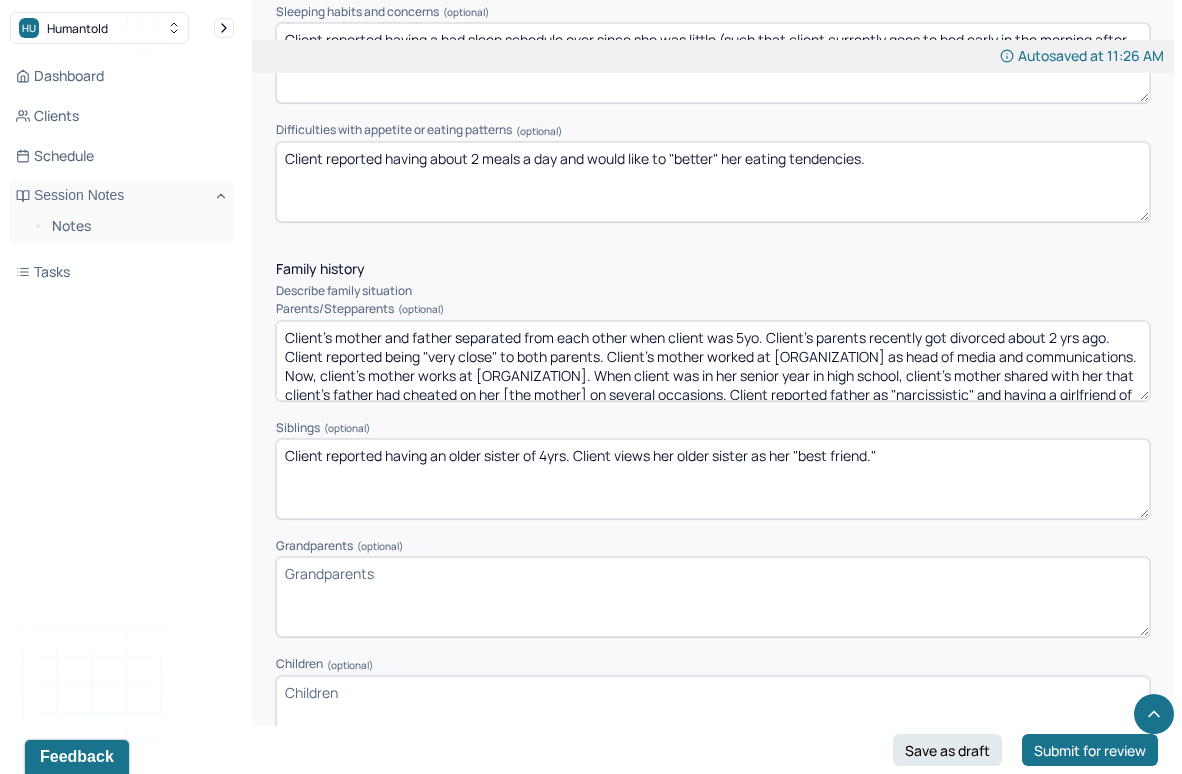 click on "Client's mother and father separated from each other when client was 5yo. Client's parents recently got divorced about 2 yrs ago. Client reported being "very close" to both parents. Client's mother worked at [ORGANIZATION] as head of media and communications. Now, client's mother works at [ORGANIZATION]. When client was in her senior year in high school, client's mother shared with her that client's father had cheated on her [the mother] on several occasions. Client reported father as "narcissistic" and having a girlfriend of 10 years who is "nice but narcissistic." Both parents agreed wanting to "split custody" and decided to have client and her sister visit both homes equally." at bounding box center [713, 361] 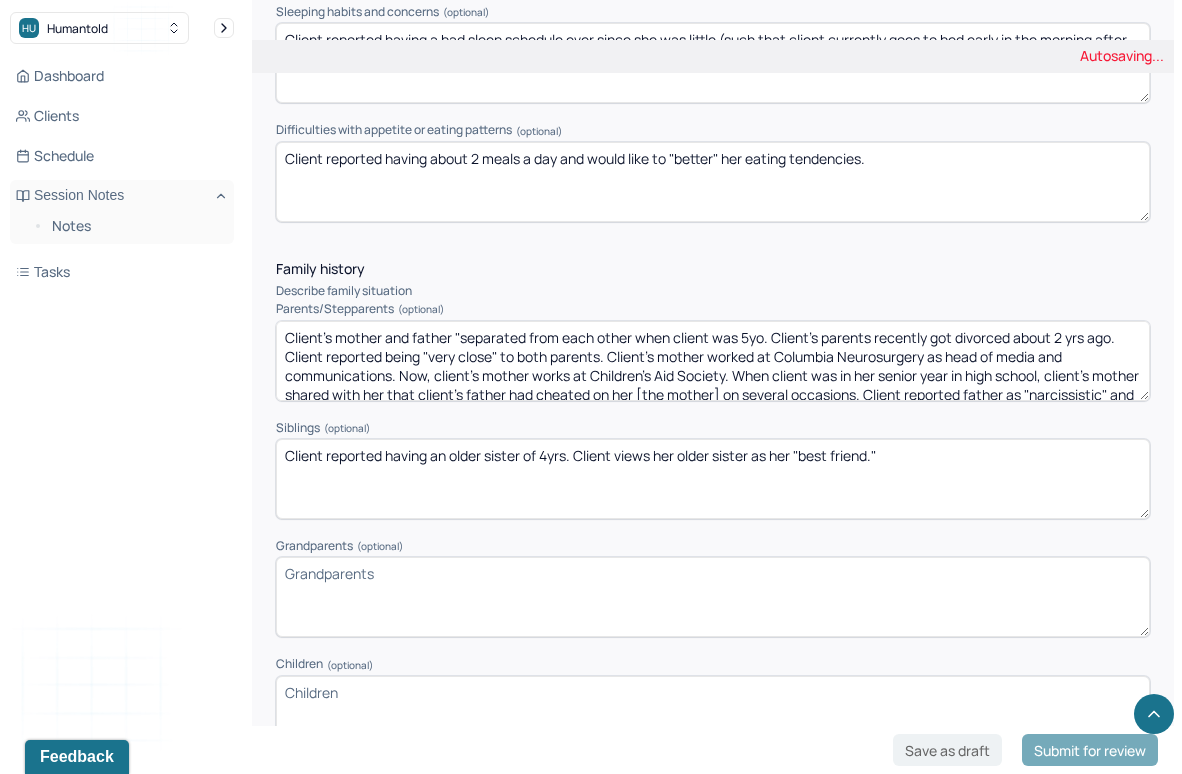 click on "Client's mother and father separated from each other when client was 5yo. Client's parents recently got divorced about 2 yrs ago. Client reported being "very close" to both parents. Client's mother worked at [ORGANIZATION] as head of media and communications. Now, client's mother works at [ORGANIZATION]. When client was in her senior year in high school, client's mother shared with her that client's father had cheated on her [the mother] on several occasions. Client reported father as "narcissistic" and having a girlfriend of 10 years who is "nice but narcissistic." Both parents agreed wanting to "split custody" and decided to have client and her sister visit both homes equally." at bounding box center (713, 361) 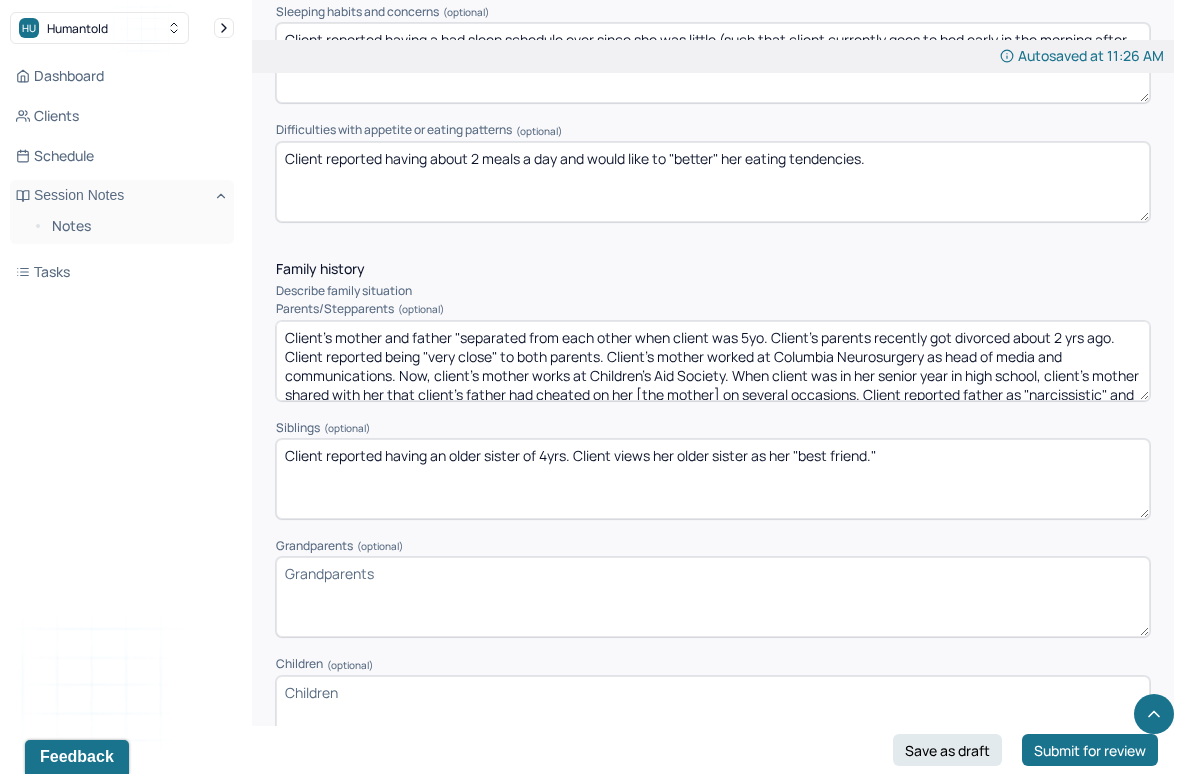 click on "Client's mother and father "separated from each other when client was 5yo. Client's parents recently got divorced about 2 yrs ago. Client reported being "very close" to both parents. Client's mother worked at Columbia Neurosurgery as head of media and communications. Now, client's mother works at Children's Aid Society. When client was in her senior year in high school, client's mother shared with her that client's father had cheated on her [the mother] on several occasions. Client reported father as "narcissistic" and having a girlfriend of 10 years who is "nice but narcissistic." Both parents agreed wanting to "split custody" and decided to have client and her sister visit both homes equally." at bounding box center (713, 361) 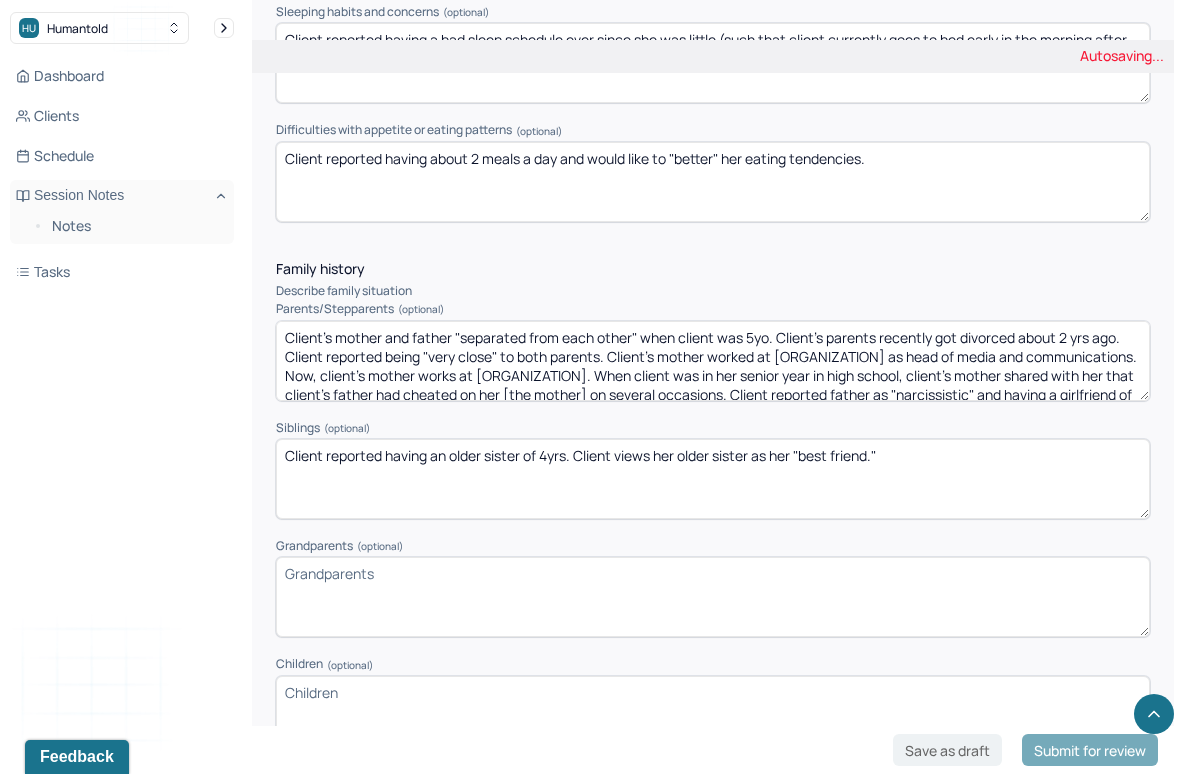 click on "Client's mother and father "separated from each other when client was 5yo. Client's parents recently got divorced about 2 yrs ago. Client reported being "very close" to both parents. Client's mother worked at Columbia Neurosurgery as head of media and communications. Now, client's mother works at Children's Aid Society. When client was in her senior year in high school, client's mother shared with her that client's father had cheated on her [the mother] on several occasions. Client reported father as "narcissistic" and having a girlfriend of 10 years who is "nice but narcissistic." Both parents agreed wanting to "split custody" and decided to have client and her sister visit both homes equally." at bounding box center (713, 361) 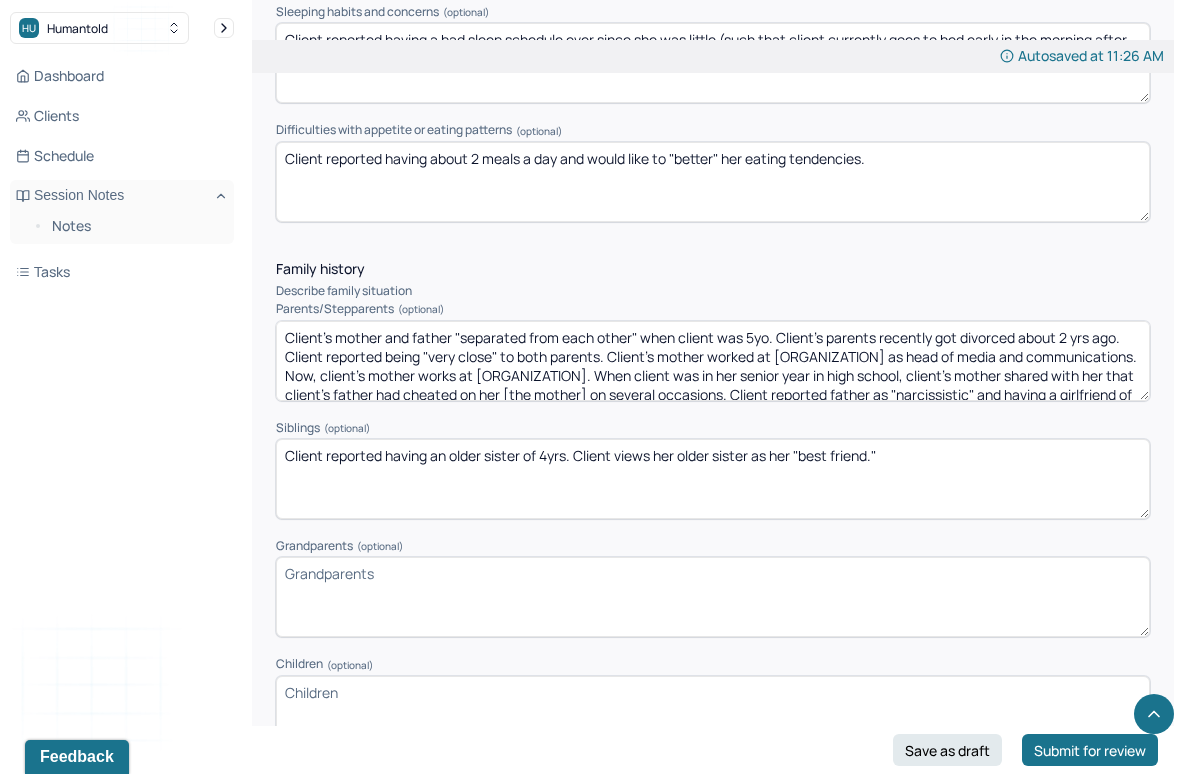 click on "Client's mother and father "separated from each other" when client was 5yo. Client's parents recently got divorced about 2 yrs ago. Client reported being "very close" to both parents. Client's mother worked at [ORGANIZATION] as head of media and communications. Now, client's mother works at [ORGANIZATION]. When client was in her senior year in high school, client's mother shared with her that client's father had cheated on her [the mother] on several occasions. Client reported father as "narcissistic" and having a girlfriend of 10 years who is "nice but narcissistic." Both parents agreed wanting to "split custody" and decided to have client and her sister visit both homes equally." at bounding box center [713, 361] 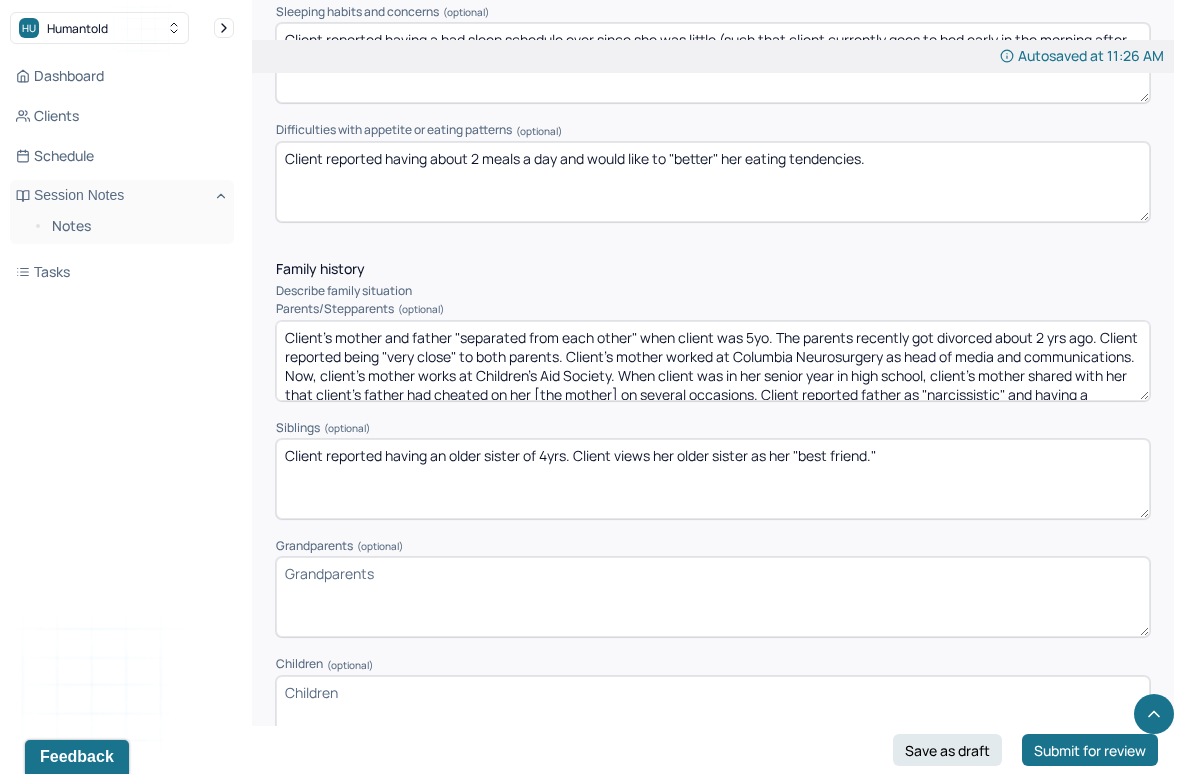 click on "Client's mother and father "separated from each other" when client was 5yo. The parents recently got divorced about 2 yrs ago. Client reported being "very close" to both parents. Client's mother worked at Columbia Neurosurgery as head of media and communications. Now, client's mother works at Children's Aid Society. When client was in her senior year in high school, client's mother shared with her that client's father had cheated on her [the mother] on several occasions. Client reported father as "narcissistic" and having a girlfriend of 10 years who is "nice but narcissistic." Both parents agreed wanting to "split custody" and decided to have client and her sister visit both homes equally." at bounding box center (713, 361) 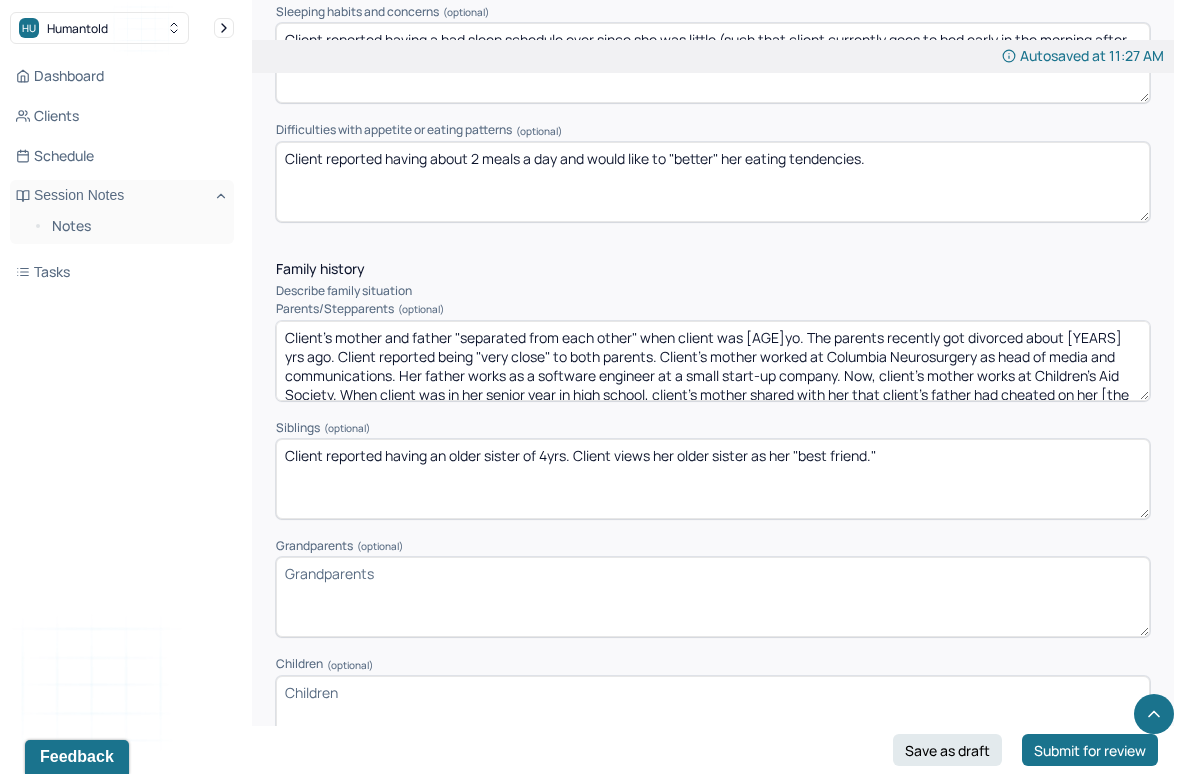 drag, startPoint x: 726, startPoint y: 386, endPoint x: 280, endPoint y: 381, distance: 446.028 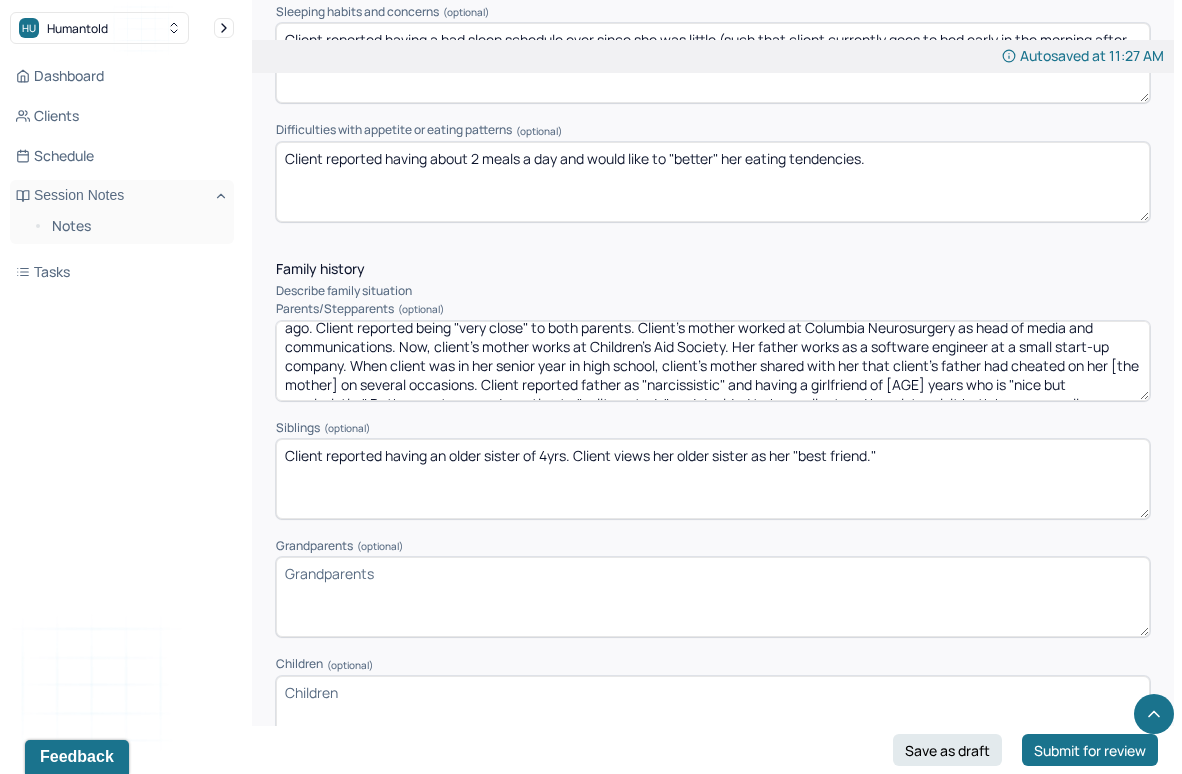 scroll, scrollTop: 32, scrollLeft: 0, axis: vertical 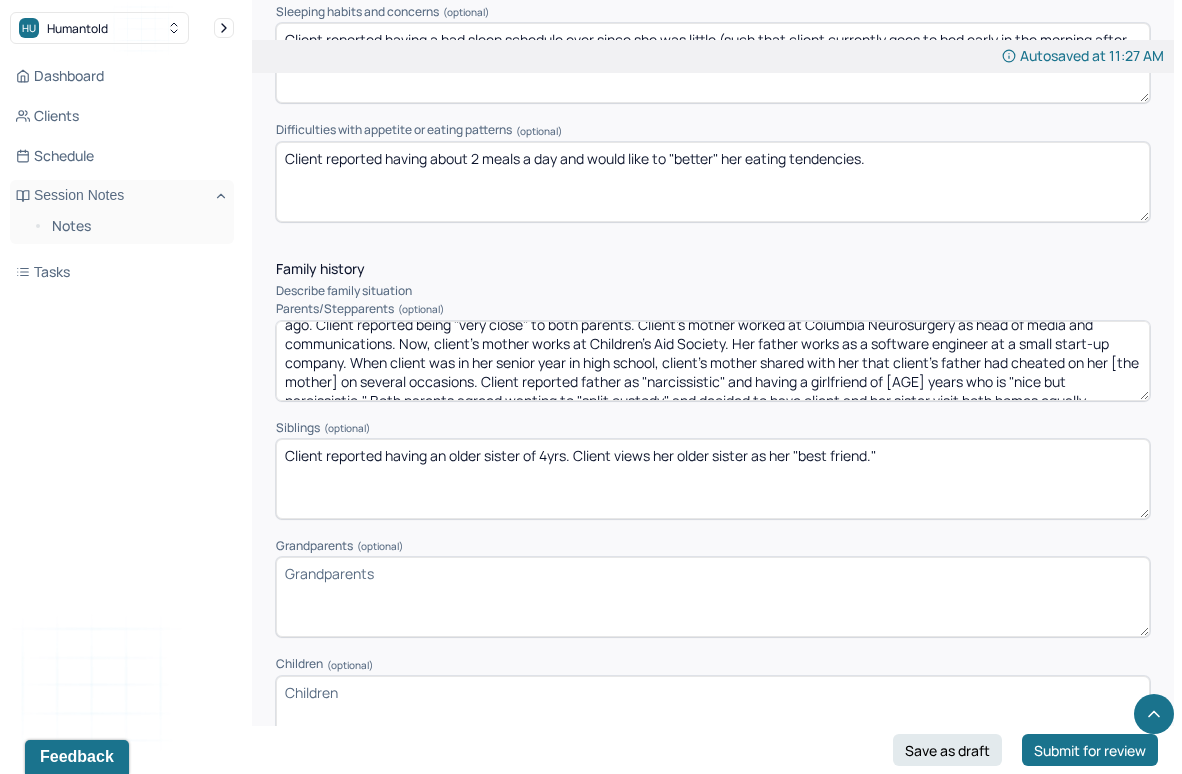 click on "Client's mother and father "separated from each other" when client was [AGE]yo. The parents recently got divorced about [AGE] yrs ago. Client reported being "very close" to both parents. Client's mother worked at Columbia Neurosurgery as head of media and communications. Now, client's mother works at Children's Aid Society. Her father works as a software engineer at a small start-up company. When client was in her senior year in high school, client's mother shared with her that client's father had cheated on her [the mother] on several occasions. Client reported father as "narcissistic" and having a girlfriend of [AGE] years who is "nice but narcissistic." Both parents agreed wanting to "split custody" and decided to have client and her sister visit both homes equally." at bounding box center [713, 361] 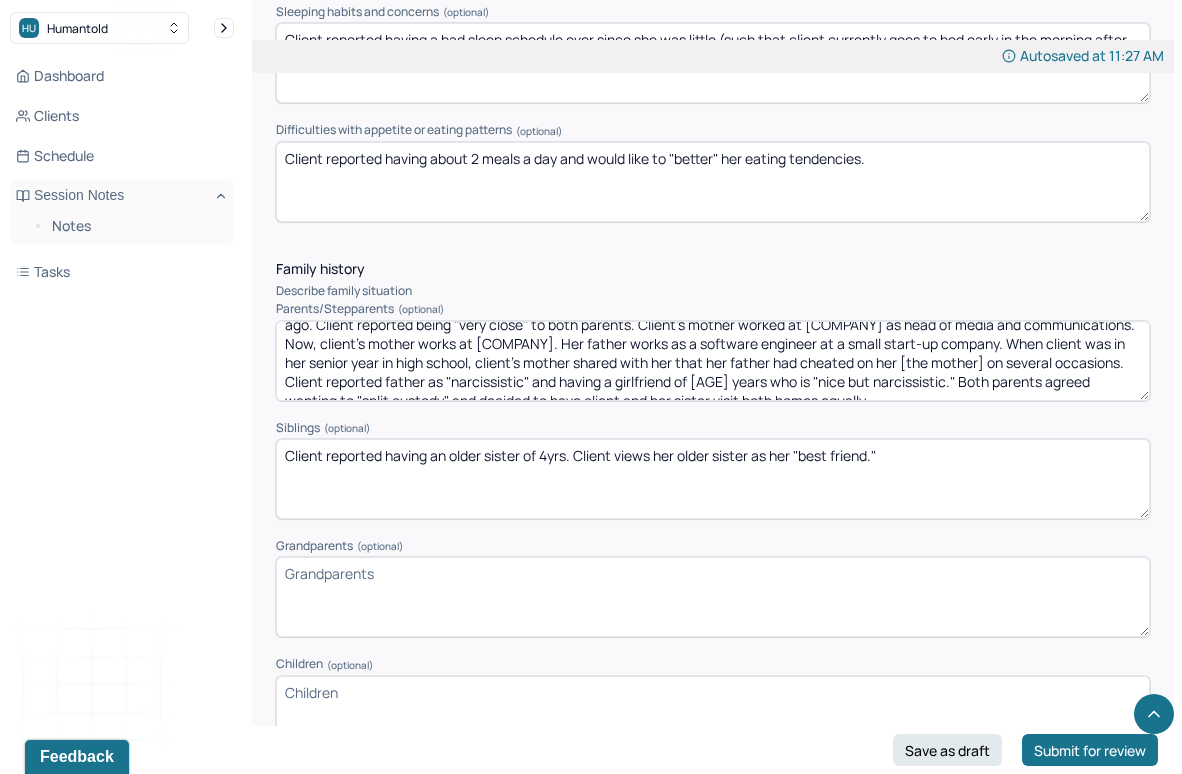 scroll, scrollTop: 47, scrollLeft: 0, axis: vertical 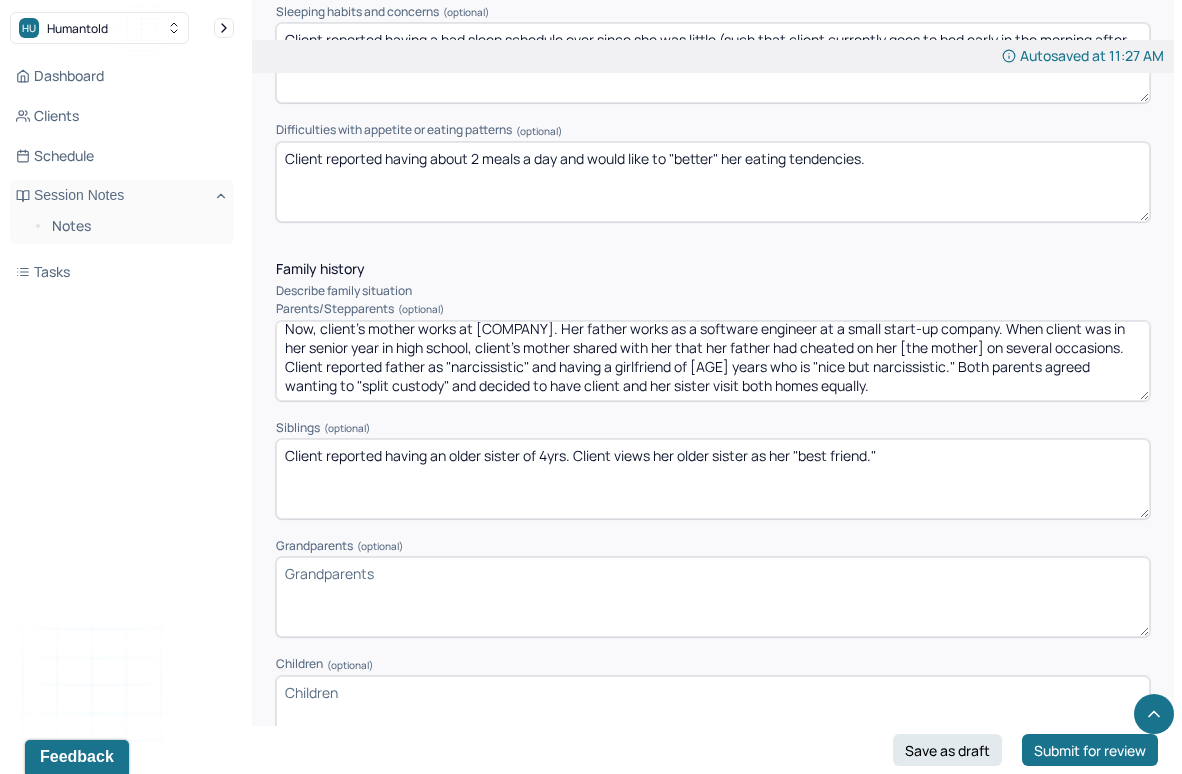 click on "Client's mother and father "separated from each other" when client was [AGE]yo. The parents recently got divorced about [AGE] yrs ago. Client reported being "very close" to both parents. Client's mother worked at [COMPANY] as head of media and communications. Now, client's mother works at [COMPANY]. Her father works as a software engineer at a small start-up company. When client was in her senior year in high school, client's mother shared with her that her father had cheated on her [the mother] on several occasions. Client reported father as "narcissistic" and having a girlfriend of [AGE] years who is "nice but narcissistic." Both parents agreed wanting to "split custody" and decided to have client and her sister visit both homes equally." at bounding box center [713, 361] 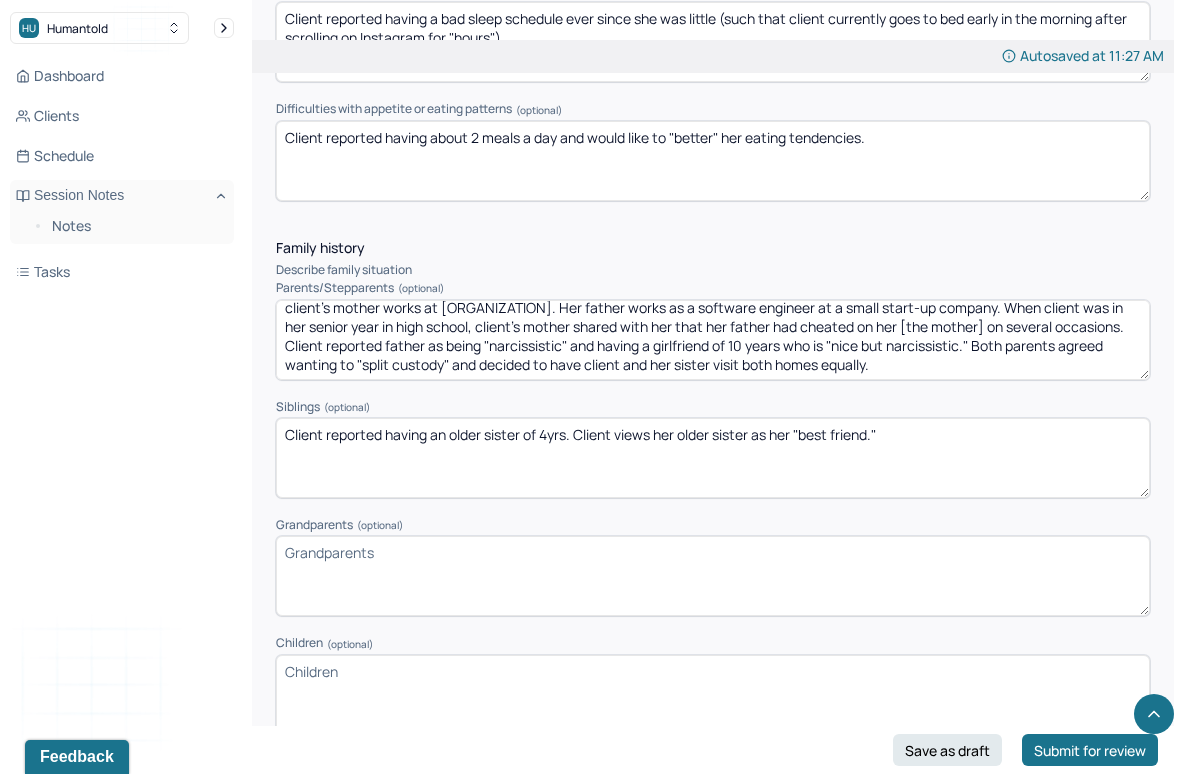 scroll, scrollTop: 2780, scrollLeft: 0, axis: vertical 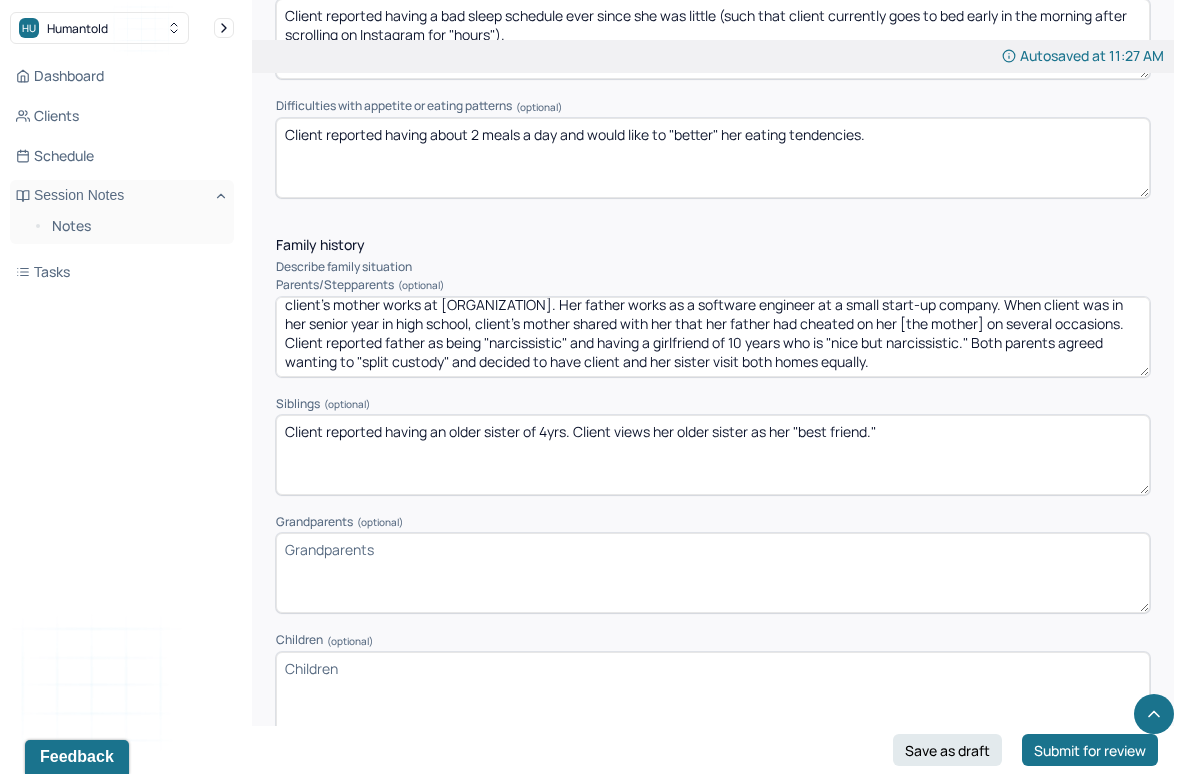 click on "Client's mother and father "separated from each other" when client was 5yo. The parents recently got divorced about 2 yrs ago. Client reported being "very close" to both parents. Client's mother worked at [ORGANIZATION] as head of media and communications. Now, client's mother works at [ORGANIZATION]. Her father works as a software engineer at a small start-up company. When client was in her senior year in high school, client's mother shared with her that her father had cheated on her [the mother] on several occasions. Client reported father as being "narcissistic" and having a girlfriend of 10 years who is "nice but narcissistic." Both parents agreed wanting to "split custody" and decided to have client and her sister visit both homes equally." at bounding box center [713, 337] 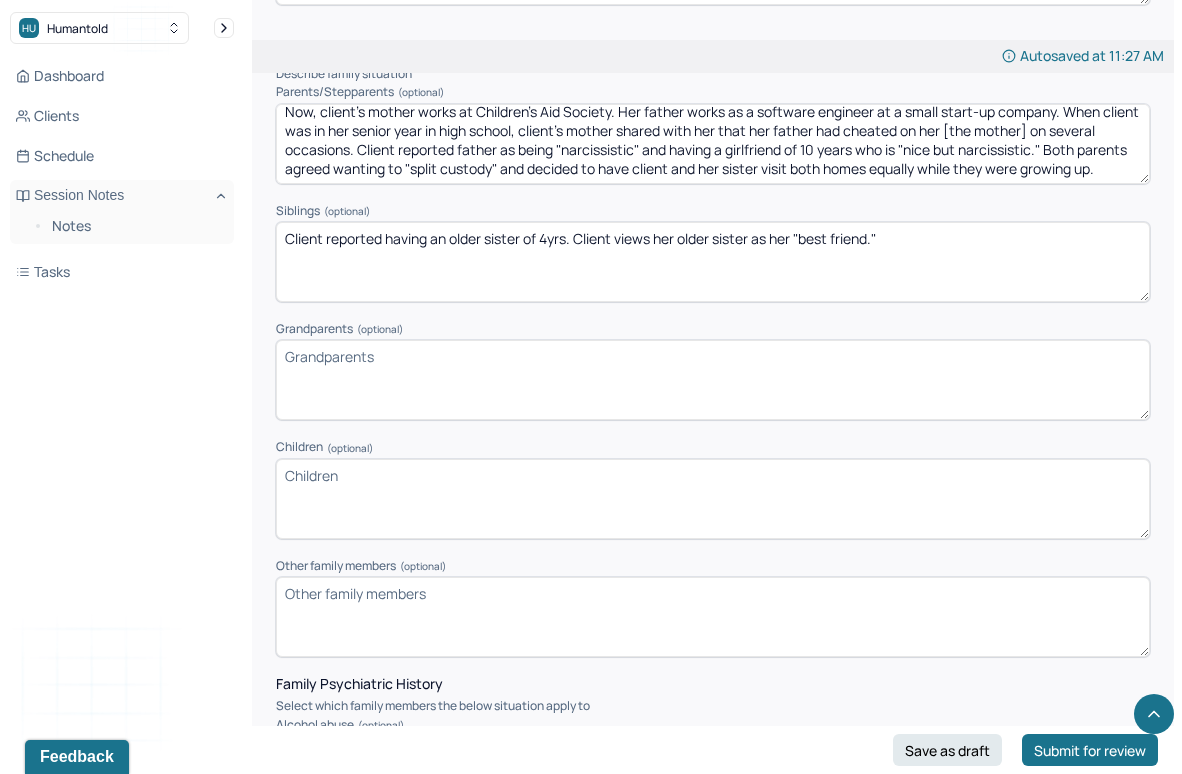 scroll, scrollTop: 3021, scrollLeft: 0, axis: vertical 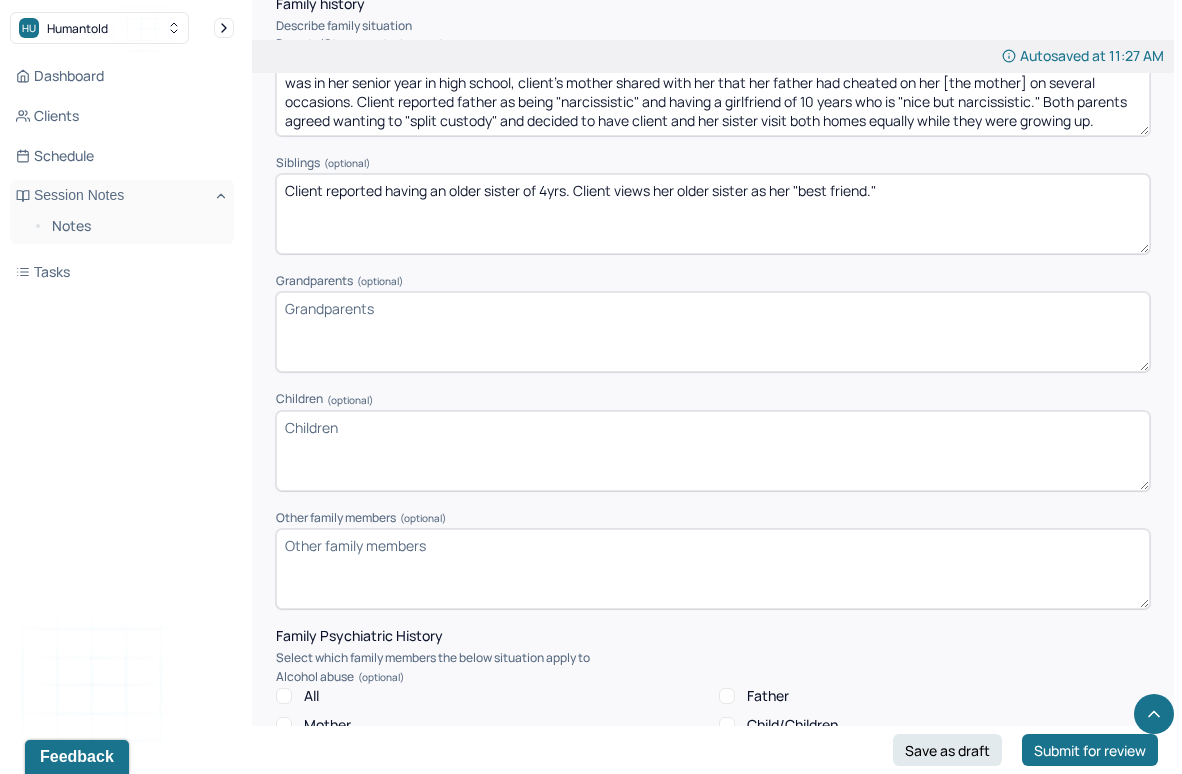 type on "Client's mother and father "separated from each other" when client was 5yo. The parents recently got divorced about 2 yrs ago. Client reported being "very close" to both parents. Client's mother worked at Columbia Neurosurgery as head of media and communications. Now, client's mother works at Children's Aid Society. Her father works as a software engineer at a small start-up company. When client was in her senior year in high school, client's mother shared with her that her father had cheated on her [the mother] on several occasions. Client reported father as being "narcissistic" and having a girlfriend of 10 years who is "nice but narcissistic." Both parents agreed wanting to "split custody" and decided to have client and her sister visit both homes equally while they were growing up." 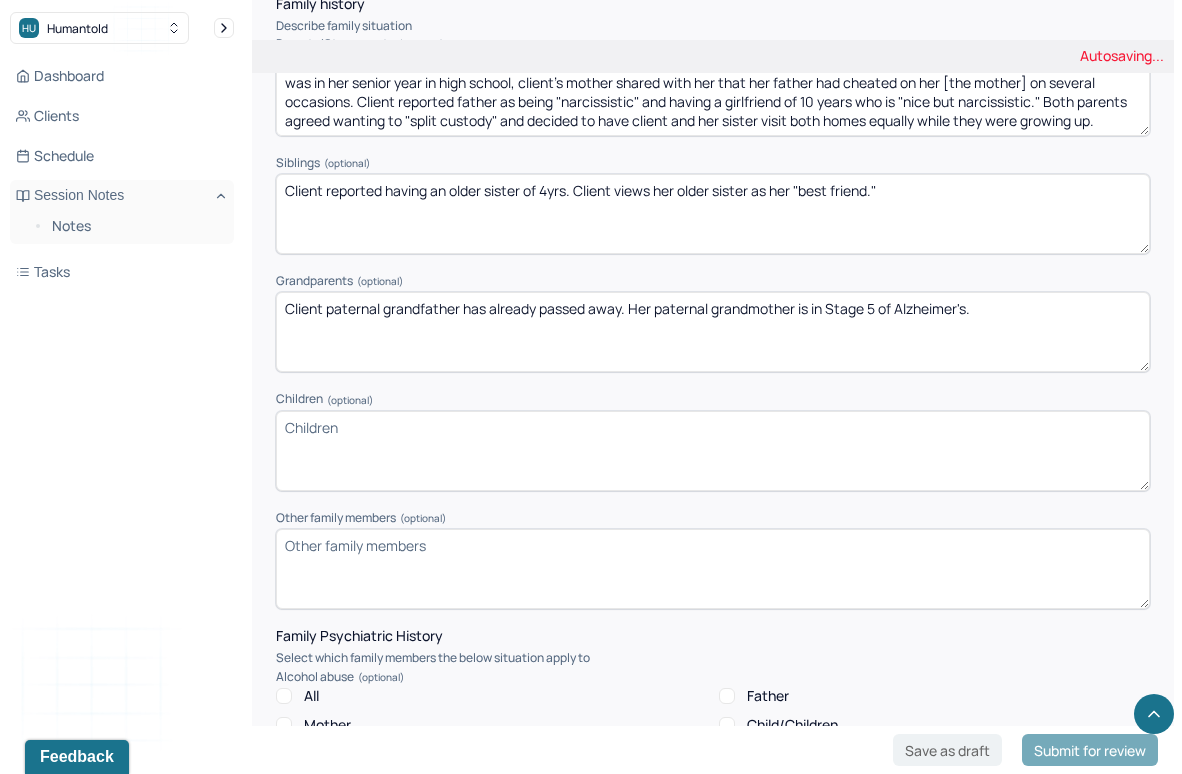 click on "Client paternal grandfather has already passed away. Her paternal grandmother" at bounding box center (713, 332) 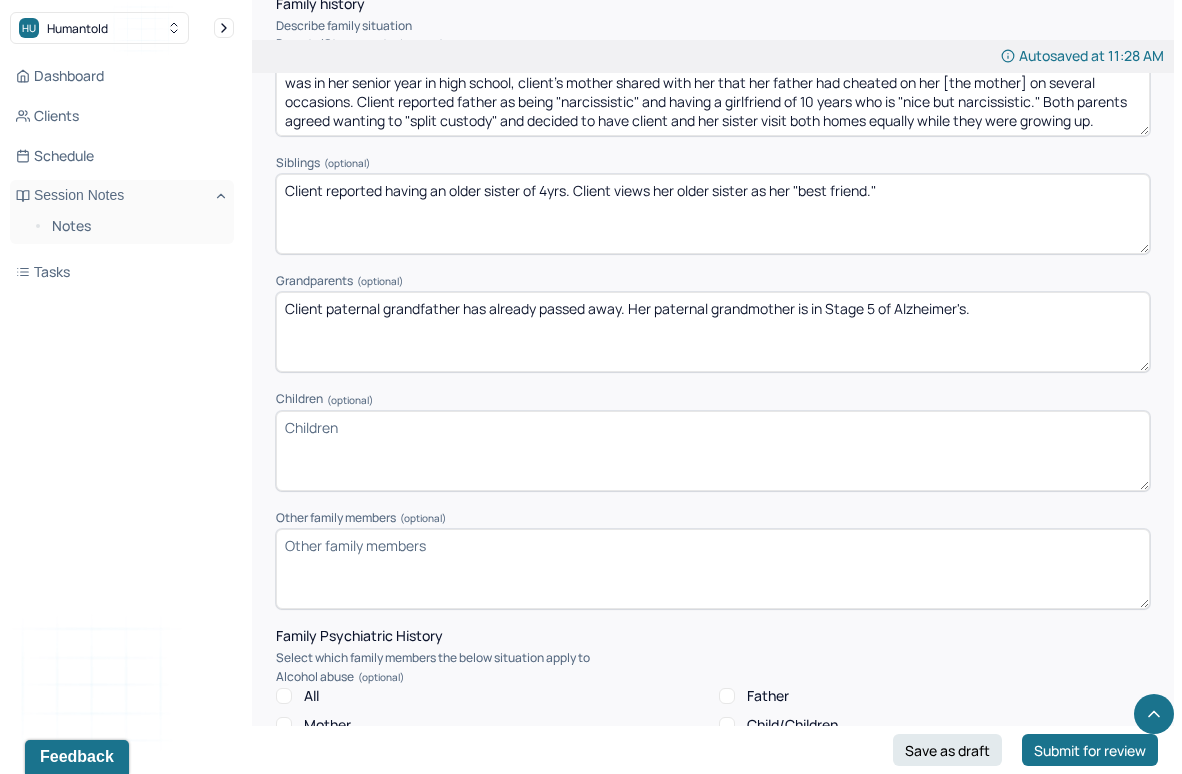 click on "Client paternal grandfather has already passed away. Her paternal grandmother is in Stage 5 of Alzheimer's." at bounding box center [713, 332] 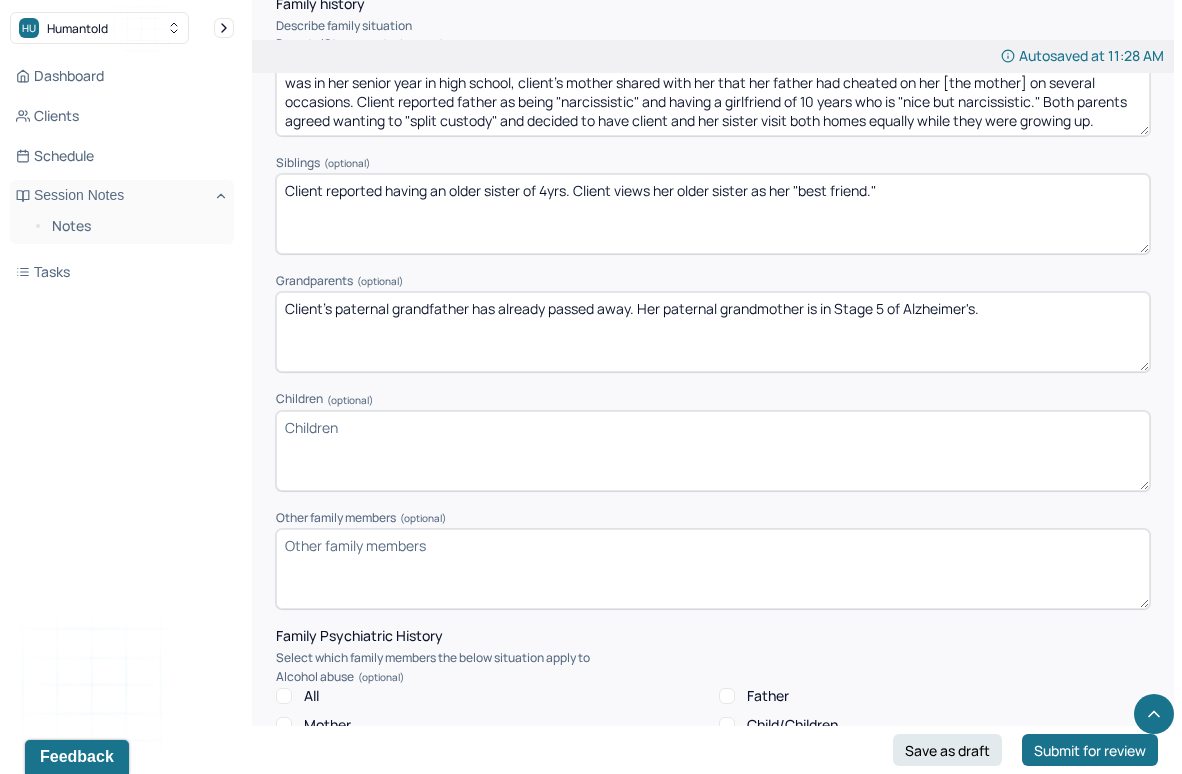 click on "Client paternal grandfather has already passed away. Her paternal grandmother is in Stage 5 of Alzheimer's." at bounding box center [713, 332] 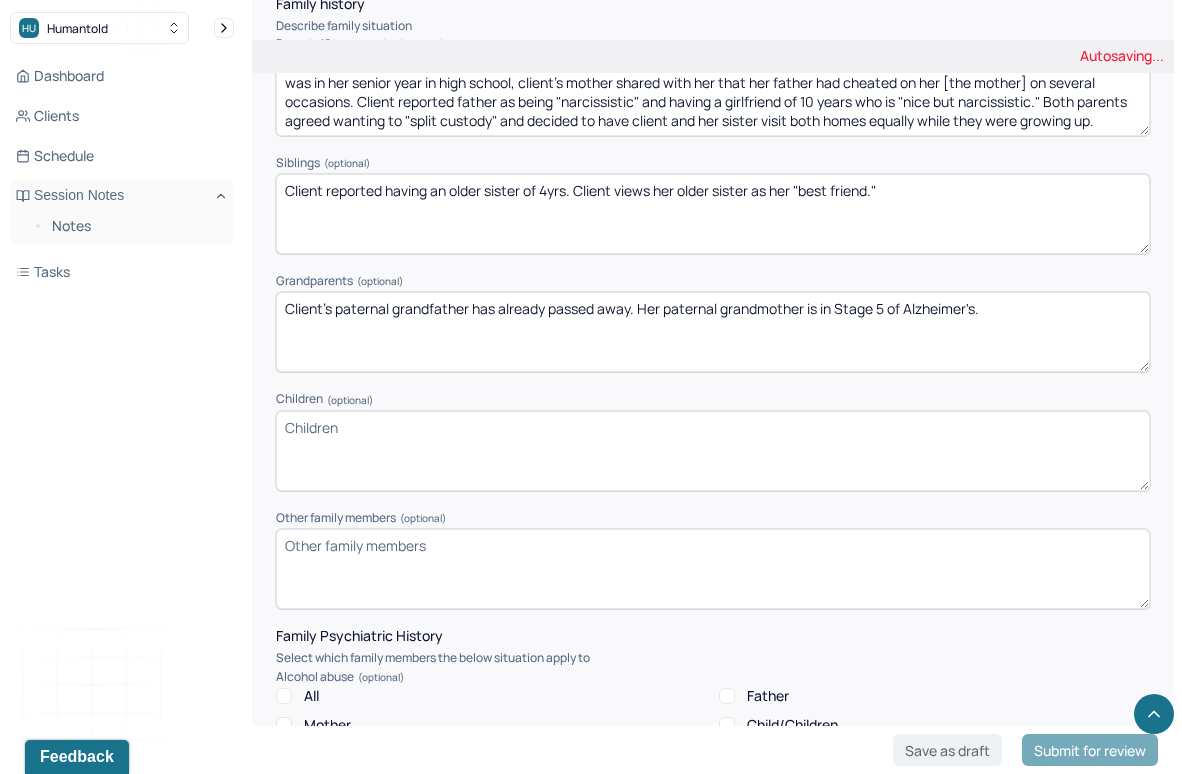click on "Client paternal grandfather has already passed away. Her paternal grandmother is in Stage 5 of Alzheimer's." at bounding box center (713, 332) 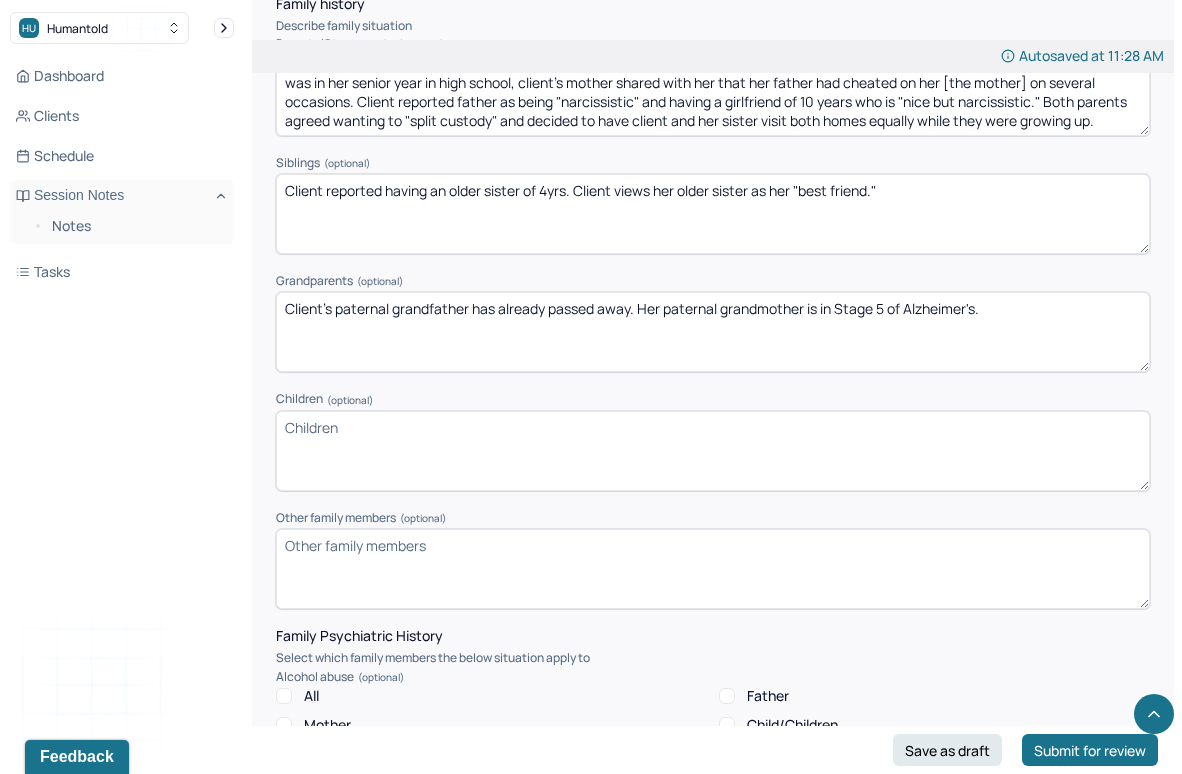 click on "Client's paternal grandfather has already passed away. Her paternal grandmother is in Stage 5 of Alzheimer's." at bounding box center (713, 332) 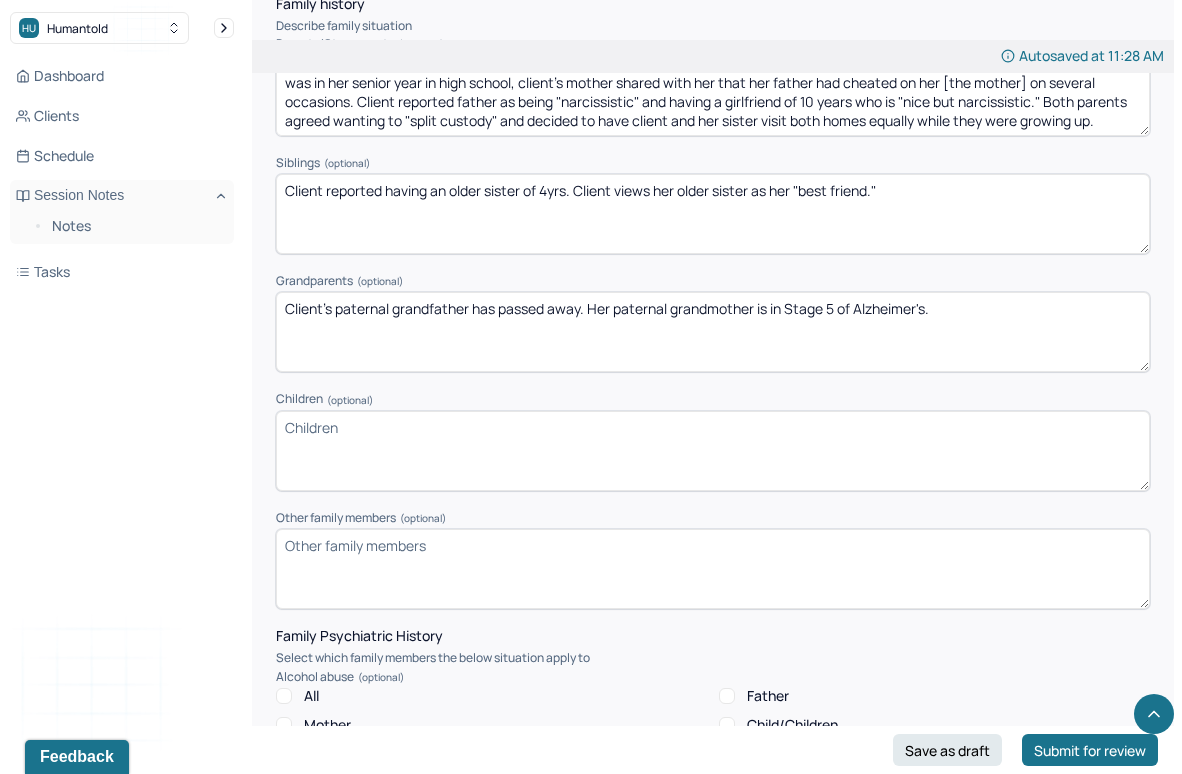 click on "Client's paternal grandfather has passed away. Her paternal grandmother is in Stage 5 of Alzheimer's." at bounding box center (713, 332) 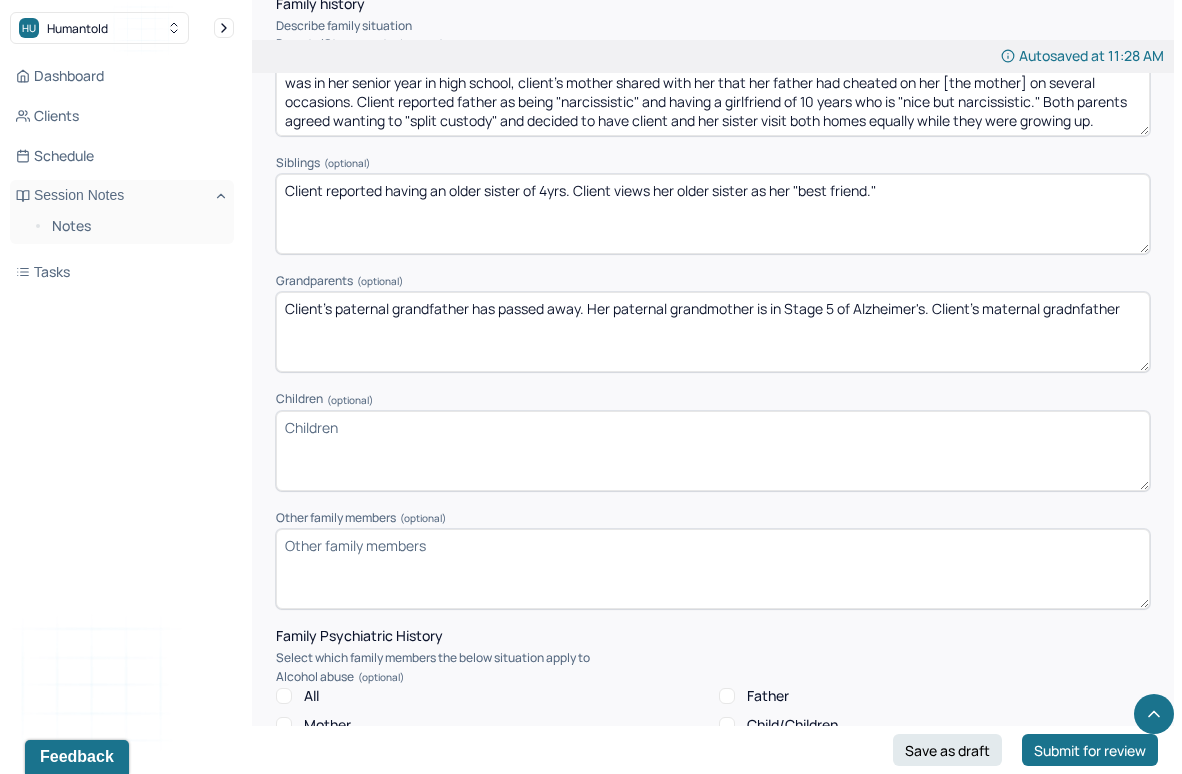 click on "Client's paternal grandfather has passed away. Her paternal grandmother is in Stage 5 of Alzheimer's. Client's" at bounding box center [713, 332] 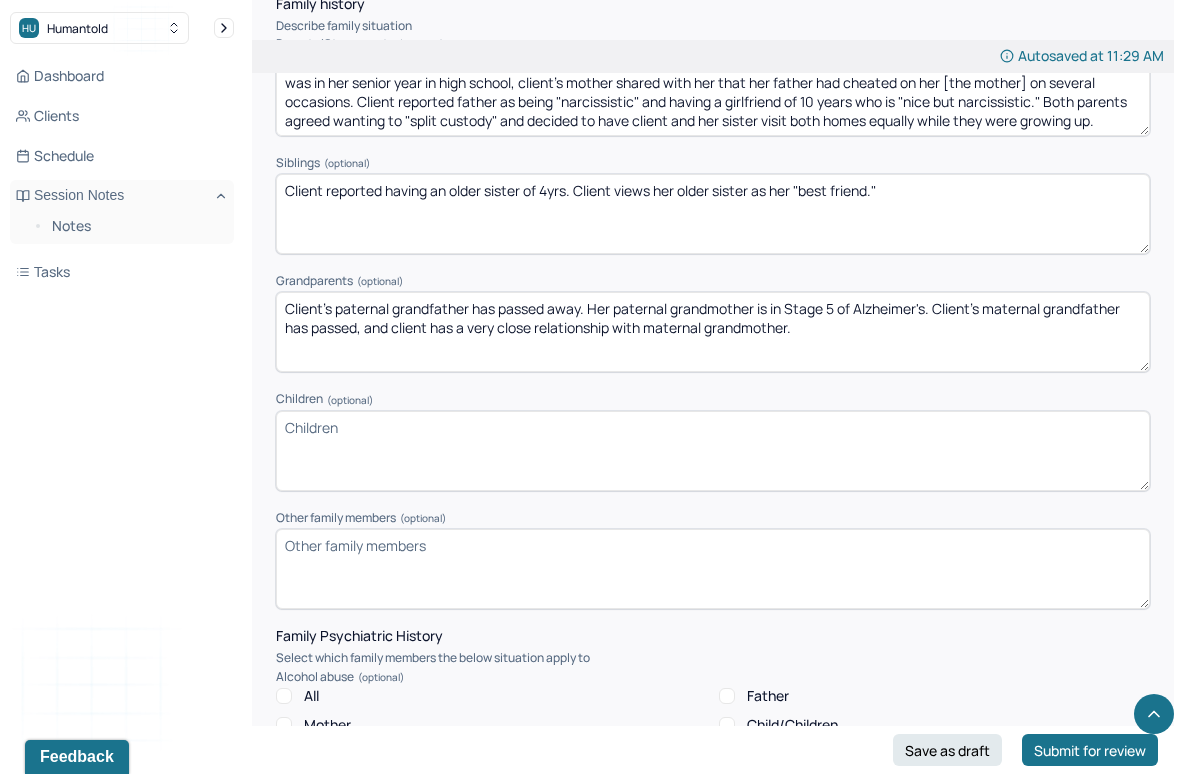 type on "Client's paternal grandfather has passed away. Her paternal grandmother is in Stage 5 of Alzheimer's. Client's maternal grandfather has passed, and client has a very close relationship with maternal grandmother." 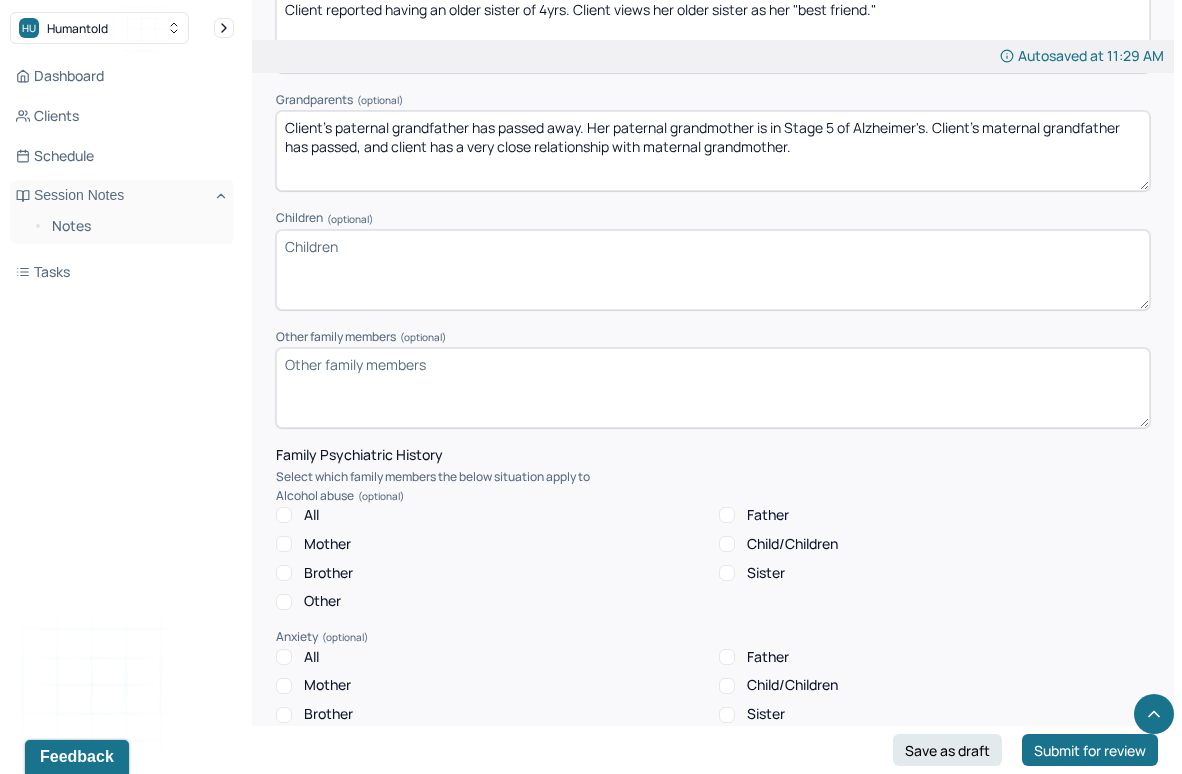 scroll, scrollTop: 3216, scrollLeft: 0, axis: vertical 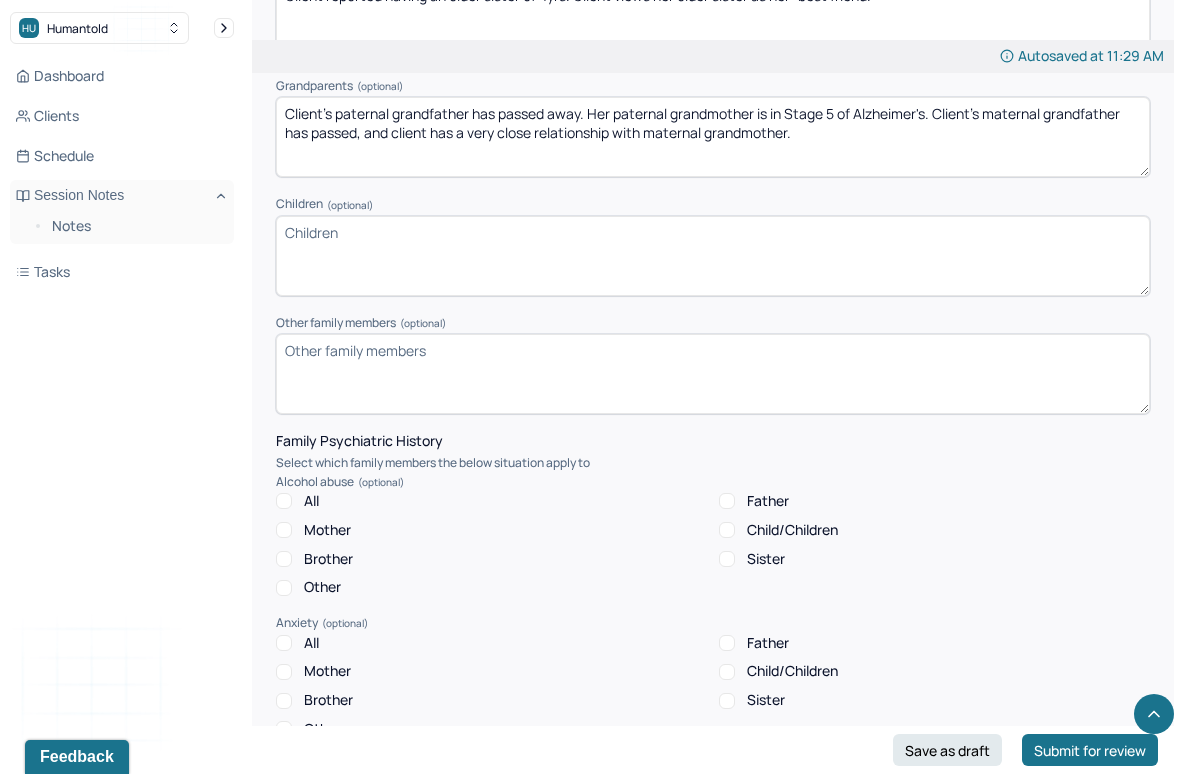 click on "Other family members (optional)" at bounding box center [713, 374] 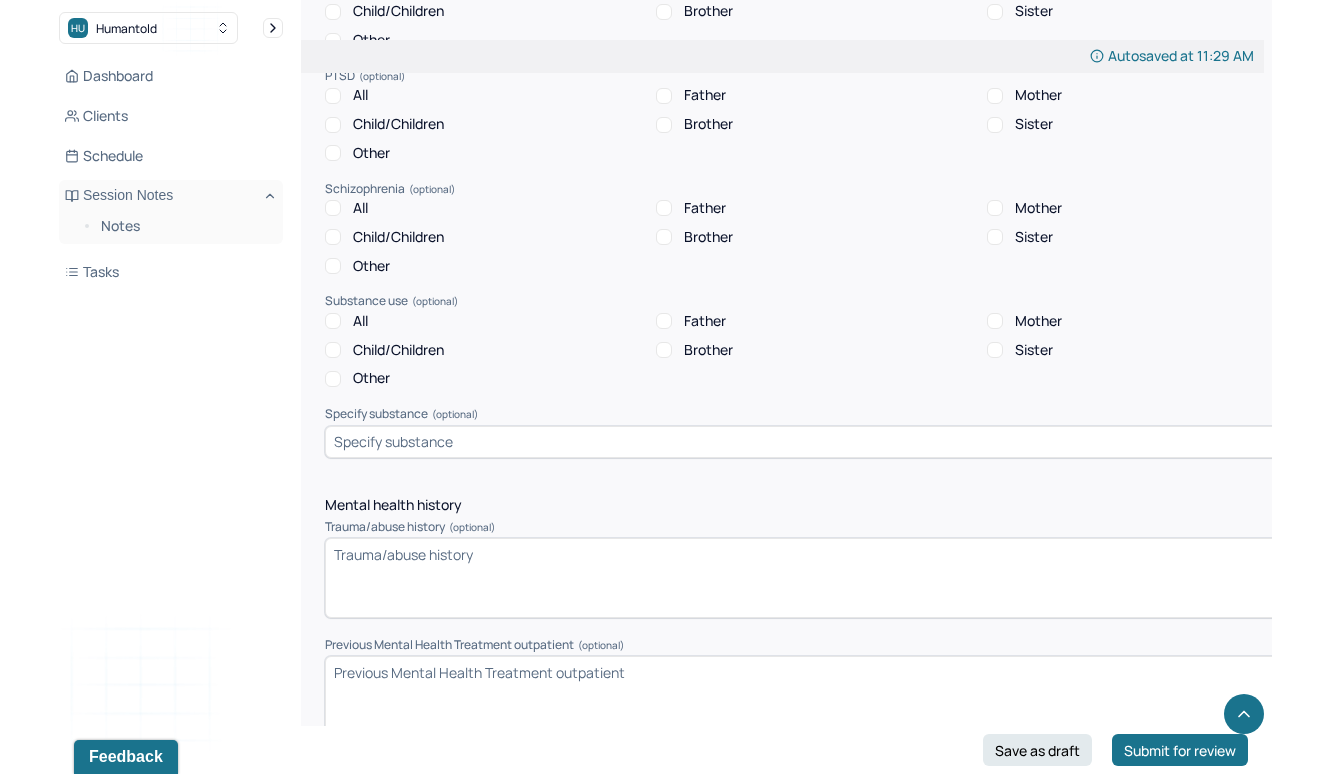 scroll, scrollTop: 3929, scrollLeft: 0, axis: vertical 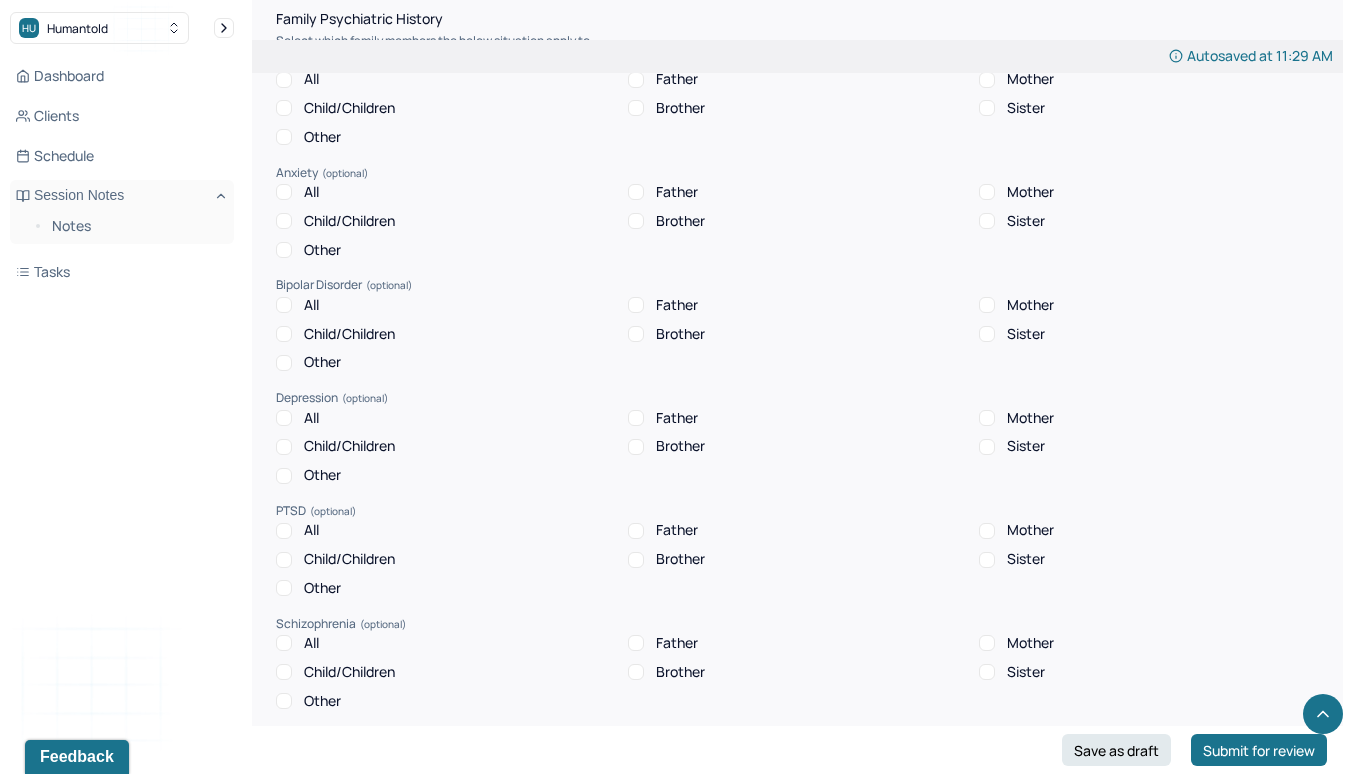 click on "Mother" at bounding box center (1030, 418) 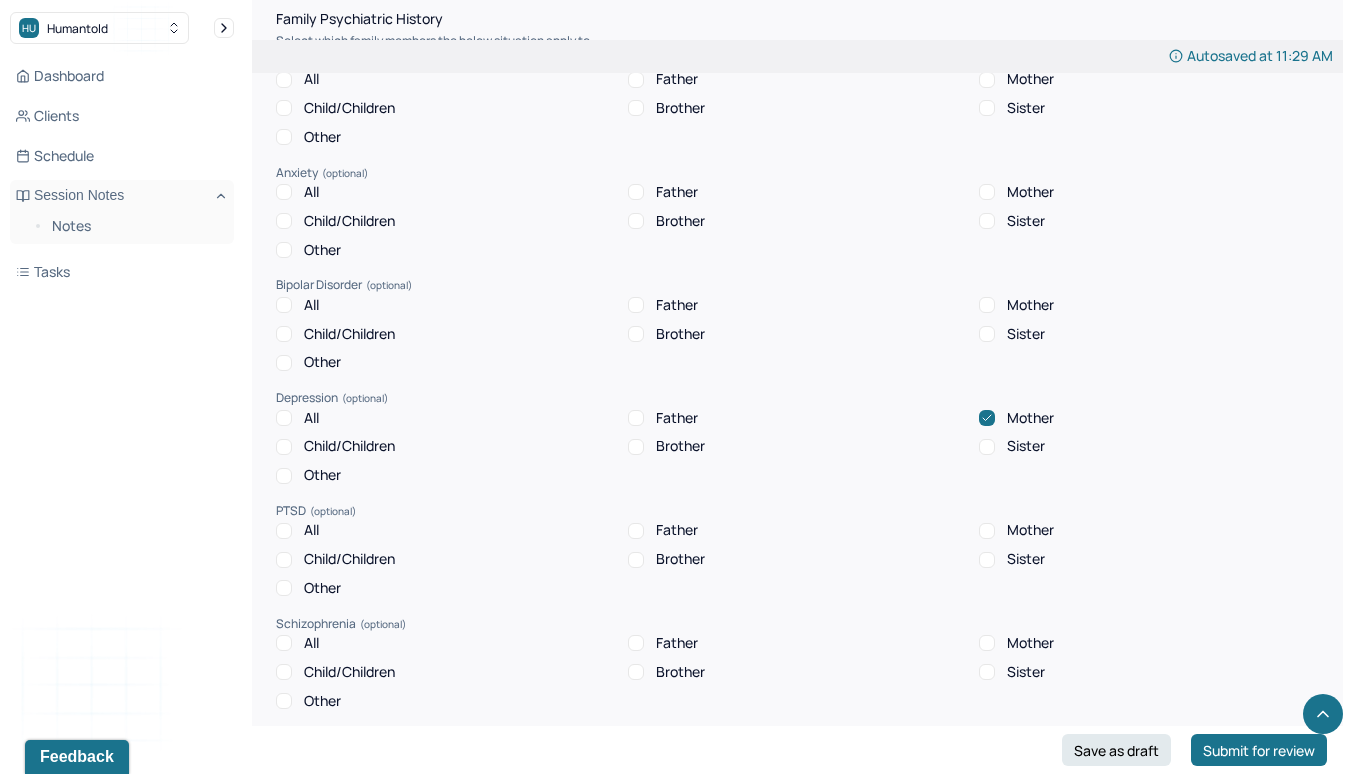 click on "Sister" at bounding box center [1026, 446] 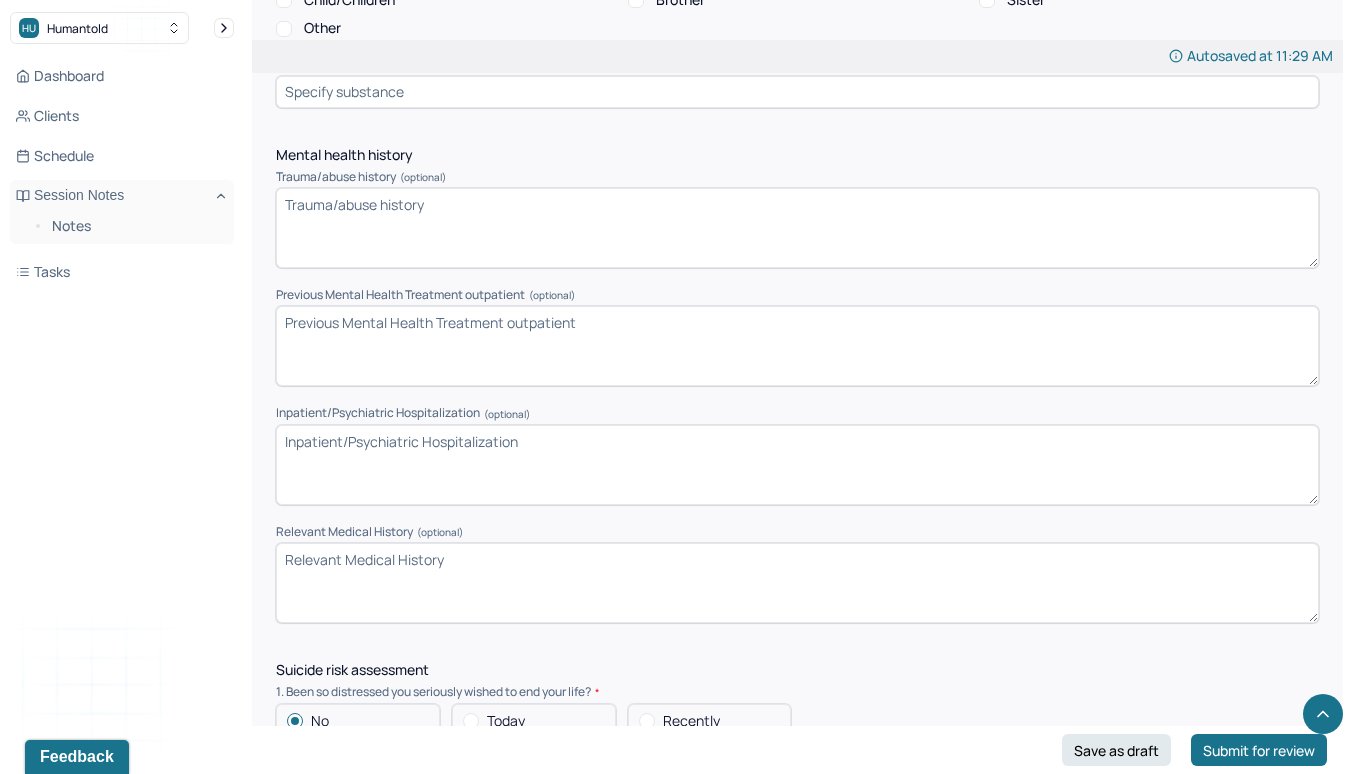 scroll, scrollTop: 4396, scrollLeft: 0, axis: vertical 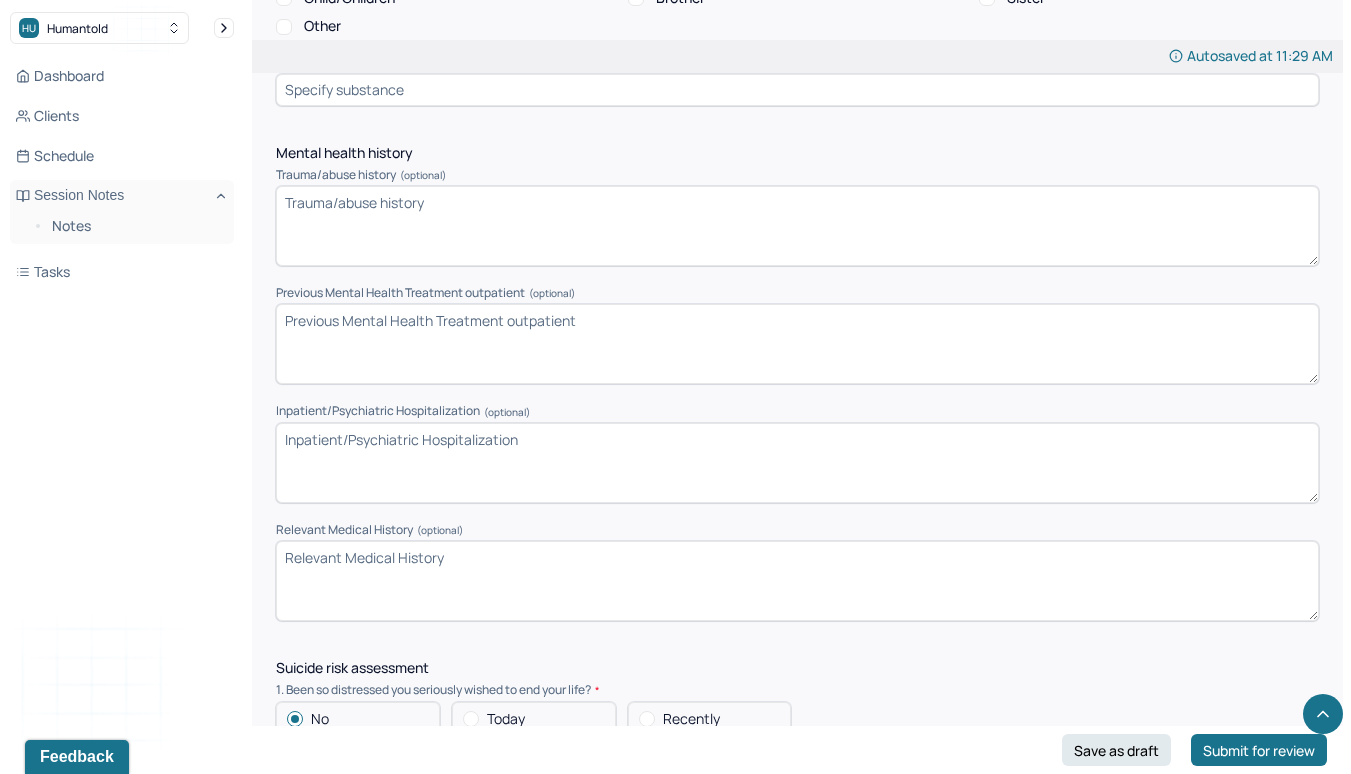 click on "Trauma/abuse history (optional)" at bounding box center [797, 226] 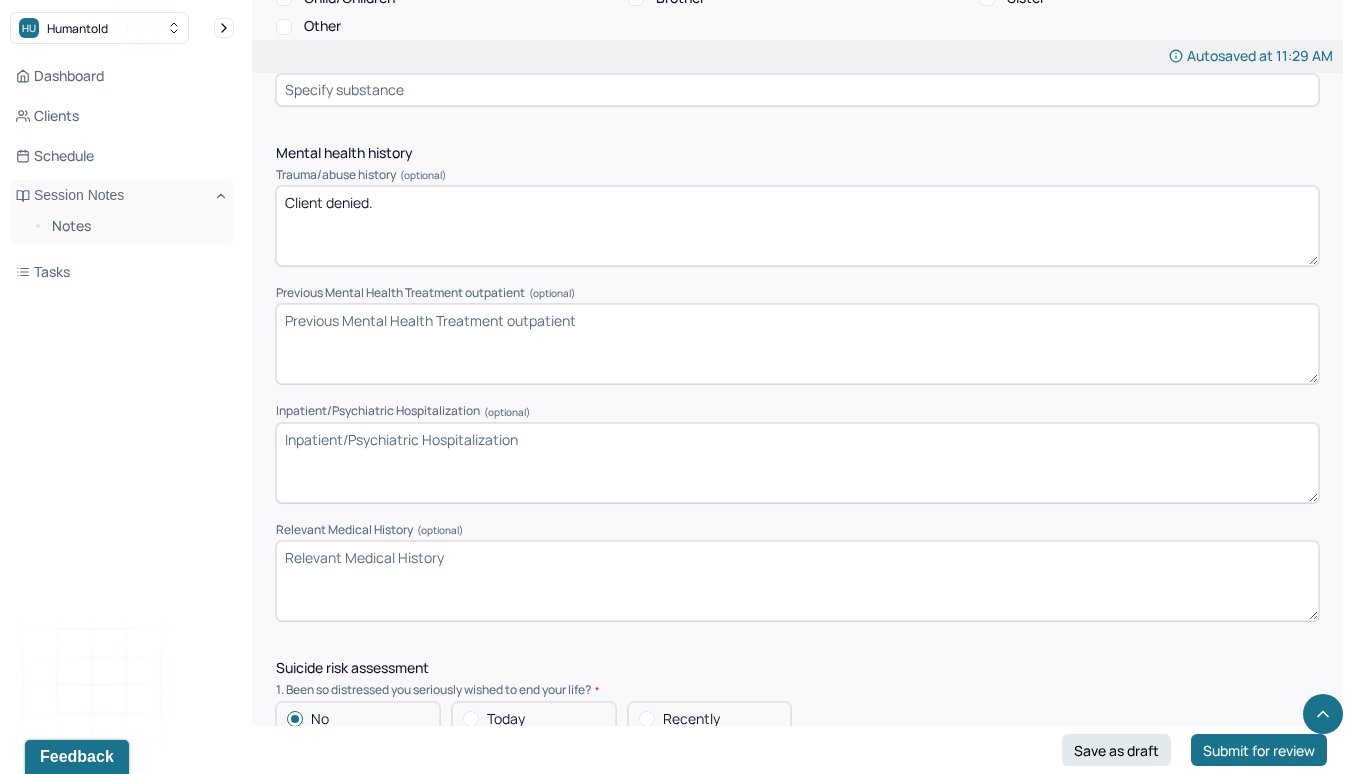 type on "Client denied." 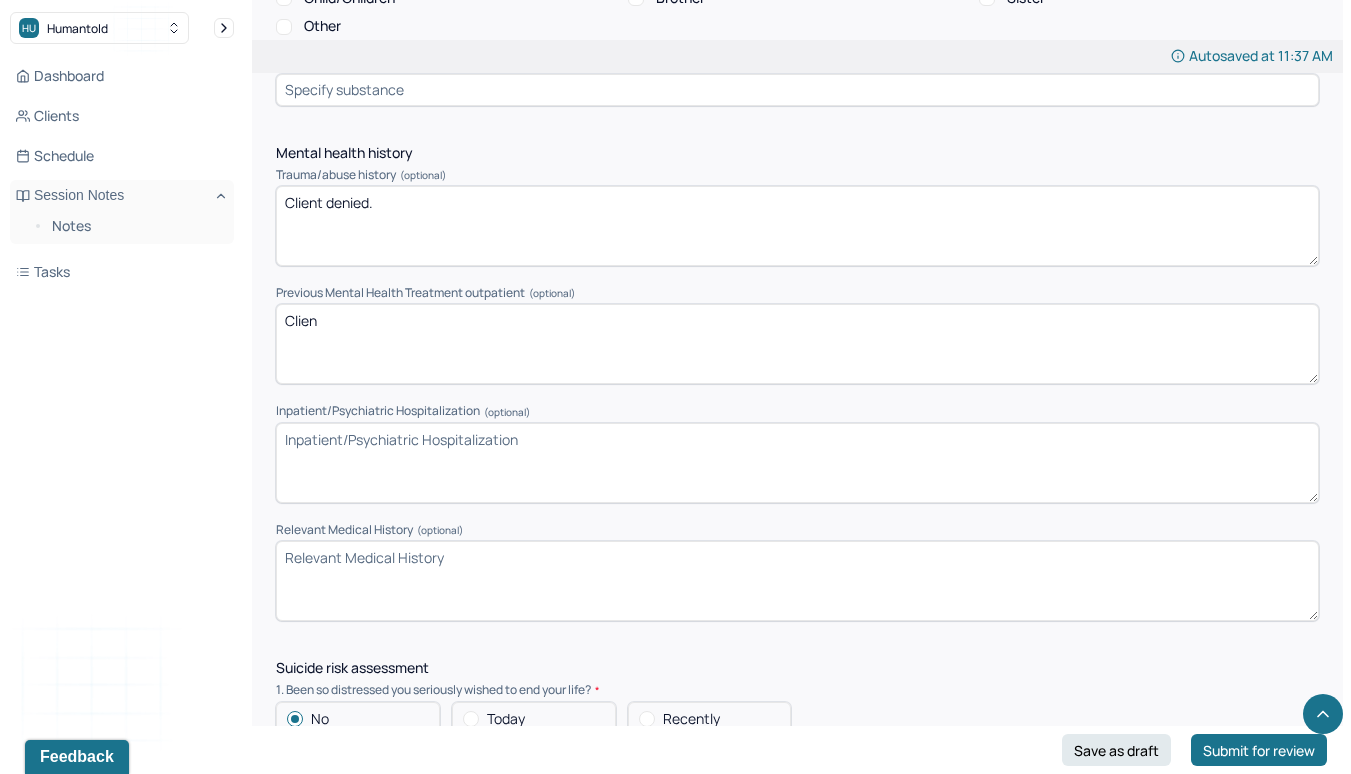 type on "Client" 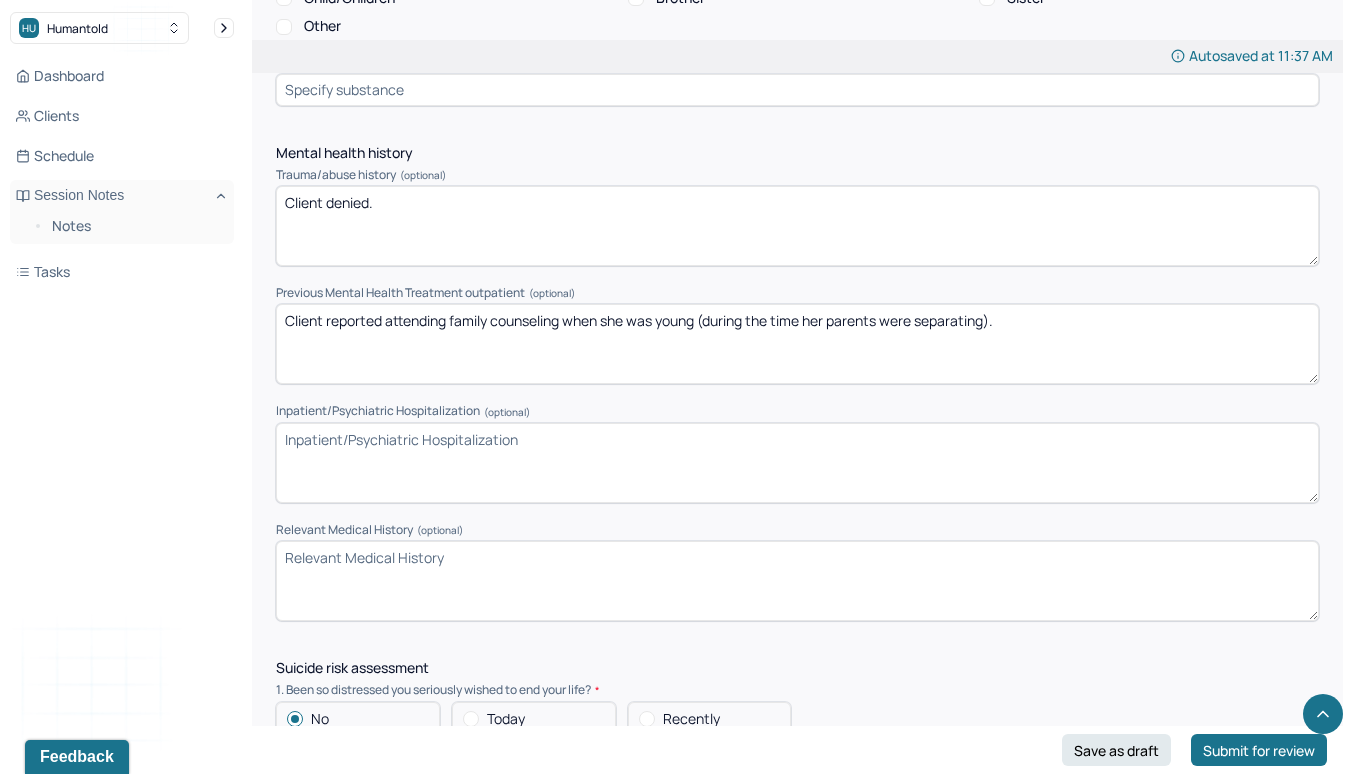 type on "Client reported attending family counseling when she was young (during the time her parents were separating)." 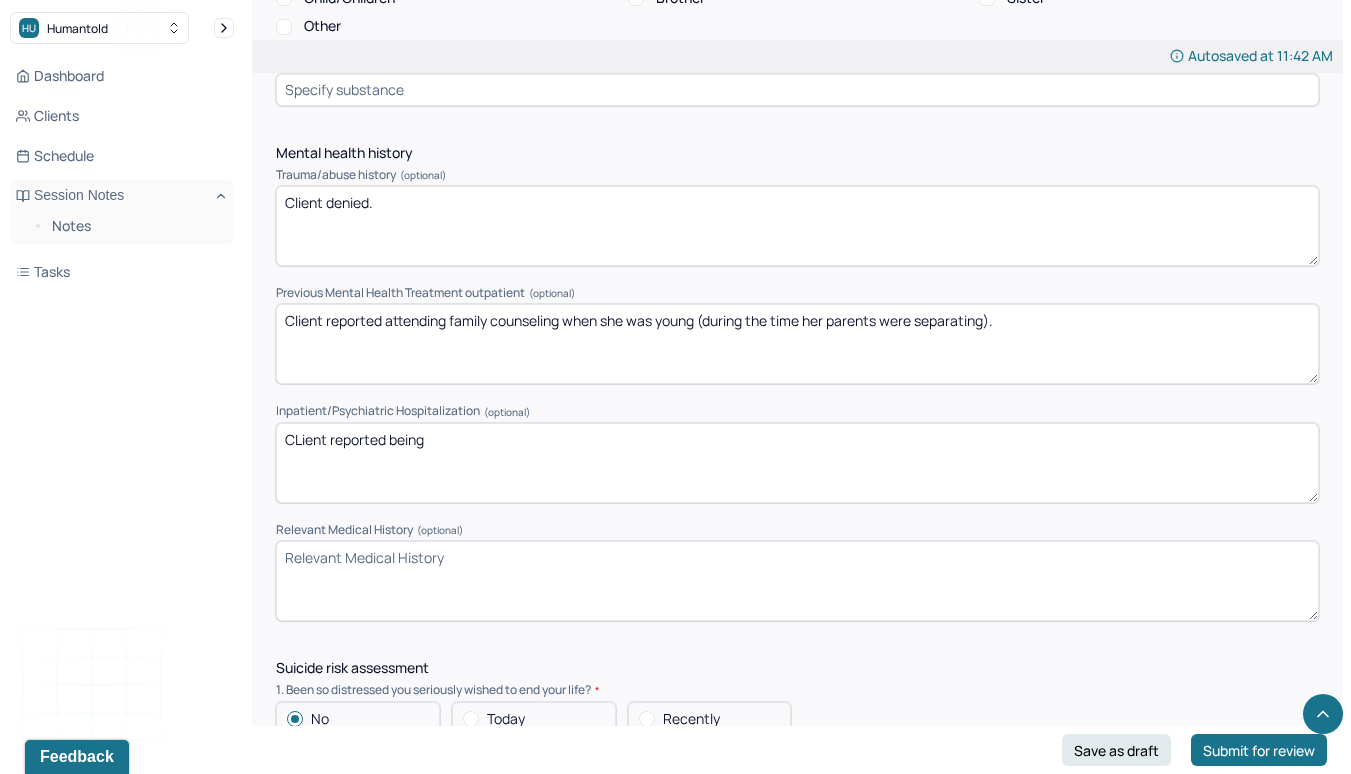 click on "CLient reported being" at bounding box center [797, 463] 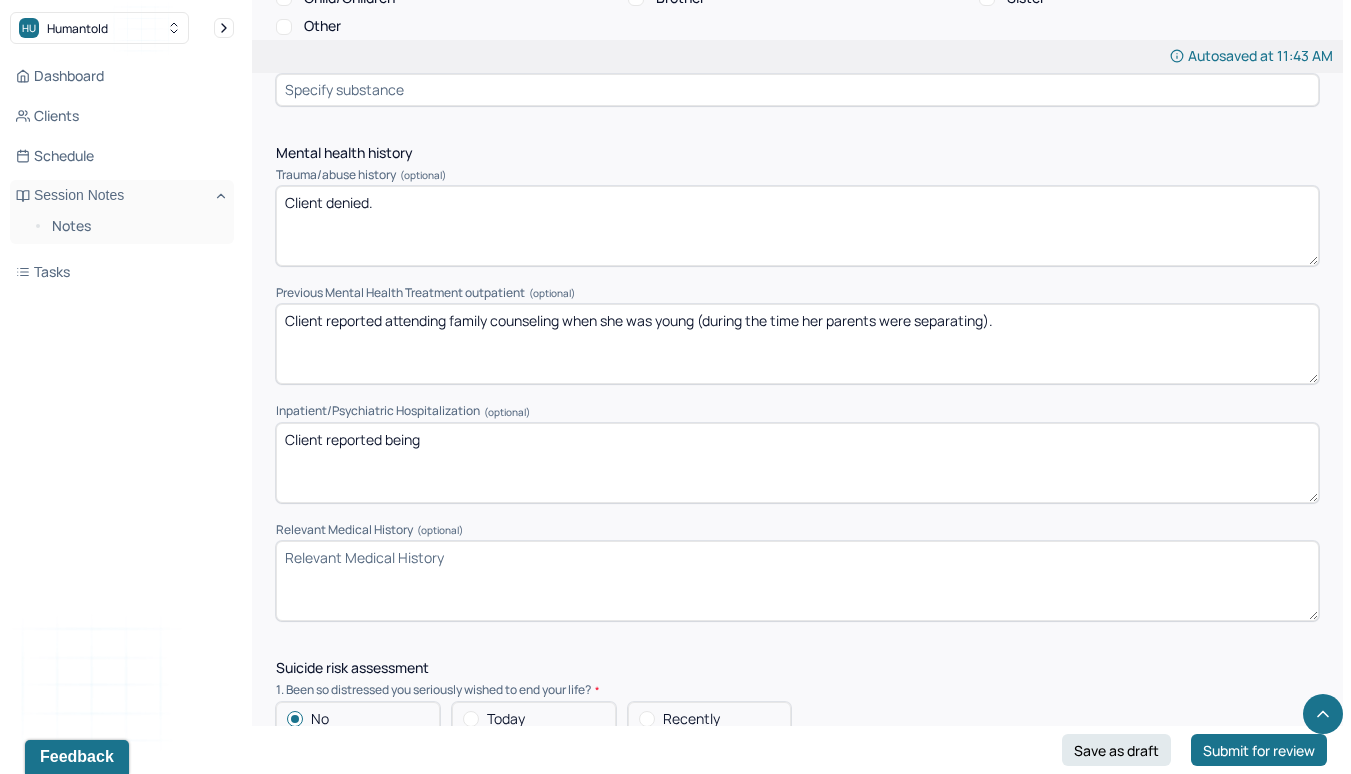 click on "CLient reported being" at bounding box center (797, 463) 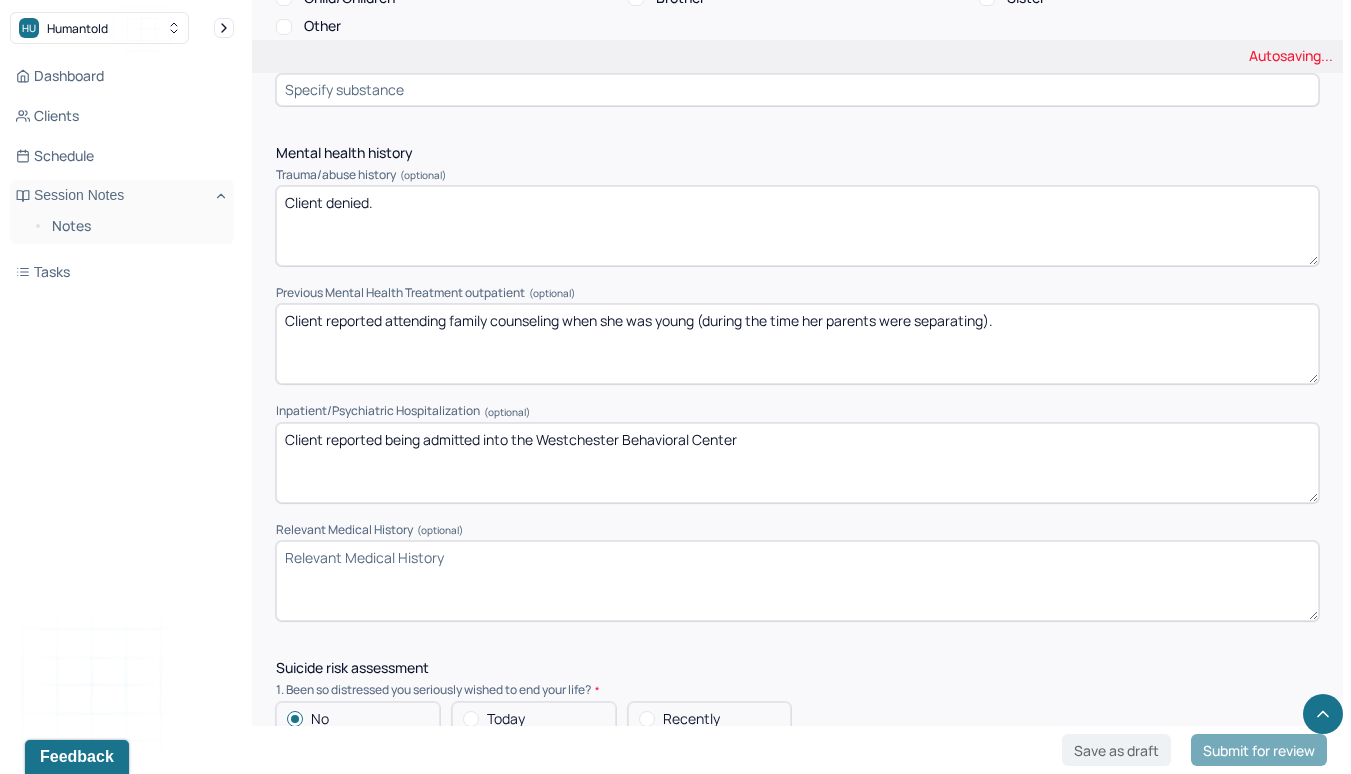 click on "CLient reported being" at bounding box center [797, 463] 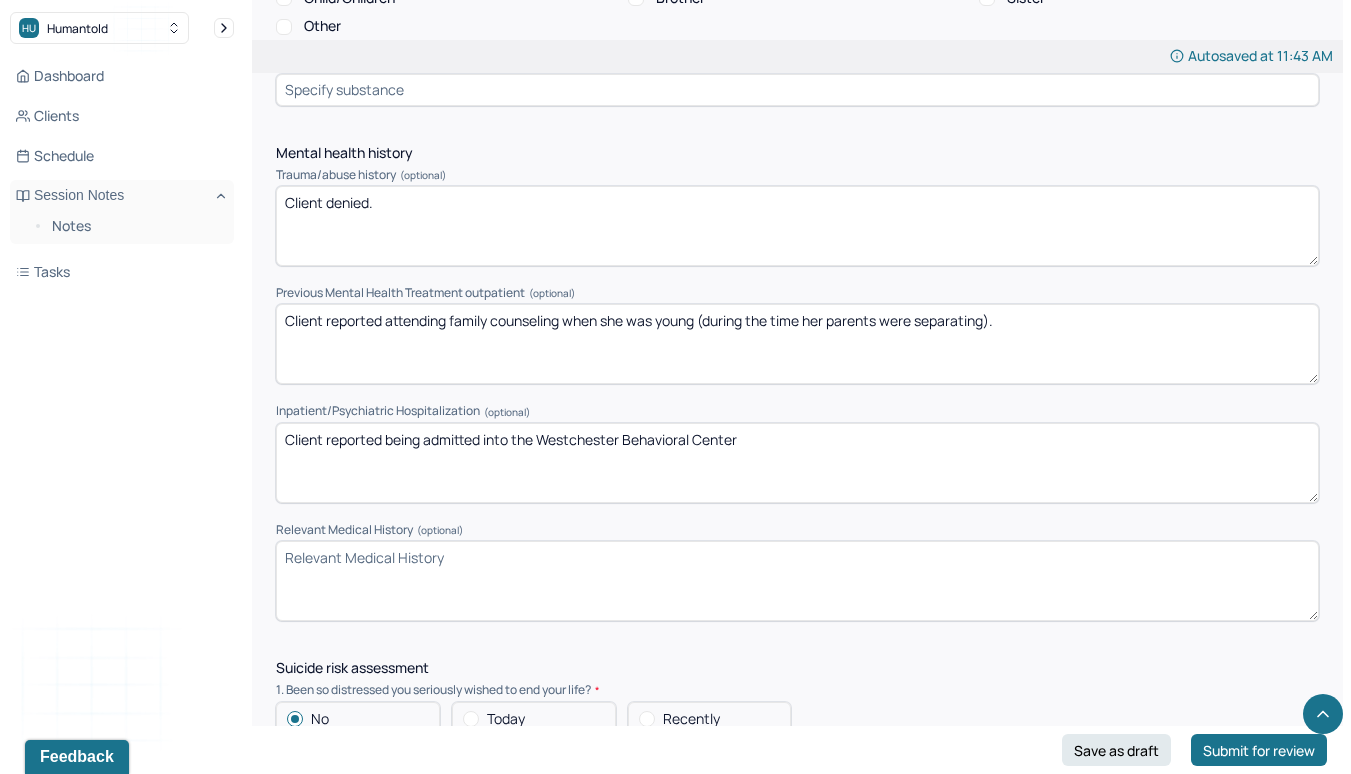 scroll, scrollTop: 4389, scrollLeft: 0, axis: vertical 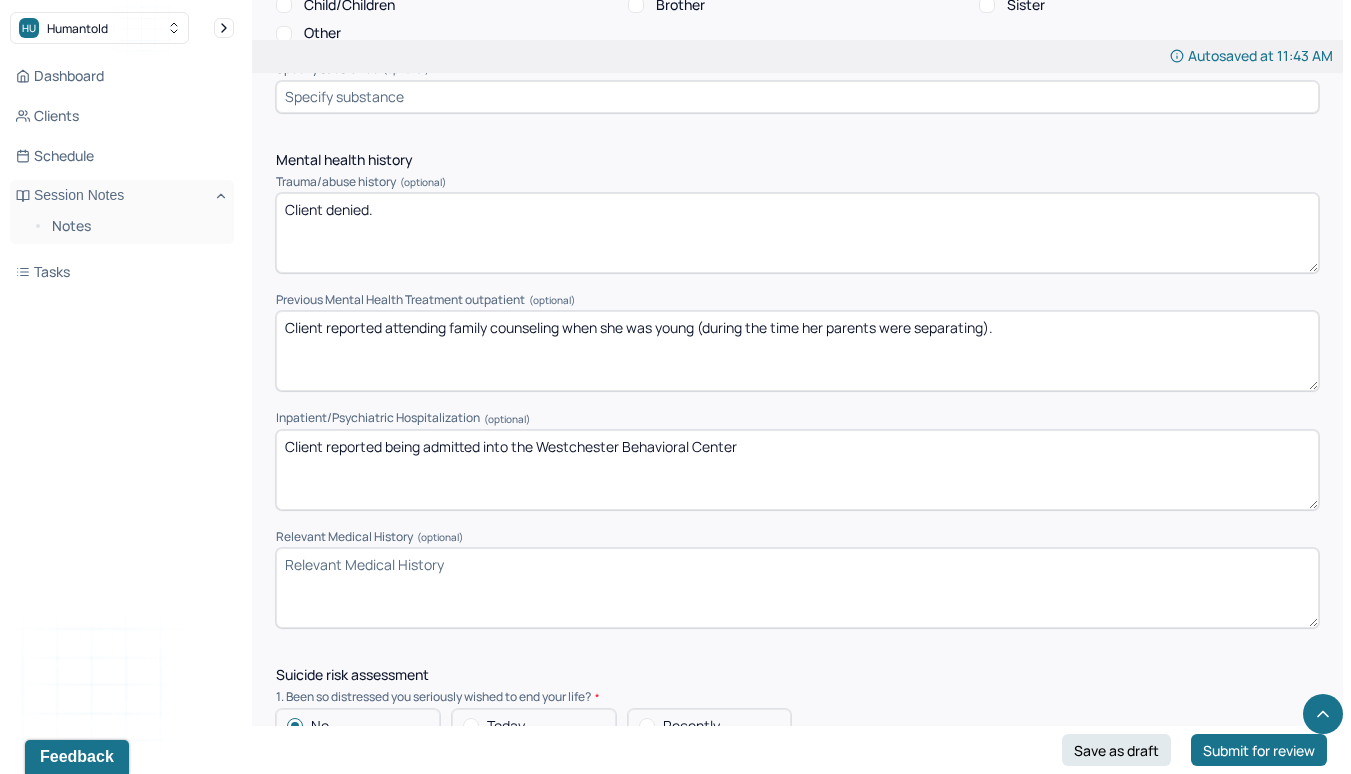 type on "Client reported being admitted into the Westchester Behavioral Center" 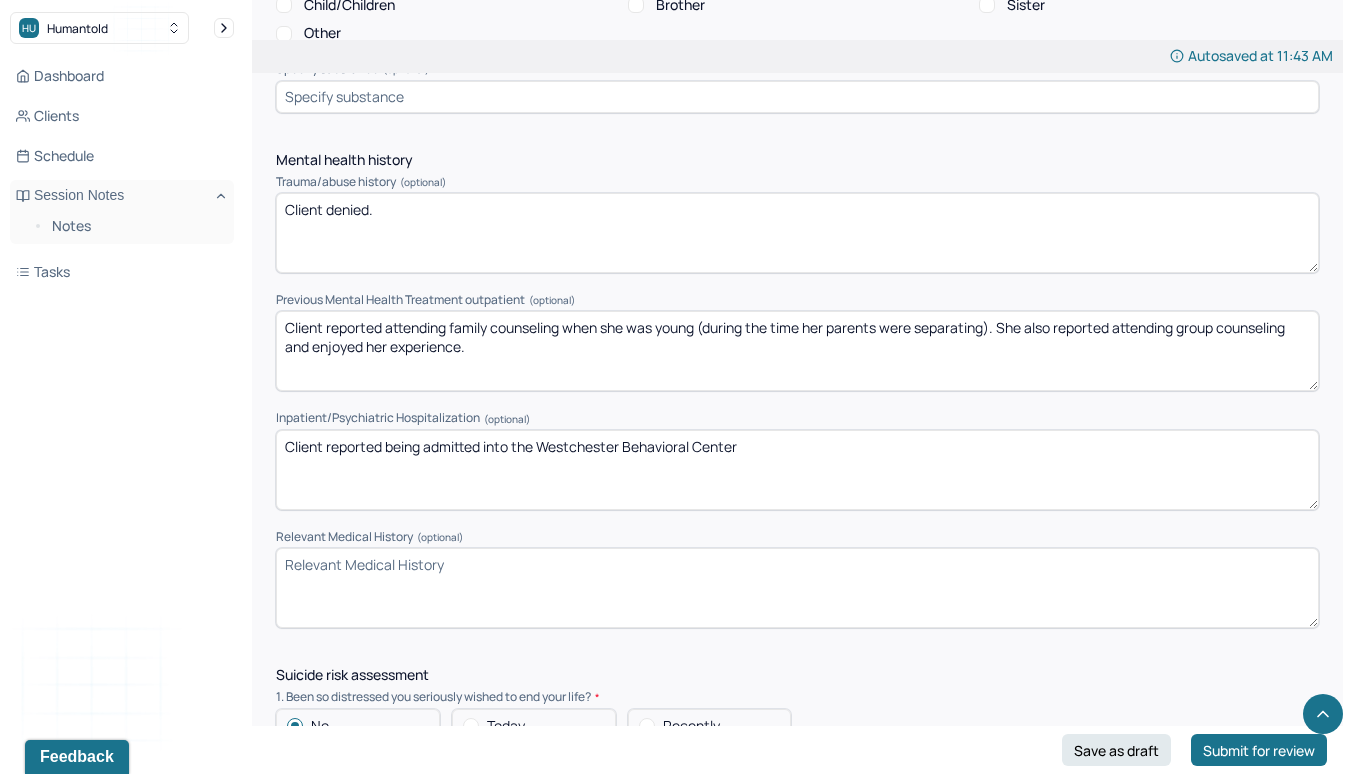 click on "Client reported attending family counseling when she was young (during the time her parents were separating). She also reported attending group counseling and enjoyed her experience." at bounding box center (797, 351) 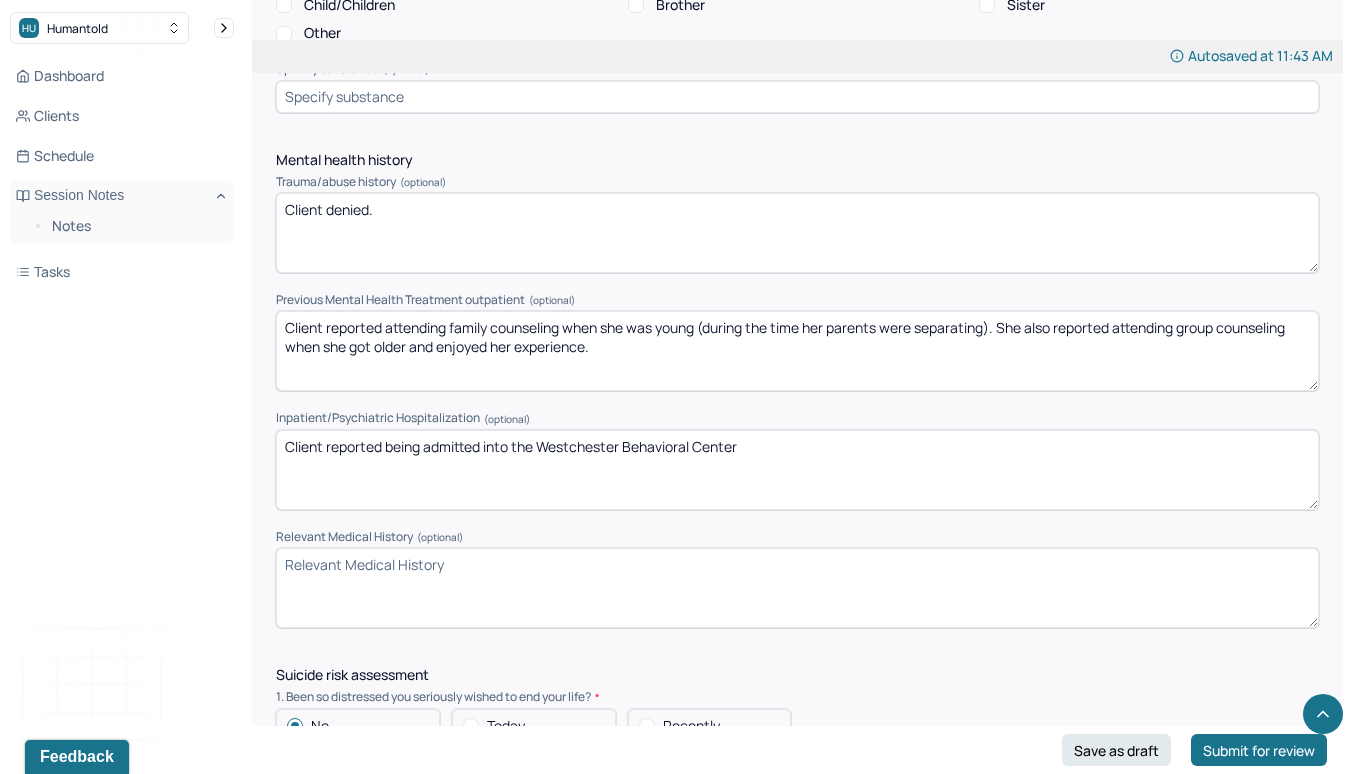 type on "Client reported attending family counseling when she was young (during the time her parents were separating). She also reported attending group counseling when she got older and enjoyed her experience." 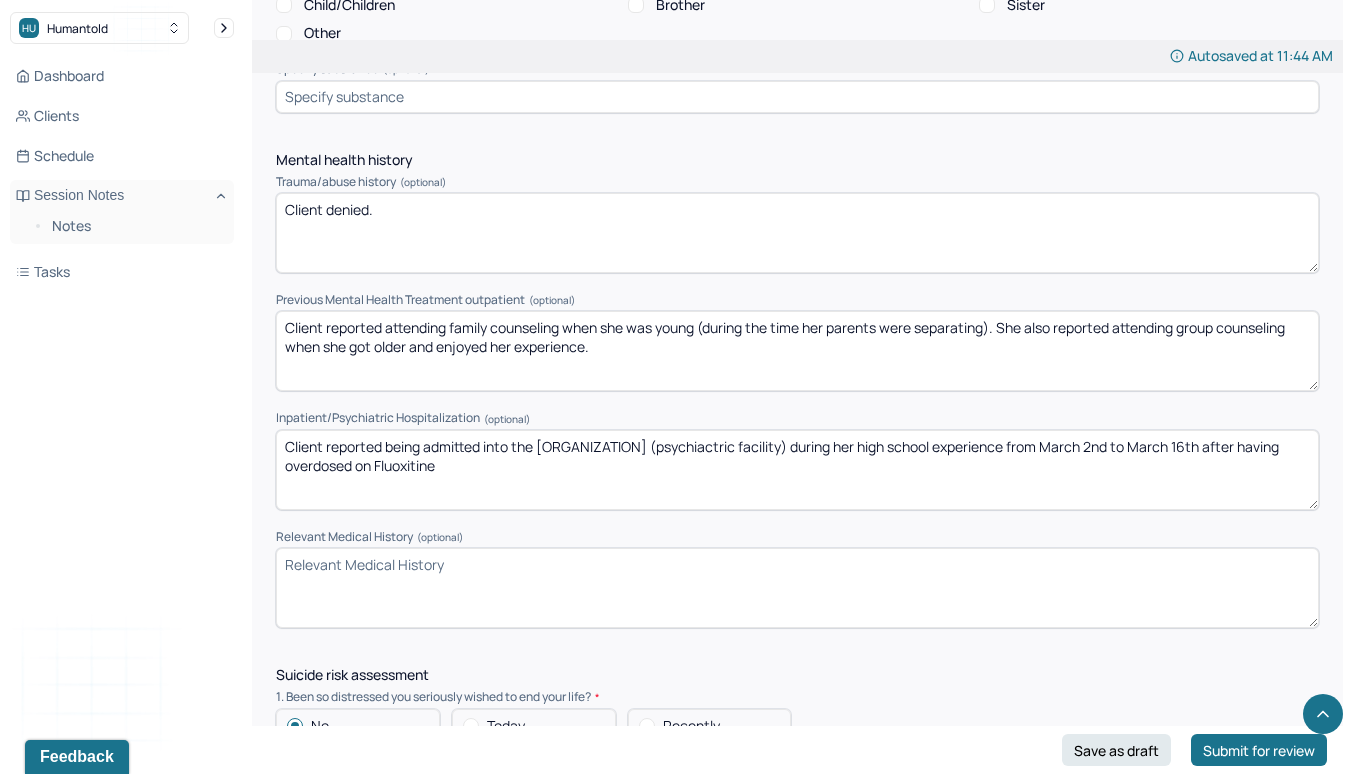 click on "Client reported being admitted into the [ORGANIZATION] (psychiactric facility) during her high school experience from March 2nd to March 16th after having overdosed on Fluoxitine" at bounding box center [797, 470] 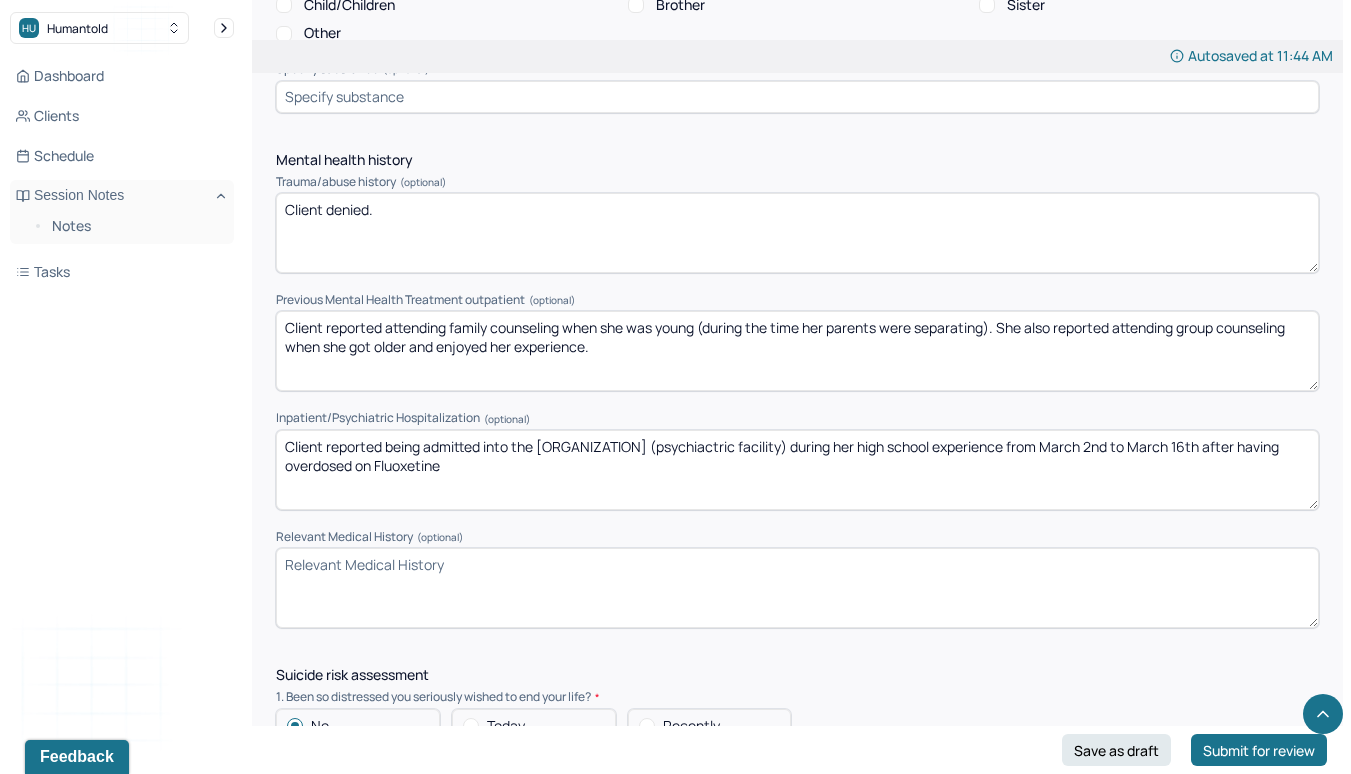 click on "Client reported being admitted into the [ORGANIZATION] (psychiactric facility) during her high school experience from March 2nd to March 16th after having overdosed on Fluoxitine" at bounding box center [797, 470] 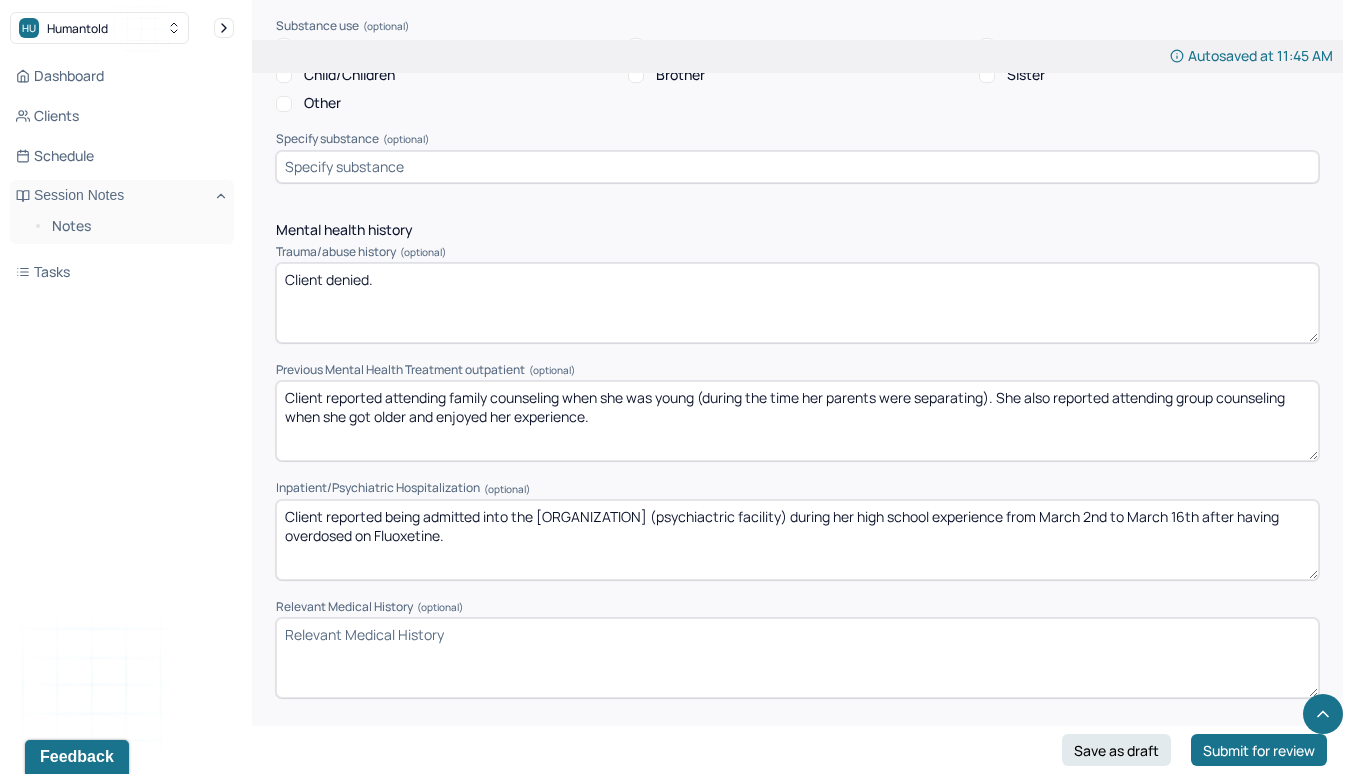 scroll, scrollTop: 4313, scrollLeft: 0, axis: vertical 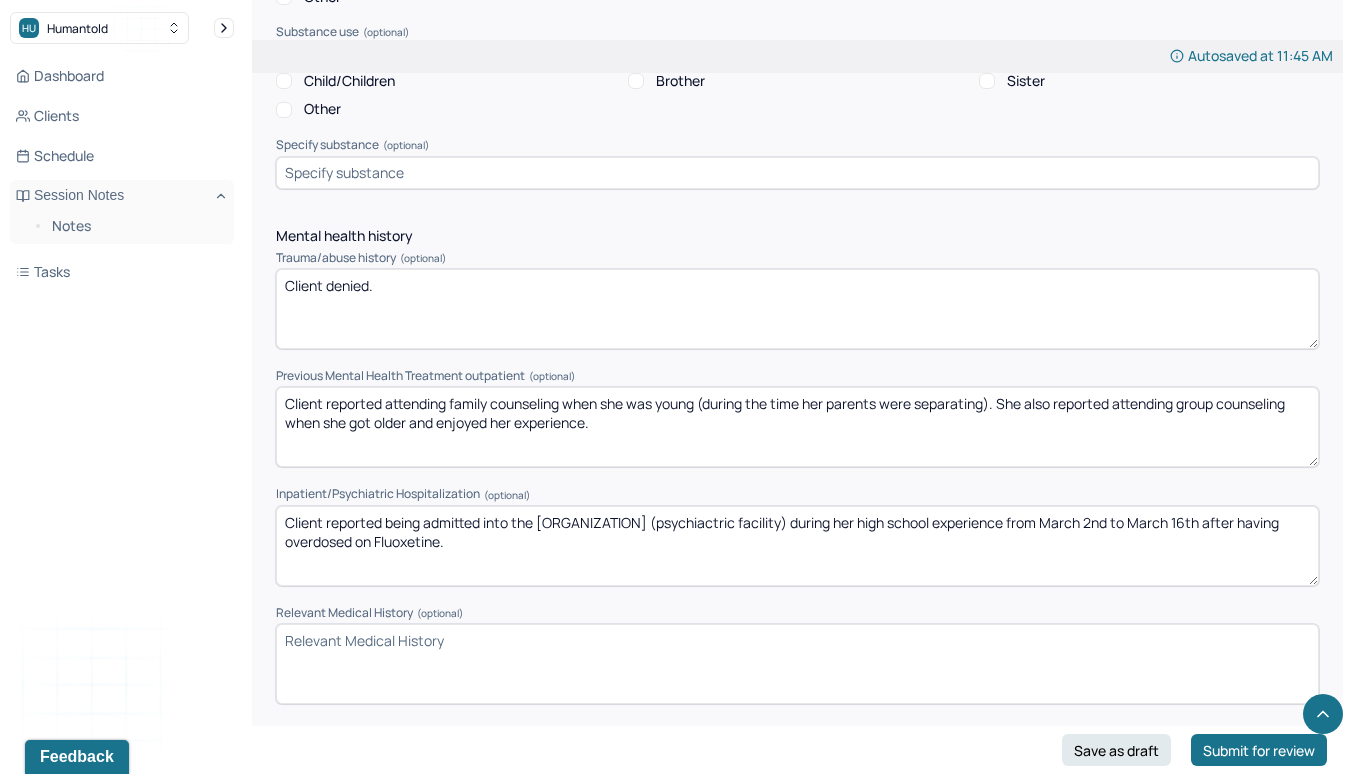 click on "Client reported attending family counseling when she was young (during the time her parents were separating). She also reported attending group counseling when she got older and enjoyed her experience." at bounding box center [797, 427] 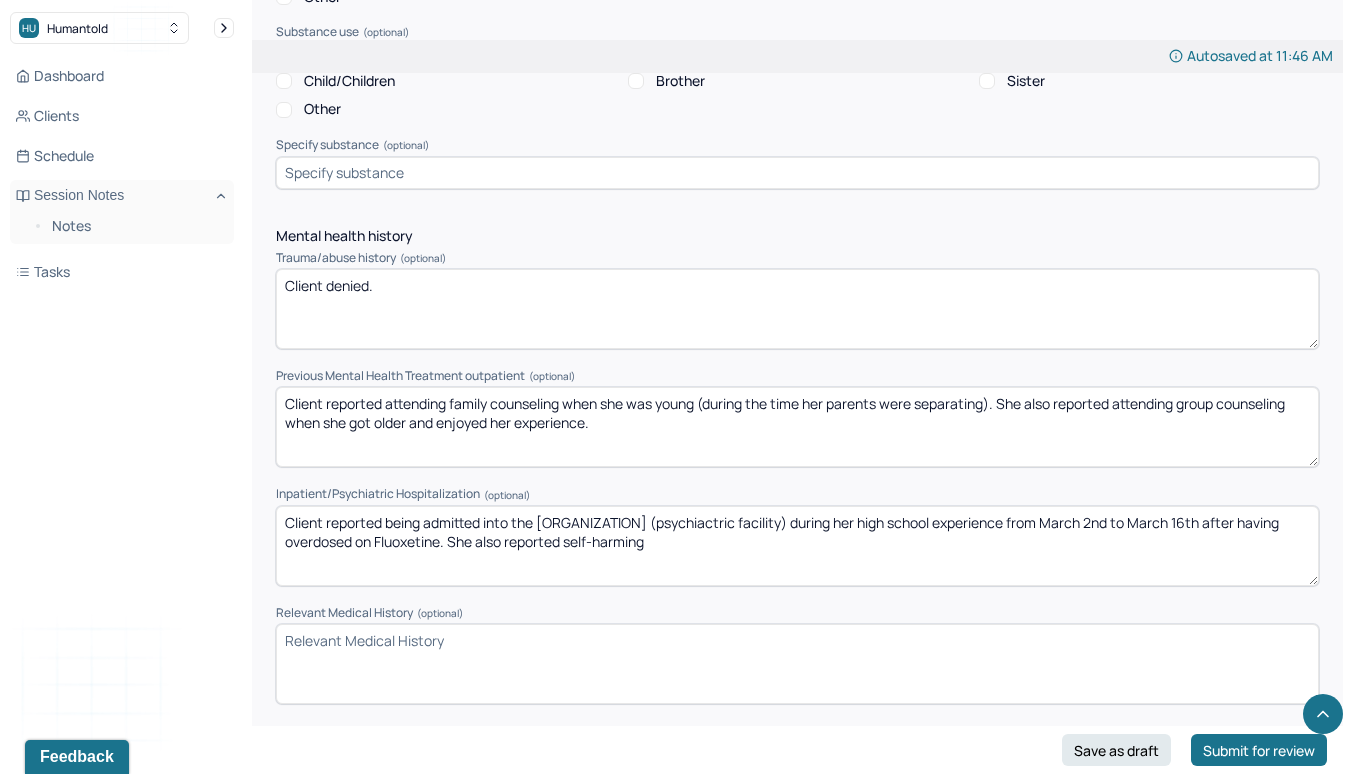 click on "Client reported being admitted into the [ORGANIZATION] (psychiactric facility) during her high school experience from March 2nd to March 16th after having overdosed on Fluoxetine. She also reported self-harming" at bounding box center (797, 546) 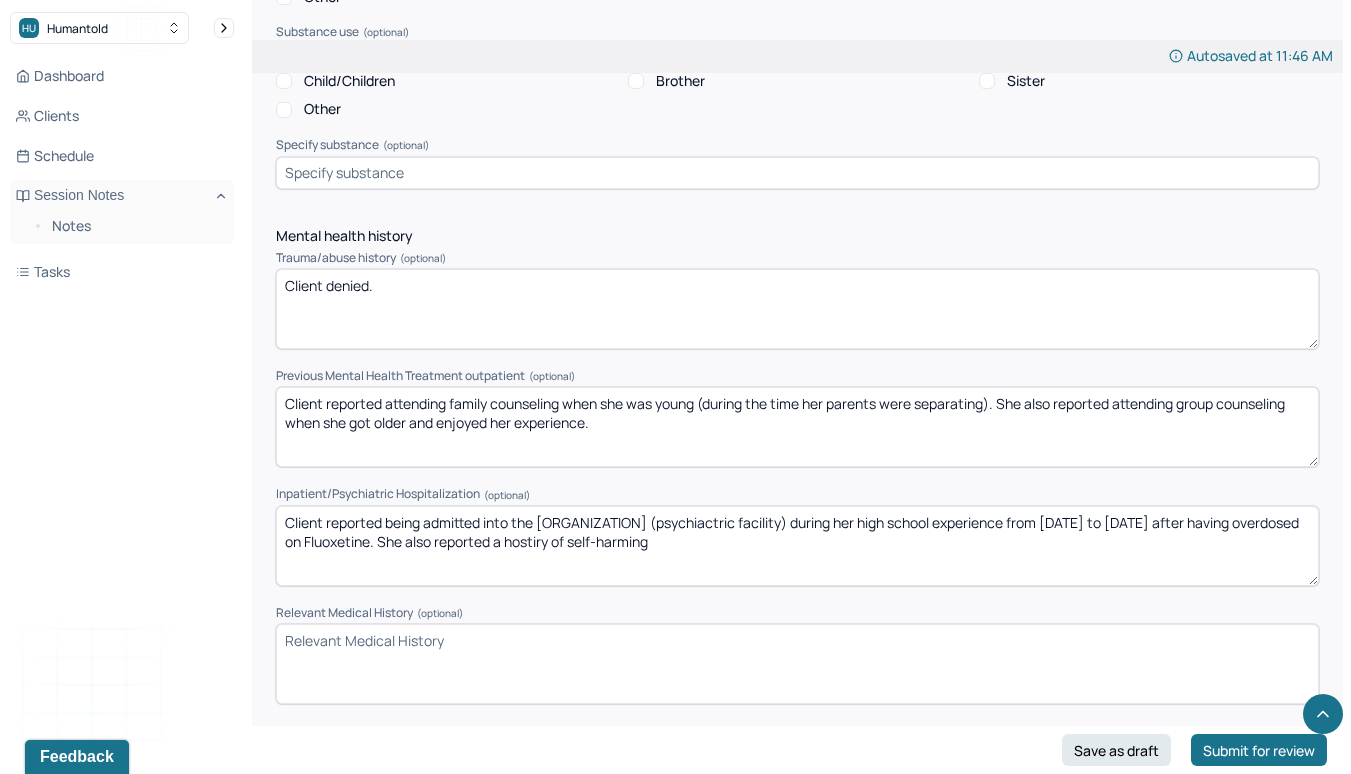 click on "Client reported being admitted into the [ORGANIZATION] (psychiactric facility) during her high school experience from March 2nd to March 16th after having overdosed on Fluoxetine. She also reported self-harming" at bounding box center (797, 546) 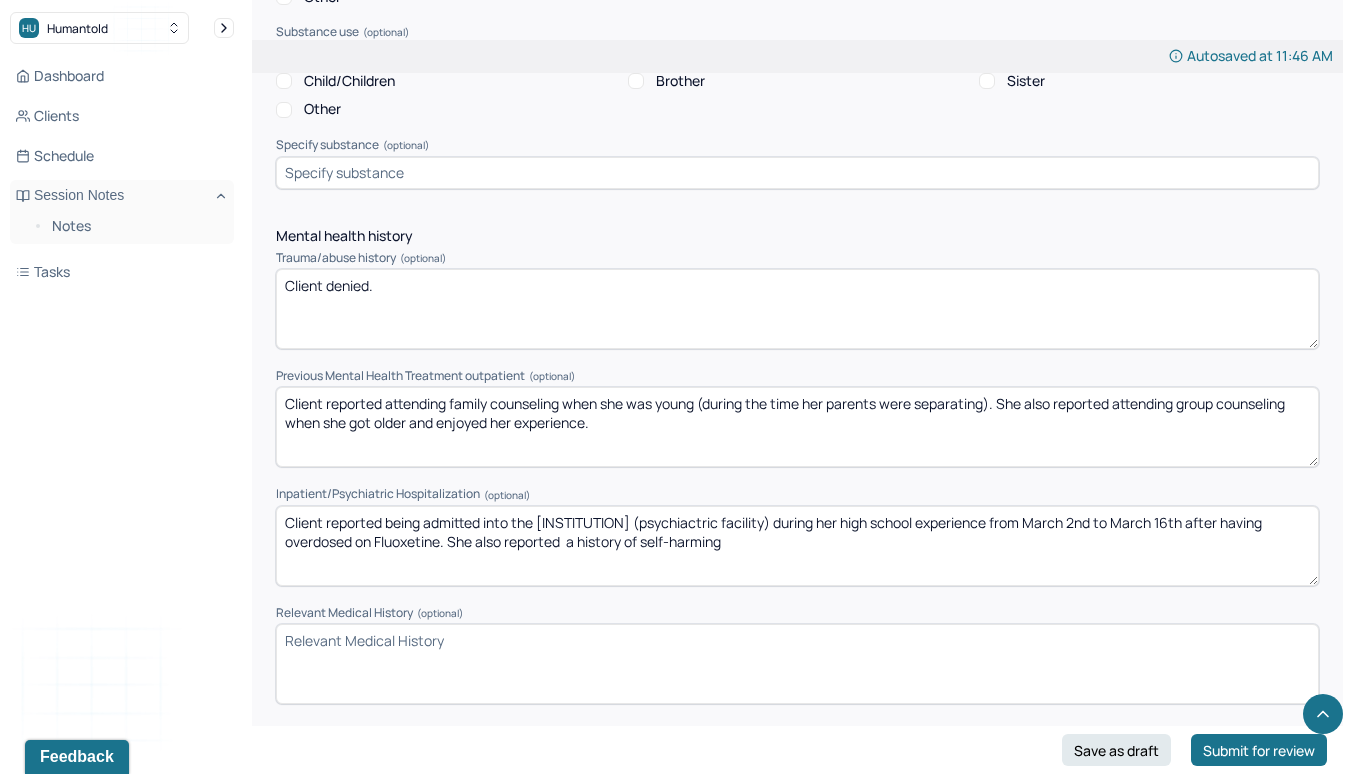 click on "Client reported being admitted into the [ORGANIZATION] (psychiactric facility) during her high school experience from [DATE] to [DATE] after having overdosed on Fluoxetine. She also reported a hostiry of self-harming" at bounding box center [797, 546] 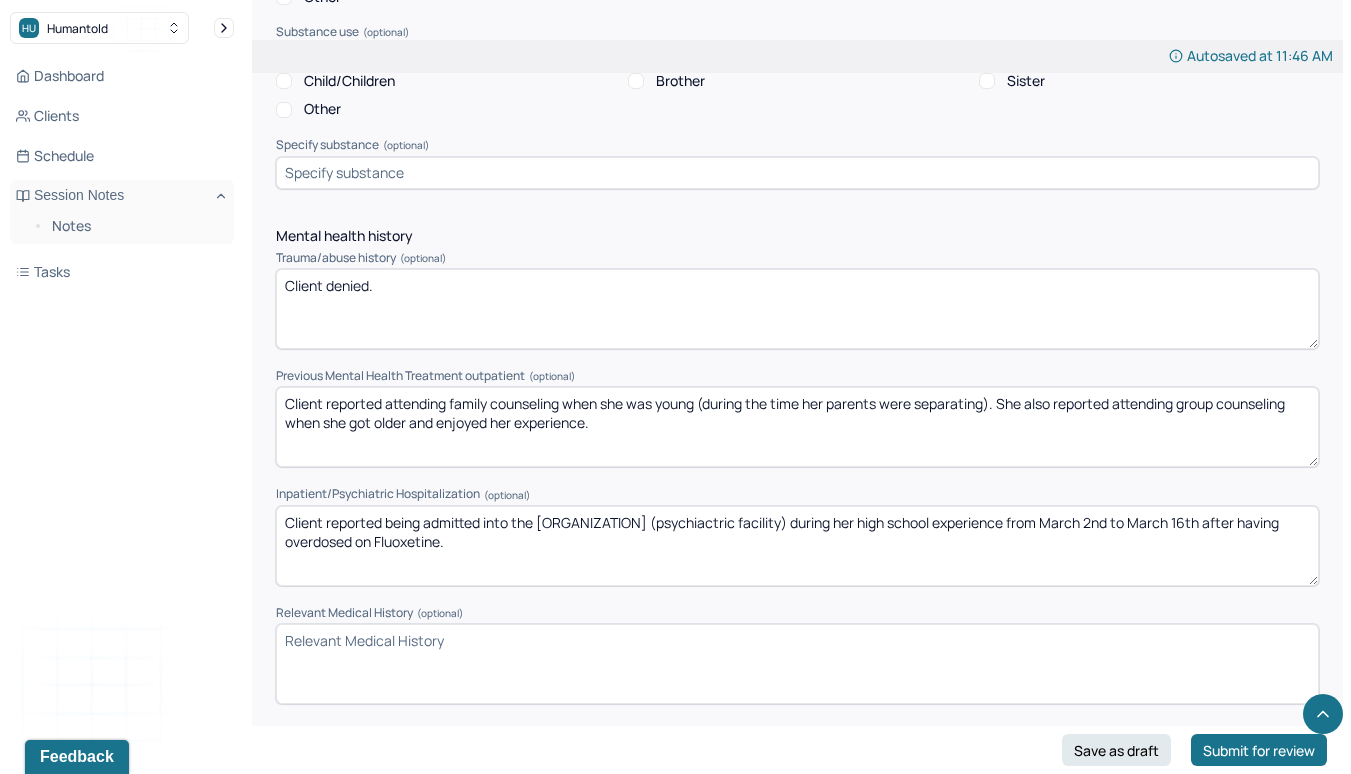 type on "Client reported being admitted into the [ORGANIZATION] (psychiactric facility) during her high school experience from March 2nd to March 16th after having overdosed on Fluoxetine." 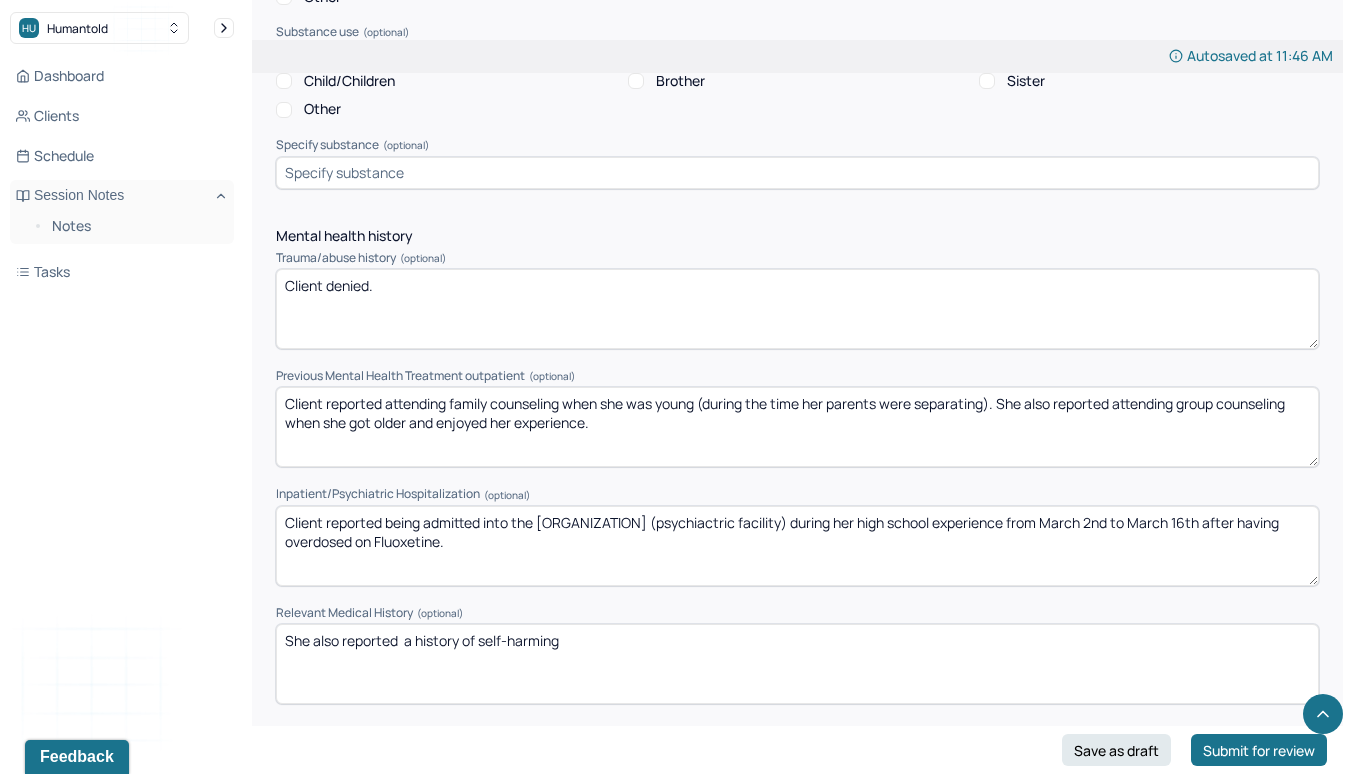 click on "She also reported  a history of self-harming" at bounding box center [797, 664] 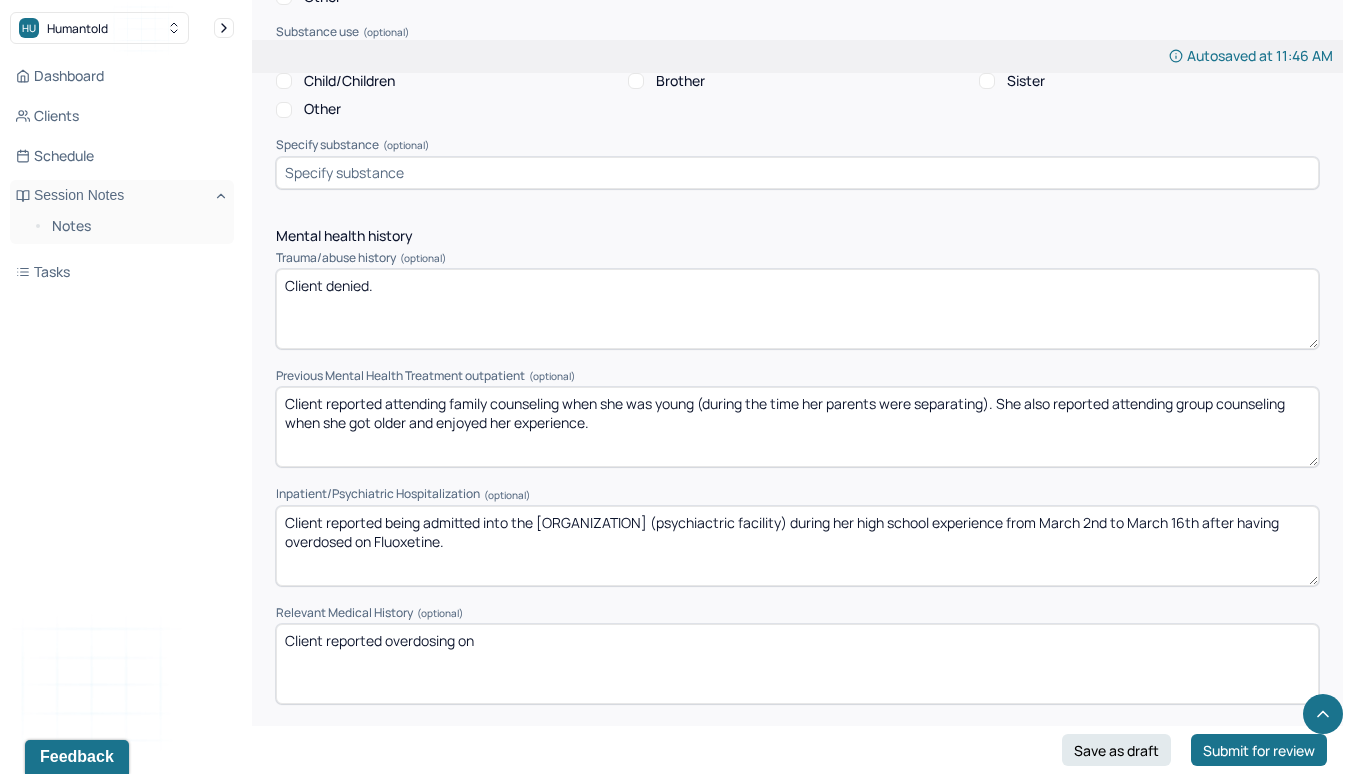 paste on "She also reported  a history of self-harming" 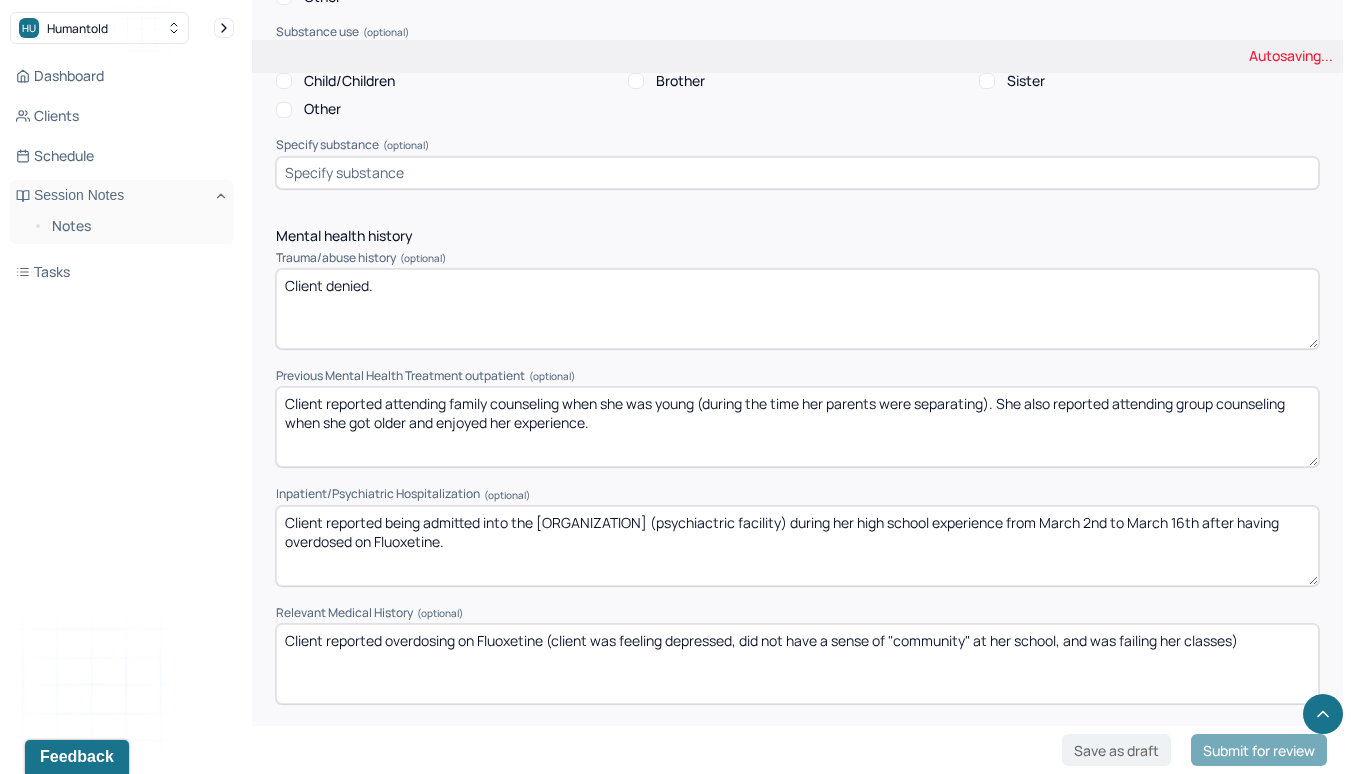 click on "Client reported overdosing on Fluoxetine (client was feeling depressed," at bounding box center (797, 664) 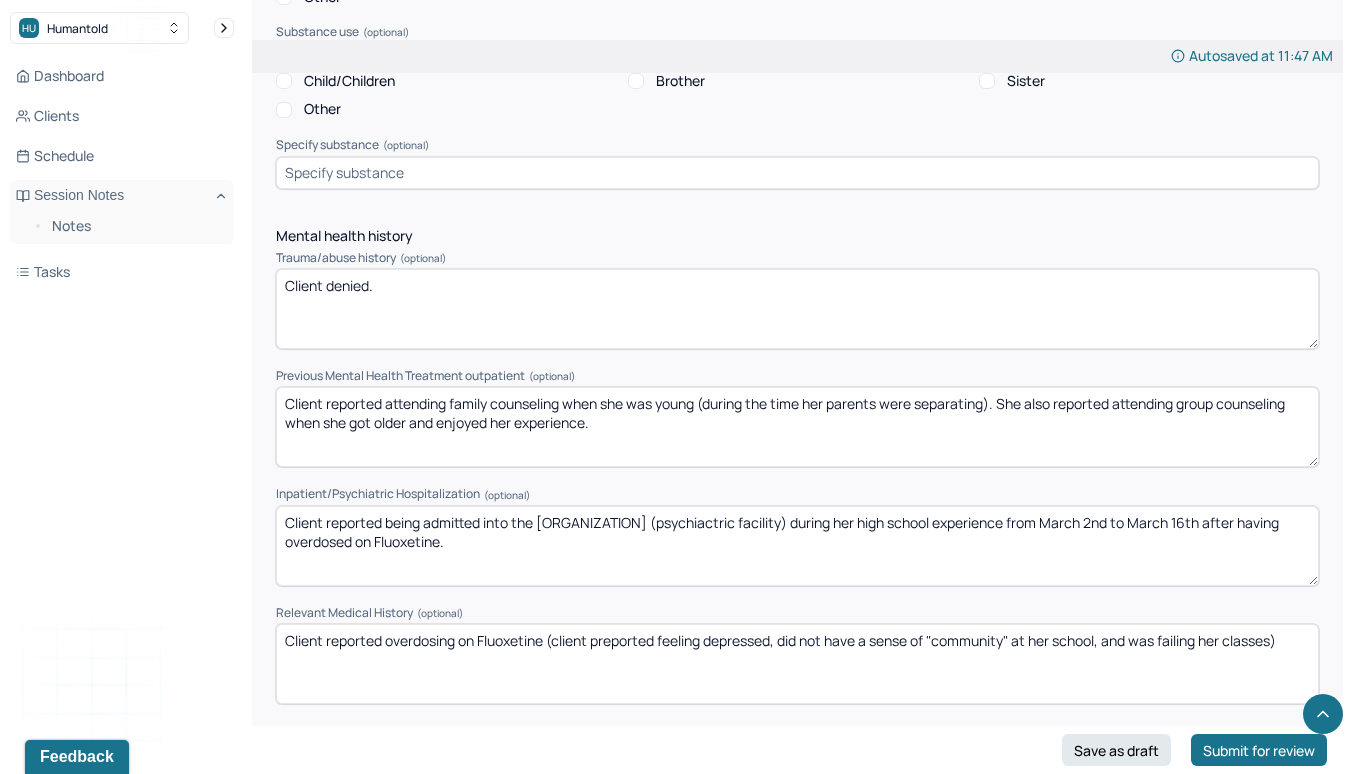 click on "Client reported overdosing on Fluoxetine (client was feeling depressed, did not have a sense of "community" at her school, and was failing her classes)" at bounding box center (797, 664) 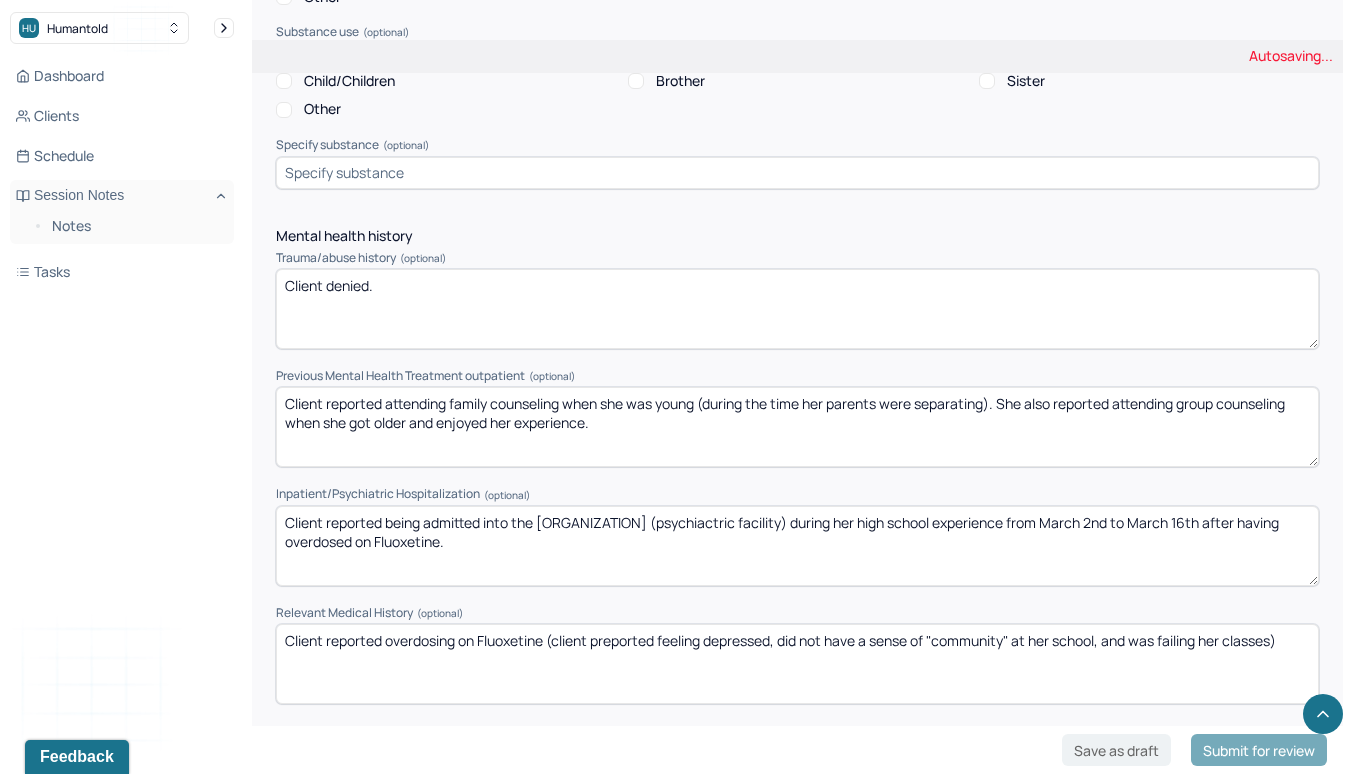 click on "Client reported overdosing on Fluoxetine (client was feeling depressed, did not have a sense of "community" at her school, and was failing her classes)" at bounding box center [797, 664] 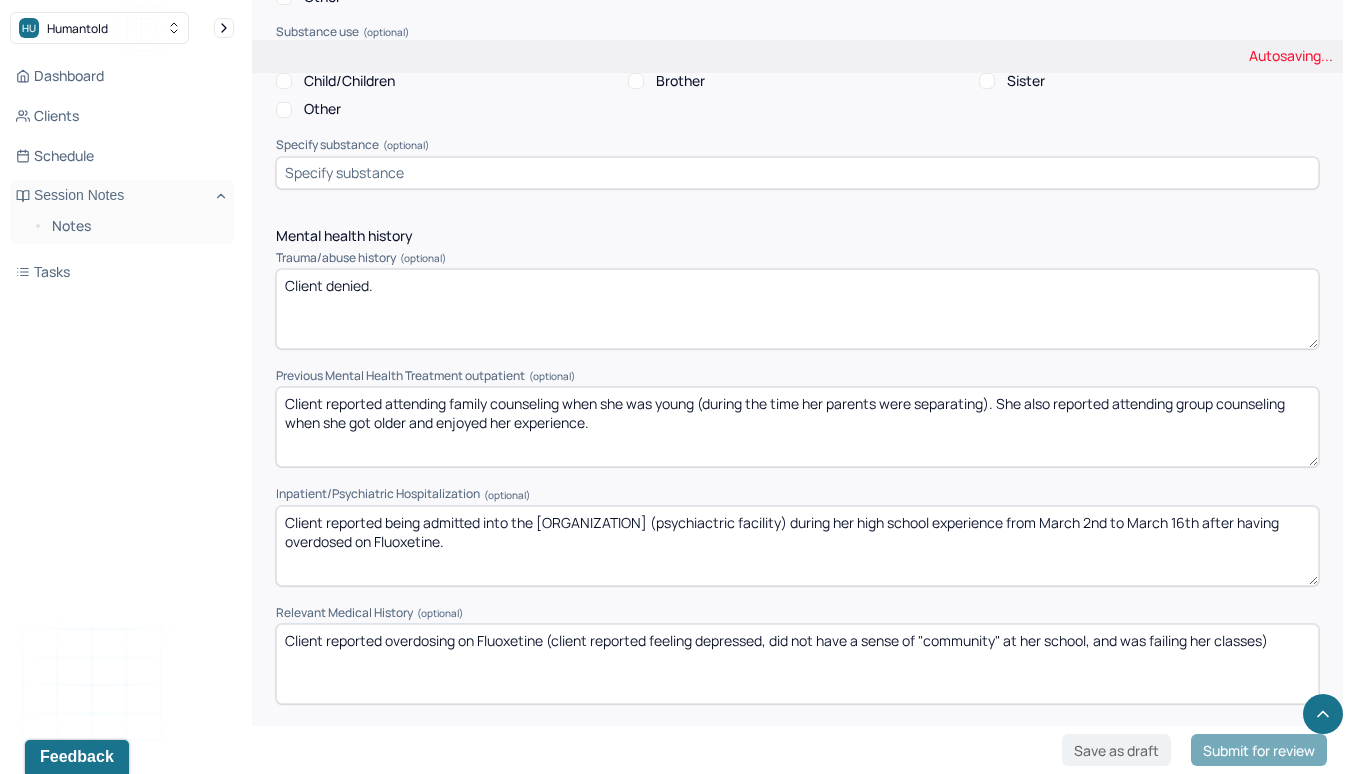 click on "Client reported overdosing on Fluoxetine (client preported feeling depressed, did not have a sense of "community" at her school, and was failing her classes)" at bounding box center [797, 664] 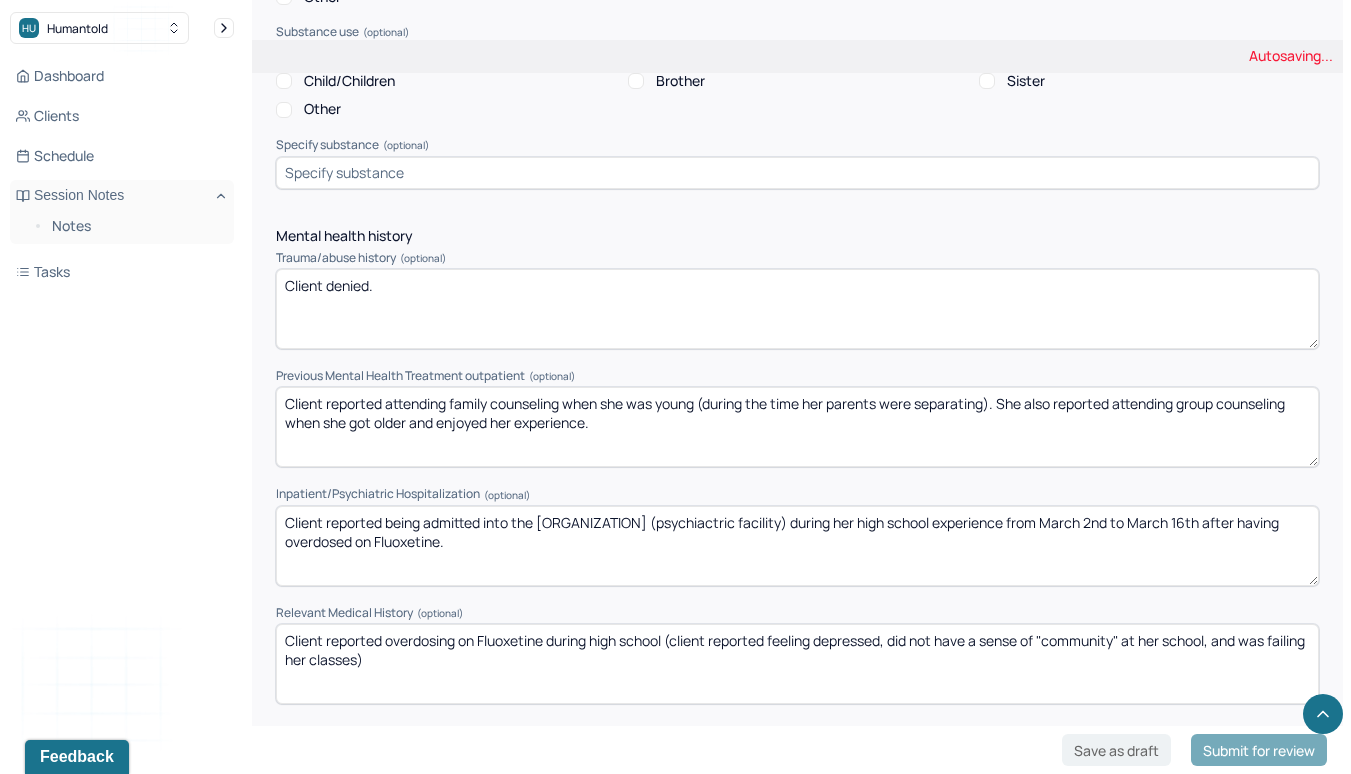 click on "Client reported overdosing on Fluoxetine (client reported feeling depressed, did not have a sense of "community" at her school, and was failing her classes)" at bounding box center [797, 664] 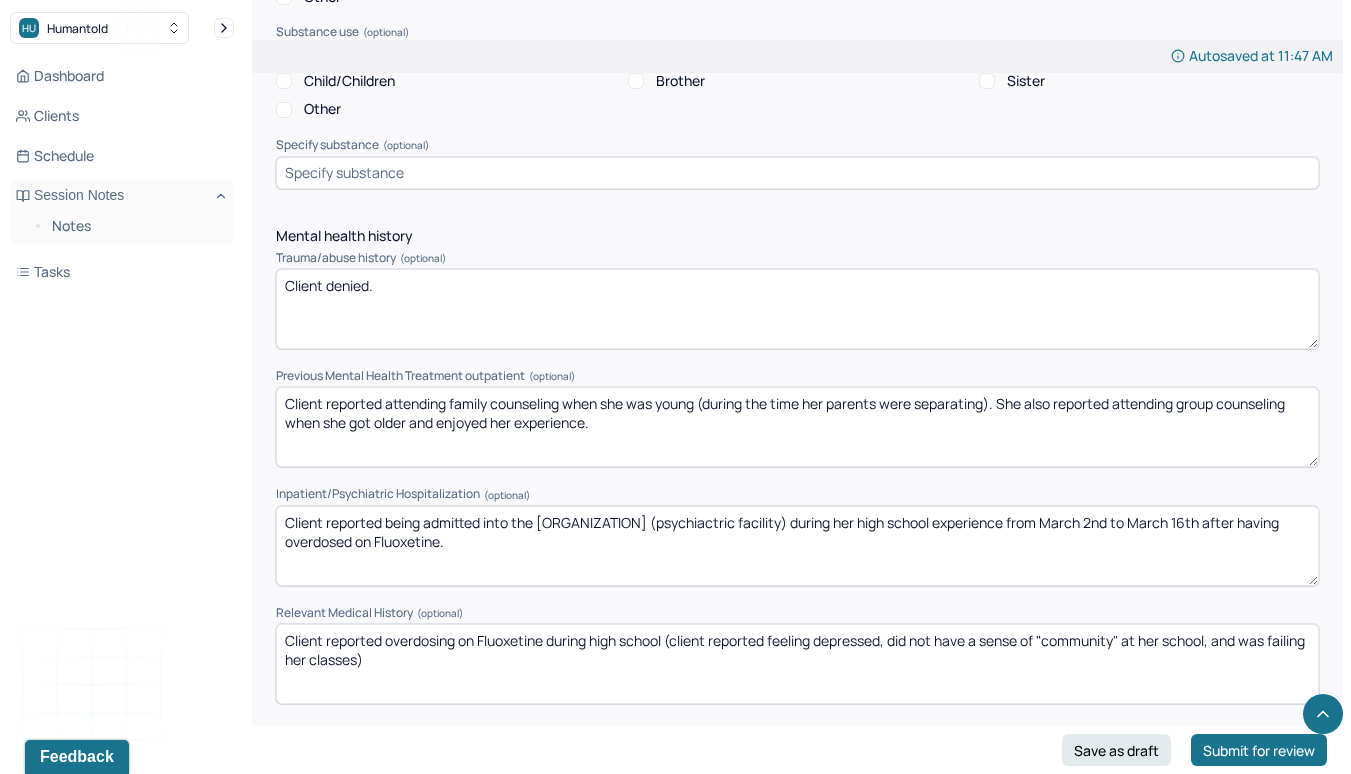 click on "Client reported overdosing on Fluoxetine during high school (client reported feeling depressed, did not have a sense of "community" at her school, and was failing her classes)" at bounding box center (797, 664) 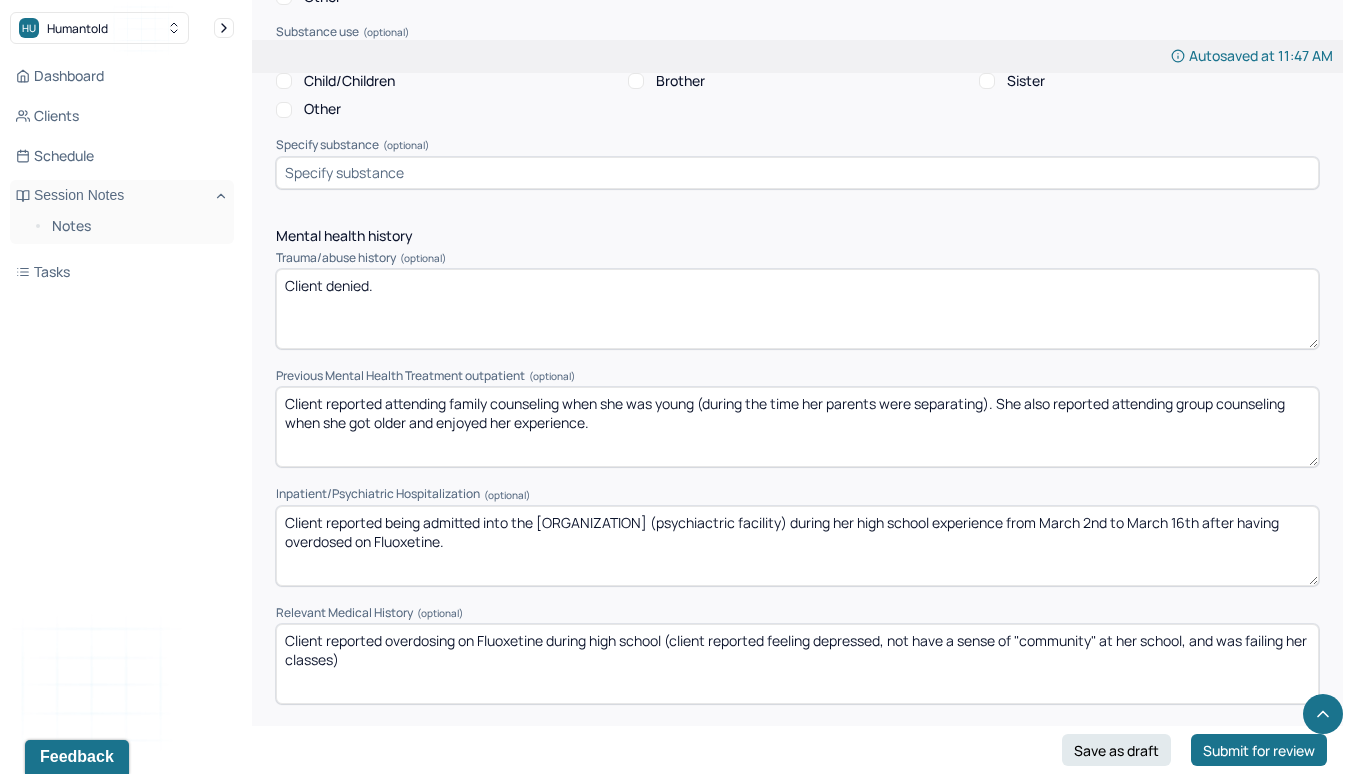 click on "Client reported overdosing on Fluoxetine during high school (client reported feeling depressed, did not have a sense of "community" at her school, and was failing her classes)" at bounding box center (797, 664) 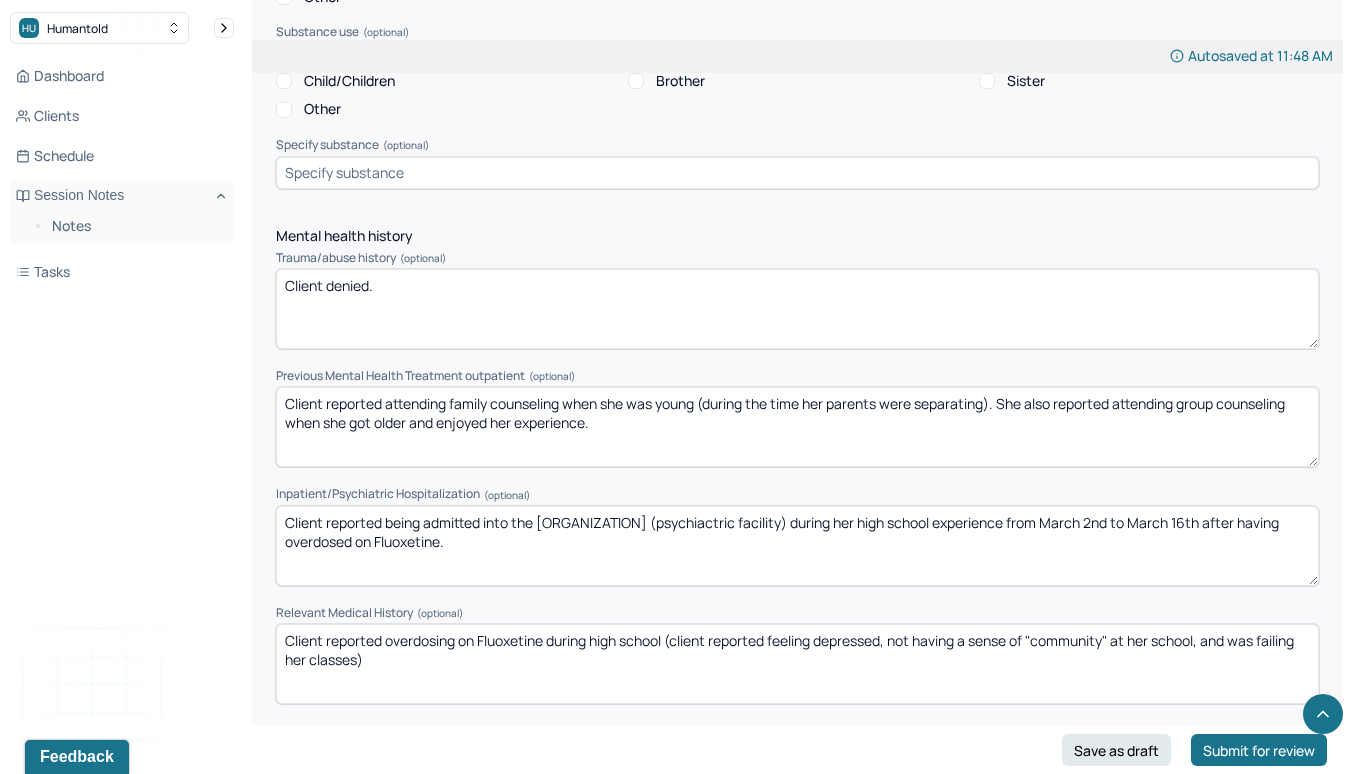 click on "Client reported overdosing on Fluoxetine during high school (client reported feeling depressed, not having a sense of "community" at her school, and was failing her classes)" at bounding box center [797, 664] 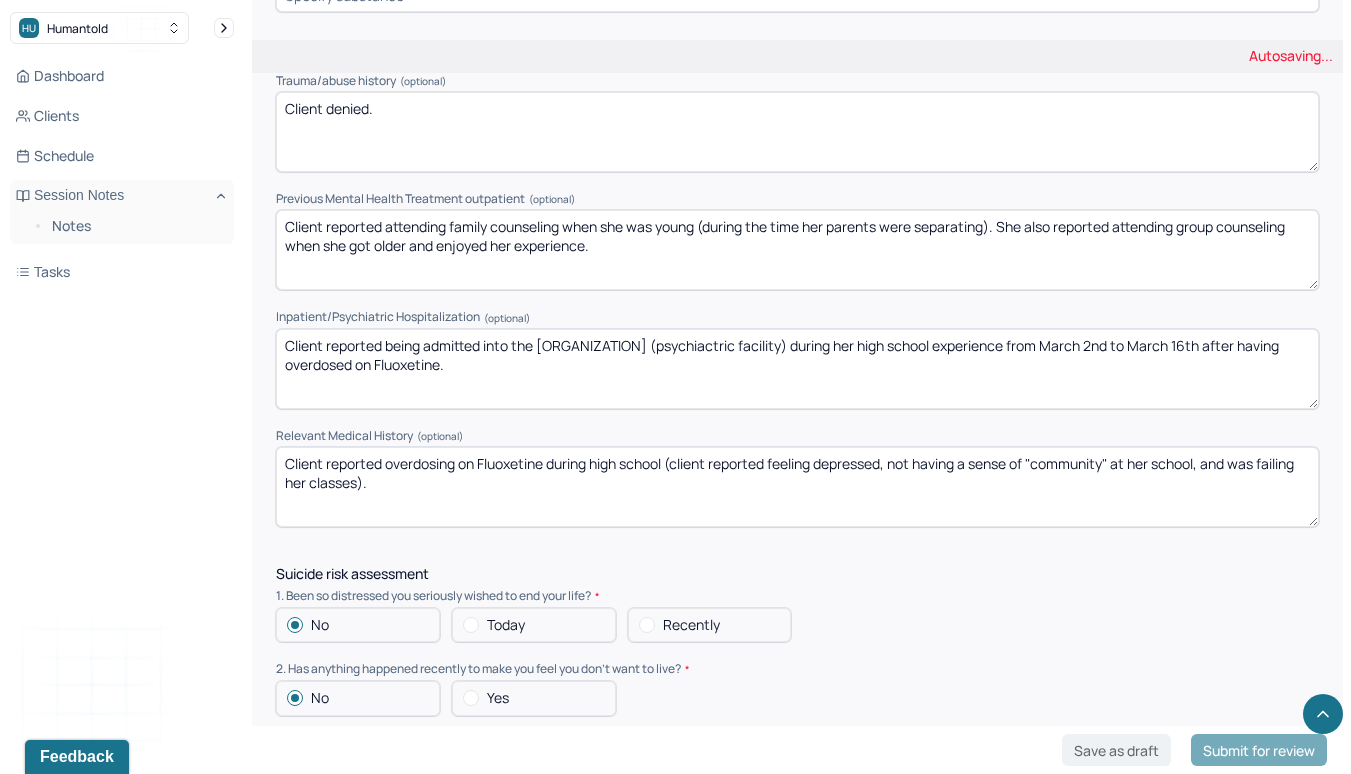 scroll, scrollTop: 4497, scrollLeft: 0, axis: vertical 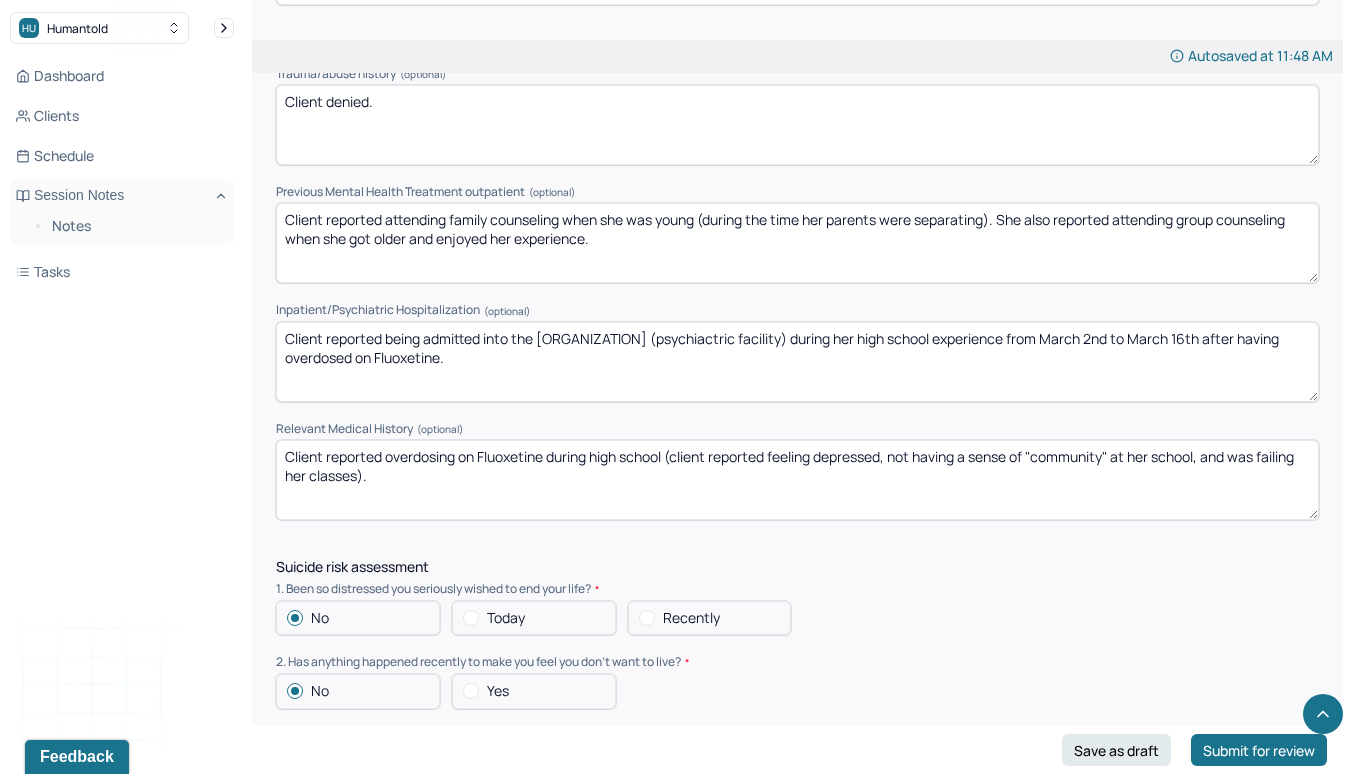 type on "Client reported overdosing on Fluoxetine during high school (client reported feeling depressed, not having a sense of "community" at her school, and was failing her classes)." 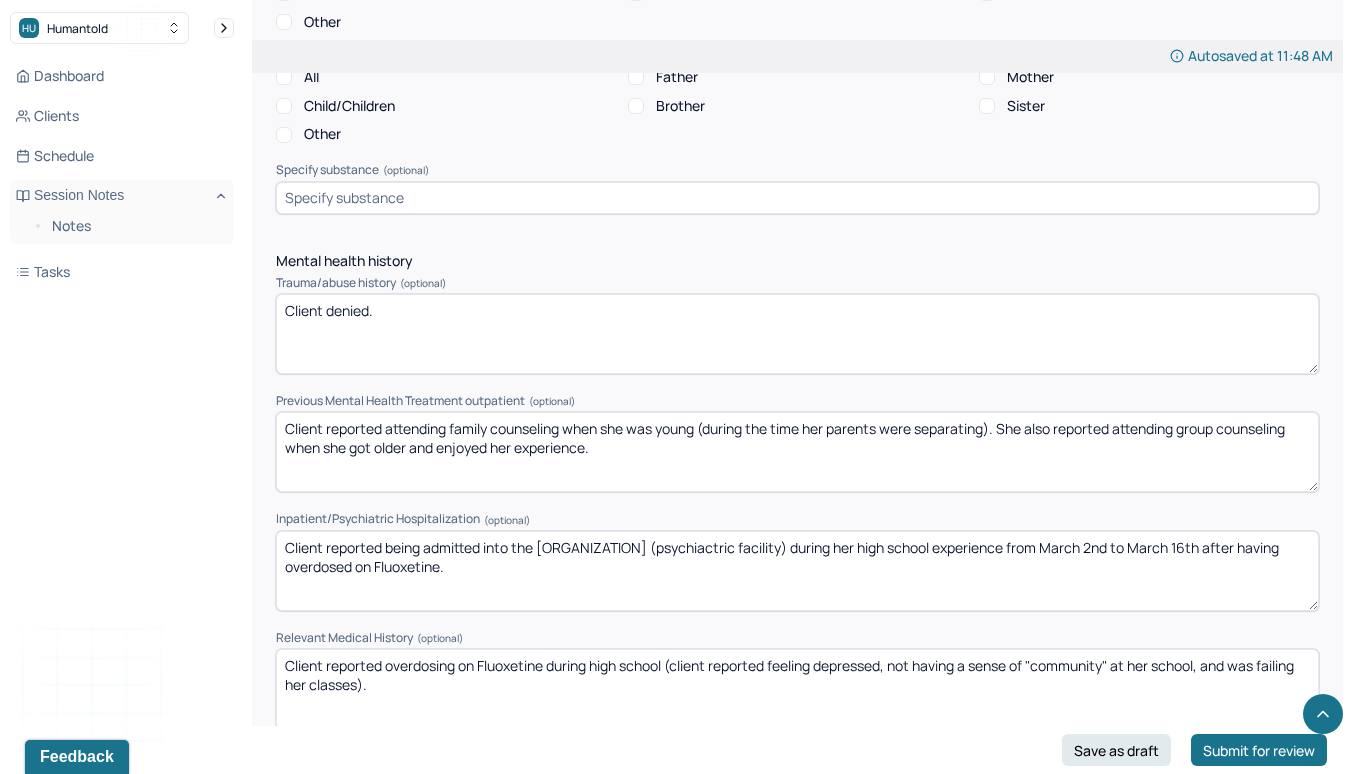 scroll, scrollTop: 4289, scrollLeft: 0, axis: vertical 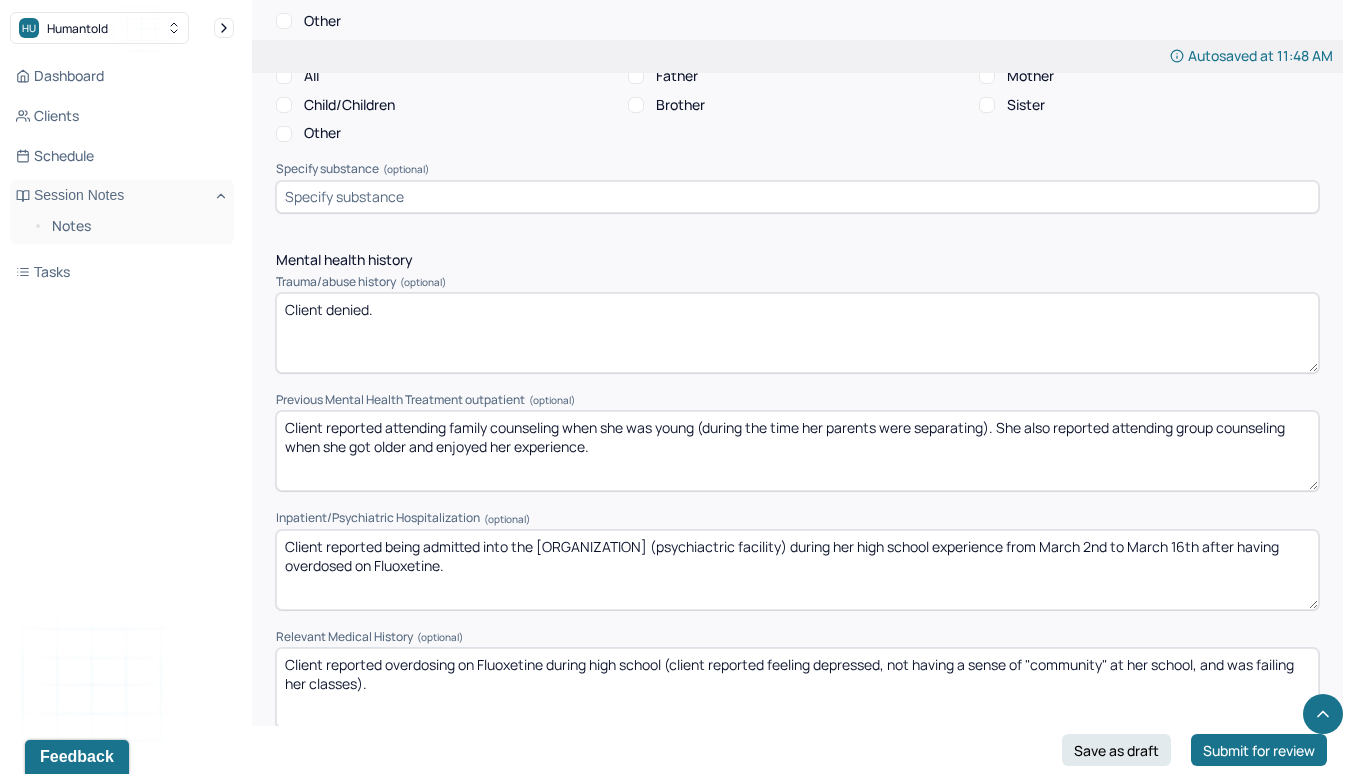 click on "Client denied." at bounding box center (797, 333) 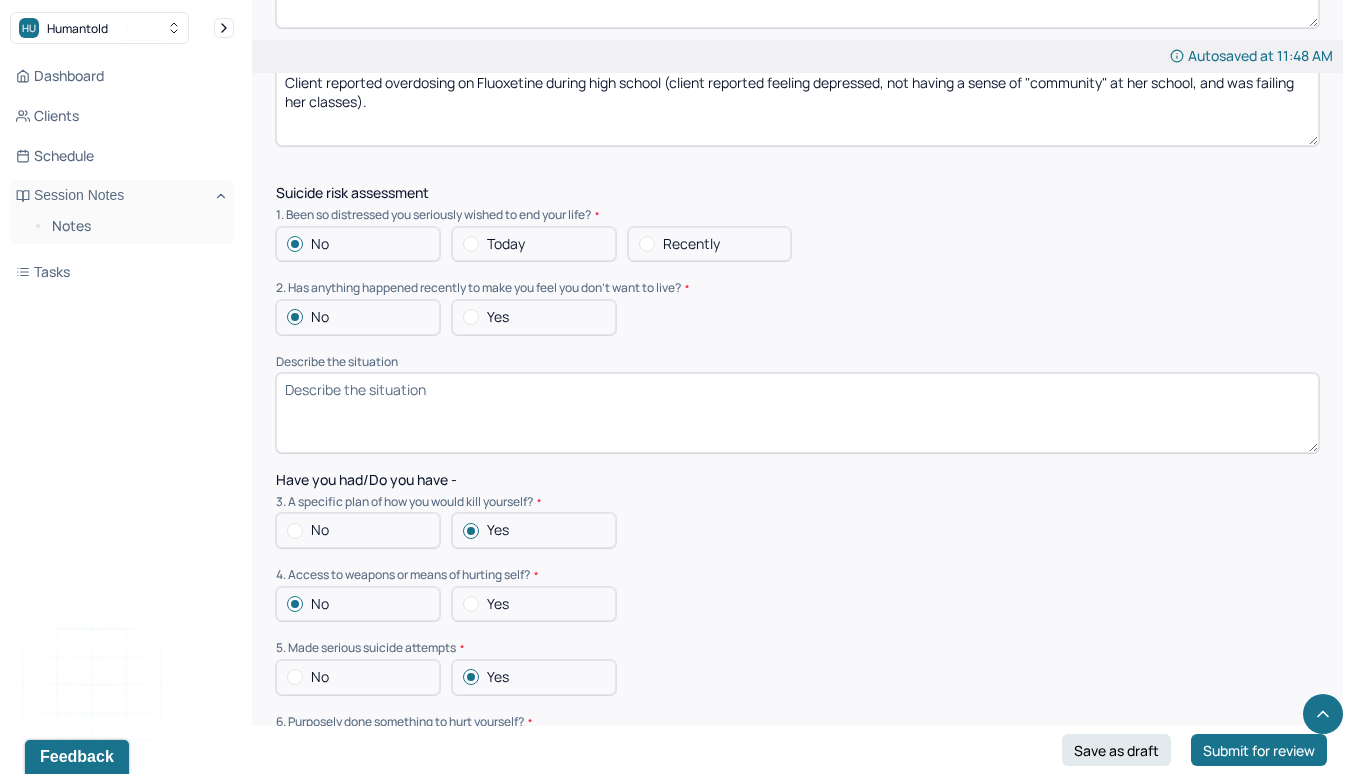 scroll, scrollTop: 4887, scrollLeft: 0, axis: vertical 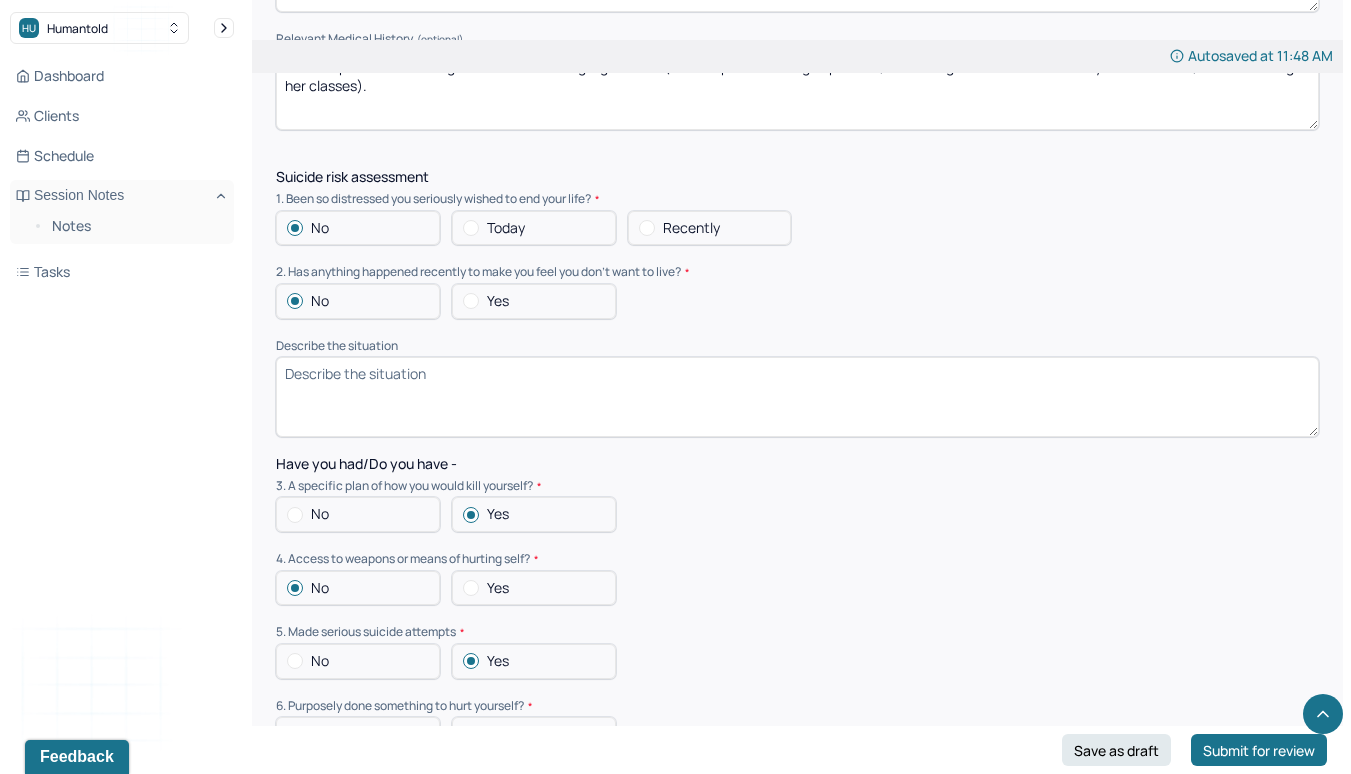 click on "Describe the situation" at bounding box center [797, 397] 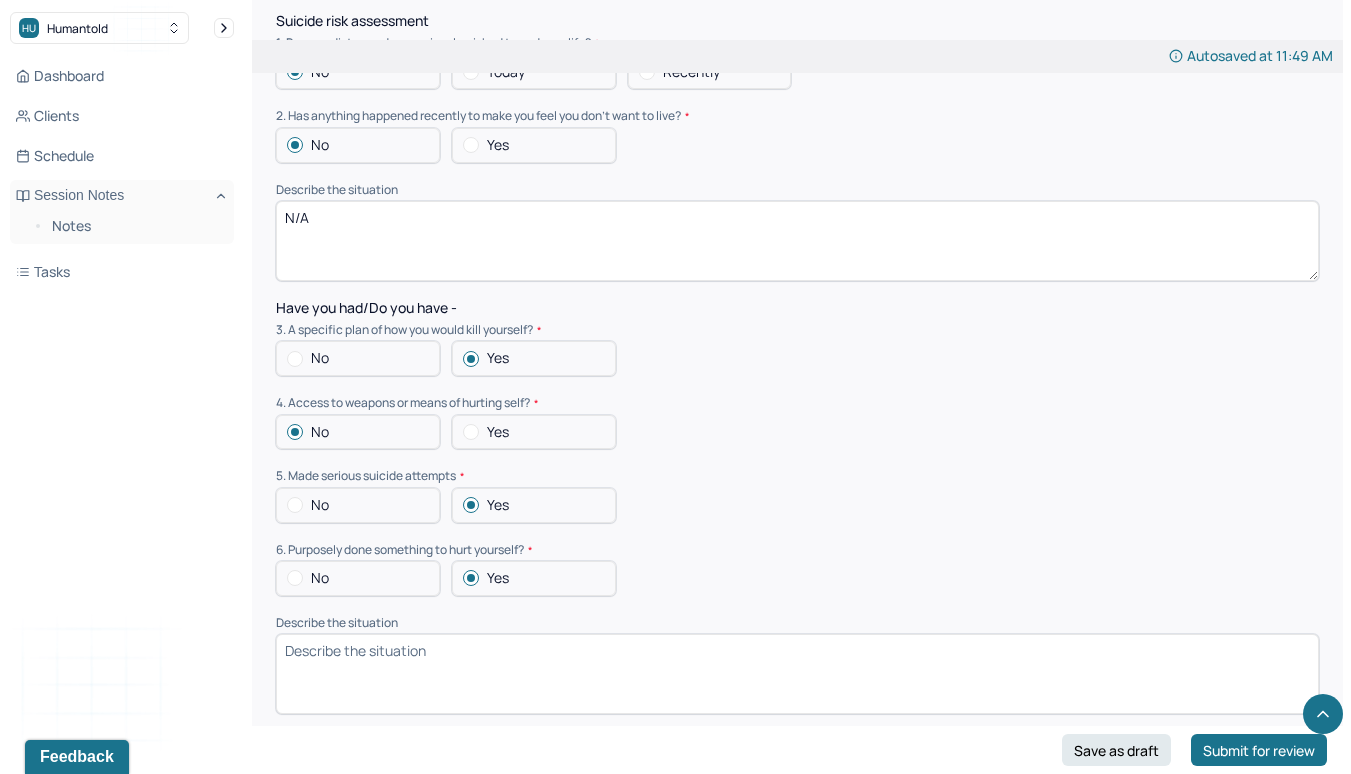 scroll, scrollTop: 5054, scrollLeft: 0, axis: vertical 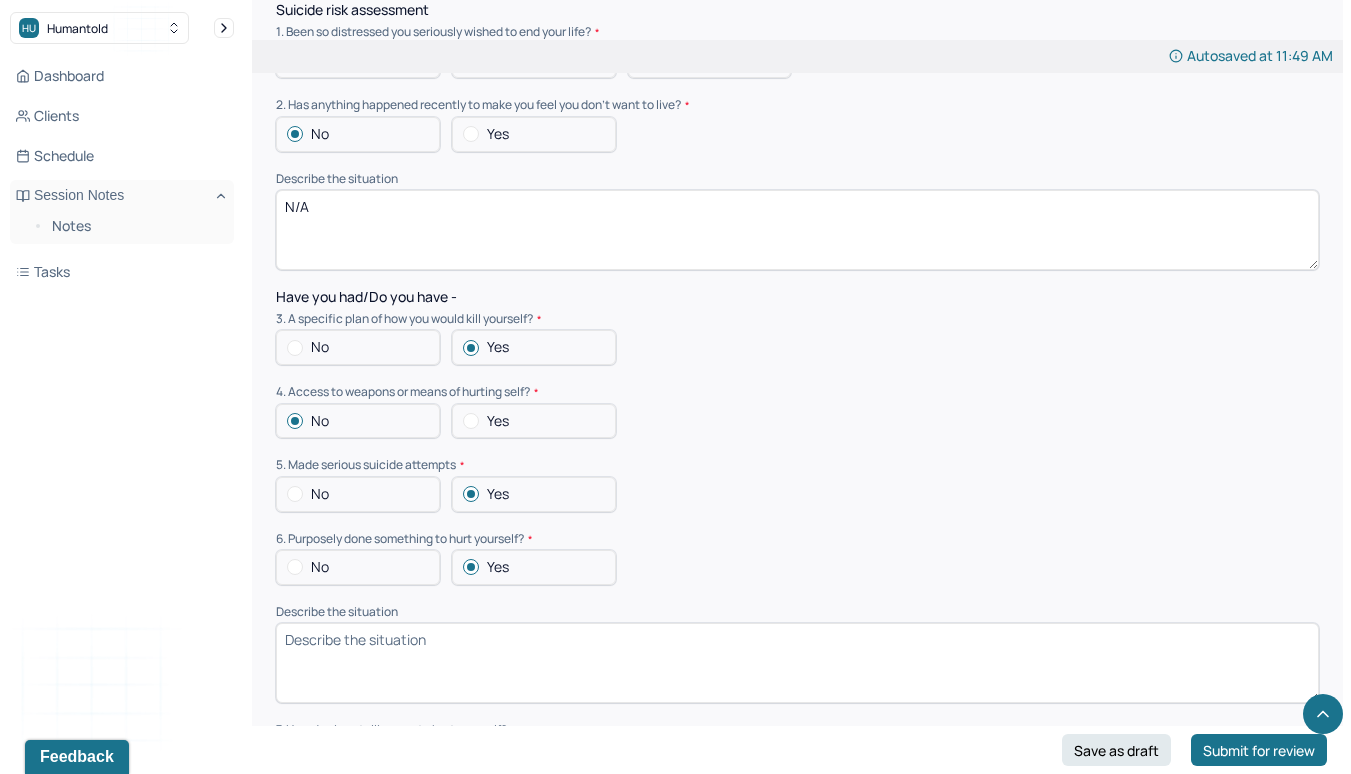 type on "N/A" 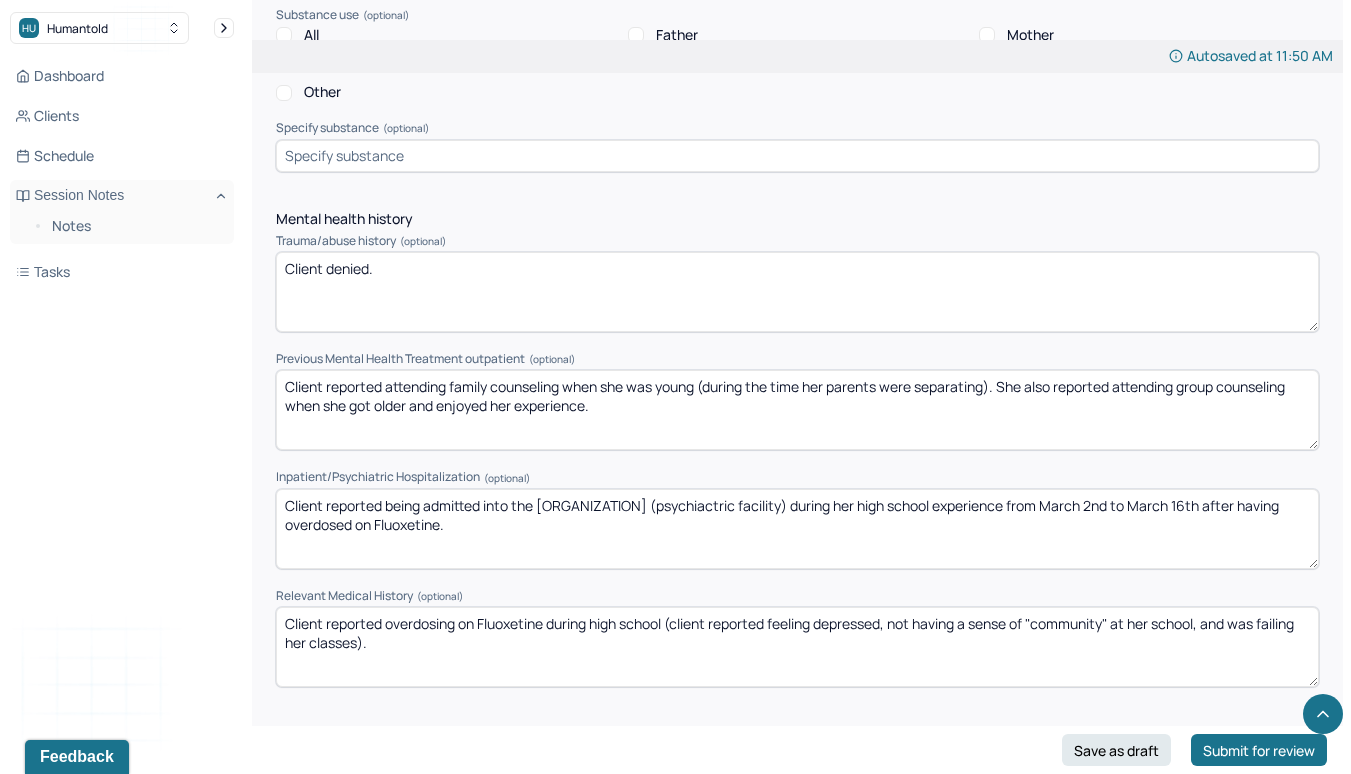 scroll, scrollTop: 4372, scrollLeft: 0, axis: vertical 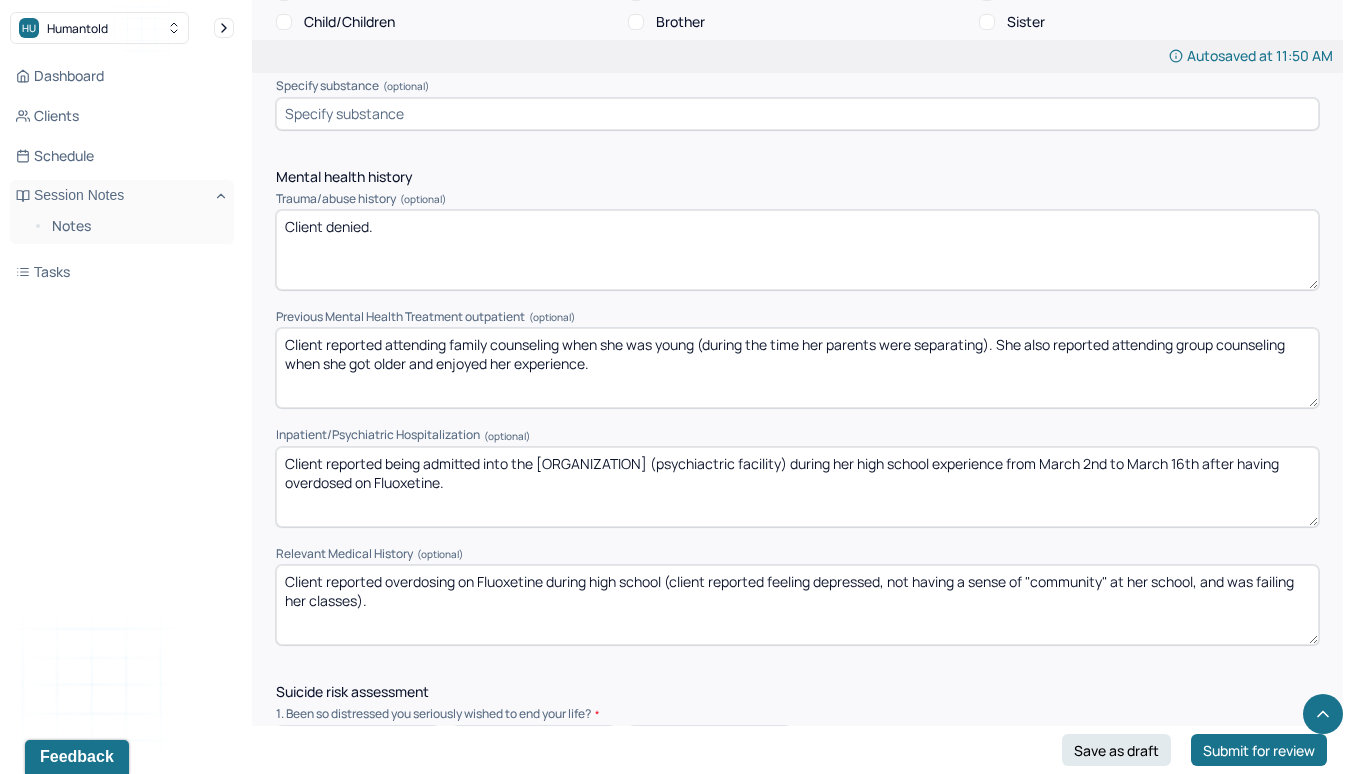 drag, startPoint x: 380, startPoint y: 613, endPoint x: 263, endPoint y: 593, distance: 118.69709 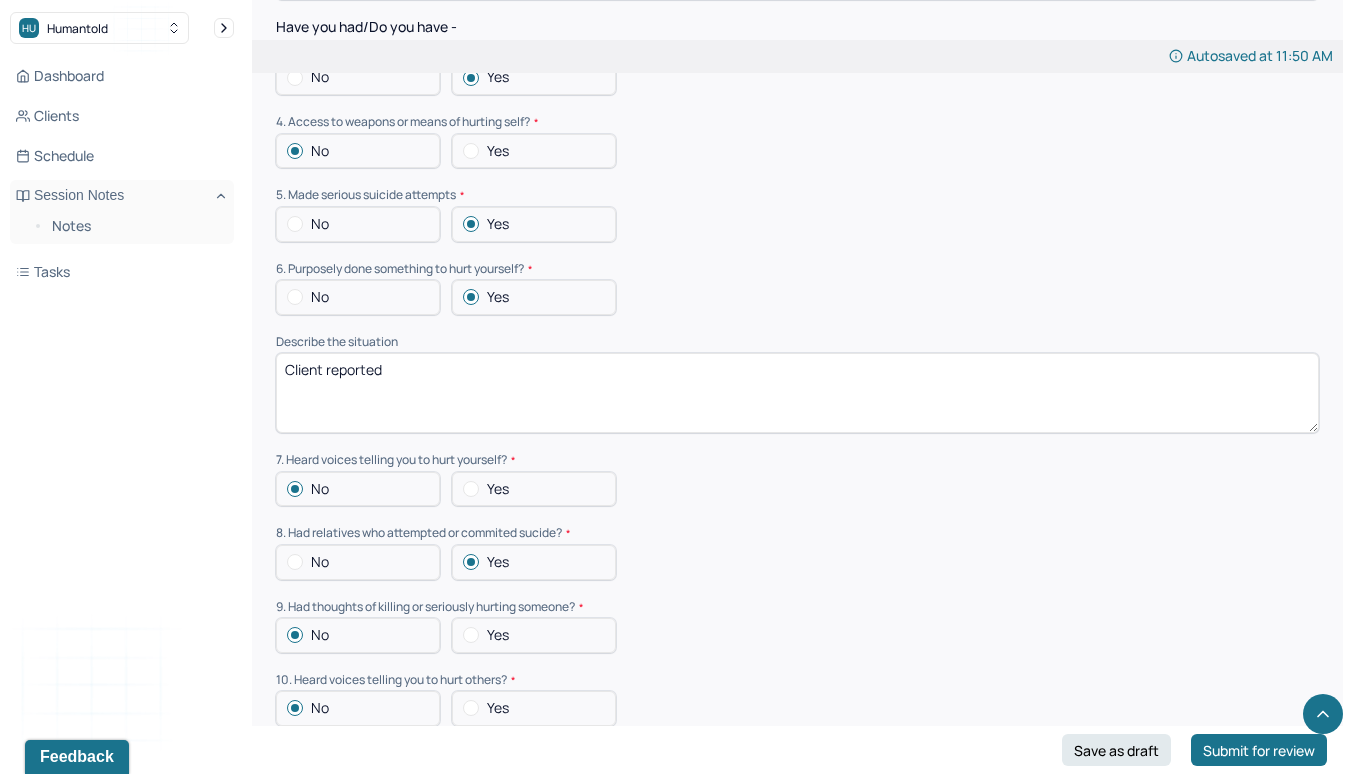 scroll, scrollTop: 5335, scrollLeft: 0, axis: vertical 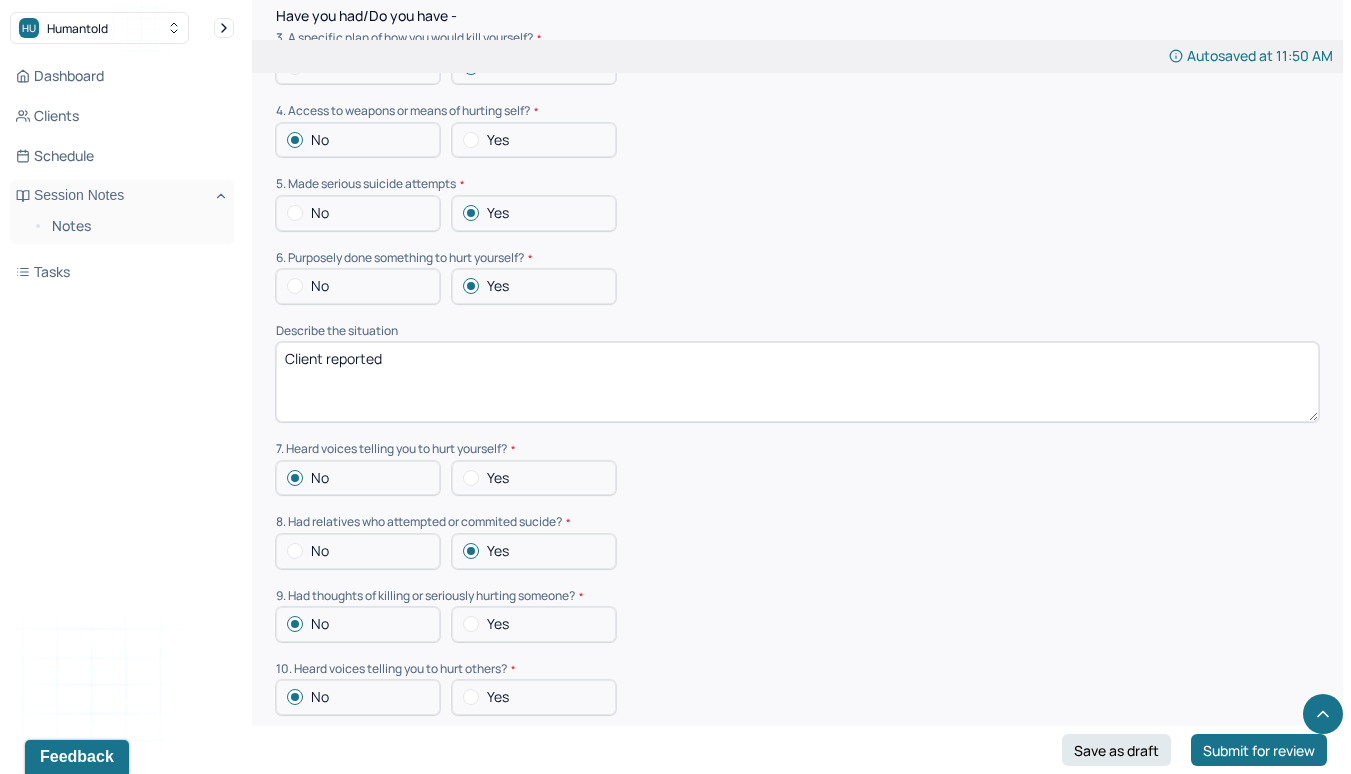 click on "Client reported" at bounding box center [797, 382] 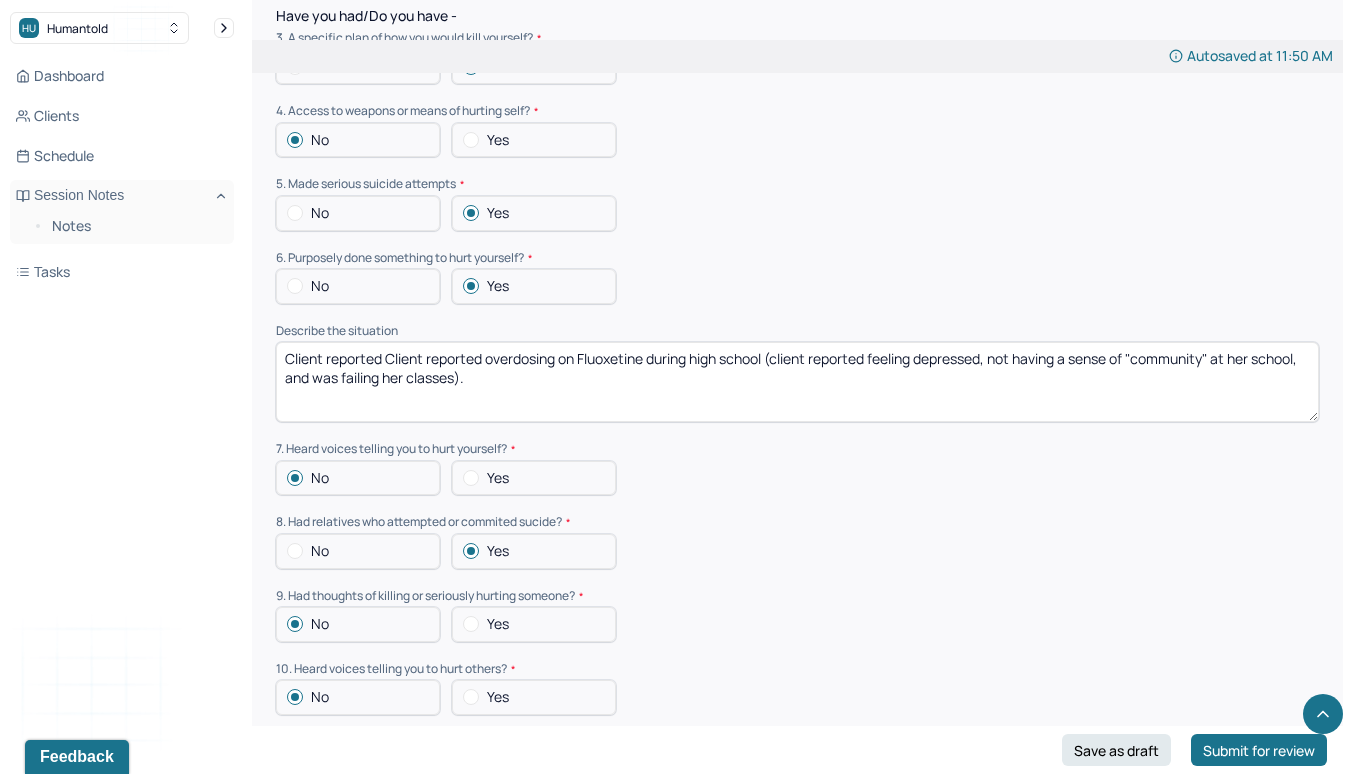 drag, startPoint x: 385, startPoint y: 363, endPoint x: 217, endPoint y: 358, distance: 168.07439 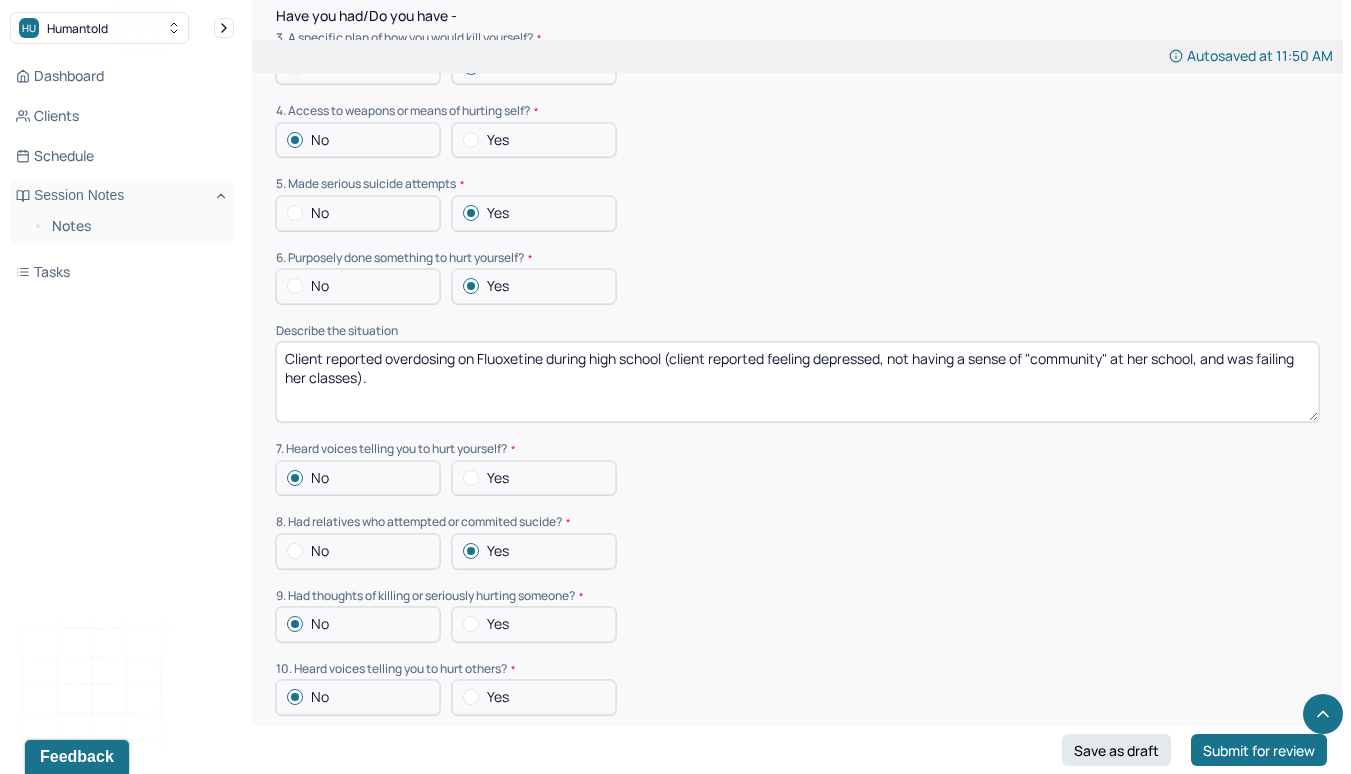 click on "Client reported overdosing on Fluoxetine during high school (client reported feeling depressed, not having a sense of "community" at her school, and was failing her classes)." at bounding box center [797, 382] 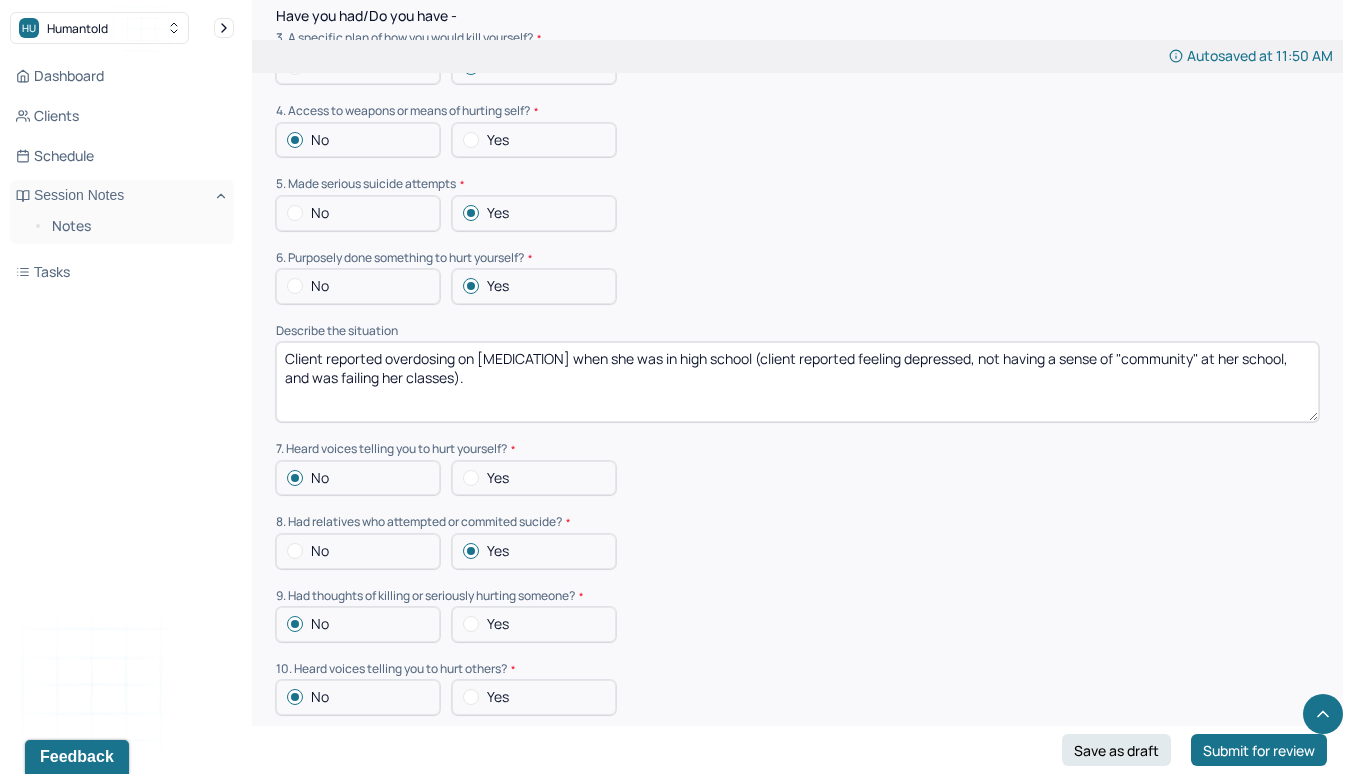click on "Client reported overdosing on [MEDICATION] when she was in high school (client reported feeling depressed, not having a sense of "community" at her school, and was failing her classes)." at bounding box center [797, 382] 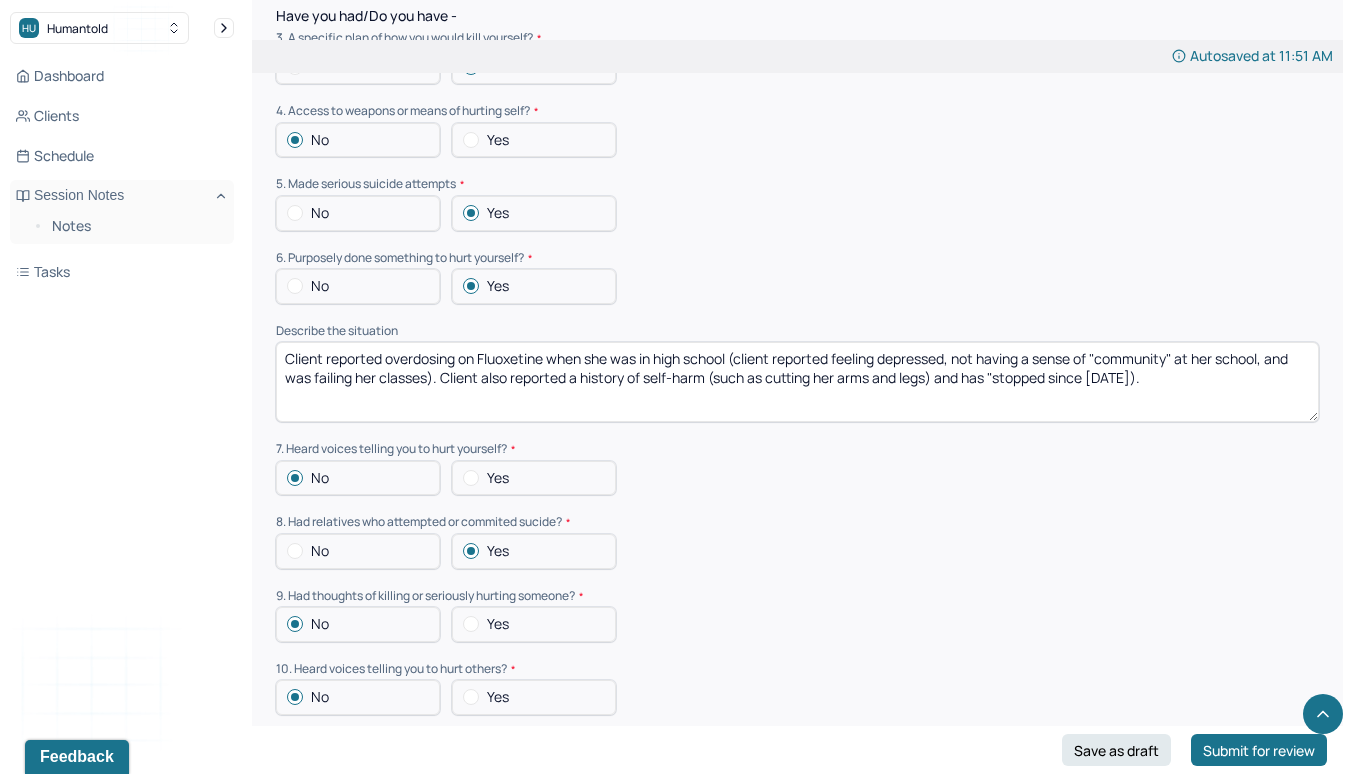 click on "Client reported overdosing on Fluoxetine when she was in high school (client reported feeling depressed, not having a sense of "community" at her school, and was failing her classes). Client also reported a history of self-harm (such as cutting her arms and legs) and has "stopped since [DATE])." at bounding box center (797, 382) 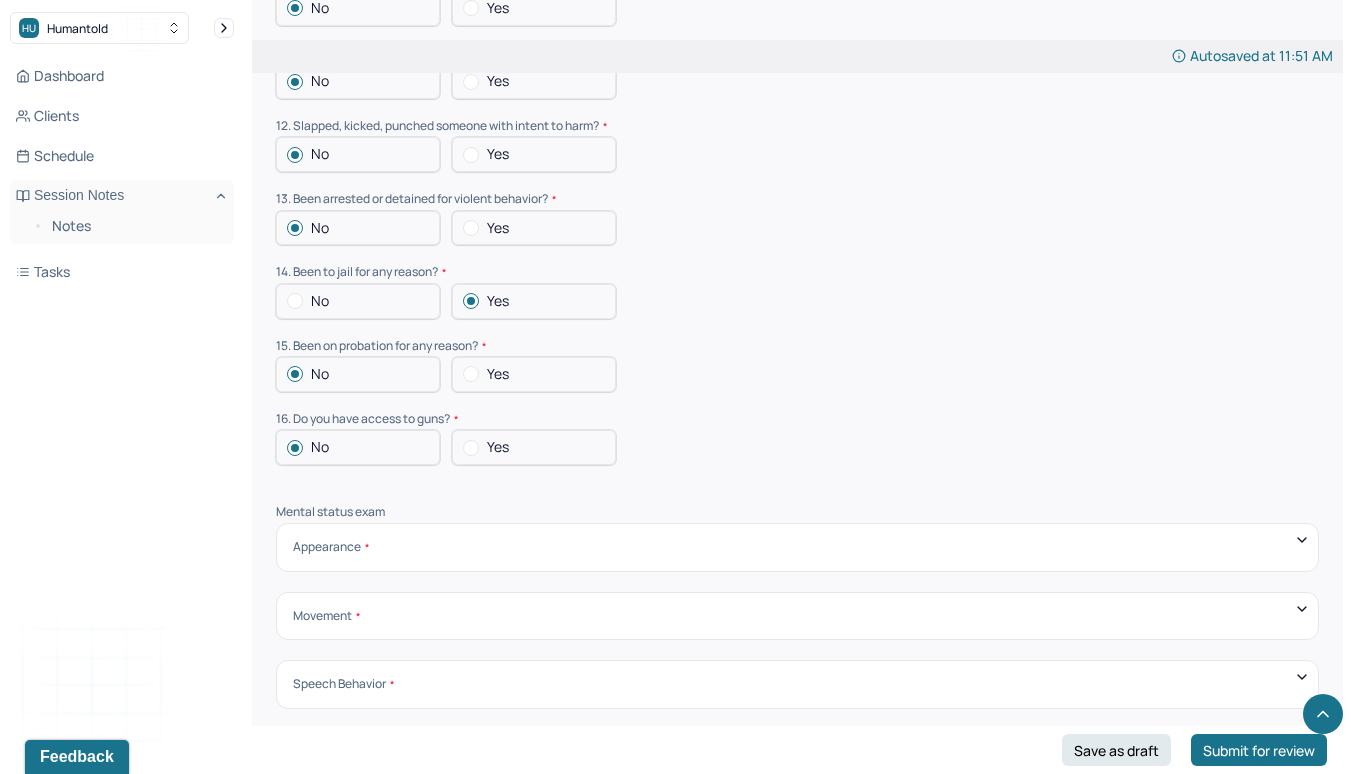 scroll, scrollTop: 6042, scrollLeft: 0, axis: vertical 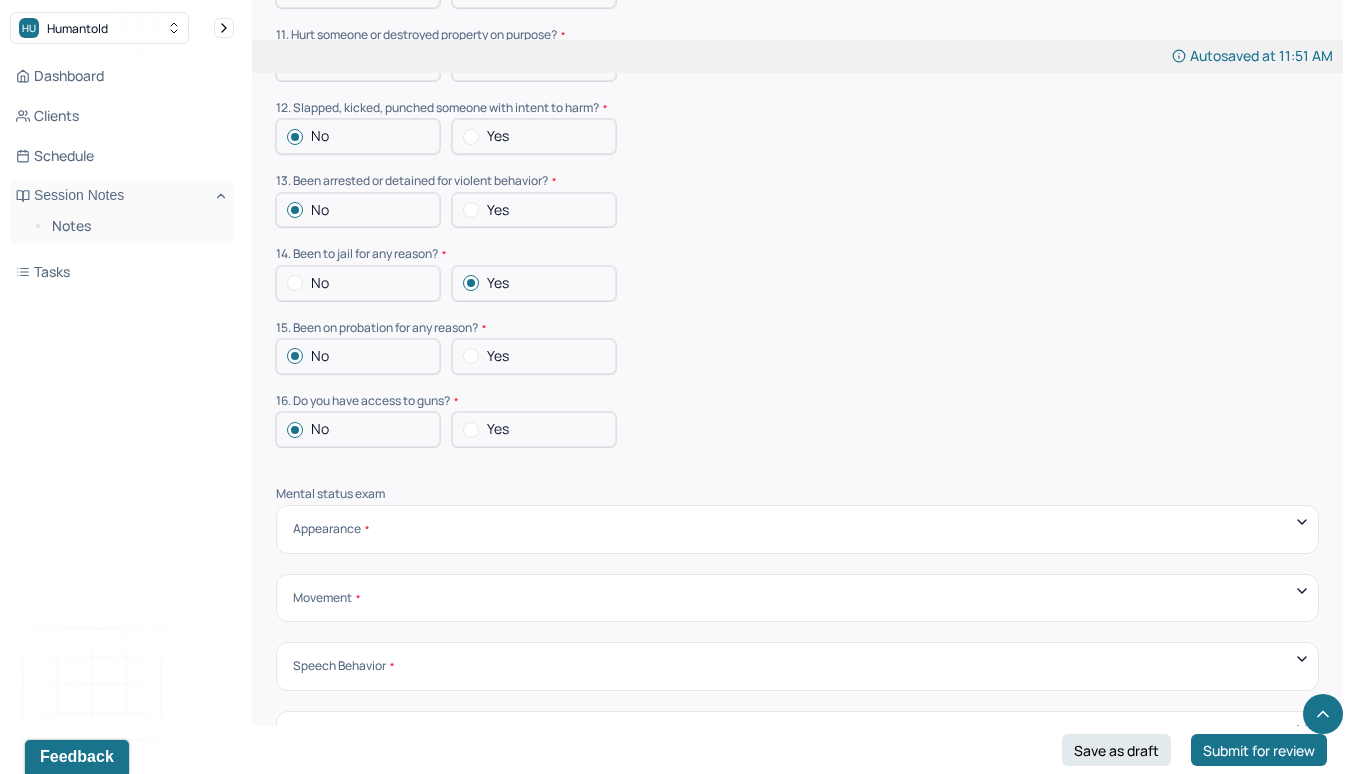 type on "Client reported overdosing on Fluoxetine when she was in high school (client reported feeling depressed, not having a sense of "community" at her school, and was failing her classes). Client also reported a history of self-harm (such as cutting her arms and legs) and has "stopped" since April 2025)." 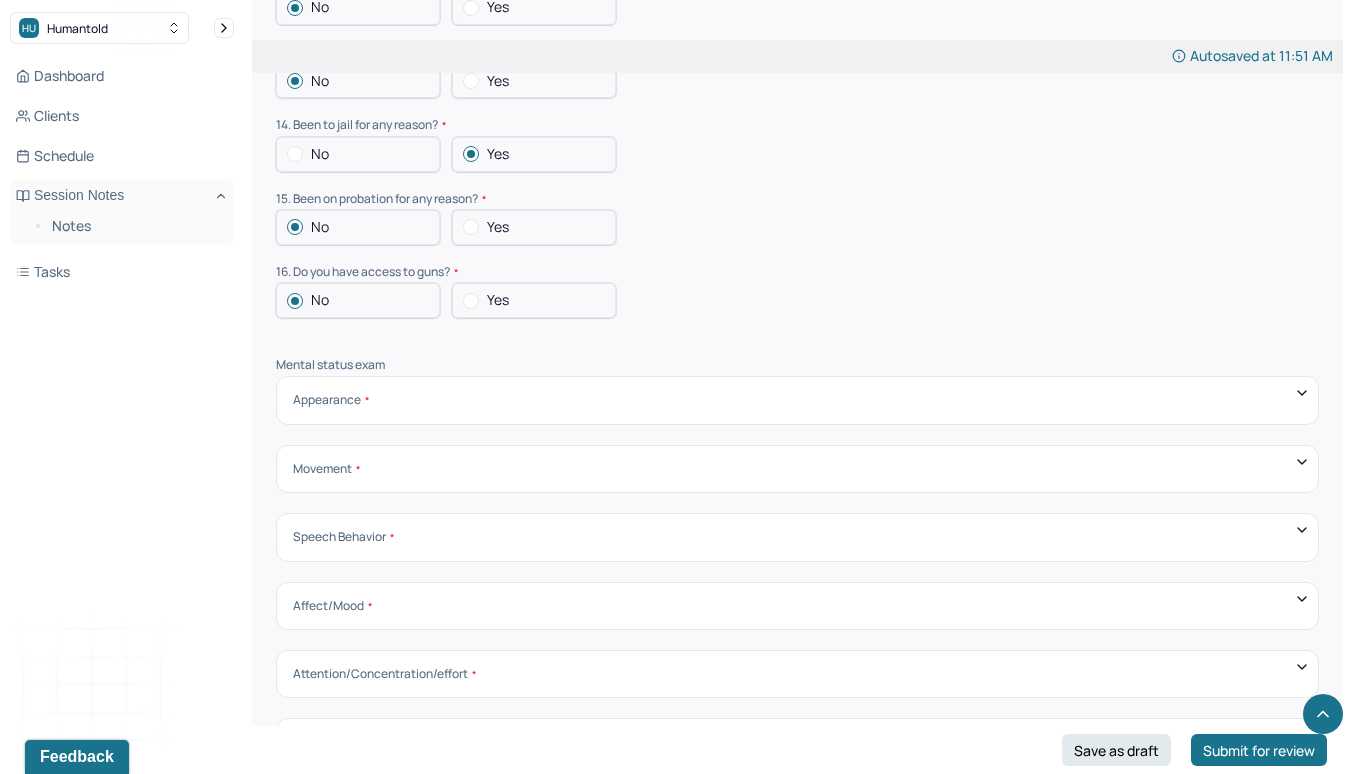 scroll, scrollTop: 6189, scrollLeft: 0, axis: vertical 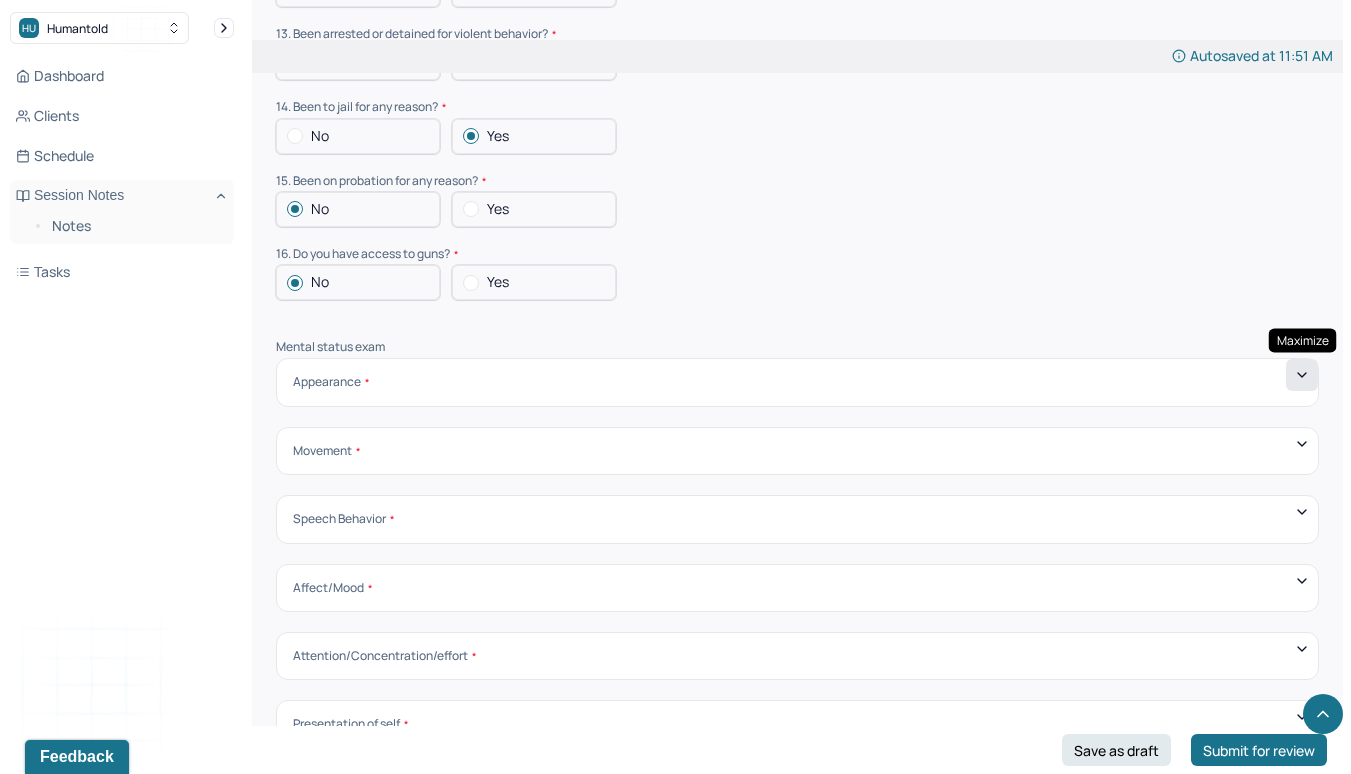 click at bounding box center [1302, 375] 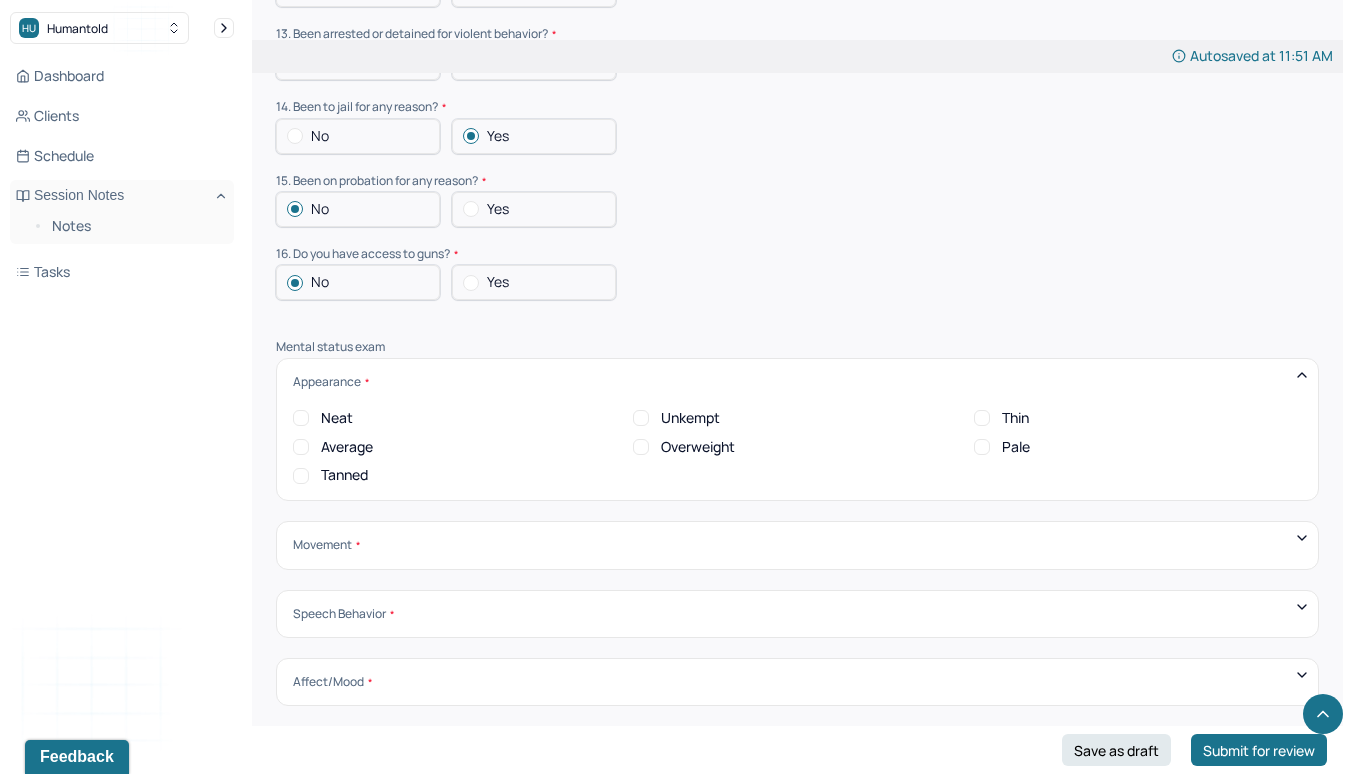 click on "Average" at bounding box center [347, 447] 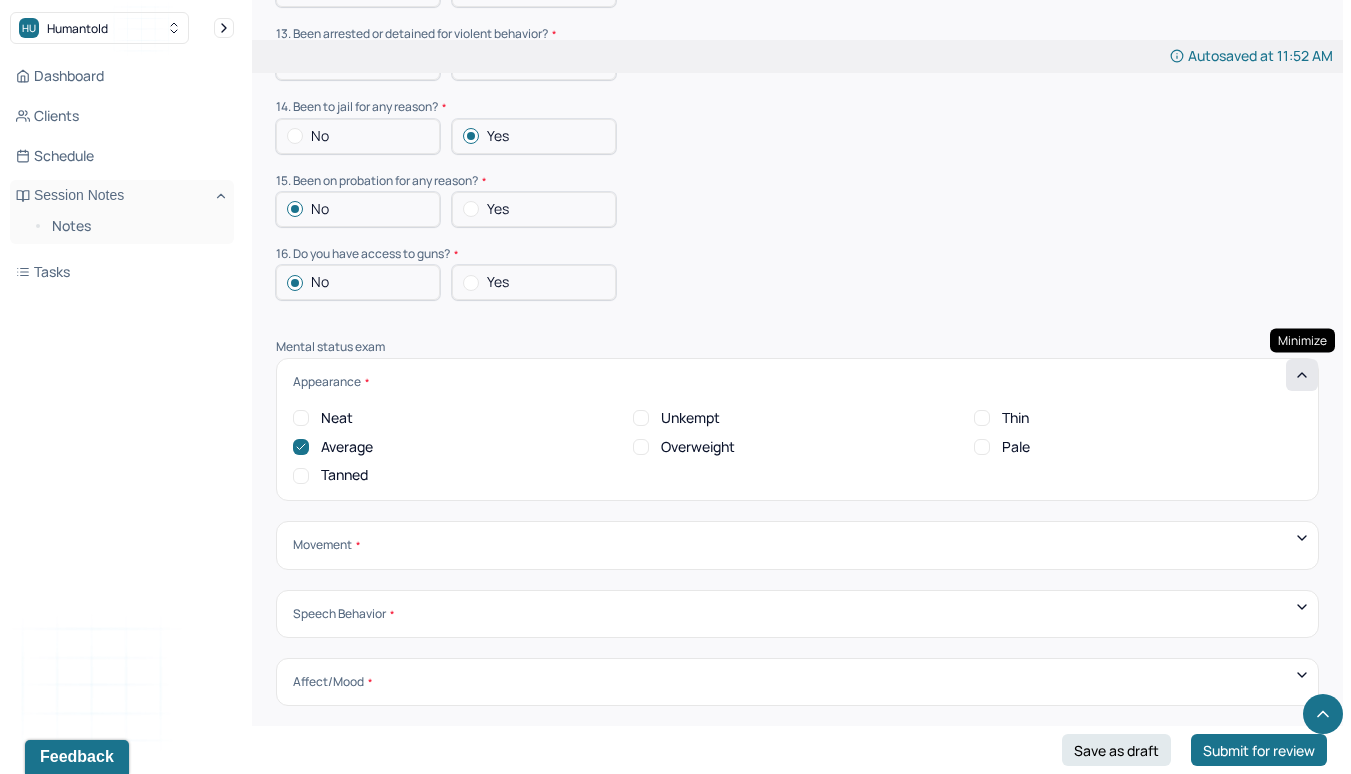 click 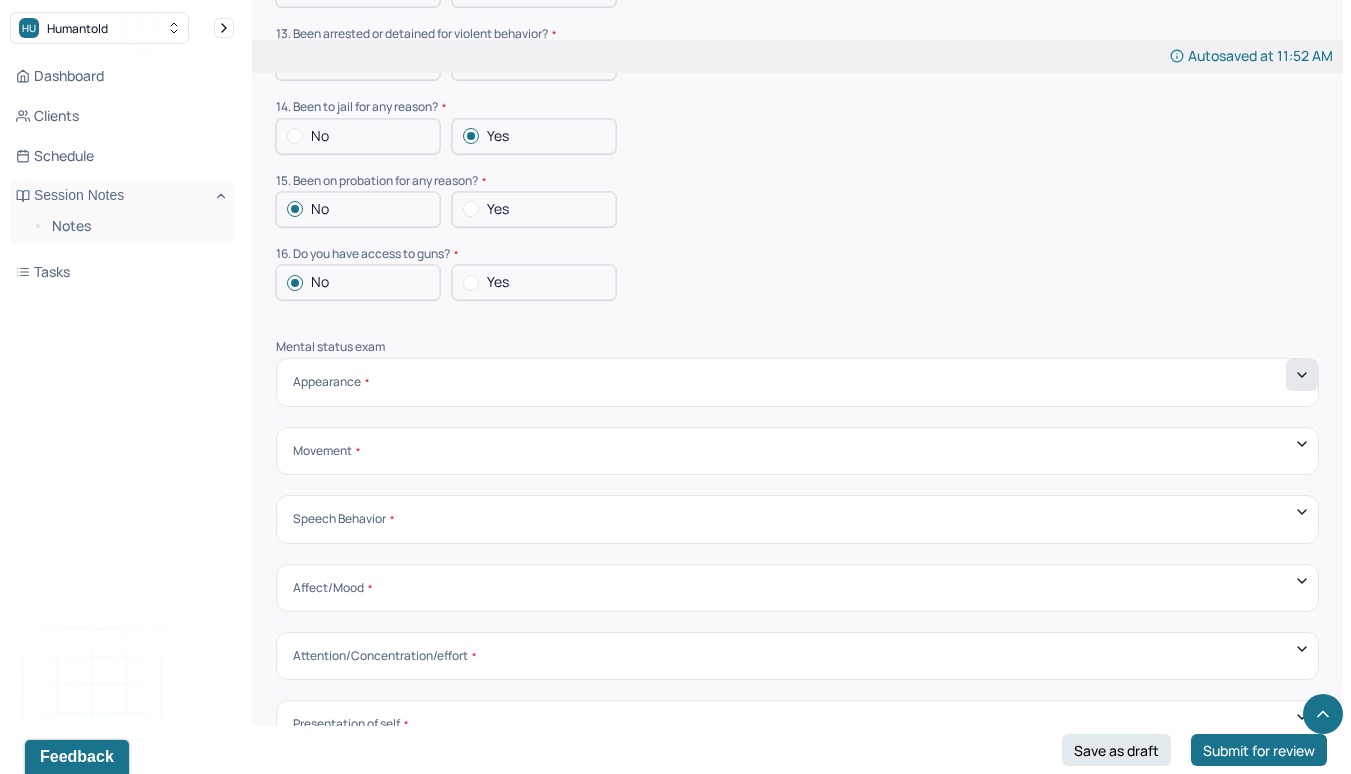 click on "Movement" at bounding box center [797, 451] 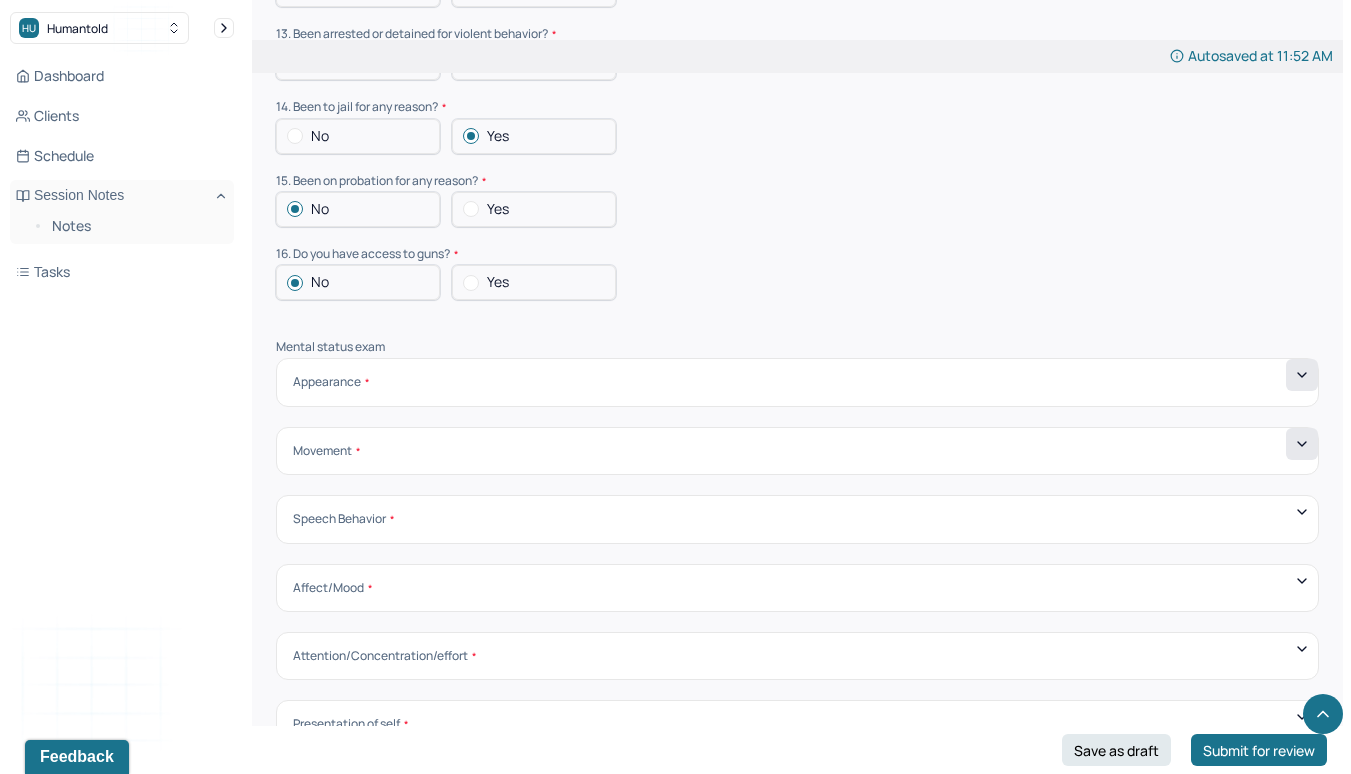 click 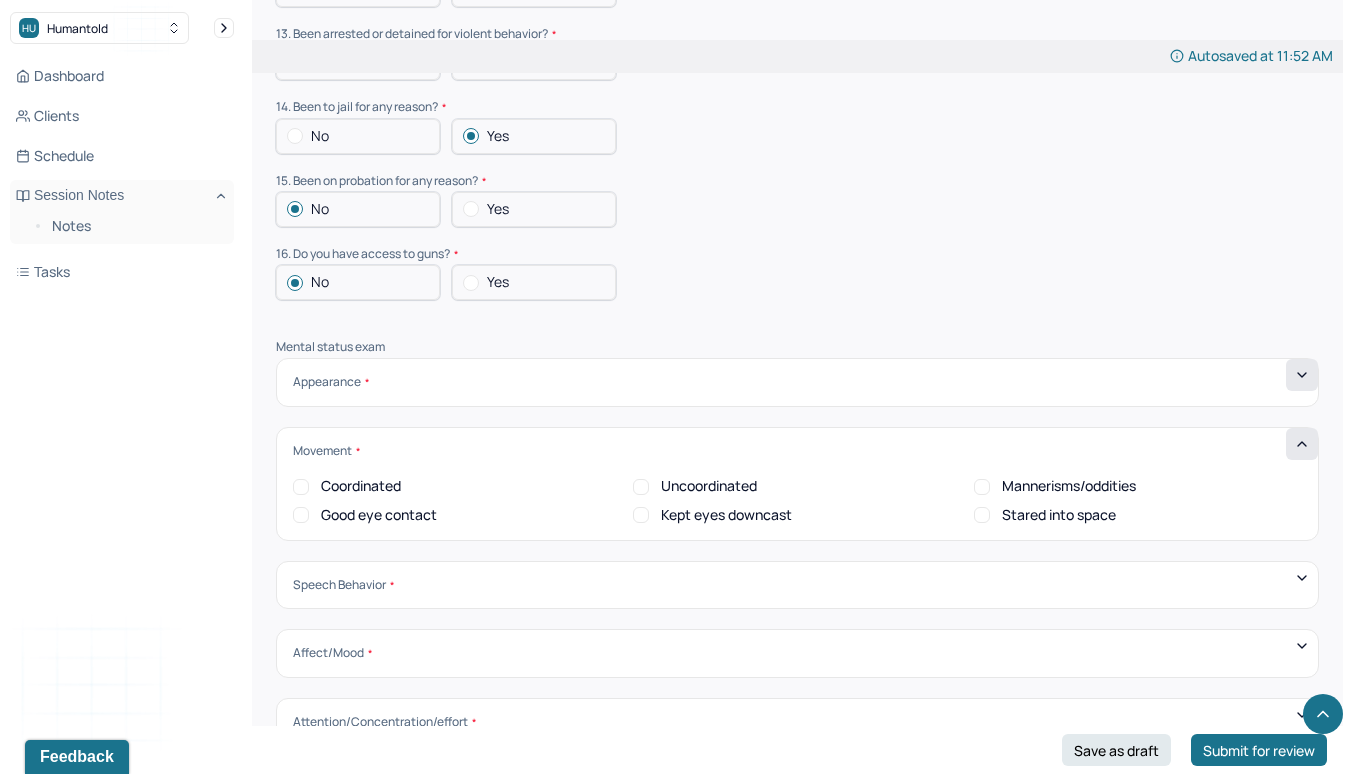 click on "Coordinated" at bounding box center (361, 486) 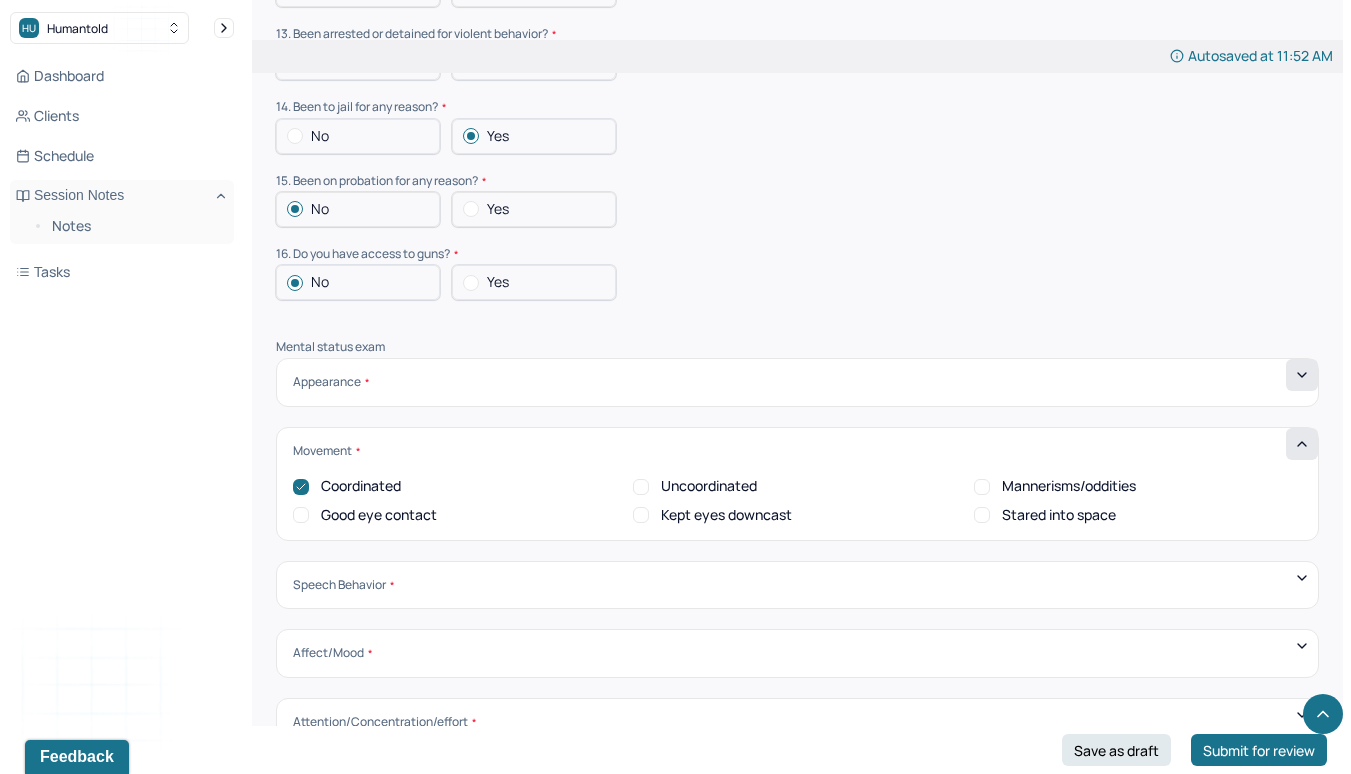 click on "Good eye contact" at bounding box center [379, 515] 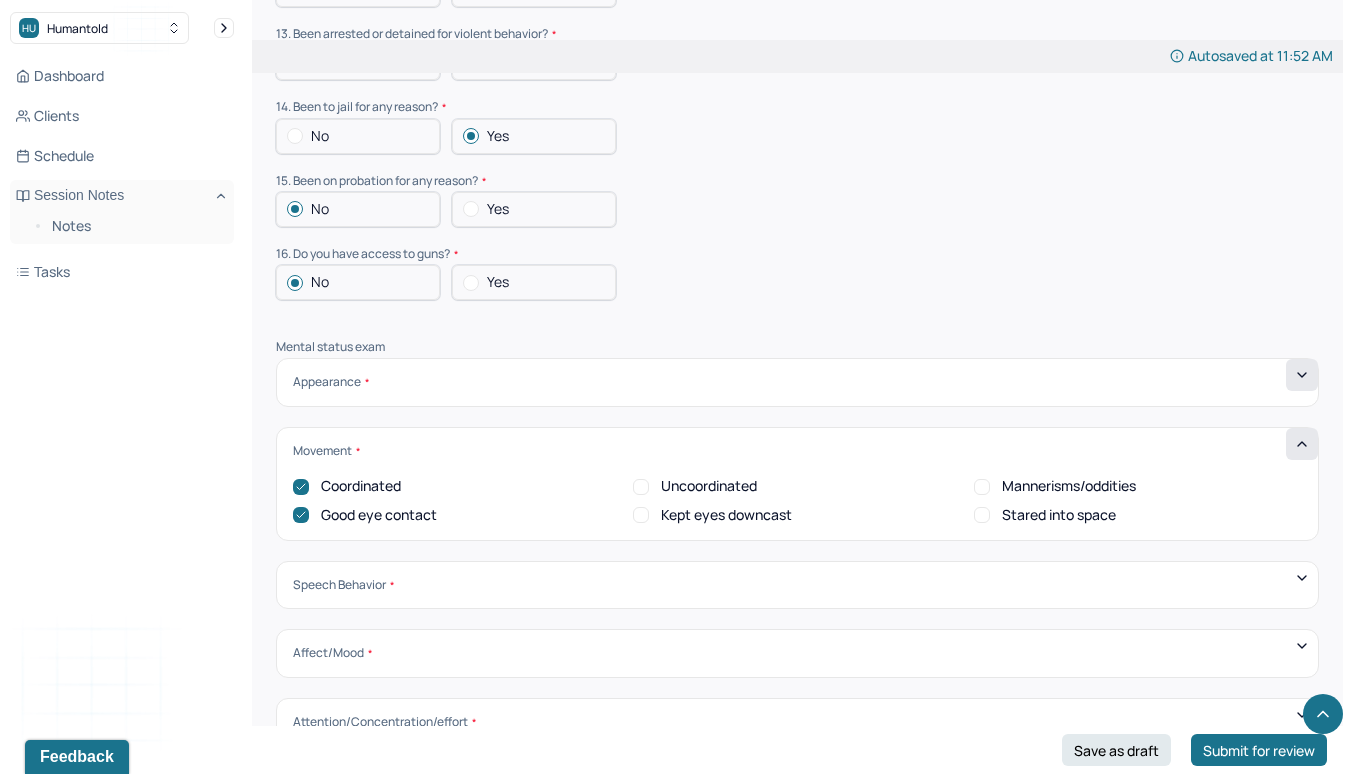 click 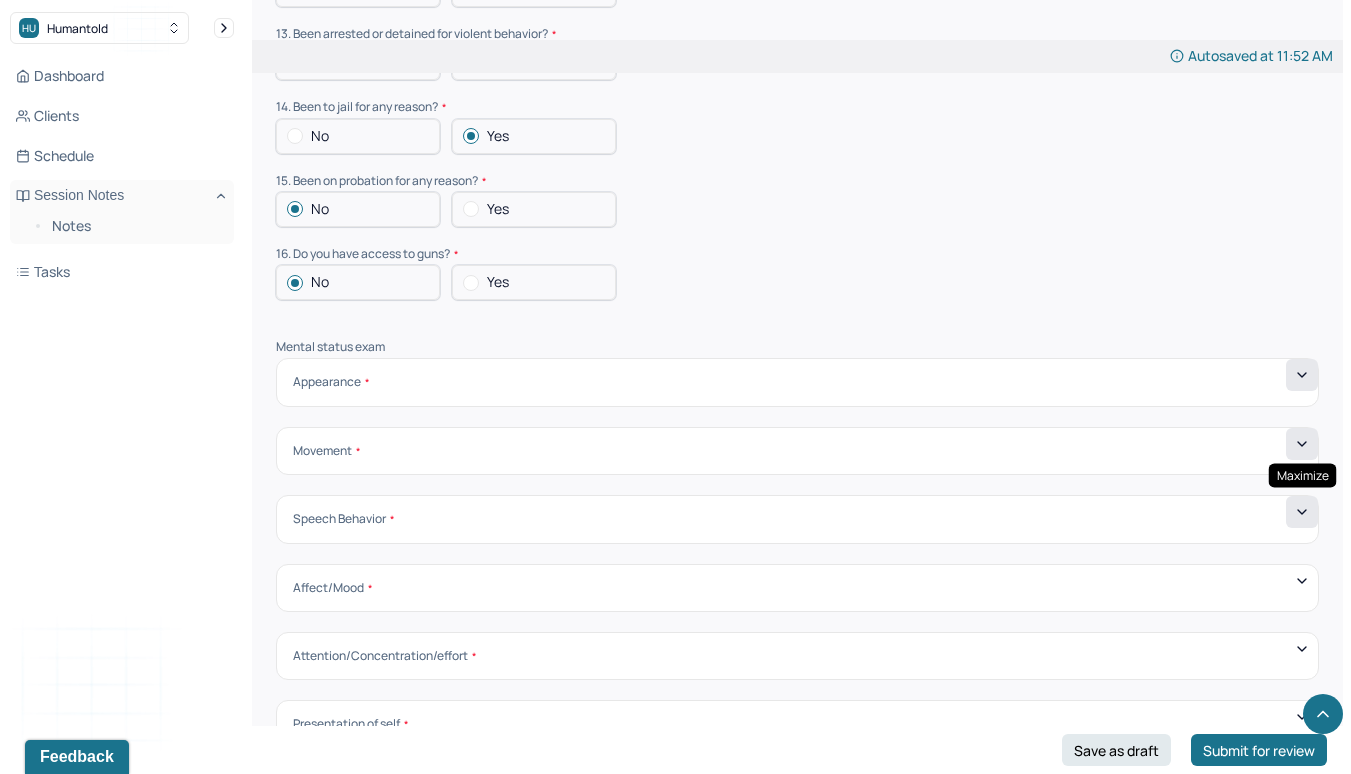 click 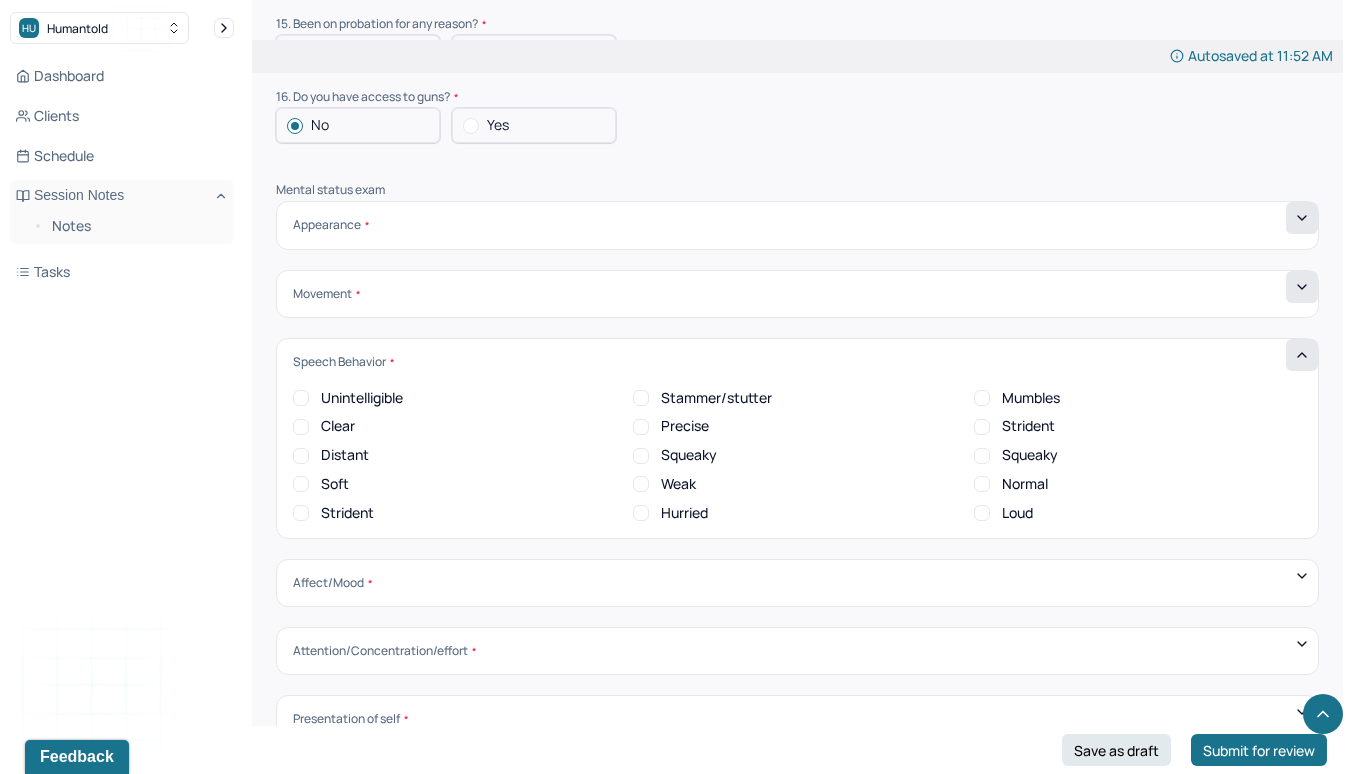 scroll, scrollTop: 6371, scrollLeft: 0, axis: vertical 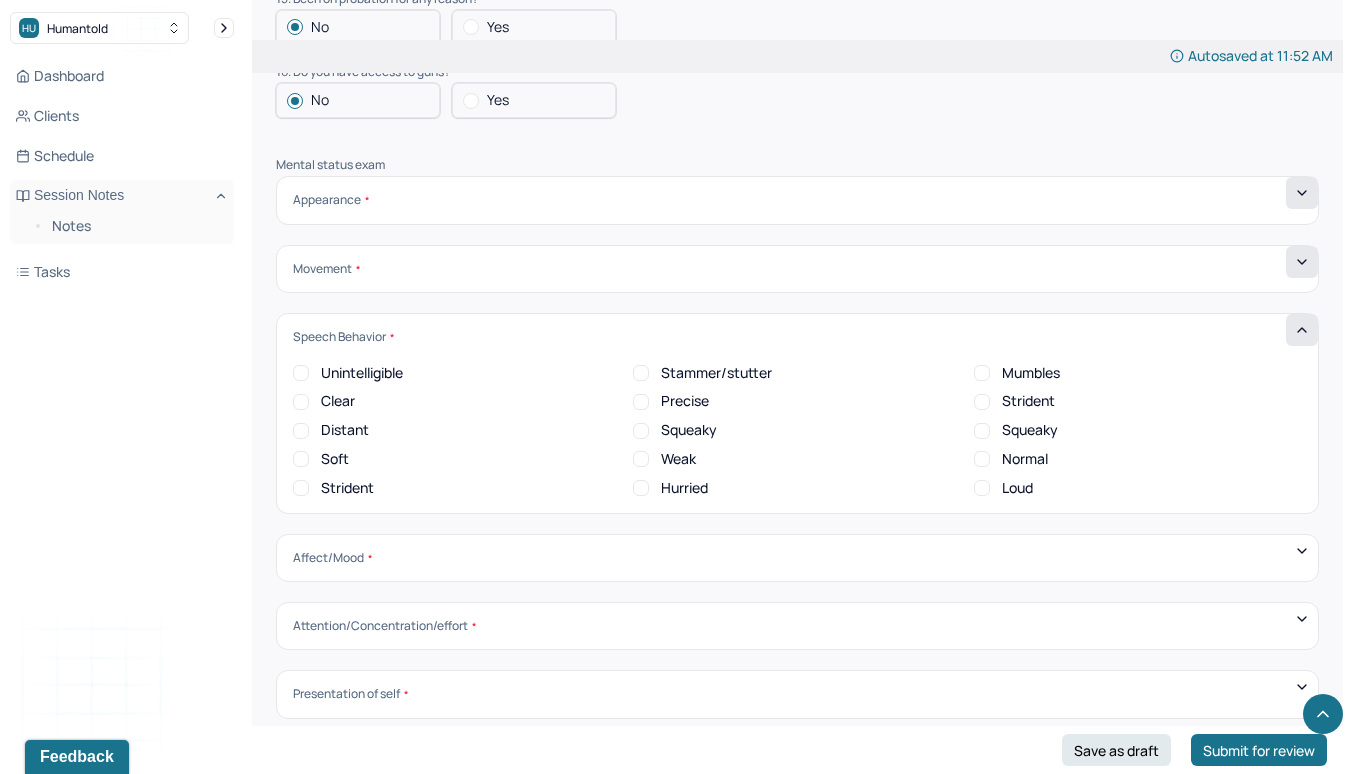 click on "Clear" at bounding box center (338, 401) 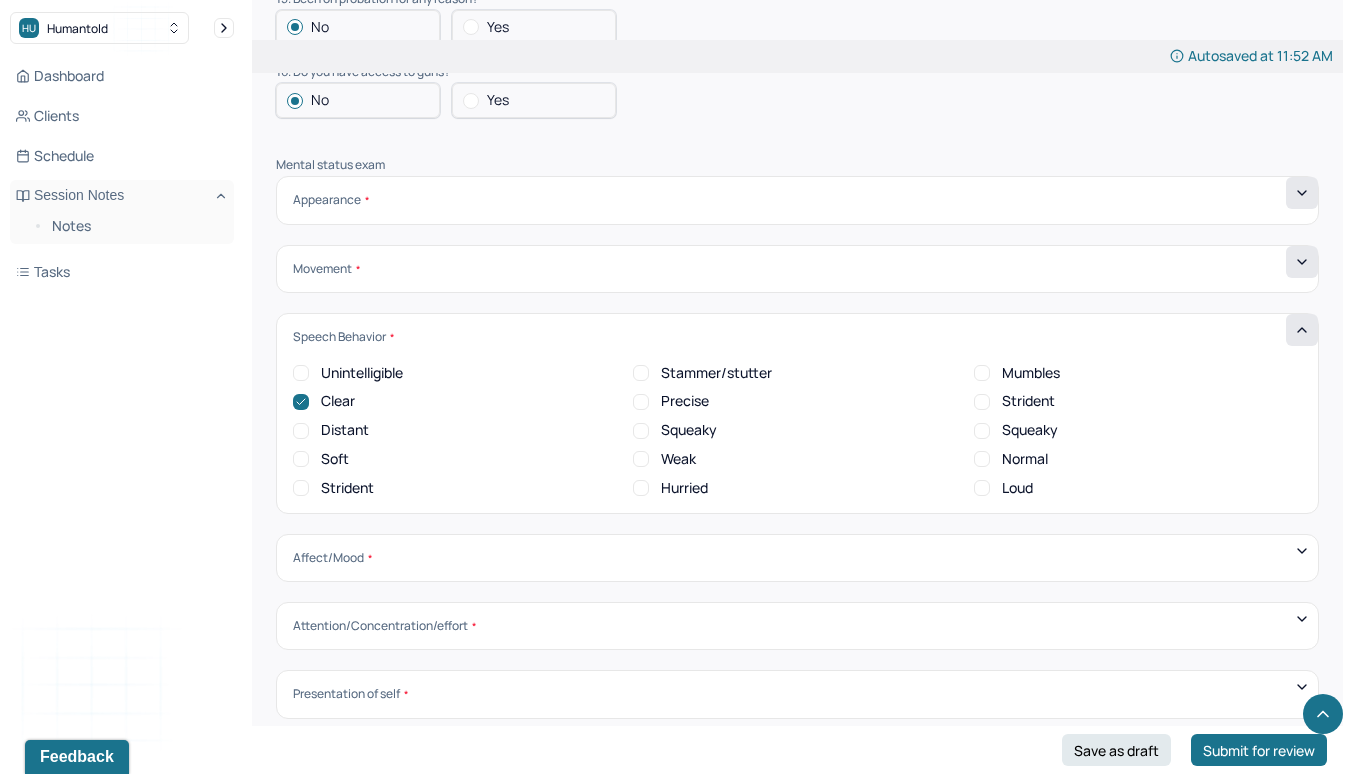 click on "Normal" at bounding box center (1025, 459) 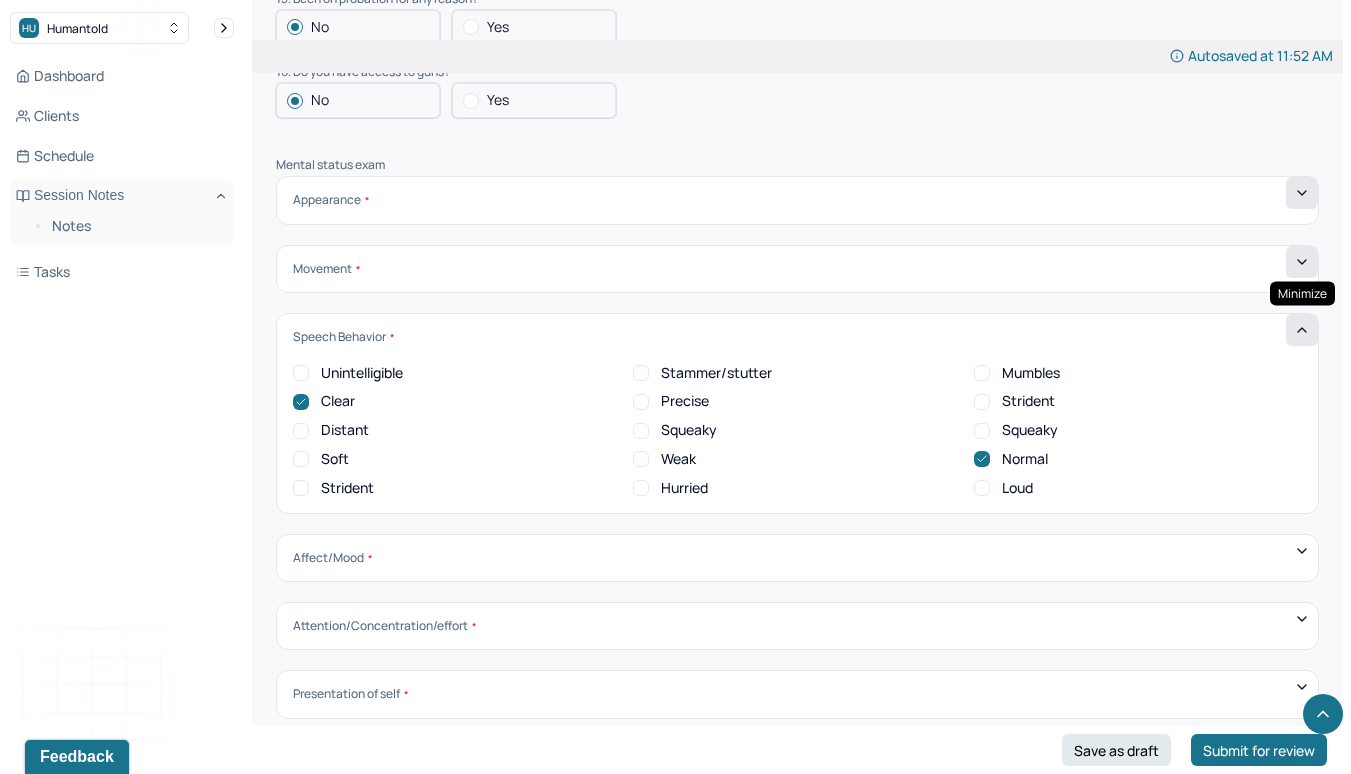 click 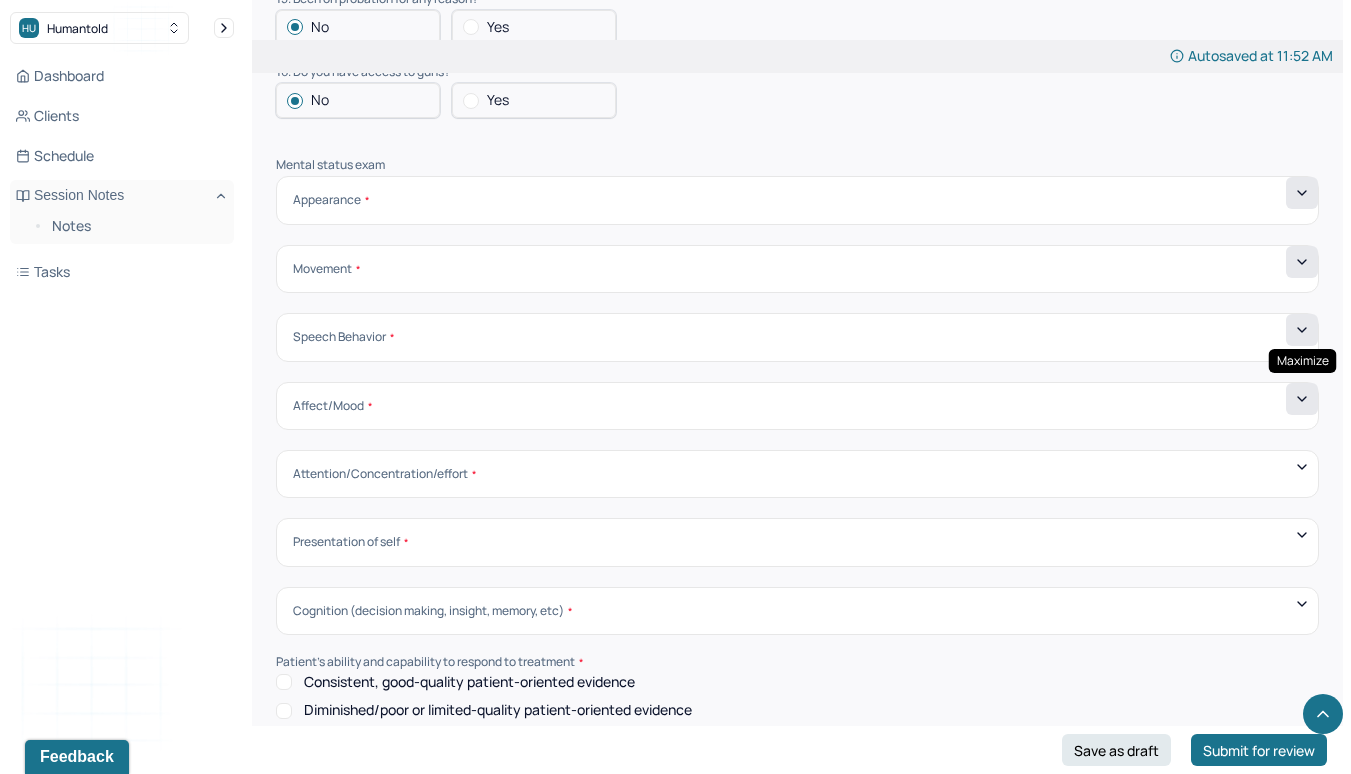 click 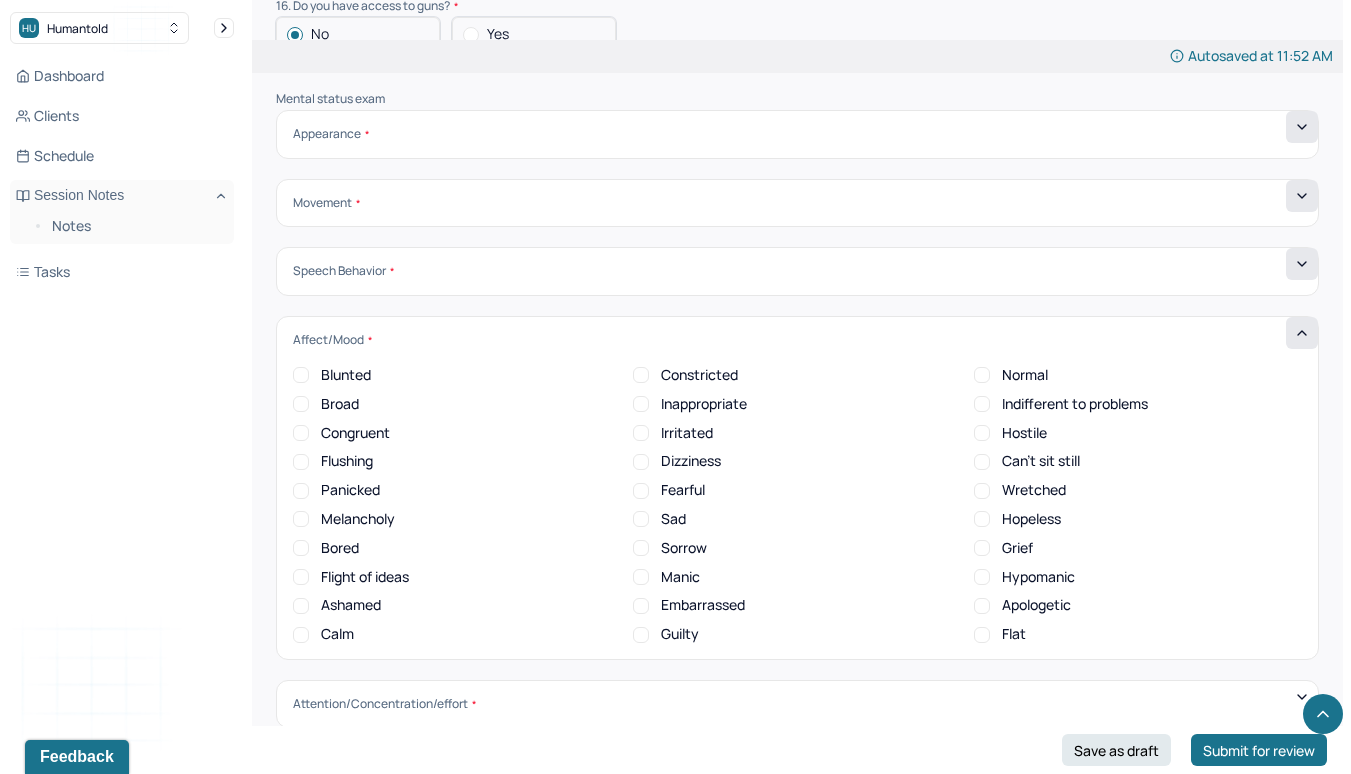 scroll, scrollTop: 6485, scrollLeft: 0, axis: vertical 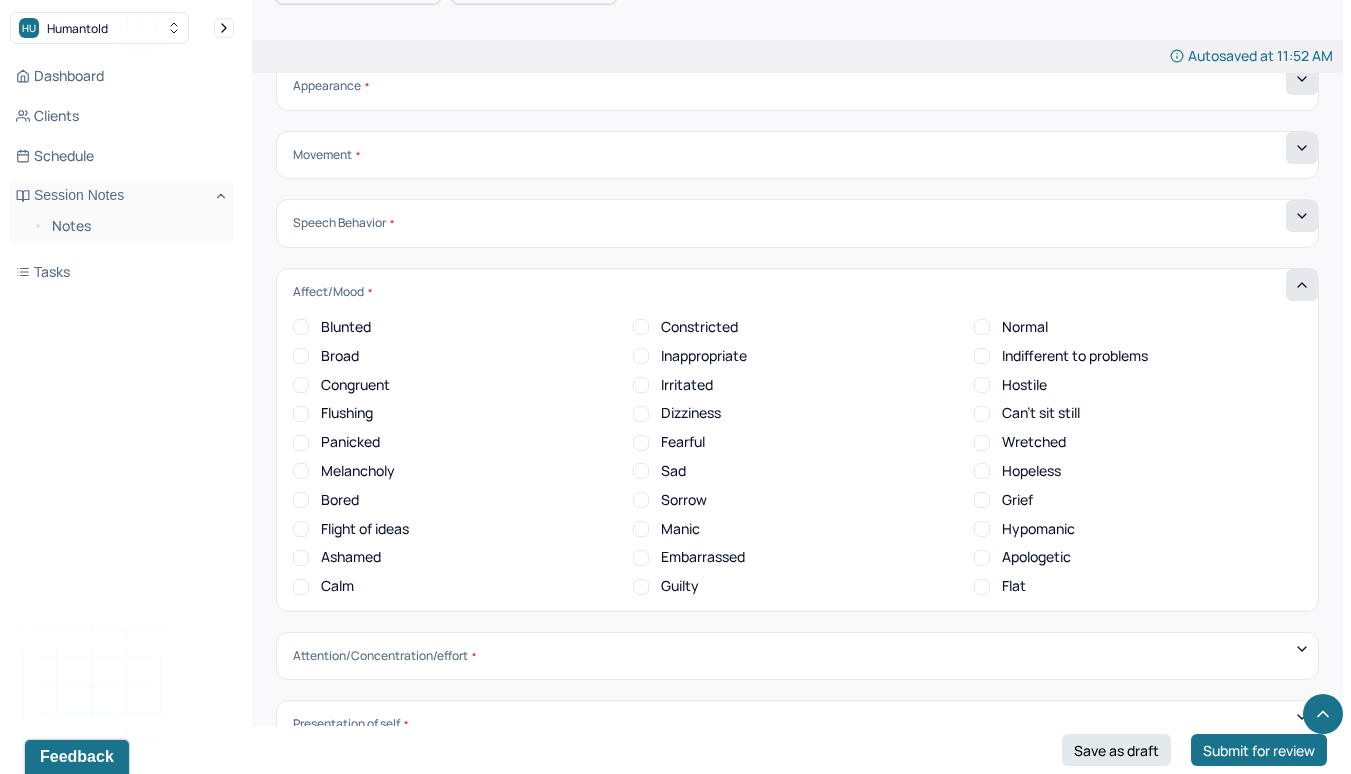 click on "Congruent" at bounding box center [355, 385] 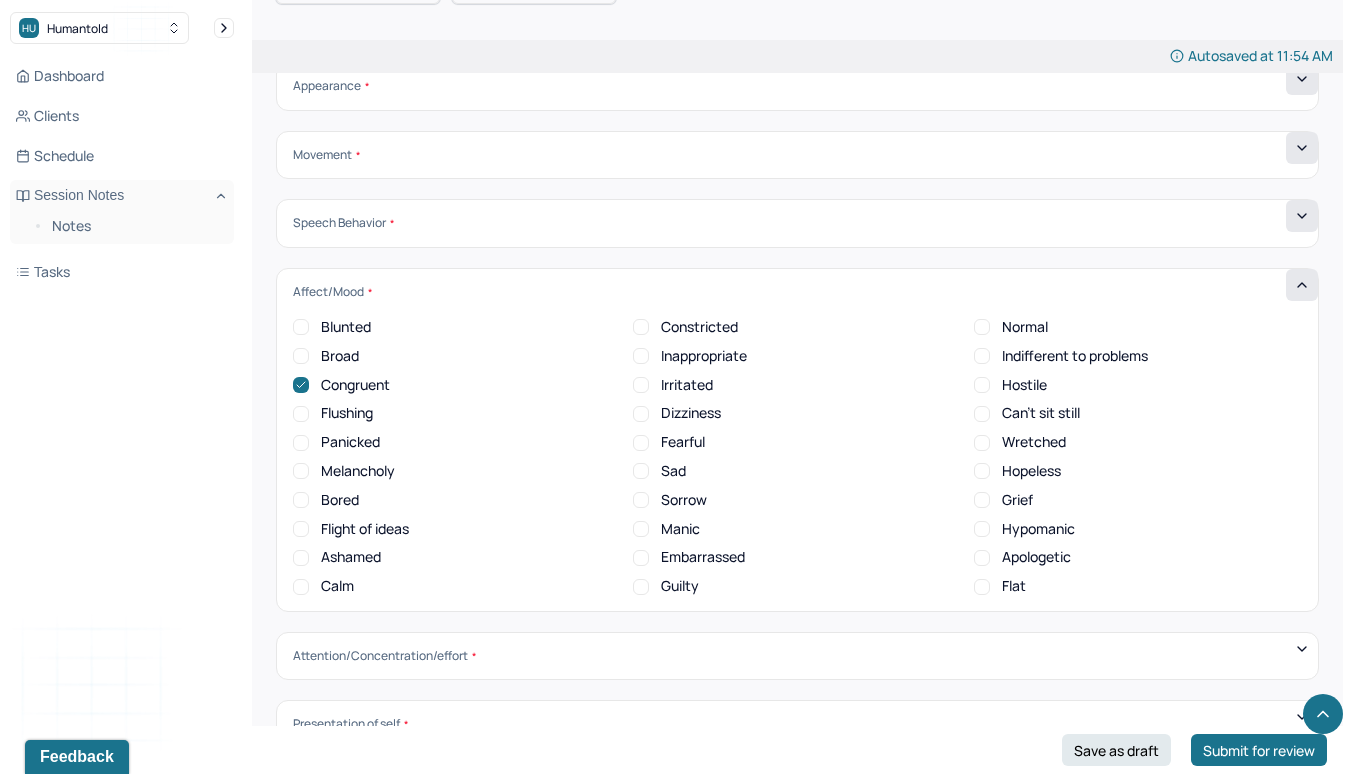 click 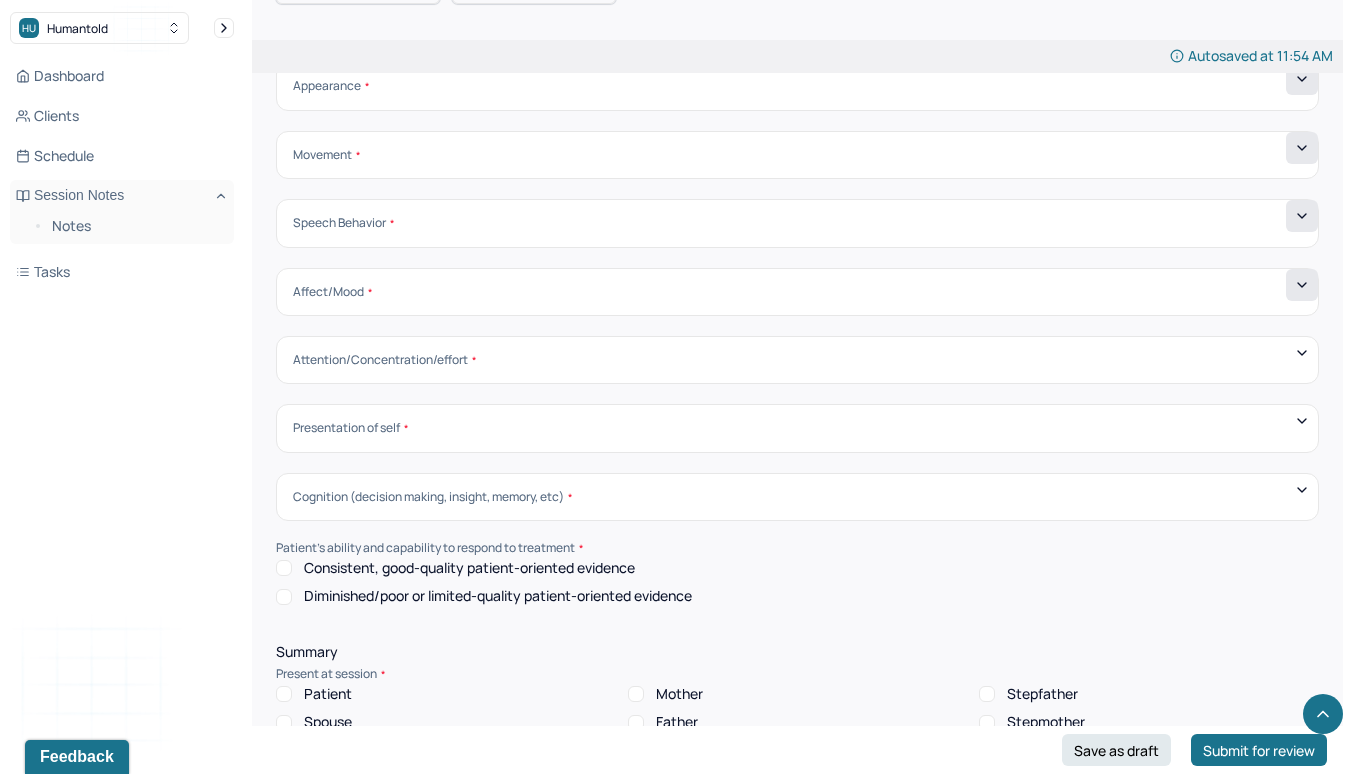 click on "Attention/Concentration/effort" at bounding box center (797, 360) 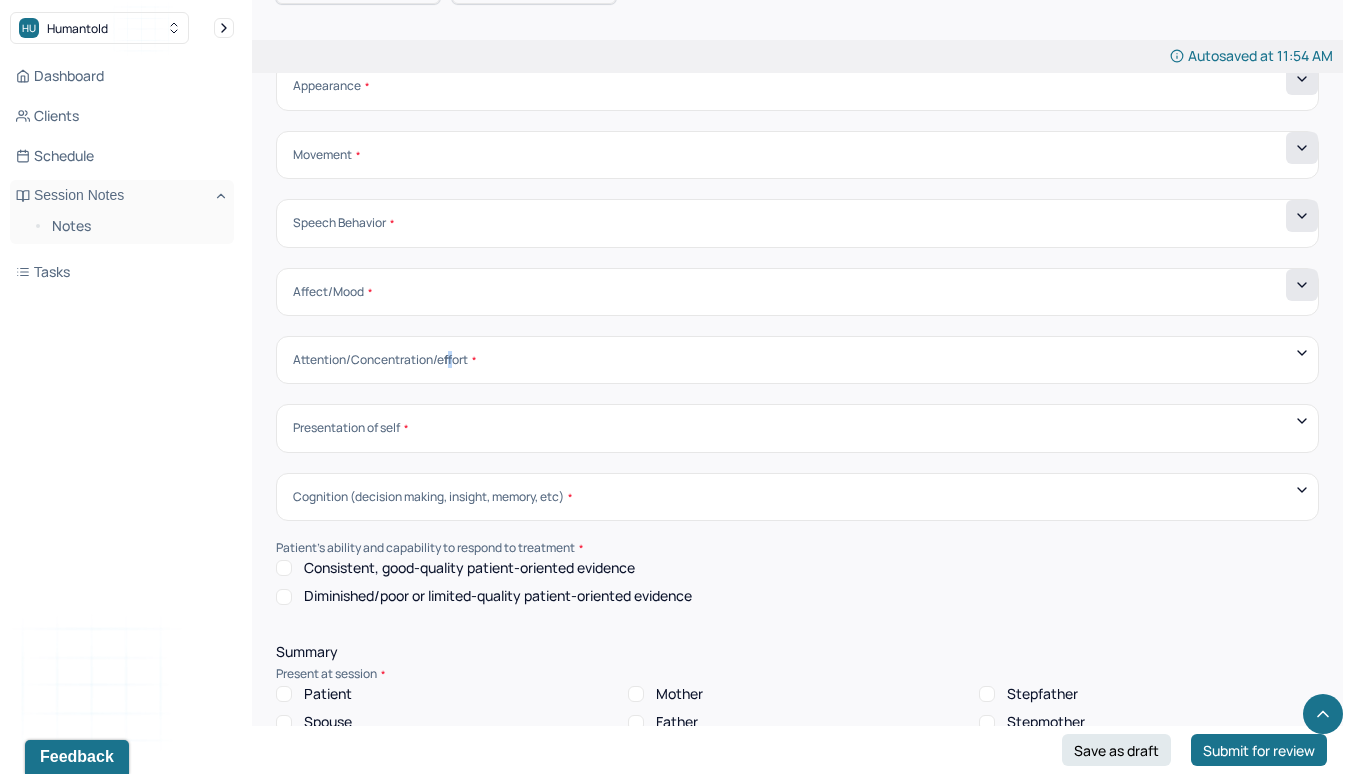 click on "Attention/Concentration/effort" at bounding box center (384, 360) 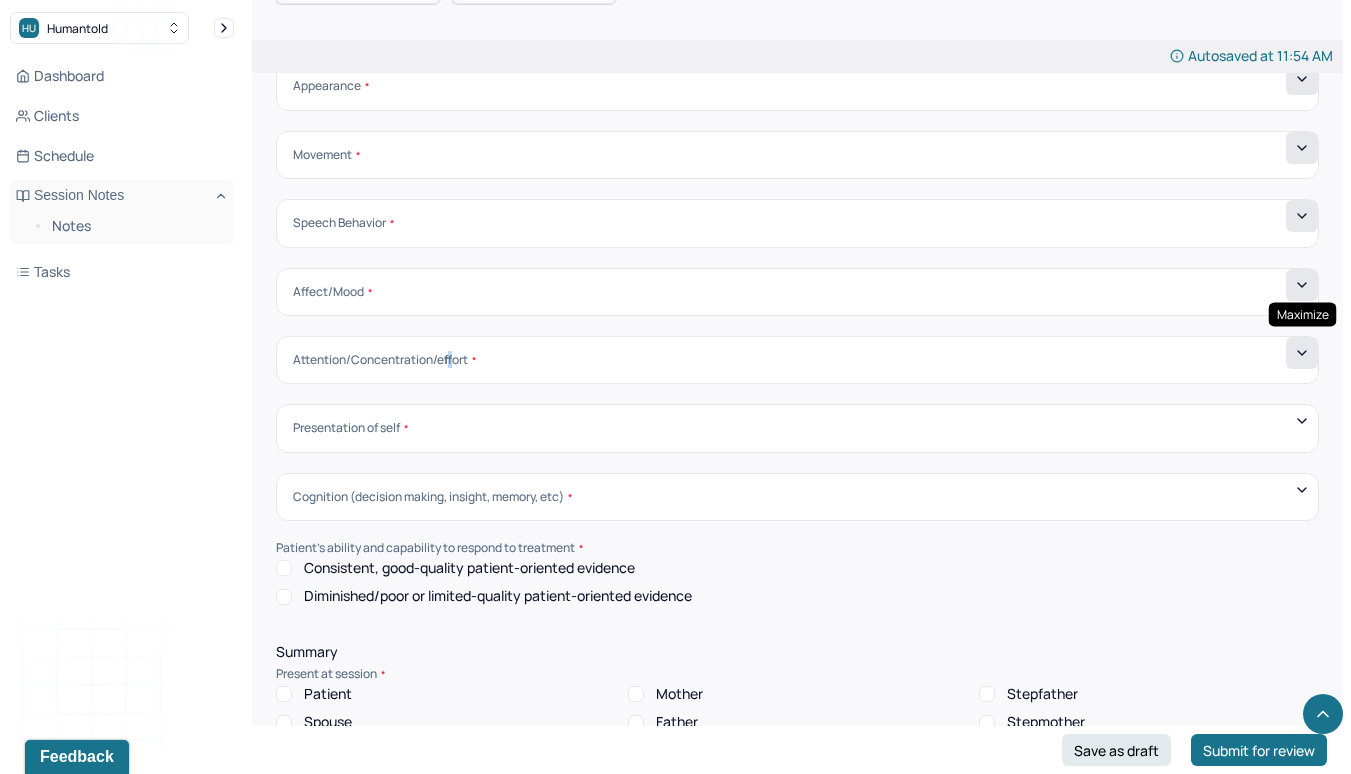 click 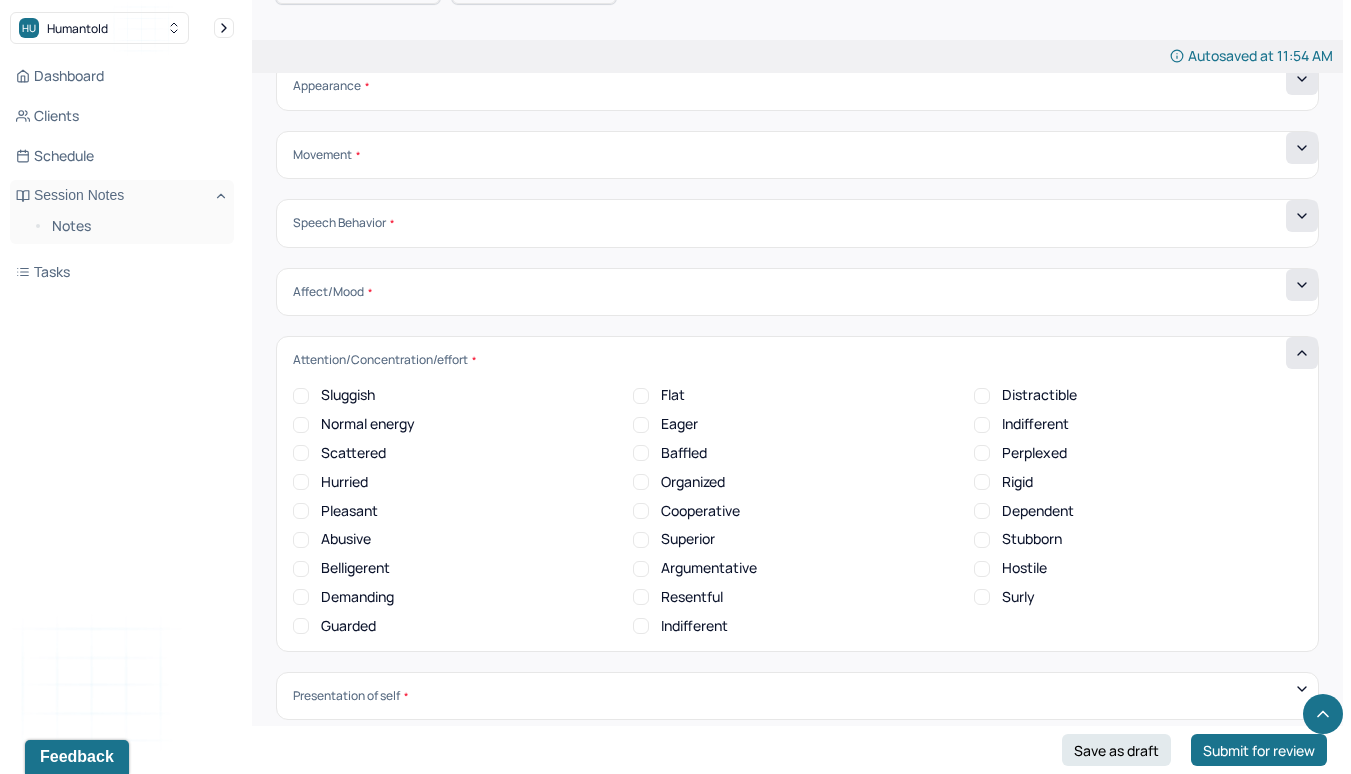 click on "Normal energy" at bounding box center (368, 424) 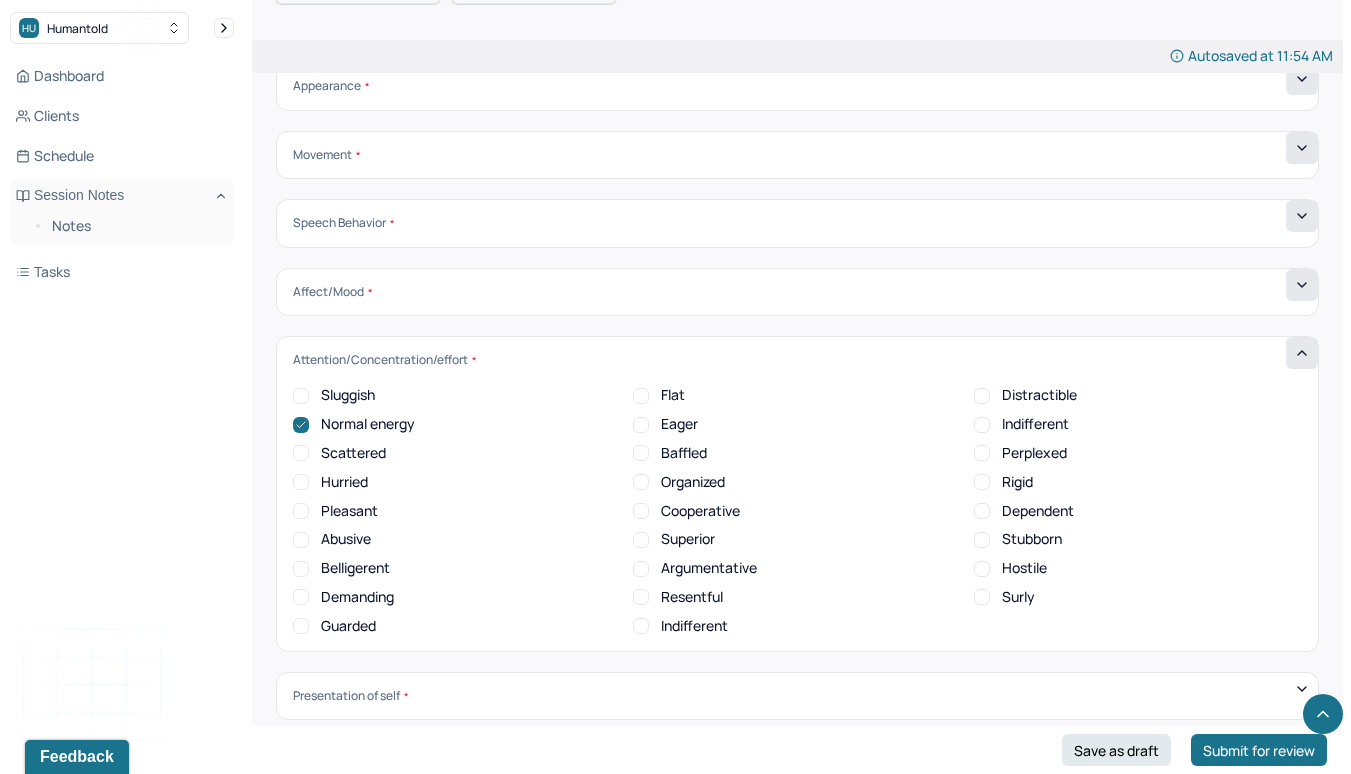 click on "Indifferent" at bounding box center (982, 425) 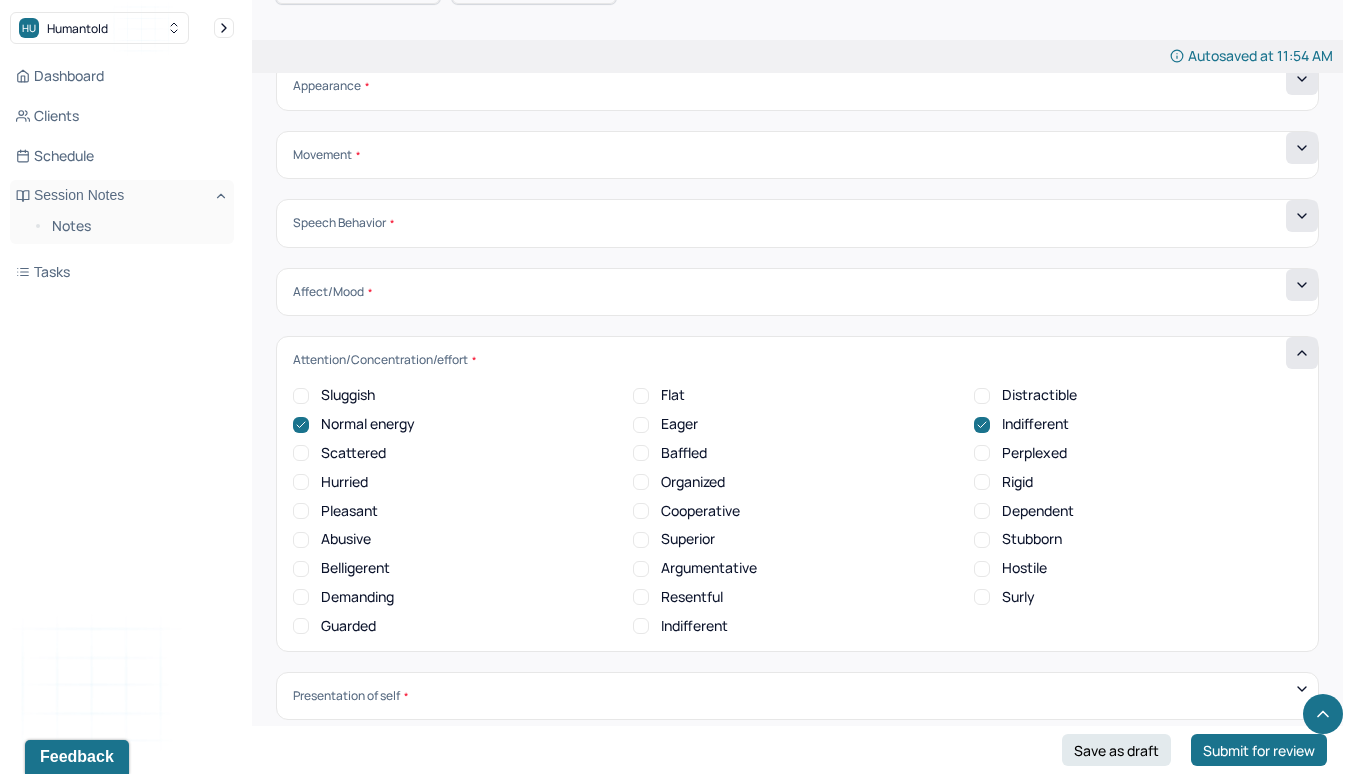 click at bounding box center (982, 425) 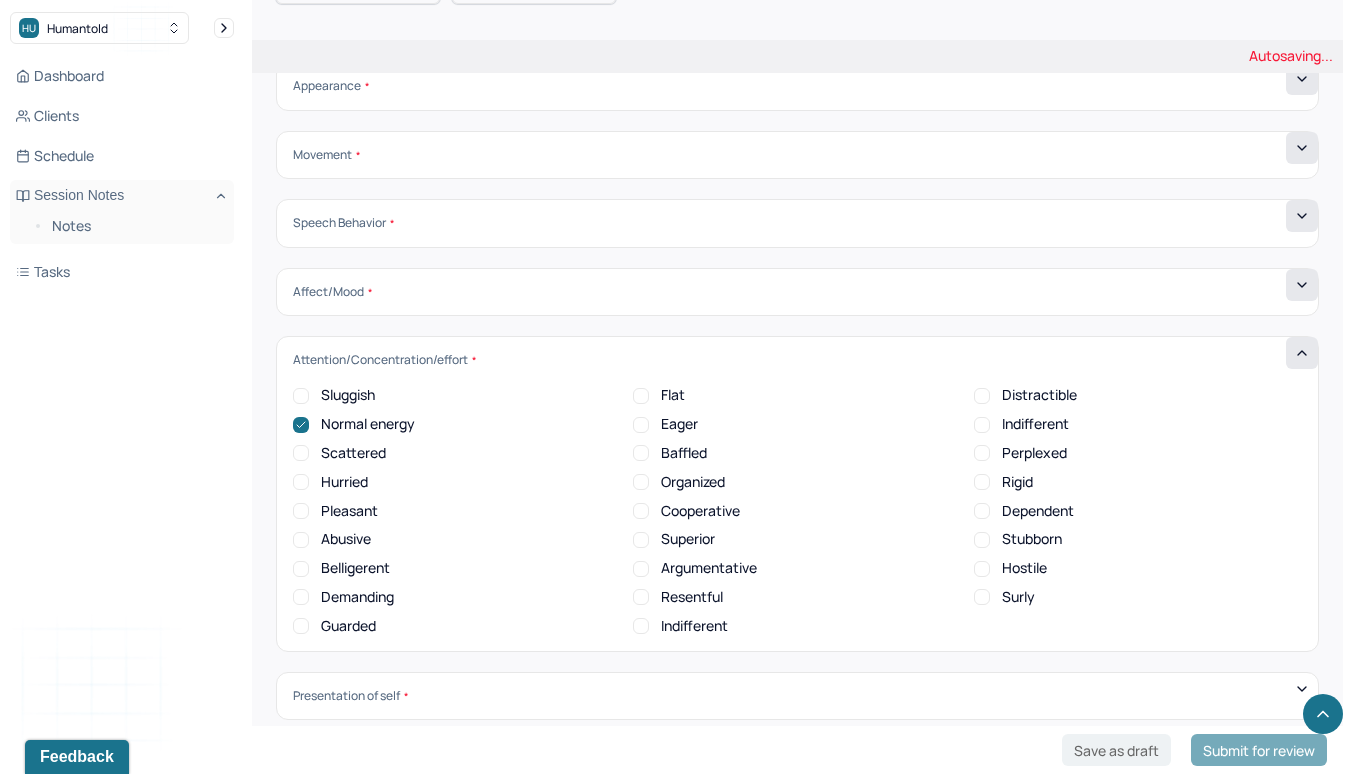 click on "Indifferent" at bounding box center (982, 425) 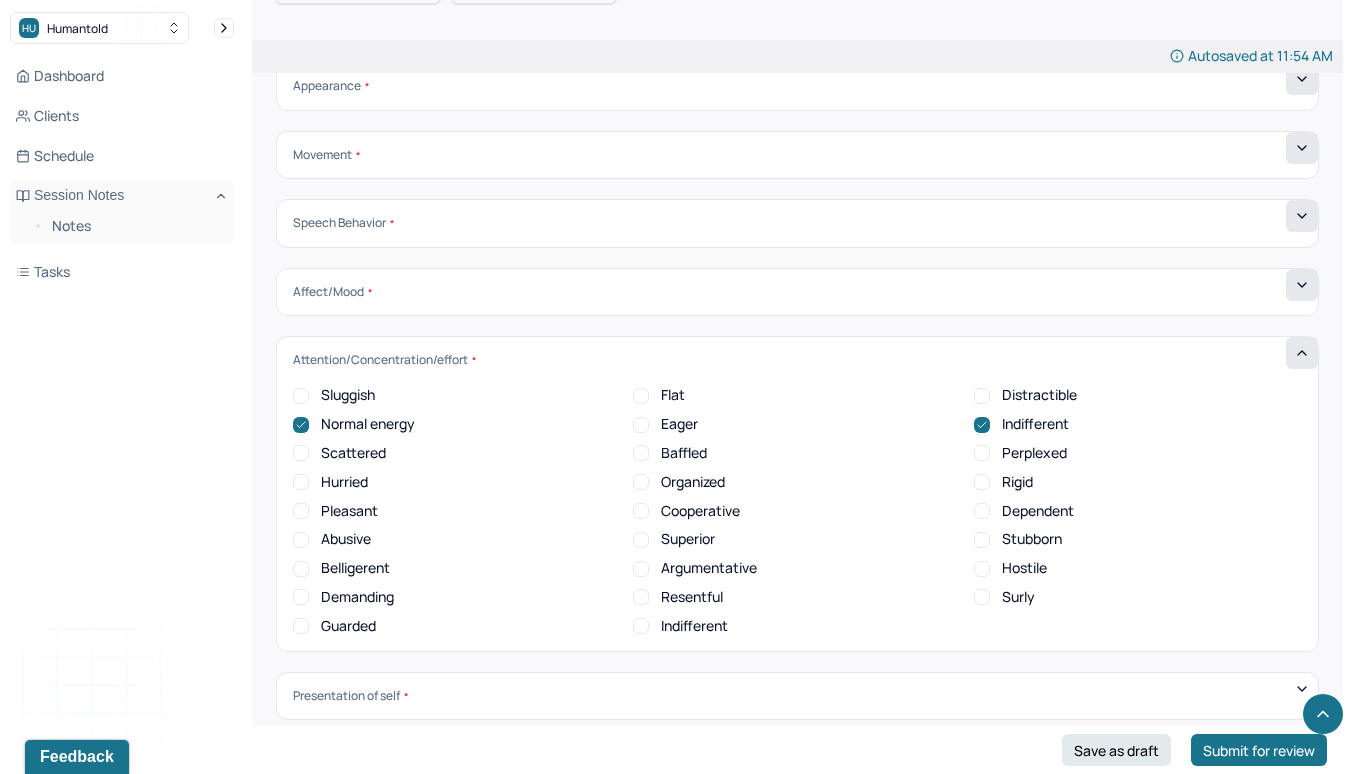 click 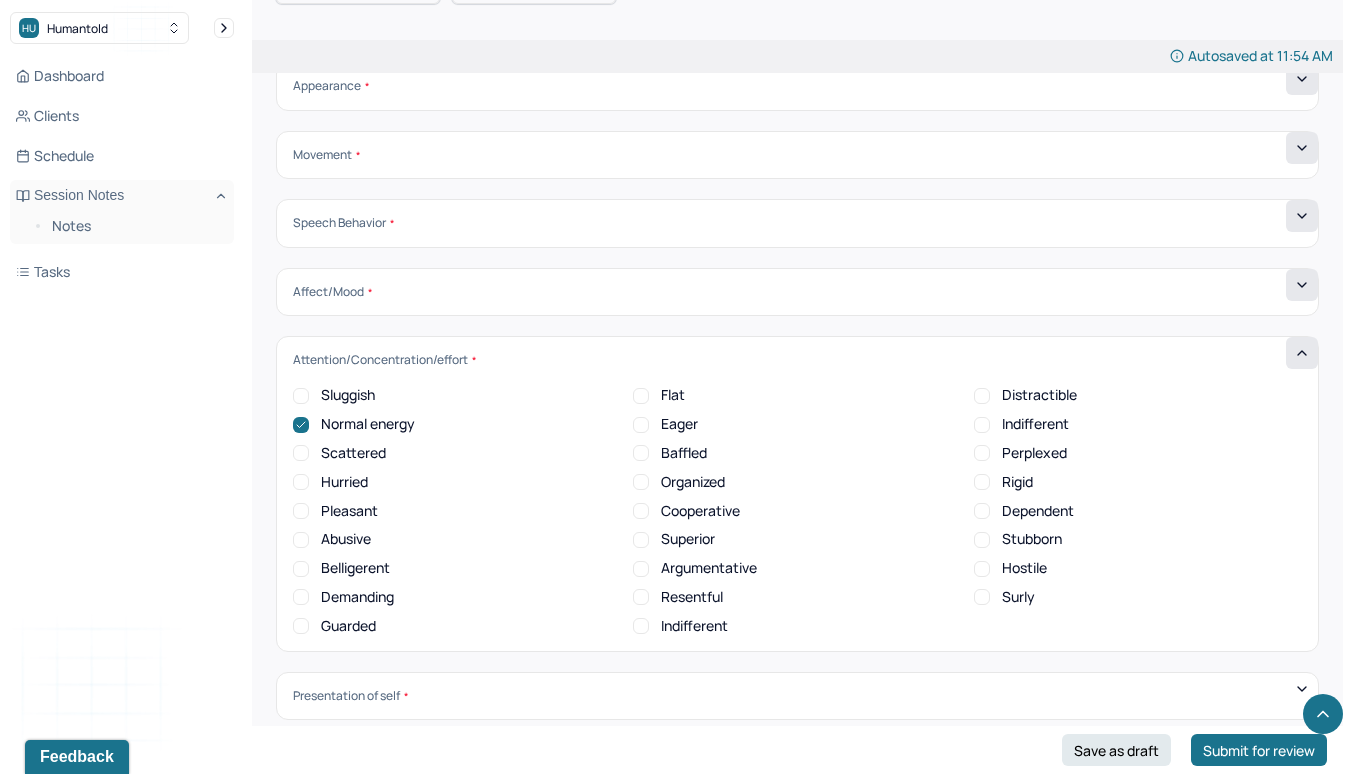 click on "Cooperative" at bounding box center (700, 511) 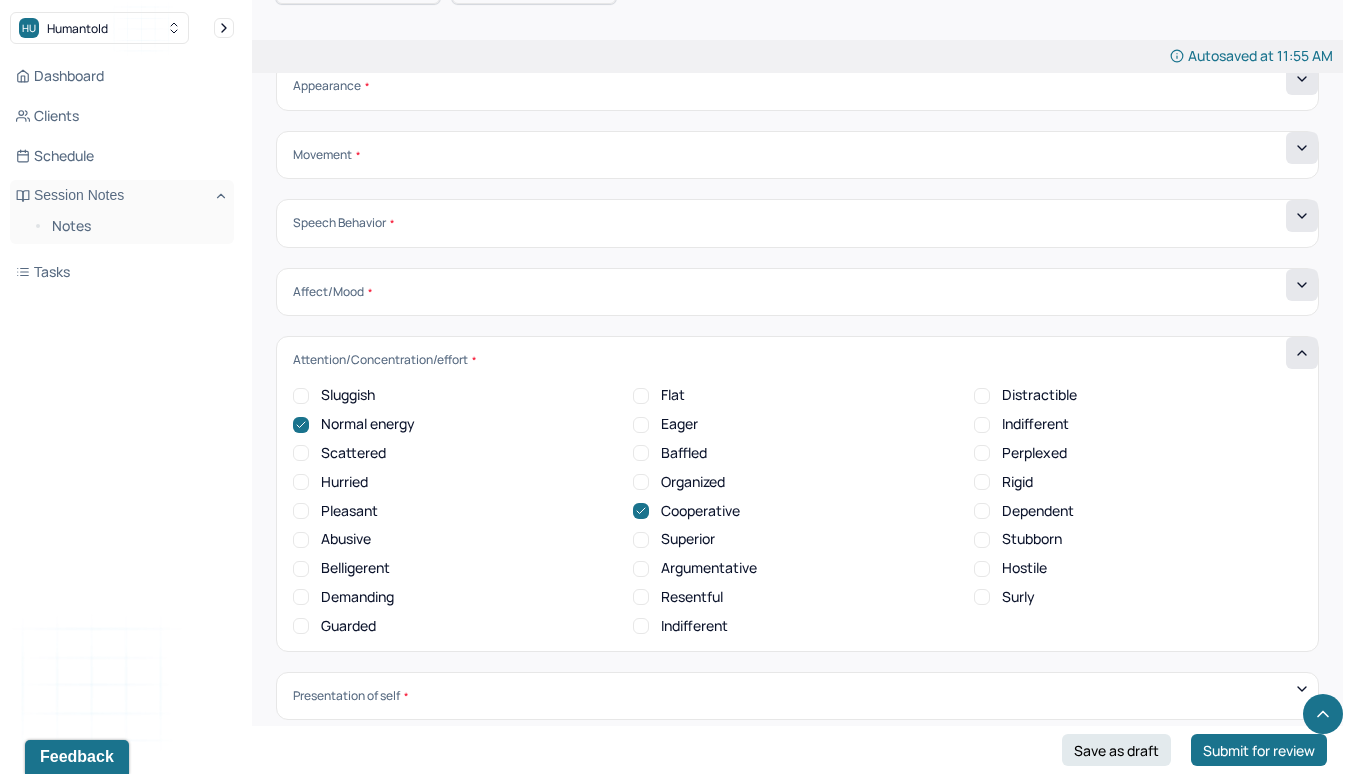scroll, scrollTop: 0, scrollLeft: 0, axis: both 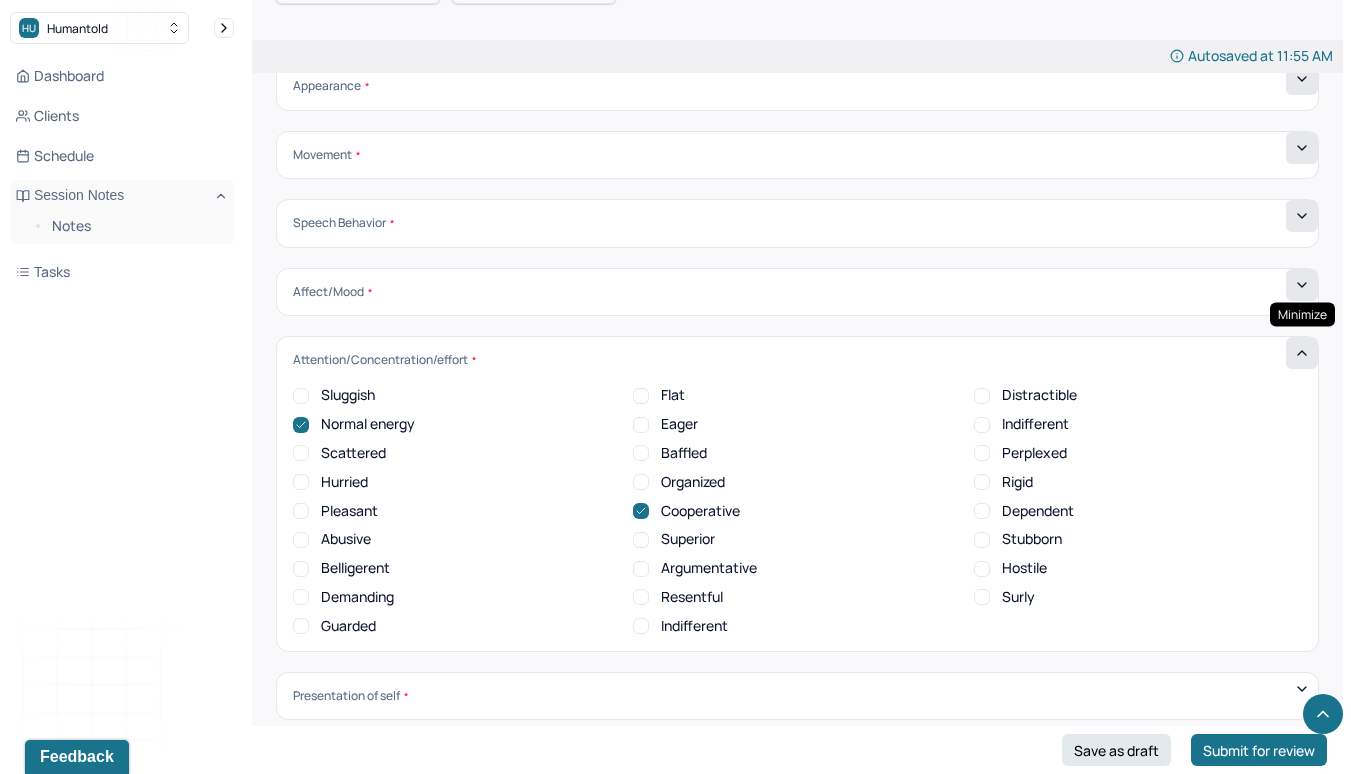 click 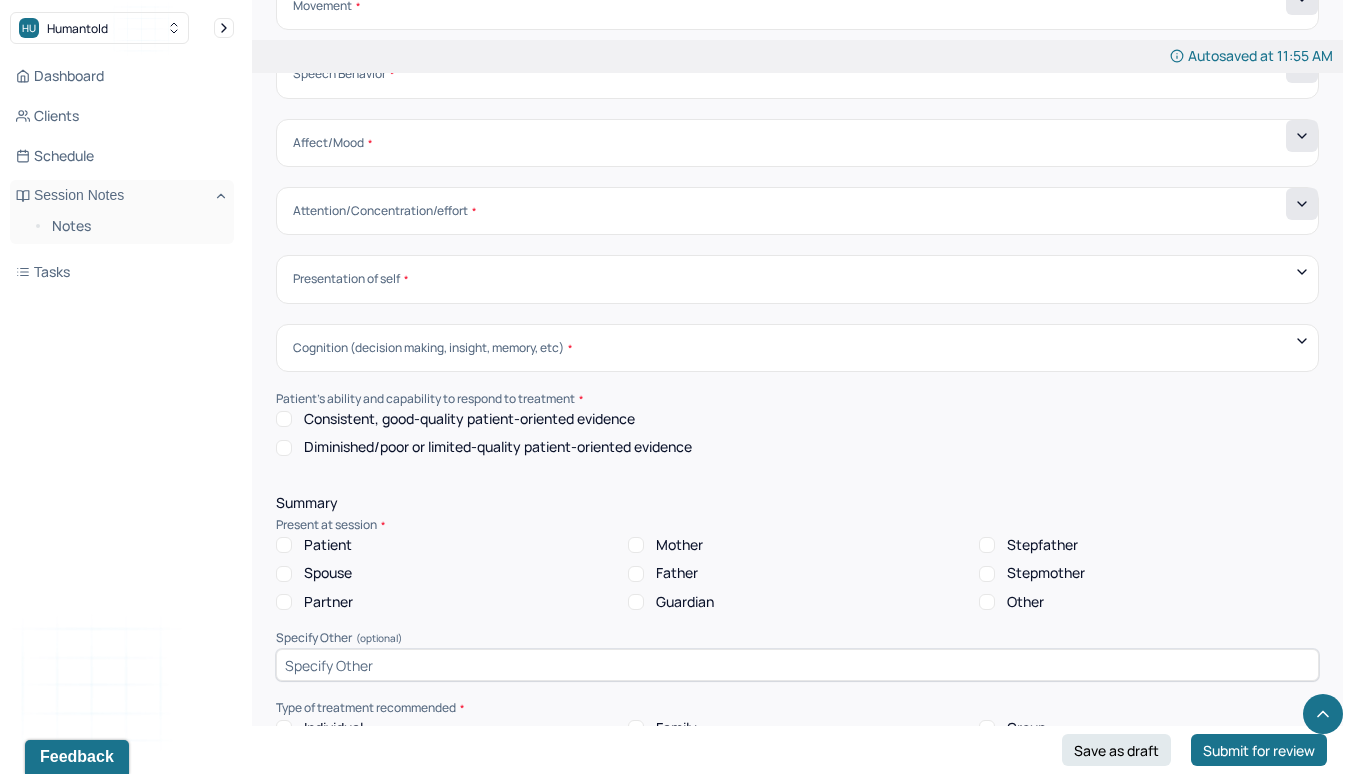 scroll, scrollTop: 6639, scrollLeft: 0, axis: vertical 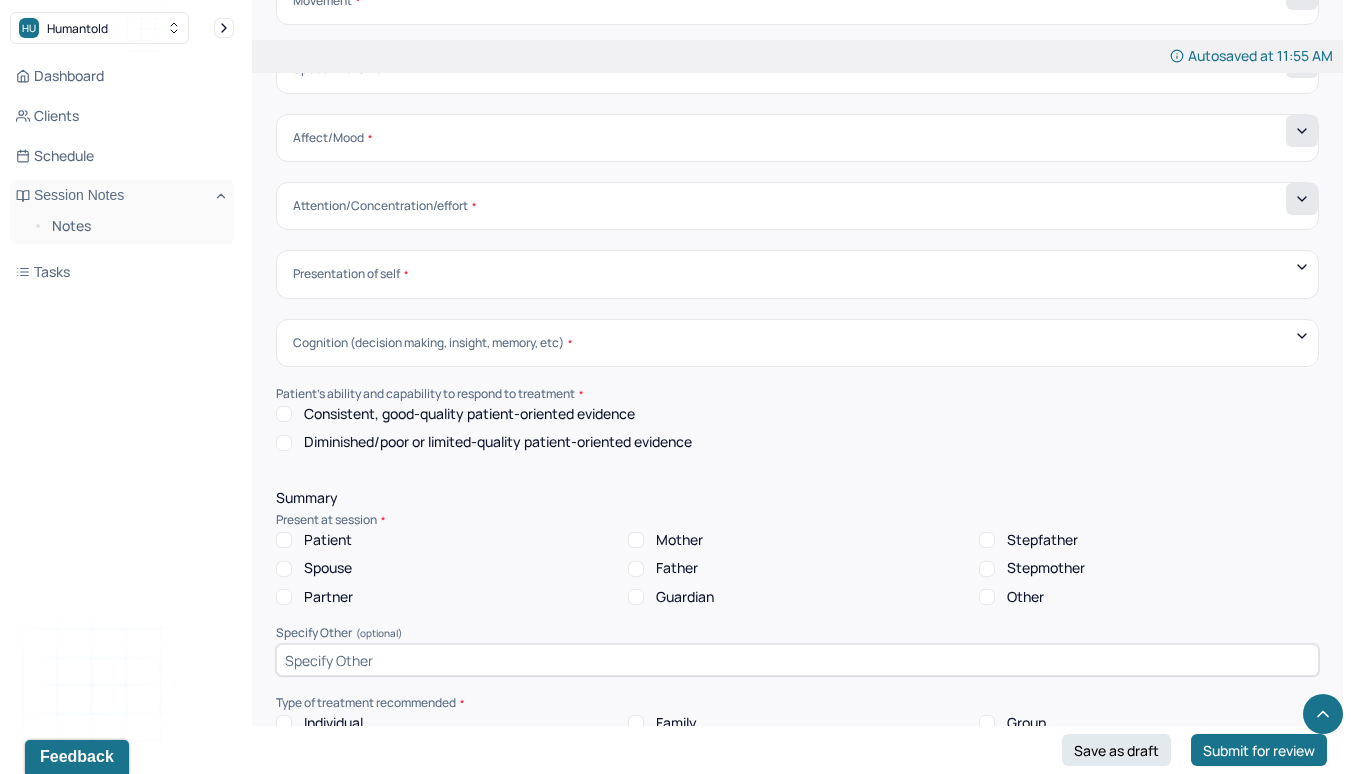 click on "Consistent, good-quality patient-oriented evidence" at bounding box center [469, 414] 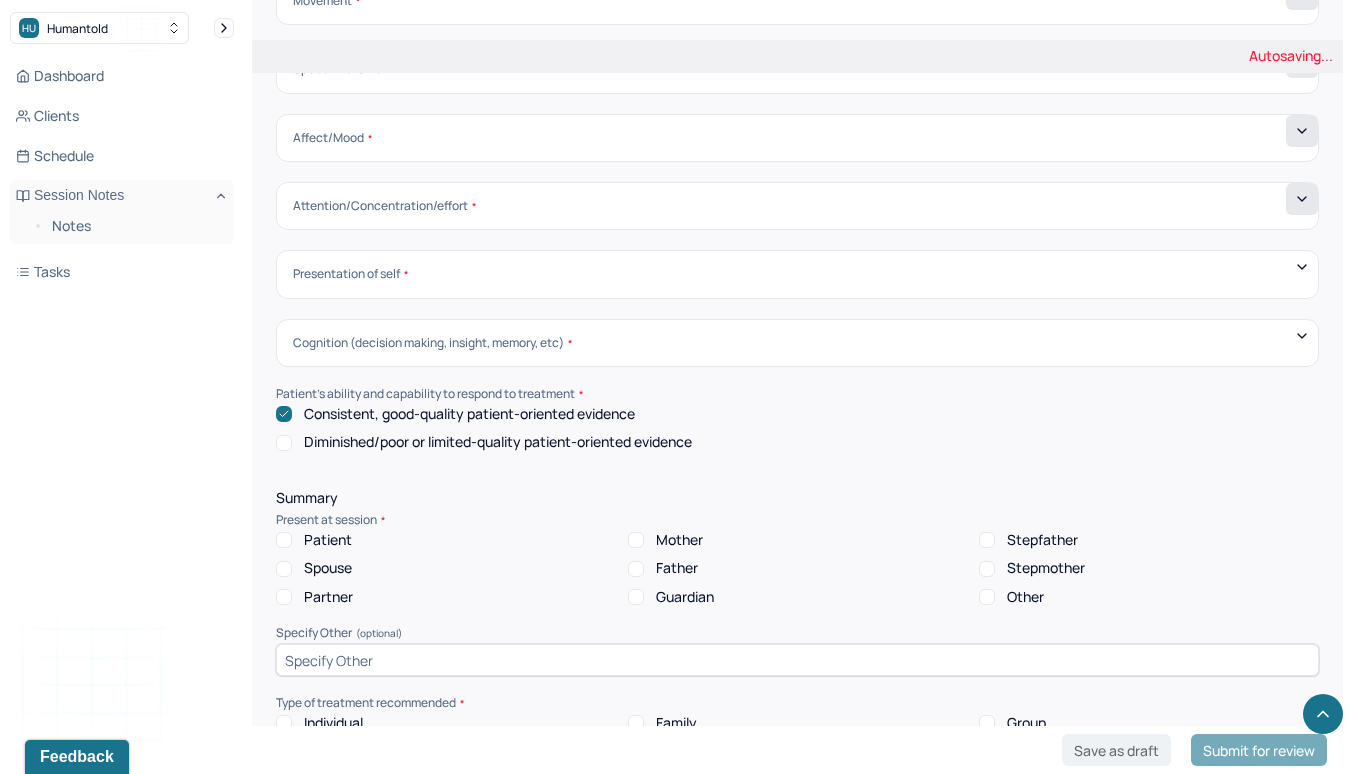 scroll, scrollTop: 6776, scrollLeft: 0, axis: vertical 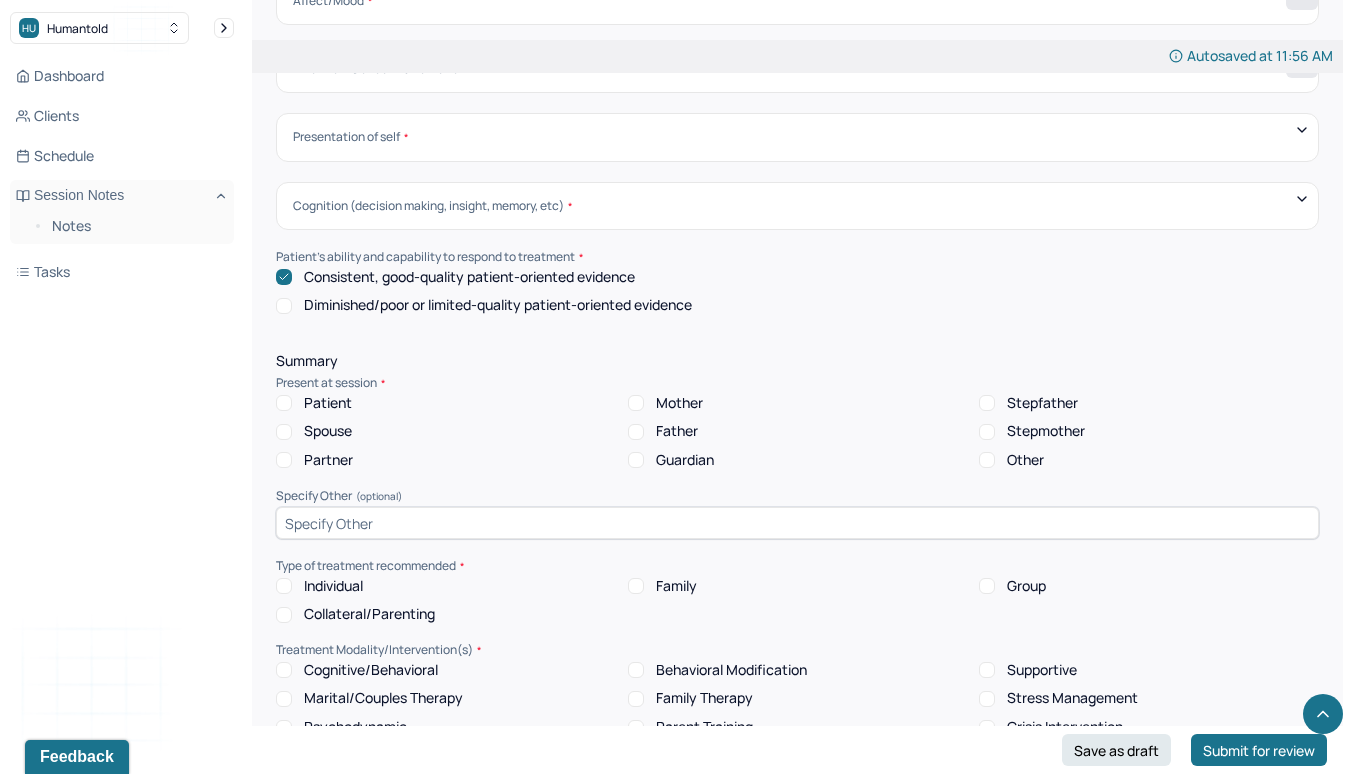 click on "Patient" at bounding box center [328, 403] 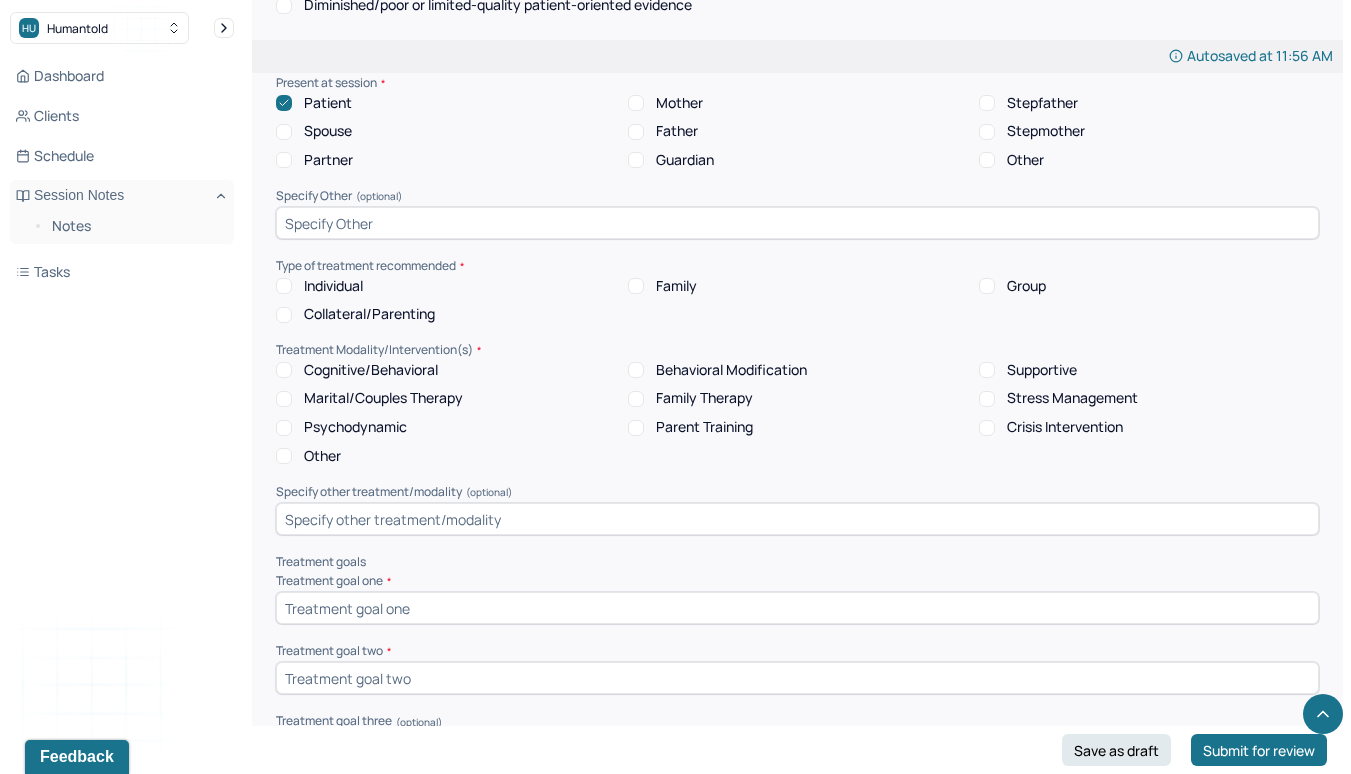 scroll, scrollTop: 7090, scrollLeft: 0, axis: vertical 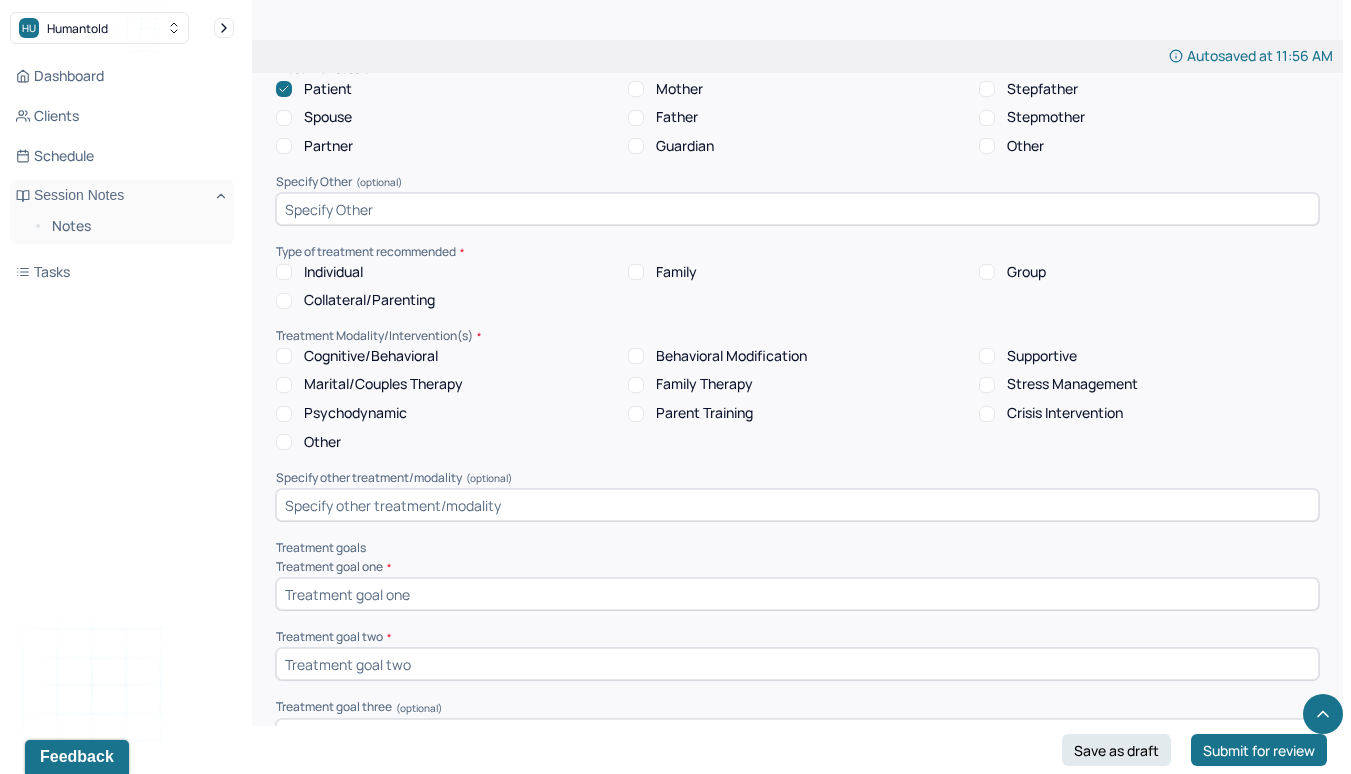 click on "Individual" at bounding box center (333, 272) 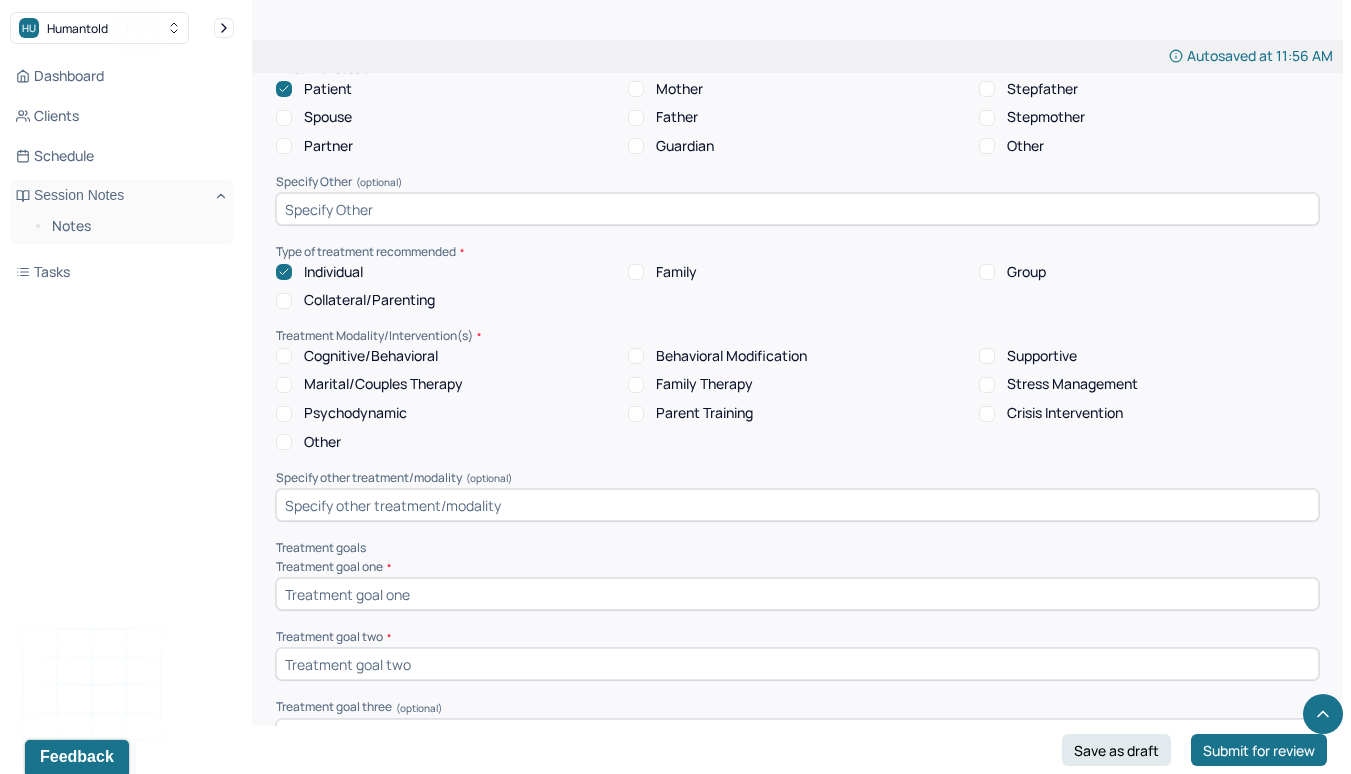click on "Psychodynamic" at bounding box center (355, 413) 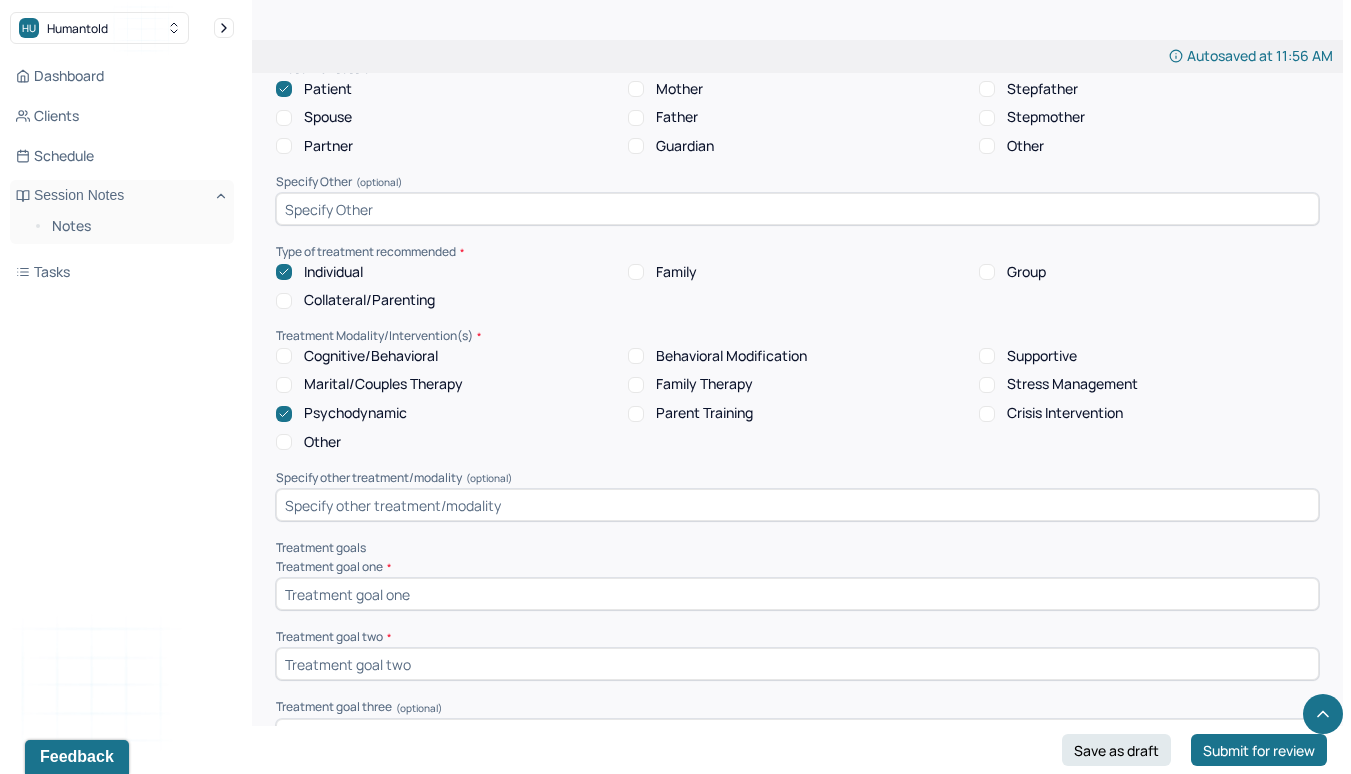 click on "Cognitive/Behavioral" at bounding box center [284, 356] 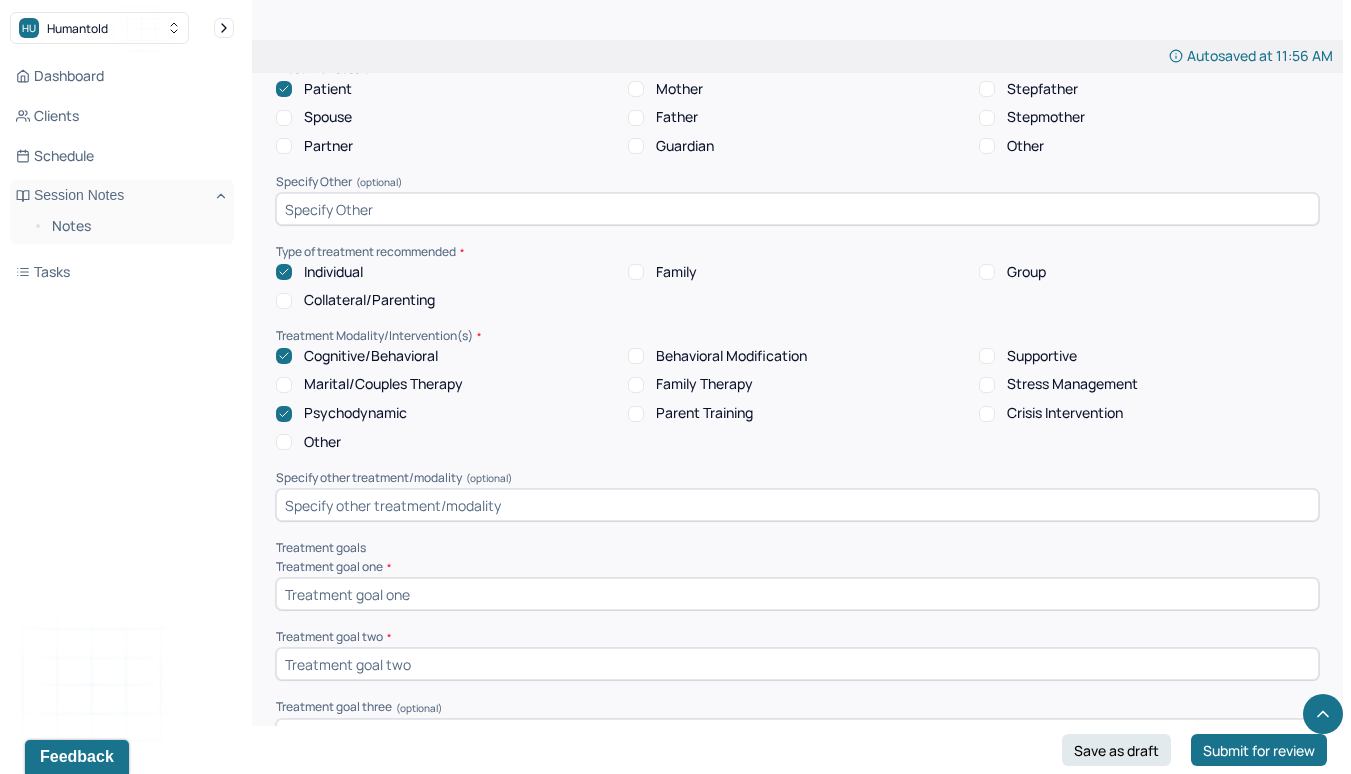 click on "Supportive" at bounding box center (987, 356) 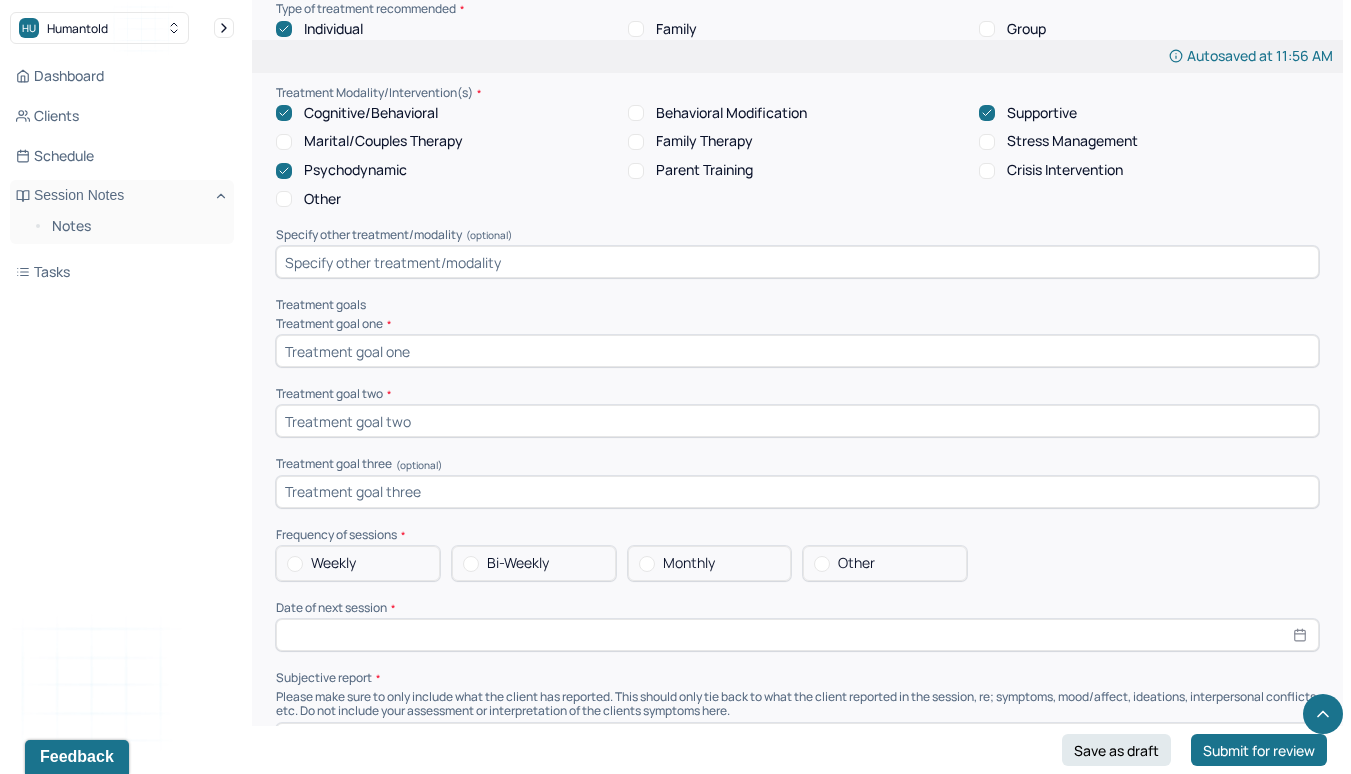 scroll, scrollTop: 7338, scrollLeft: 0, axis: vertical 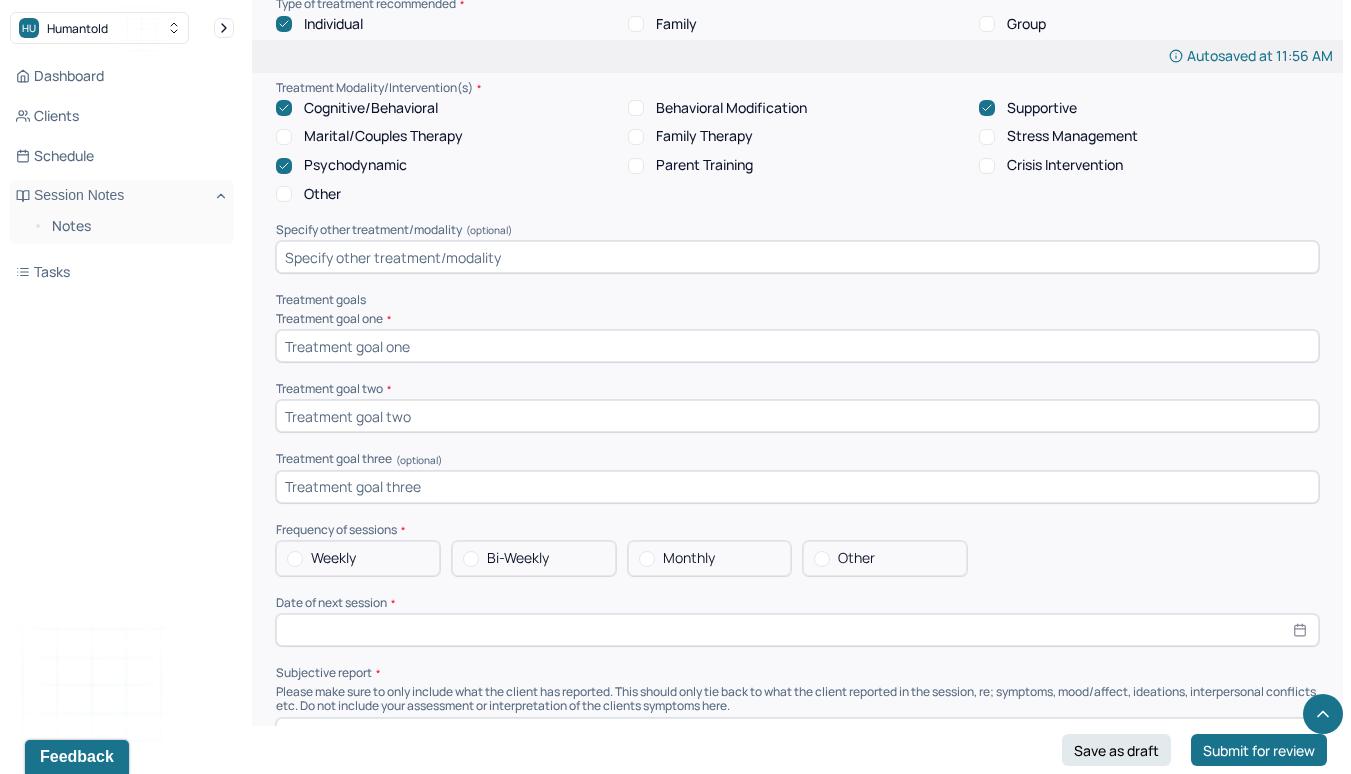 click at bounding box center (797, 346) 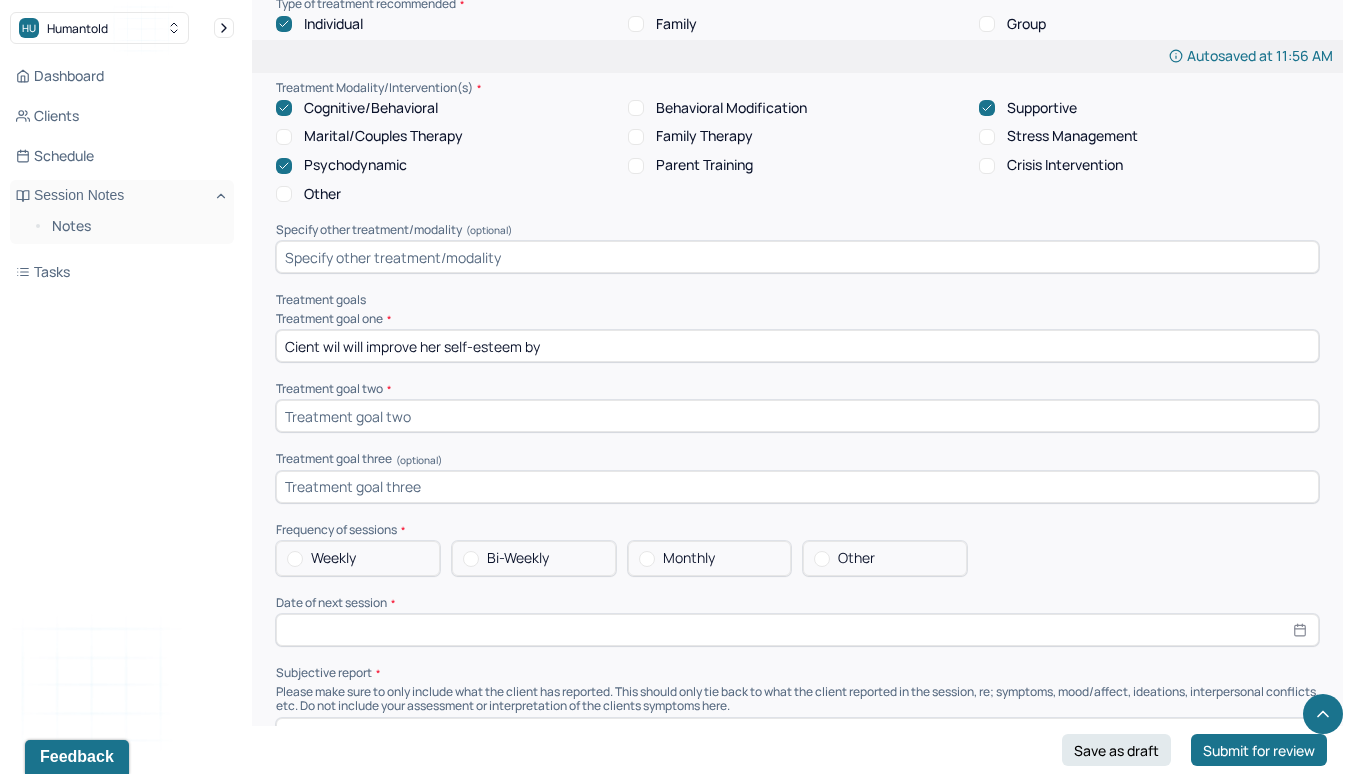type on "Cient wil will improve her self-esteem by" 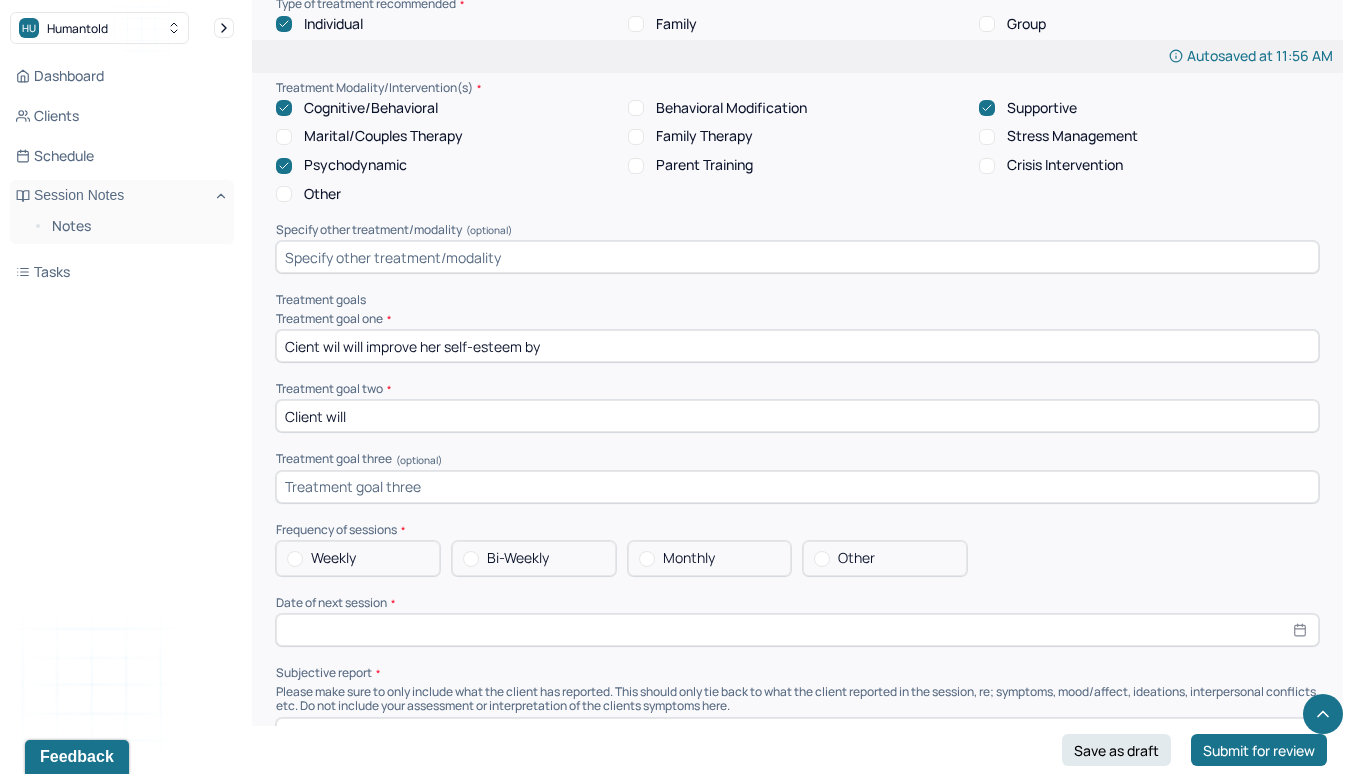 type on "Client will" 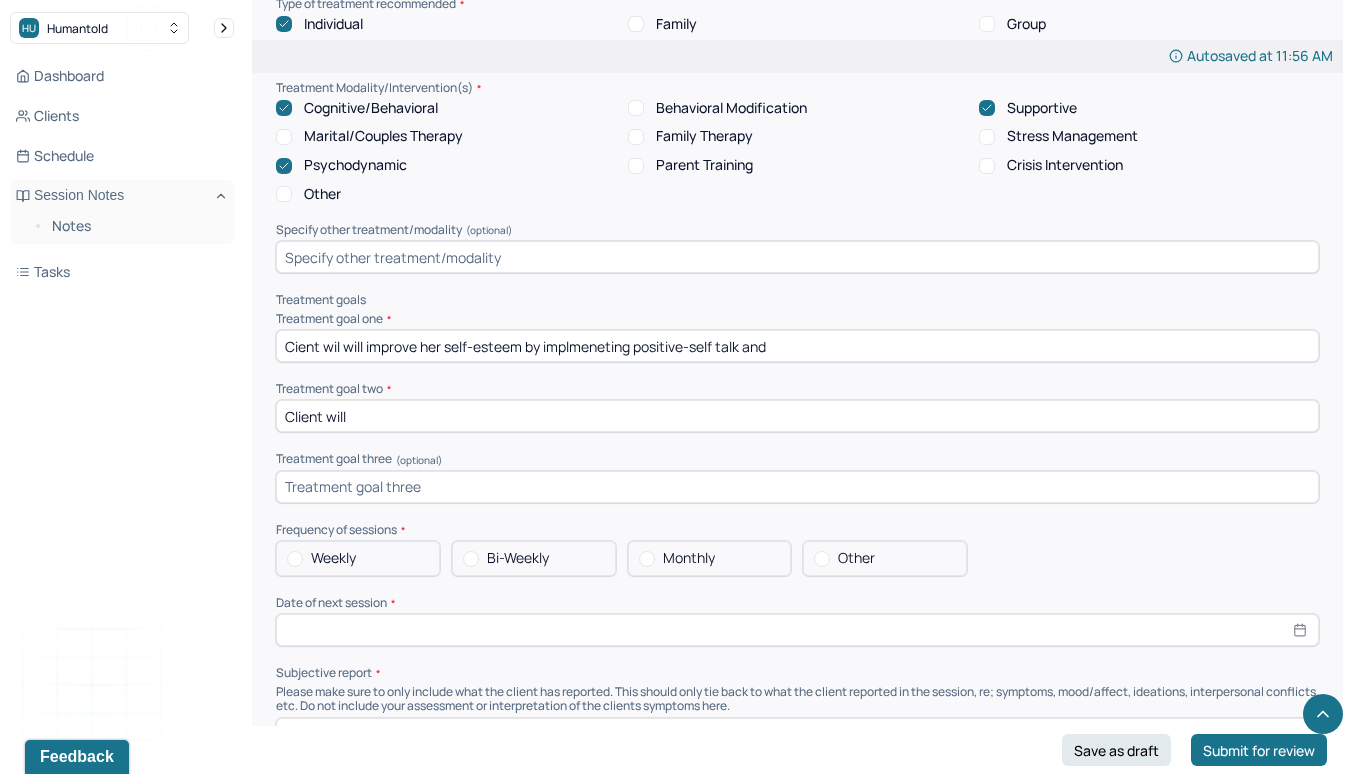 click on "Cient wil will improve her self-esteem by implmeneting positive-self talk and" at bounding box center [797, 346] 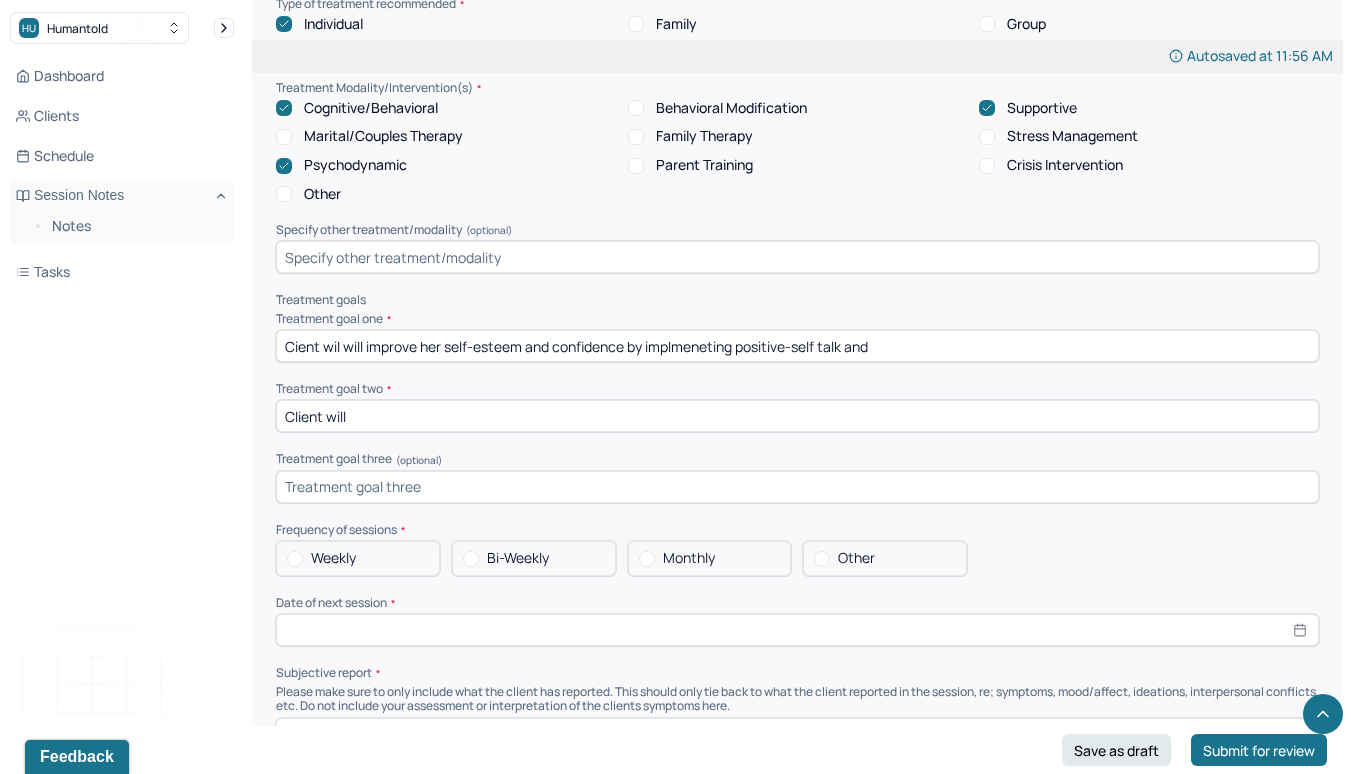 click on "Cient wil will improve her self-esteem and confidence by implmeneting positive-self talk and" at bounding box center (797, 346) 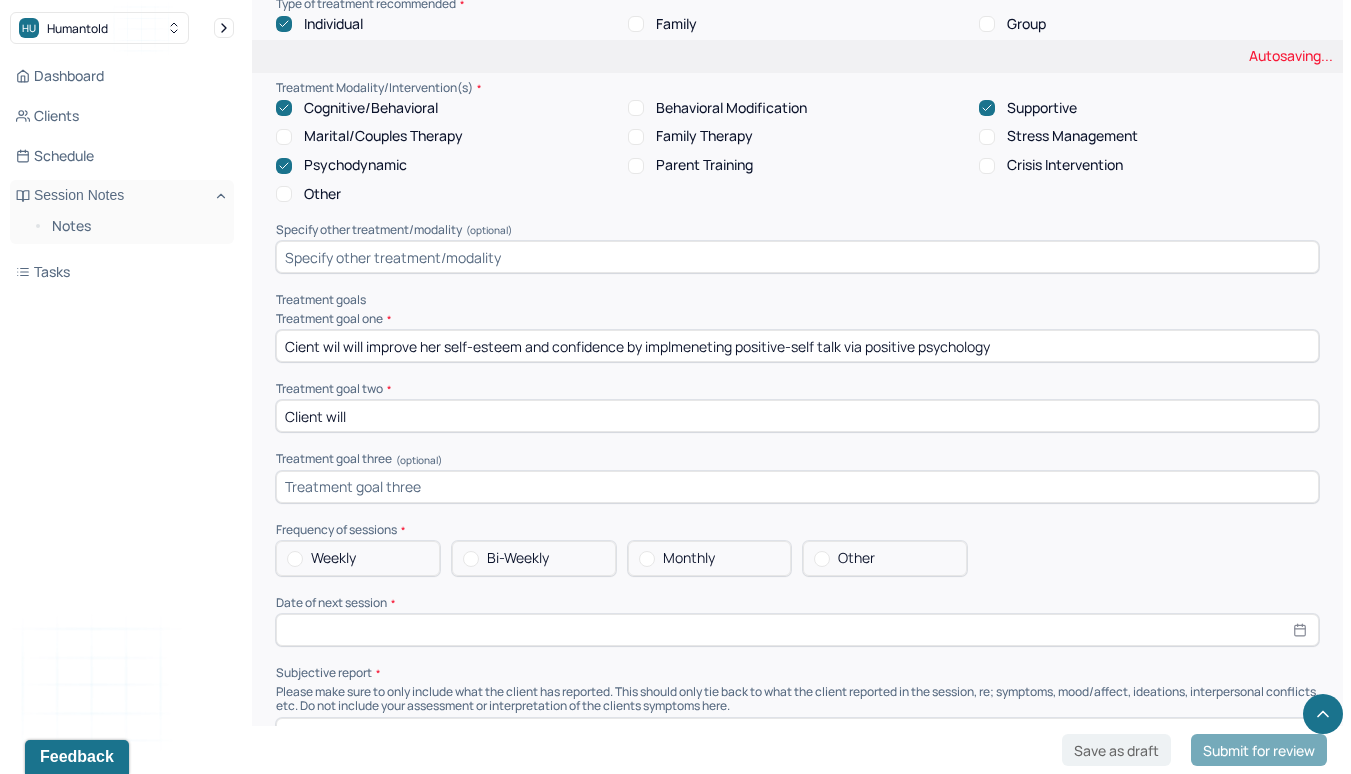 click on "Cient wil will improve her self-esteem and confidence by implmeneting positive-self talk via positive psychology" at bounding box center [797, 346] 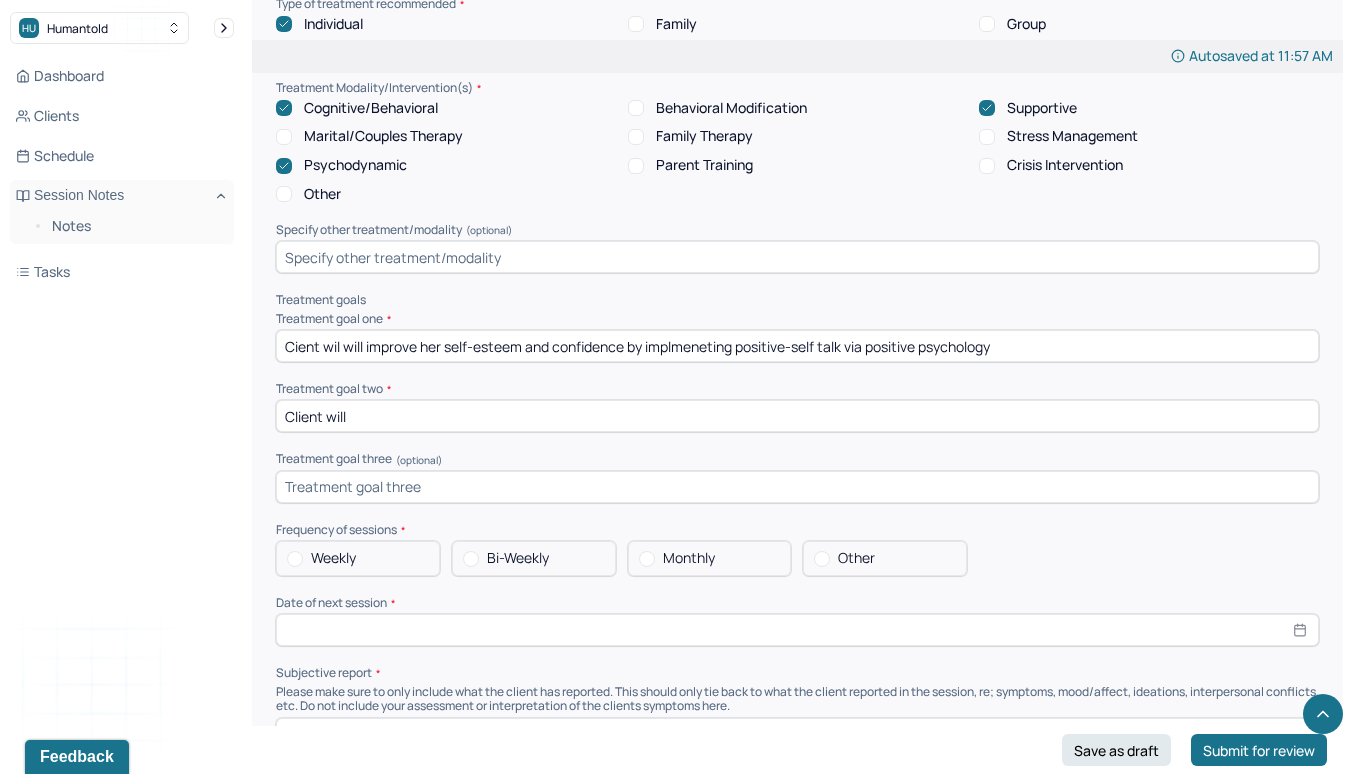 drag, startPoint x: 1040, startPoint y: 329, endPoint x: 844, endPoint y: 330, distance: 196.00255 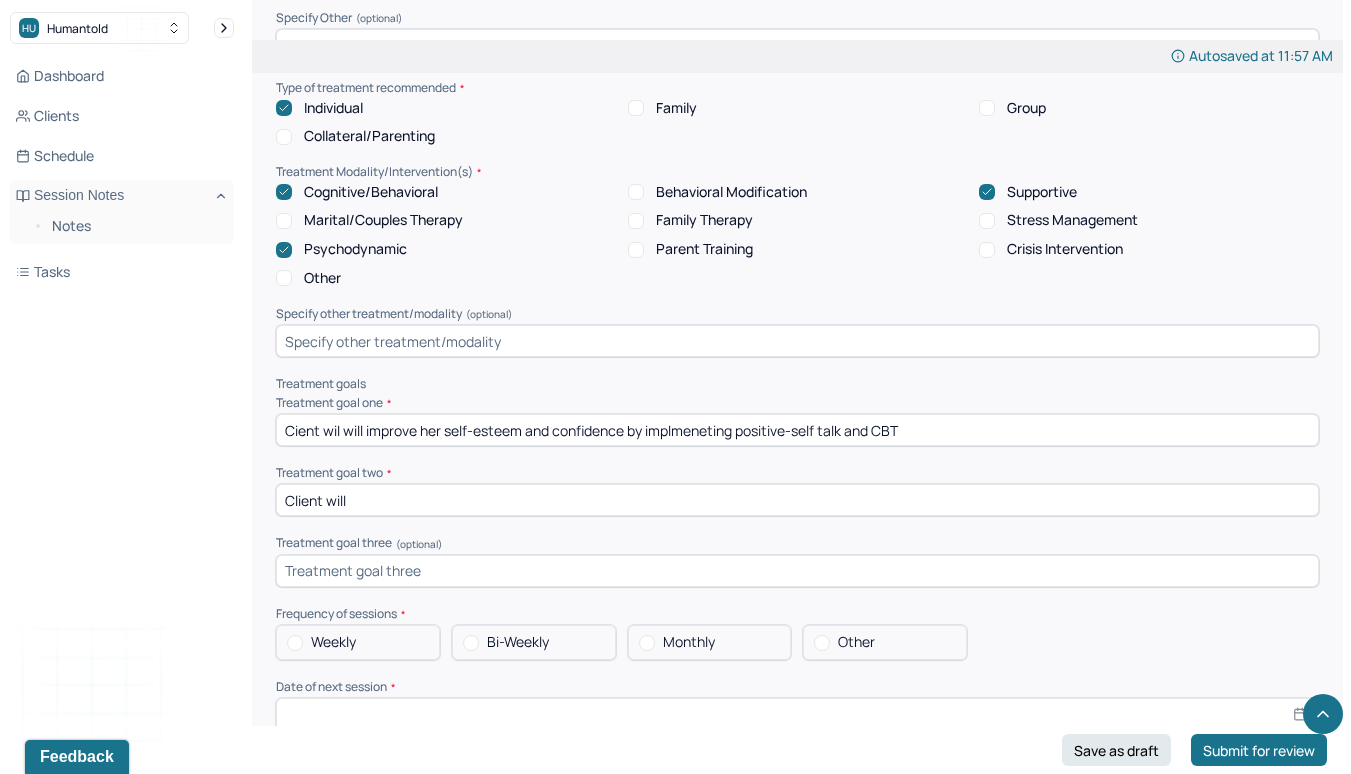 scroll, scrollTop: 7240, scrollLeft: 0, axis: vertical 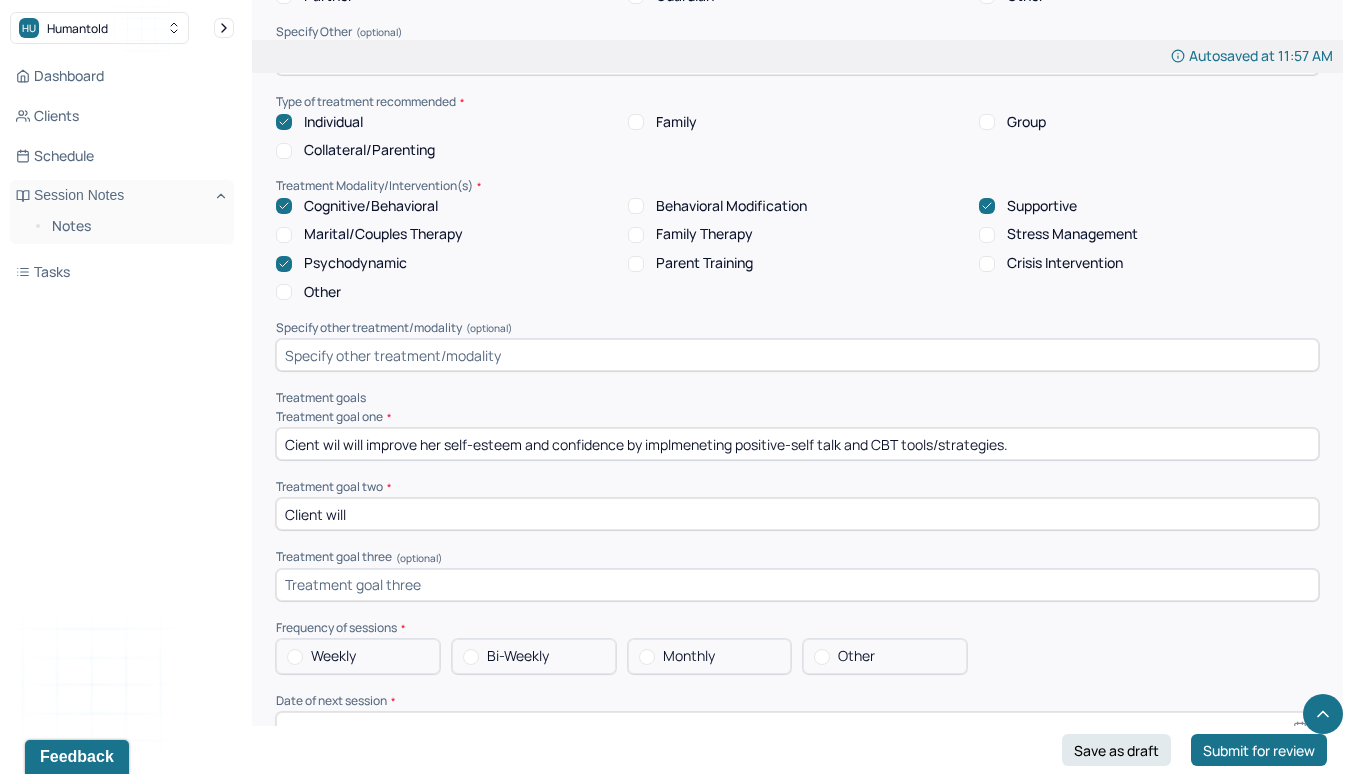 type on "Cient wil will improve her self-esteem and confidence by implmeneting positive-self talk and CBT tools/strategies." 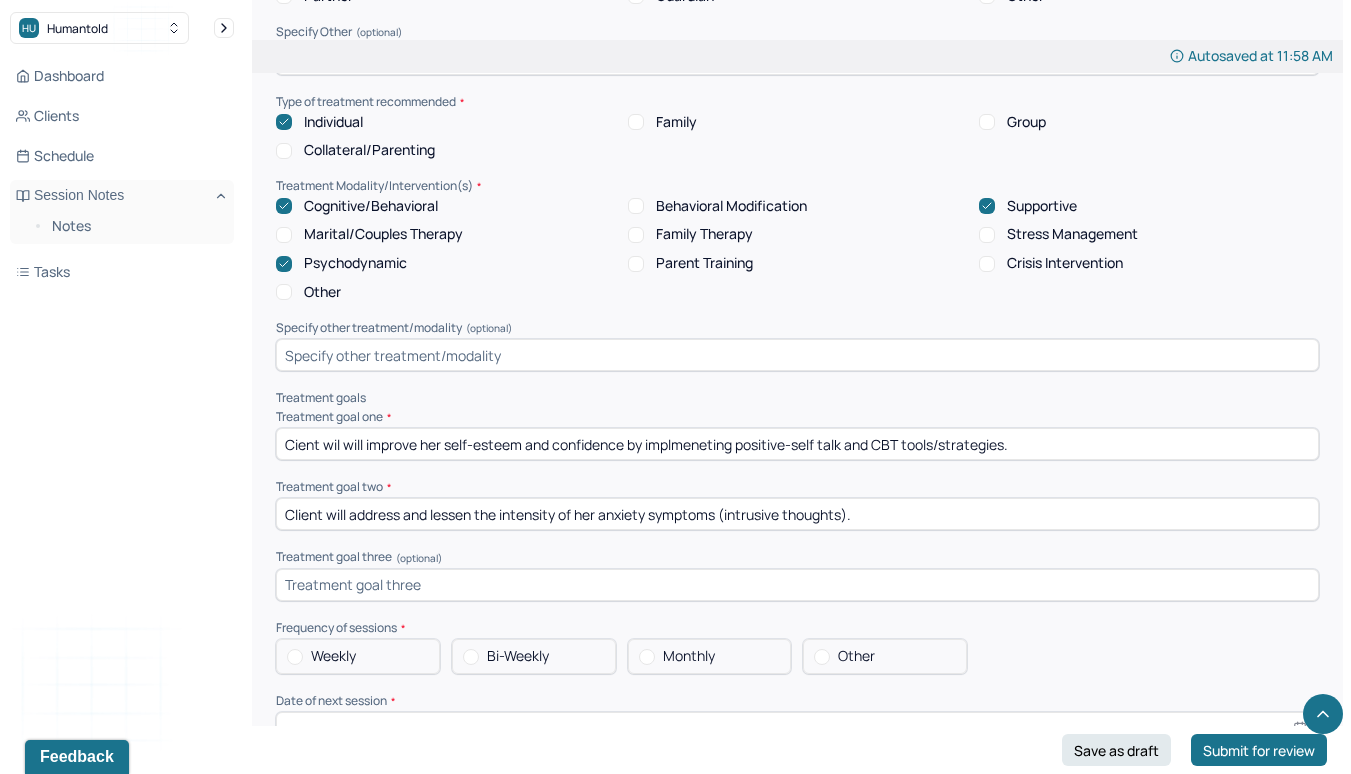 drag, startPoint x: 351, startPoint y: 505, endPoint x: 427, endPoint y: 506, distance: 76.00658 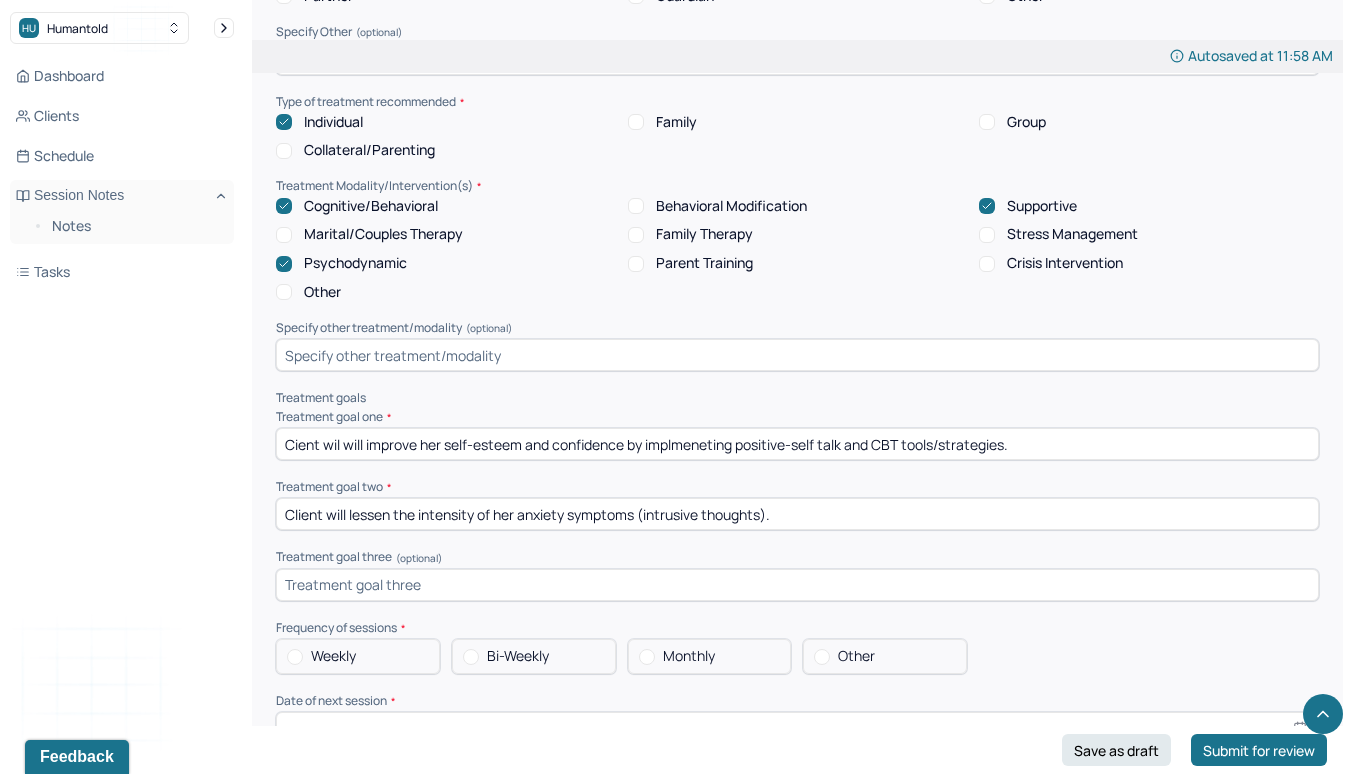 click on "Client will lessen the intensity of her anxiety symptoms (intrusive thoughts)." at bounding box center [797, 514] 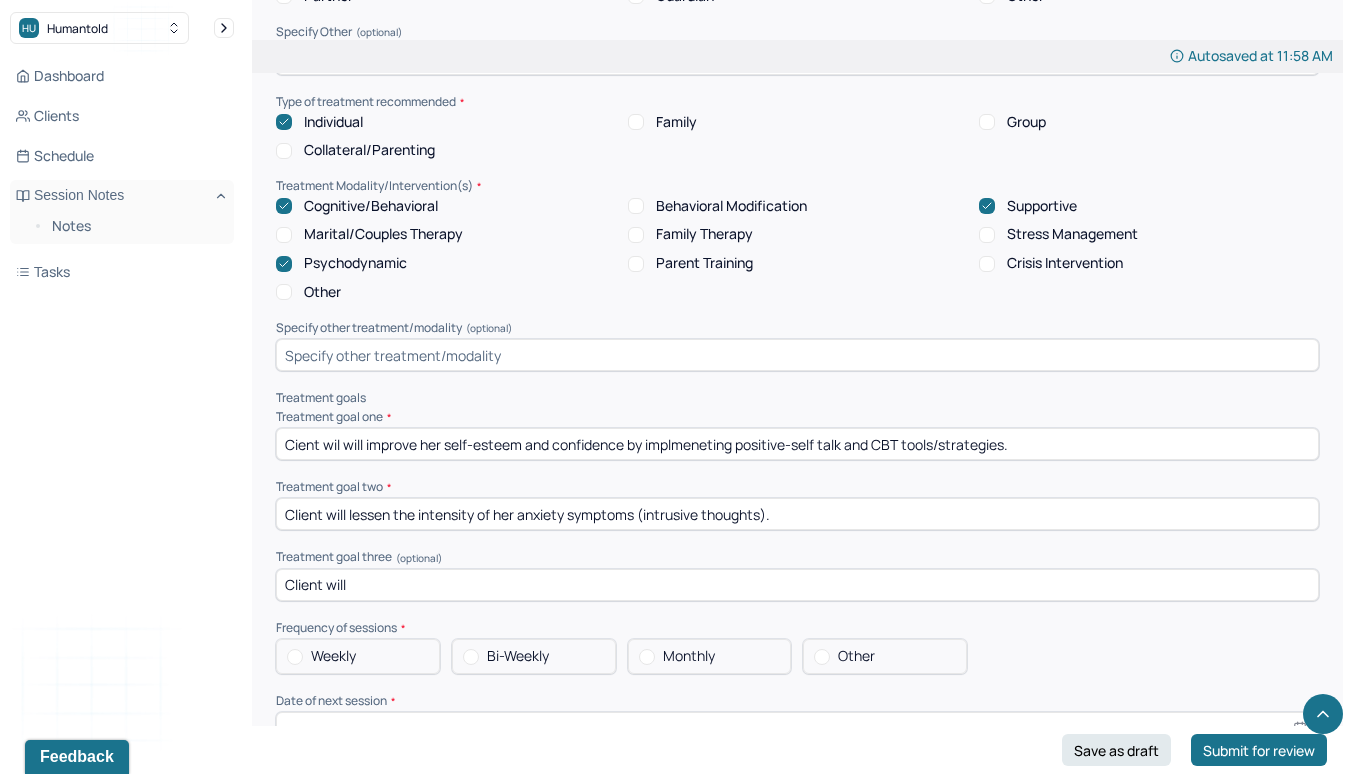 type on "Client will" 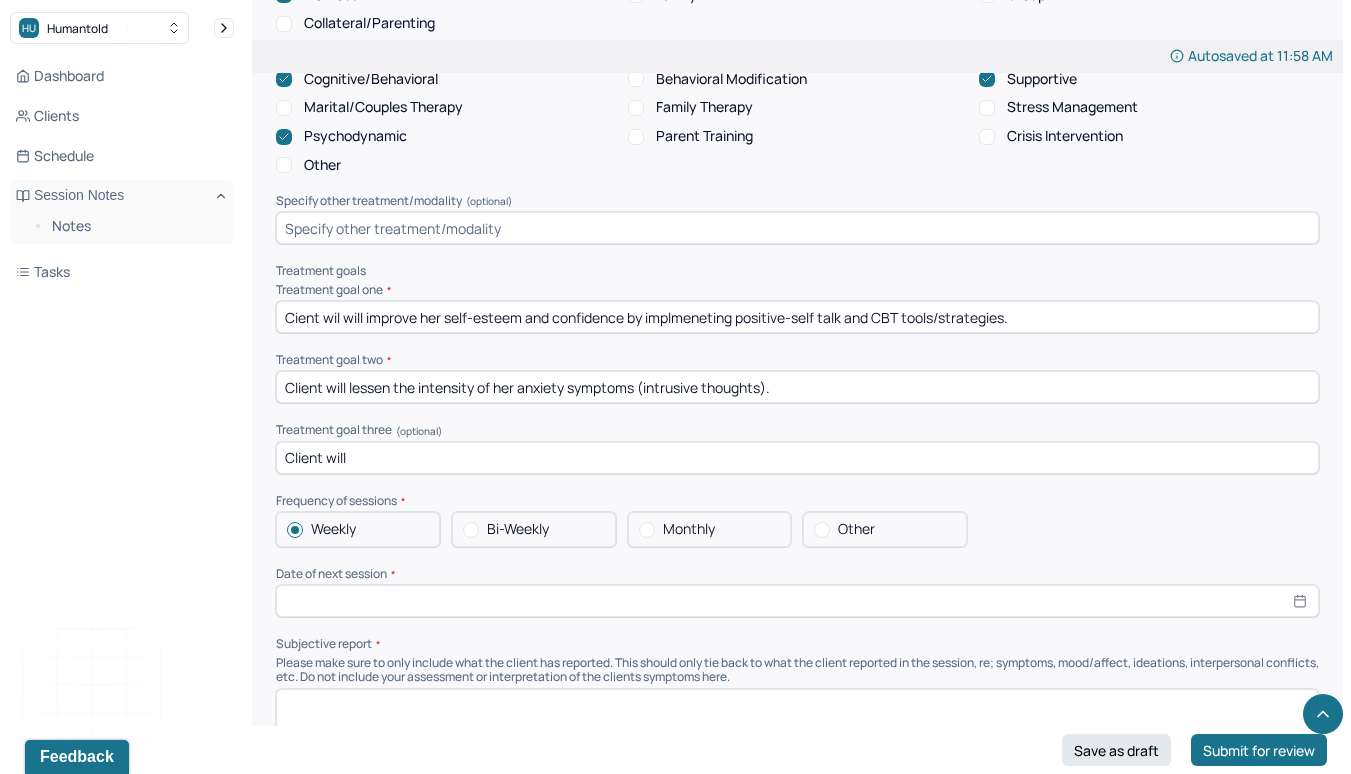 scroll, scrollTop: 7438, scrollLeft: 0, axis: vertical 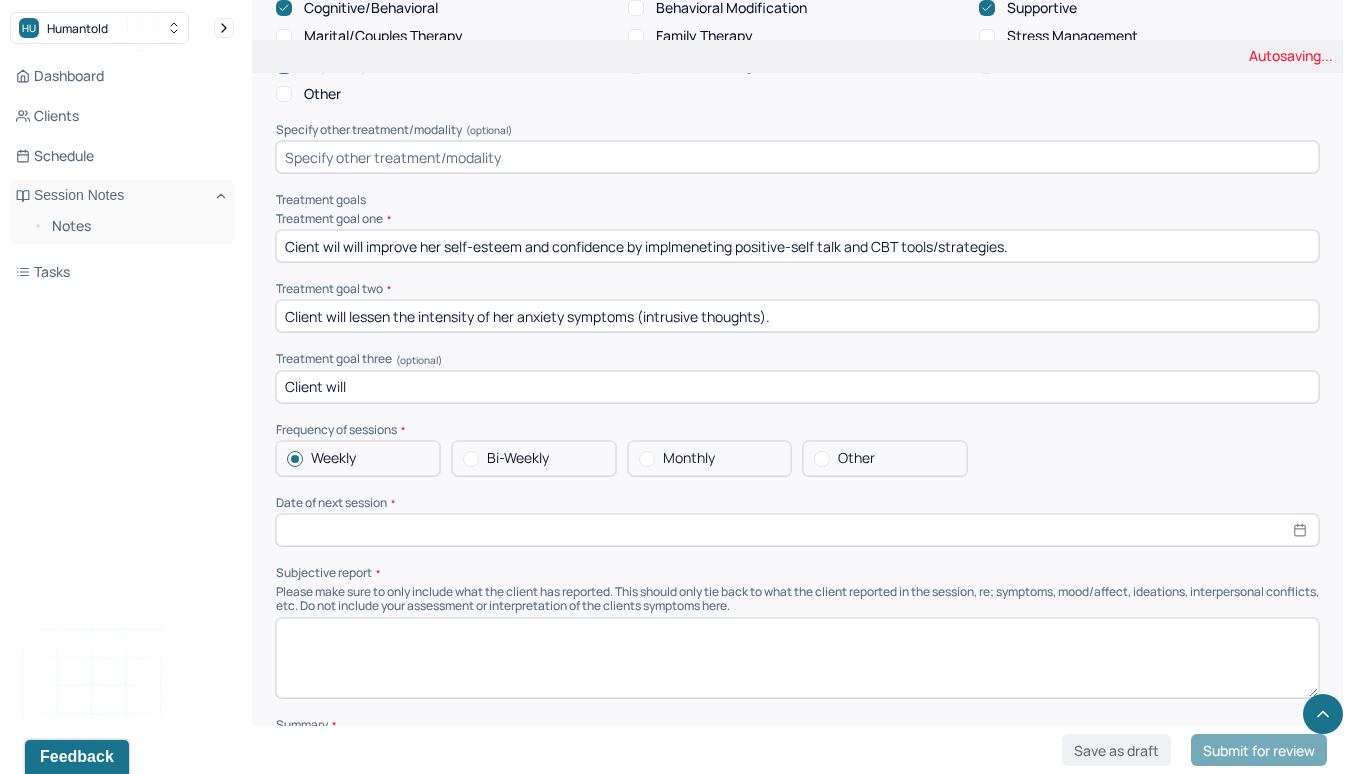 click at bounding box center (797, 530) 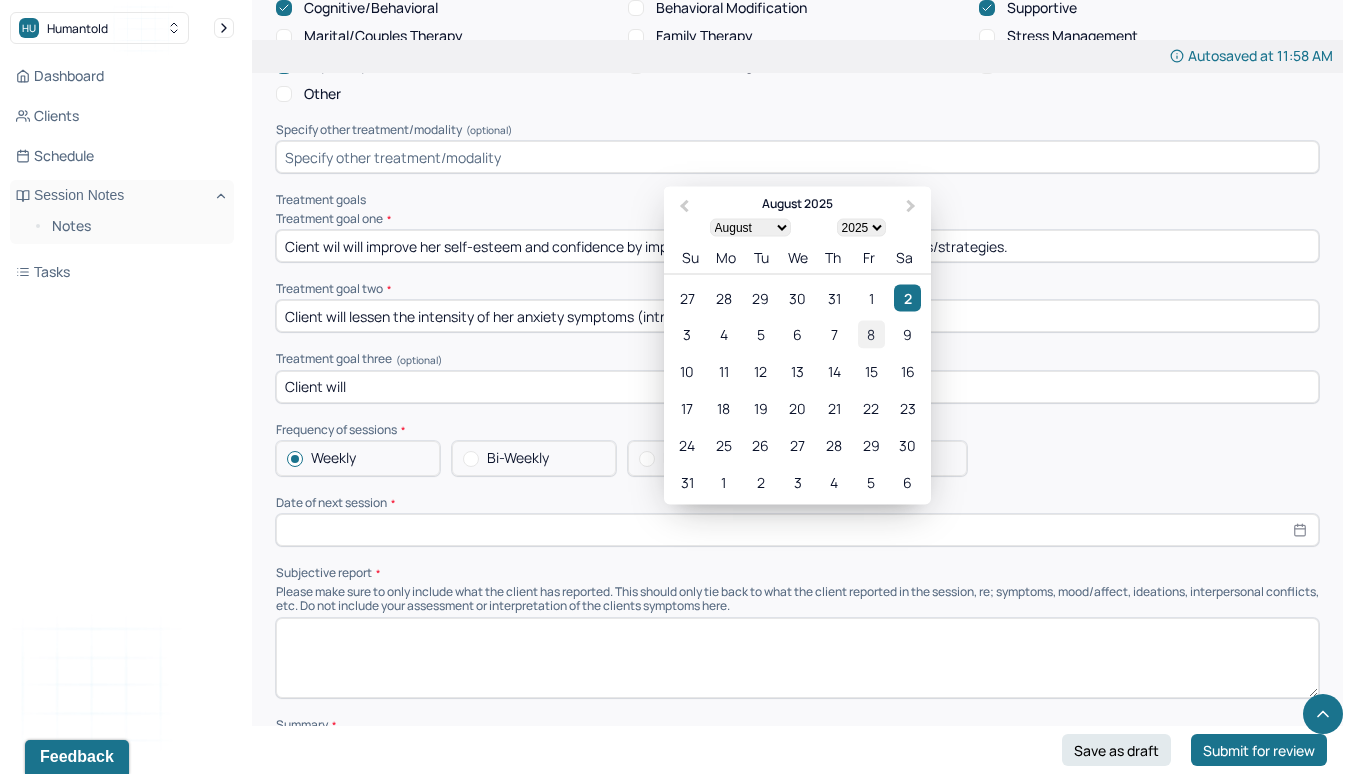 click on "8" at bounding box center (871, 334) 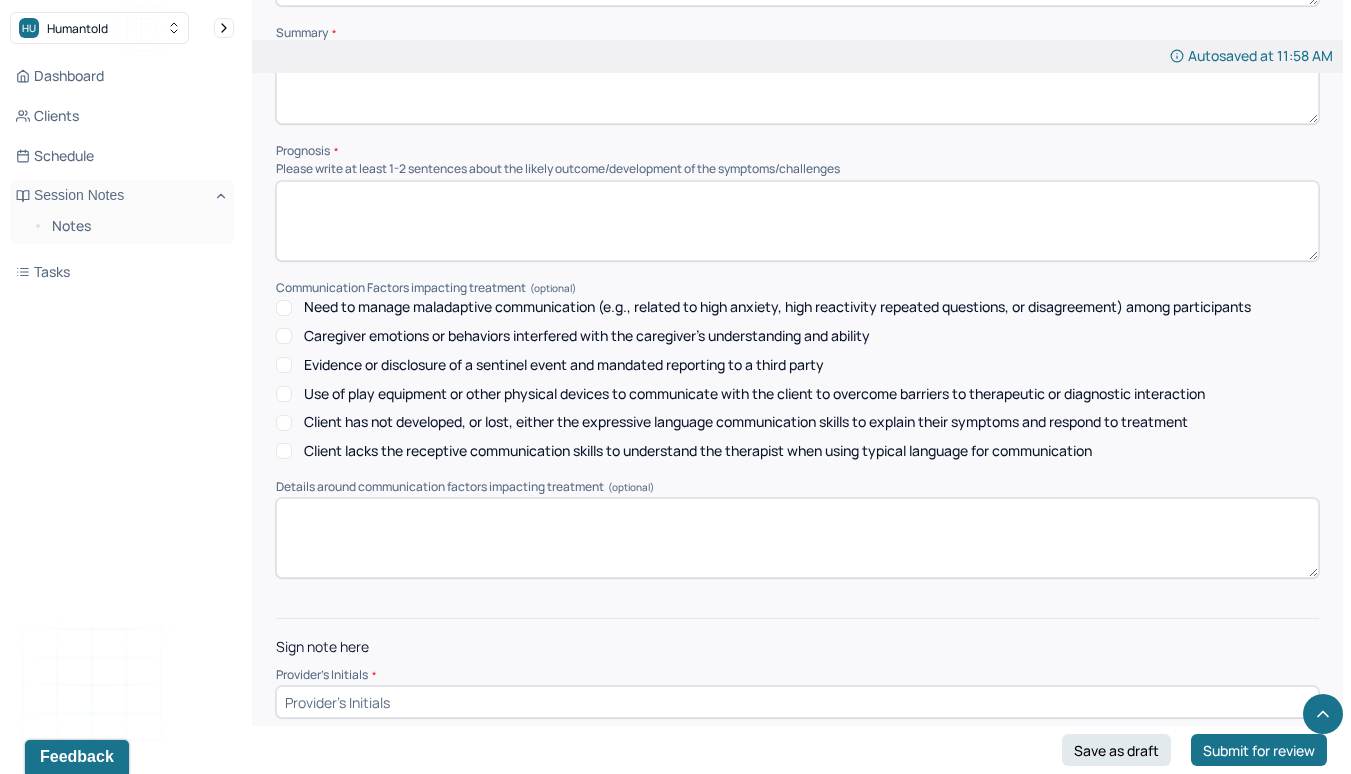 scroll, scrollTop: 8139, scrollLeft: 0, axis: vertical 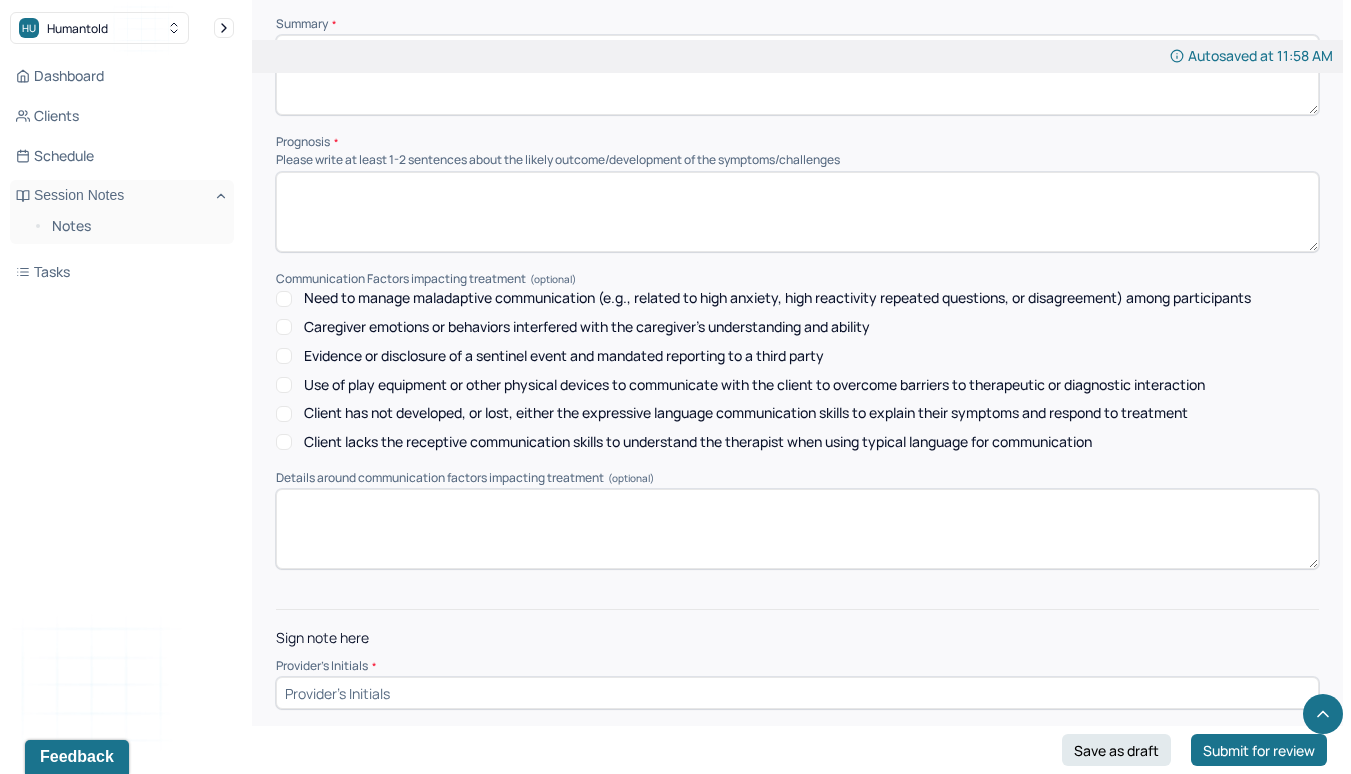 click at bounding box center [797, 693] 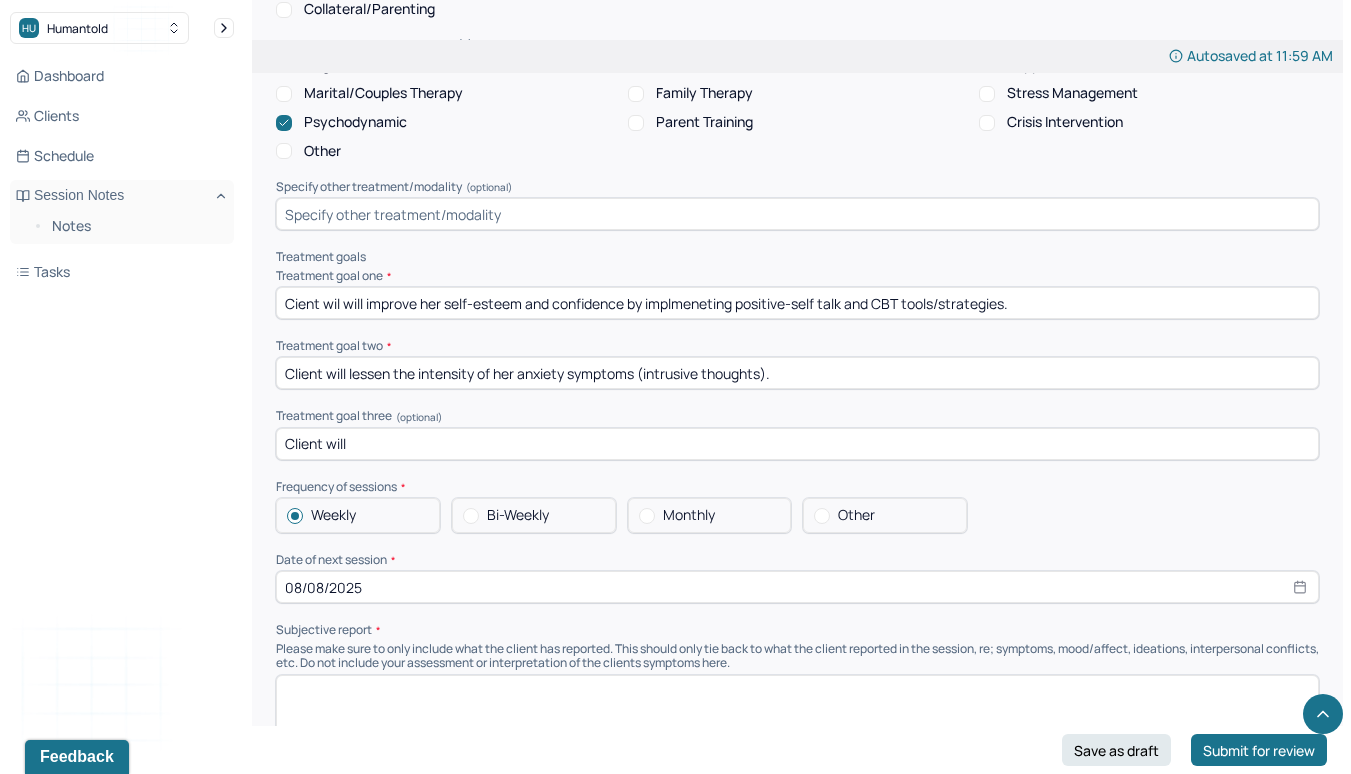 scroll, scrollTop: 7363, scrollLeft: 0, axis: vertical 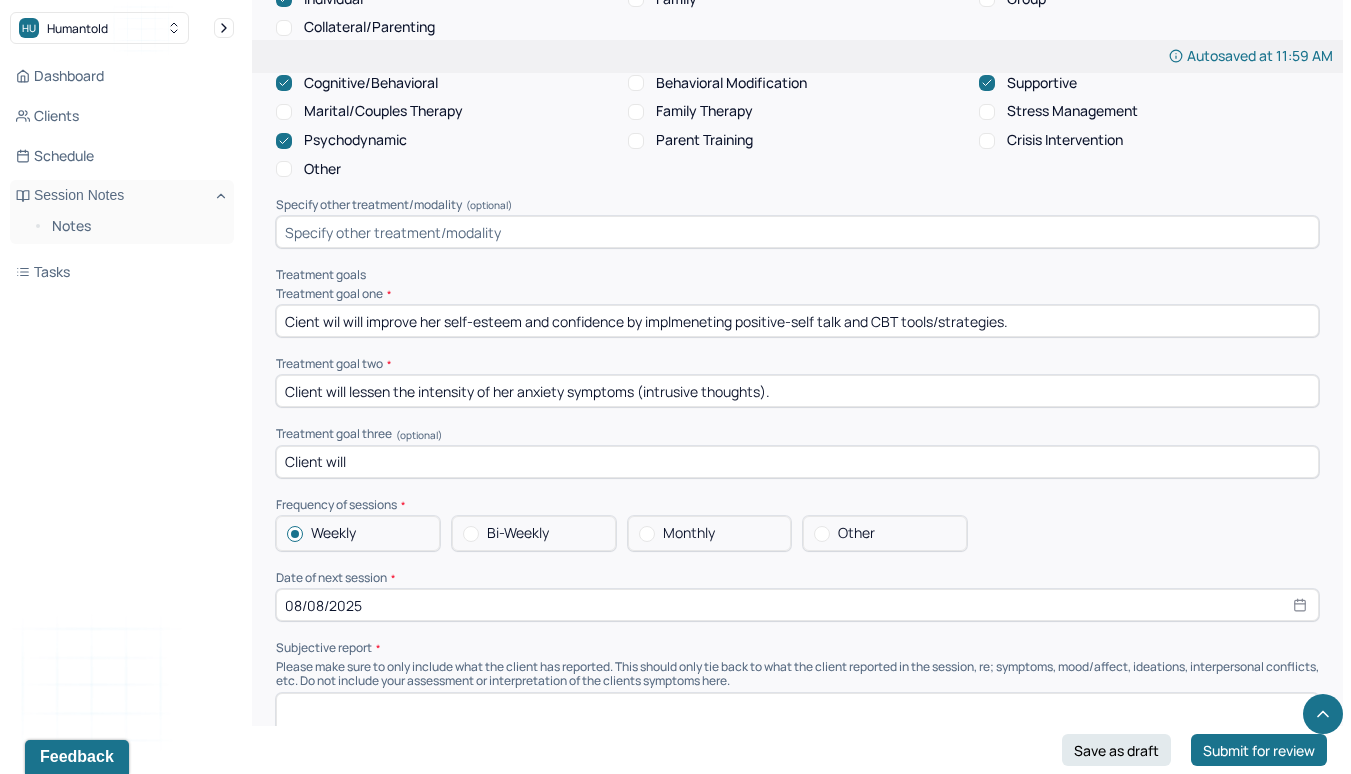 type on "E. D." 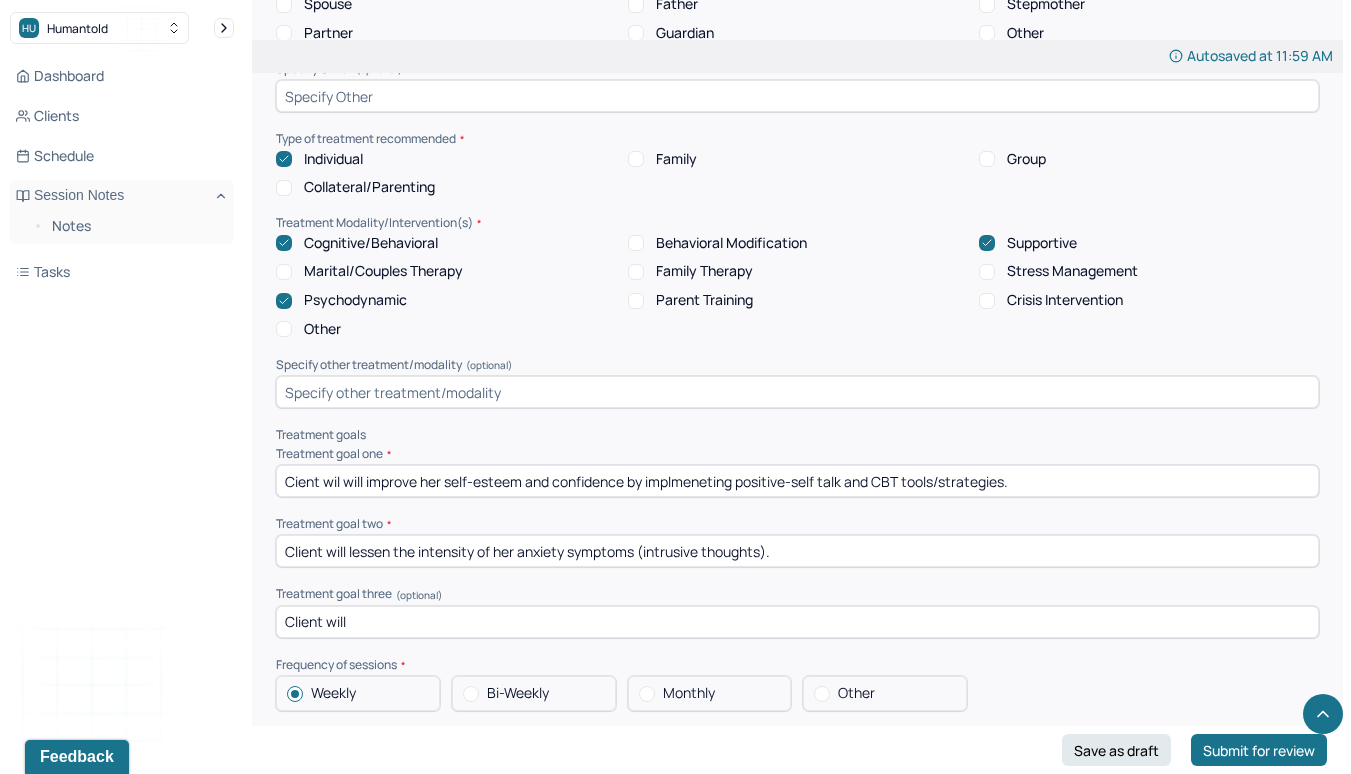 scroll, scrollTop: 7202, scrollLeft: 0, axis: vertical 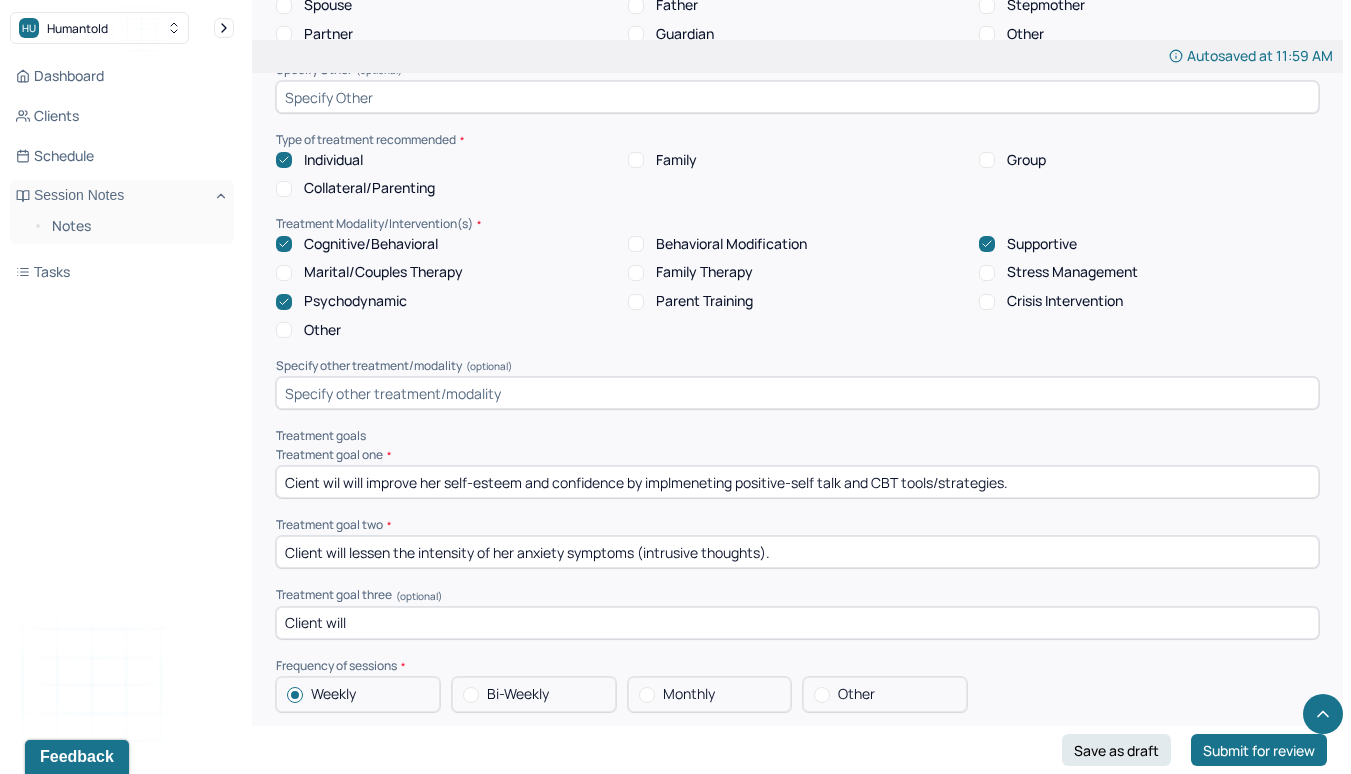 click on "Cient wil will improve her self-esteem and confidence by implmeneting positive-self talk and CBT tools/strategies." at bounding box center [797, 482] 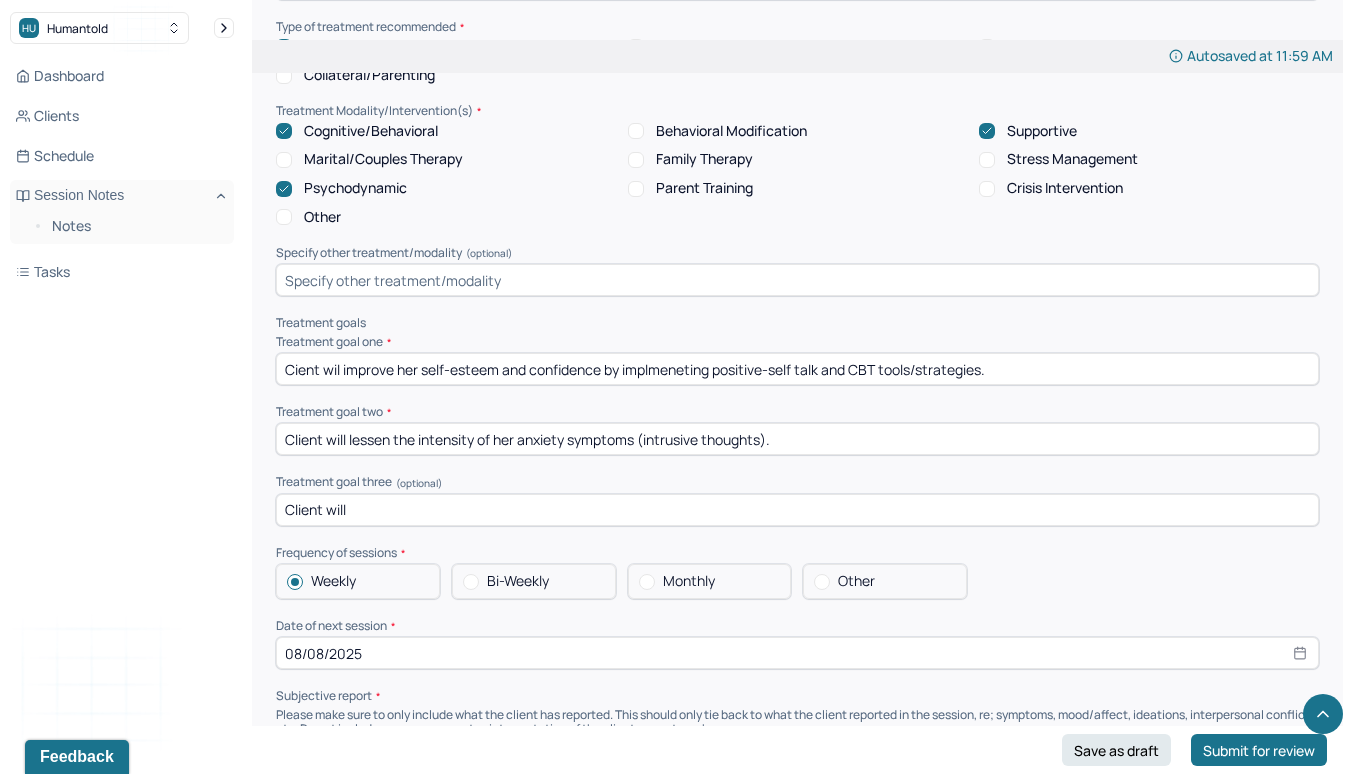 scroll, scrollTop: 7317, scrollLeft: 0, axis: vertical 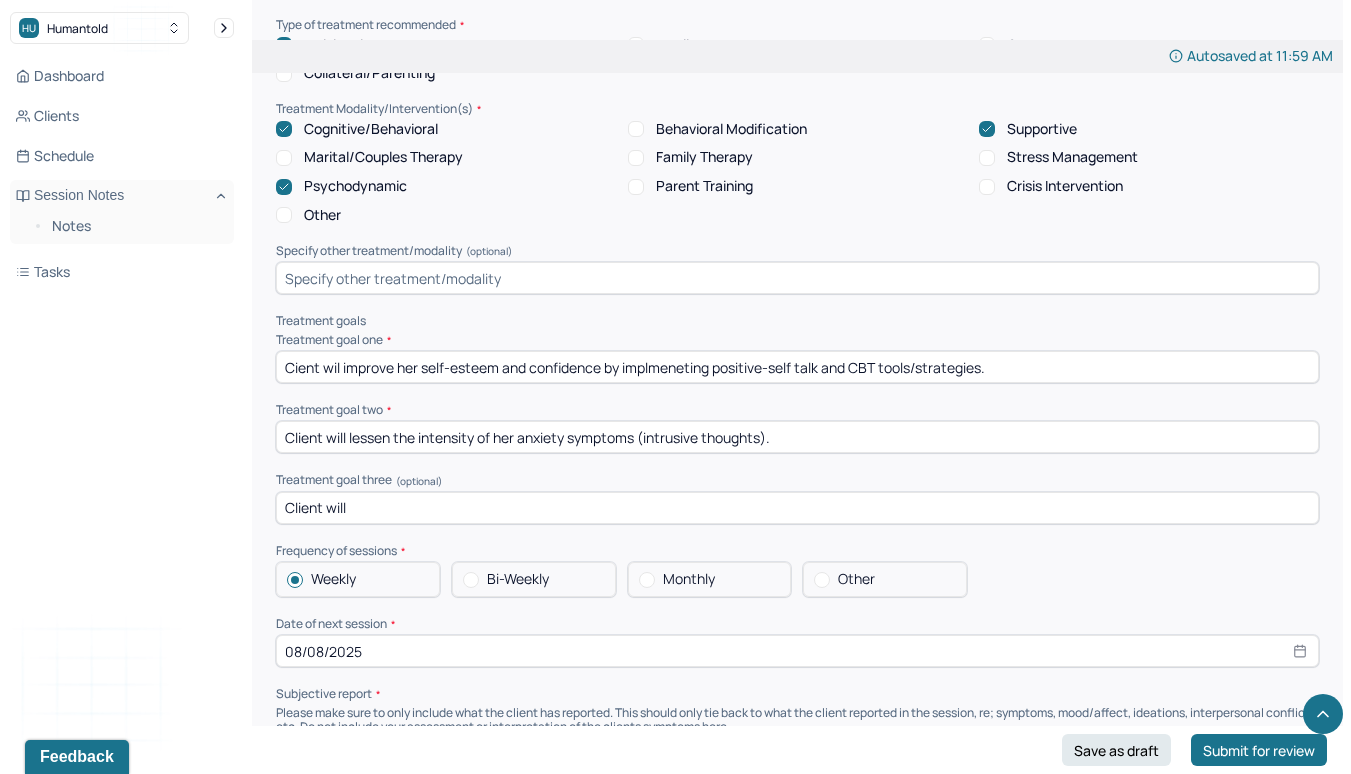 type on "Cient wil improve her self-esteem and confidence by implmeneting positive-self talk and CBT tools/strategies." 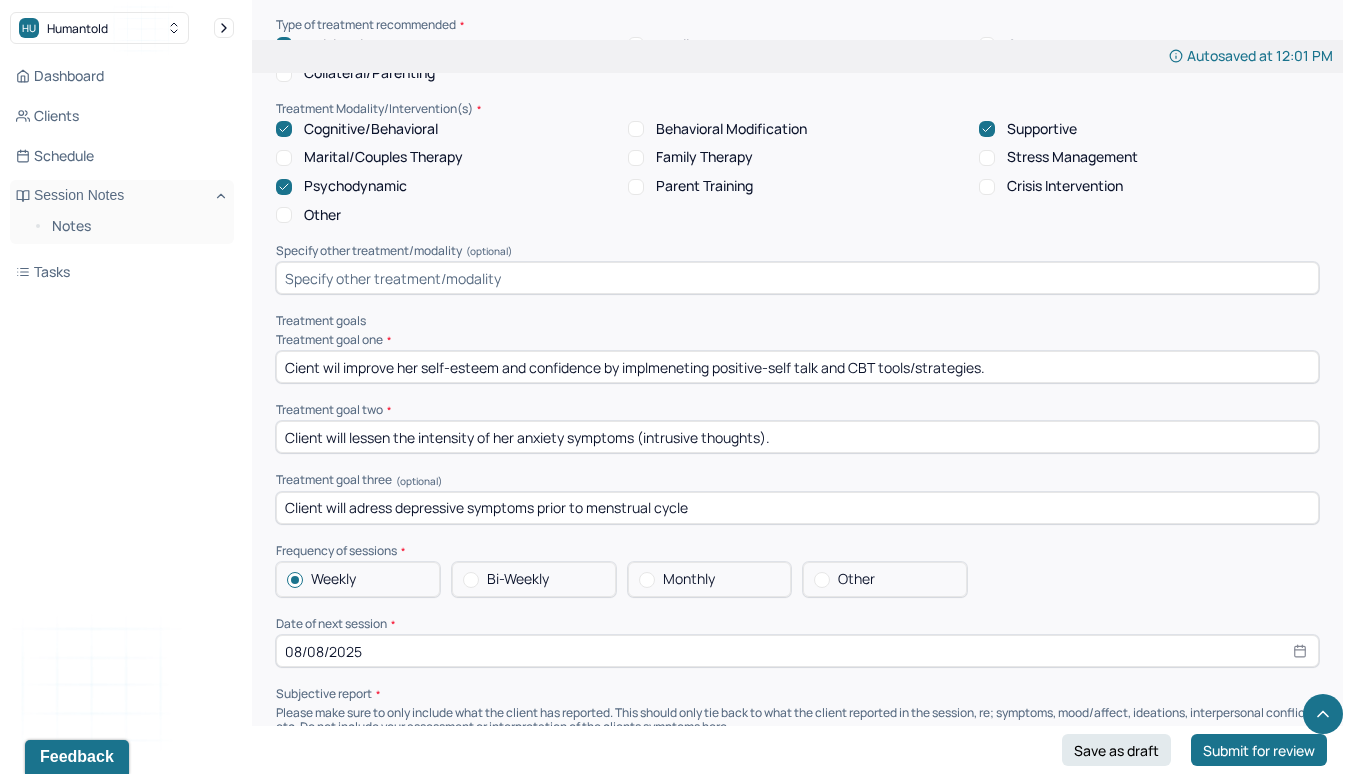 click on "Client will adress depressive symptoms prior to menstrual cycle" at bounding box center (797, 508) 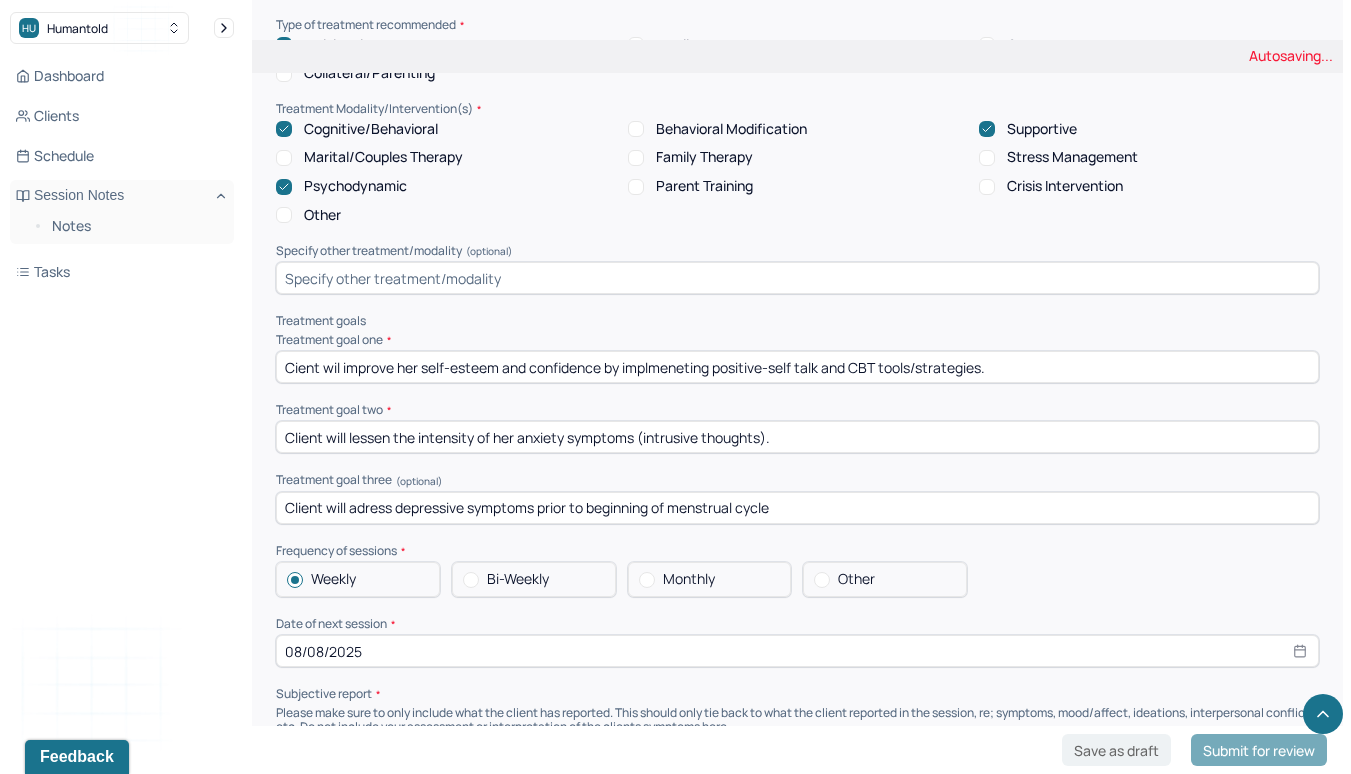 click on "Client will adress depressive symptoms prior to beginning of menstrual cycle" at bounding box center [797, 508] 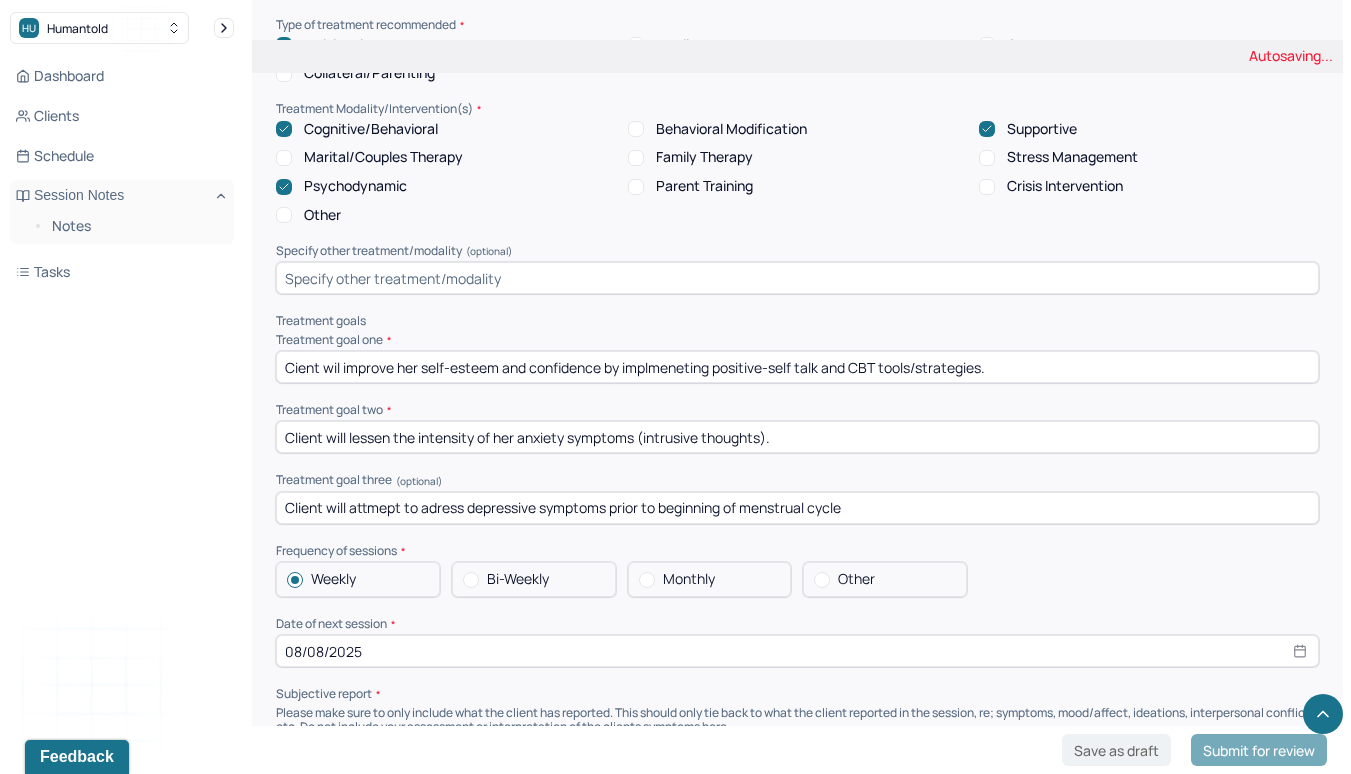 click on "Client will attmept to adress depressive symptoms prior to beginning of menstrual cycle" at bounding box center (797, 508) 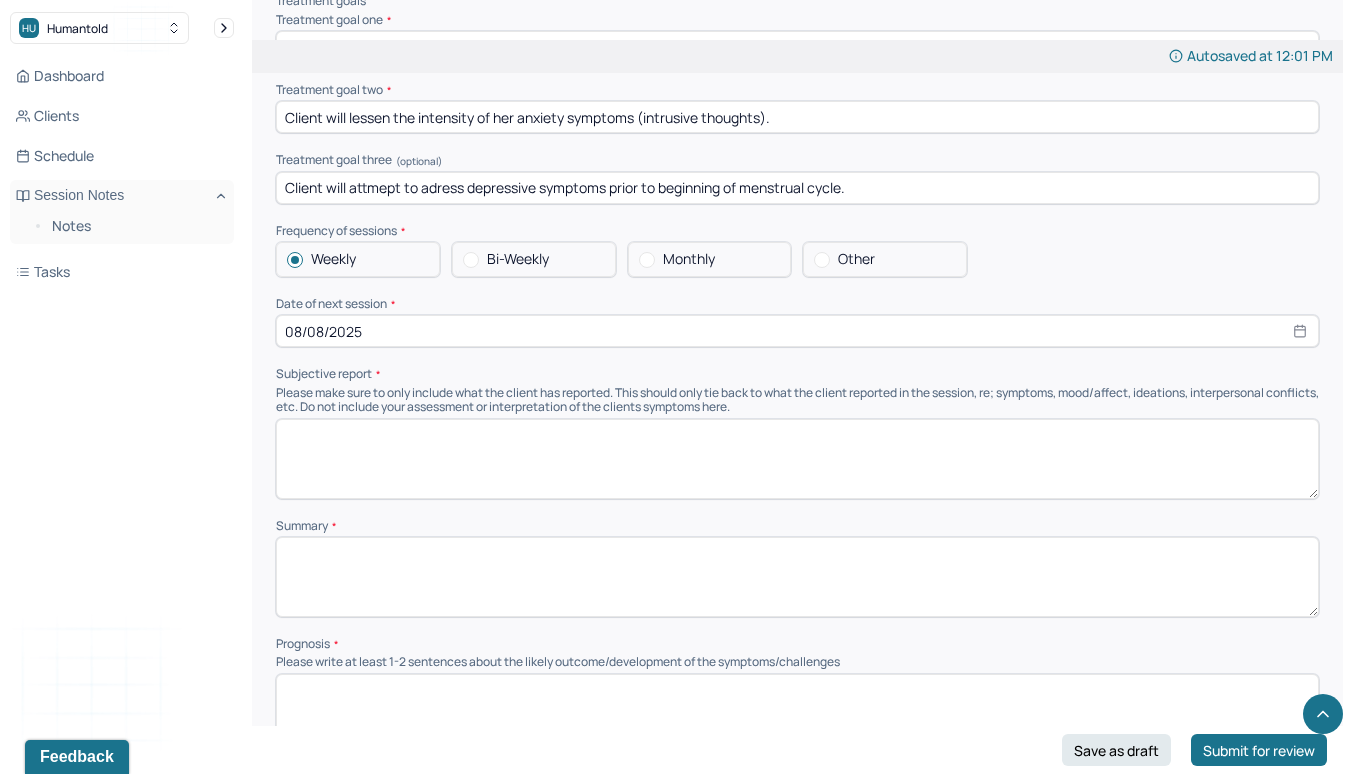 scroll, scrollTop: 7644, scrollLeft: 0, axis: vertical 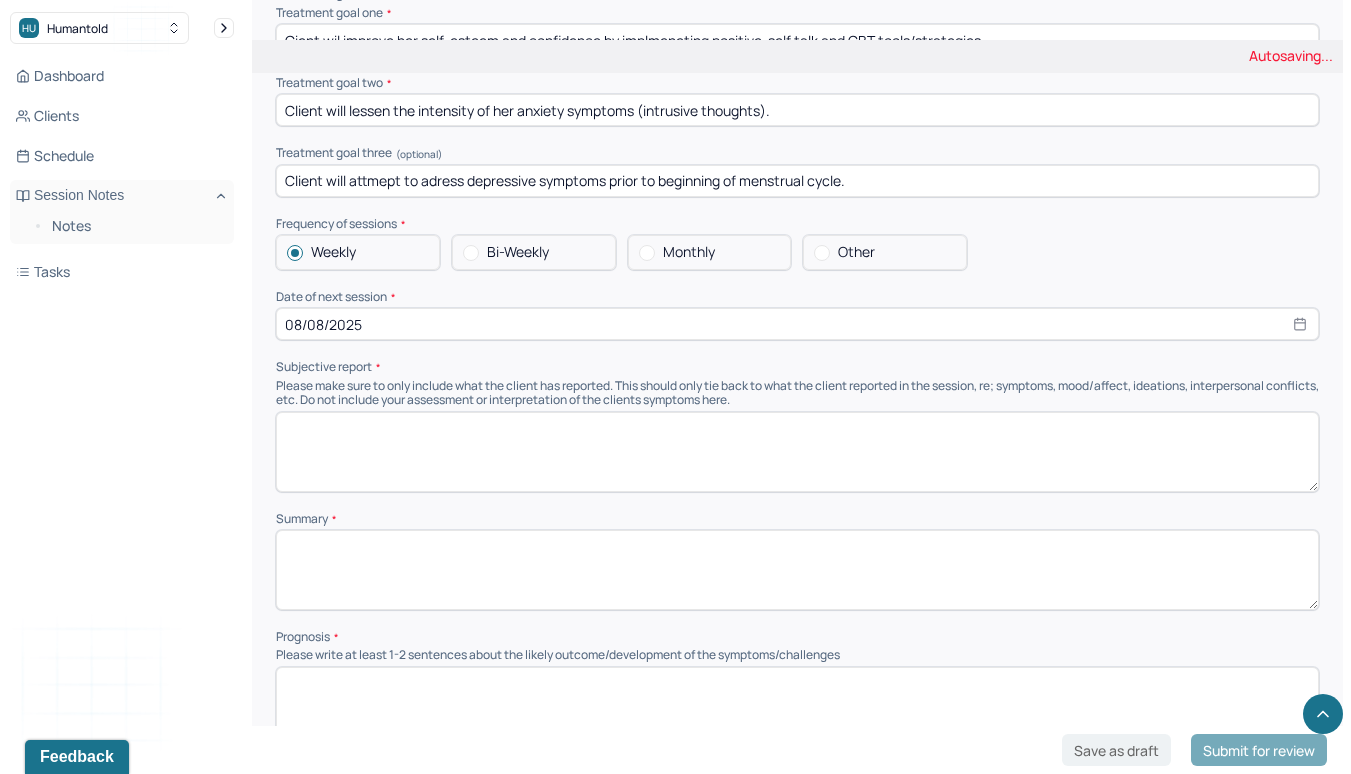 type on "Client will attmept to adress depressive symptoms prior to beginning of menstrual cycle." 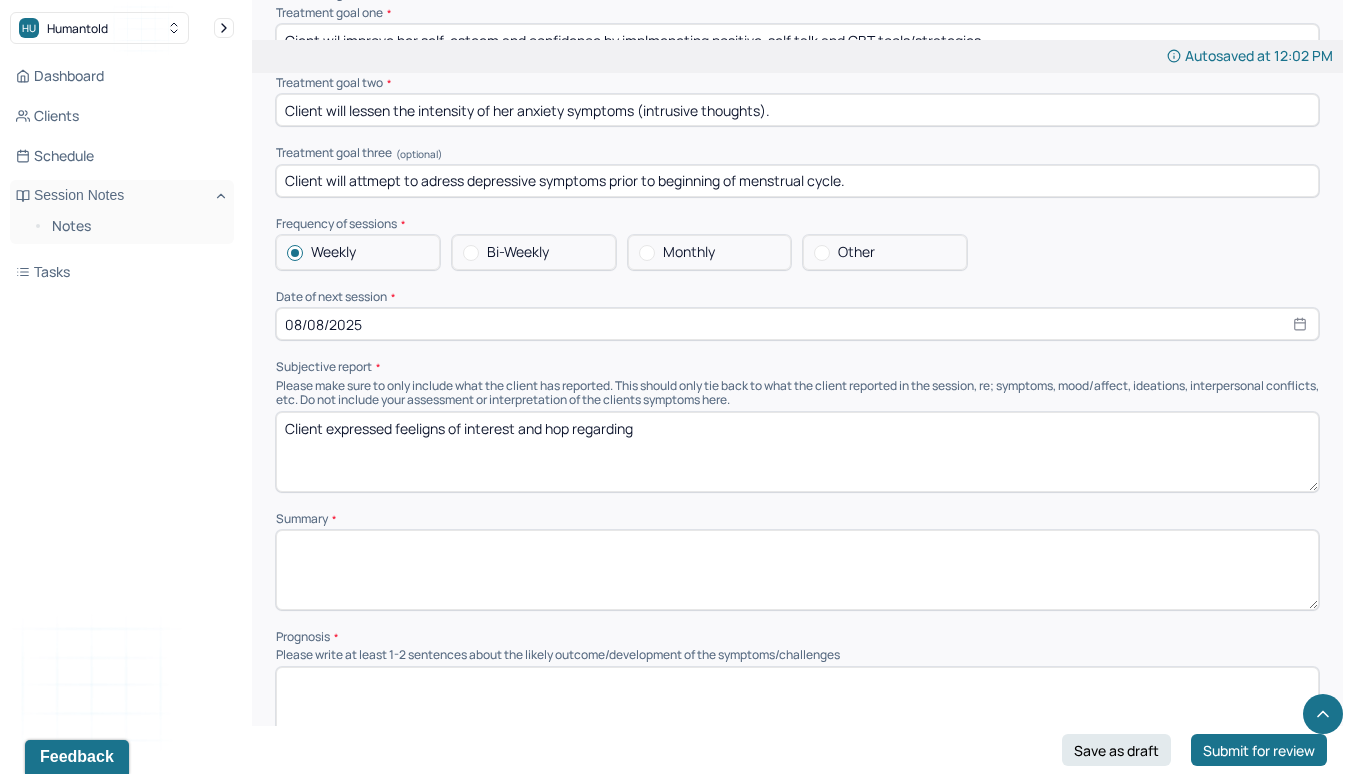 click on "Client expressed feeligns of interest and hop regarding" at bounding box center [797, 452] 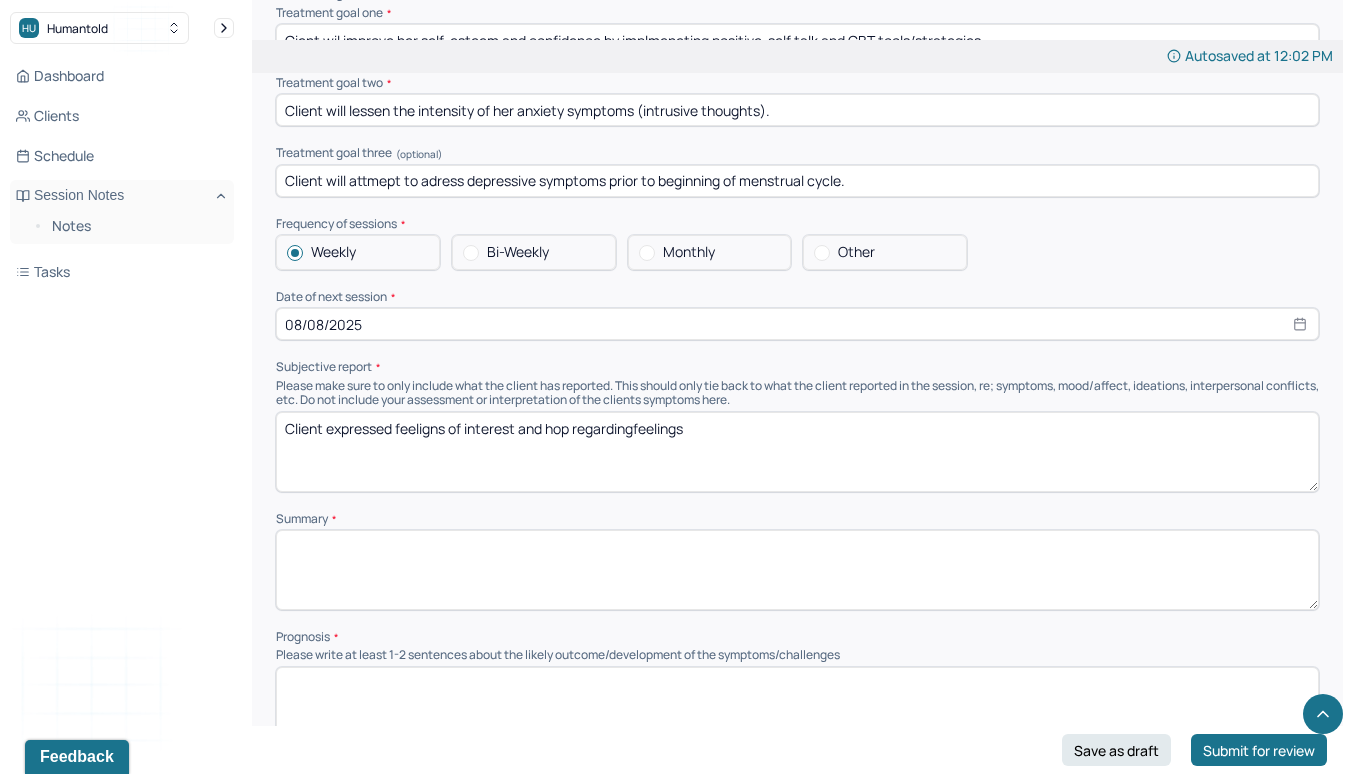 click on "Client expressed feeligns of interest and hop regarding" at bounding box center (797, 452) 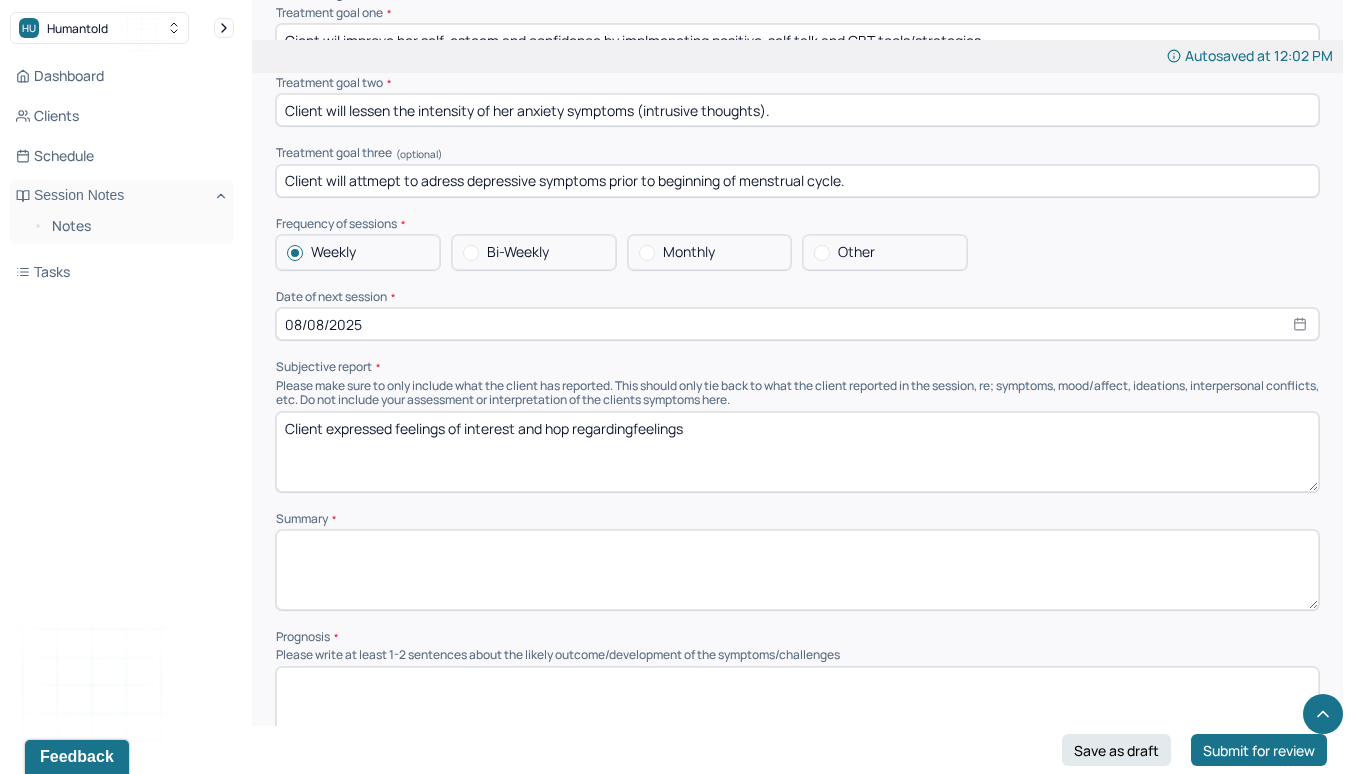 drag, startPoint x: 733, startPoint y: 417, endPoint x: 558, endPoint y: 423, distance: 175.10283 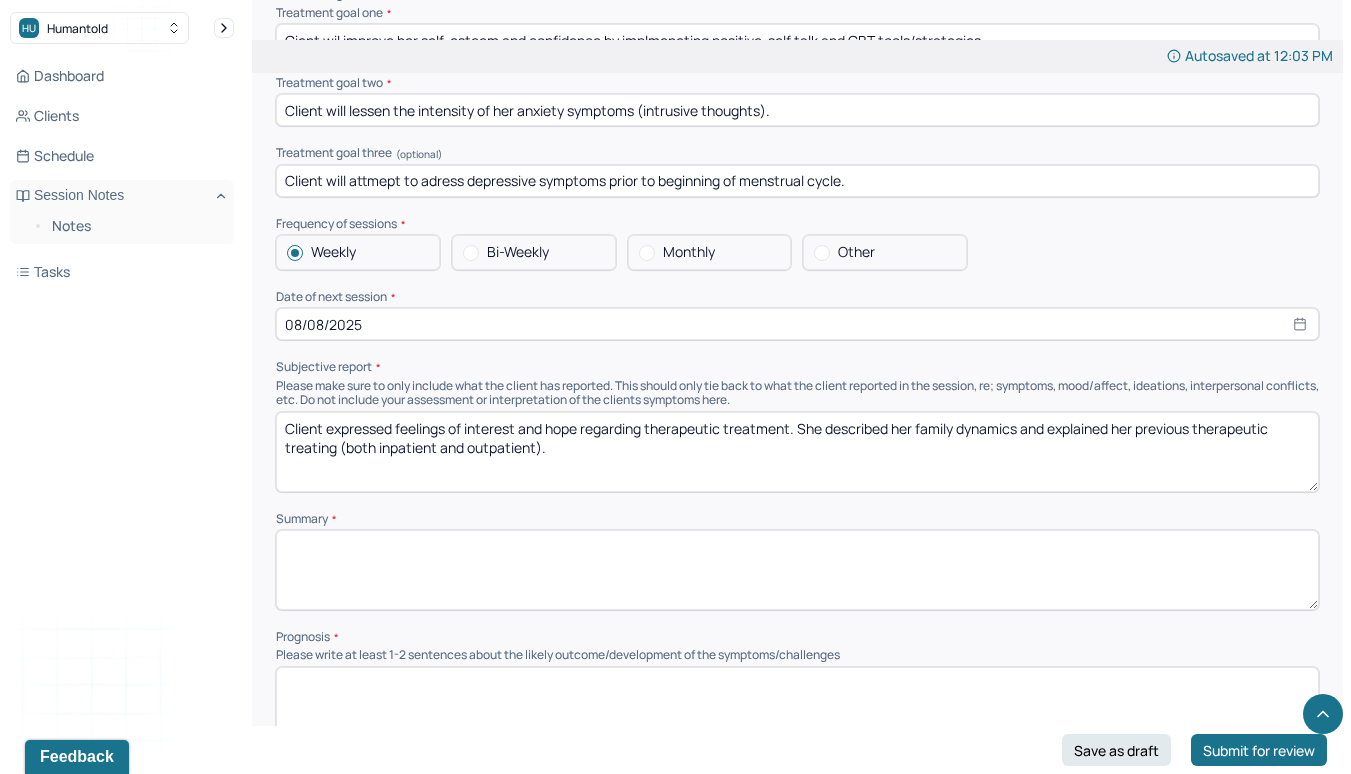 click on "Client expressed feelings of interest and hope regarding therapeutic treatment. She described her family dynamics and explained her previous therapeutic treating (both inpatient and outpatient)." at bounding box center [797, 452] 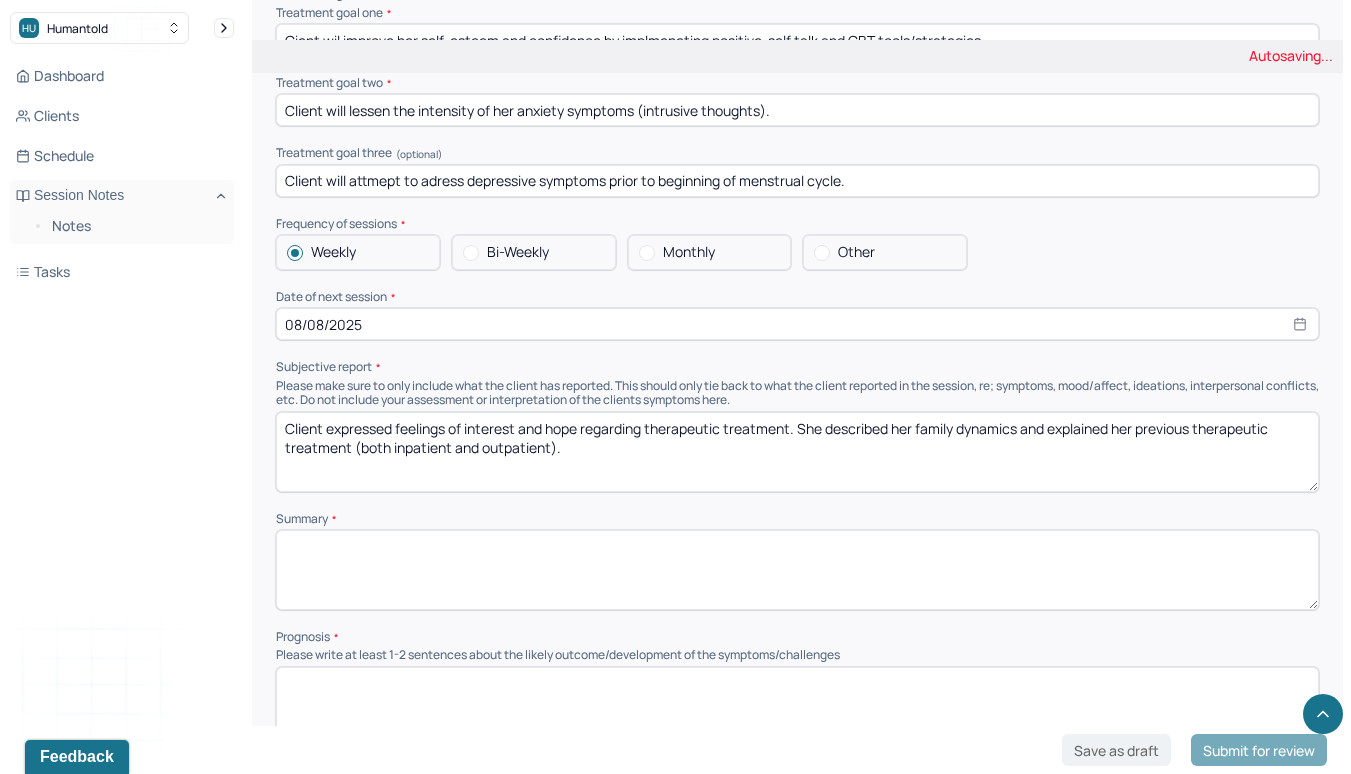 click on "Client expressed feelings of interest and hope regarding therapeutic treatment. She described her family dynamics and explained her previous therapeutic treating (both inpatient and outpatient)." at bounding box center [797, 452] 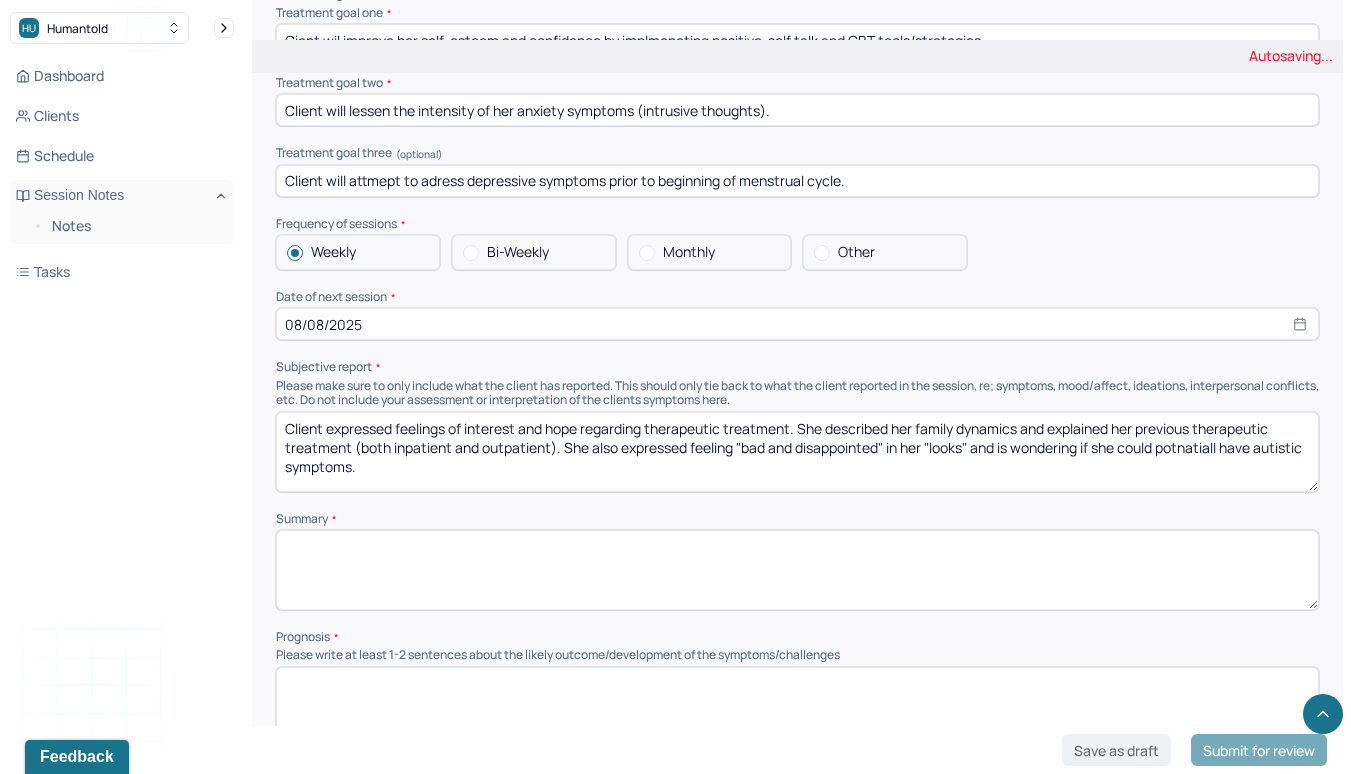 click on "Client expressed feelings of interest and hope regarding therapeutic treatment. She described her family dynamics and explained her previous therapeutic treatment (both inpatient and outpatient). She also expressed feeling "bad and disappointed" in her "looks" and is wondering if she could potnatiall have autistic" at bounding box center [797, 452] 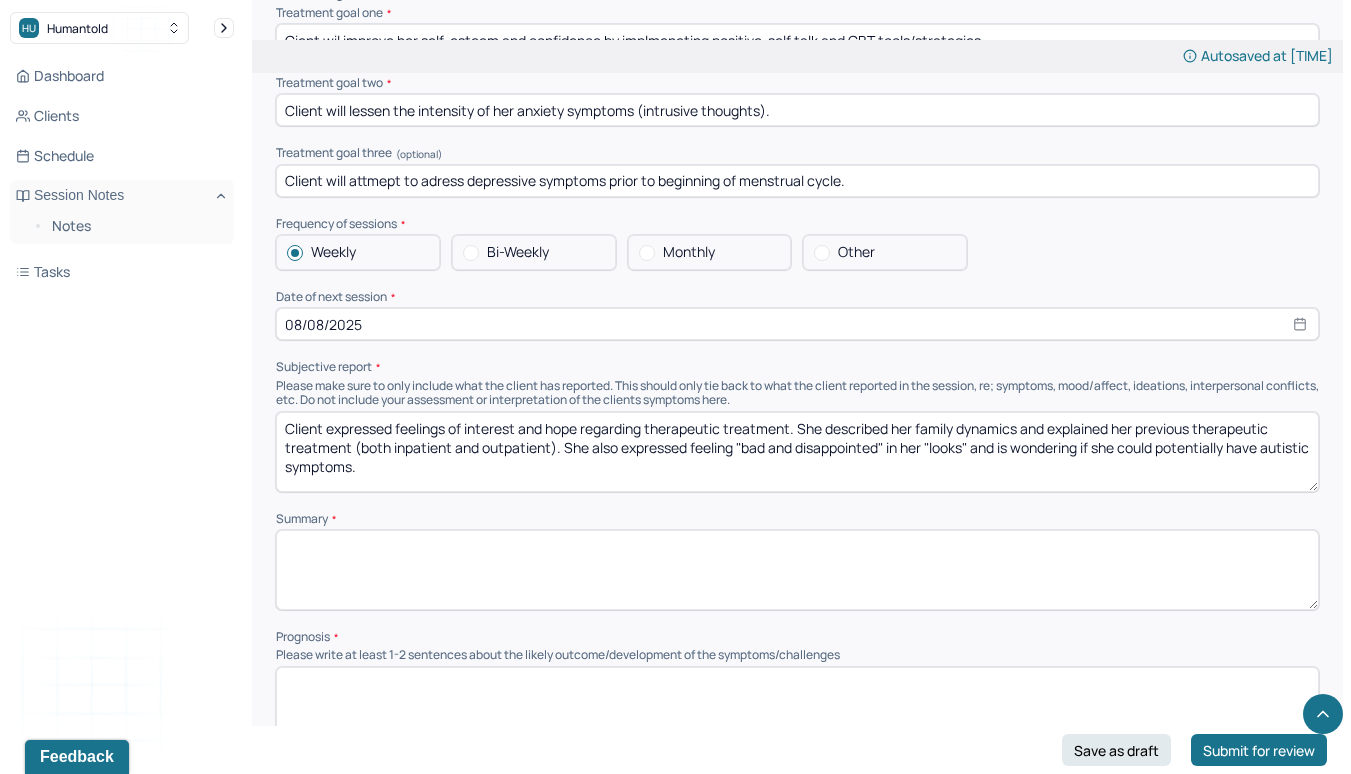 click on "Client expressed feelings of interest and hope regarding therapeutic treatment. She described her family dynamics and explained her previous therapeutic treatment (both inpatient and outpatient). She also expressed feeling "bad and disappointed" in her "looks" and is wondering if she could potnatiall have autistic symptoms." at bounding box center (797, 452) 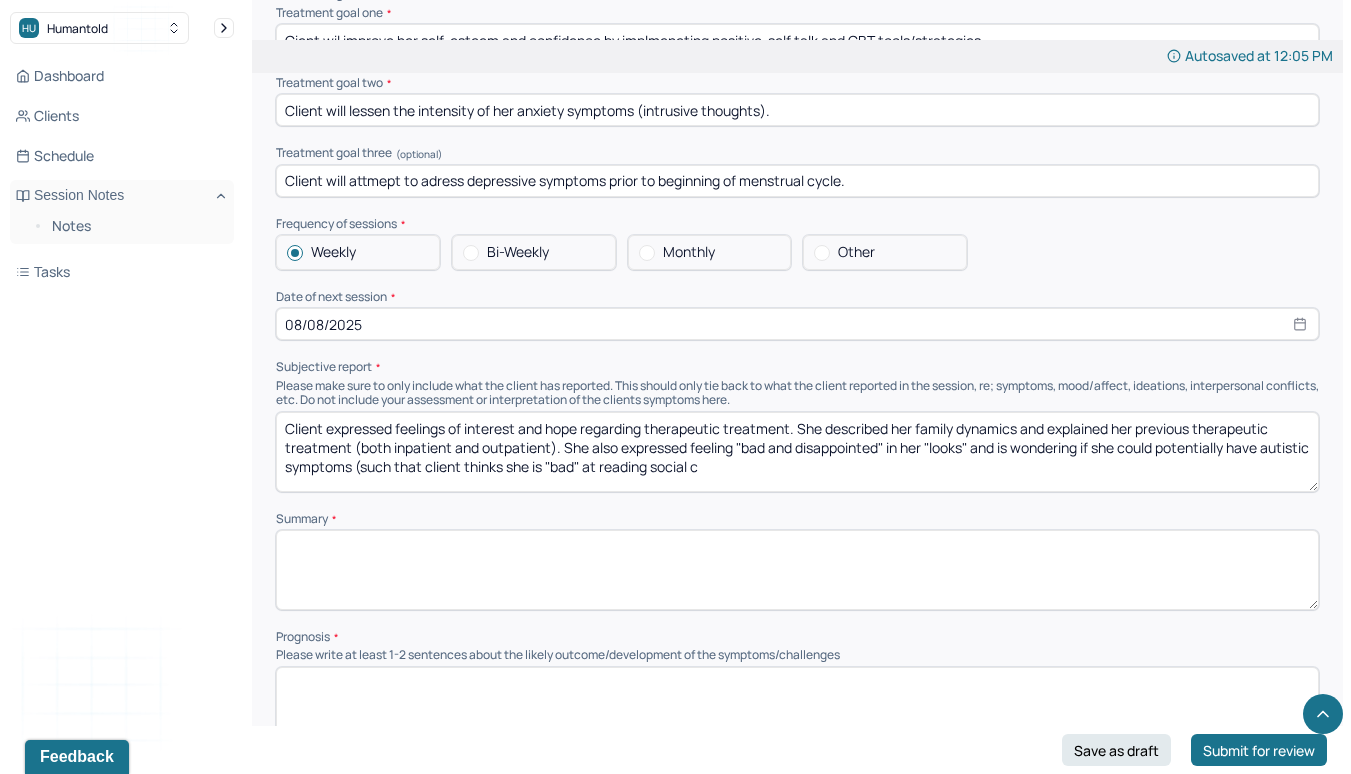 click on "Client expressed feelings of interest and hope regarding therapeutic treatment. She described her family dynamics and explained her previous therapeutic treatment (both inpatient and outpatient). She also expressed feeling "bad and disappointed" in her "looks" and is wondering if she could potentially have autistic symptoms (such that client thinks she is "bad" at reading social c" at bounding box center [797, 452] 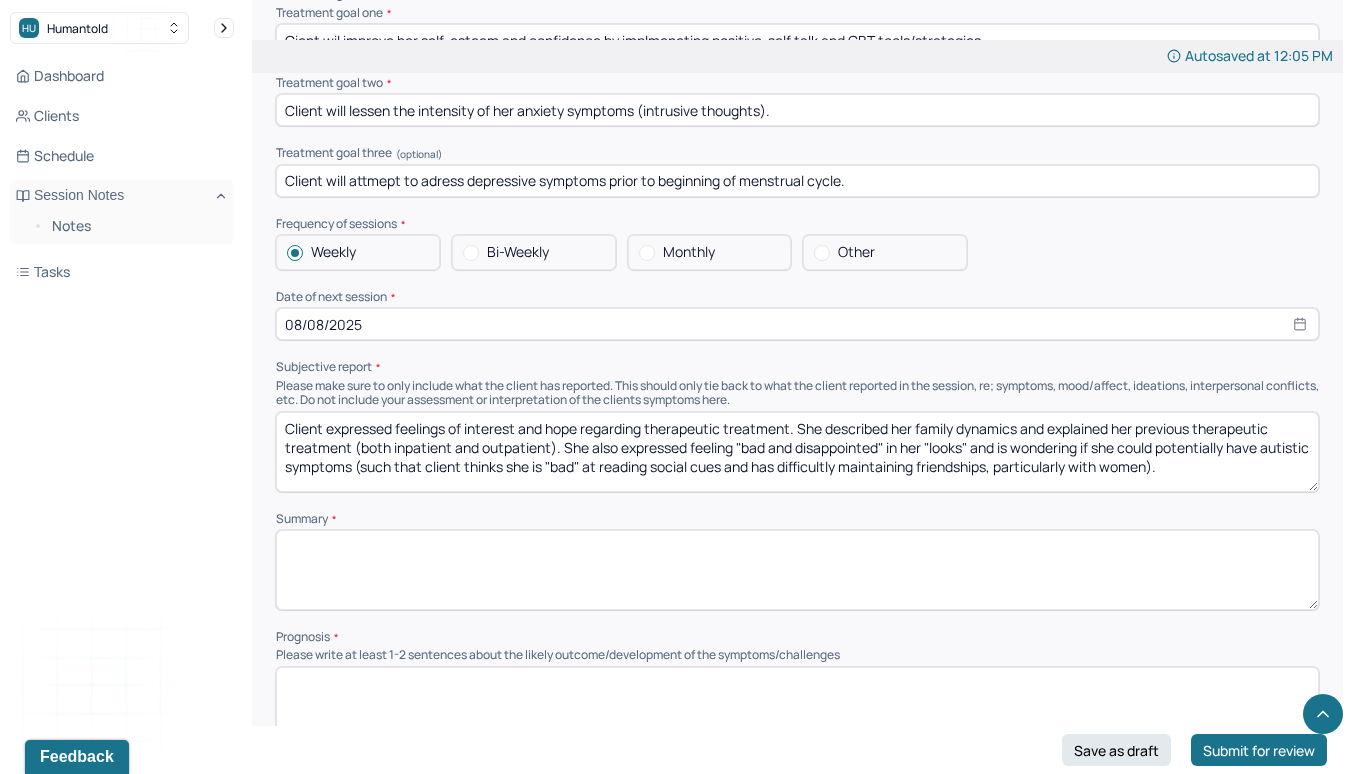 type on "Client expressed feelings of interest and hope regarding therapeutic treatment. She described her family dynamics and explained her previous therapeutic treatment (both inpatient and outpatient). She also expressed feeling "bad and disappointed" in her "looks" and is wondering if she could potentially have autistic symptoms (such that client thinks she is "bad" at reading social cues and has difficultly maintaining friendships, particularly with women)." 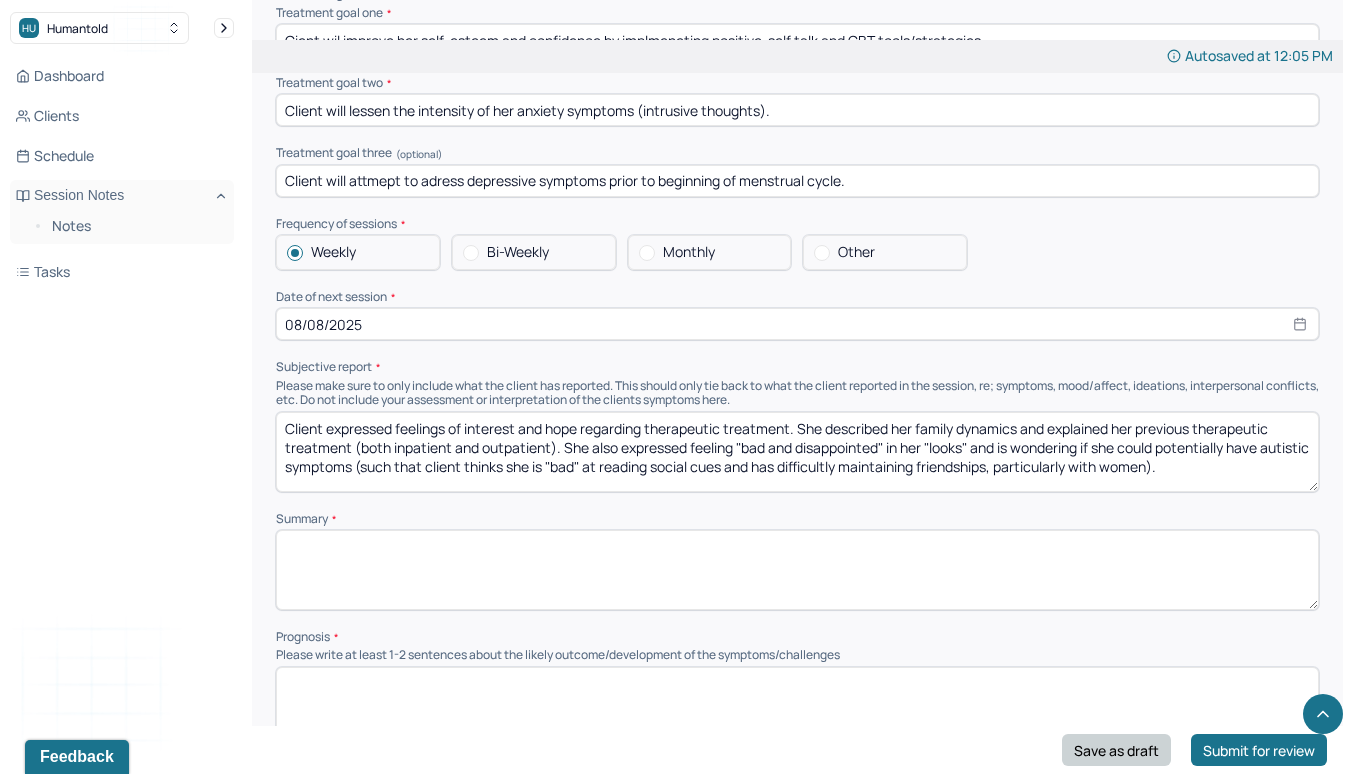 click on "Save as draft" at bounding box center [1116, 750] 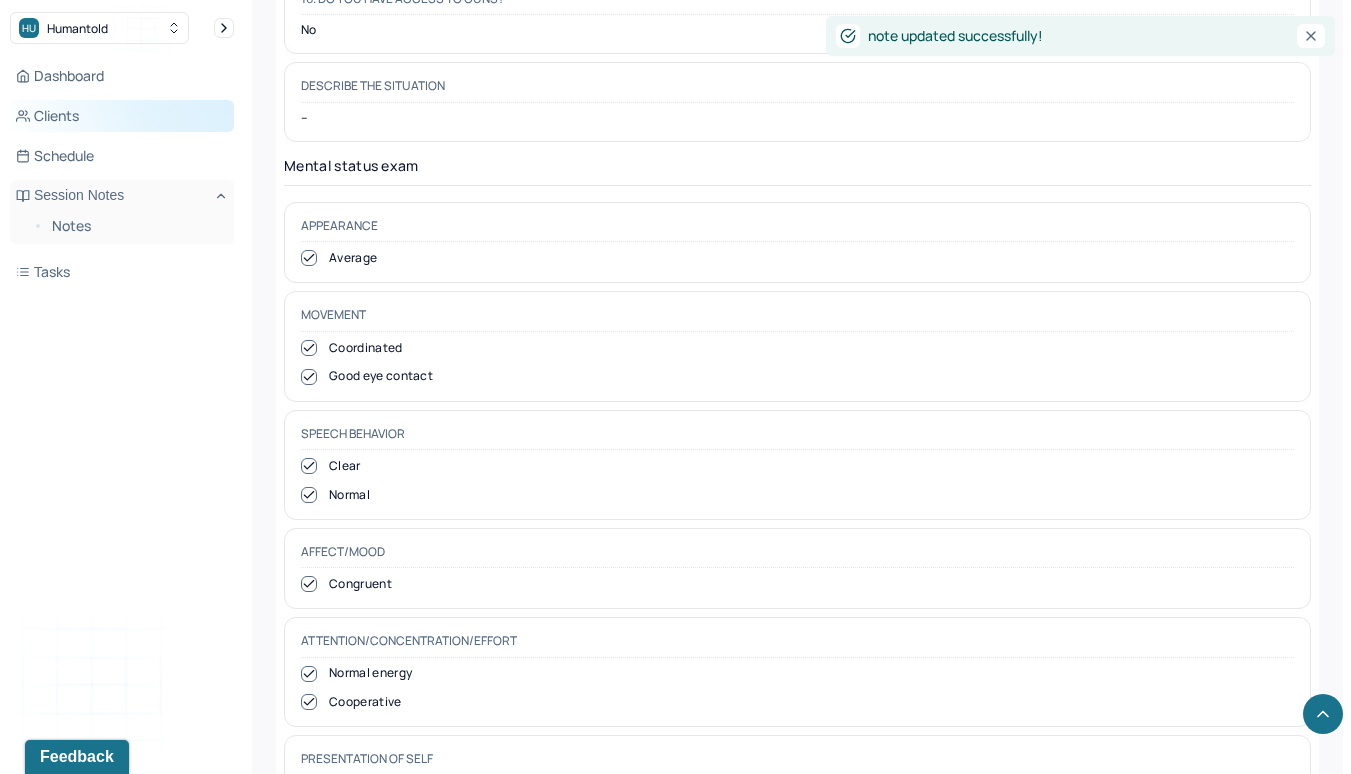 click on "Clients" at bounding box center [122, 116] 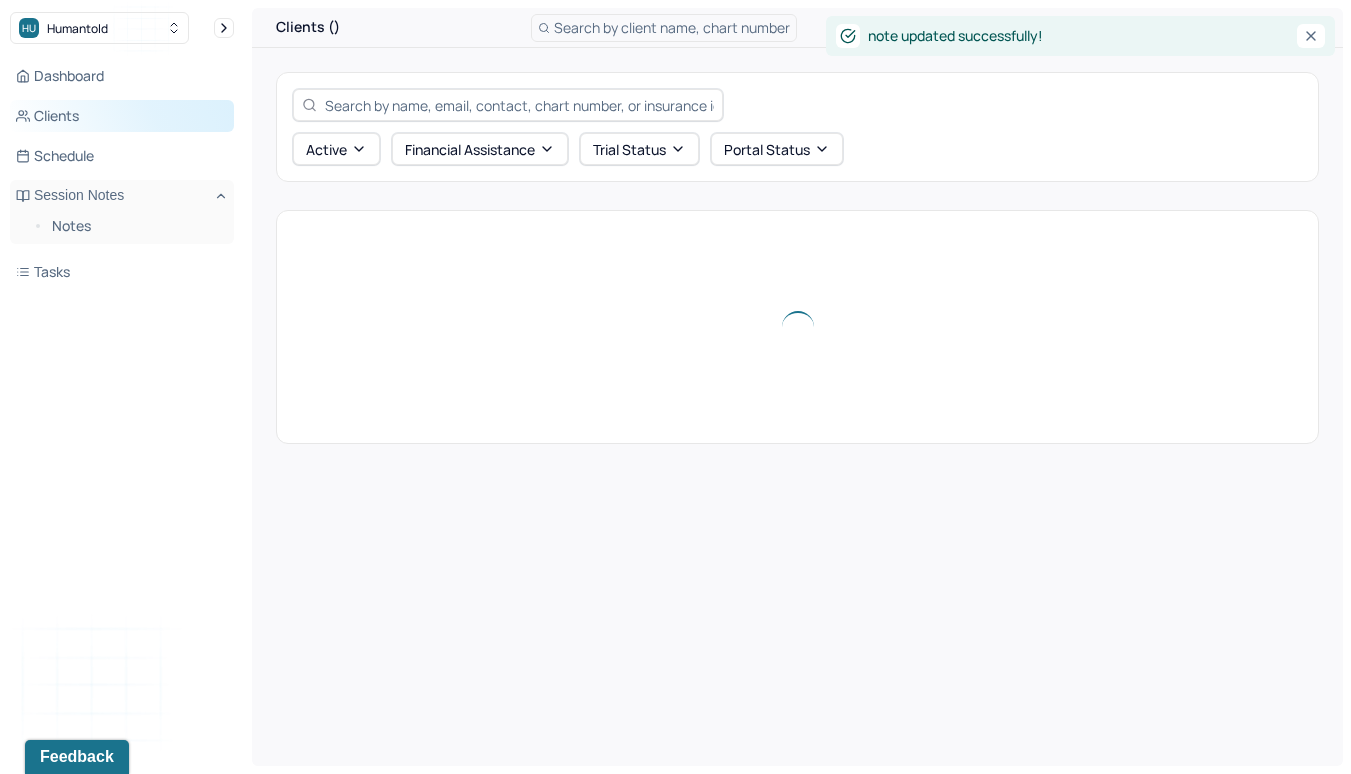 scroll, scrollTop: 0, scrollLeft: 0, axis: both 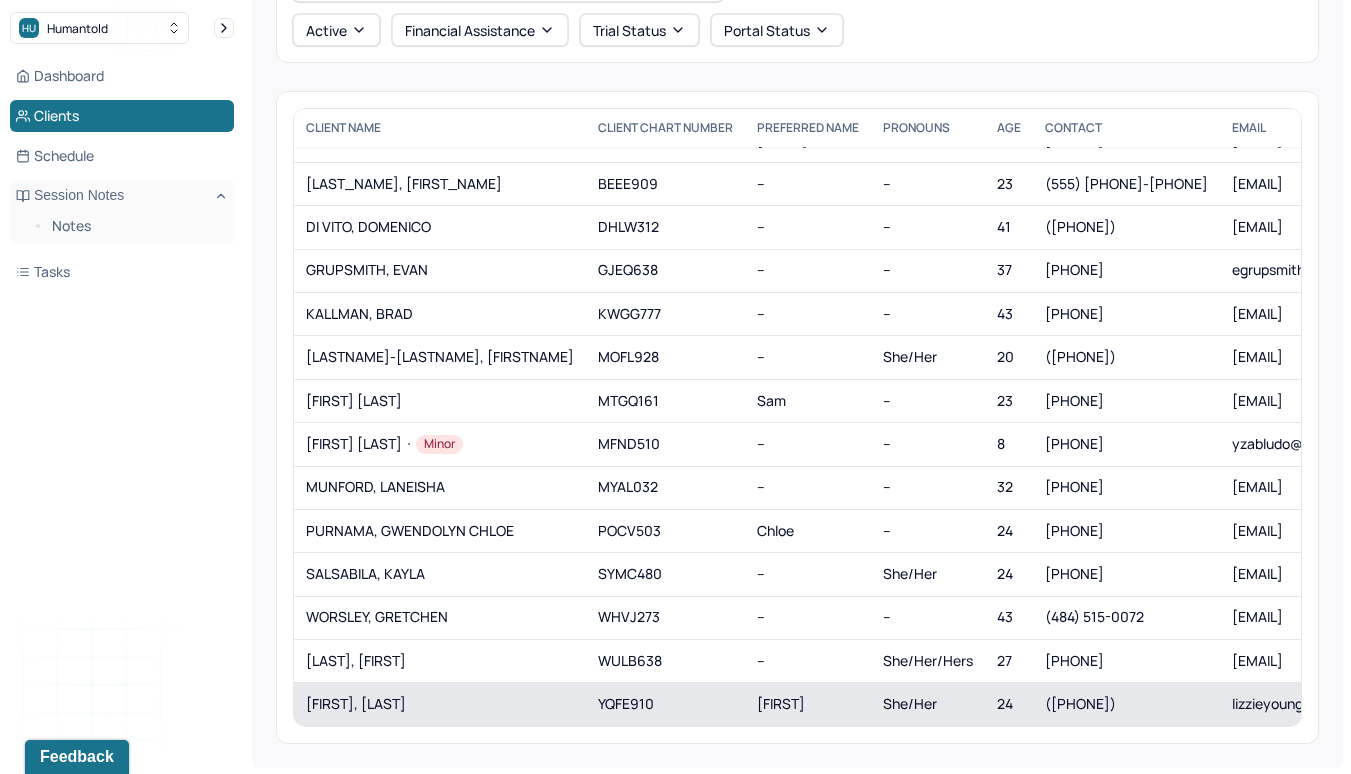 click on "[FIRST], [LAST]" at bounding box center [440, 704] 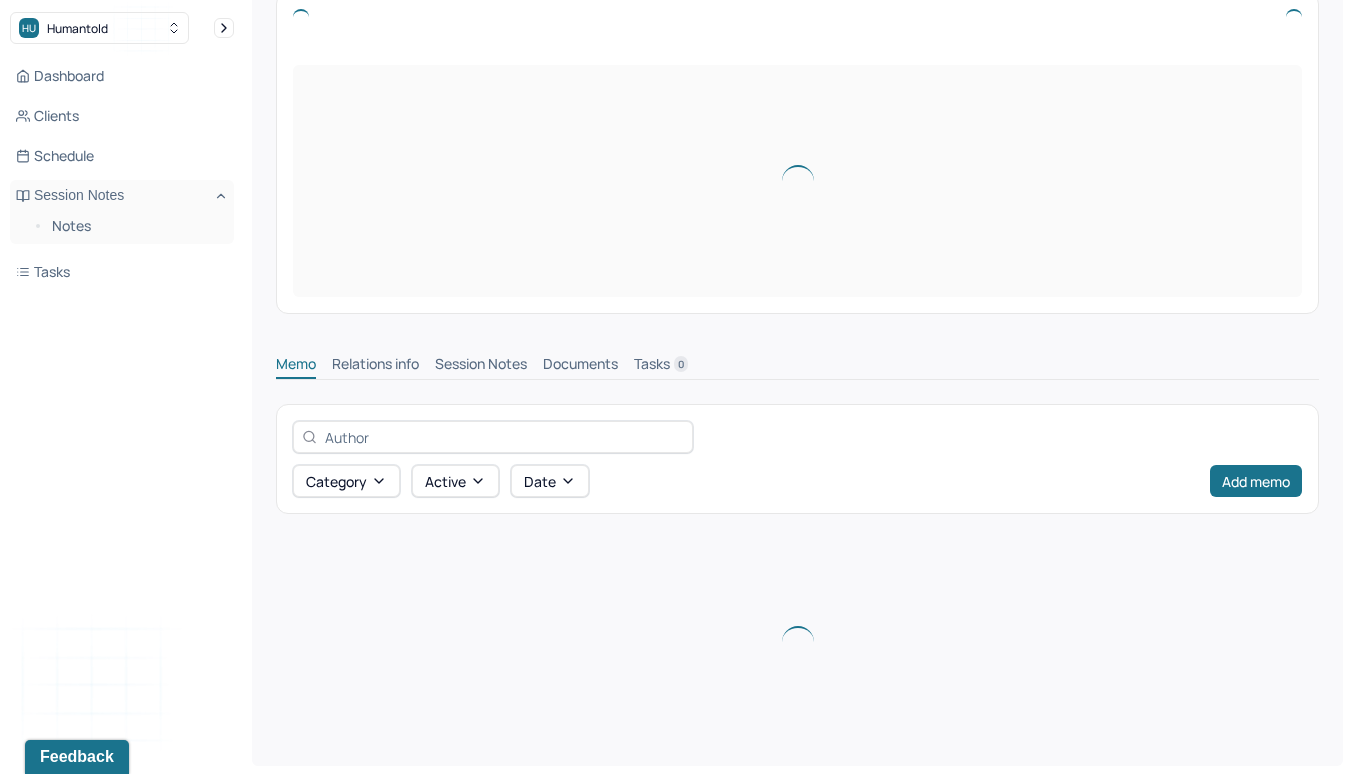 scroll, scrollTop: 0, scrollLeft: 0, axis: both 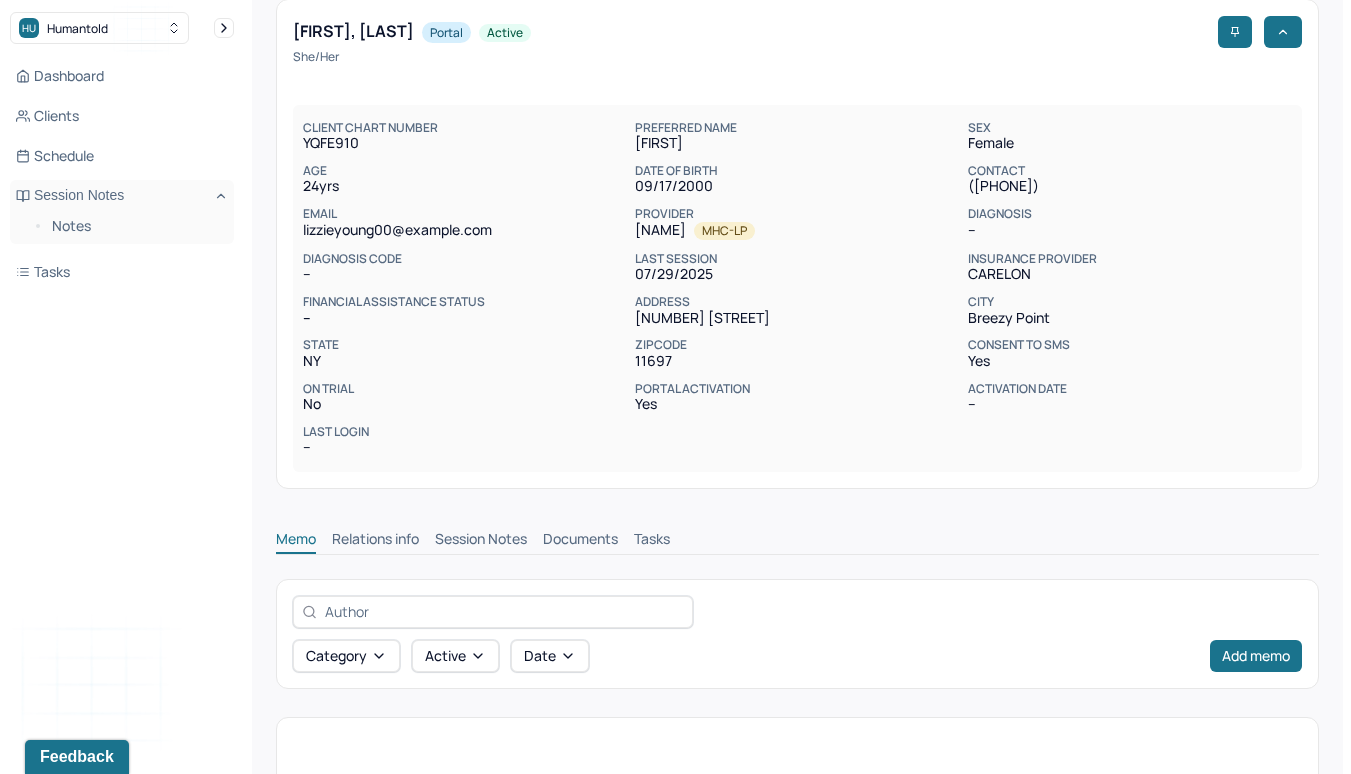 click on "Session Notes" at bounding box center [481, 541] 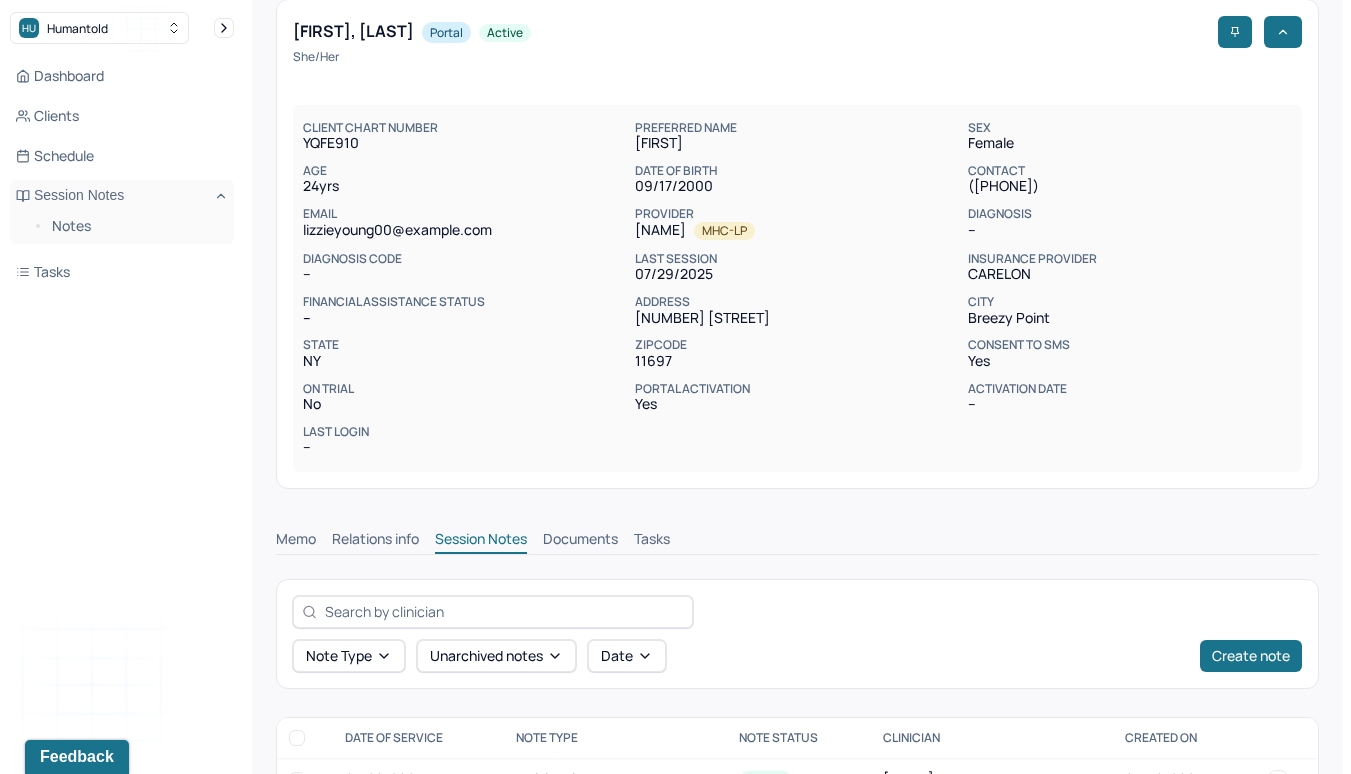 scroll, scrollTop: 267, scrollLeft: 0, axis: vertical 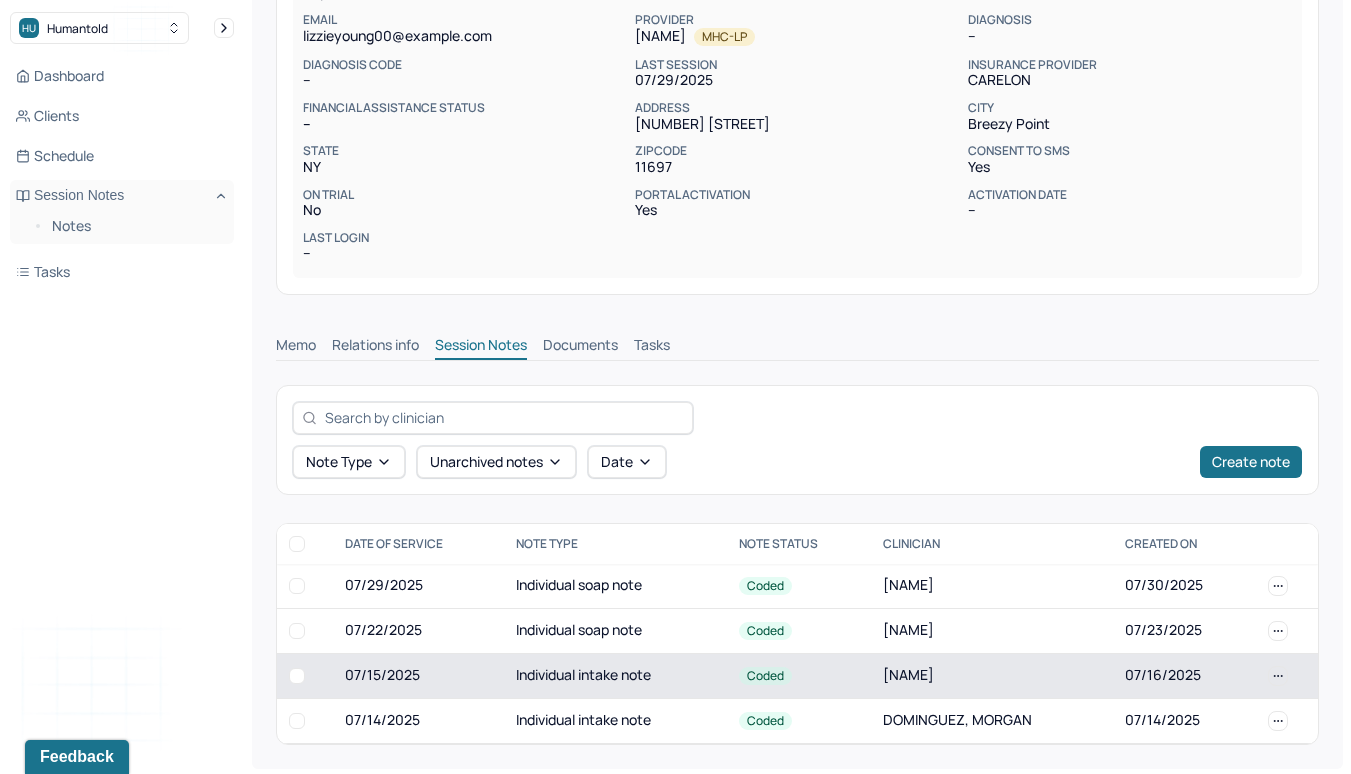 click on "[NAME]" at bounding box center (992, 675) 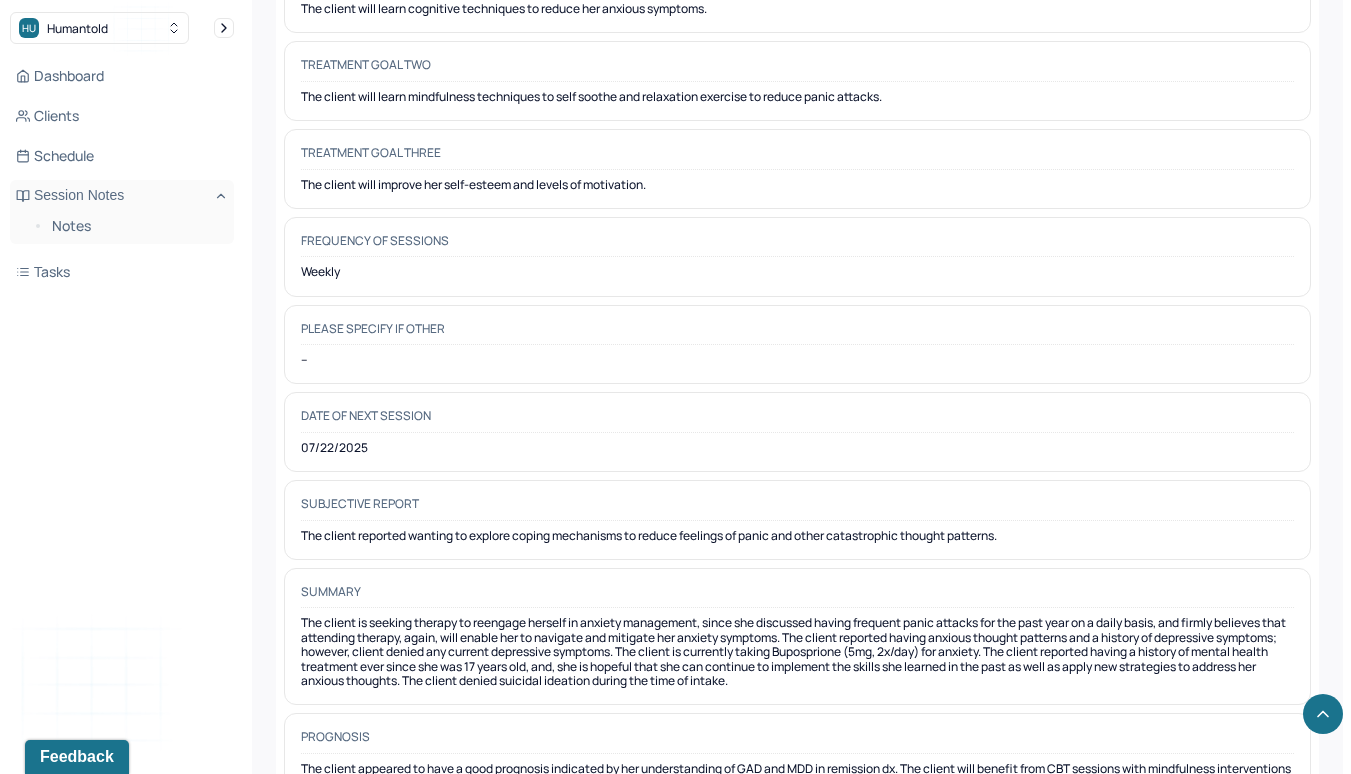 scroll, scrollTop: 10084, scrollLeft: 0, axis: vertical 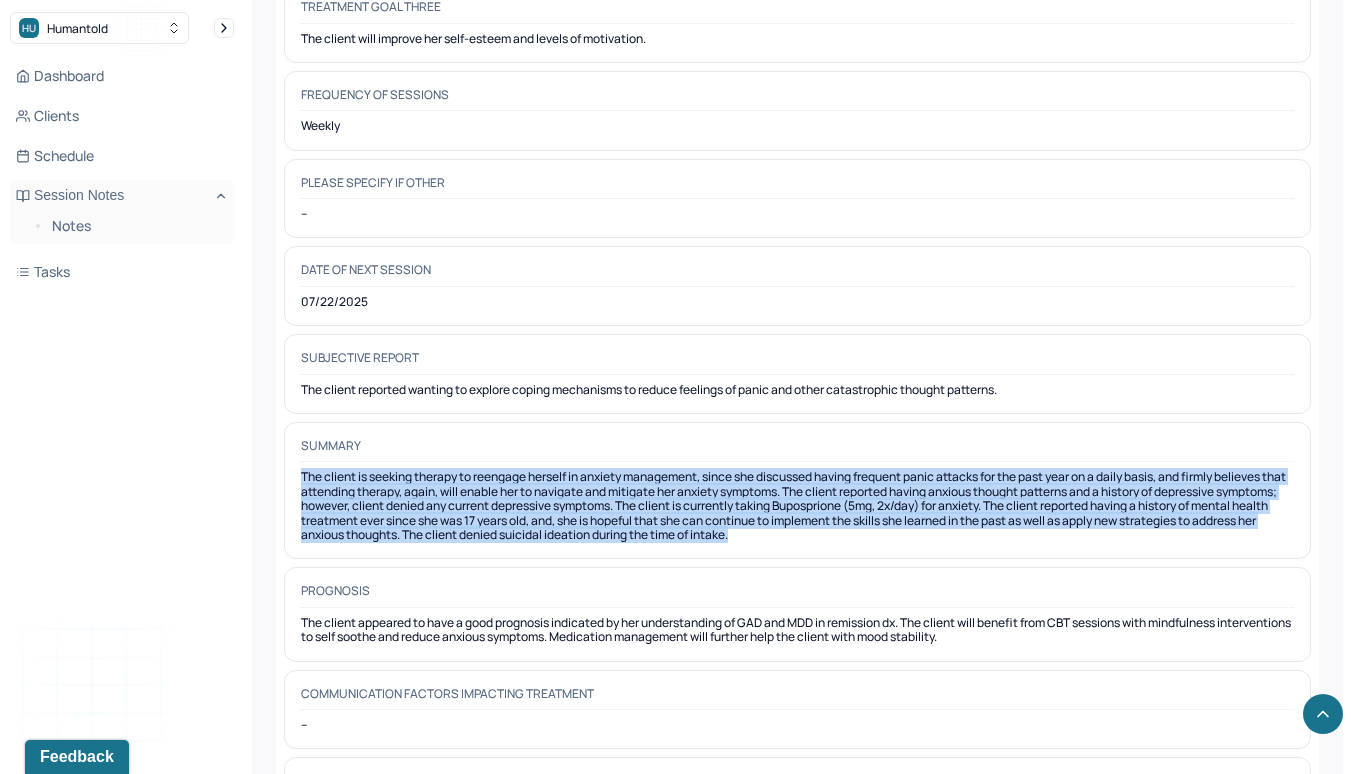 drag, startPoint x: 837, startPoint y: 433, endPoint x: 252, endPoint y: 374, distance: 587.9677 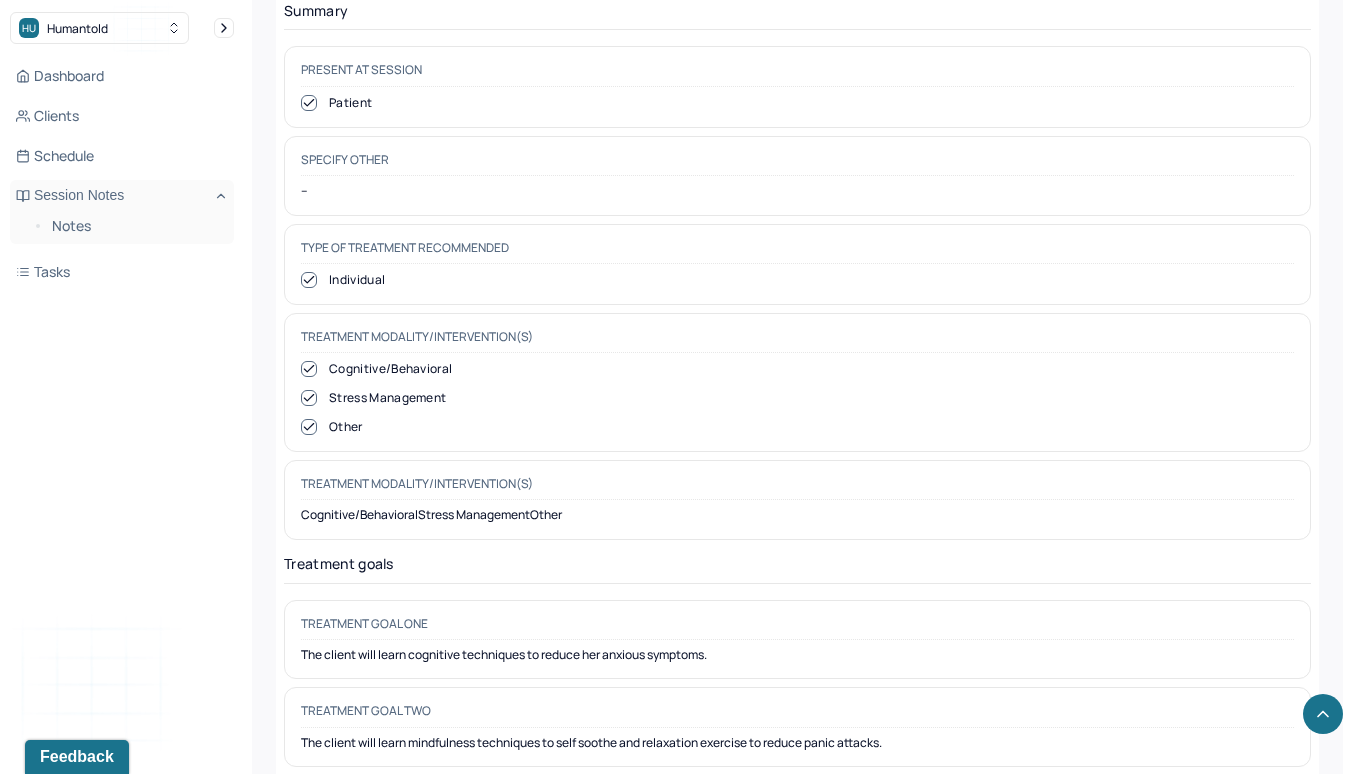 scroll, scrollTop: 9172, scrollLeft: 0, axis: vertical 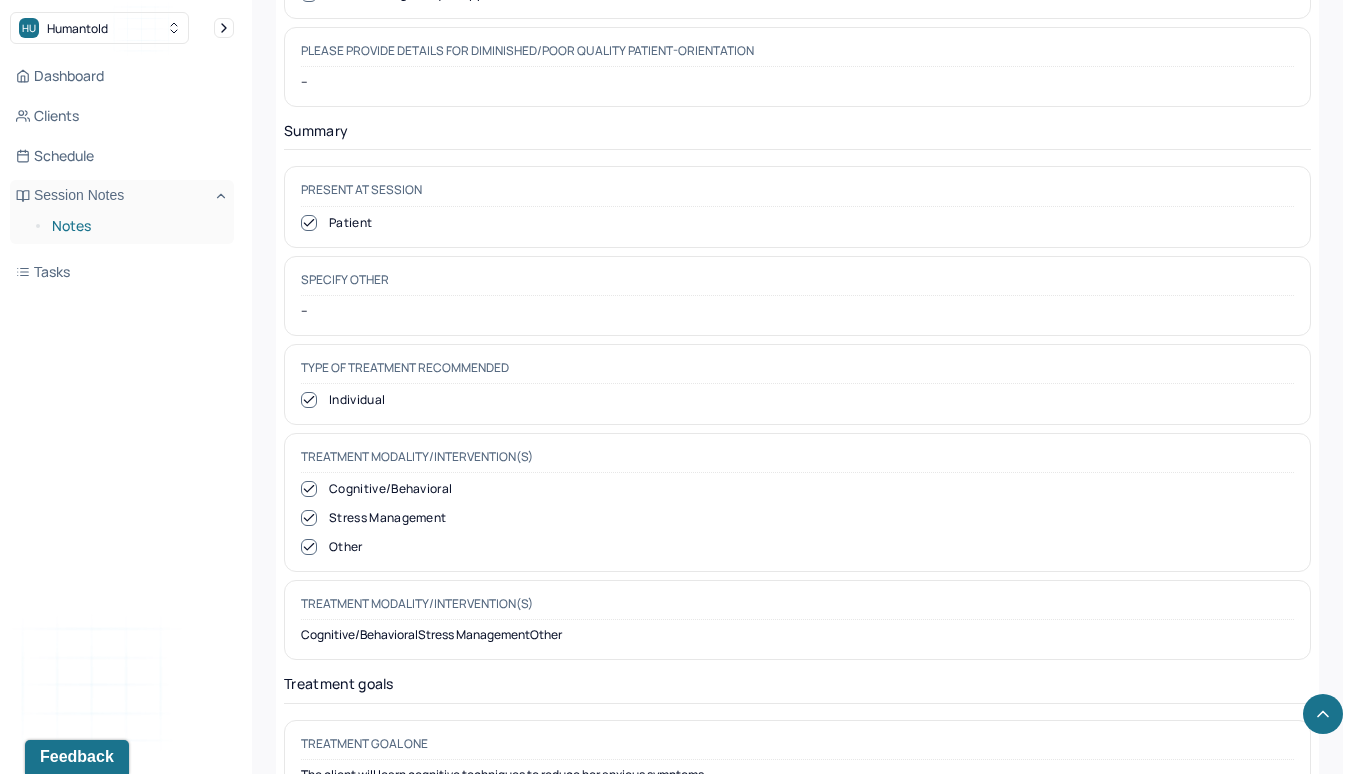 click on "Notes" at bounding box center [135, 226] 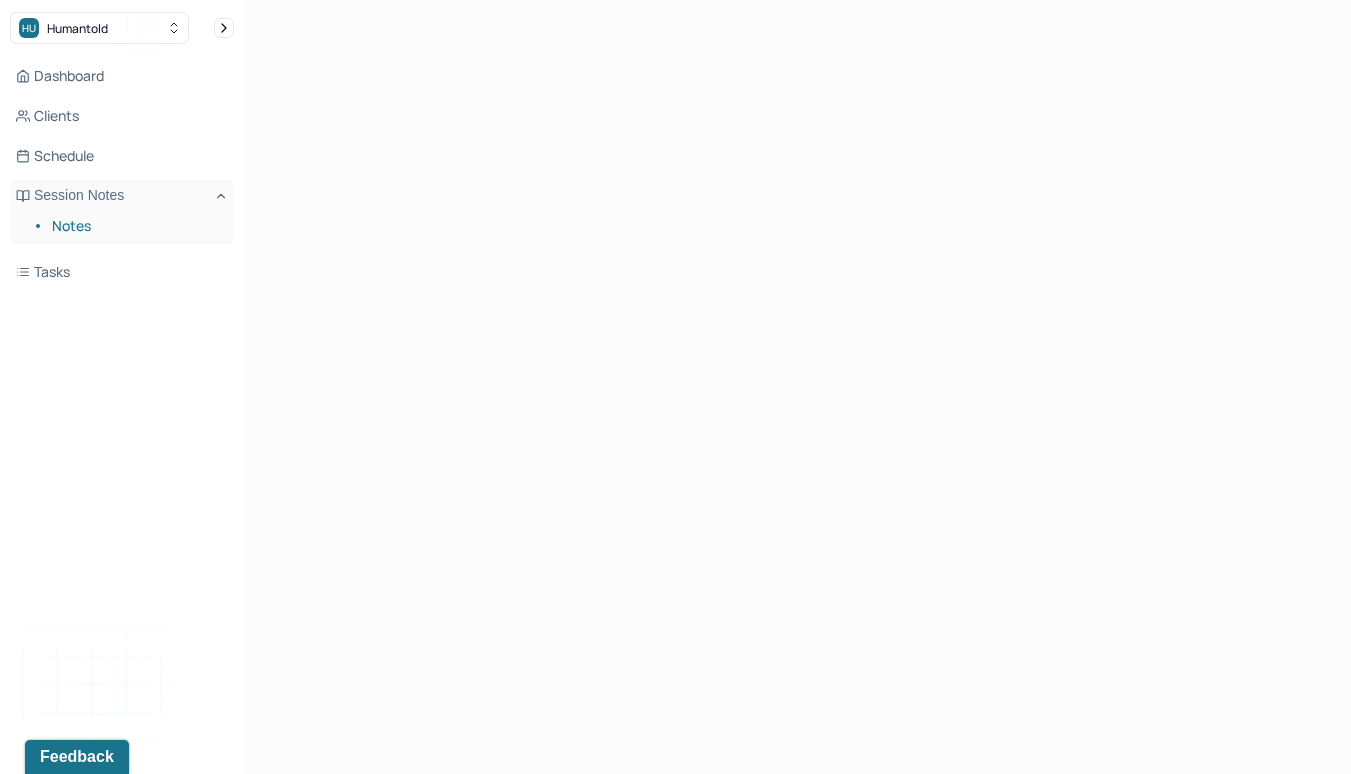 scroll, scrollTop: 0, scrollLeft: 0, axis: both 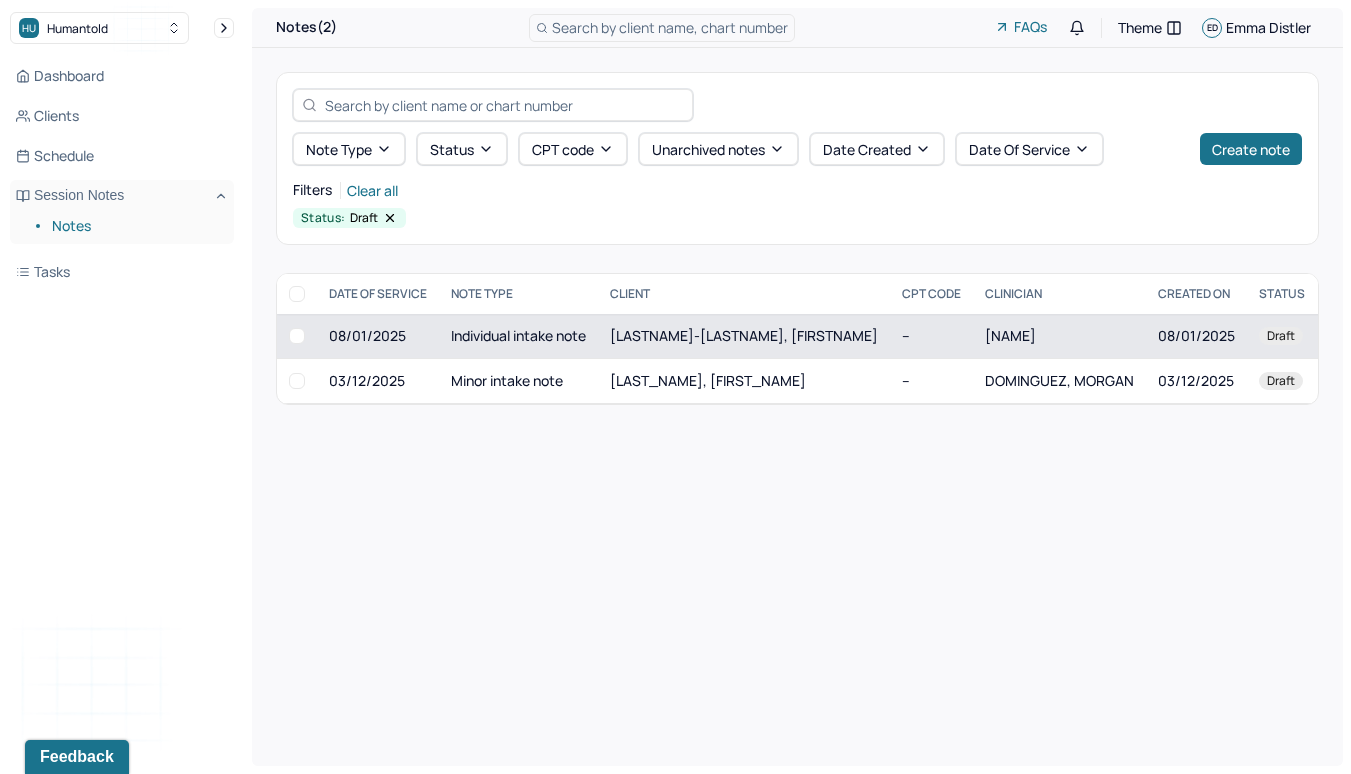 click on "[LASTNAME]-[LASTNAME], [FIRSTNAME]" at bounding box center [744, 335] 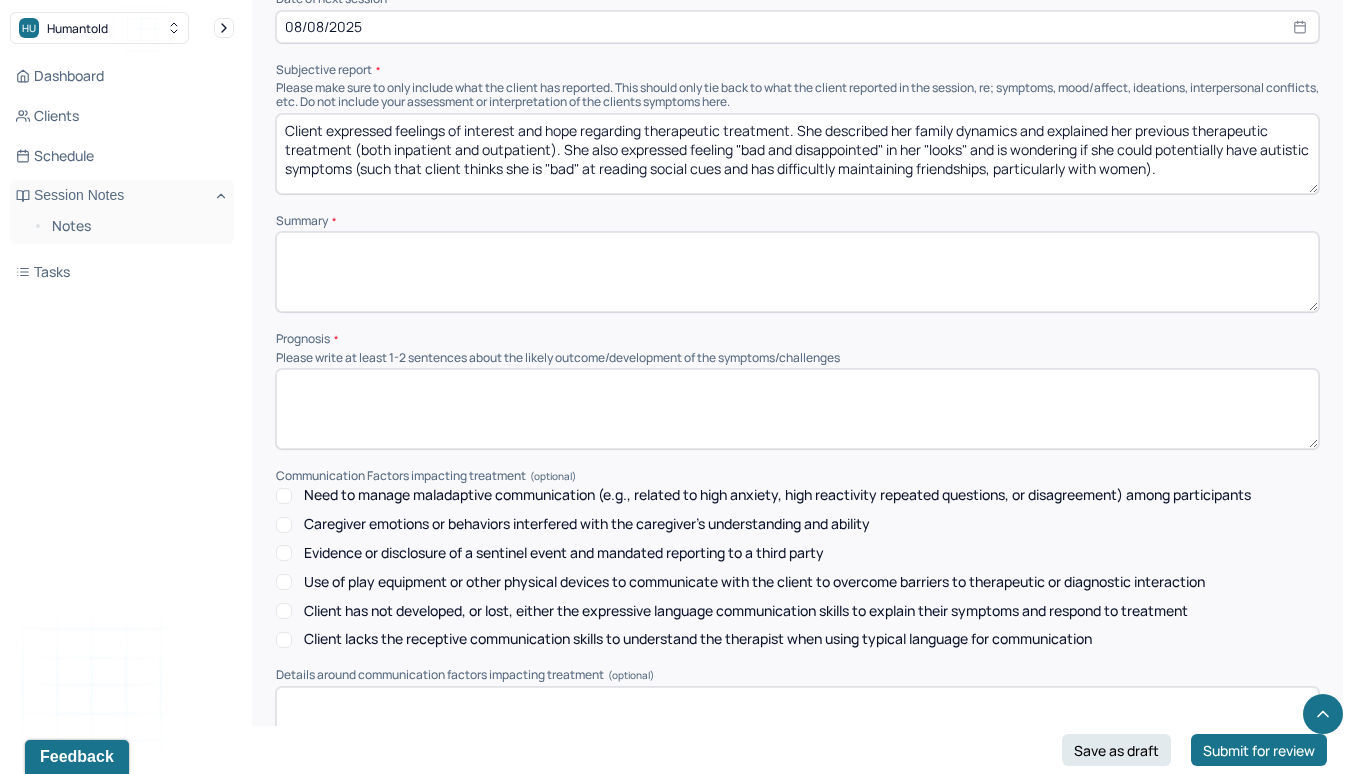 scroll, scrollTop: 7687, scrollLeft: 0, axis: vertical 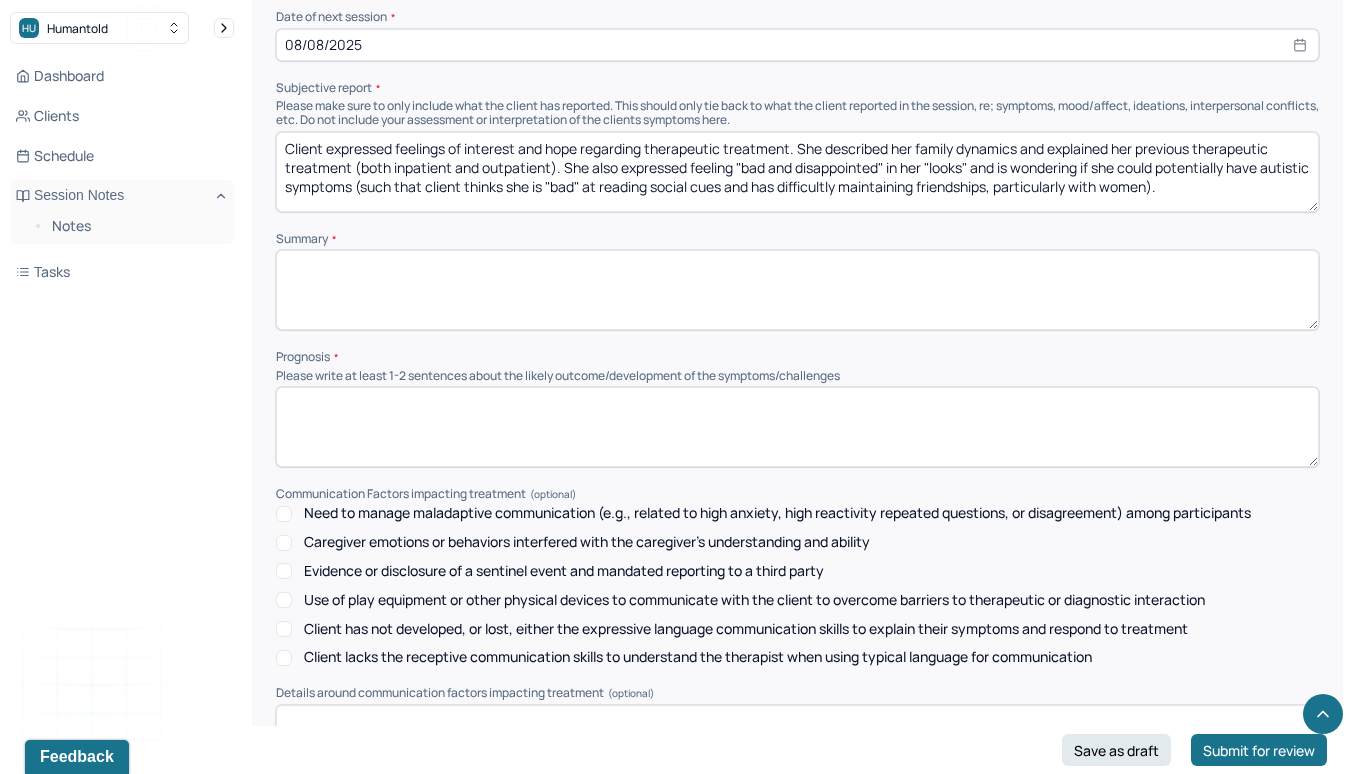 click at bounding box center (797, 290) 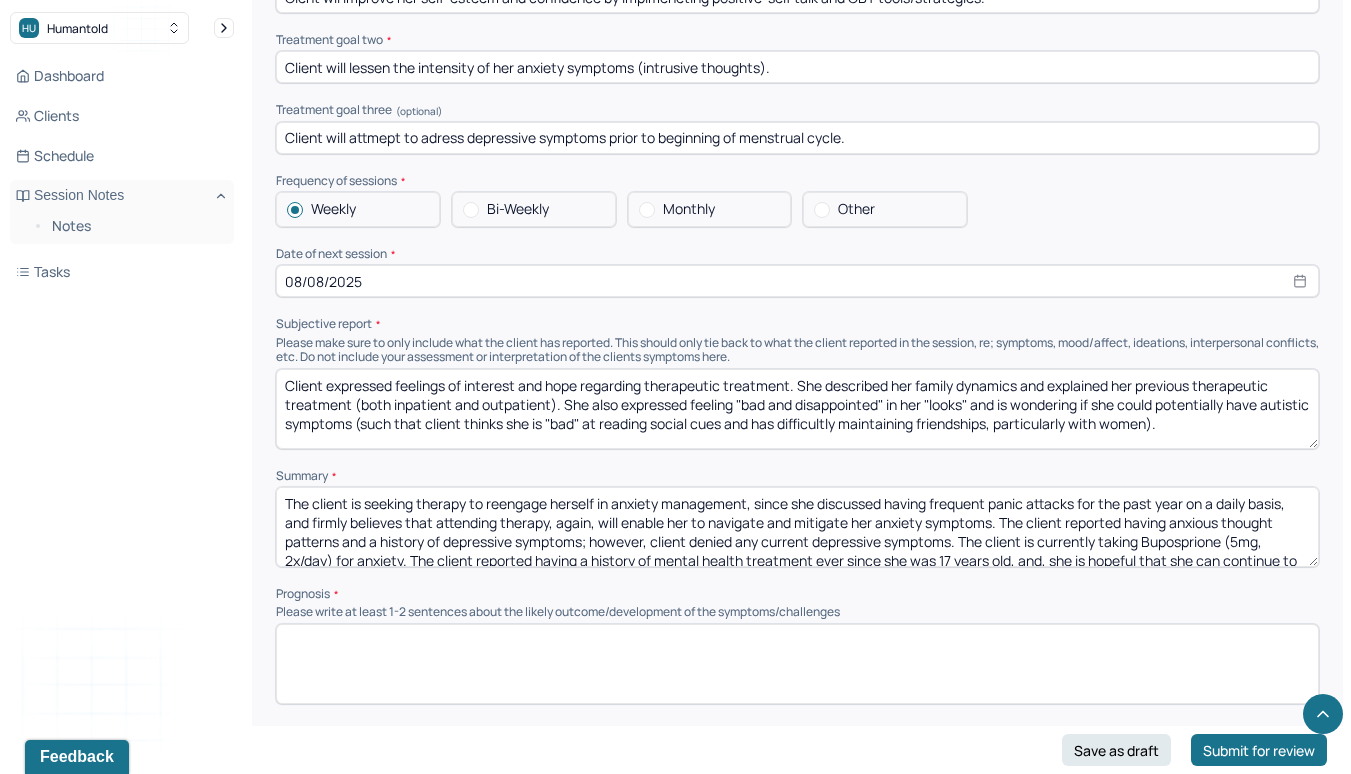 scroll, scrollTop: 7924, scrollLeft: 0, axis: vertical 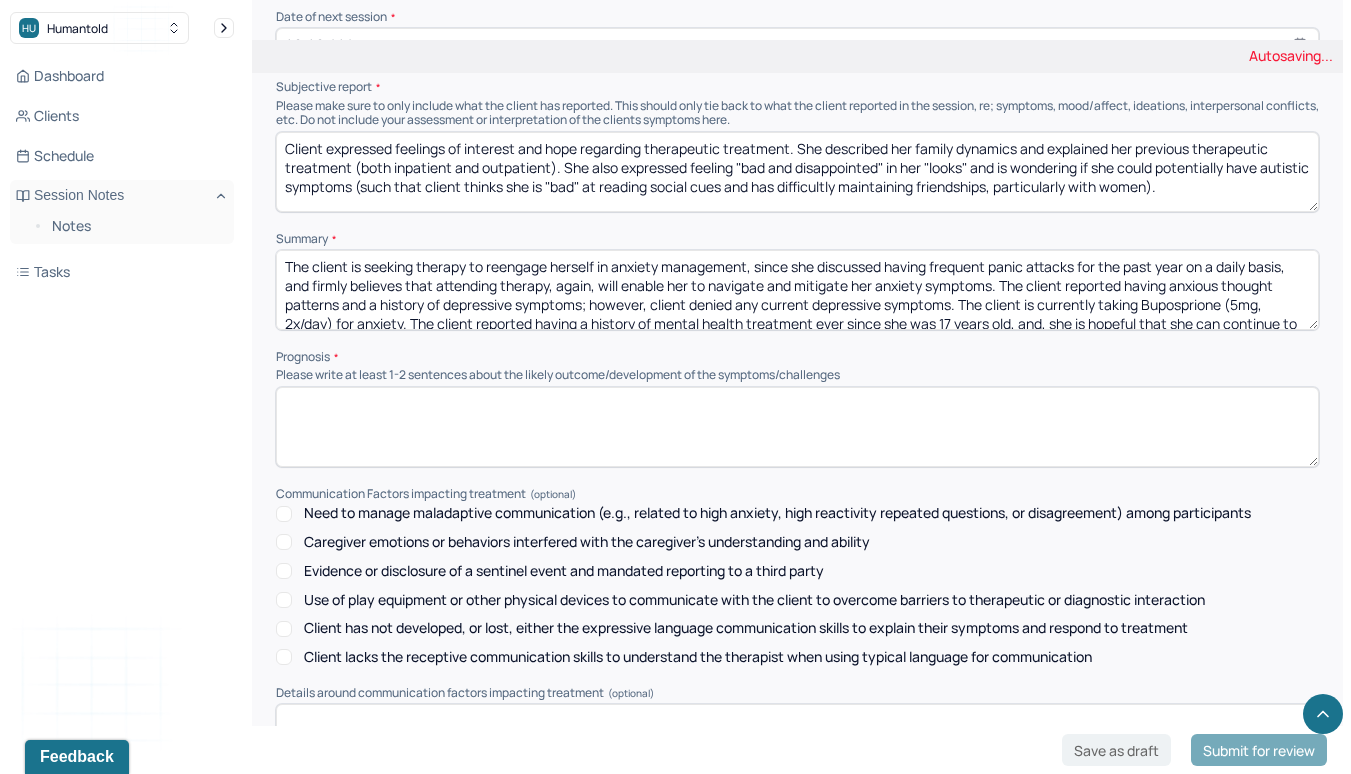 click on "The client is seeking therapy to reengage herself in anxiety management, since she discussed having frequent panic attacks for the past year on a daily basis, and firmly believes that attending therapy, again, will enable her to navigate and mitigate her anxiety symptoms. The client reported having anxious thought patterns and a history of depressive symptoms; however, client denied any current depressive symptoms. The client is currently taking Buposprione (5mg, 2x/day) for anxiety. The client reported having a history of mental health treatment ever since she was 17 years old, and, she is hopeful that she can continue to implement the skills she learned in the past as well as apply new strategies to address her anxious thoughts. The client denied suicidal ideation during the time of intake." at bounding box center (797, 290) 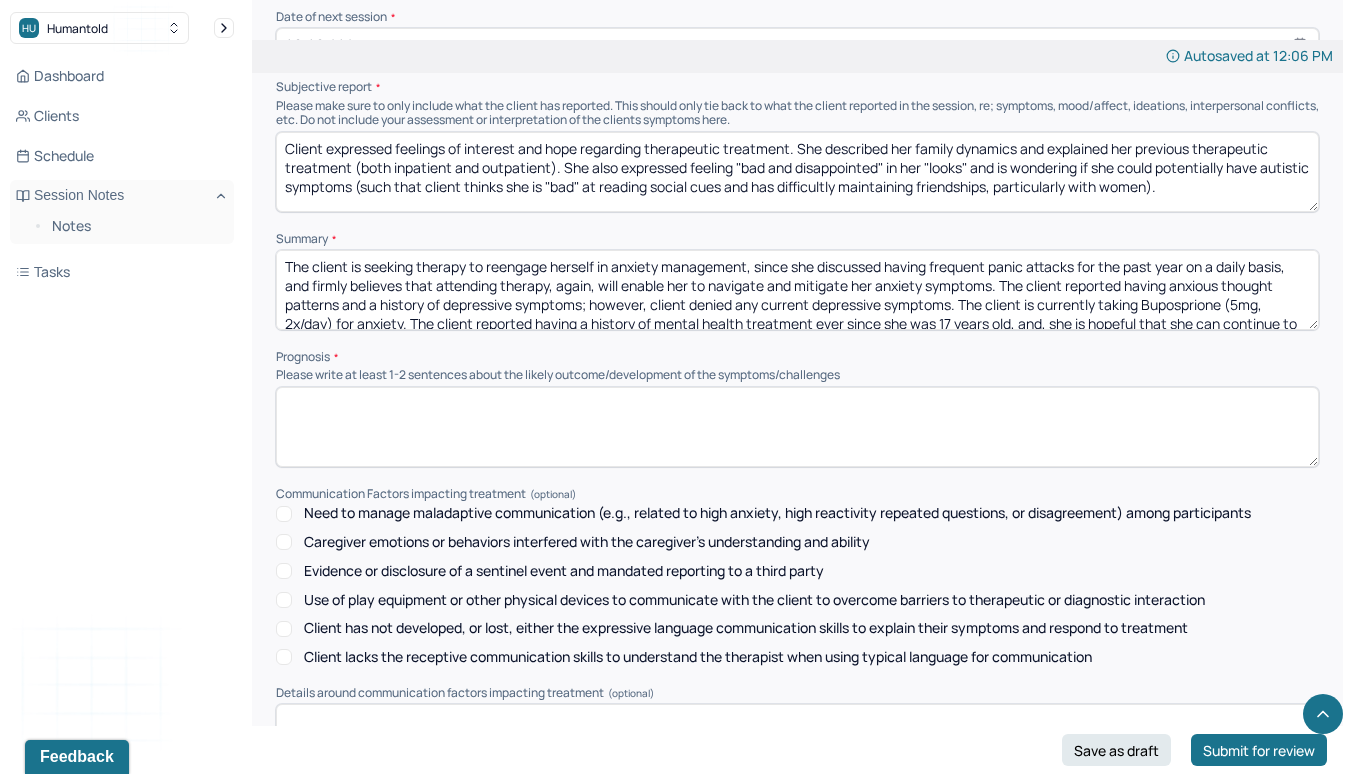 click on "The client is seeking therapy to reengage herself in anxiety management, since she discussed having frequent panic attacks for the past year on a daily basis, and firmly believes that attending therapy, again, will enable her to navigate and mitigate her anxiety symptoms. The client reported having anxious thought patterns and a history of depressive symptoms; however, client denied any current depressive symptoms. The client is currently taking Buposprione (5mg, 2x/day) for anxiety. The client reported having a history of mental health treatment ever since she was 17 years old, and, she is hopeful that she can continue to implement the skills she learned in the past as well as apply new strategies to address her anxious thoughts. The client denied suicidal ideation during the time of intake." at bounding box center [797, 290] 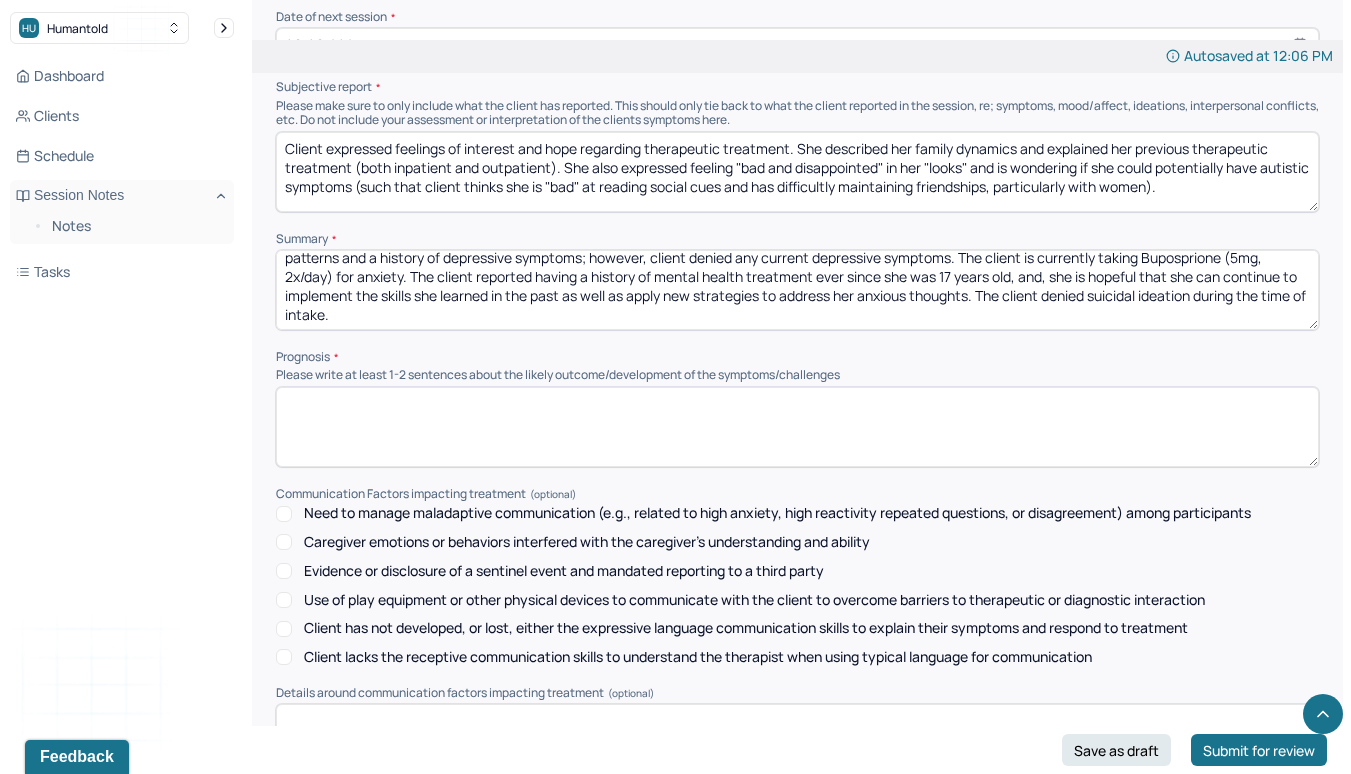 scroll, scrollTop: 0, scrollLeft: 0, axis: both 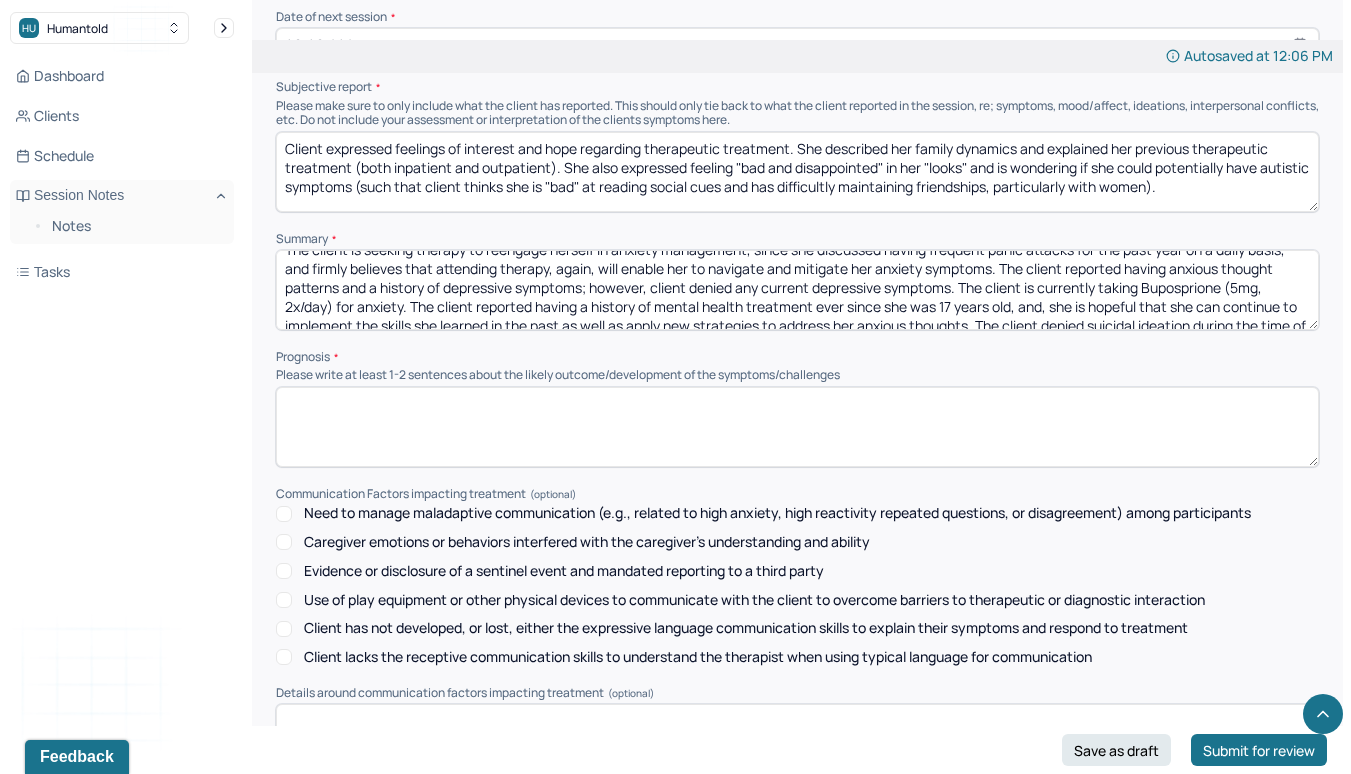 drag, startPoint x: 487, startPoint y: 254, endPoint x: 414, endPoint y: 309, distance: 91.400215 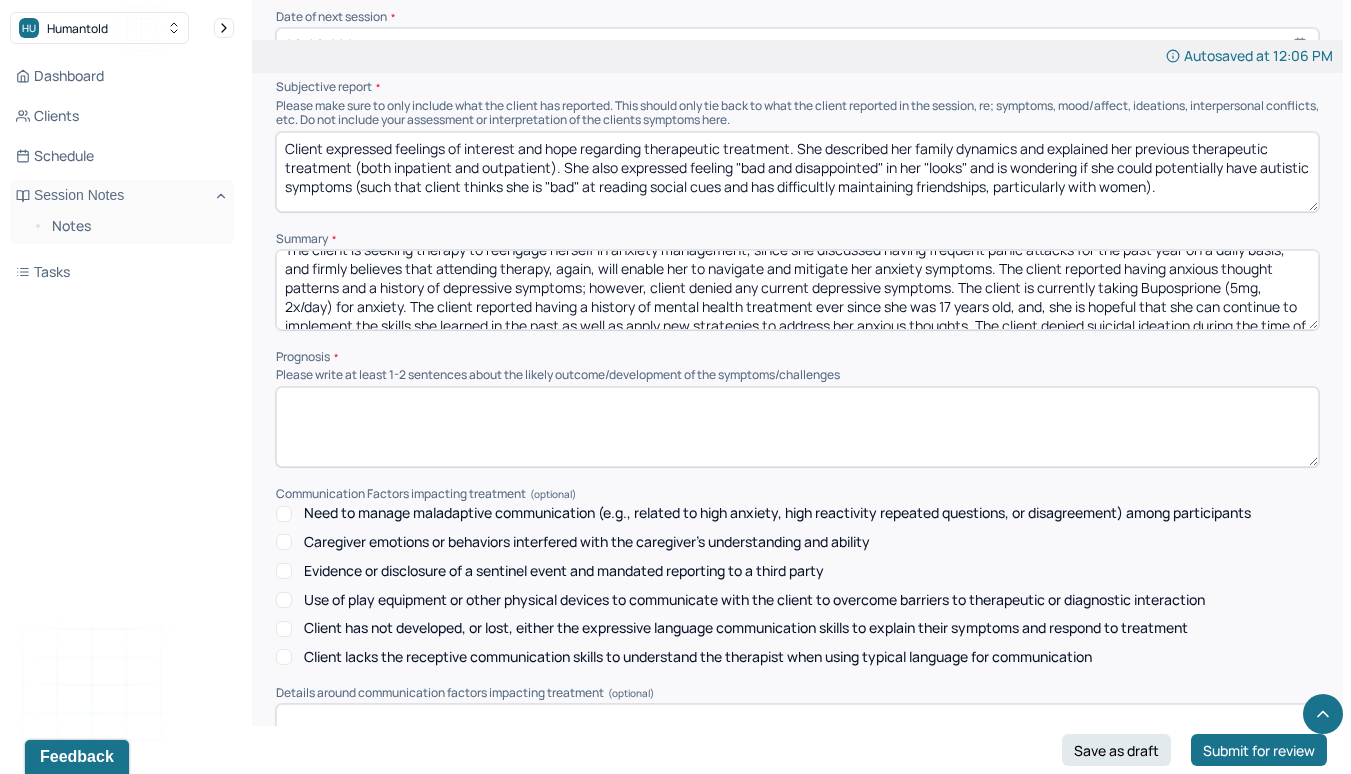 click on "The client is seeking therapy to reengage herself in anxiety management, since she discussed having frequent panic attacks for the past year on a daily basis, and firmly believes that attending therapy, again, will enable her to navigate and mitigate her anxiety symptoms. The client reported having anxious thought patterns and a history of depressive symptoms; however, client denied any current depressive symptoms. The client is currently taking Buposprione (5mg, 2x/day) for anxiety. The client reported having a history of mental health treatment ever since she was 17 years old, and, she is hopeful that she can continue to implement the skills she learned in the past as well as apply new strategies to address her anxious thoughts. The client denied suicidal ideation during the time of intake." at bounding box center (797, 290) 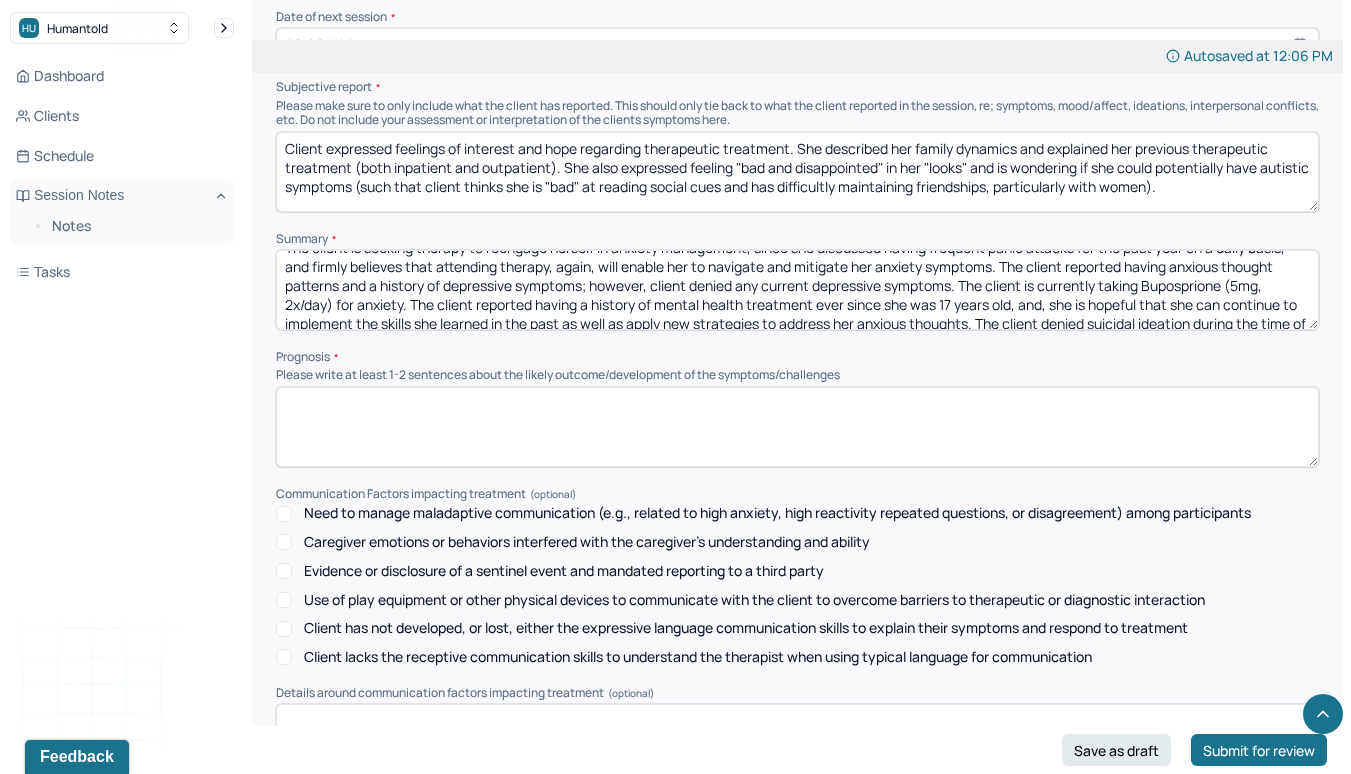 click on "The client is seeking therapy to reengage herself in anxiety management, since she discussed having frequent panic attacks for the past year on a daily basis, and firmly believes that attending therapy, again, will enable her to navigate and mitigate her anxiety symptoms. The client reported having anxious thought patterns and a history of depressive symptoms; however, client denied any current depressive symptoms. The client is currently taking Buposprione (5mg, 2x/day) for anxiety. The client reported having a history of mental health treatment ever since she was 17 years old, and, she is hopeful that she can continue to implement the skills she learned in the past as well as apply new strategies to address her anxious thoughts. The client denied suicidal ideation during the time of intake." at bounding box center [797, 290] 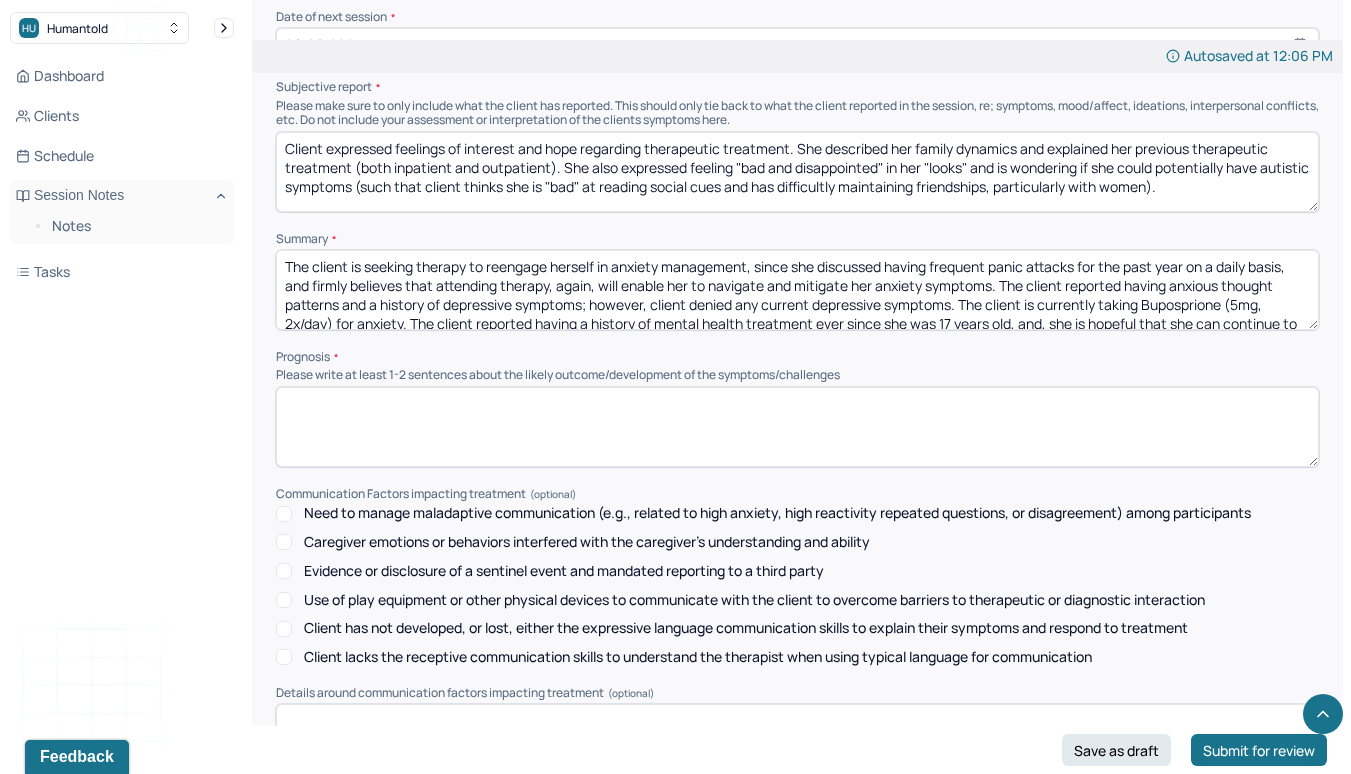 drag, startPoint x: 413, startPoint y: 294, endPoint x: 489, endPoint y: 254, distance: 85.883644 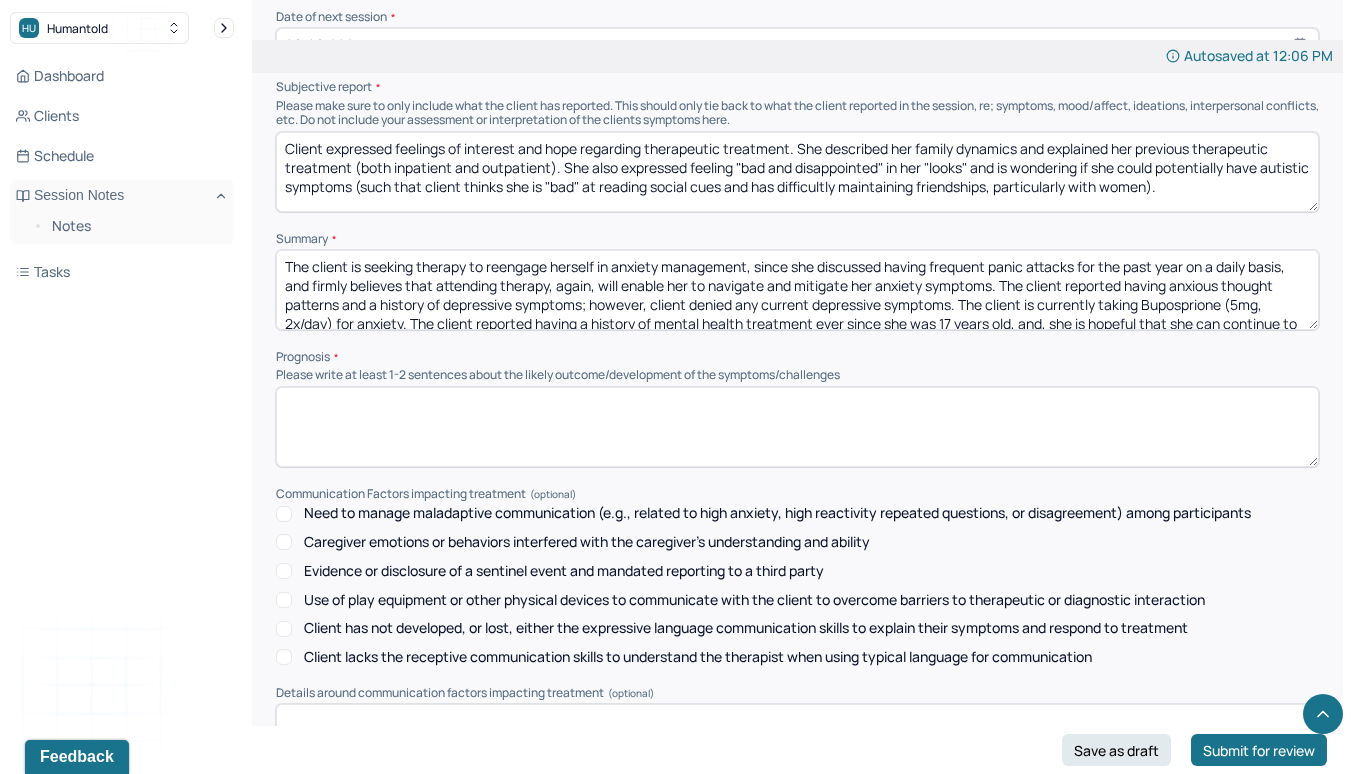 click on "The client is seeking therapy to reengage herself in anxiety management, since she discussed having frequent panic attacks for the past year on a daily basis, and firmly believes that attending therapy, again, will enable her to navigate and mitigate her anxiety symptoms. The client reported having anxious thought patterns and a history of depressive symptoms; however, client denied any current depressive symptoms. The client is currently taking Buposprione (5mg, 2x/day) for anxiety. The client reported having a history of mental health treatment ever since she was 17 years old, and, she is hopeful that she can continue to implement the skills she learned in the past as well as apply new strategies to address her anxious thoughts. The client denied suicidal ideation during the time of intake." at bounding box center [797, 290] 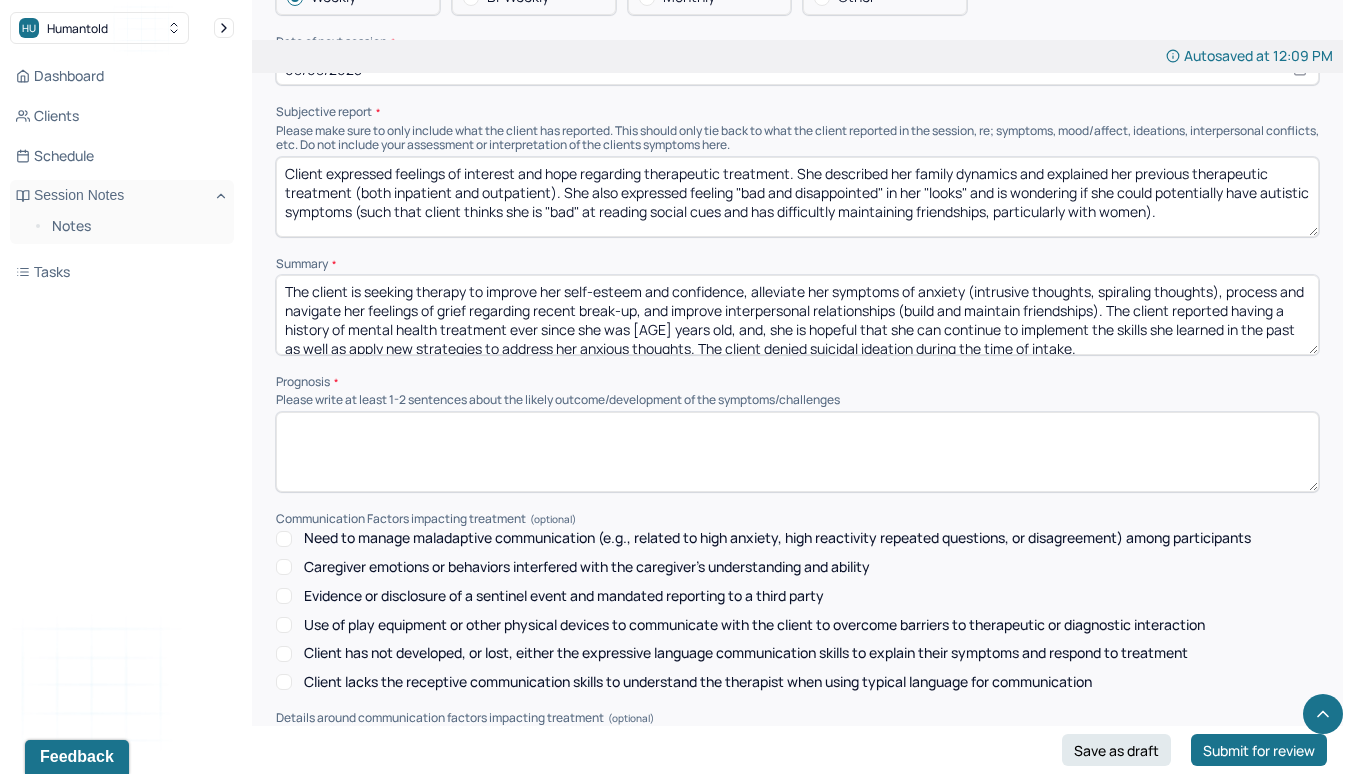 scroll, scrollTop: 7877, scrollLeft: 0, axis: vertical 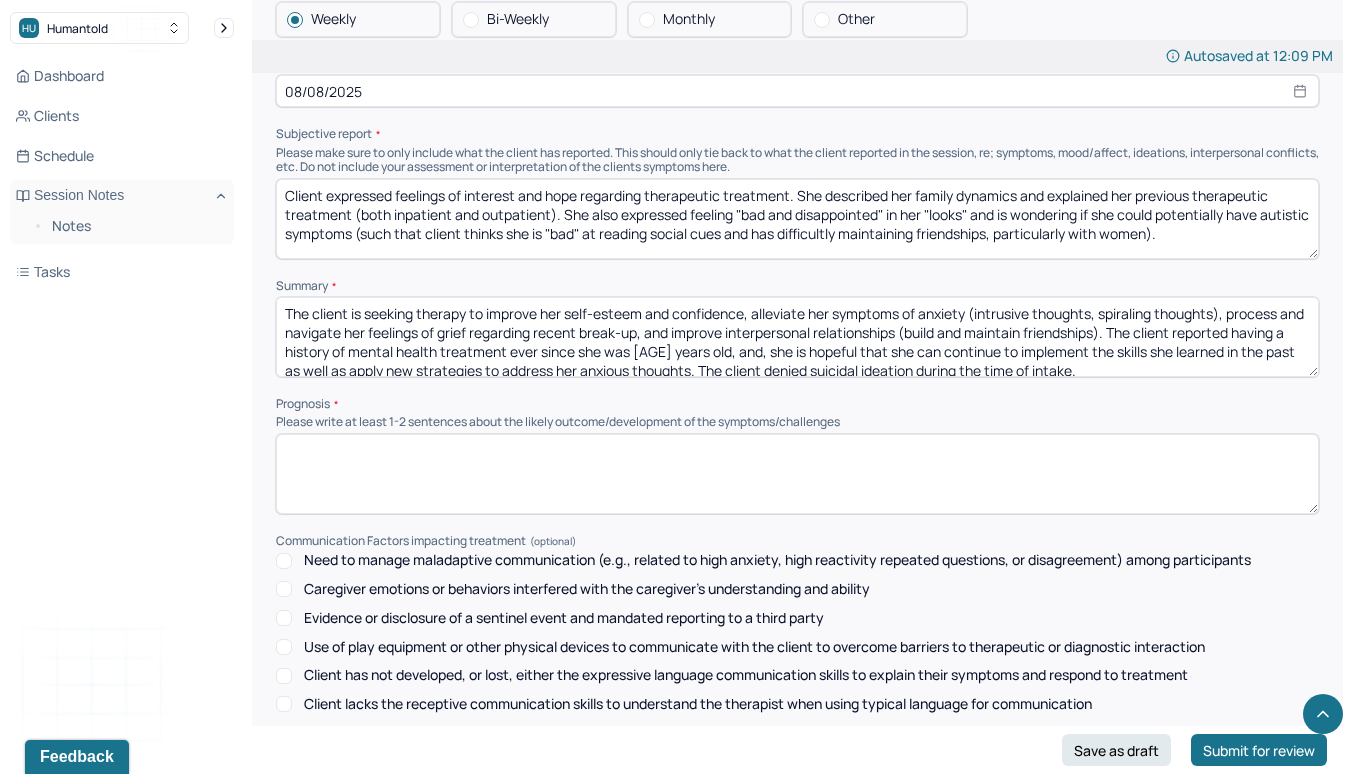click on "The client is seeking therapy to improve her self-esteem and confidence, alleviate her symptoms of anxiety (intrusive thoughts, spiraling thoughts), process and navigate her feelings of grief regarding recent break-up, and improve interpersonal relationships (build and maintain friendships). The client reported having a history of mental health treatment ever since she was [AGE] years old, and, she is hopeful that she can continue to implement the skills she learned in the past as well as apply new strategies to address her anxious thoughts. The client denied suicidal ideation during the time of intake." at bounding box center (797, 337) 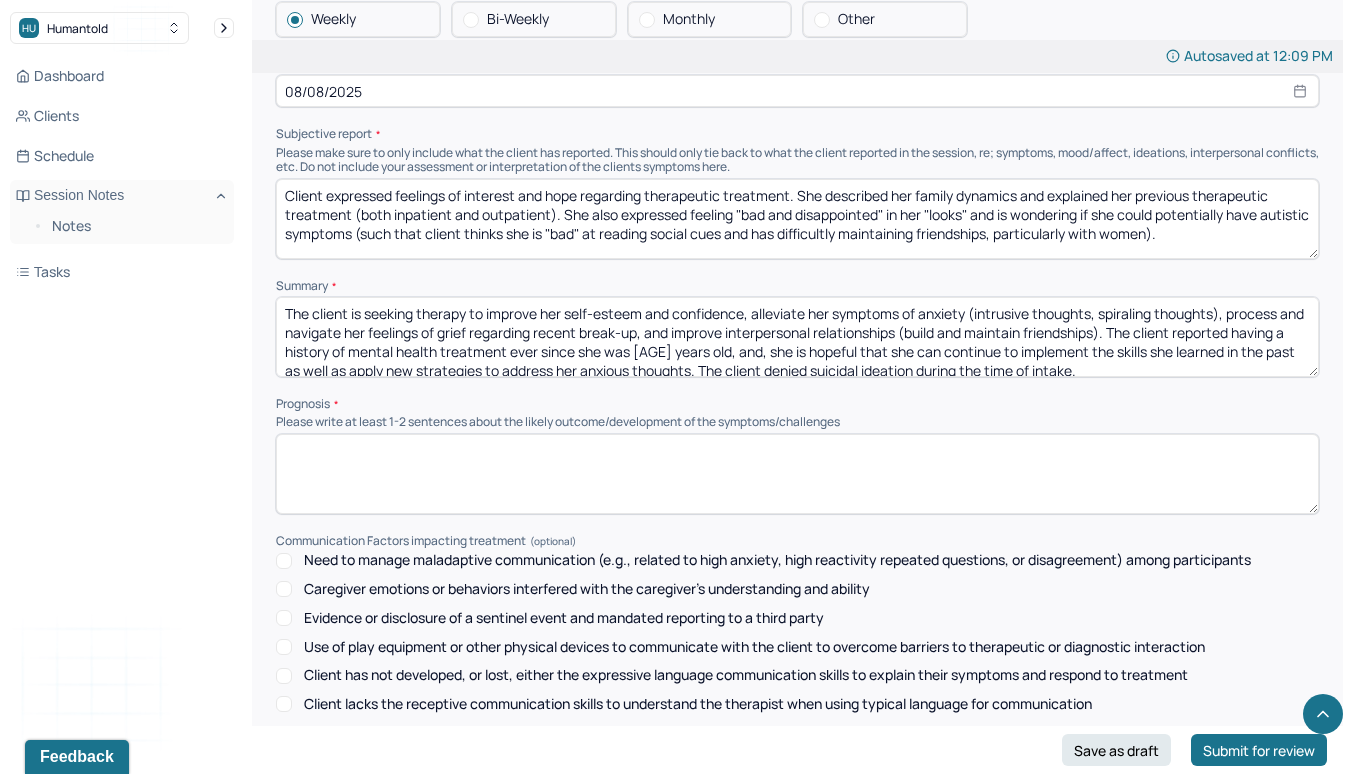 click on "The client is seeking therapy to improve her self-esteem and confidence, alleviate her symptoms of anxiety (intrusive thoughts, spiraling thoughts), process and navigate her feelings of grief regarding recent break-up, and improve interpersonal relationships (build and maintain friendships). The client reported having a history of mental health treatment ever since she was [AGE] years old, and, she is hopeful that she can continue to implement the skills she learned in the past as well as apply new strategies to address her anxious thoughts. The client denied suicidal ideation during the time of intake." at bounding box center (797, 337) 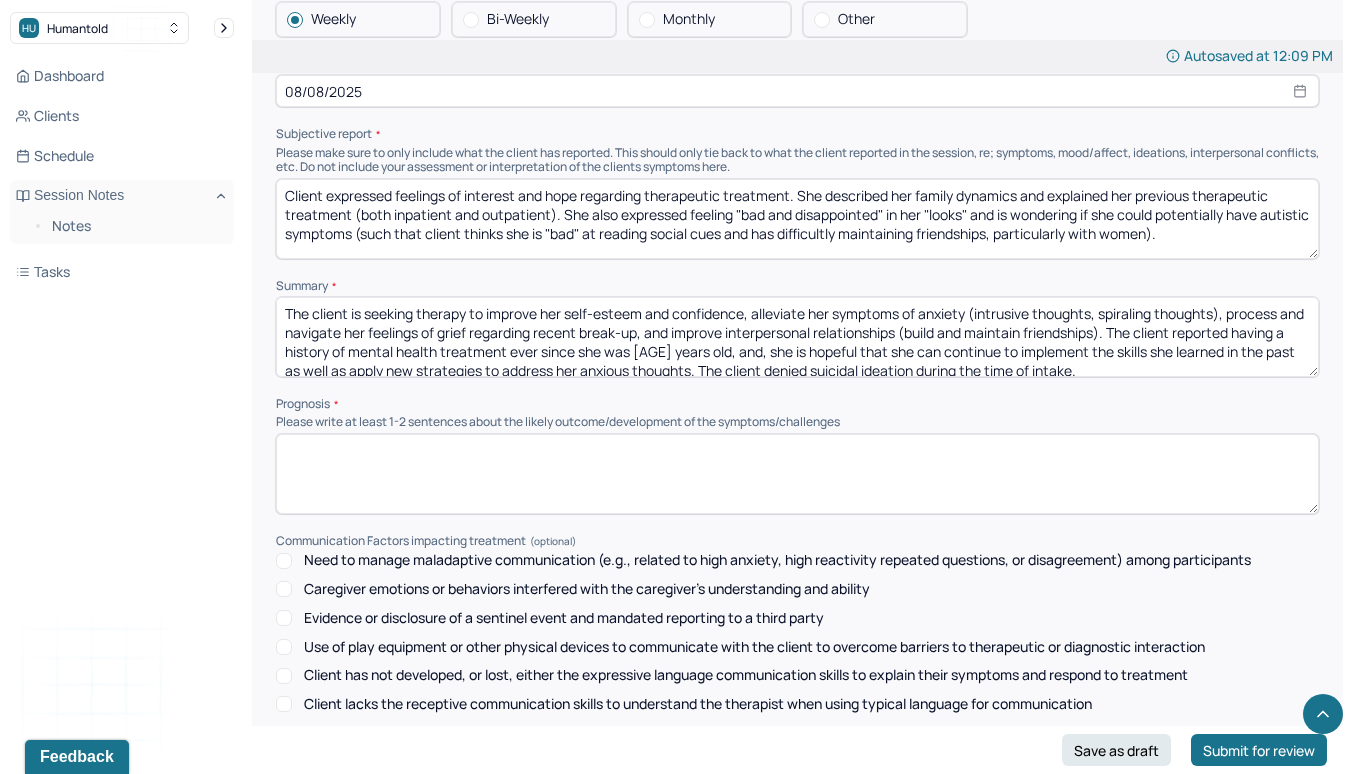 click on "The client is seeking therapy to improve her self-esteem and confidence, alleviate her symptoms of anxiety (intrusive thoughts, spiraling thoughts), process and navigate her feelings of grief regarding recent break-up, and improve interpersonal relationships (build and maintain friendships). The client reported having a history of mental health treatment ever since she was [AGE] years old, and, she is hopeful that she can continue to implement the skills she learned in the past as well as apply new strategies to address her anxious thoughts. The client denied suicidal ideation during the time of intake." at bounding box center (797, 337) 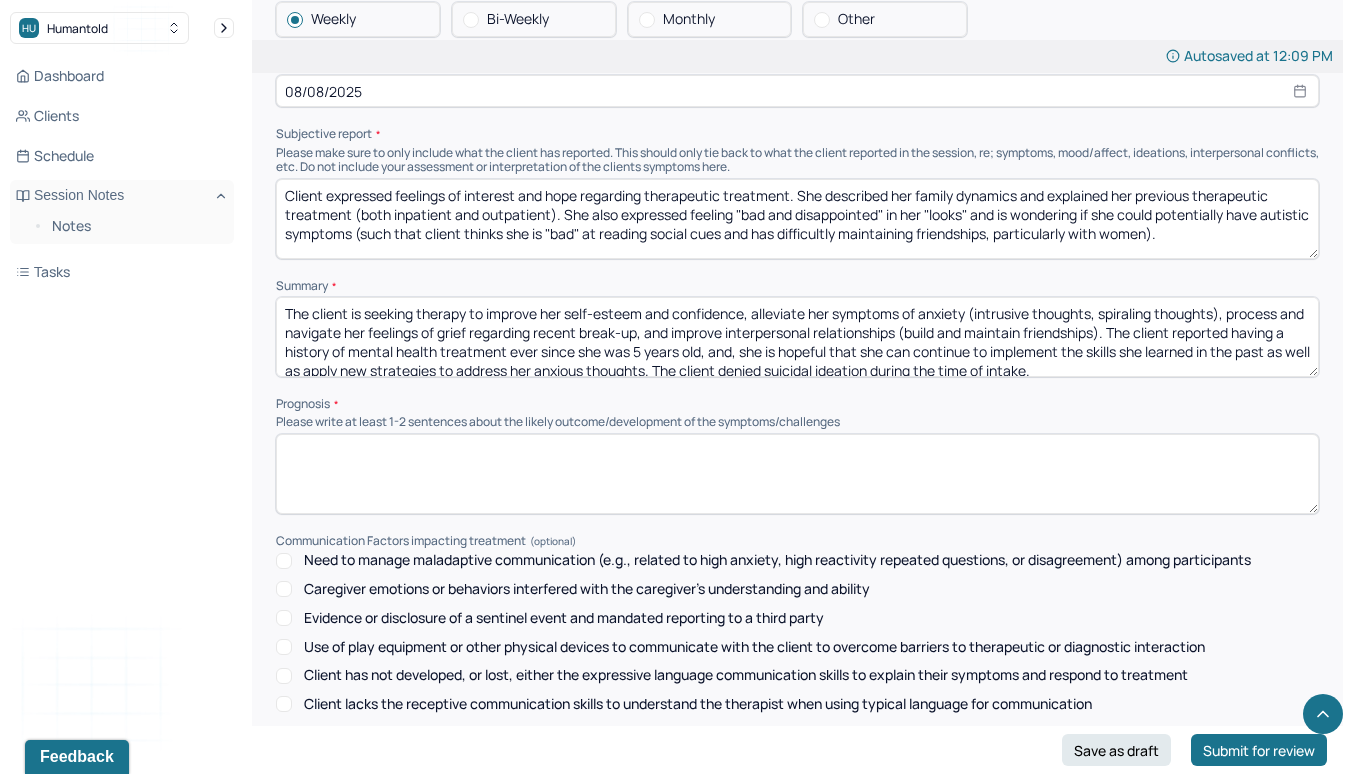 click on "The client is seeking therapy to improve her self-esteem and confidence, alleviate her symptoms of anxiety (intrusive thoughts, spiraling thoughts), process and navigate her feelings of grief regarding recent break-up, and improve interpersonal relationships (build and maintain friendships). The client reported having a history of mental health treatment ever since she was 5 years old, and, she is hopeful that she can continue to implement the skills she learned in the past as well as apply new strategies to address her anxious thoughts. The client denied suicidal ideation during the time of intake." at bounding box center (797, 337) 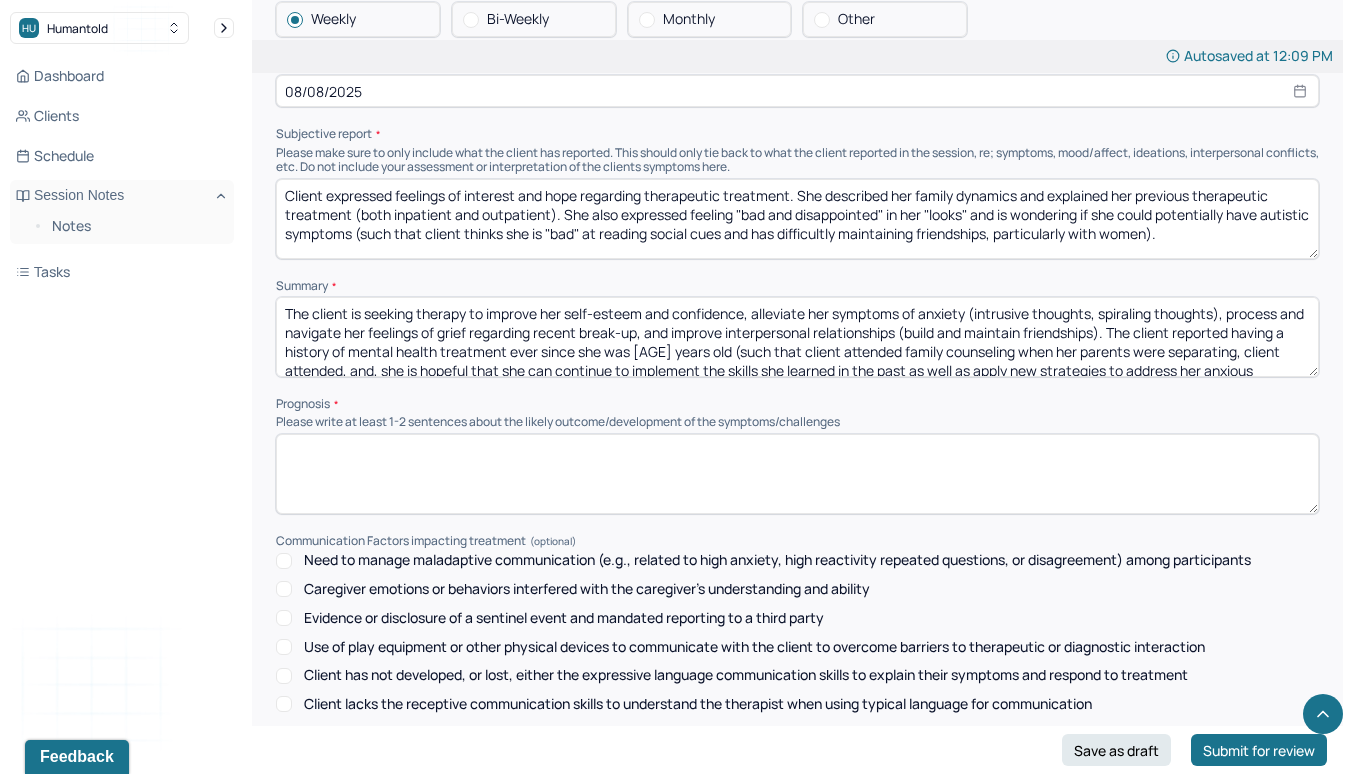 scroll, scrollTop: 3, scrollLeft: 0, axis: vertical 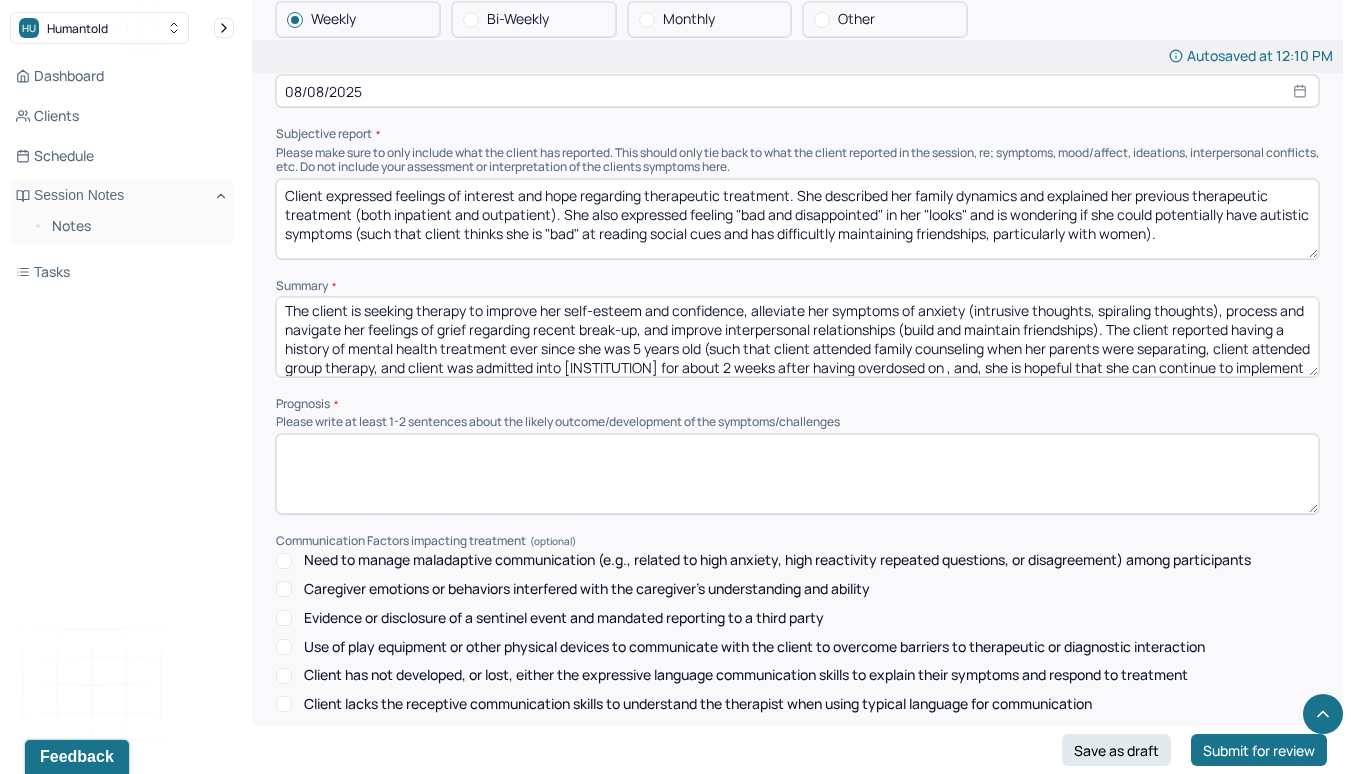 paste on "Fluoxetine" 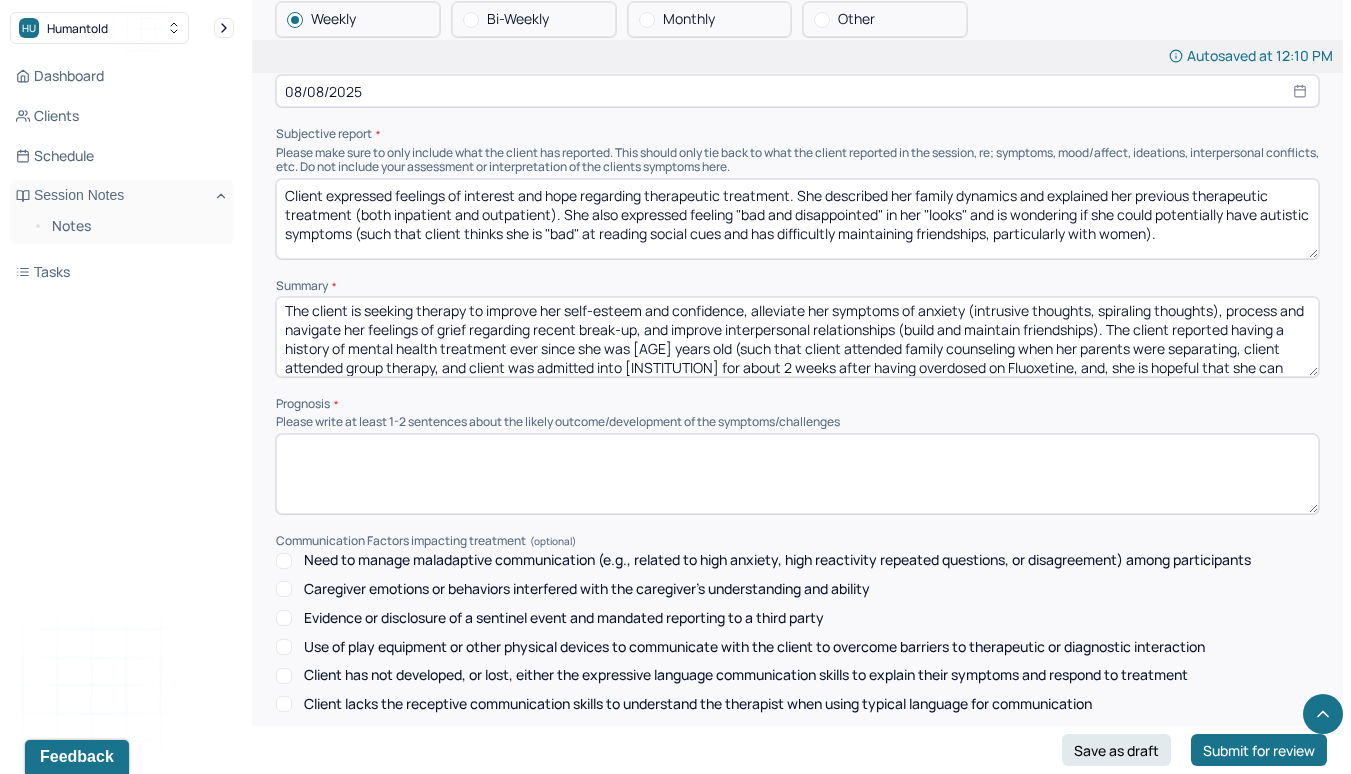 scroll, scrollTop: 47, scrollLeft: 0, axis: vertical 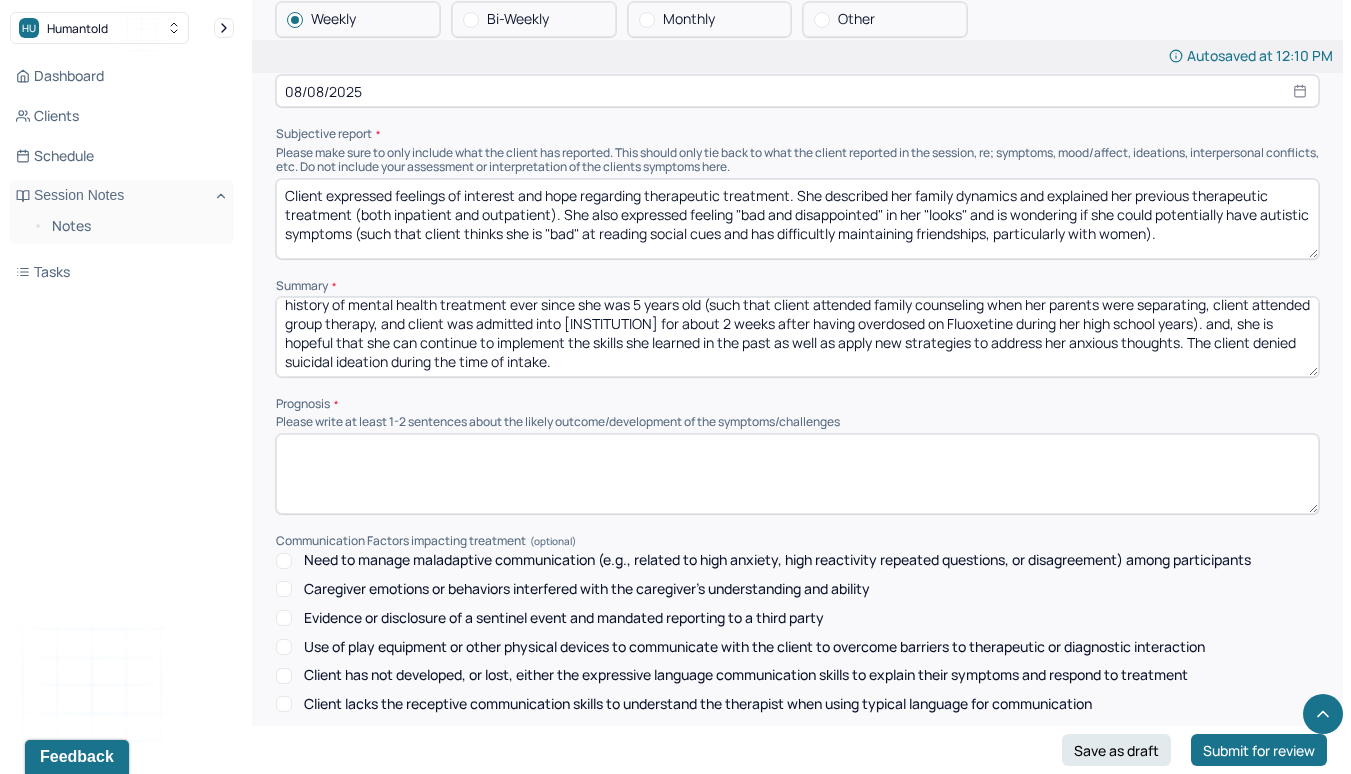 drag, startPoint x: 377, startPoint y: 330, endPoint x: 343, endPoint y: 359, distance: 44.687805 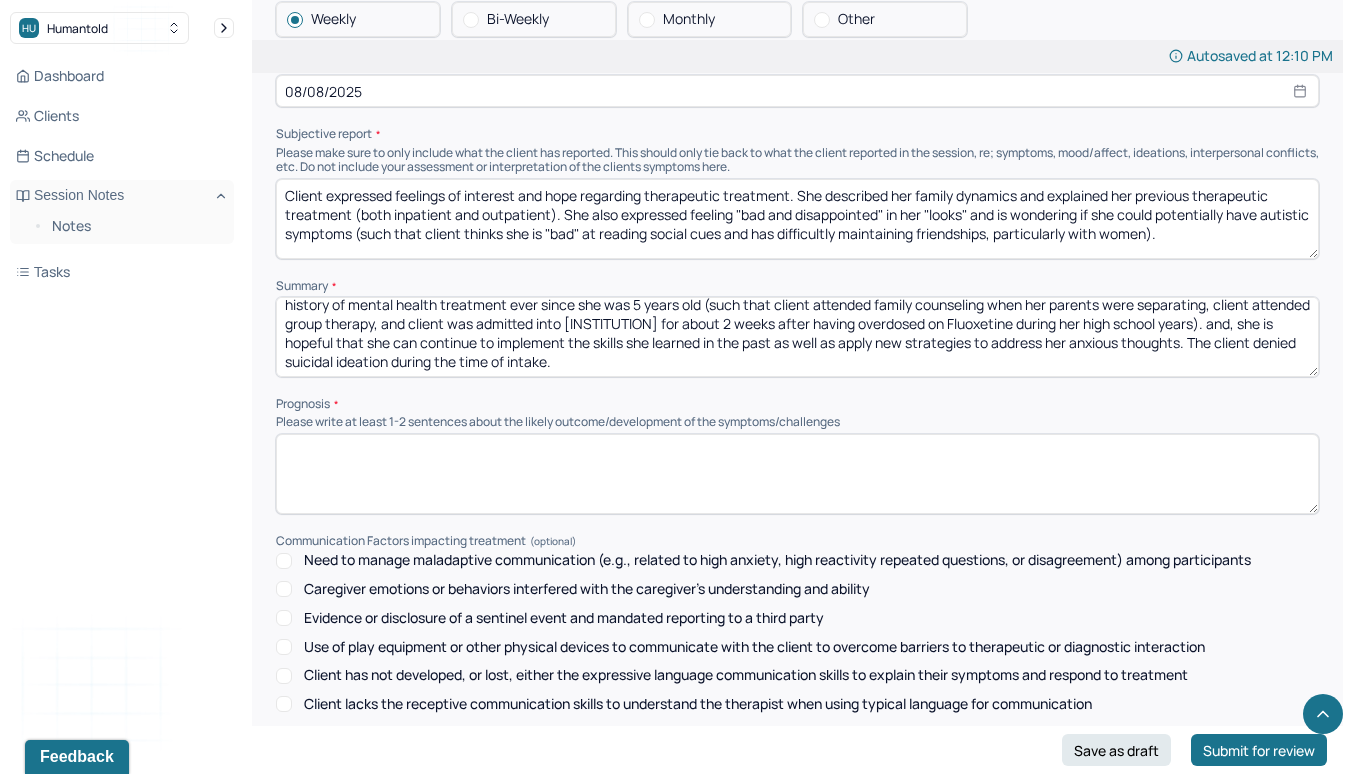 click on "The client is seeking therapy to improve her self-esteem and confidence, alleviate her symptoms of anxiety (intrusive thoughts, spiraling thoughts), process and navigate her feelings of grief regarding recent break-up, and improve interpersonal relationships (build and maintain friendships). The client reported having a history of mental health treatment ever since she was 5 years old (such that client attended family counseling when her parents were separating, client attended group therapy, and client was admitted into [INSTITUTION] for about 2 weeks after having overdosed on Fluoxetine during her high school years). and, she is hopeful that she can continue to implement the skills she learned in the past as well as apply new strategies to address her anxious thoughts. The client denied suicidal ideation during the time of intake." at bounding box center [797, 337] 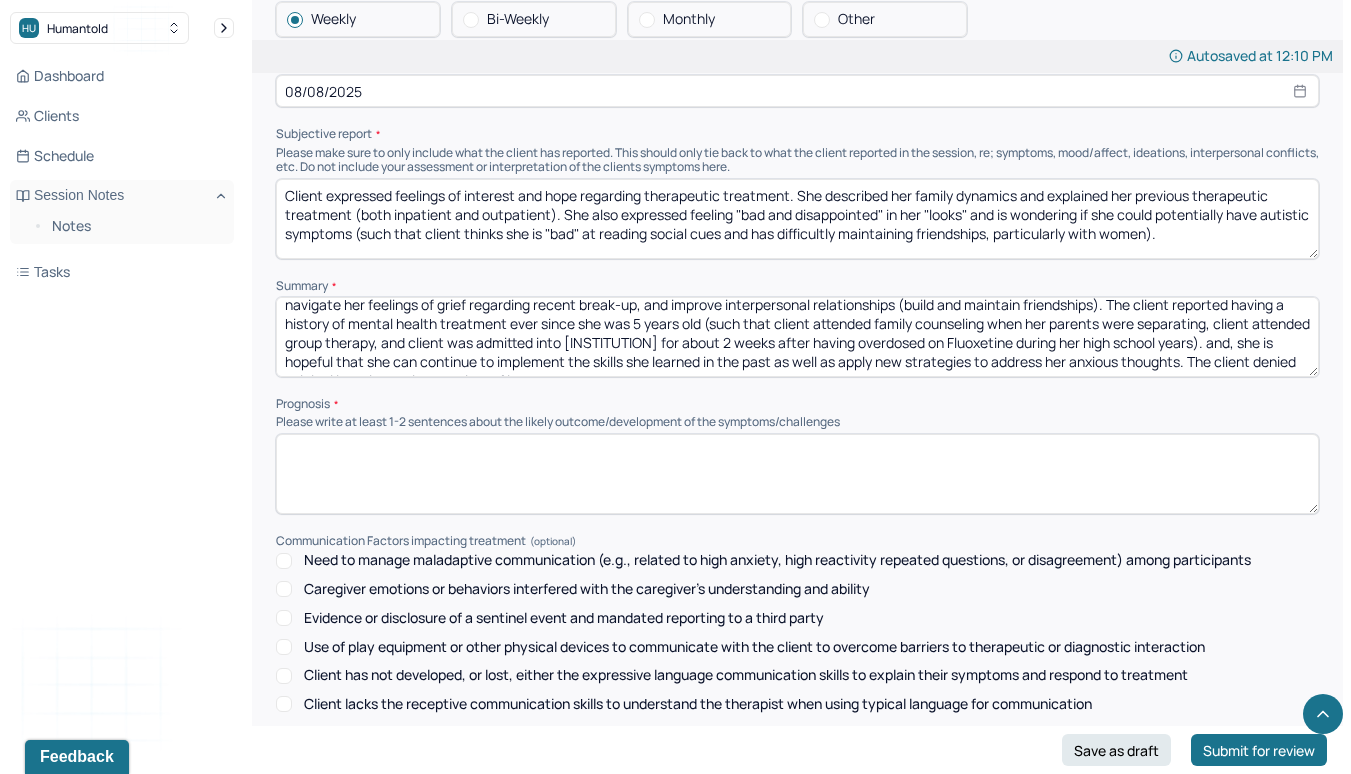 scroll, scrollTop: 47, scrollLeft: 0, axis: vertical 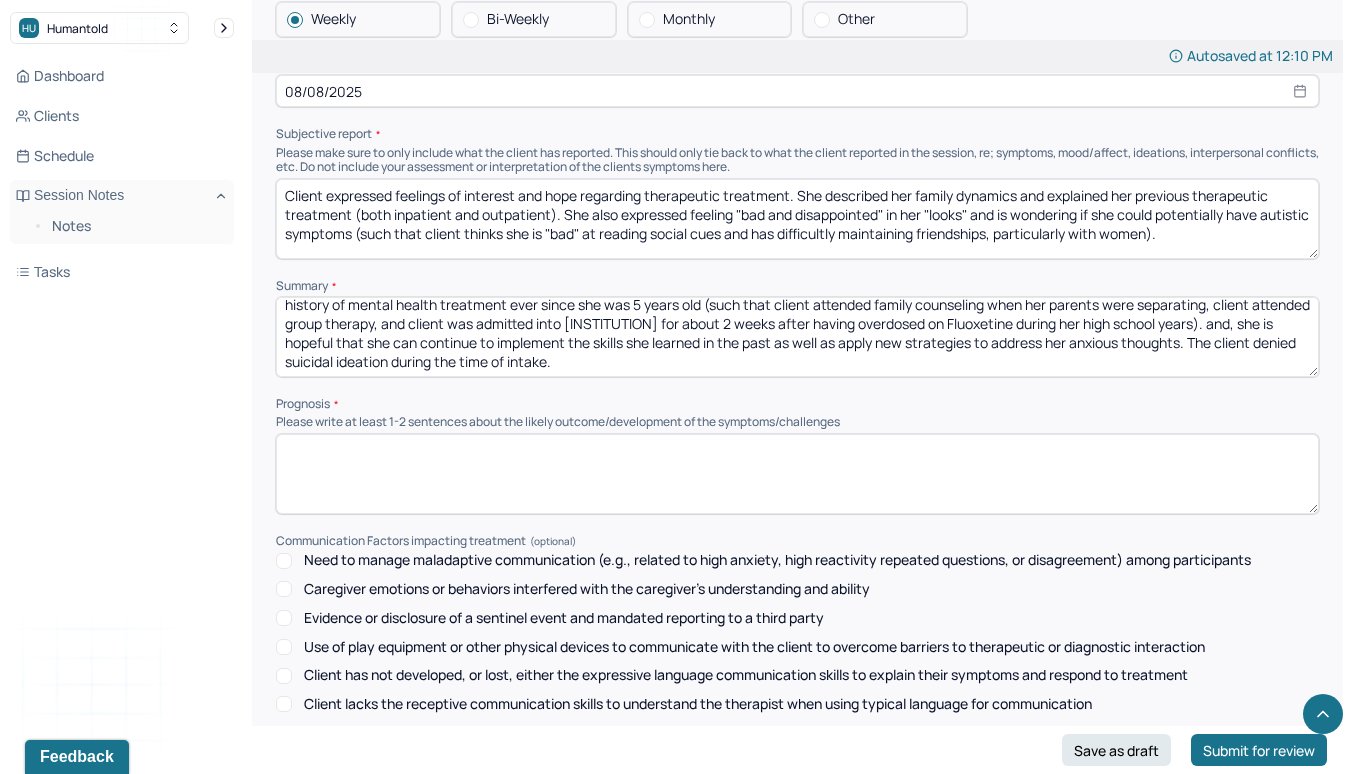 click on "The client is seeking therapy to improve her self-esteem and confidence, alleviate her symptoms of anxiety (intrusive thoughts, spiraling thoughts), process and navigate her feelings of grief regarding recent break-up, and improve interpersonal relationships (build and maintain friendships). The client reported having a history of mental health treatment ever since she was 5 years old (such that client attended family counseling when her parents were separating, client attended group therapy, and client was admitted into [INSTITUTION] for about 2 weeks after having overdosed on Fluoxetine during her high school years). and, she is hopeful that she can continue to implement the skills she learned in the past as well as apply new strategies to address her anxious thoughts. The client denied suicidal ideation during the time of intake." at bounding box center [797, 337] 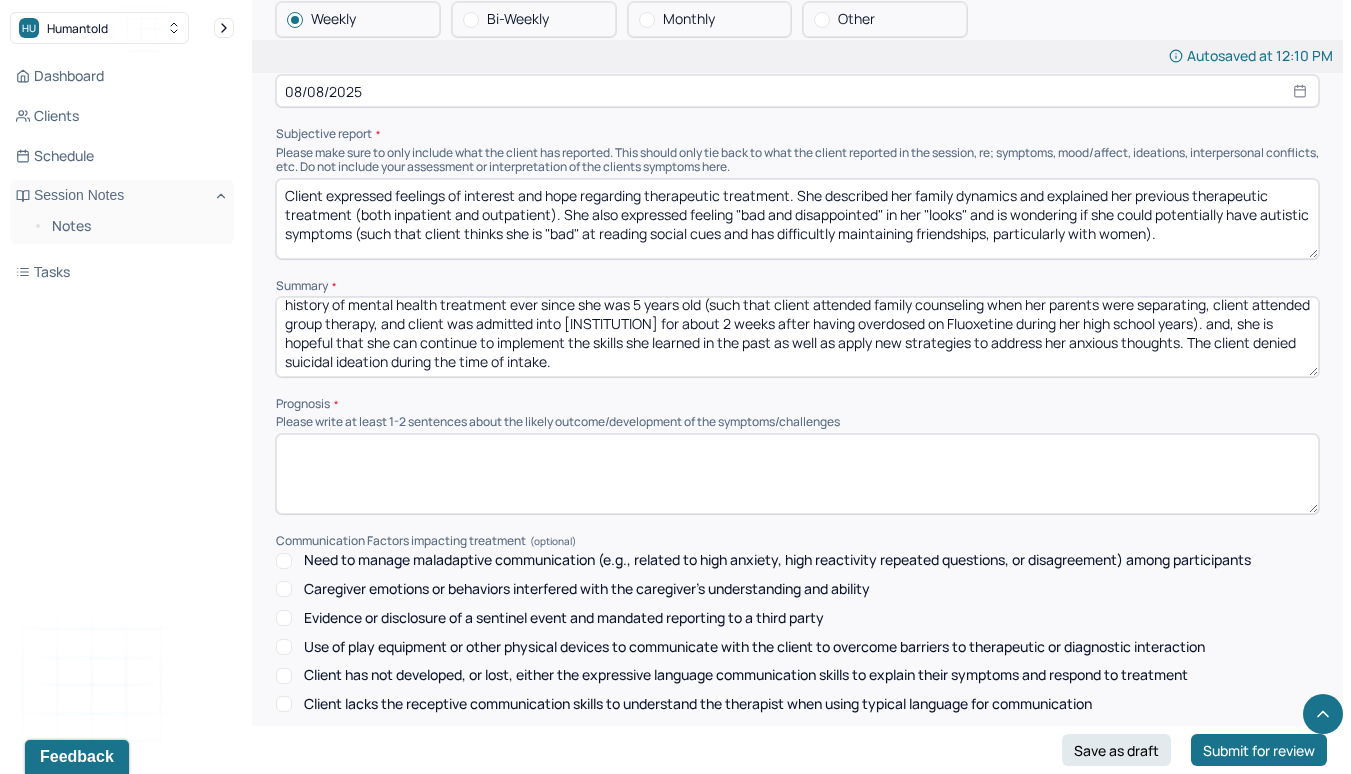 drag, startPoint x: 376, startPoint y: 328, endPoint x: 349, endPoint y: 355, distance: 38.183765 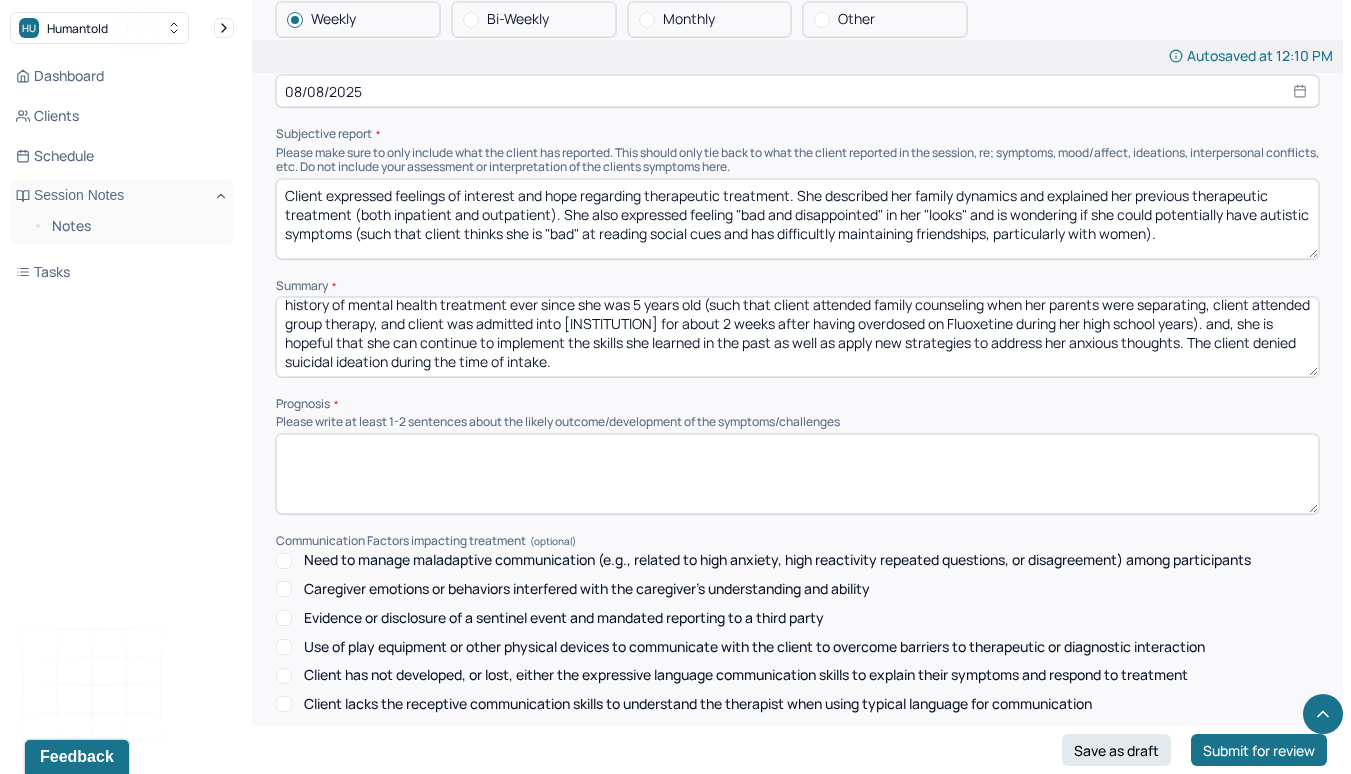 click on "The client is seeking therapy to improve her self-esteem and confidence, alleviate her symptoms of anxiety (intrusive thoughts, spiraling thoughts), process and navigate her feelings of grief regarding recent break-up, and improve interpersonal relationships (build and maintain friendships). The client reported having a history of mental health treatment ever since she was 5 years old (such that client attended family counseling when her parents were separating, client attended group therapy, and client was admitted into [INSTITUTION] for about 2 weeks after having overdosed on Fluoxetine during her high school years). and, she is hopeful that she can continue to implement the skills she learned in the past as well as apply new strategies to address her anxious thoughts. The client denied suicidal ideation during the time of intake." at bounding box center (797, 337) 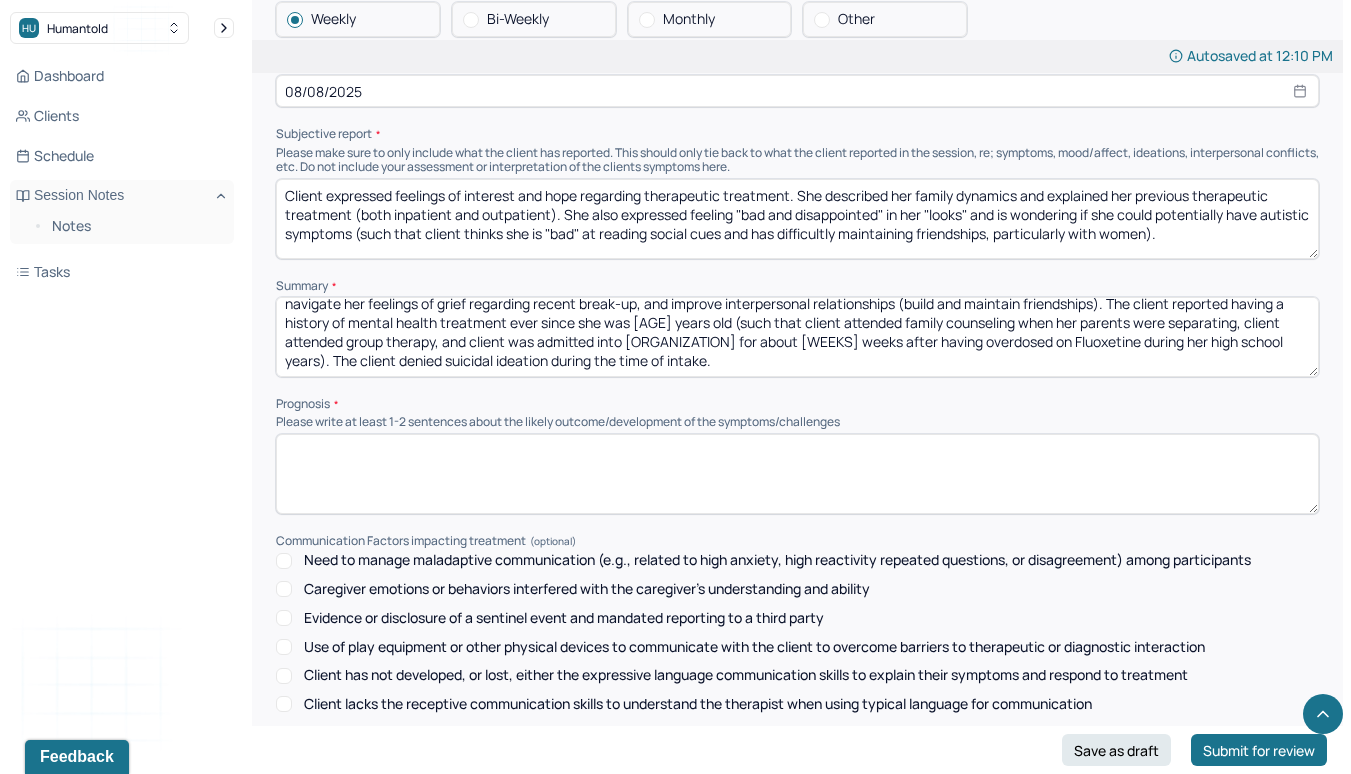 scroll, scrollTop: 28, scrollLeft: 0, axis: vertical 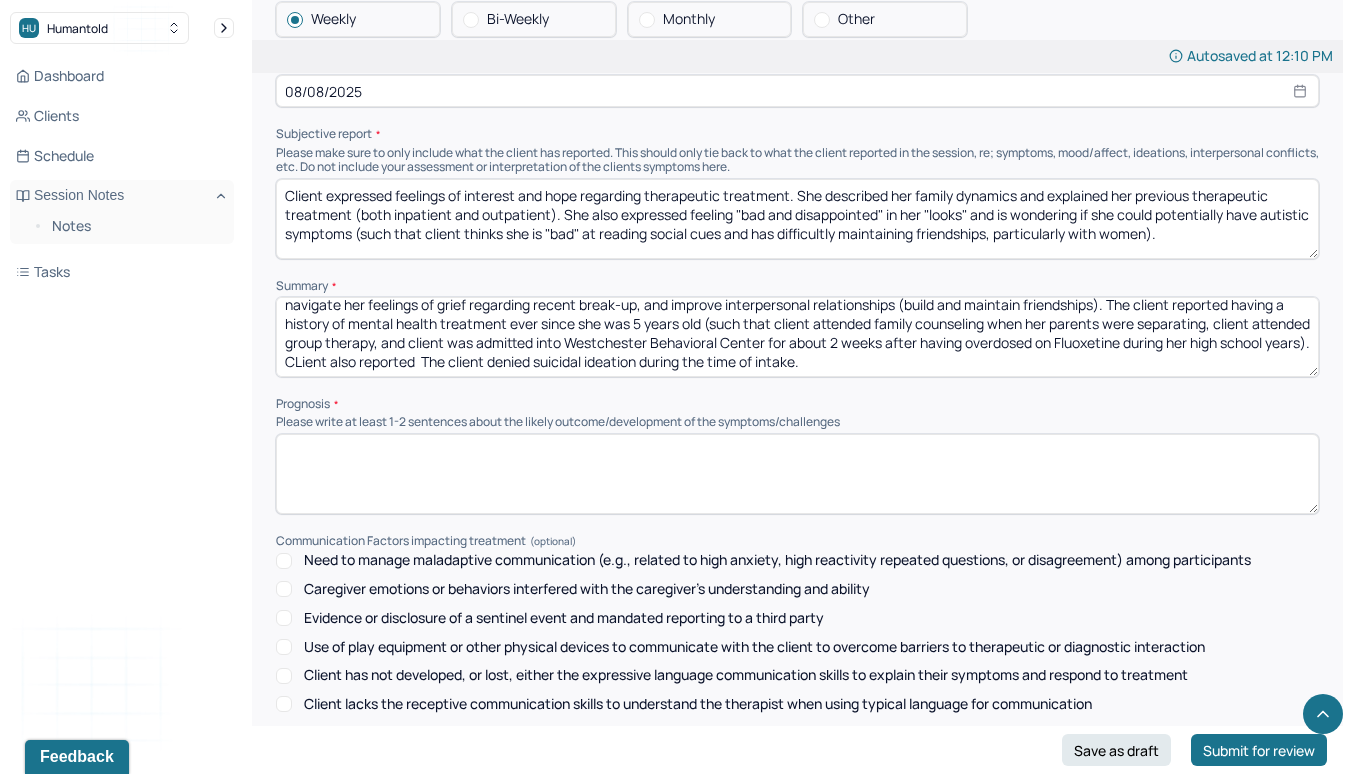 click on "The client is seeking therapy to improve her self-esteem and confidence, alleviate her symptoms of anxiety (intrusive thoughts, spiraling thoughts), process and navigate her feelings of grief regarding recent break-up, and improve interpersonal relationships (build and maintain friendships). The client reported having a history of mental health treatment ever since she was 5 years old (such that client attended family counseling when her parents were separating, client attended group therapy, and client was admitted into [INSTITUTION] for about 2 weeks after having overdosed on Fluoxetine during her high school years). and, she is hopeful that she can continue to implement the skills she learned in the past as well as apply new strategies to address her anxious thoughts. The client denied suicidal ideation during the time of intake." at bounding box center [797, 337] 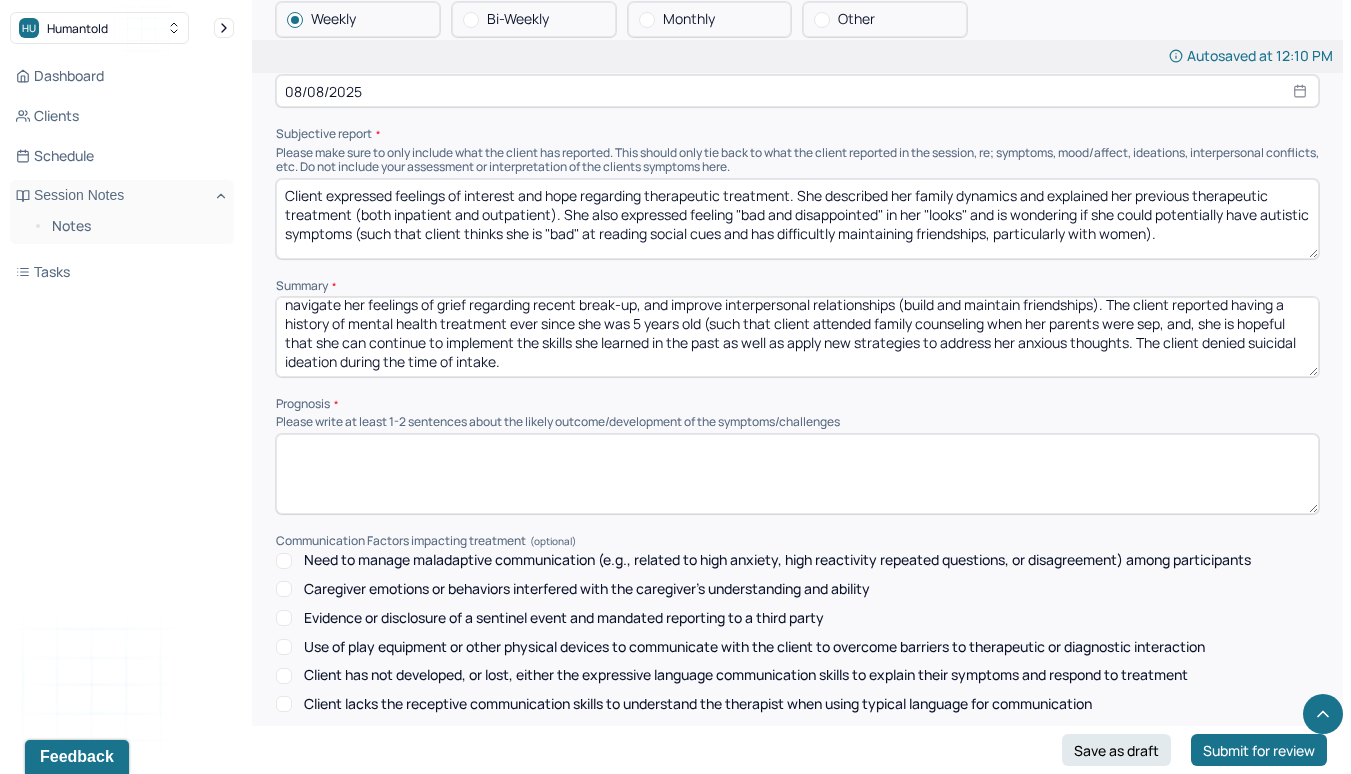 type on "The client is seeking therapy to improve her self-esteem and confidence, alleviate her symptoms of anxiety (intrusive thoughts, spiraling thoughts), process and navigate her feelings of grief regarding recent break-up, and improve interpersonal relationships (build and maintain friendships). The client reported having a history of mental health treatment ever since she was 5 years old (such that client attended family counseling when her parents were separating, client attended group therapy, and client was admitted into [LOCATION] Behavioral Center for about 2 weeks after having overdosed on Fluoxetine during her high school years). Client also reported The client denied suicidal ideation during the time of intake." 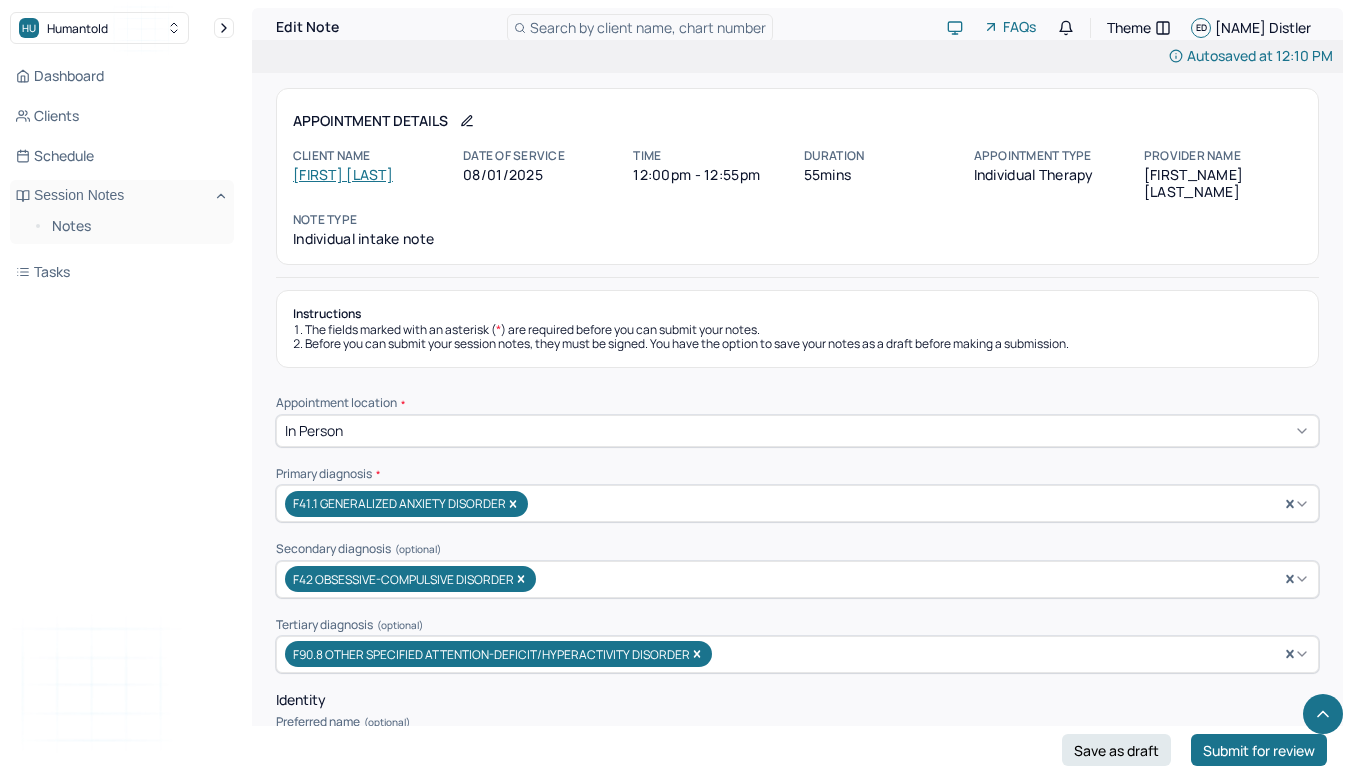 scroll, scrollTop: 7877, scrollLeft: 0, axis: vertical 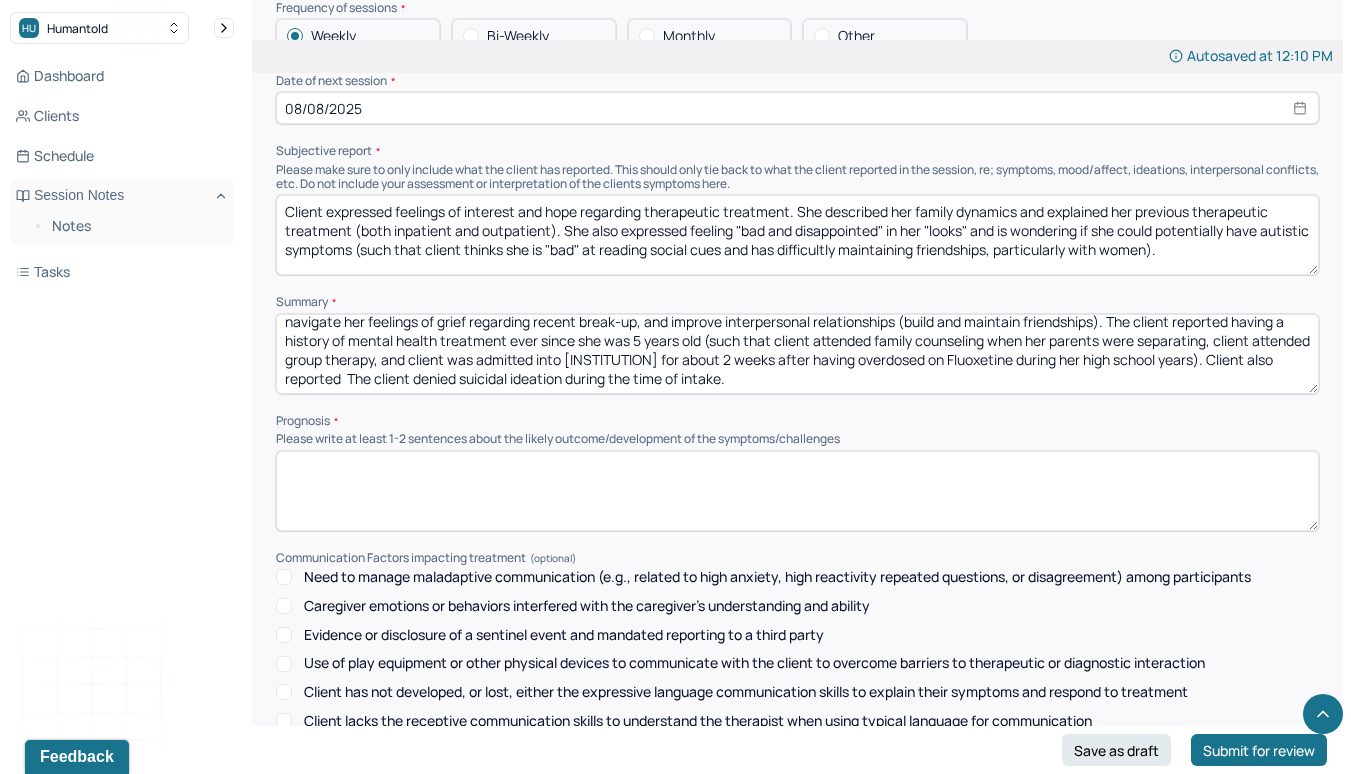 click on "The client is seeking therapy to improve her self-esteem and confidence, alleviate her symptoms of anxiety (intrusive thoughts, spiraling thoughts), process and navigate her feelings of grief regarding recent break-up, and improve interpersonal relationships (build and maintain friendships). The client reported having a history of mental health treatment ever since she was 5 years old (such that client attended family counseling when her parents were separating, client attended group therapy, and client was admitted into Westchester Behavioral Center for about 2 weeks after having overdosed on Fluoxetine during her high school years). CLient also reported  The client denied suicidal ideation during the time of intake." at bounding box center (797, 354) 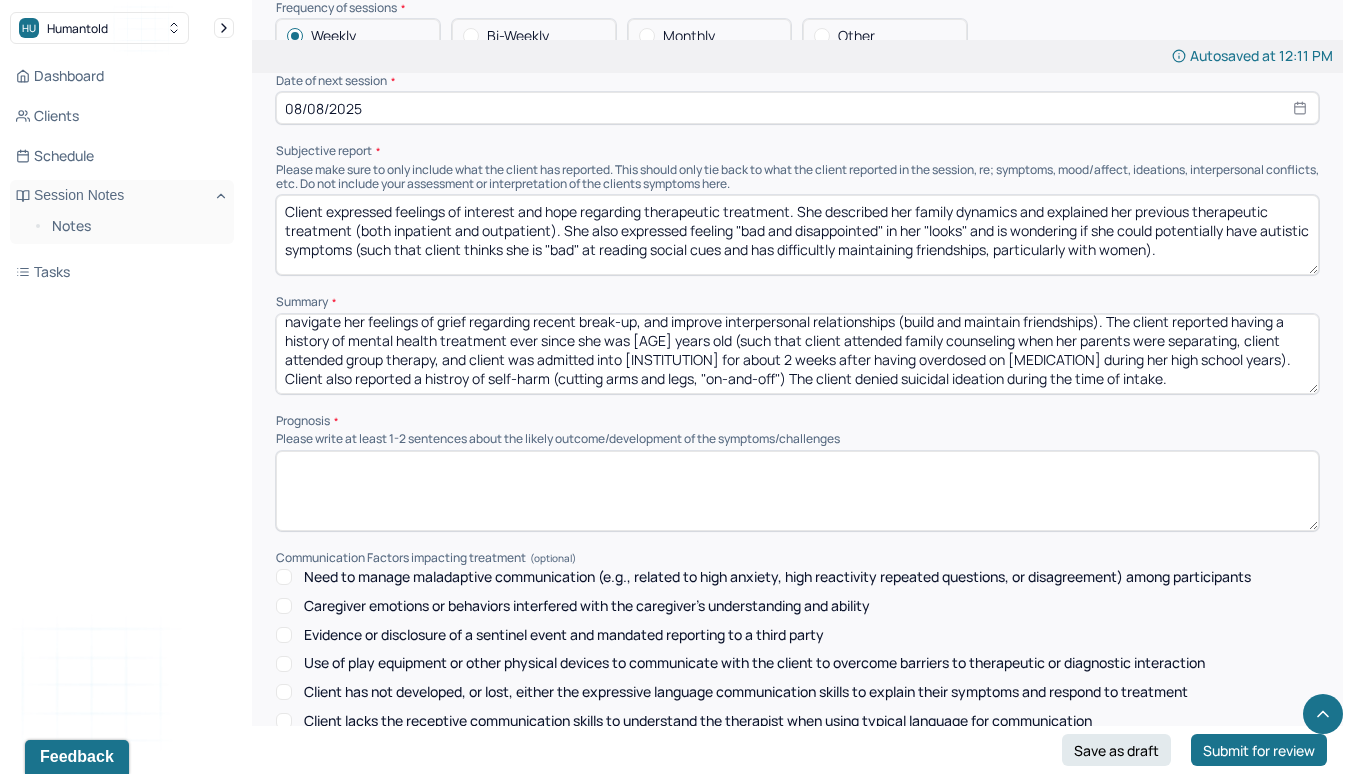 click on "The client is seeking therapy to improve her self-esteem and confidence, alleviate her symptoms of anxiety (intrusive thoughts, spiraling thoughts), process and navigate her feelings of grief regarding recent break-up, and improve interpersonal relationships (build and maintain friendships). The client reported having a history of mental health treatment ever since she was 5 years old (such that client attended family counseling when her parents were separating, client attended group therapy, and client was admitted into Westchester Behavioral Center for about 2 weeks after having overdosed on Fluoxetine during her high school years). Client also reported a histroy of self-harm (cutting arms and legs, "on-and-off"The client denied suicidal ideation during the time of intake." at bounding box center (797, 354) 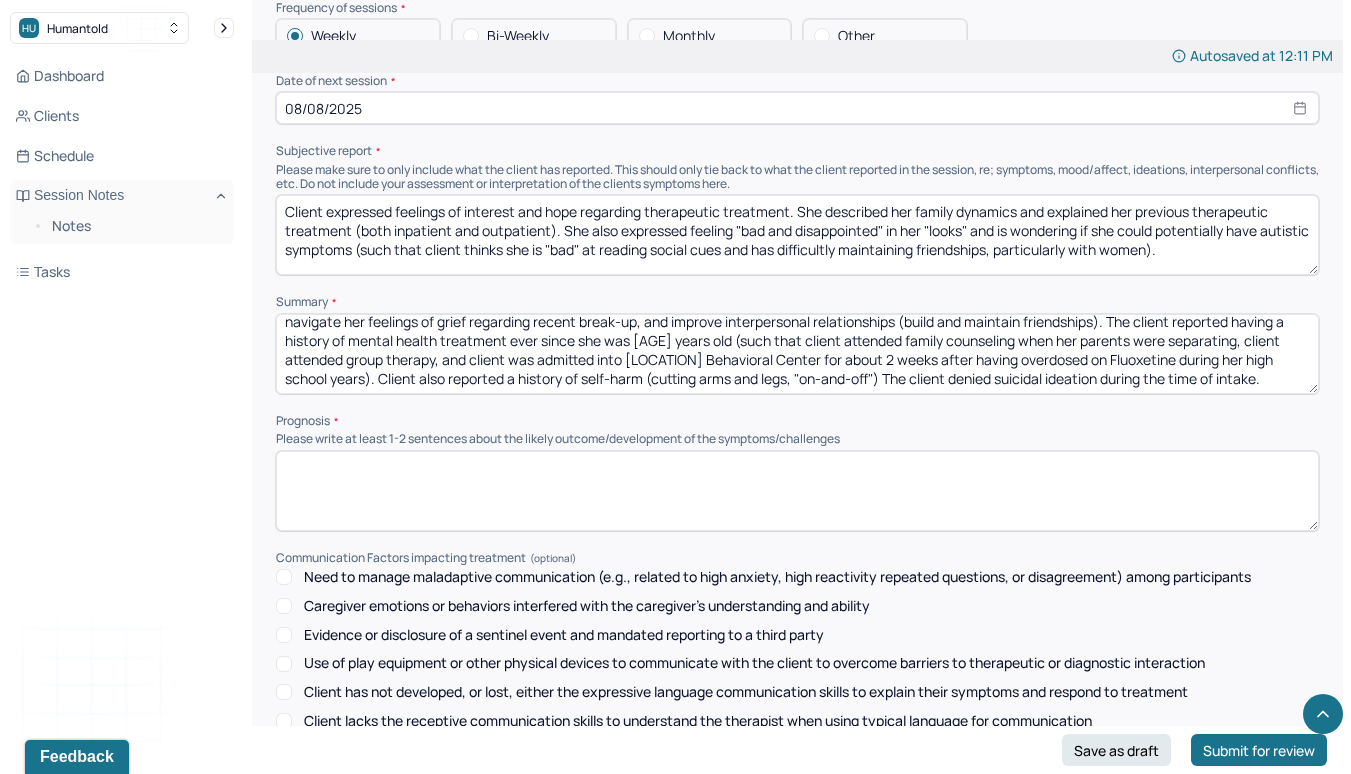 type on "The client is seeking therapy to improve her self-esteem and confidence, alleviate her symptoms of anxiety (intrusive thoughts, spiraling thoughts), process and navigate her feelings of grief regarding recent break-up, and improve interpersonal relationships (build and maintain friendships). The client reported having a history of mental health treatment ever since she was 5 years old (such that client attended family counseling when her parents were separating, client attended group therapy, and client was admitted into Westchester Behavioral Center for about 2 weeks after having overdosed on Fluoxetine during her high school years). Client also reported a history of self-harm (cutting arms and legs, "on-and-off") The client denied suicidal ideation during the time of intake." 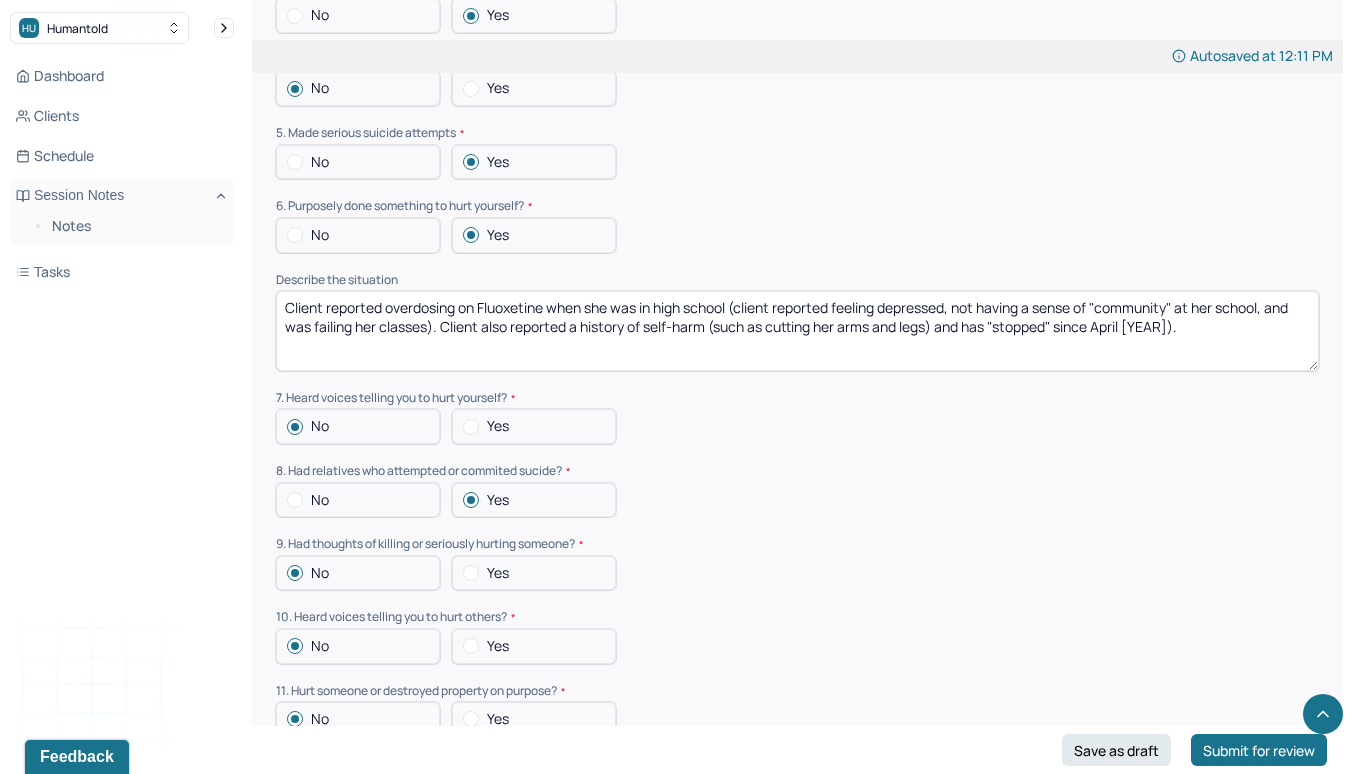 scroll, scrollTop: 6517, scrollLeft: 0, axis: vertical 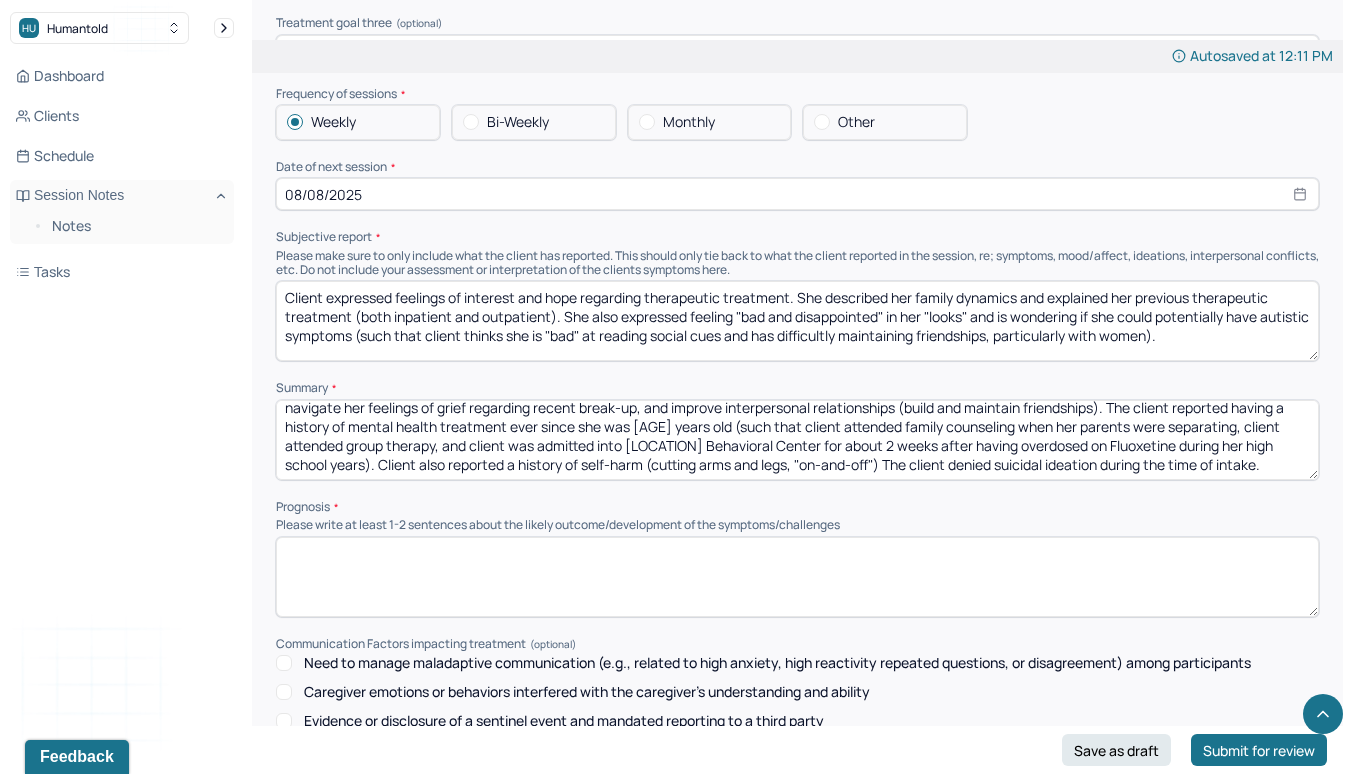 click on "The client is seeking therapy to improve her self-esteem and confidence, alleviate her symptoms of anxiety (intrusive thoughts, spiraling thoughts), process and navigate her feelings of grief regarding recent break-up, and improve interpersonal relationships (build and maintain friendships). The client reported having a history of mental health treatment ever since she was 5 years old (such that client attended family counseling when her parents were separating, client attended group therapy, and client was admitted into Westchester Behavioral Center for about 2 weeks after having overdosed on Fluoxetine during her high school years). Client also reported a history of self-harm (cutting arms and legs, "on-and-off") The client denied suicidal ideation during the time of intake." at bounding box center [797, 440] 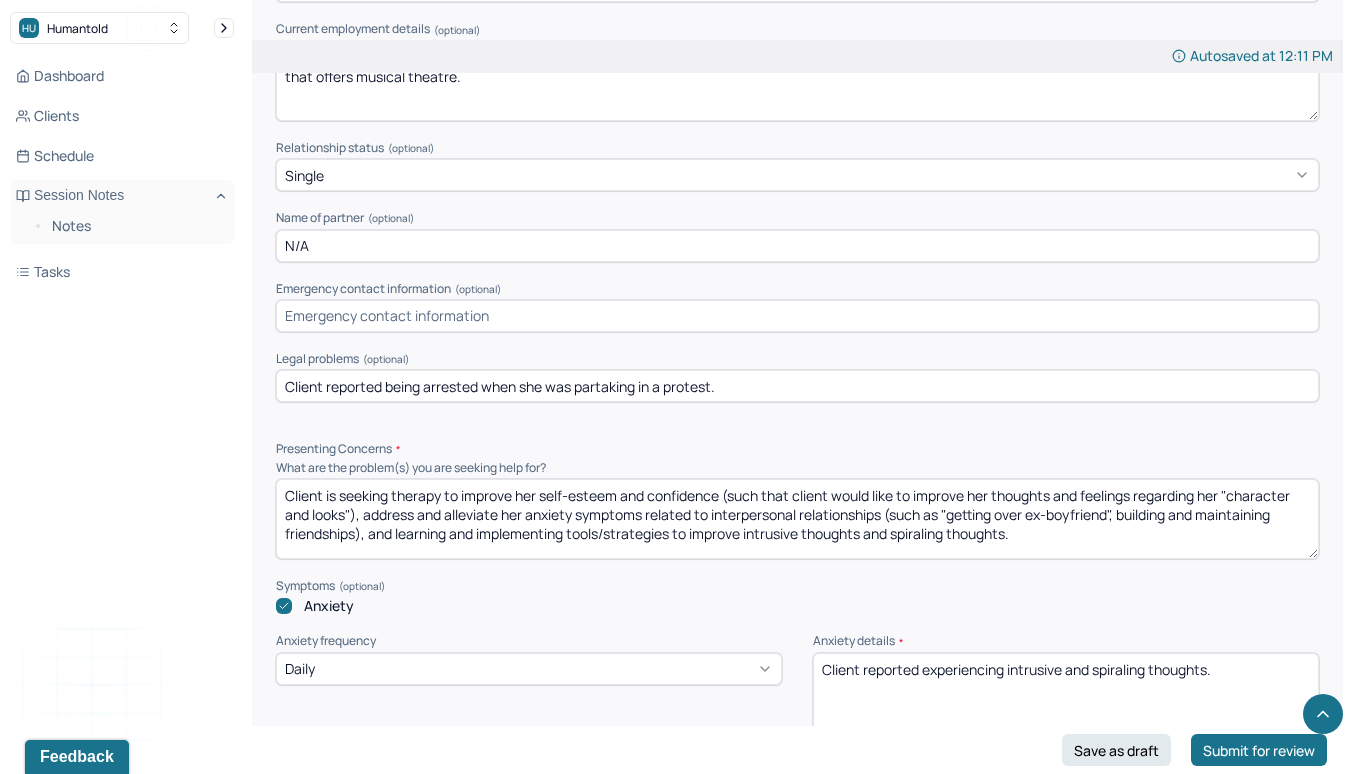 scroll, scrollTop: 1327, scrollLeft: 0, axis: vertical 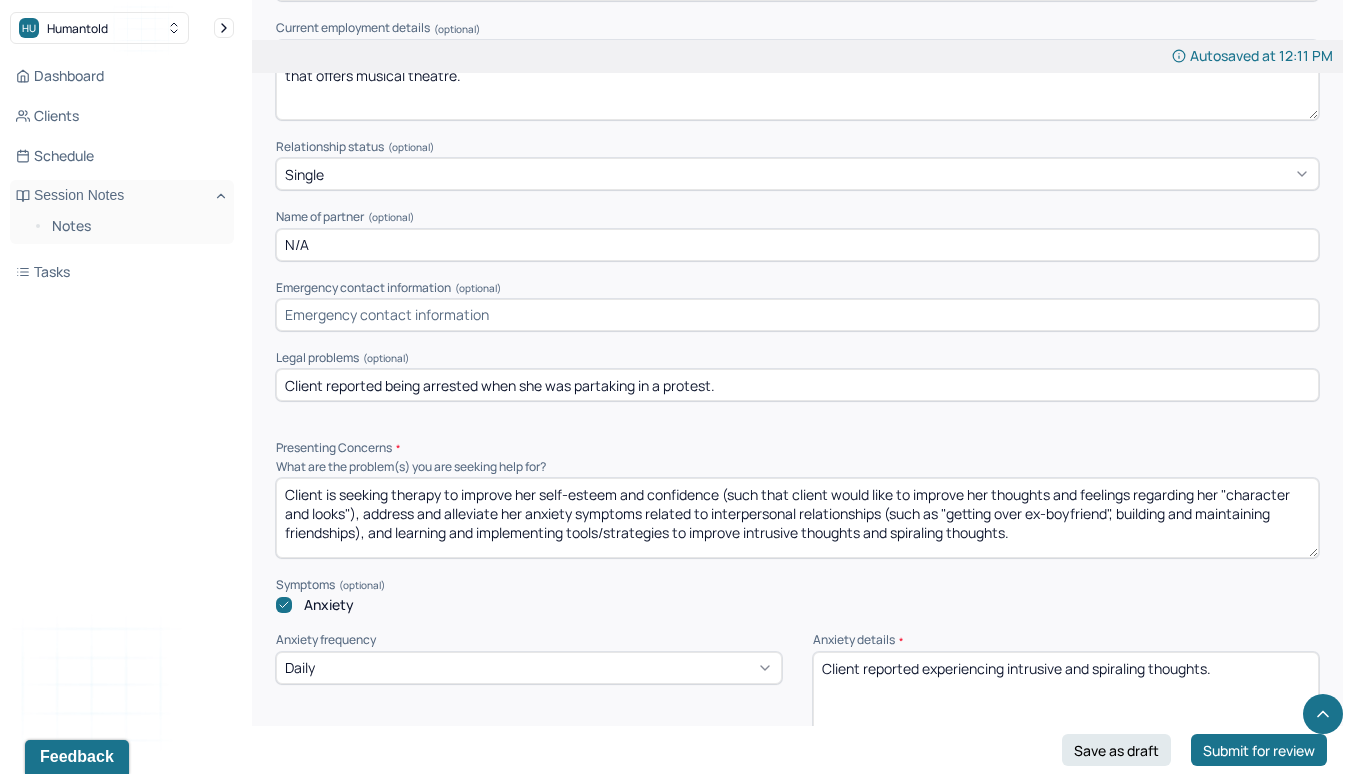 click on "Client is seeking therapy to improve her self-esteem and confidence (such that client would like to improve her thoughts and feelings regarding her "character and looks"), address and alleviate her anxiety symptoms related to interpersonal relationships (such as "getting over ex-boyfriend", building and maintaining friendships), and learning and implementing tools/strategies to improve intrusive thoughts and spiraling thoughts." at bounding box center (797, 518) 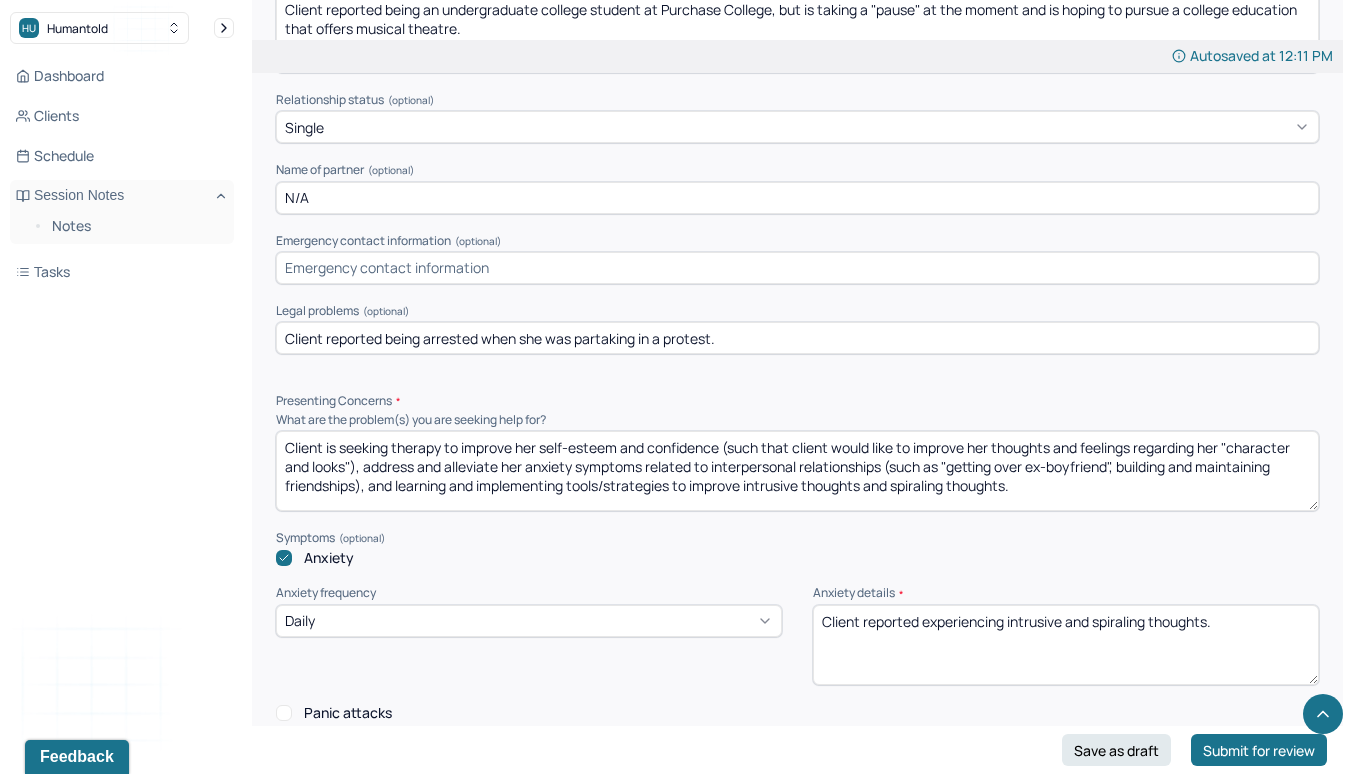 scroll, scrollTop: 1400, scrollLeft: 0, axis: vertical 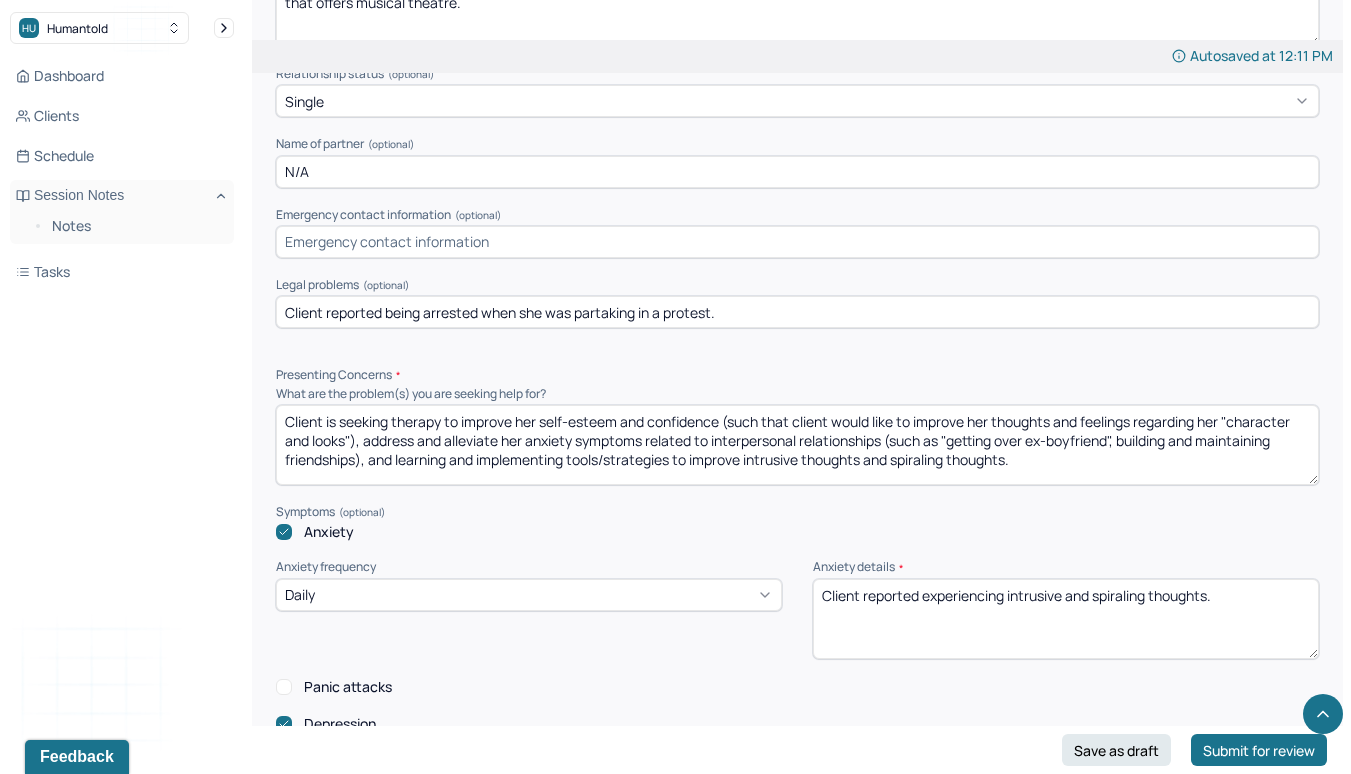 click on "Client is seeking therapy to improve her self-esteem and confidence (such that client would like to improve her thoughts and feelings regarding her "character and looks"), address and alleviate her anxiety symptoms related to interpersonal relationships (such as "getting over ex-boyfriend", building and maintaining friendships), and learning and implementing tools/strategies to improve intrusive thoughts and spiraling thoughts." at bounding box center [797, 445] 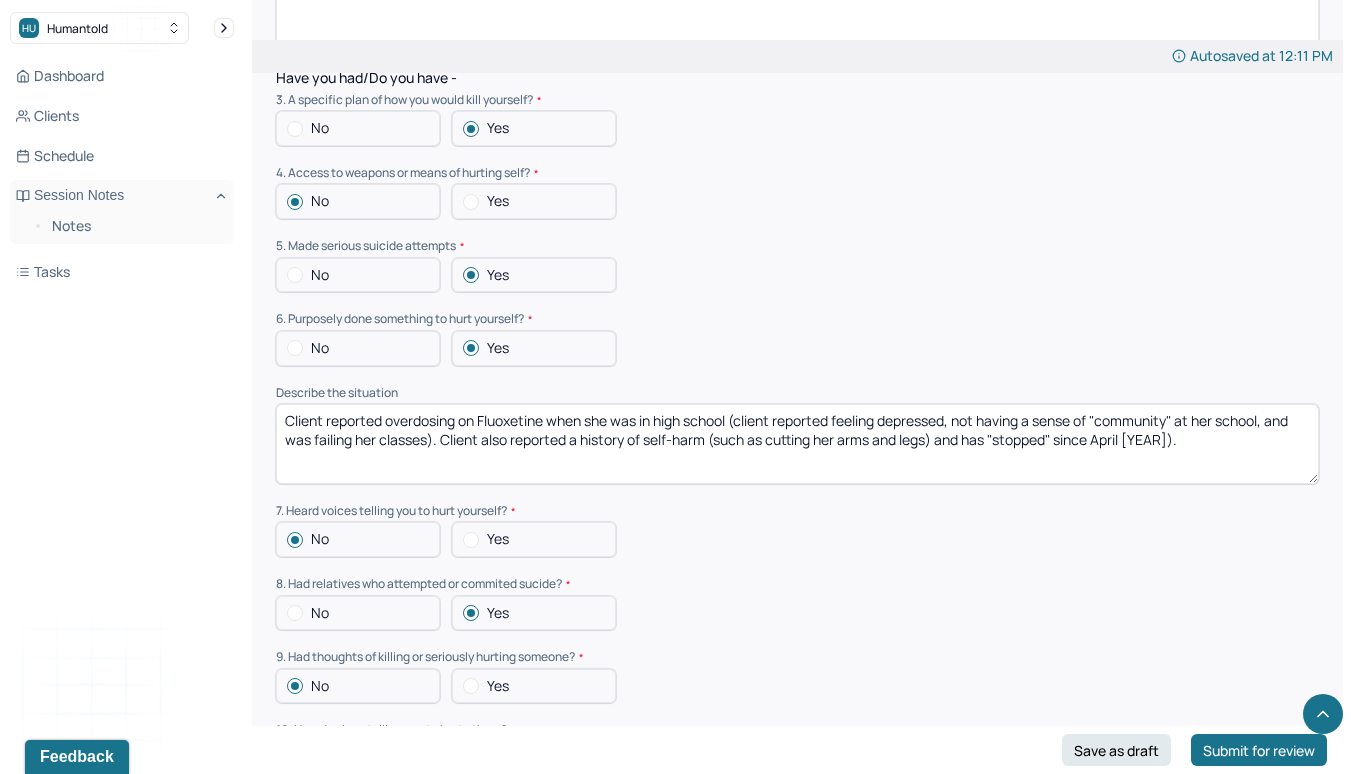 scroll, scrollTop: 5366, scrollLeft: 0, axis: vertical 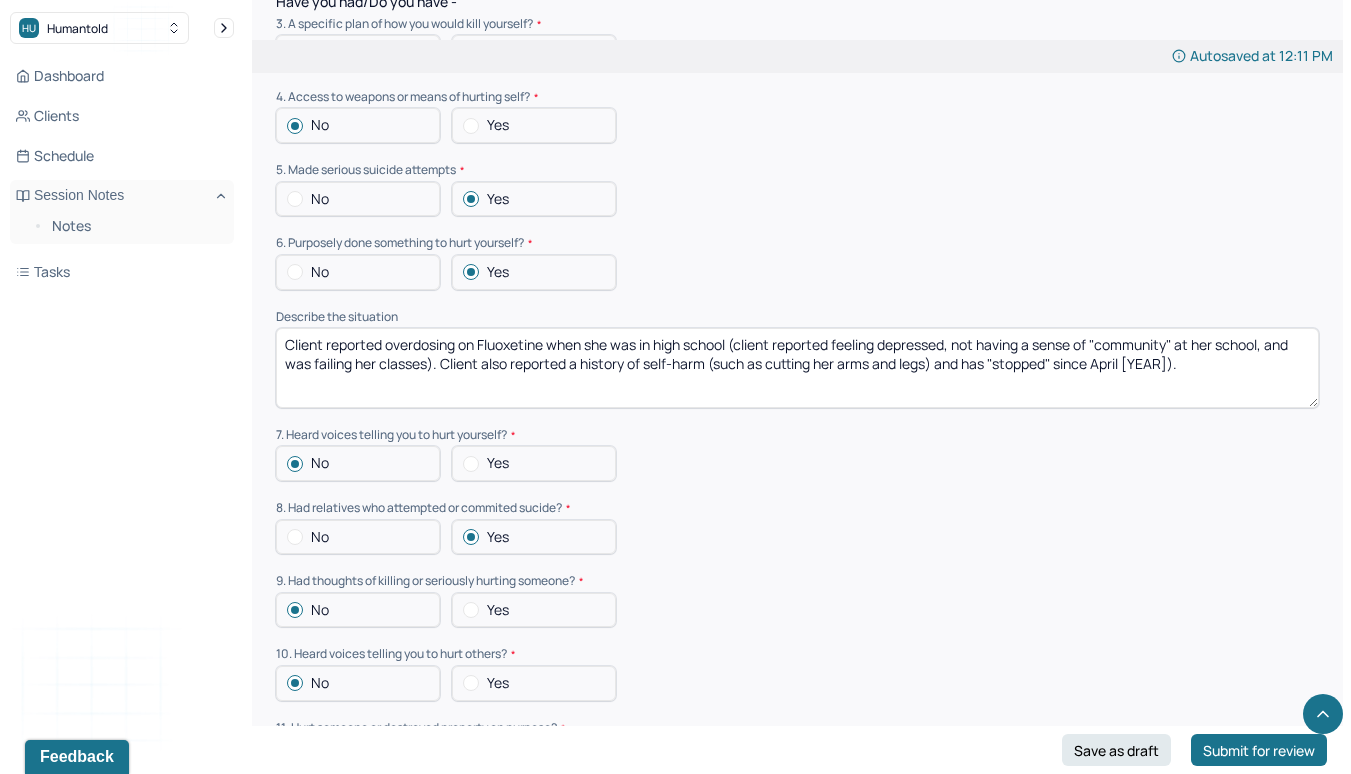 click on "Client reported overdosing on Fluoxetine when she was in high school (client reported feeling depressed, not having a sense of "community" at her school, and was failing her classes). Client also reported a history of self-harm (such as cutting her arms and legs) and has "stopped" since April 2025)." at bounding box center (797, 368) 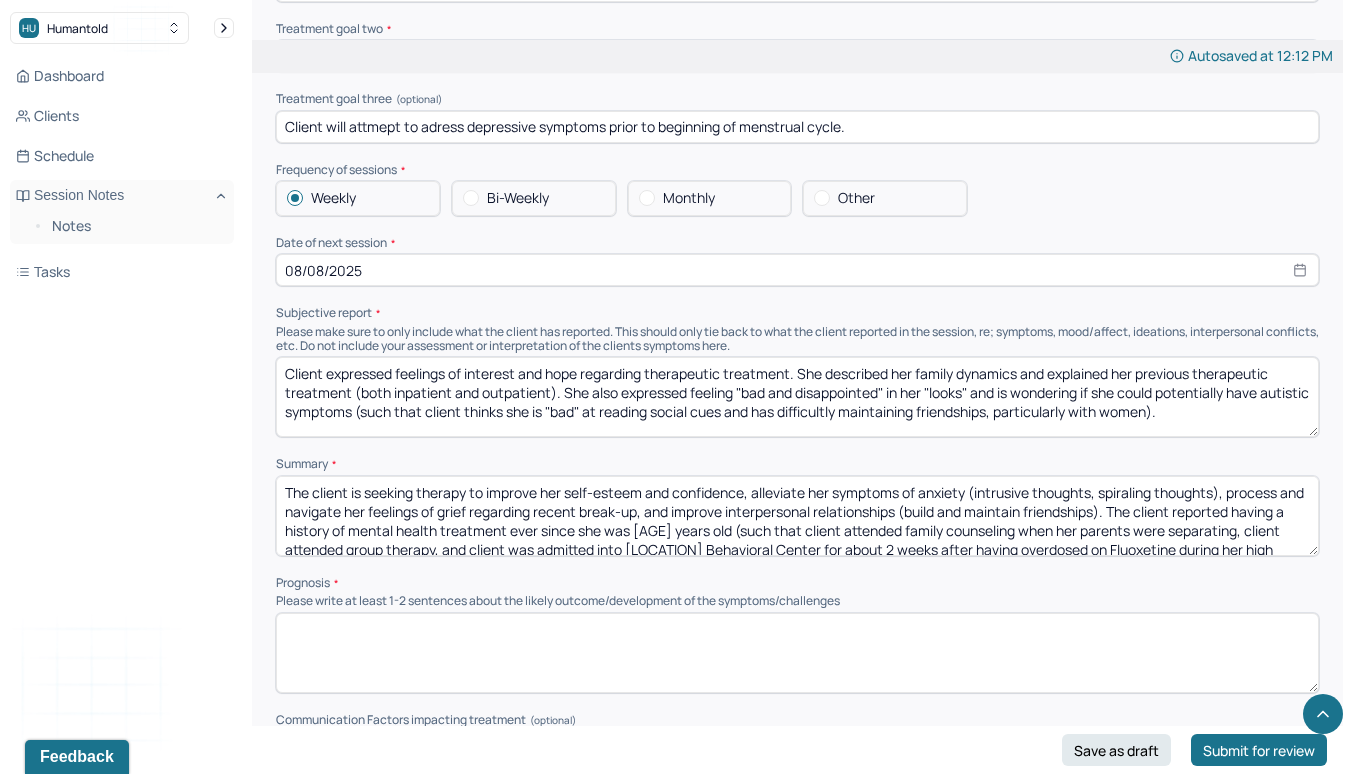 scroll, scrollTop: 7727, scrollLeft: 0, axis: vertical 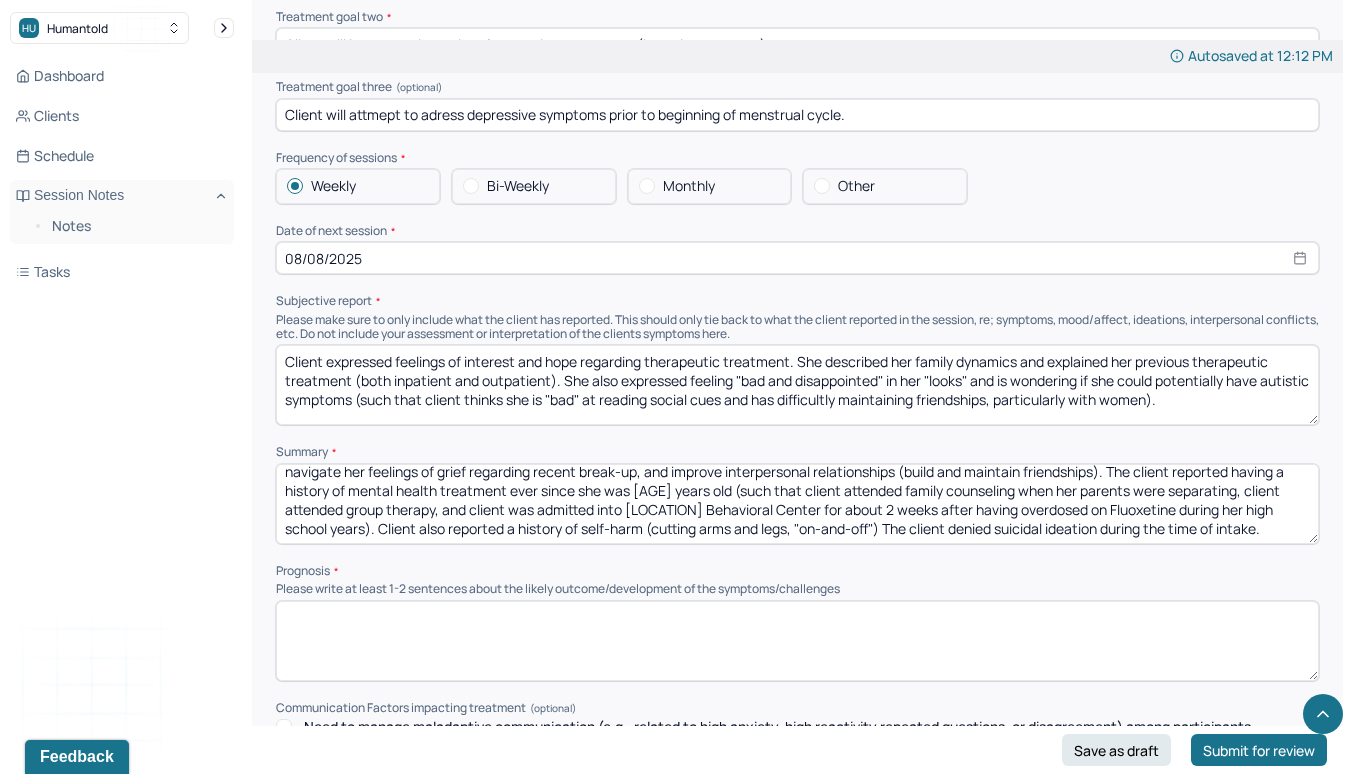 type on "Client reported overdosing on Fluoxetine when she was in high school (client reported feeling depressed, not having a sense of "community" at her school, and was failing her classes). Client also reported a history of self-harm (such as cutting her arms and legs "on-and-off") and has "stopped" since [DATE])." 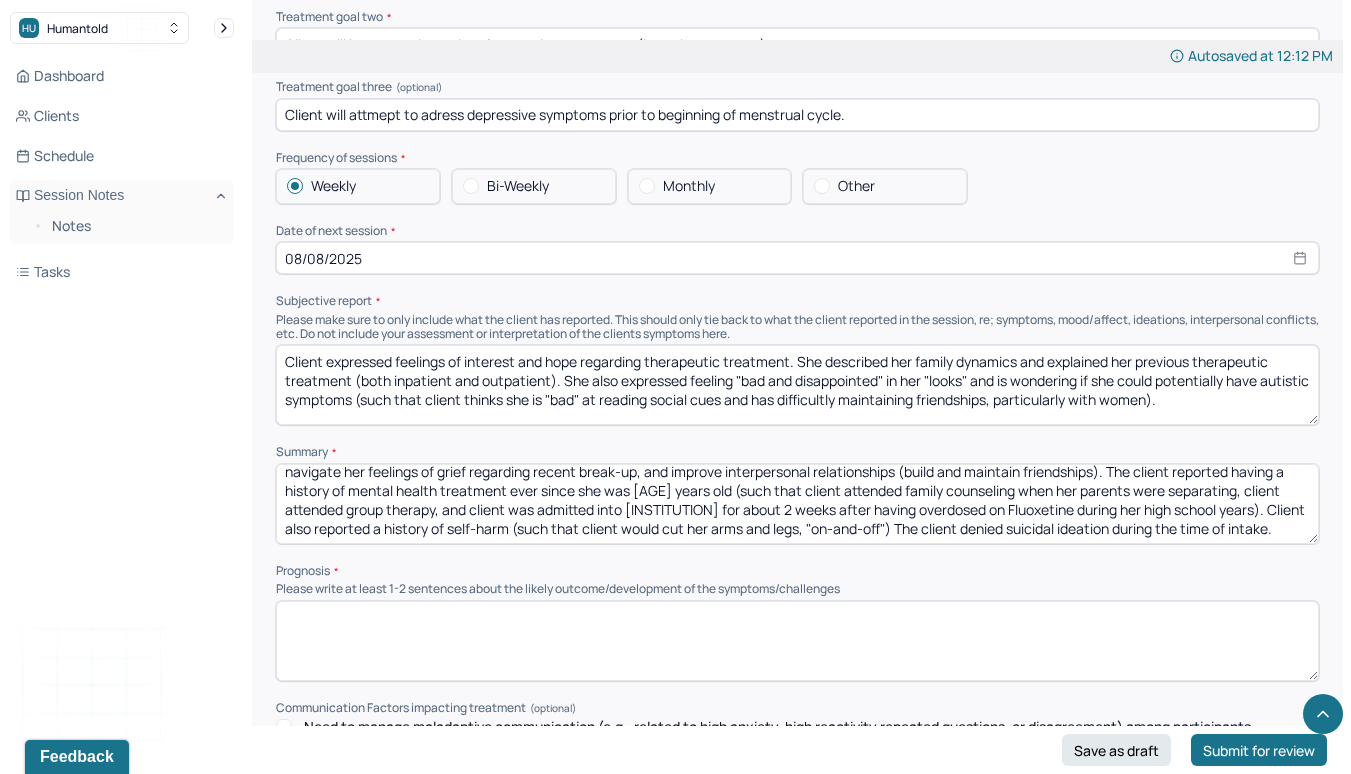 click on "The client is seeking therapy to improve her self-esteem and confidence, alleviate her symptoms of anxiety (intrusive thoughts, spiraling thoughts), process and navigate her feelings of grief regarding recent break-up, and improve interpersonal relationships (build and maintain friendships). The client reported having a history of mental health treatment ever since she was 5 years old (such that client attended family counseling when her parents were separating, client attended group therapy, and client was admitted into Westchester Behavioral Center for about 2 weeks after having overdosed on Fluoxetine during her high school years). Client also reported a history of self-harm (such that client would cut her arms and legs, "on-and-off") The client denied suicidal ideation during the time of intake." at bounding box center [797, 504] 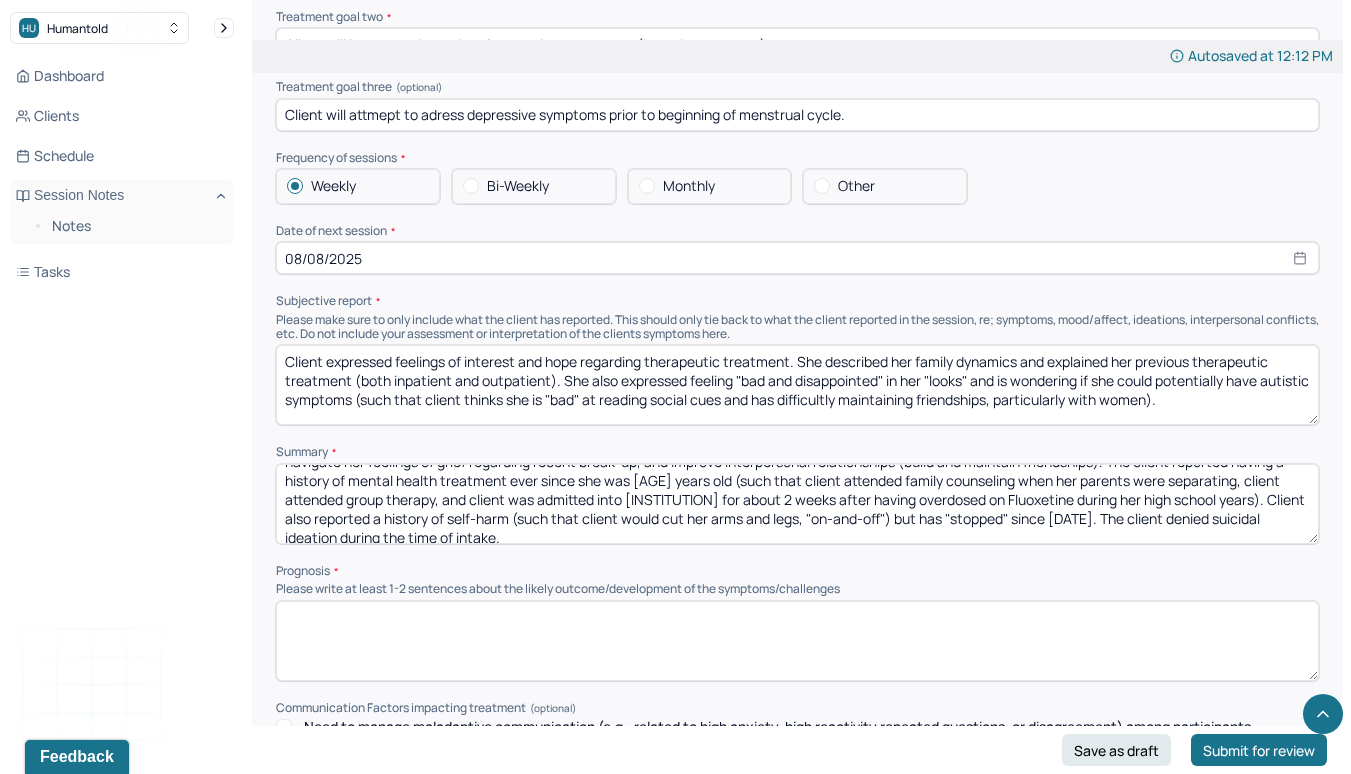 scroll, scrollTop: 47, scrollLeft: 0, axis: vertical 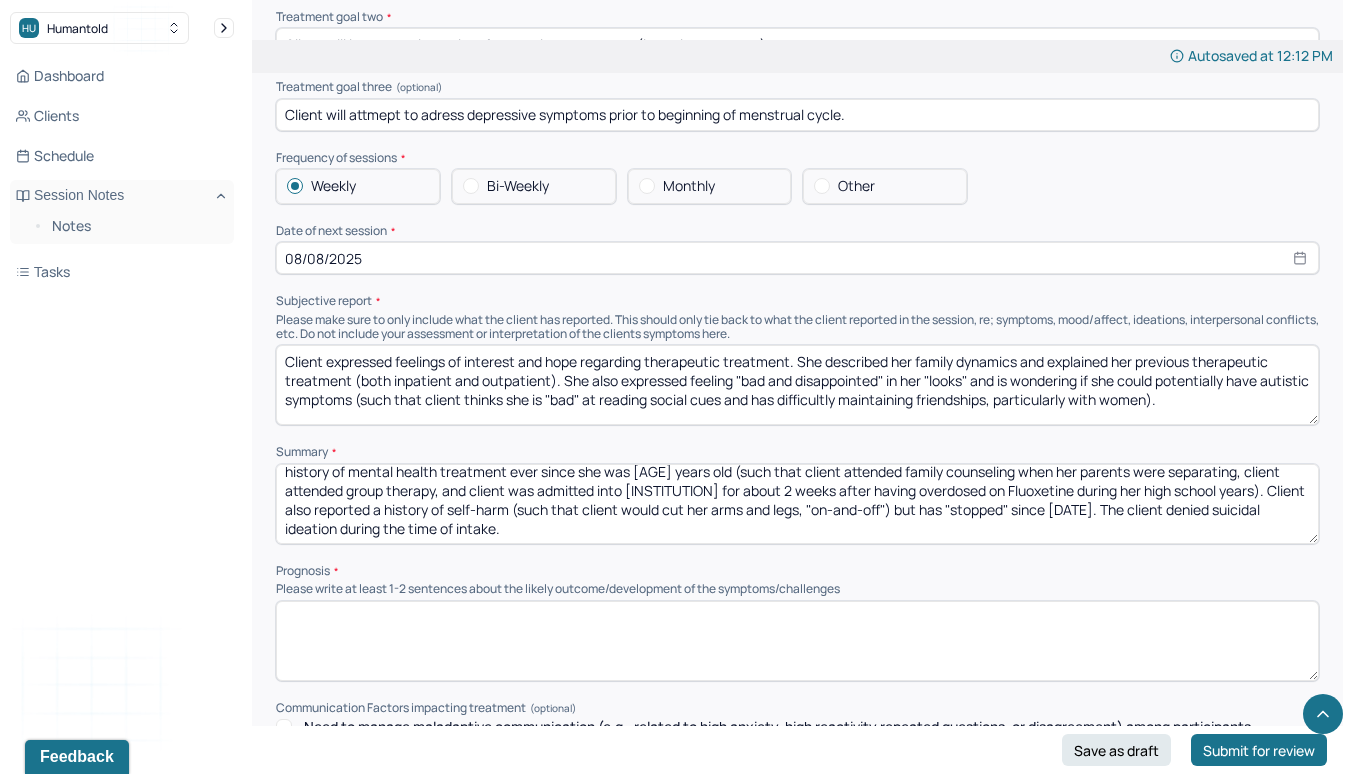 click on "The client is seeking therapy to improve her self-esteem and confidence, alleviate her symptoms of anxiety (intrusive thoughts, spiraling thoughts), process and navigate her feelings of grief regarding recent break-up, and improve interpersonal relationships (build and maintain friendships). The client reported having a history of mental health treatment ever since she was 5 years old (such that client attended family counseling when her parents were separating, client attended group therapy, and client was admitted into Westchester Behavioral Center for about 2 weeks after having overdosed on Fluoxetine during her high school years). Client also reported a history of self-harm (such that client would cut her arms and legs, "on-and-off") but has "stopped" since April 2025. The client denied suicidal ideation during the time of intake." at bounding box center [797, 504] 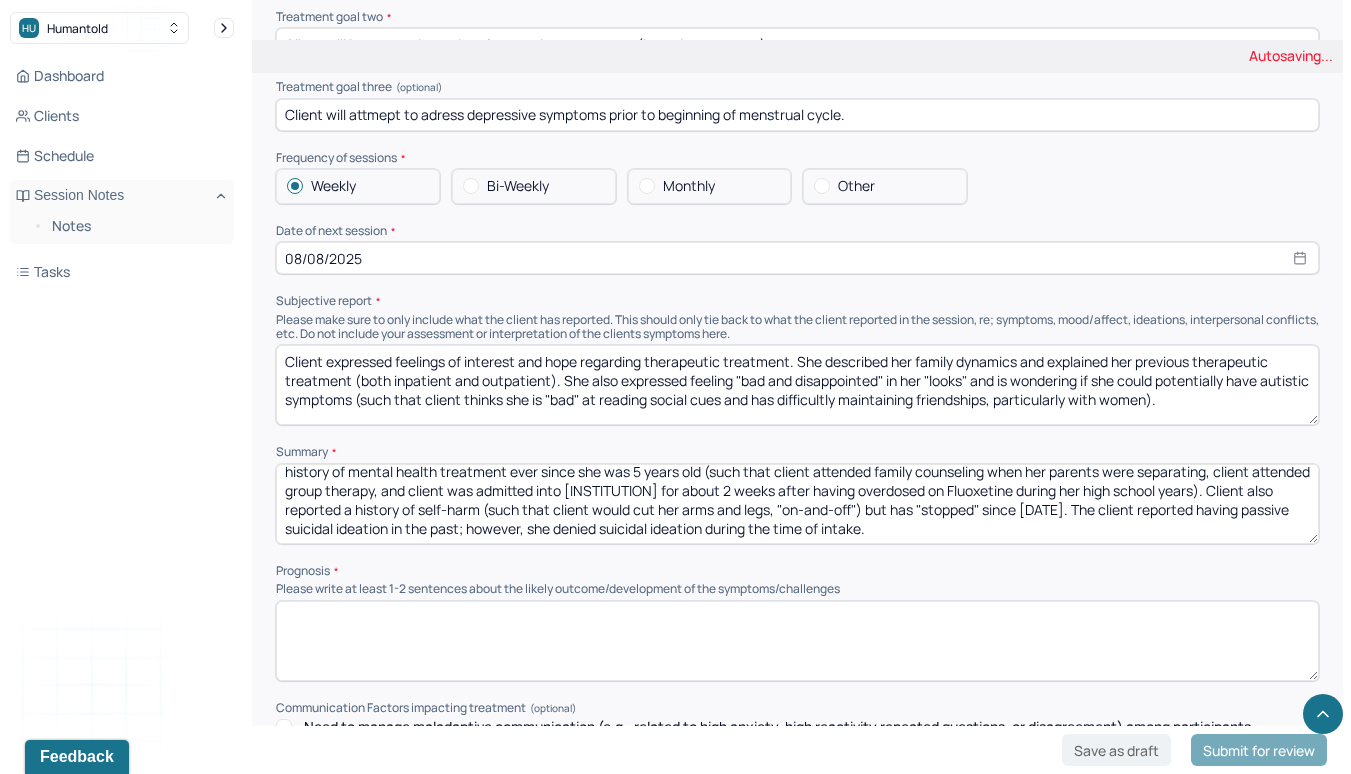 click on "The client is seeking therapy to improve her self-esteem and confidence, alleviate her symptoms of anxiety (intrusive thoughts, spiraling thoughts), process and navigate her feelings of grief regarding recent break-up, and improve interpersonal relationships (build and maintain friendships). The client reported having a history of mental health treatment ever since she was 5 years old (such that client attended family counseling when her parents were separating, client attended group therapy, and client was admitted into Westchester Behavioral Center for about 2 weeks after having overdosed on Fluoxetine during her high school years). Client also reported a history of self-harm (such that client would cut her arms and legs, "on-and-off") but has "stopped" since April 2025. The client reported having passive suicidal ideation denied suicidal ideation during the time of intake." at bounding box center [797, 504] 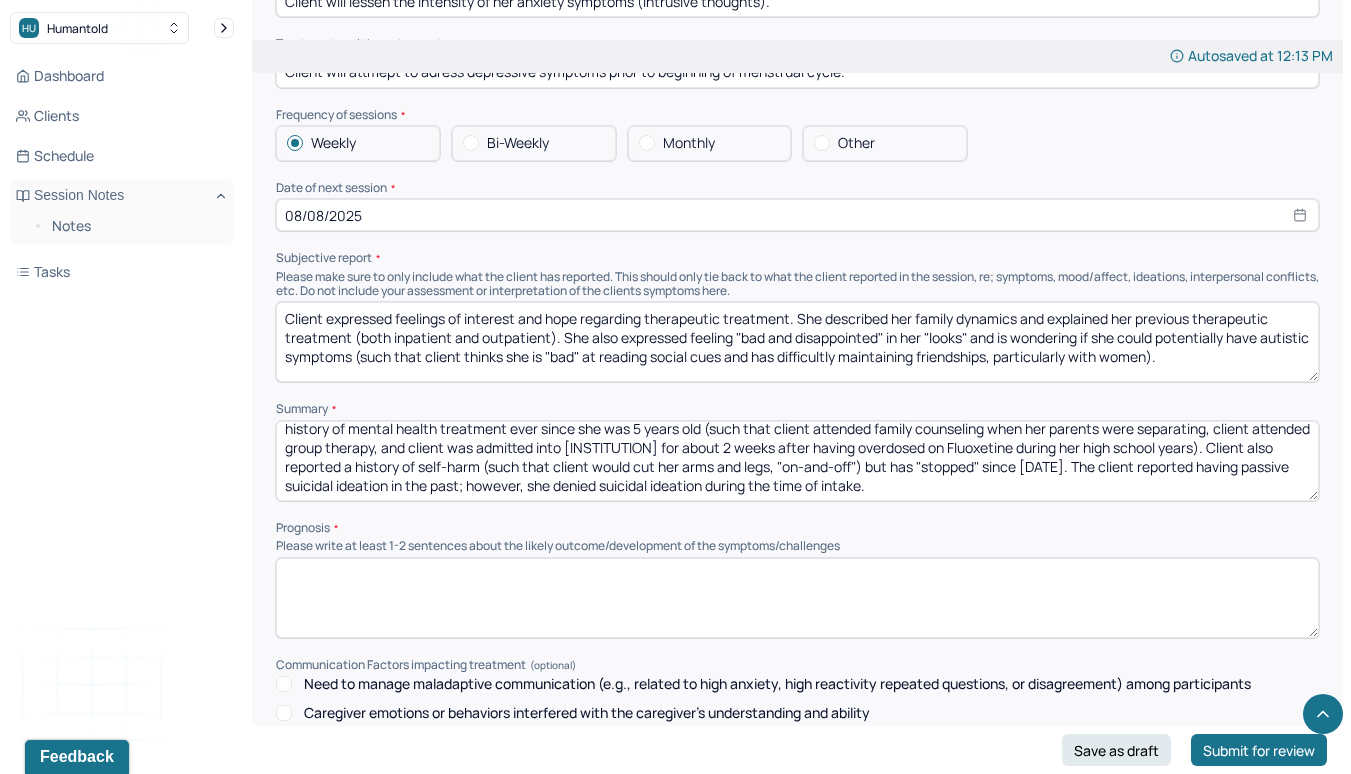 scroll, scrollTop: 7780, scrollLeft: 0, axis: vertical 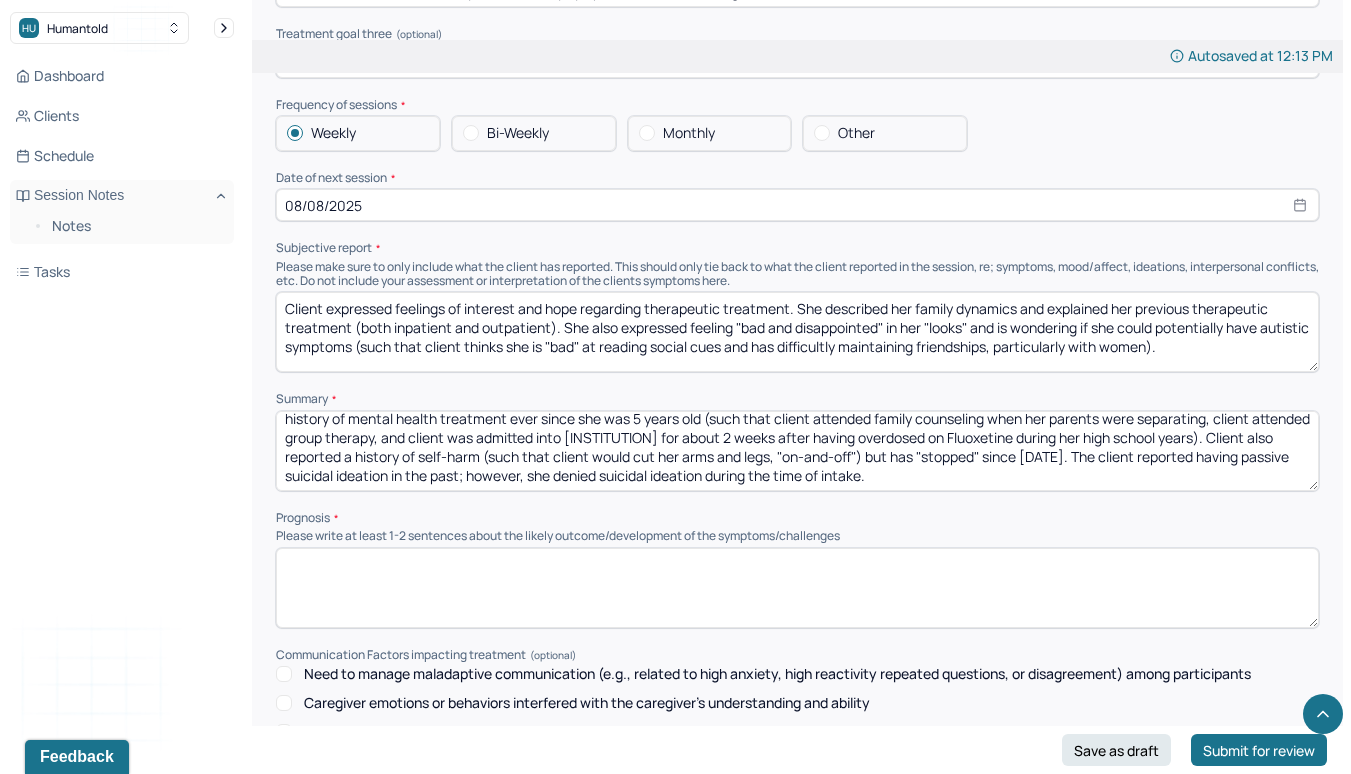 click on "The client is seeking therapy to improve her self-esteem and confidence, alleviate her symptoms of anxiety (intrusive thoughts, spiraling thoughts), process and navigate her feelings of grief regarding recent break-up, and improve interpersonal relationships (build and maintain friendships). The client reported having a history of mental health treatment ever since she was 5 years old (such that client attended family counseling when her parents were separating, client attended group therapy, and client was admitted into Westchester Behavioral Center for about 2 weeks after having overdosed on Fluoxetine during her high school years). Client also reported a history of self-harm (such that client would cut her arms and legs, "on-and-off") but has "stopped" since April 2025. The client reported having passive suicidal ideation in the past; however, she denied suicidal ideation during the time of intake." at bounding box center [797, 451] 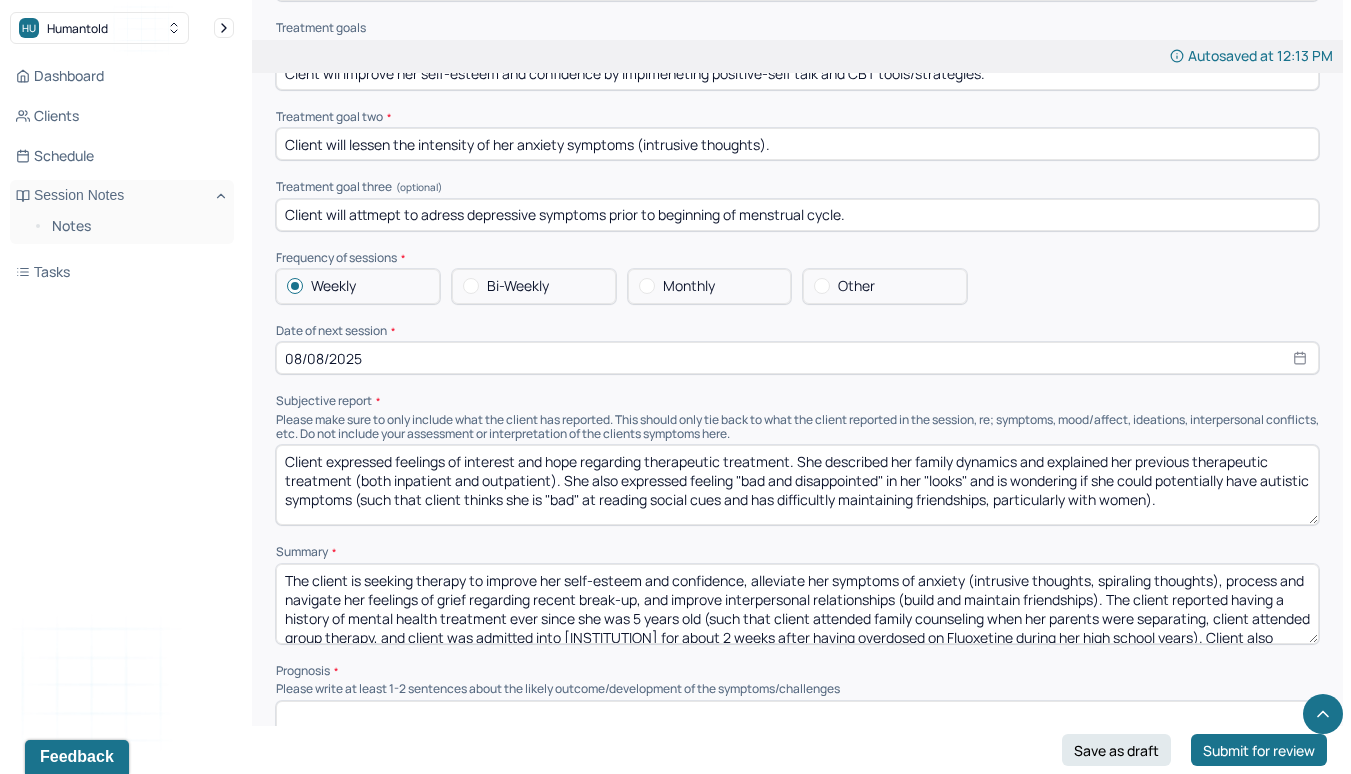 scroll, scrollTop: 7624, scrollLeft: 0, axis: vertical 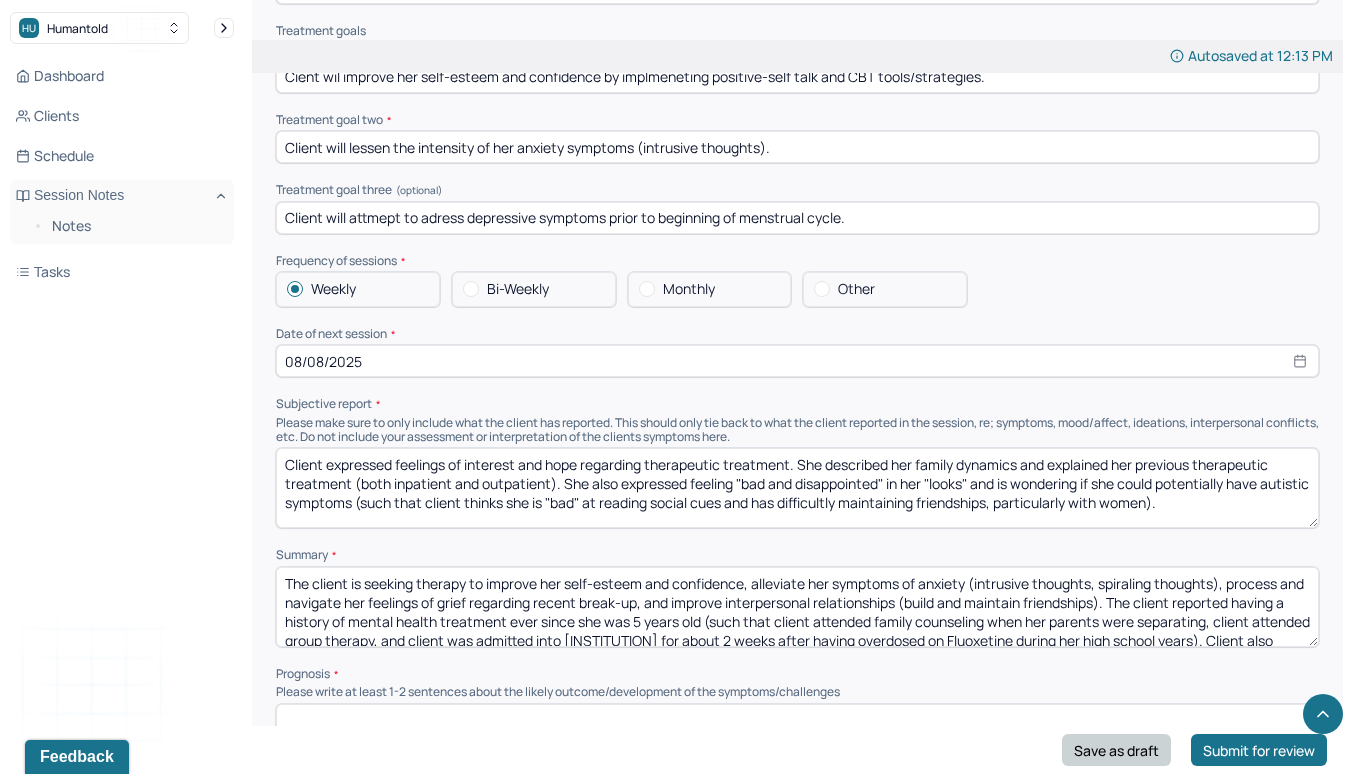 type on "The client is seeking therapy to improve her self-esteem and confidence, alleviate her symptoms of anxiety (intrusive thoughts, spiraling thoughts), process and navigate her feelings of grief regarding recent break-up, and improve interpersonal relationships (build and maintain friendships). The client reported having a history of mental health treatment ever since she was 5 years old (such that client attended family counseling when her parents were separating, client attended group therapy, and client was admitted into Westchester Behavioral Center for about 2 weeks after having overdosed on Fluoxetine during her high school years). Client also reported a history of self-harm (such that client would cut her arms and legs, "on-and-off") but has "stopped" since April 2025. The client reported having passive suicidal ideation in the past; however, she denied suicidal ideation during the time of intake." 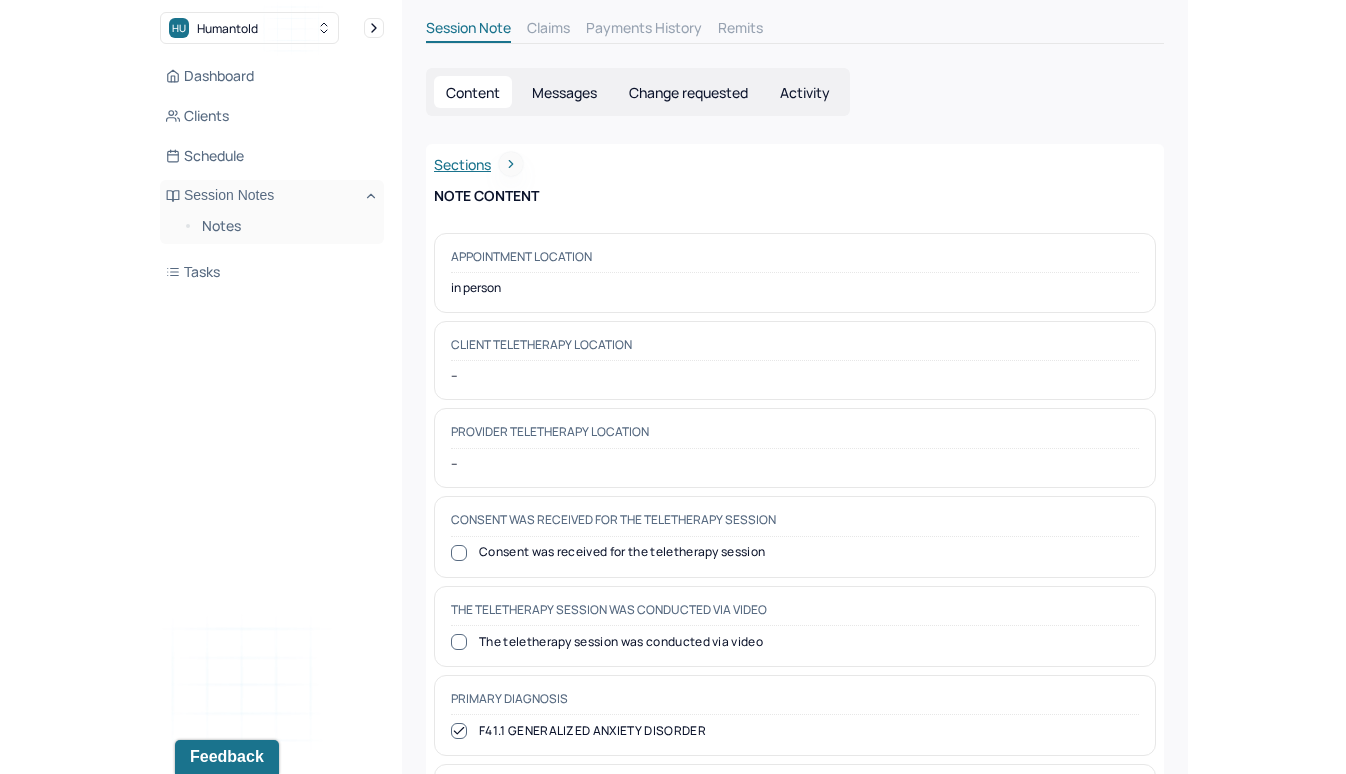 scroll, scrollTop: 0, scrollLeft: 0, axis: both 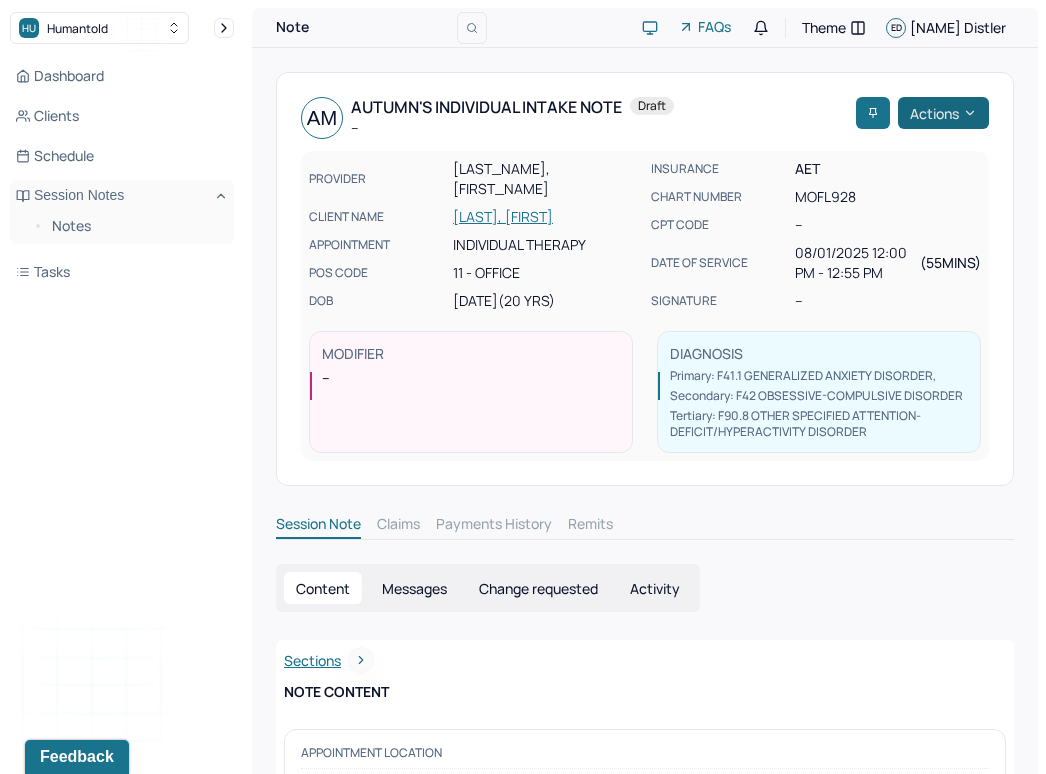 click on "Actions" at bounding box center [943, 113] 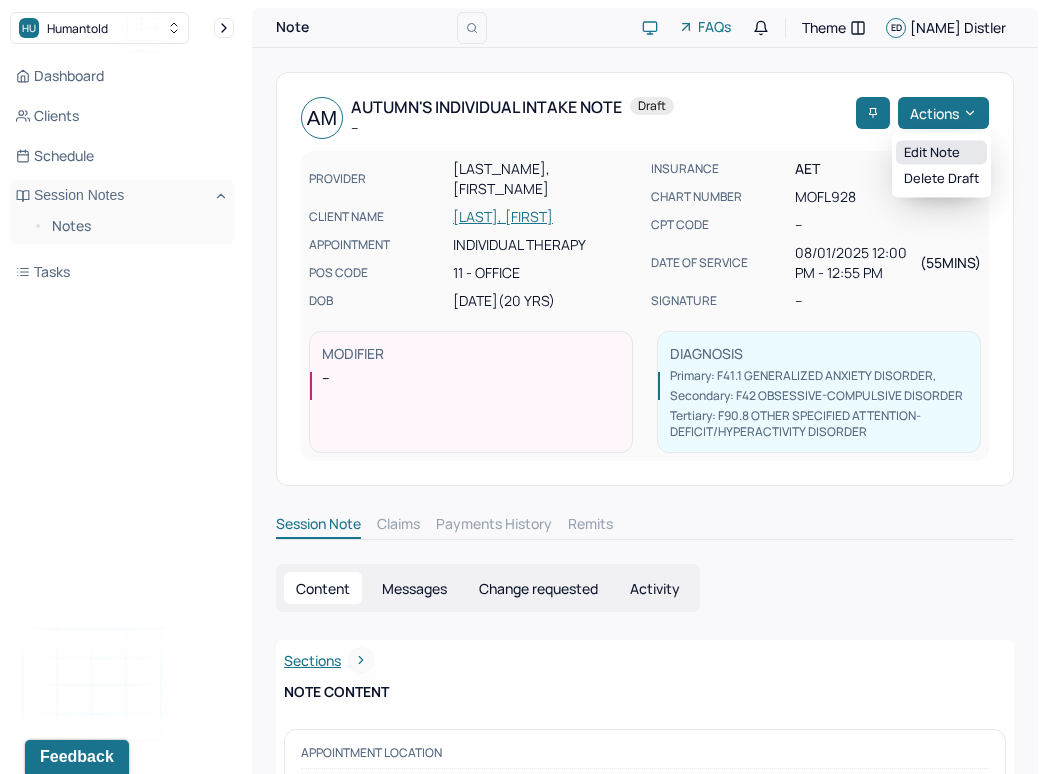 click on "Edit note" at bounding box center [941, 153] 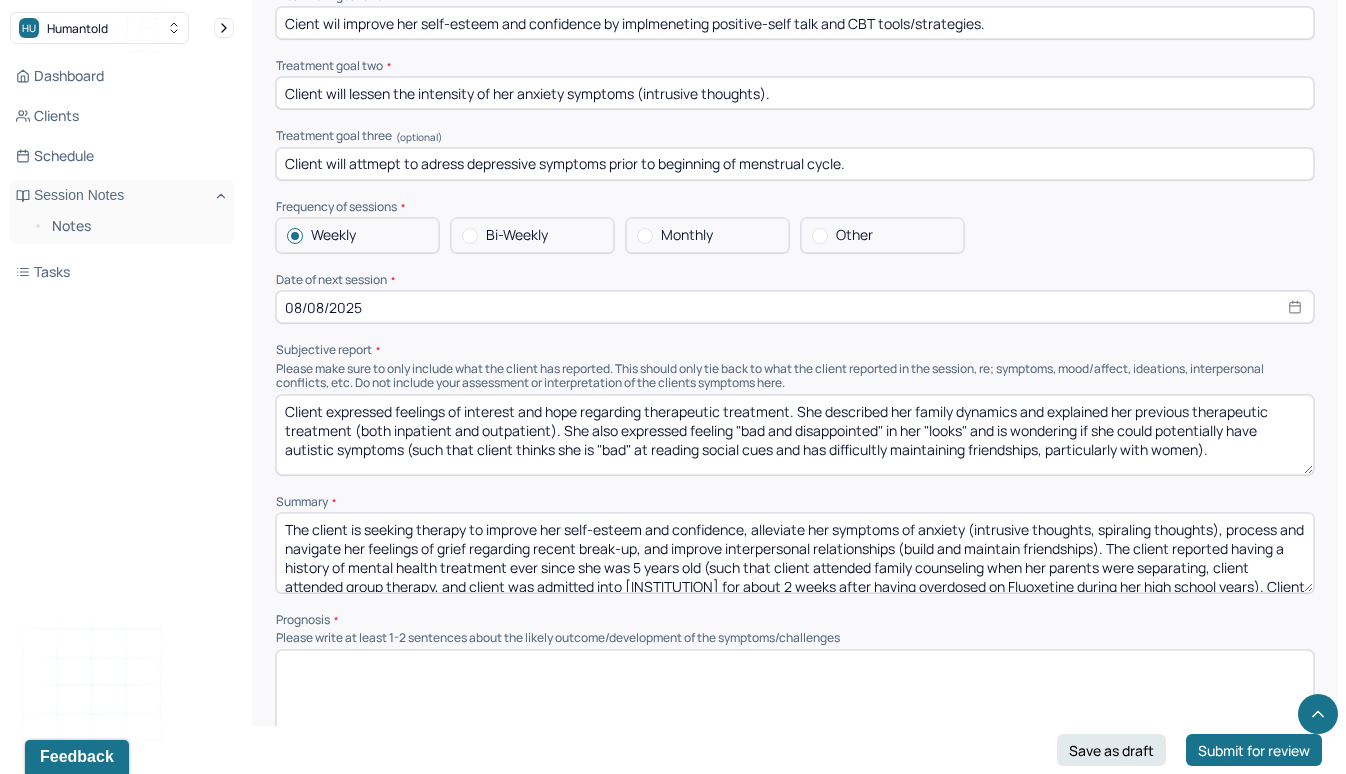 scroll, scrollTop: 7468, scrollLeft: 0, axis: vertical 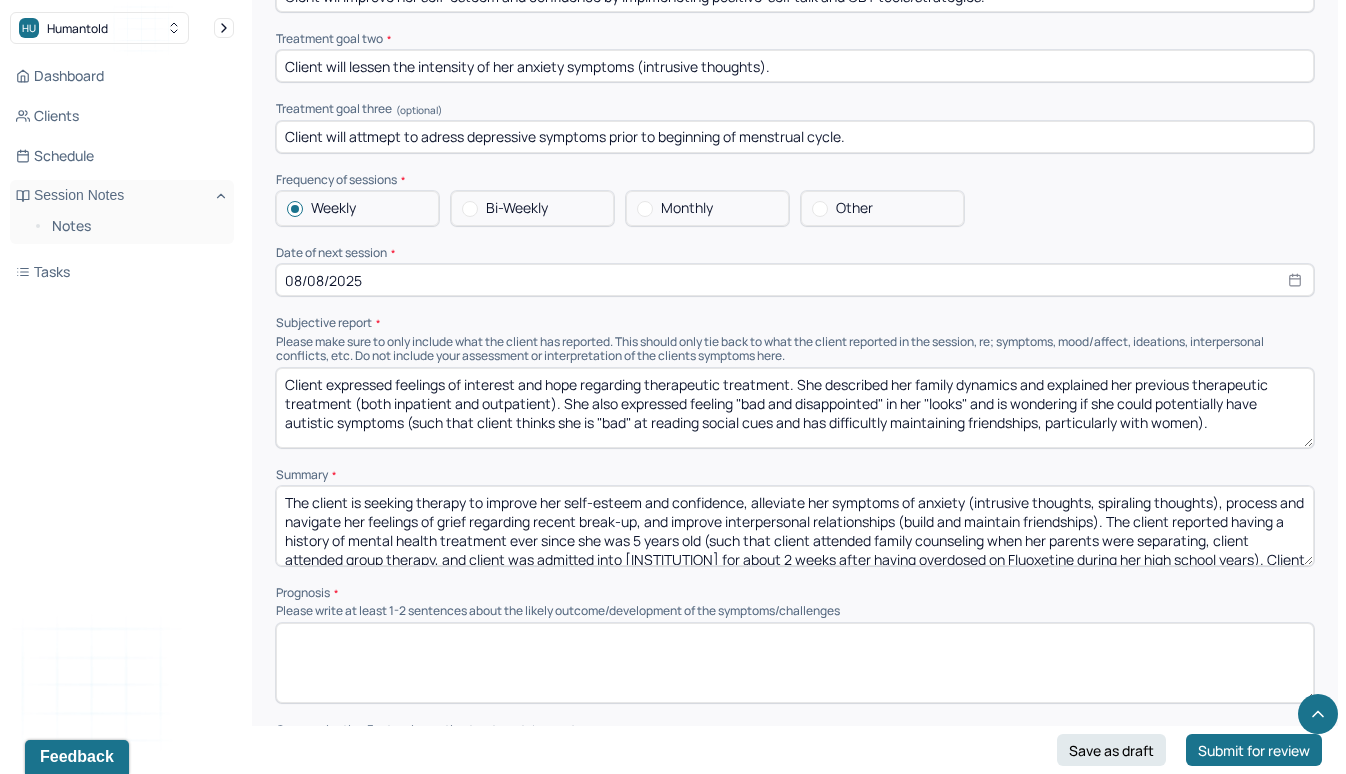 click on "The client is seeking therapy to improve her self-esteem and confidence, alleviate her symptoms of anxiety (intrusive thoughts, spiraling thoughts), process and navigate her feelings of grief regarding recent break-up, and improve interpersonal relationships (build and maintain friendships). The client reported having a history of mental health treatment ever since she was 5 years old (such that client attended family counseling when her parents were separating, client attended group therapy, and client was admitted into Westchester Behavioral Center for about 2 weeks after having overdosed on Fluoxetine during her high school years). Client also reported a history of self-harm (such that client would cut her arms and legs, "on-and-off") but has "stopped" since April 2025. The client reported having passive suicidal ideation in the past; however, she denied suicidal ideation during the time of intake." at bounding box center [795, 526] 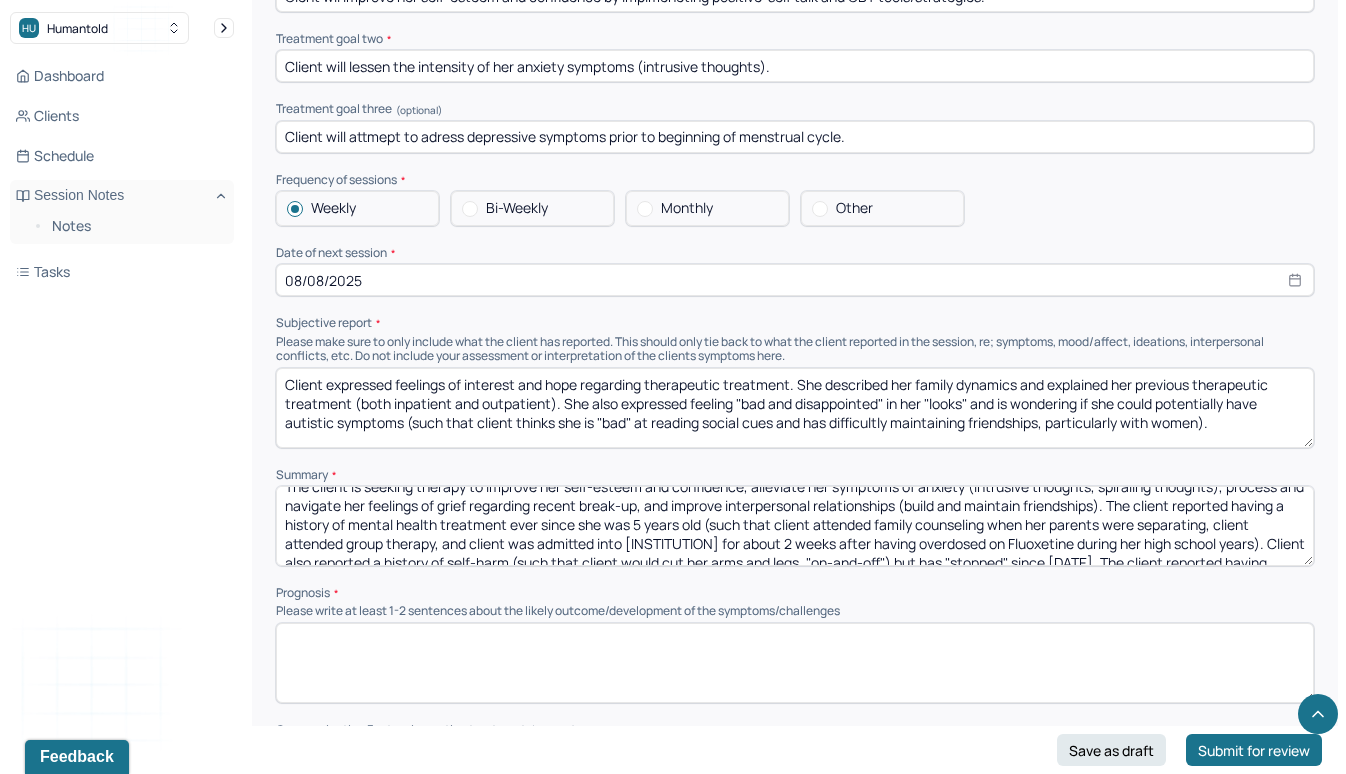 scroll, scrollTop: 24, scrollLeft: 0, axis: vertical 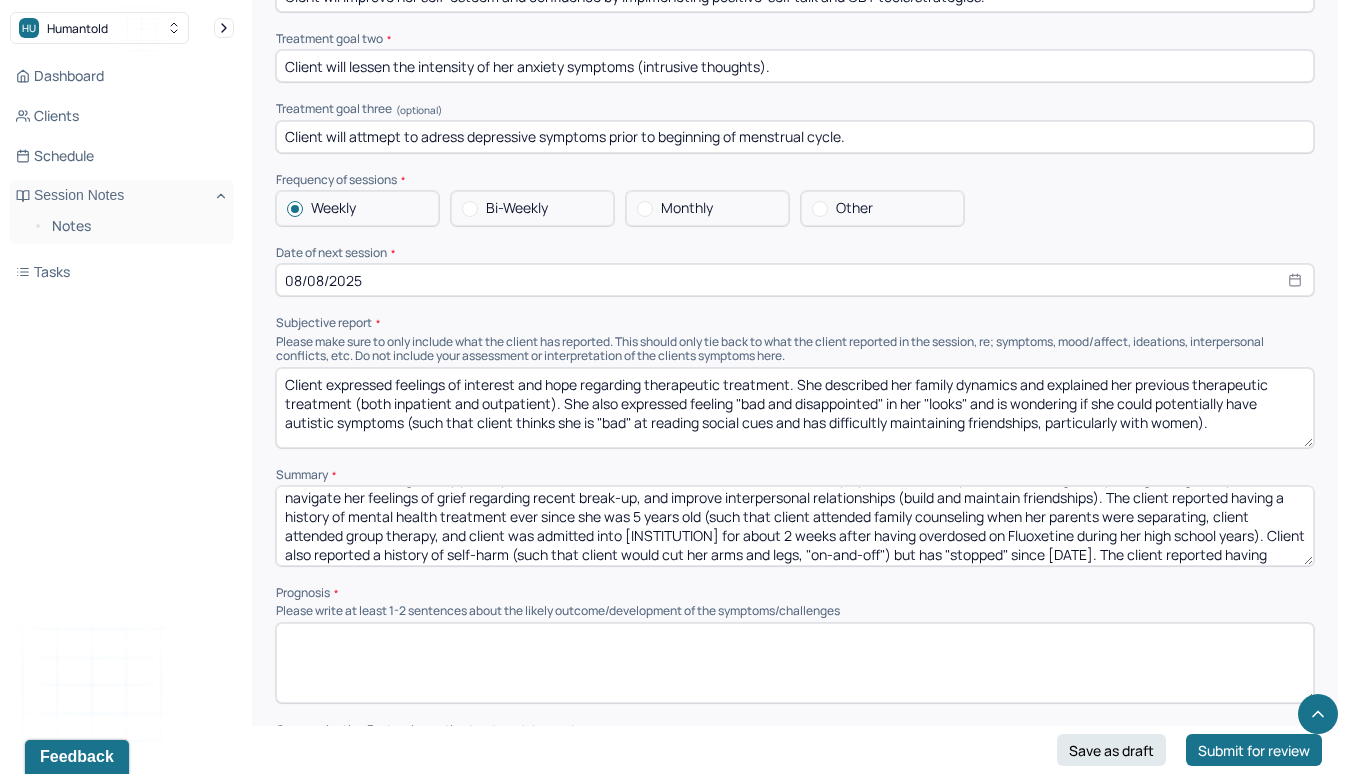 click on "The client is seeking therapy to improve her self-esteem and confidence, alleviate her symptoms of anxiety (intrusive thoughts, spiraling thoughts), process and navigate her feelings of grief regarding recent break-up, and improve interpersonal relationships (build and maintain friendships). The client reported having a history of mental health treatment ever since she was 5 years old (such that client attended family counseling when her parents were separating, client attended group therapy, and client was admitted into Westchester Behavioral Center for about 2 weeks after having overdosed on Fluoxetine during her high school years). Client also reported a history of self-harm (such that client would cut her arms and legs, "on-and-off") but has "stopped" since April 2025. The client reported having passive suicidal ideation in the past; however, she denied suicidal ideation during the time of intake." at bounding box center (795, 526) 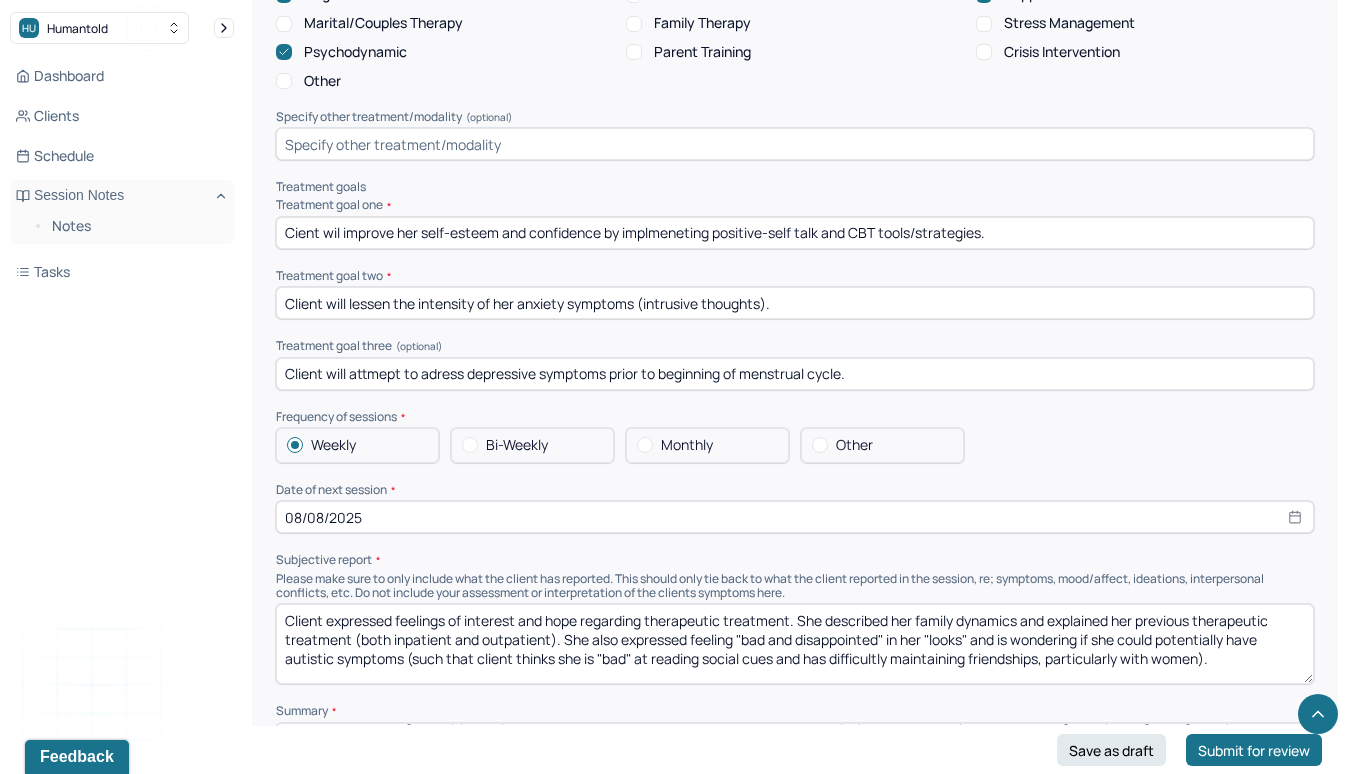 scroll, scrollTop: 7705, scrollLeft: 0, axis: vertical 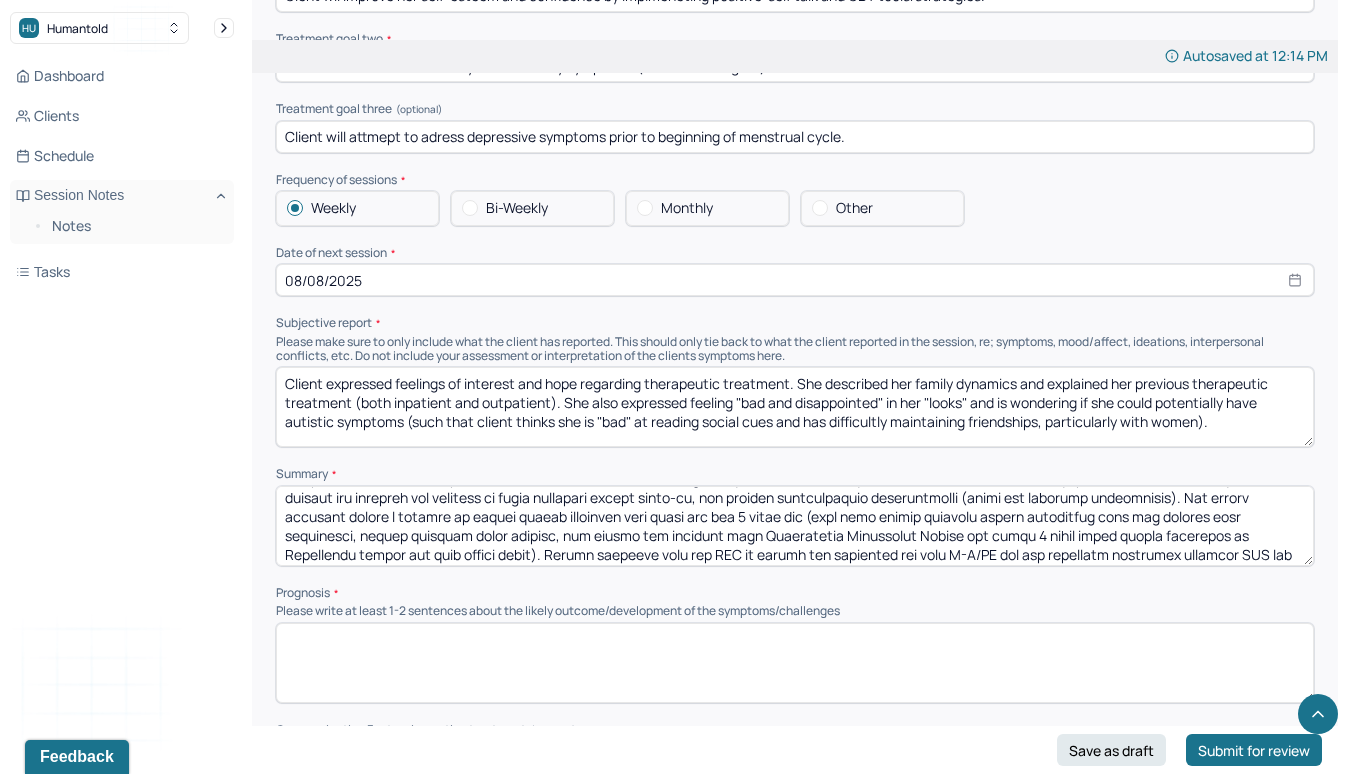 click at bounding box center (795, 526) 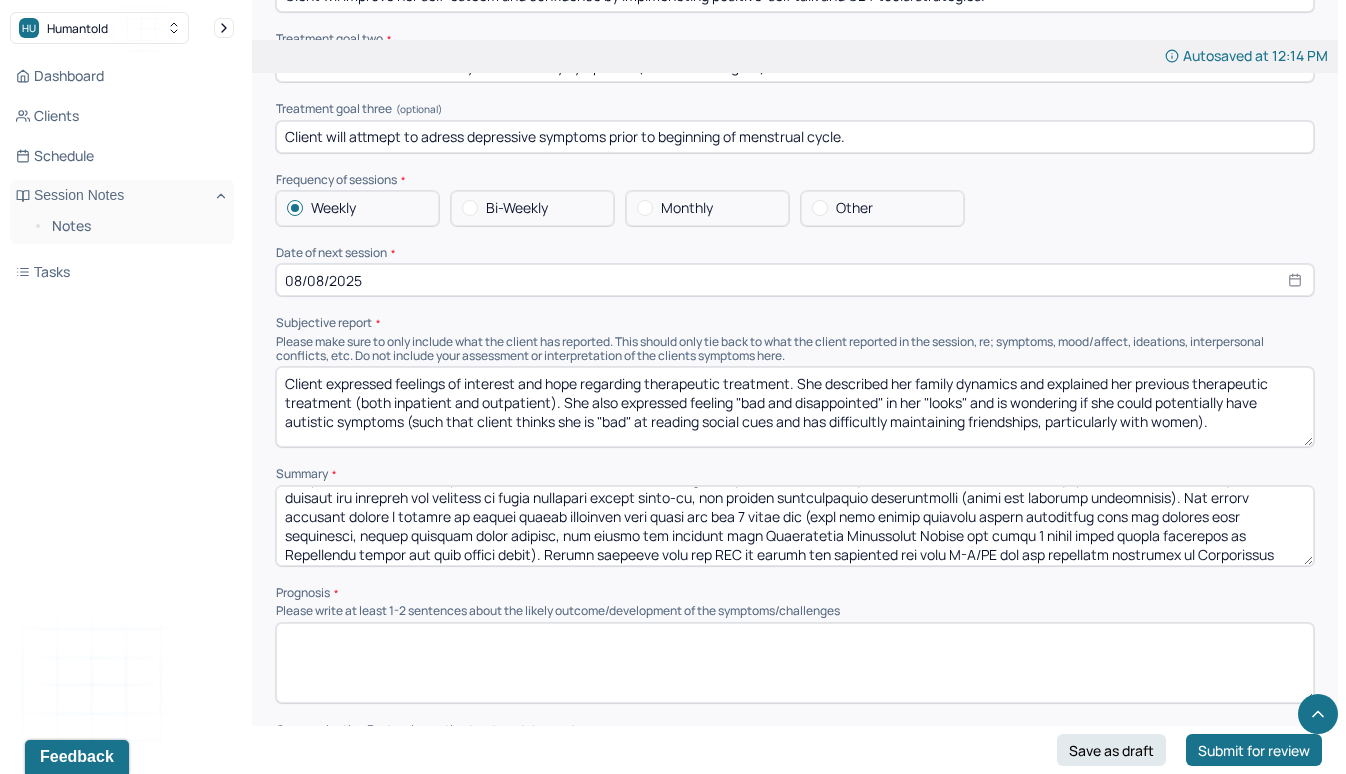 click at bounding box center (795, 526) 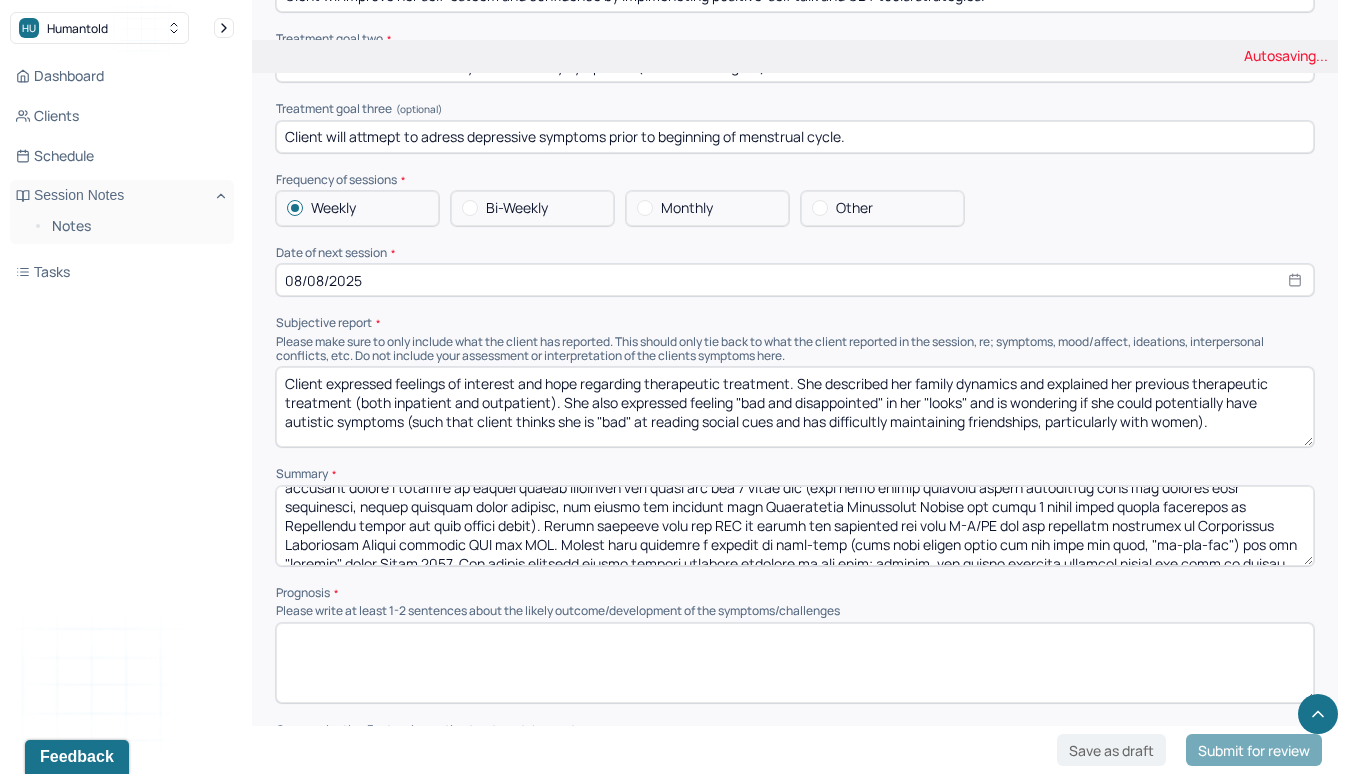 scroll, scrollTop: 57, scrollLeft: 0, axis: vertical 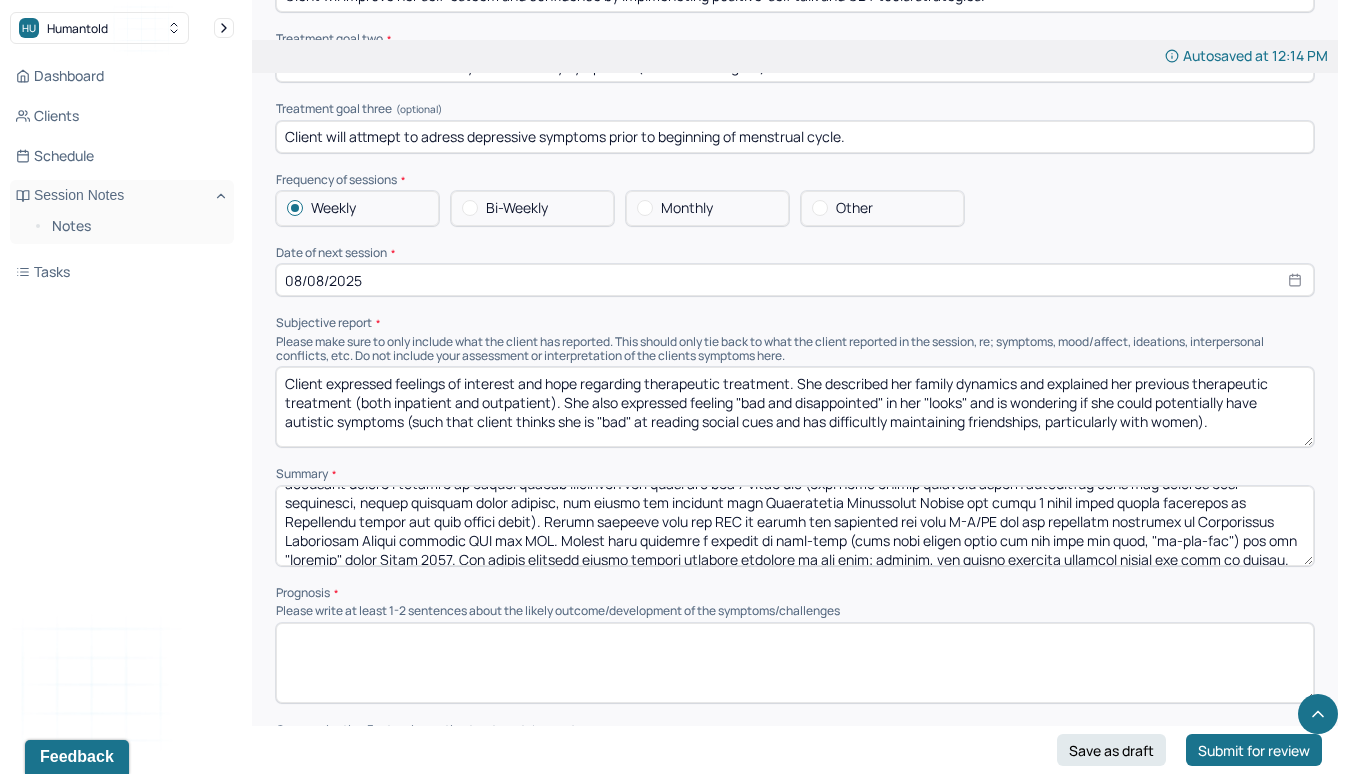 click at bounding box center [795, 526] 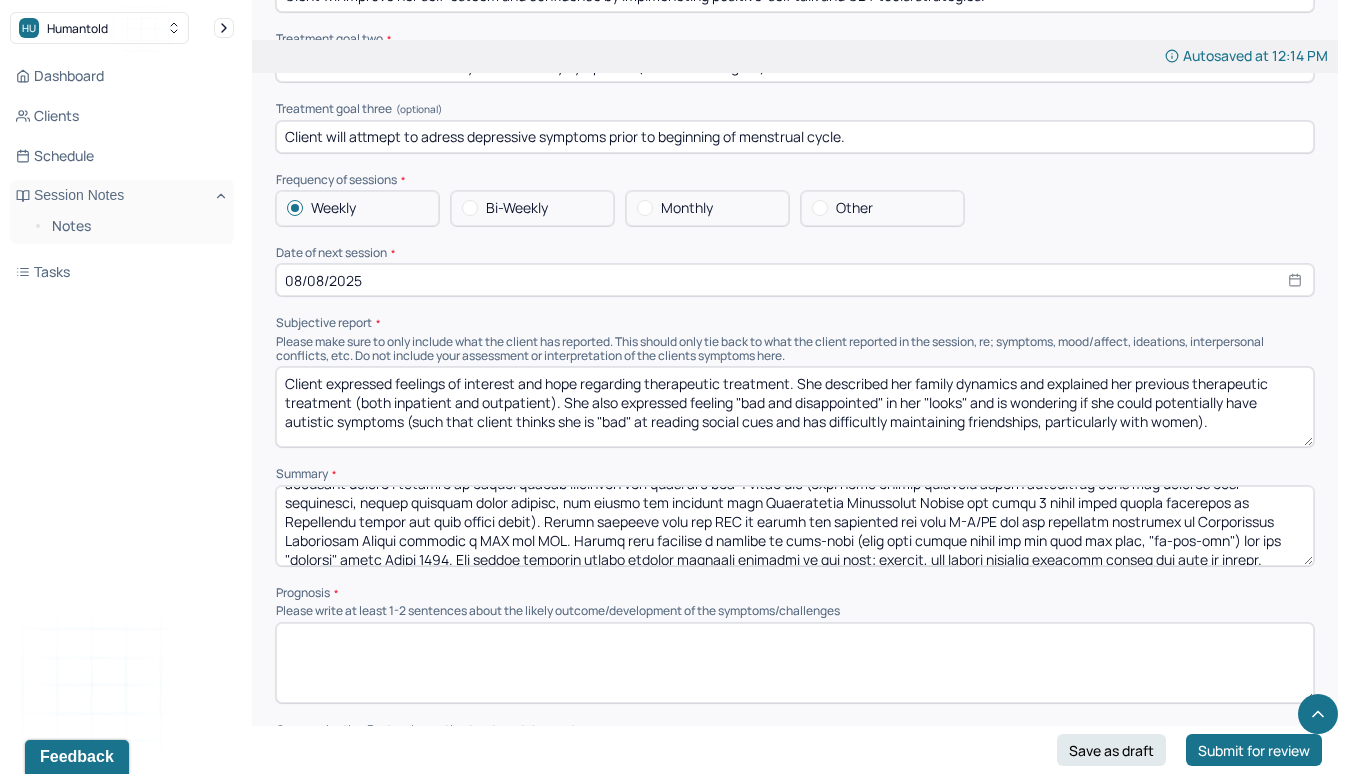 click at bounding box center (795, 526) 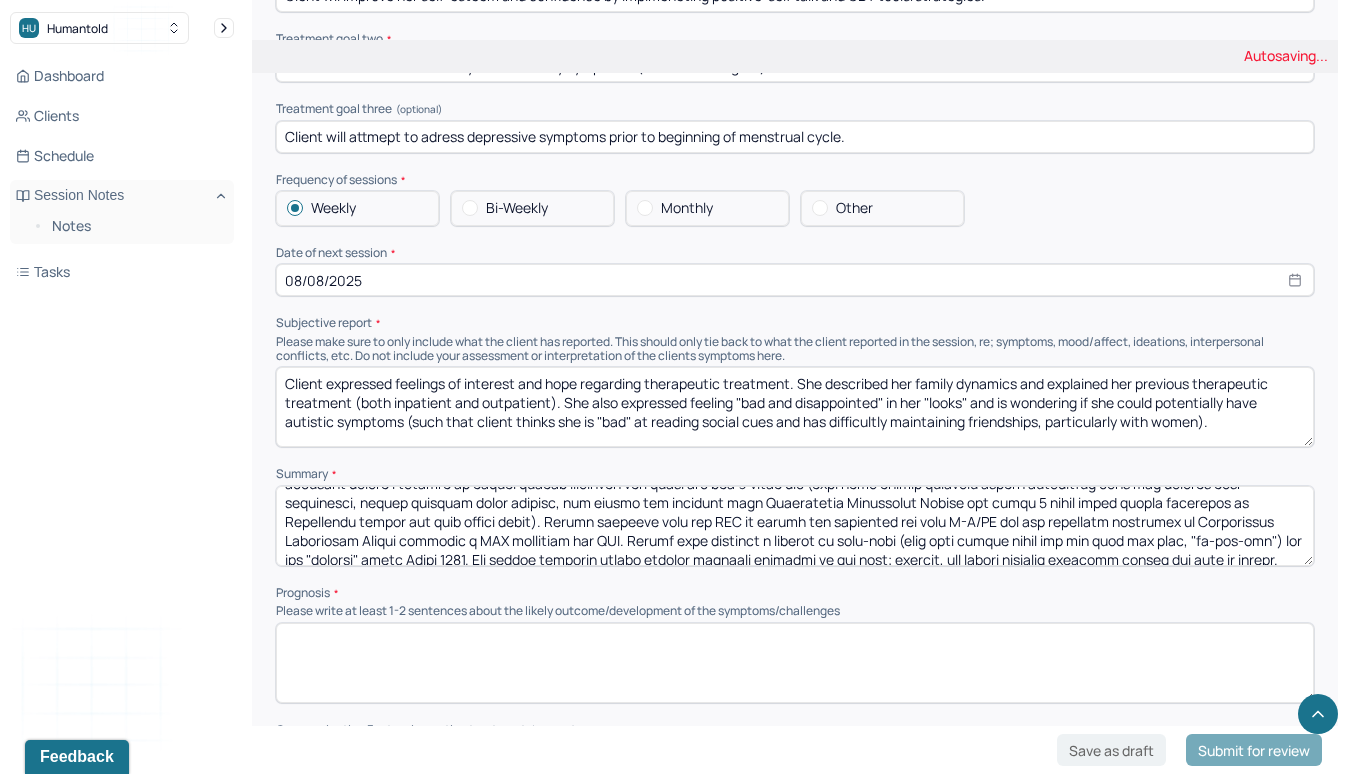 click at bounding box center (795, 526) 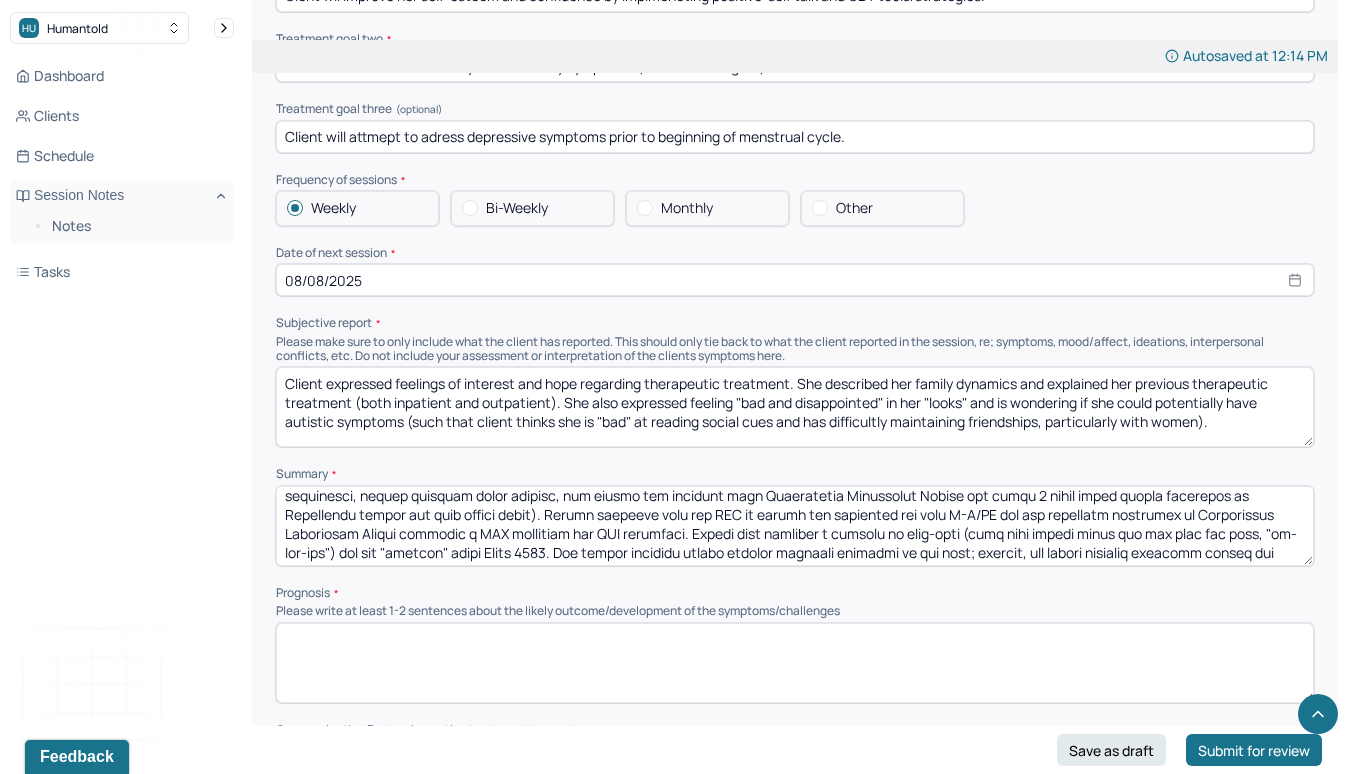scroll, scrollTop: 66, scrollLeft: 0, axis: vertical 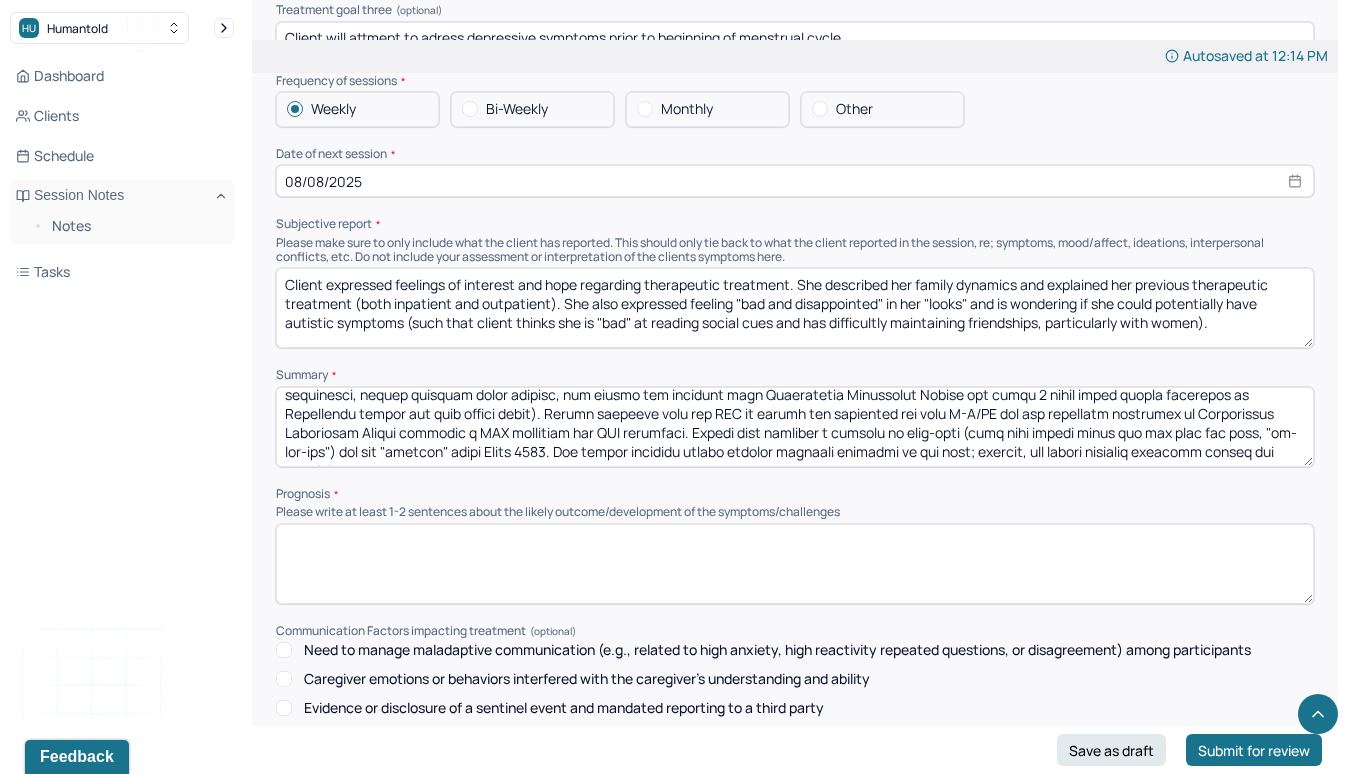 type on "The client is seeking therapy to improve her self-esteem and confidence, alleviate her symptoms of anxiety (intrusive thoughts, spiraling thoughts), process and navigate her feelings of grief regarding recent break-up, and improve interpersonal relationships (build and maintain friendships). The client reported having a history of mental health treatment ever since she was 5 years old (such that client attended family counseling when her parents were separating, client attended group therapy, and client was admitted into Westchester Behavioral Center for about 2 weeks after having overdosed on Fluoxetine during her high school years). Client reported that her IEP in school had diagnosed her with A-D/HD and her inpatient diagnosis at Westchester Behavioral Center involved a GAD diagnosis and OCD diagnosis. Client also reported a history of self-harm (such that client would cut her arms and legs, "on-and-off") but has "stopped" since April 2025. The client reported having passive suicidal ideation in the pas..." 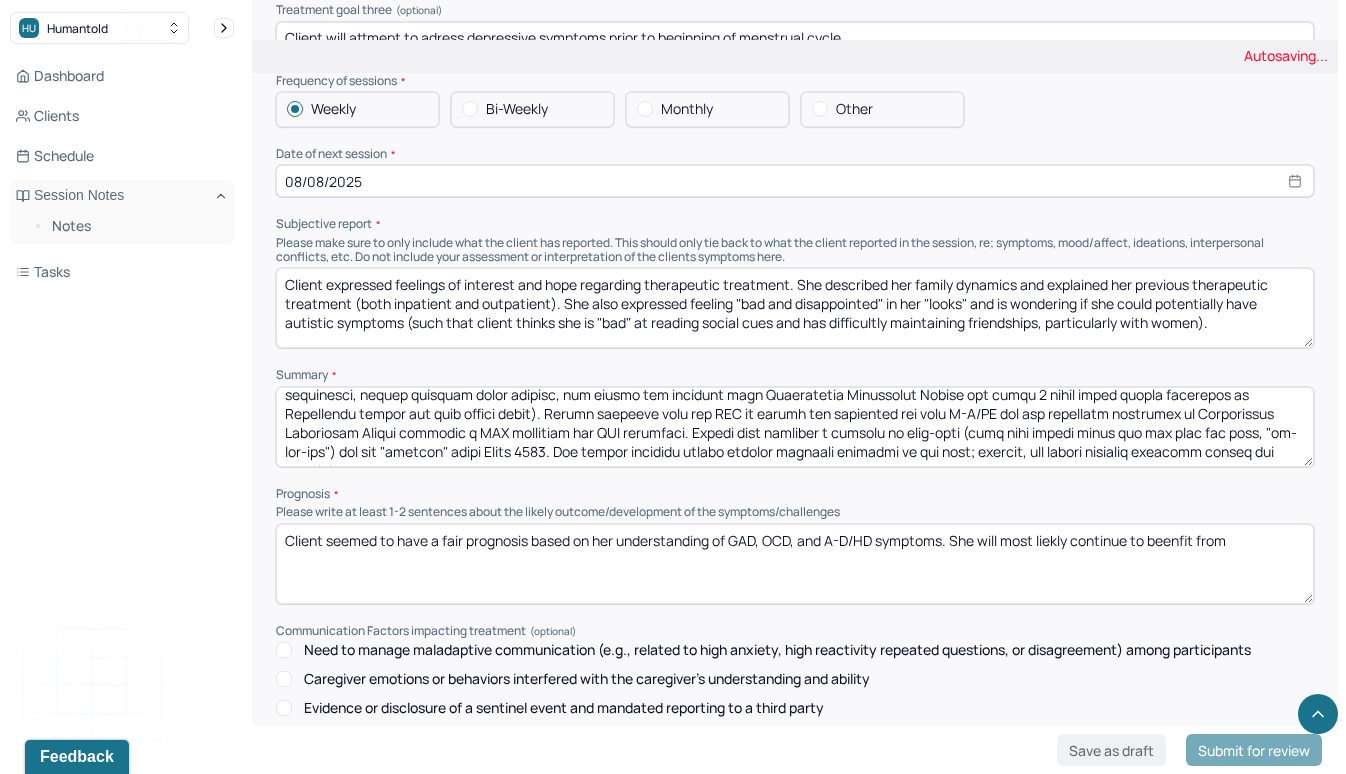 click on "Client seemed to have a fair prognosis based on her understanding of GAD, OCD, and A-D/HD symptoms." at bounding box center (795, 564) 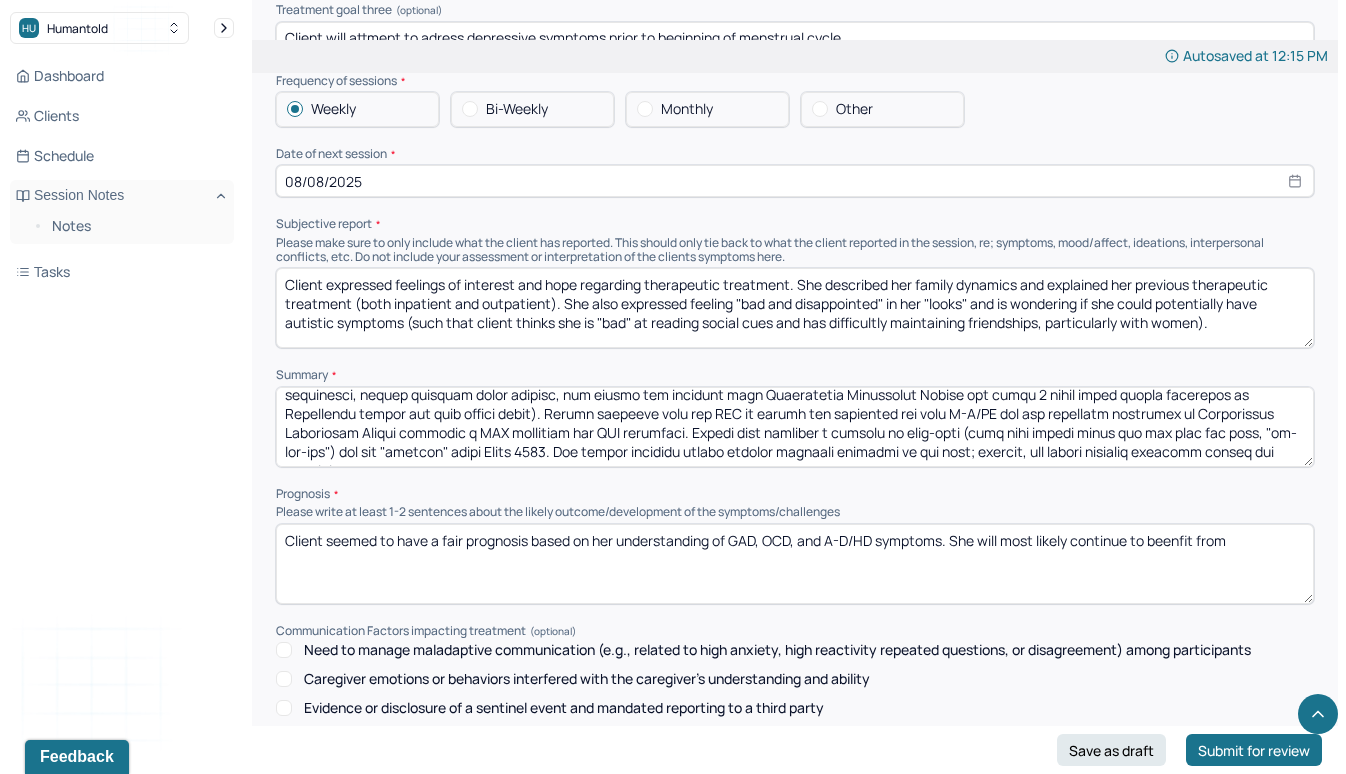 click on "Client seemed to have a fair prognosis based on her understanding of GAD, OCD, and A-D/HD symptoms. She will most liekly continue to beenfit from" at bounding box center [795, 564] 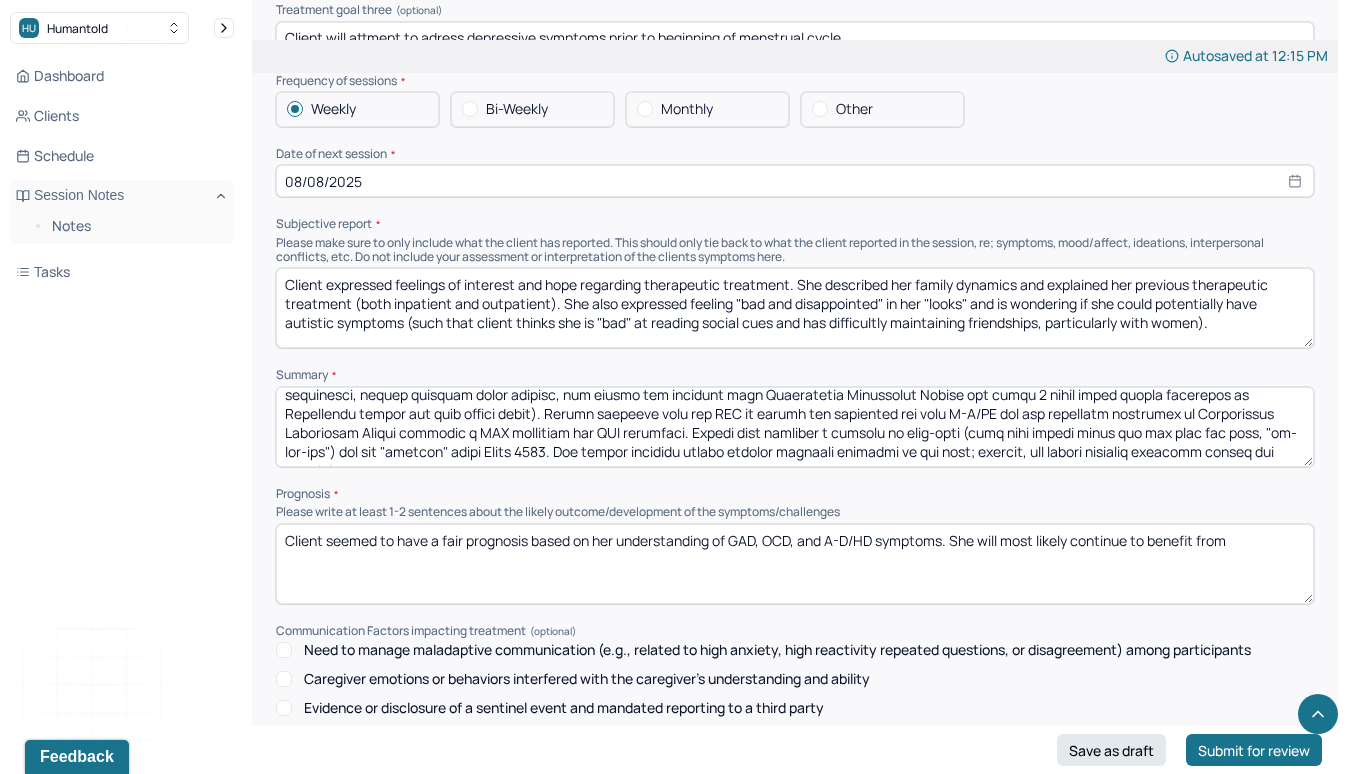 click on "Client seemed to have a fair prognosis based on her understanding of GAD, OCD, and A-D/HD symptoms. She will most likely continue to beenfit from" at bounding box center (795, 564) 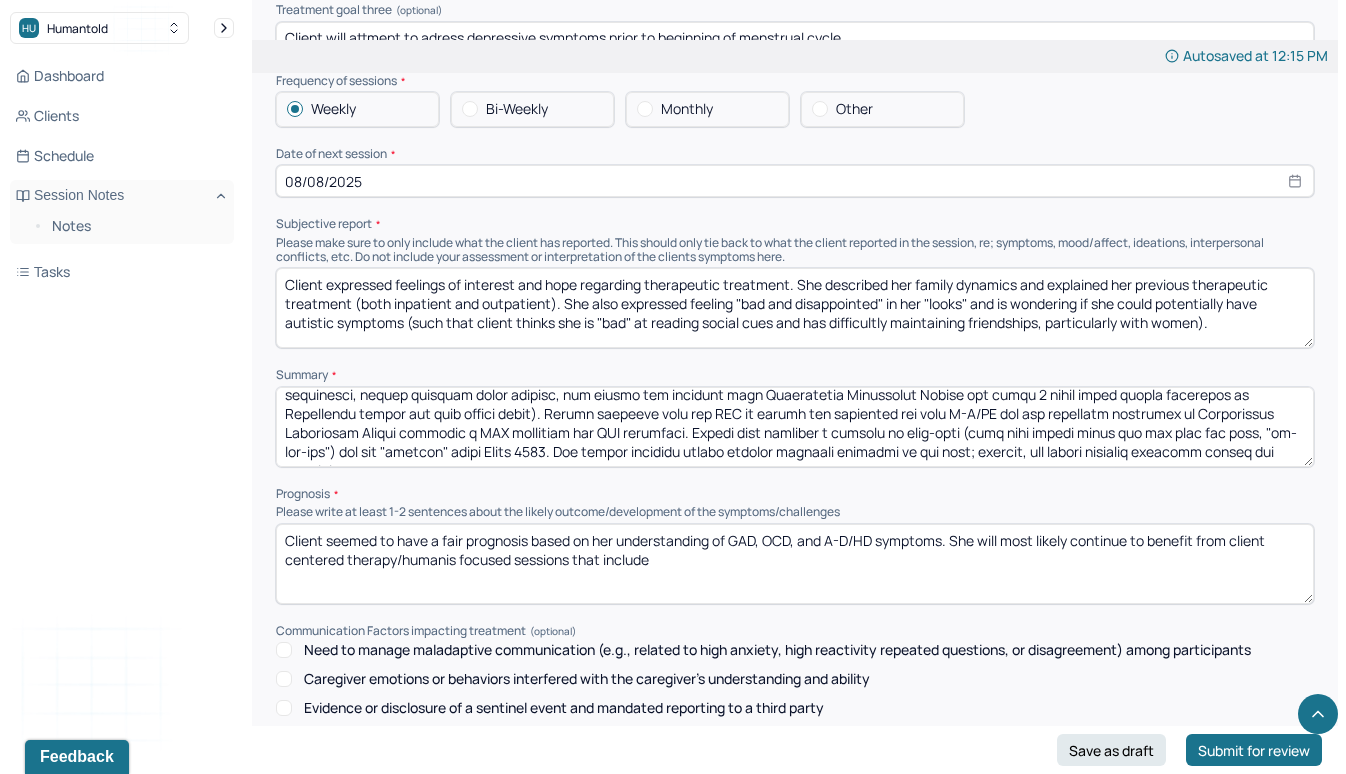 click on "Client seemed to have a fair prognosis based on her understanding of GAD, OCD, and A-D/HD symptoms. She will most likely continue to benefit from client centered therapy/humanis focused sessions" at bounding box center (795, 564) 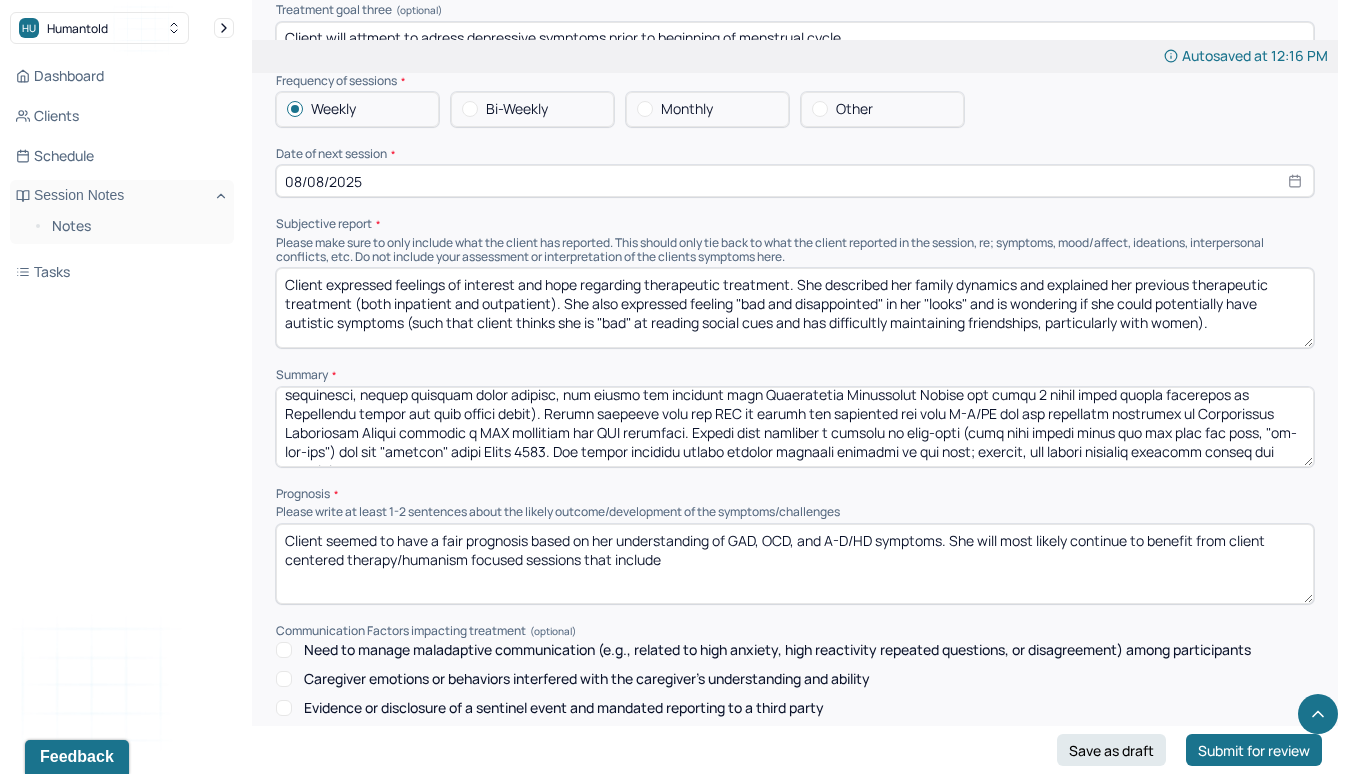 click on "Client seemed to have a fair prognosis based on her understanding of GAD, OCD, and A-D/HD symptoms. She will most likely continue to benefit from client centered therapy/humanis focused sessions that include" at bounding box center [795, 564] 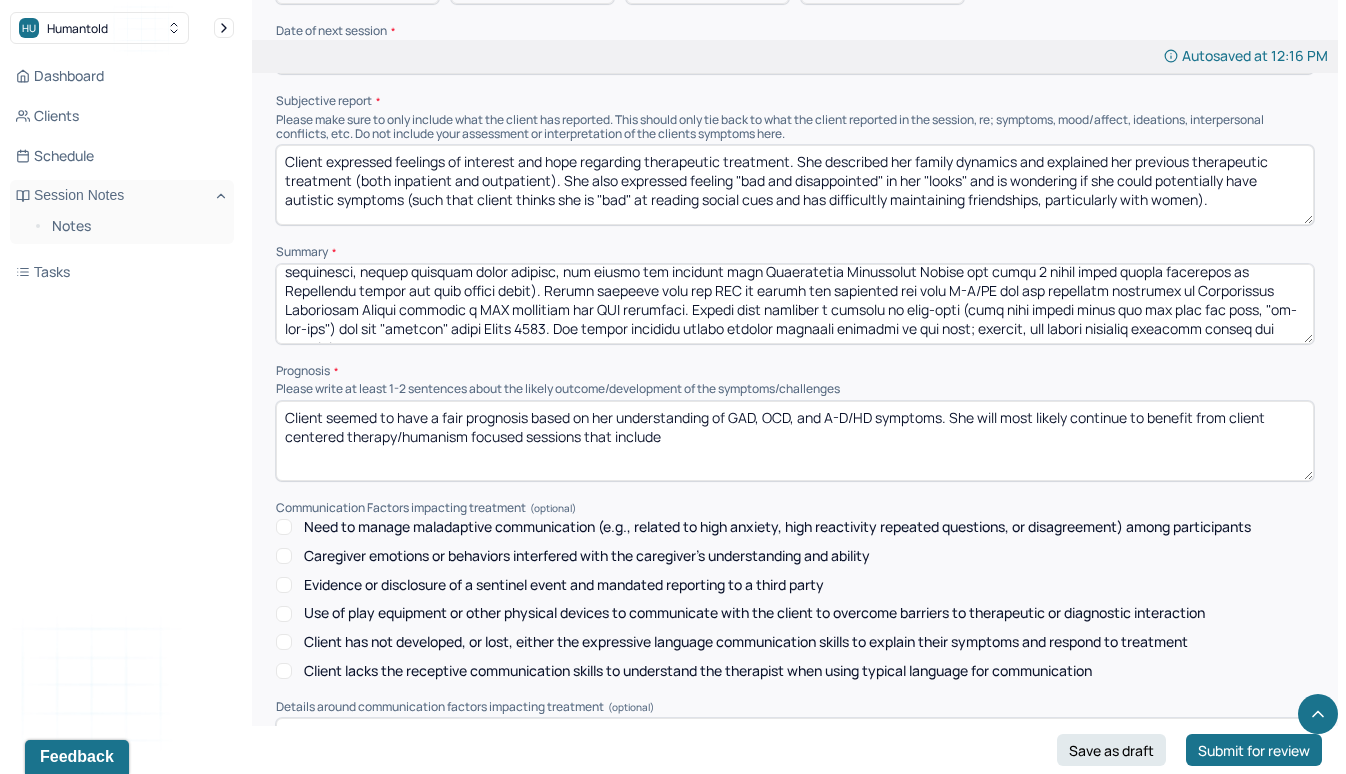 scroll, scrollTop: 7896, scrollLeft: 0, axis: vertical 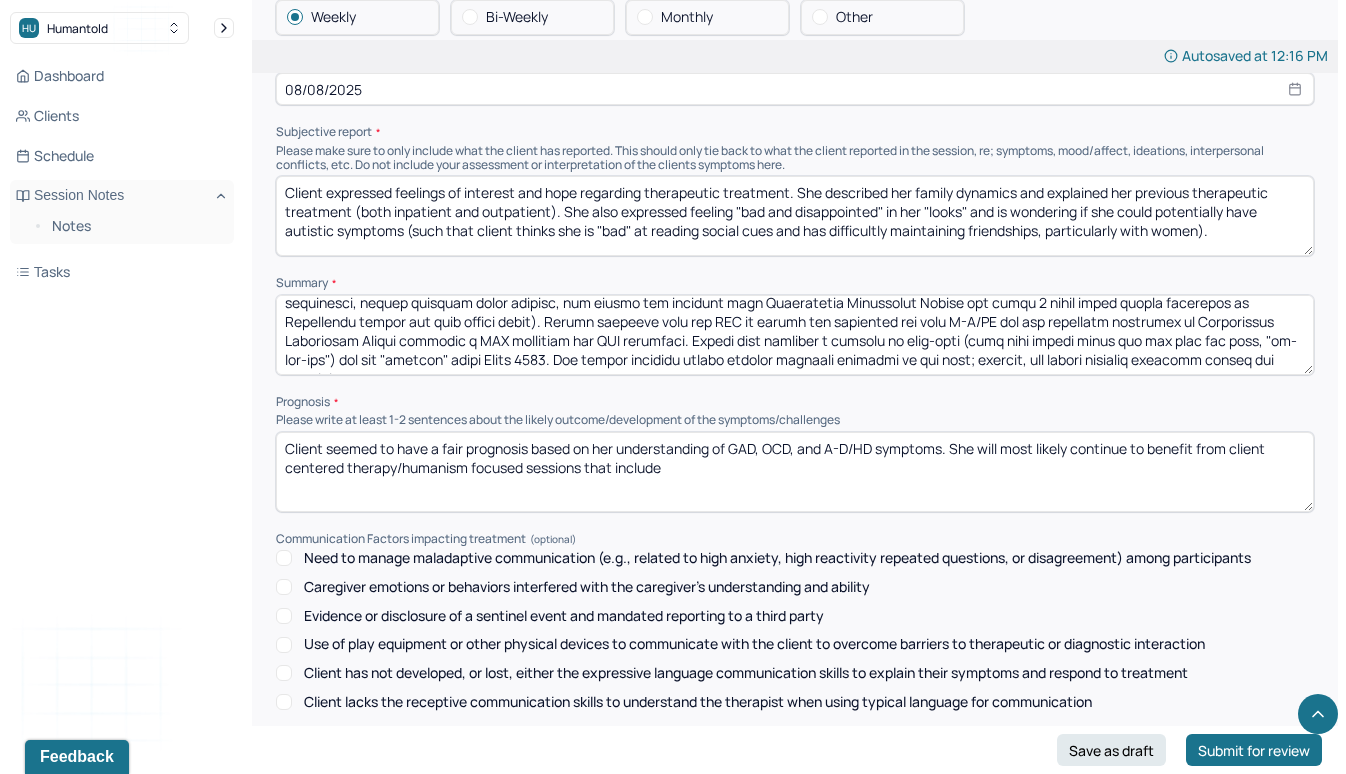 drag, startPoint x: 696, startPoint y: 439, endPoint x: 179, endPoint y: 435, distance: 517.0155 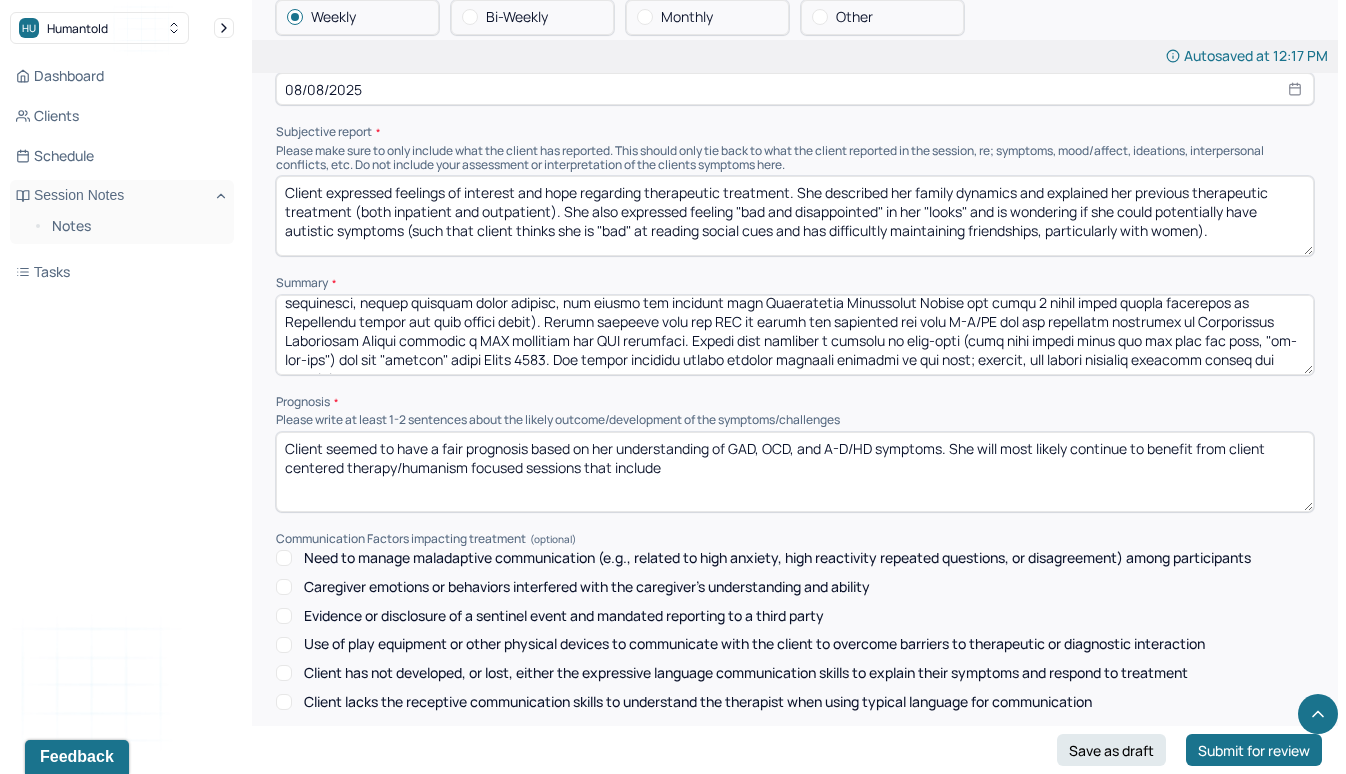 click on "Client seemed to have a fair prognosis based on her understanding of GAD, OCD, and A-D/HD symptoms. She will most likely continue to benefit from client centered therapy/humanism focused sessions that include" at bounding box center [795, 472] 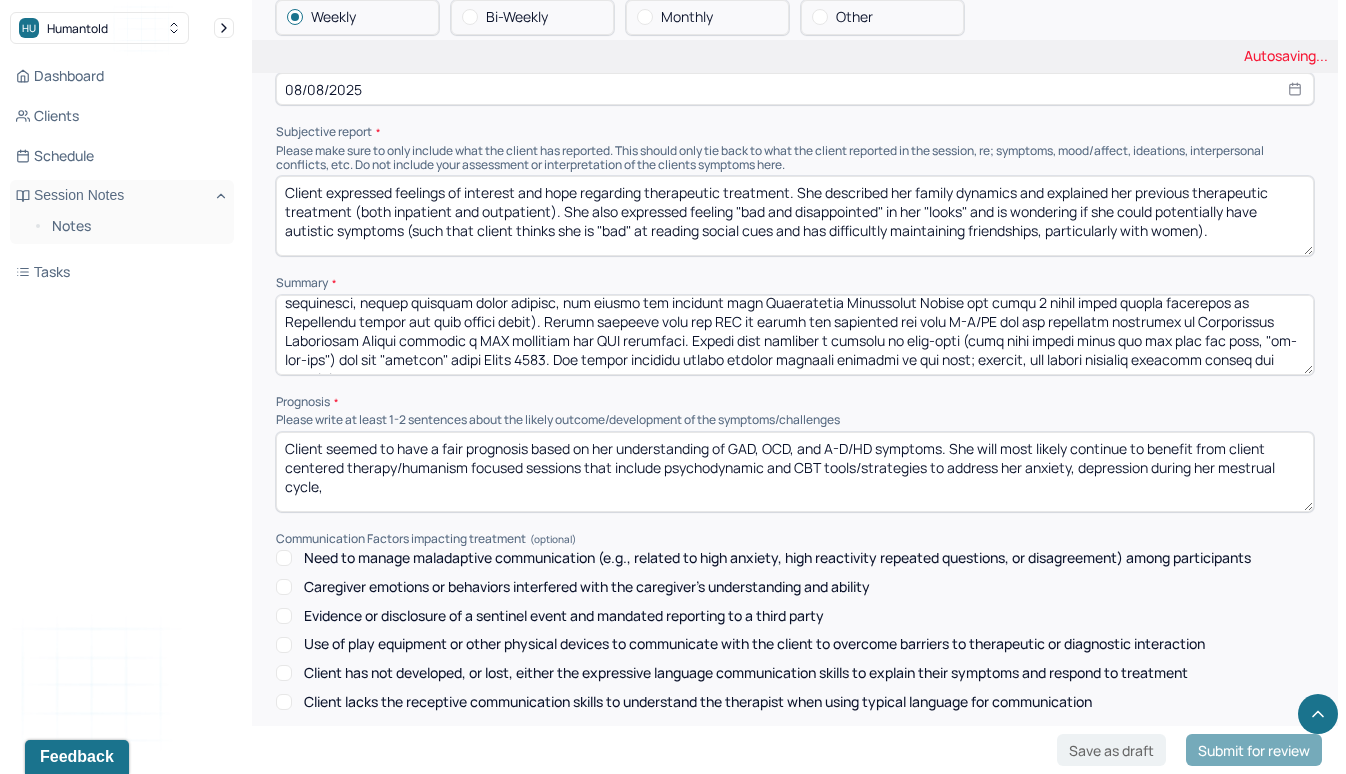 click on "Client seemed to have a fair prognosis based on her understanding of GAD, OCD, and A-D/HD symptoms. She will most likely continue to benefit from client centered therapy/humanism focused sessions that include psychodynamic and CBT tools/strategies to address her anxiety, depression" at bounding box center (795, 472) 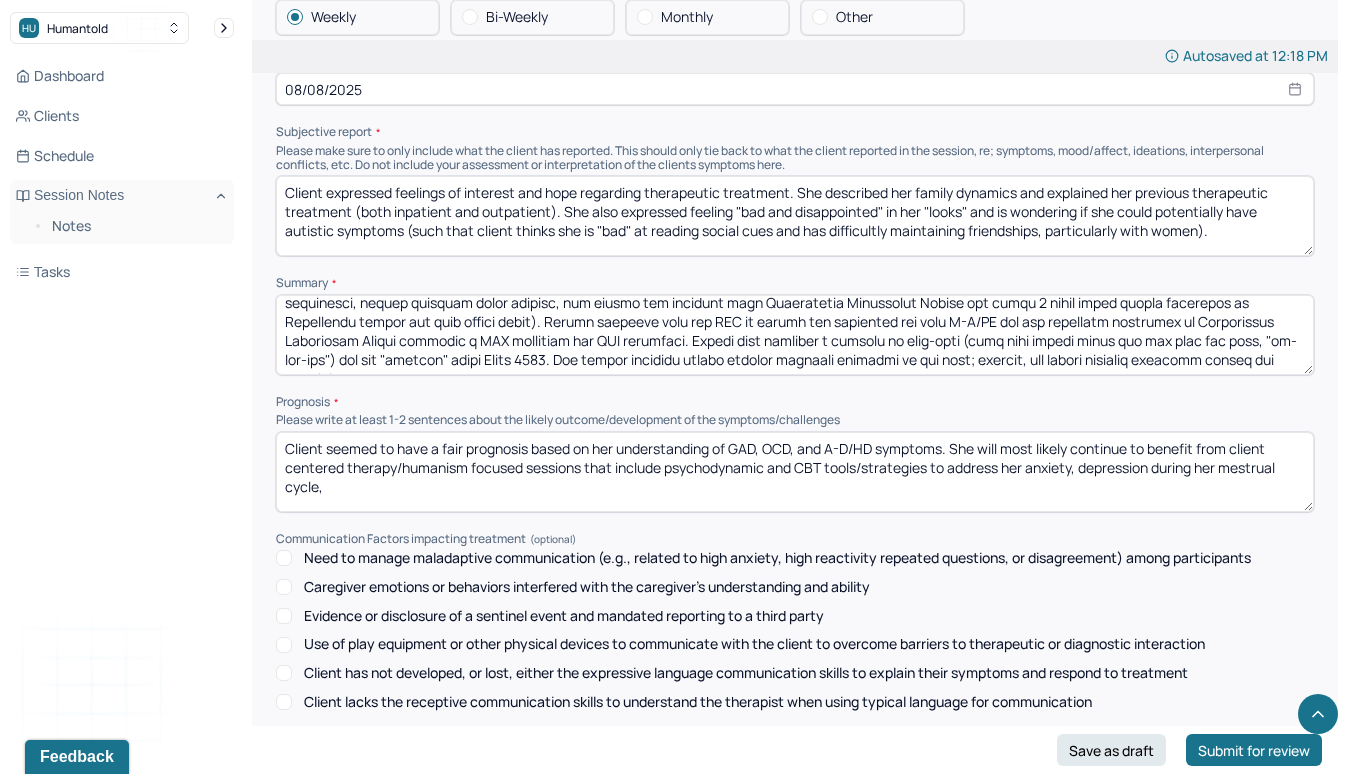 click on "Client seemed to have a fair prognosis based on her understanding of GAD, OCD, and A-D/HD symptoms. She will most likely continue to benefit from client centered therapy/humanism focused sessions that include psychodynamic and CBT tools/strategies to address her anxiety, depression during her mestrual cycle," at bounding box center (795, 472) 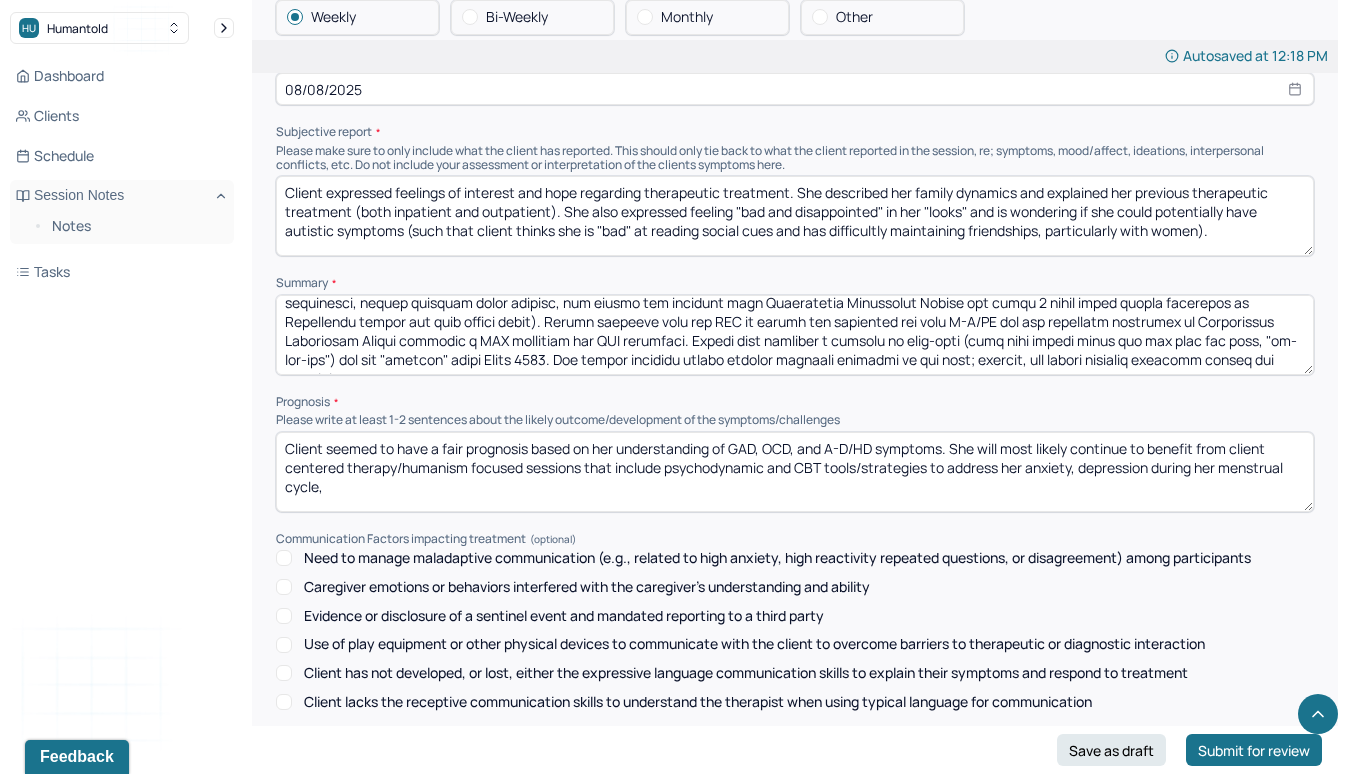 click on "Client seemed to have a fair prognosis based on her understanding of GAD, OCD, and A-D/HD symptoms. She will most likely continue to benefit from client centered therapy/humanism focused sessions that include psychodynamic and CBT tools/strategies to address her anxiety, depression during her mestrual cycle," at bounding box center [795, 472] 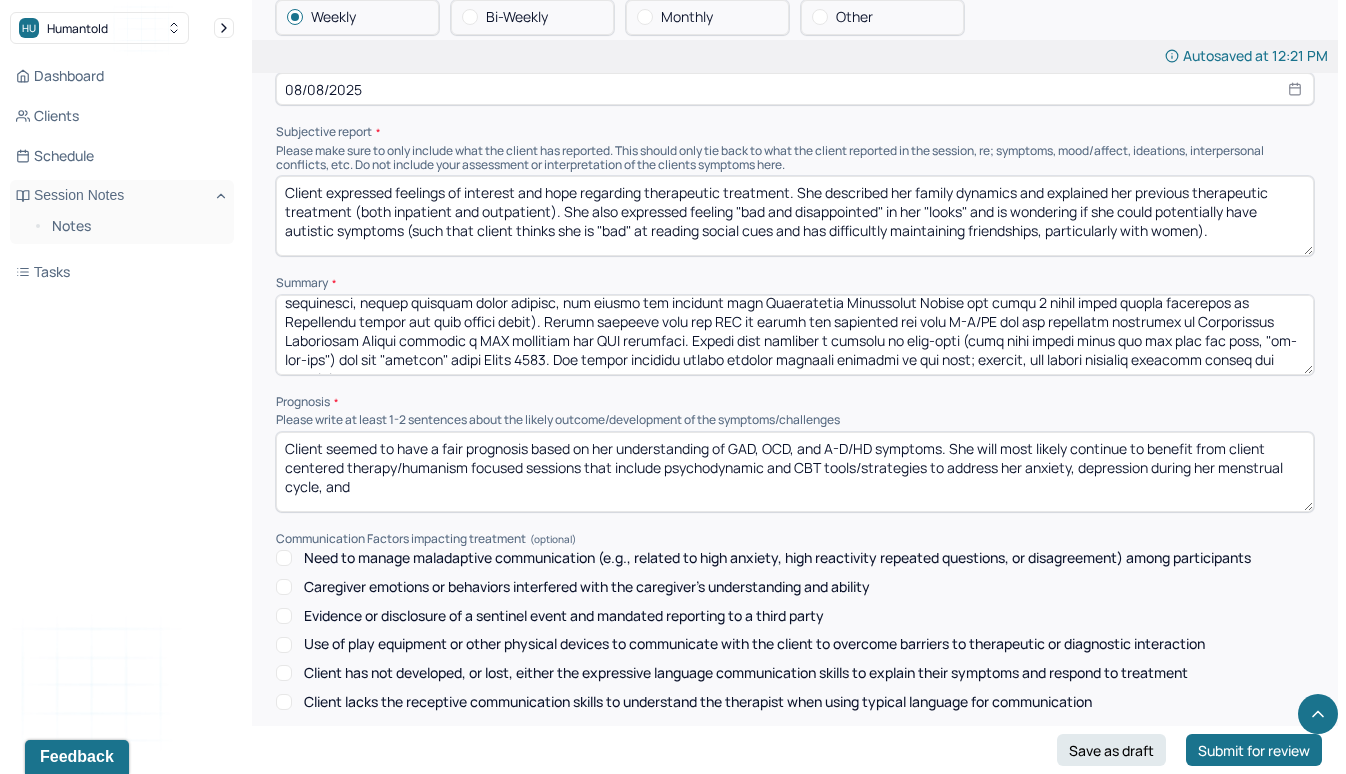 click on "Client seemed to have a fair prognosis based on her understanding of GAD, OCD, and A-D/HD symptoms. She will most likely continue to benefit from client centered therapy/humanism focused sessions that include psychodynamic and CBT tools/strategies to address her anxiety, depression during her menstrual cycle, and" at bounding box center (795, 472) 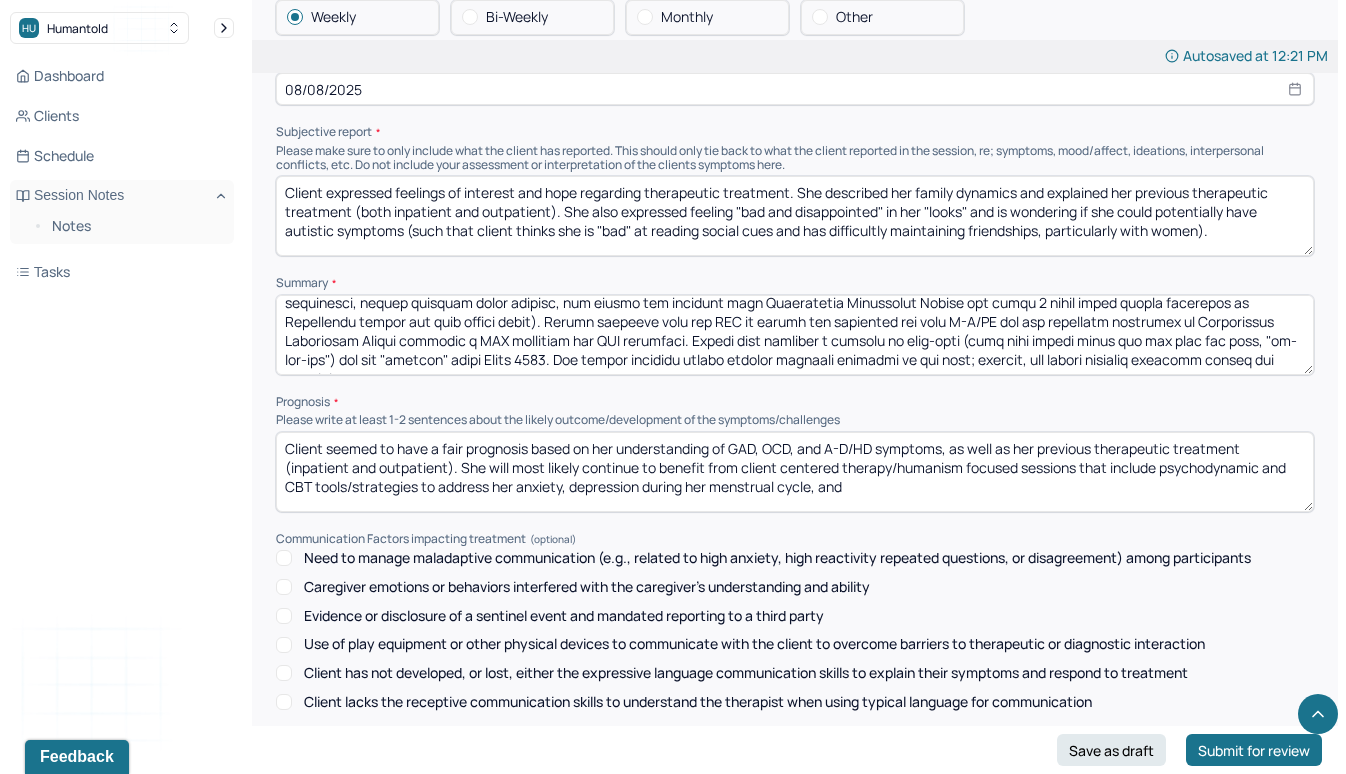 click on "Client seemed to have a fair prognosis based on her understanding of GAD, OCD, and A-D/HD symptoms, as well as her previous therapeutic treatment (inpatient and outpatient). She will most likely continue to benefit from client centered therapy/humanism focused sessions that include psychodynamic and CBT tools/strategies to address her anxiety, depression during her menstrual cycle, and" at bounding box center [795, 472] 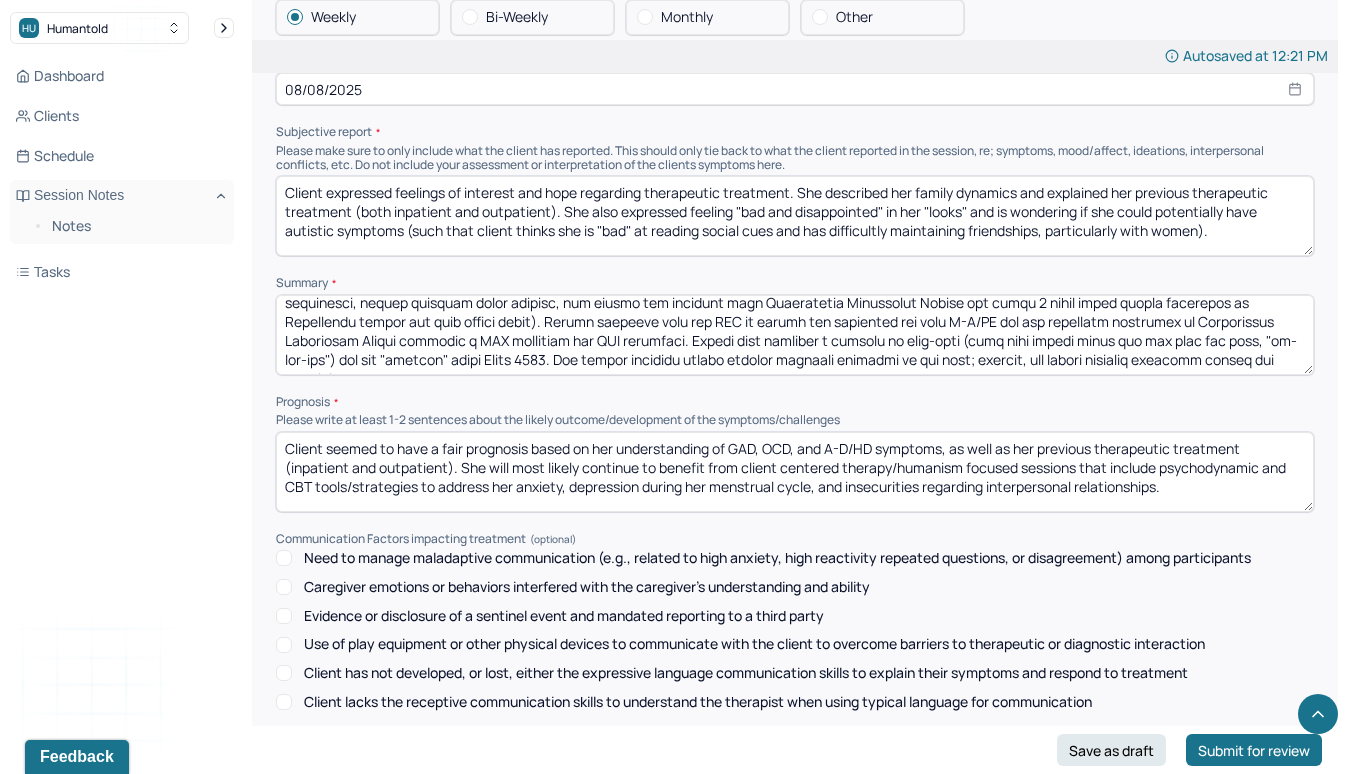 scroll, scrollTop: 8139, scrollLeft: 0, axis: vertical 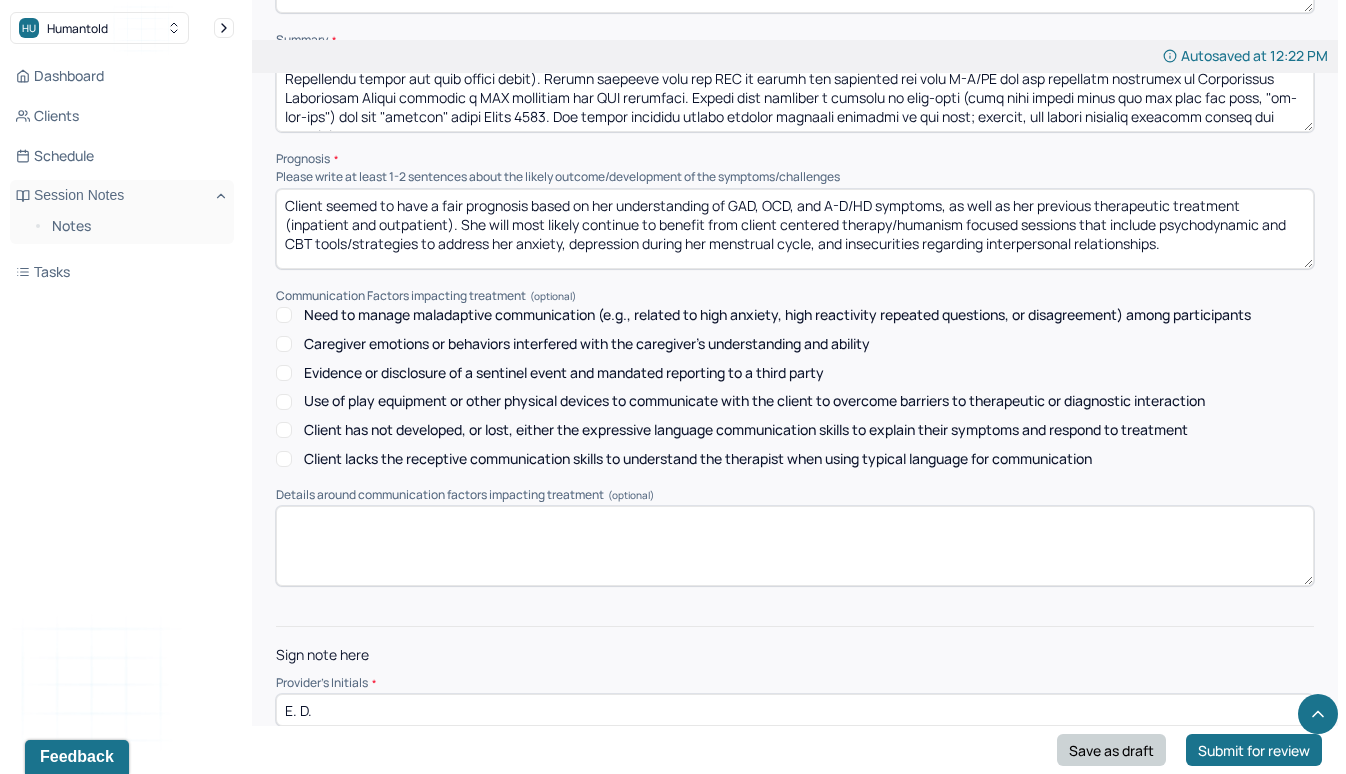 type on "Client seemed to have a fair prognosis based on her understanding of GAD, OCD, and A-D/HD symptoms, as well as her previous therapeutic treatment (inpatient and outpatient). She will most likely continue to benefit from client centered therapy/humanism focused sessions that include psychodynamic and CBT tools/strategies to address her anxiety, depression during her menstrual cycle, and insecurities regarding interpersonal relationships." 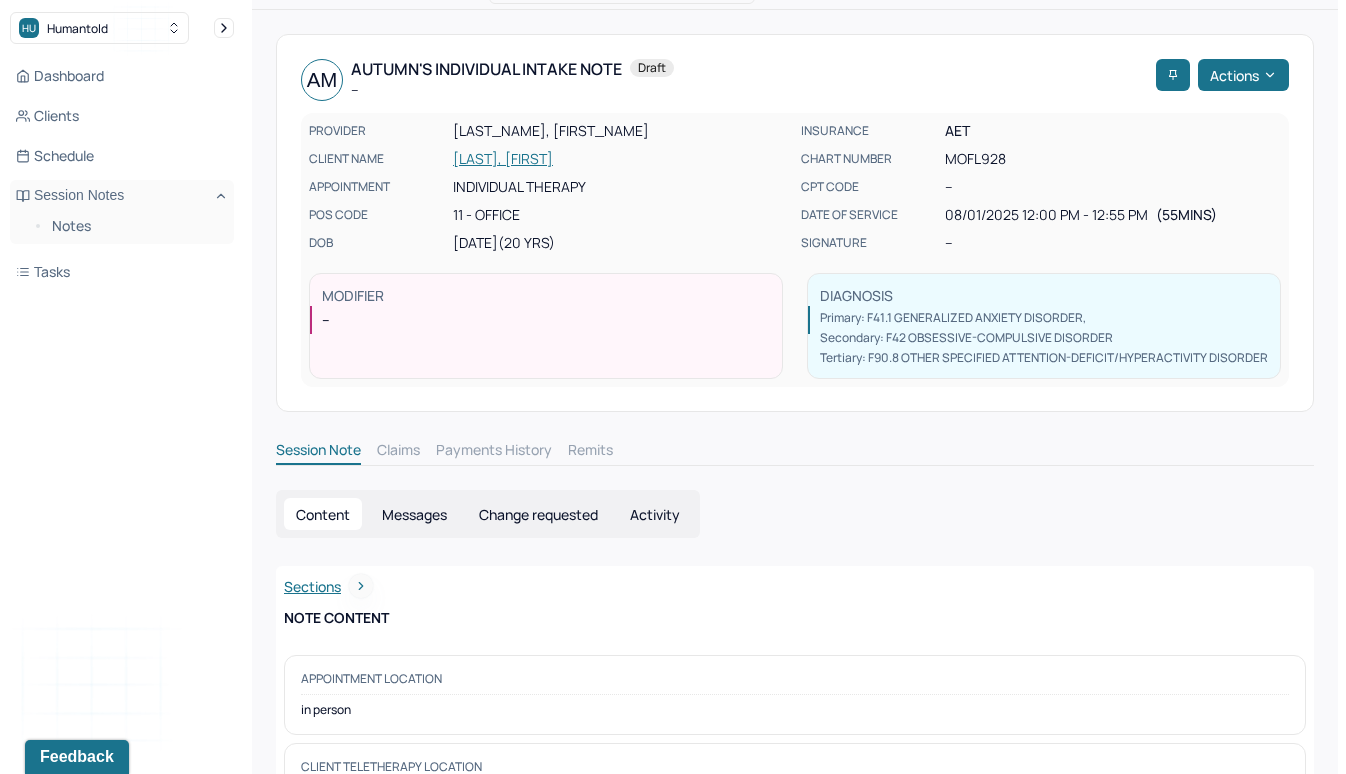 scroll, scrollTop: 0, scrollLeft: 0, axis: both 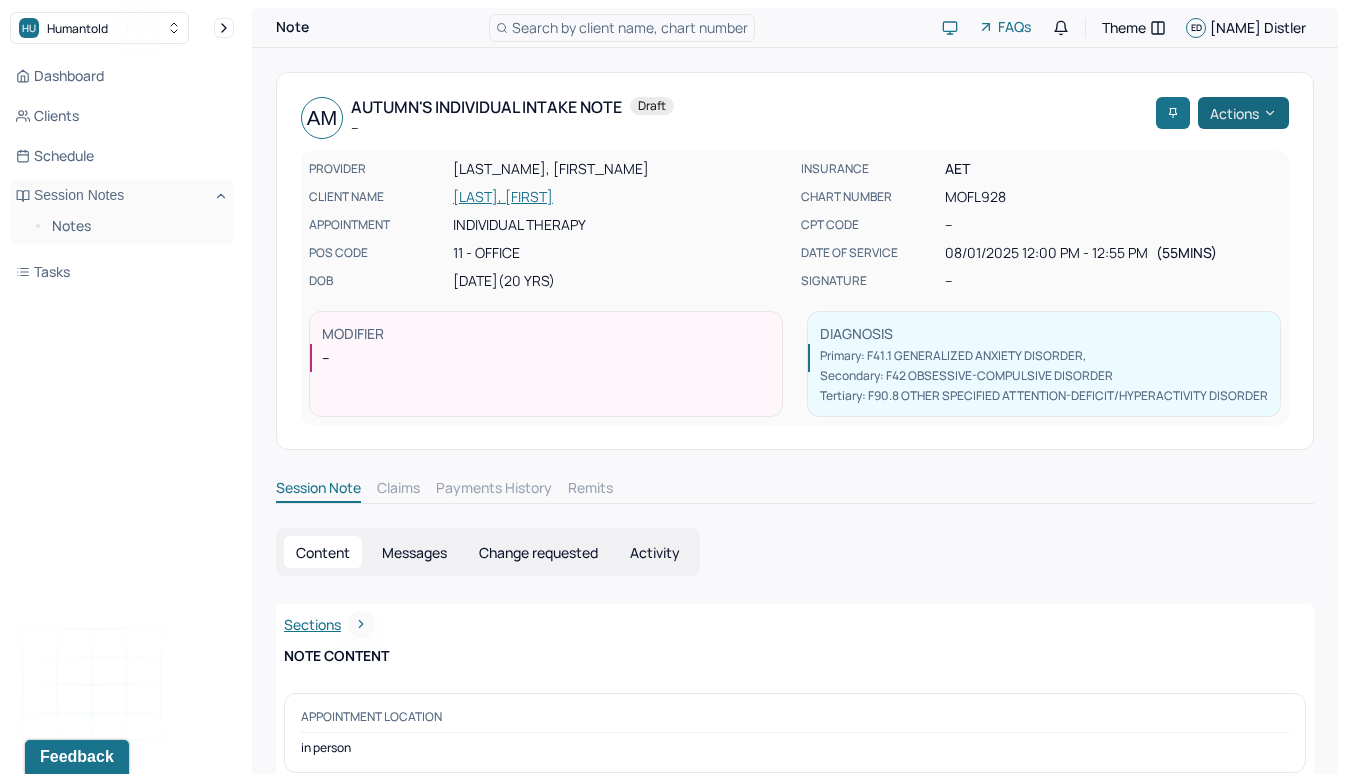 click 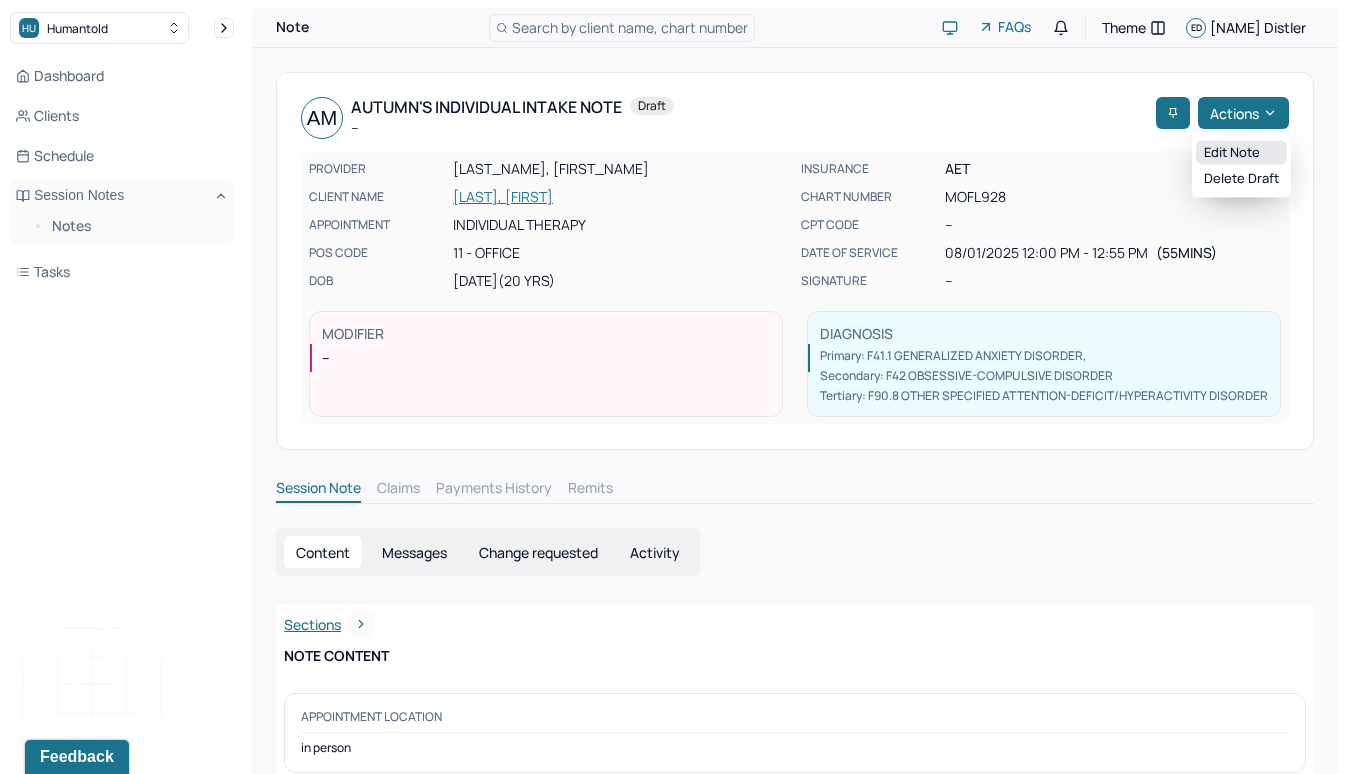 click on "Edit note" at bounding box center (1241, 153) 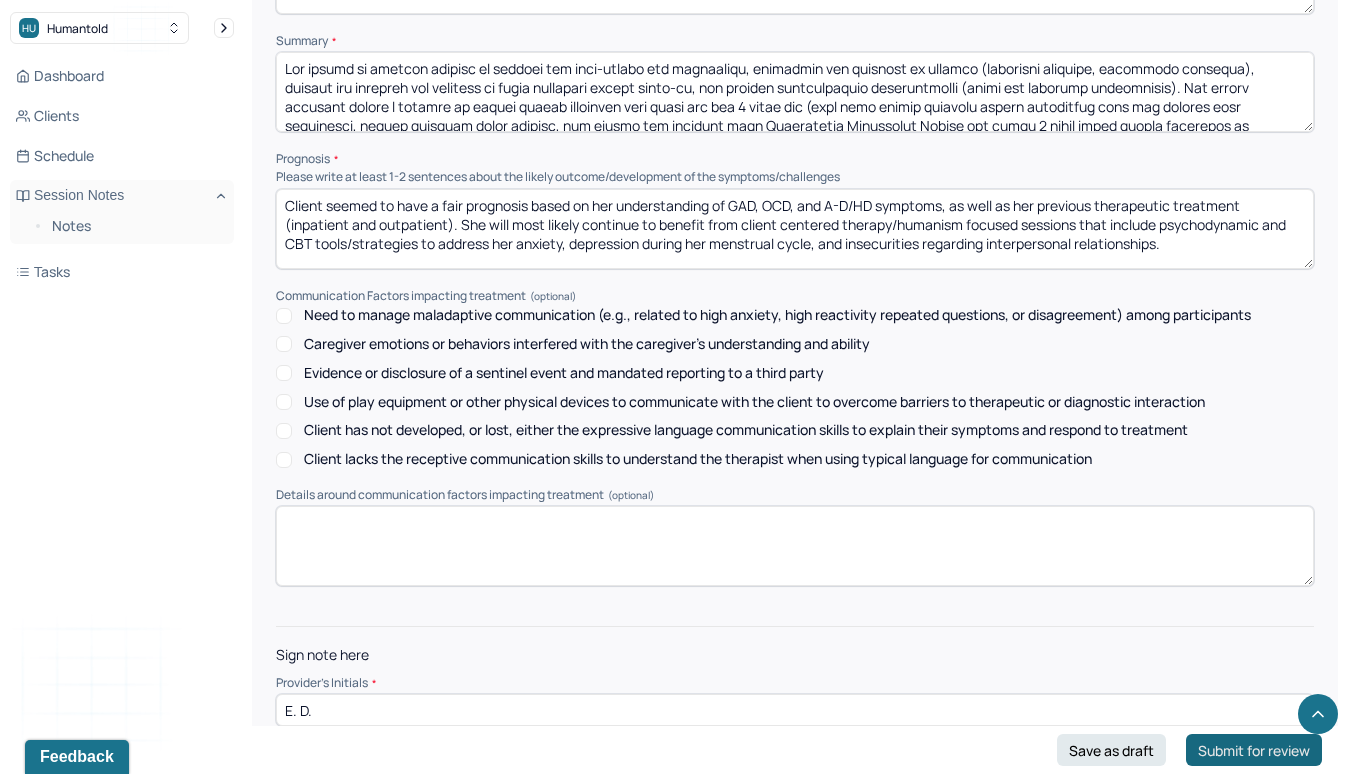 click on "Submit for review" at bounding box center (1254, 750) 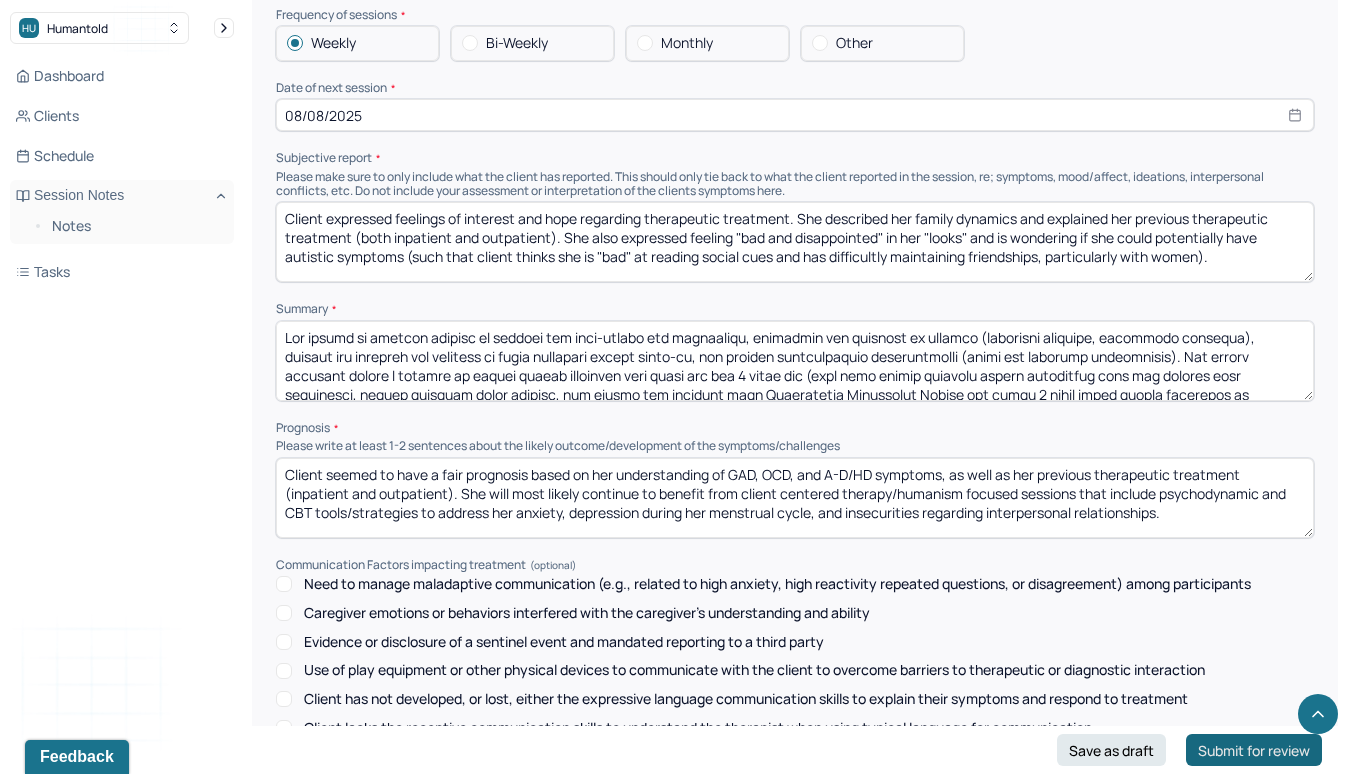 scroll, scrollTop: 8170, scrollLeft: 0, axis: vertical 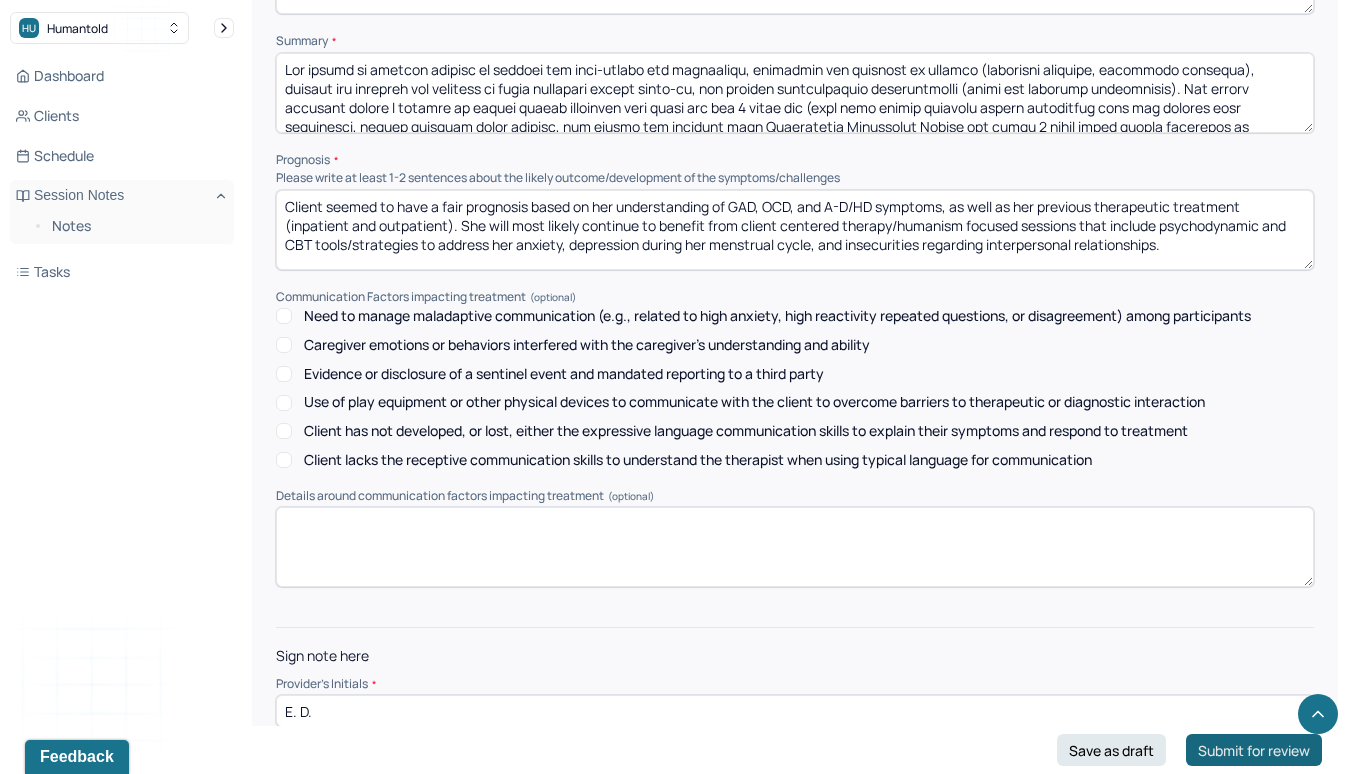 click on "Submit for review" at bounding box center (1254, 750) 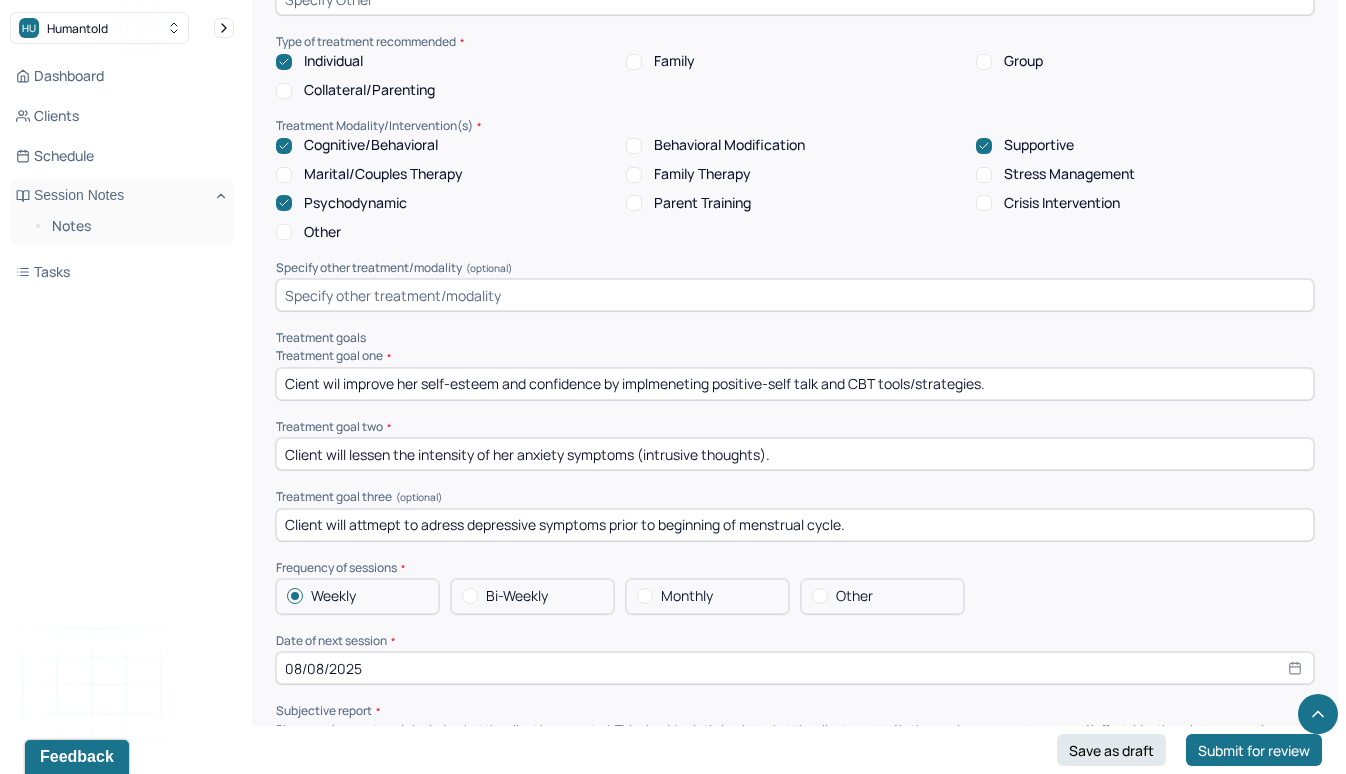 scroll, scrollTop: 8171, scrollLeft: 0, axis: vertical 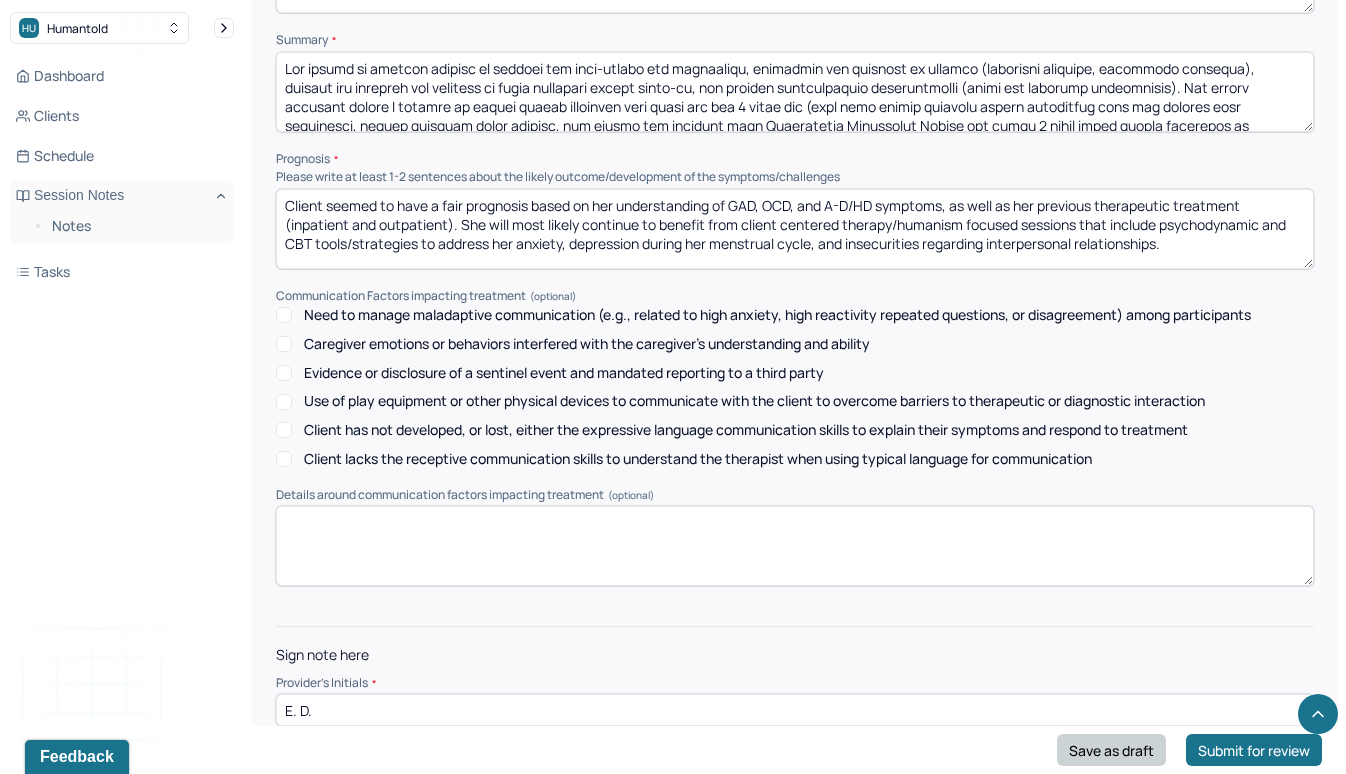 click on "Save as draft" at bounding box center [1111, 750] 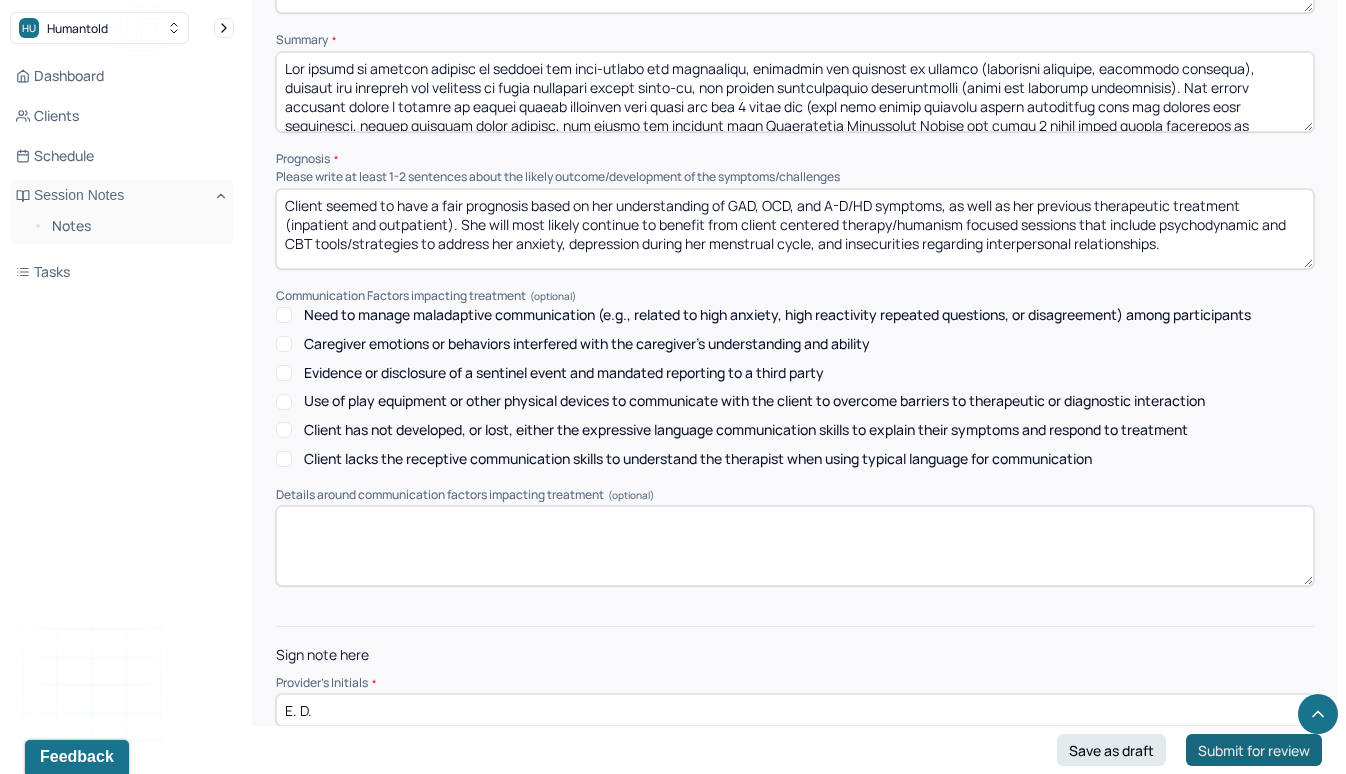 click on "Submit for review" at bounding box center [1254, 750] 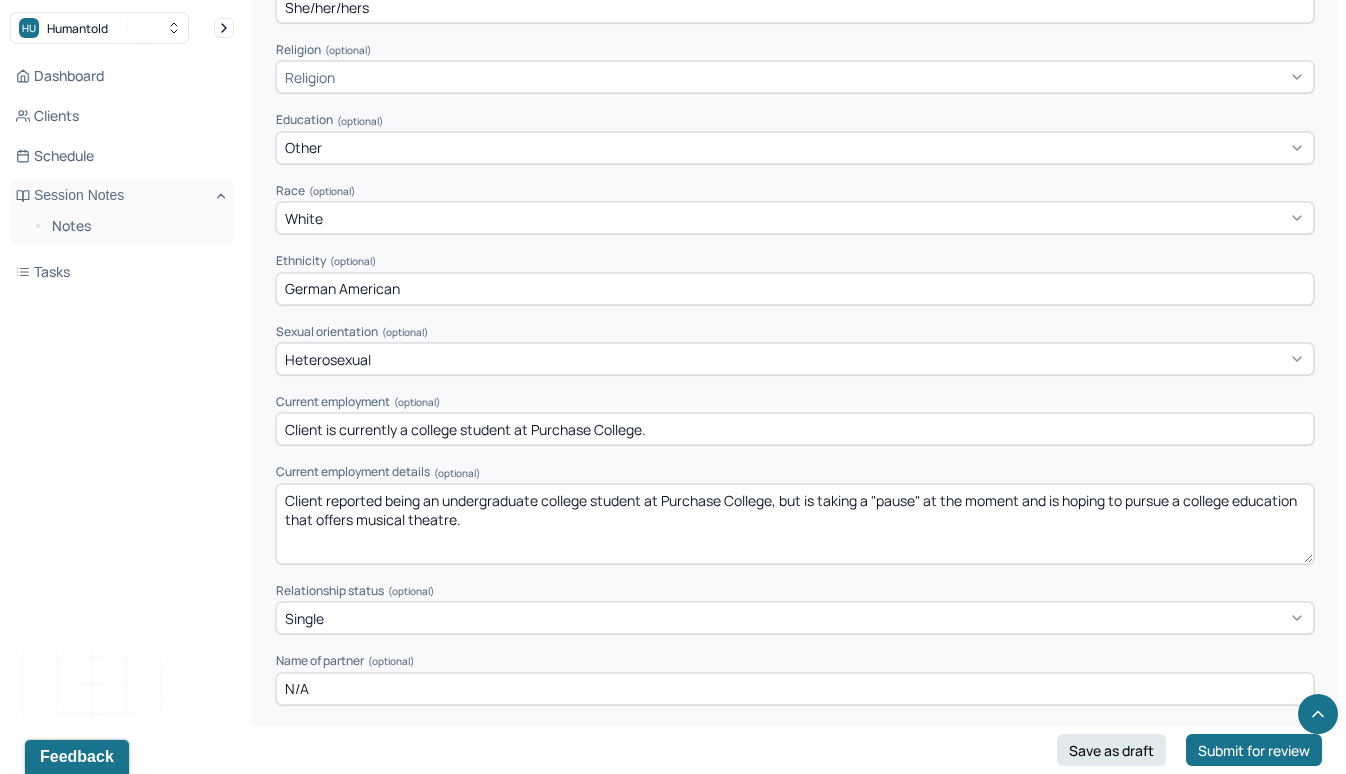 scroll, scrollTop: 0, scrollLeft: 0, axis: both 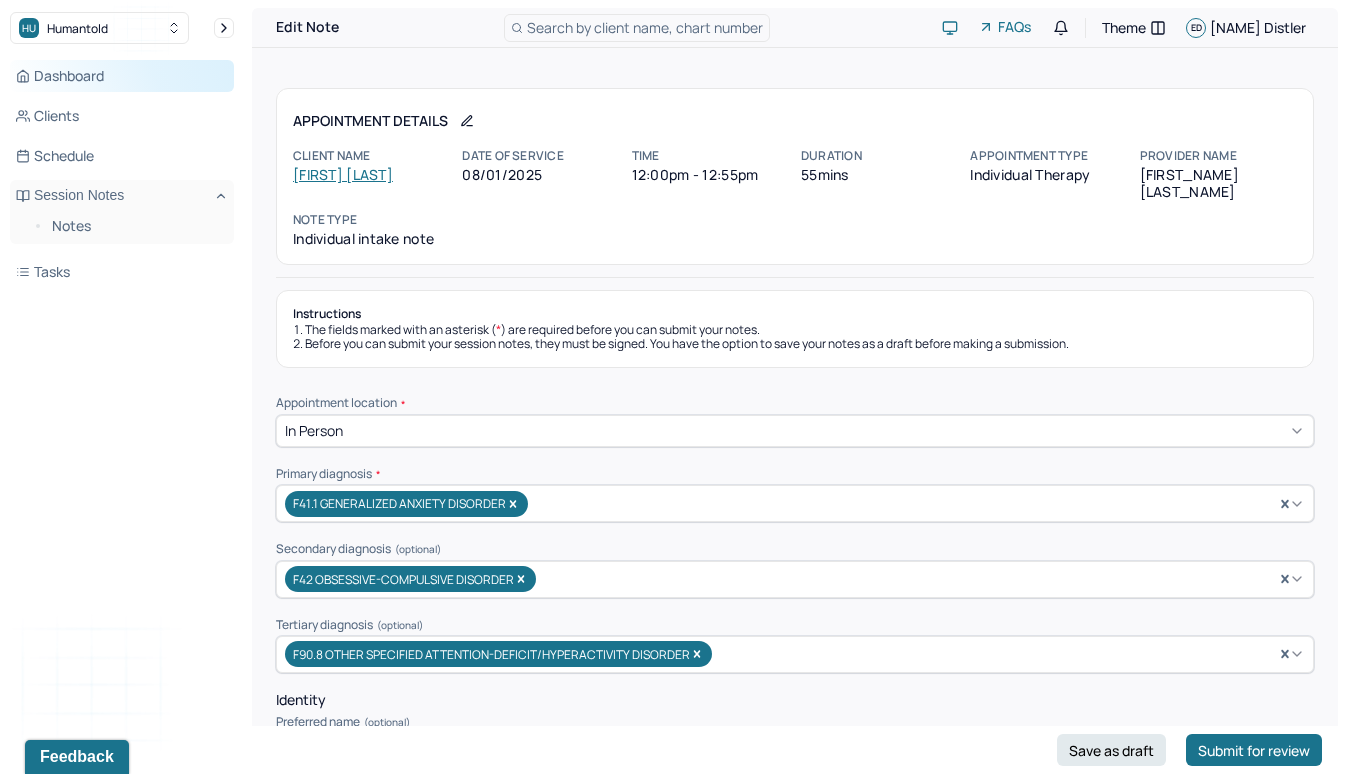 click on "Dashboard" at bounding box center [122, 76] 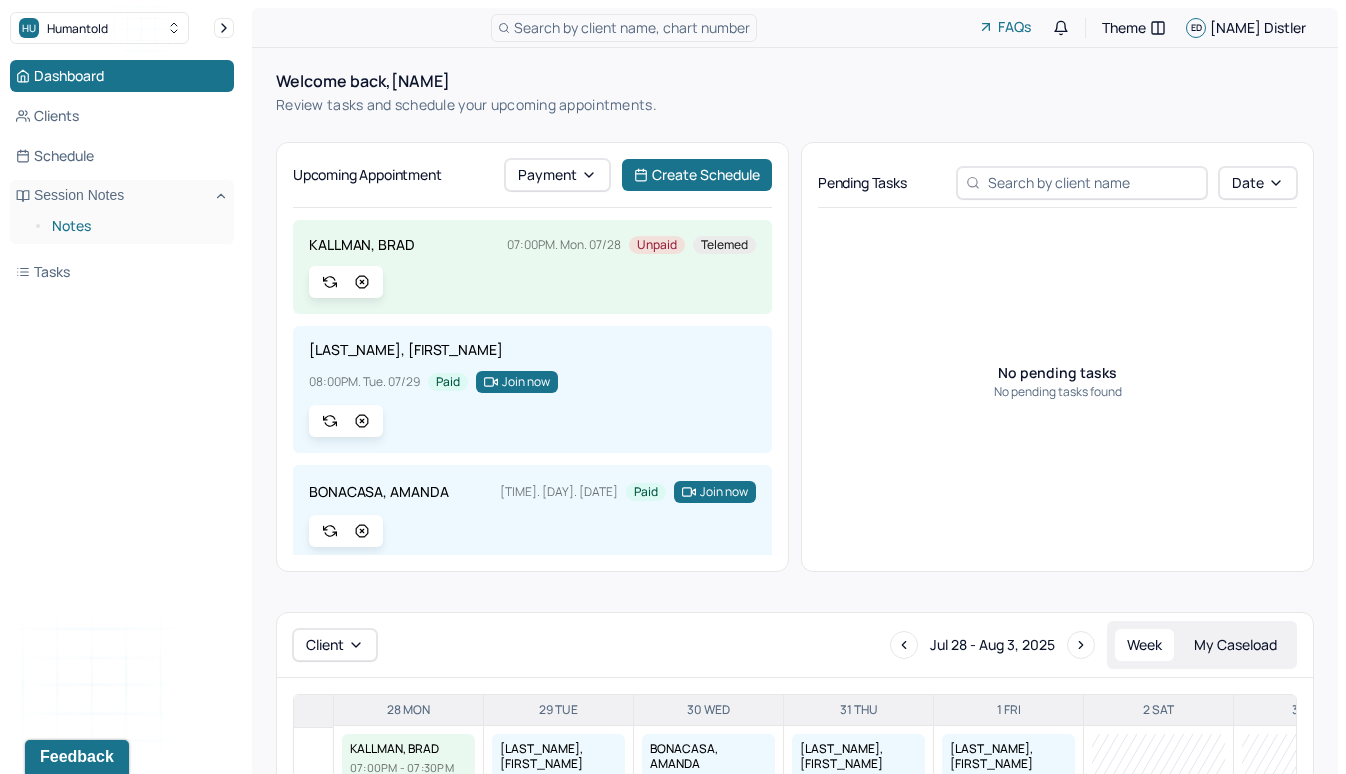 click on "Notes" at bounding box center [135, 226] 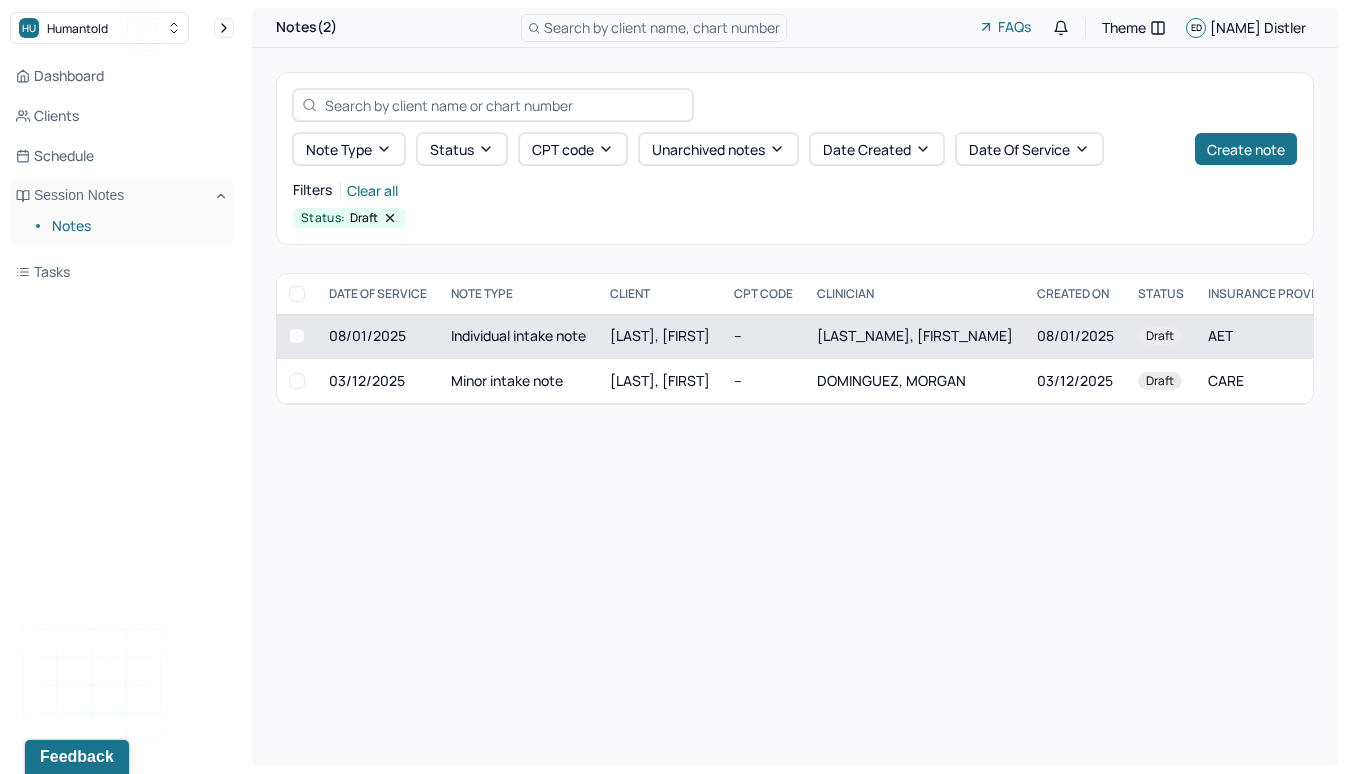 click on "--" at bounding box center [763, 336] 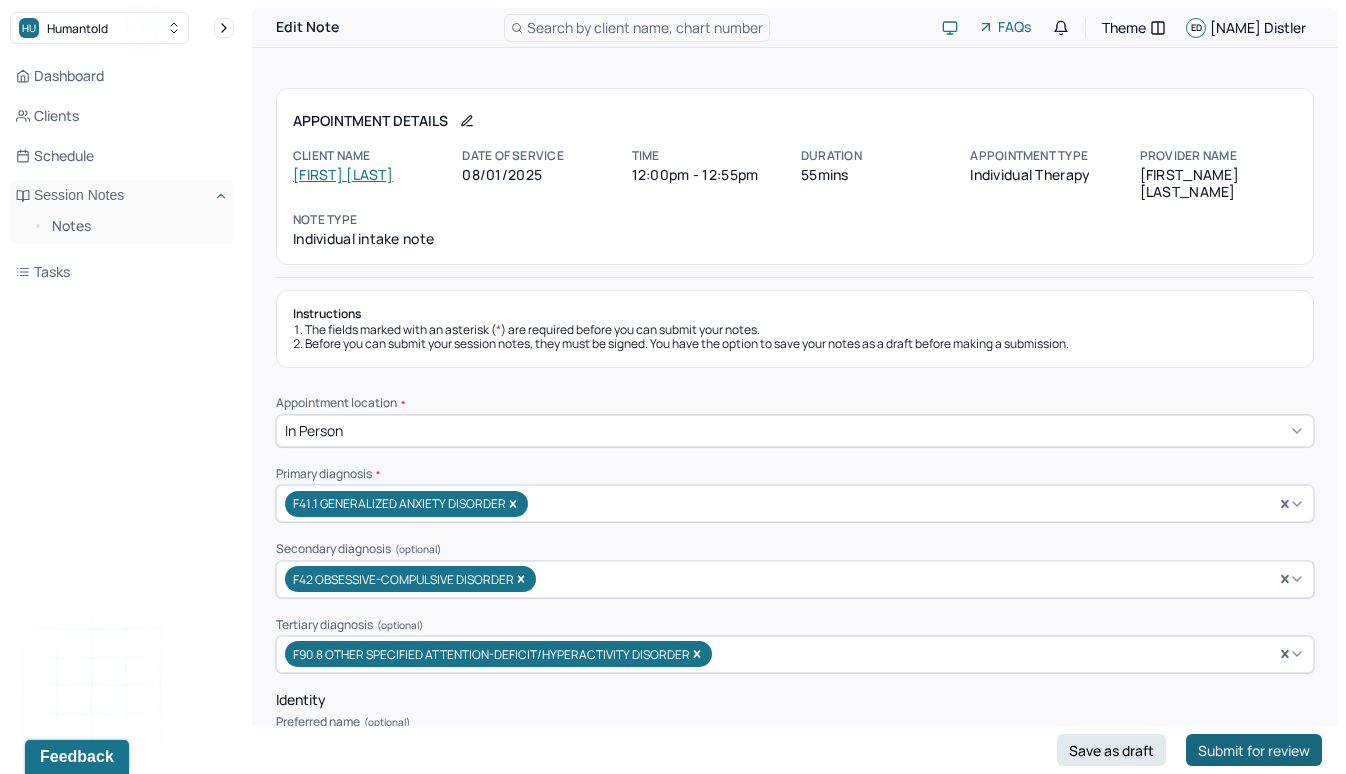 click on "Submit for review" at bounding box center [1254, 750] 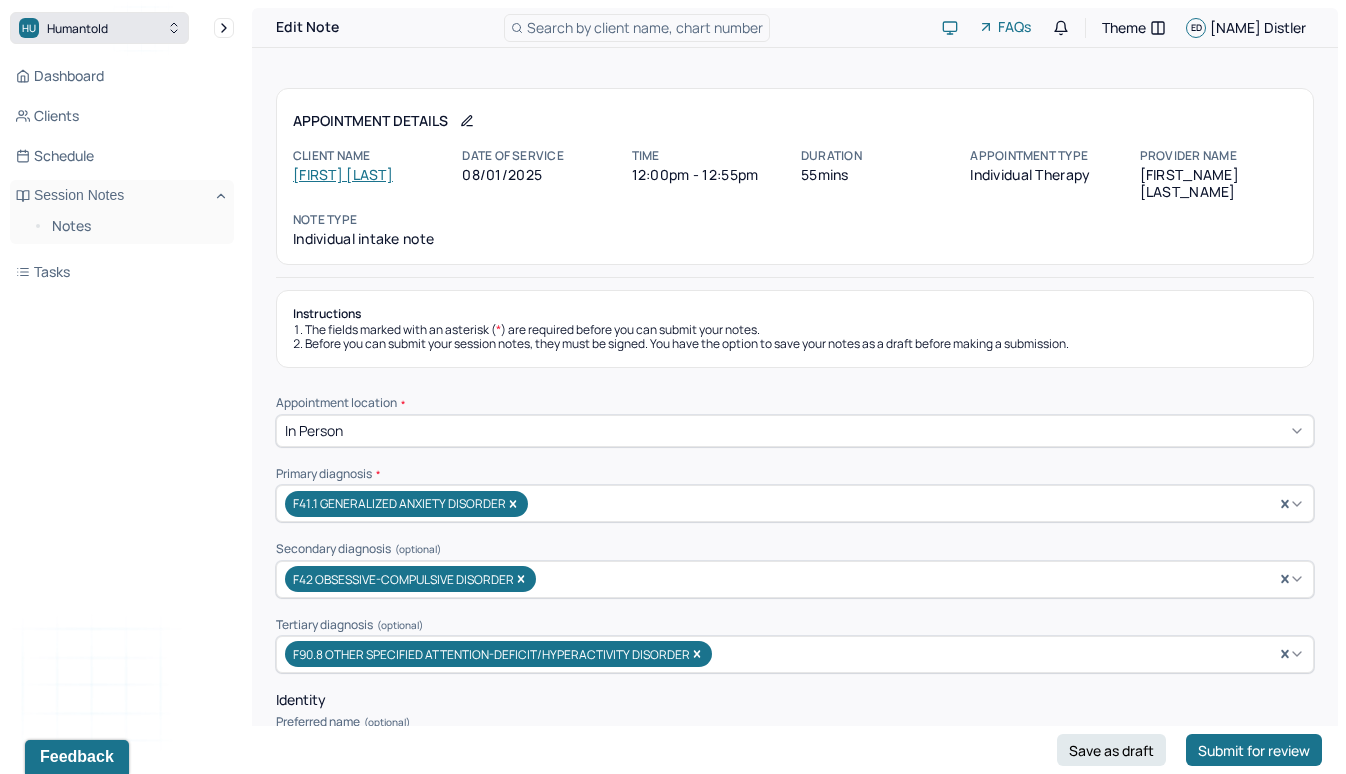 click on "HU Humantold" at bounding box center (99, 28) 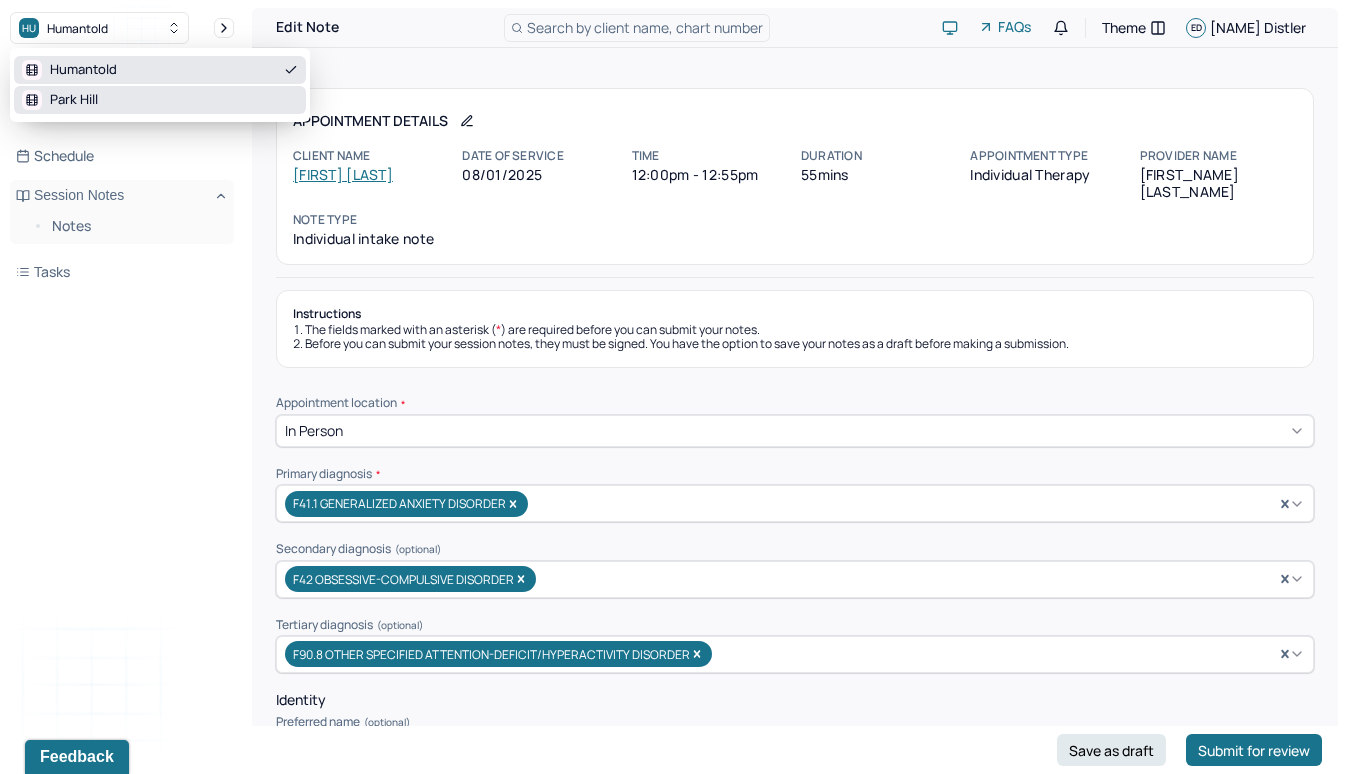 click on "Park Hill" at bounding box center [160, 100] 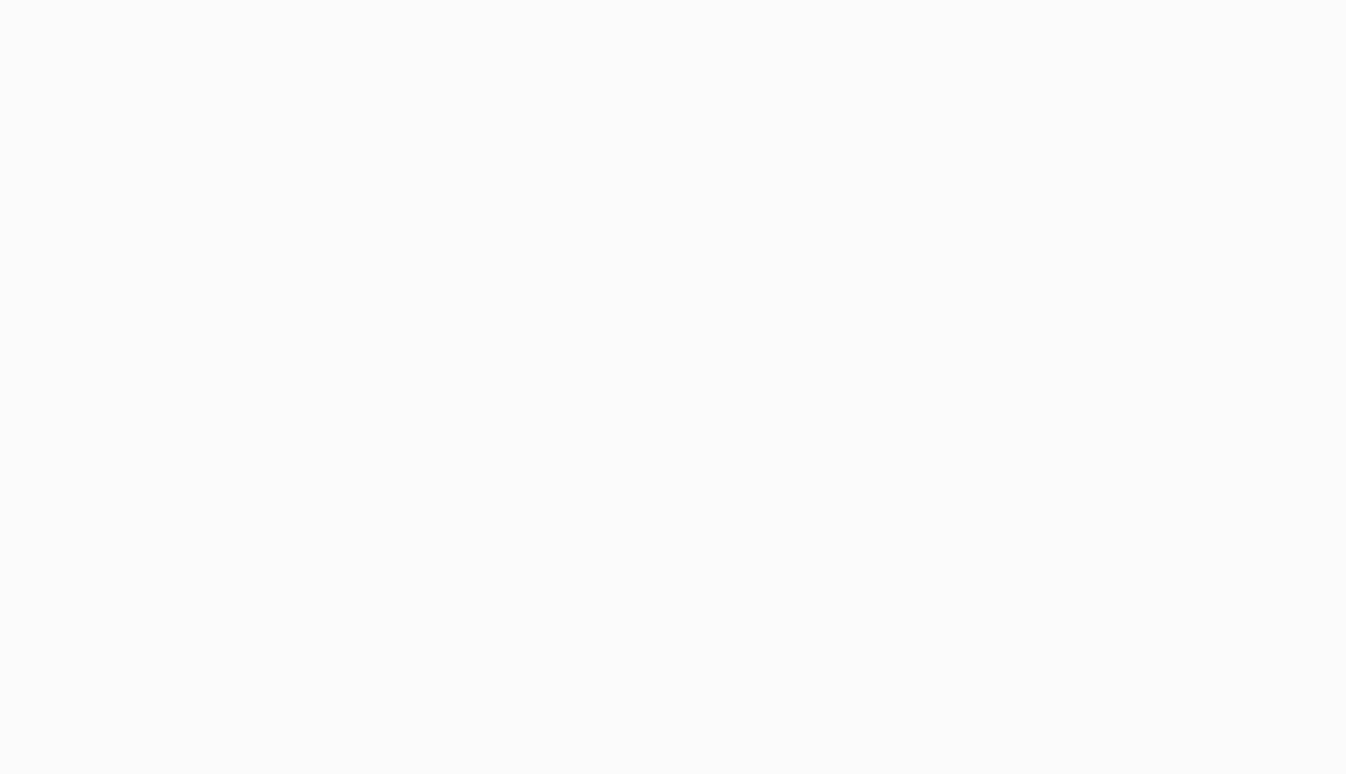 scroll, scrollTop: 0, scrollLeft: 0, axis: both 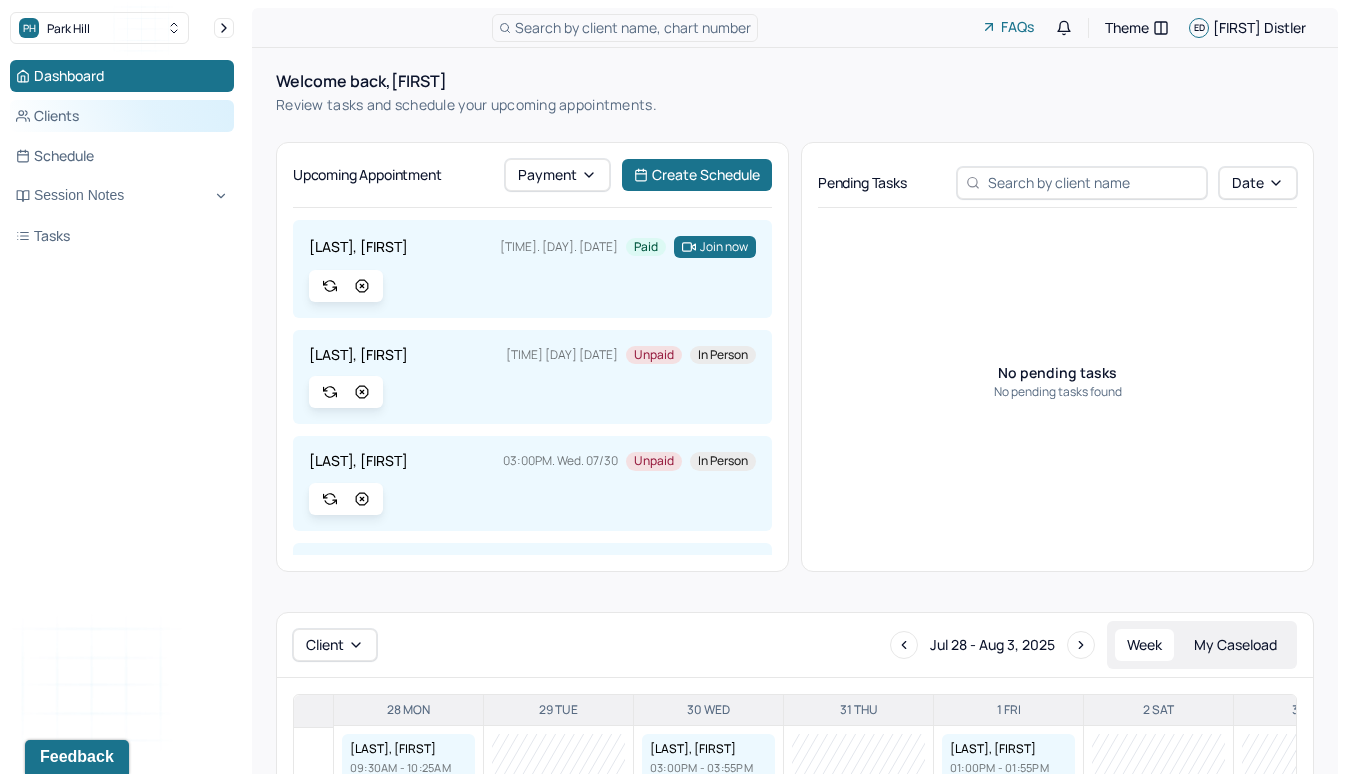 click on "Clients" at bounding box center [122, 116] 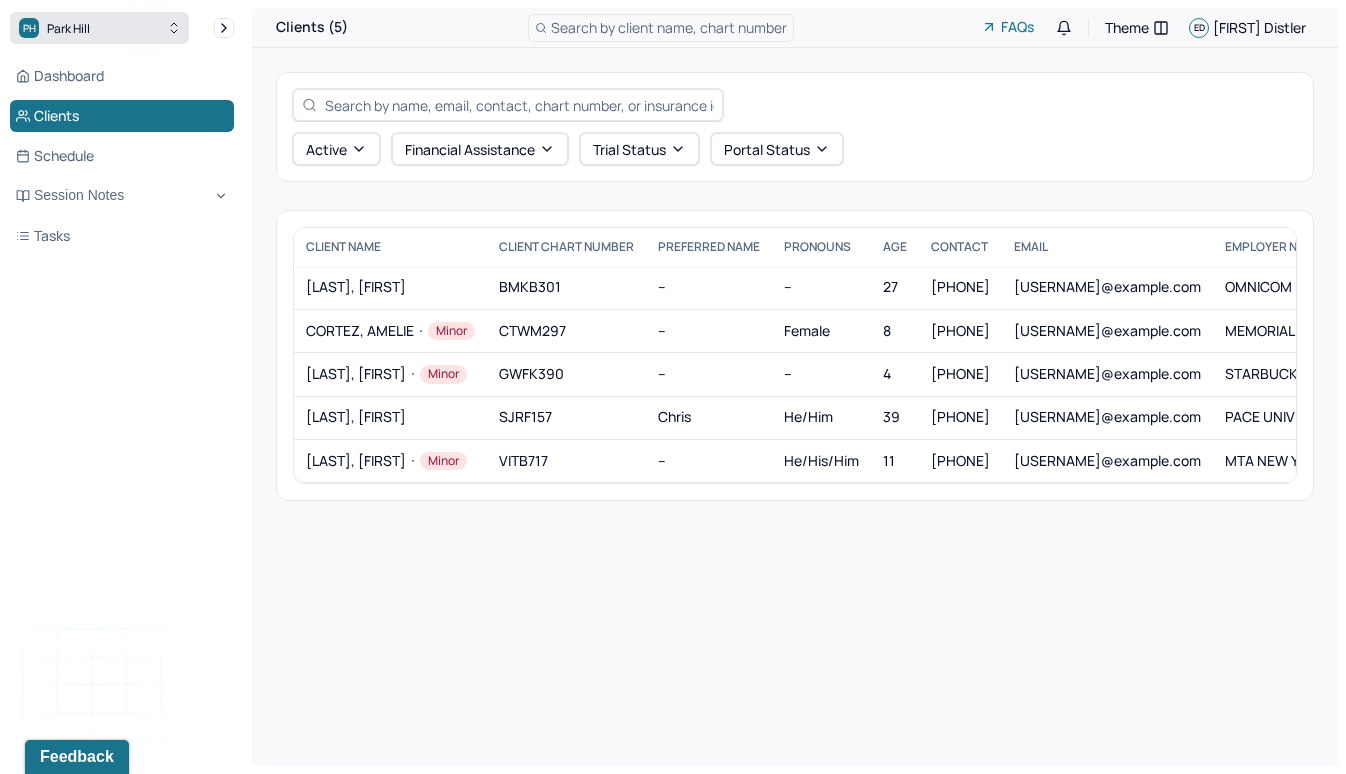 click on "PH Park Hill" at bounding box center (99, 28) 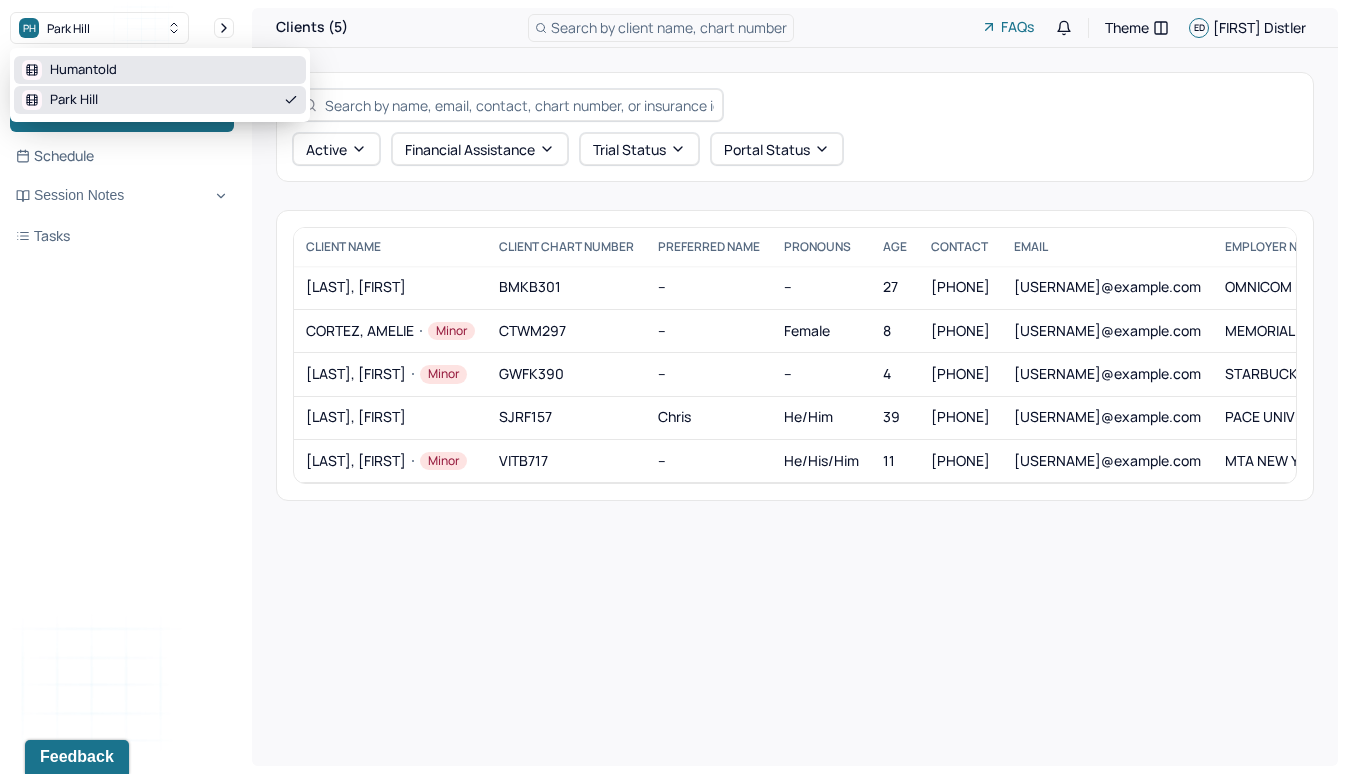click on "Humantold" at bounding box center [83, 70] 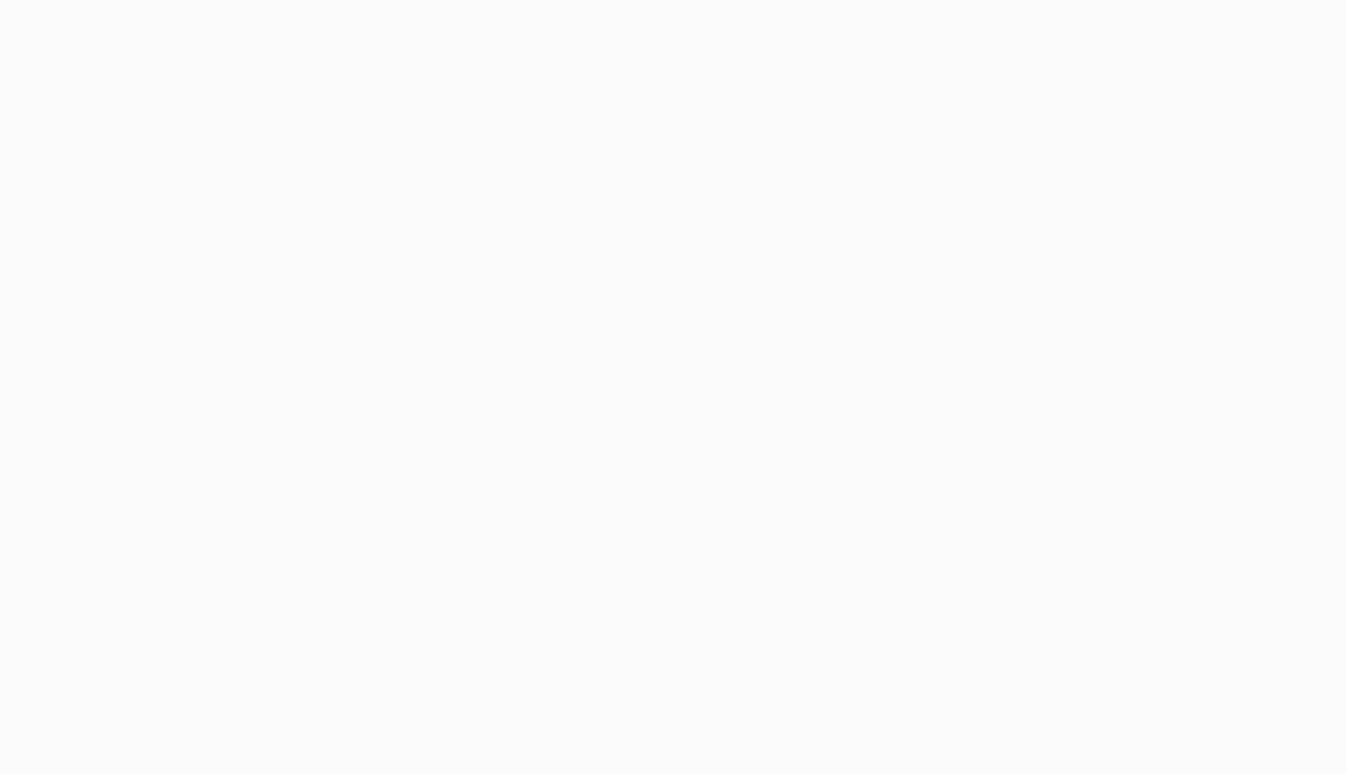 scroll, scrollTop: 0, scrollLeft: 0, axis: both 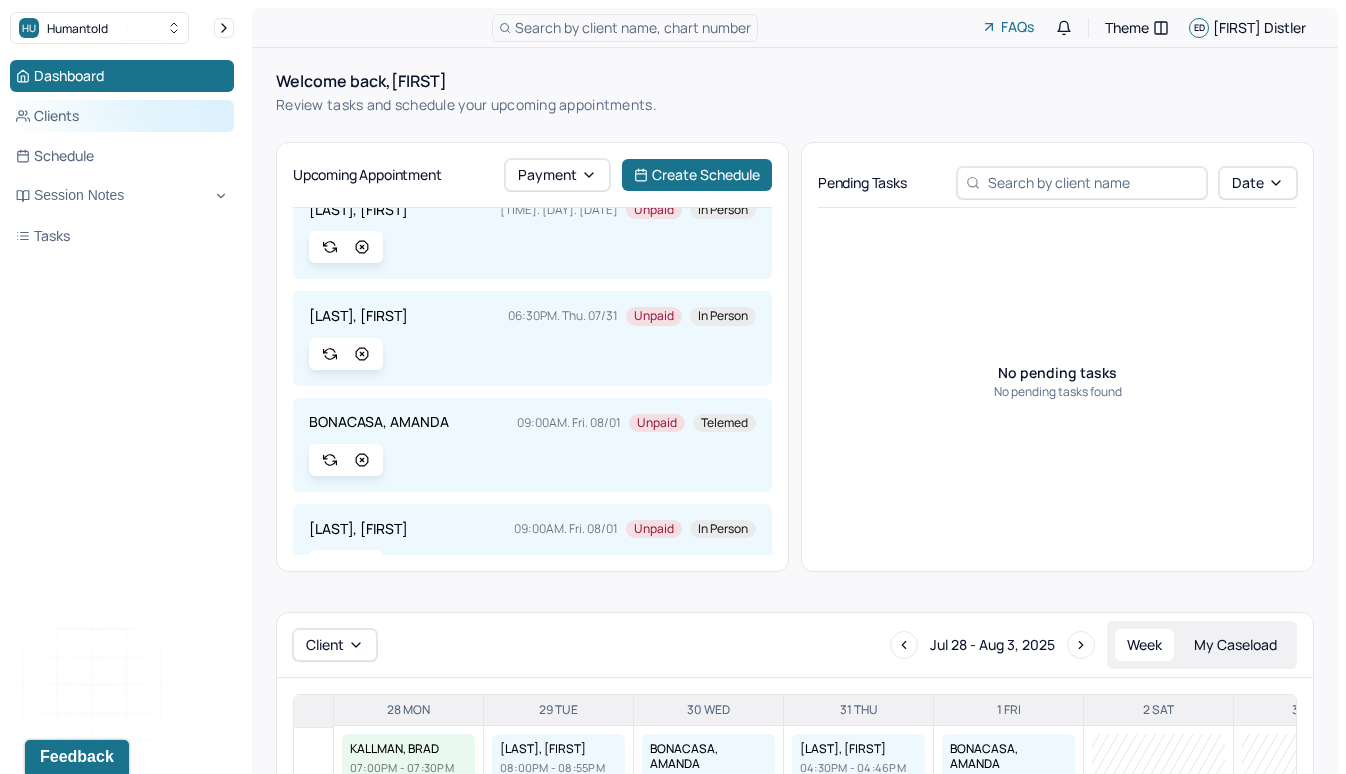 click on "Clients" at bounding box center [122, 116] 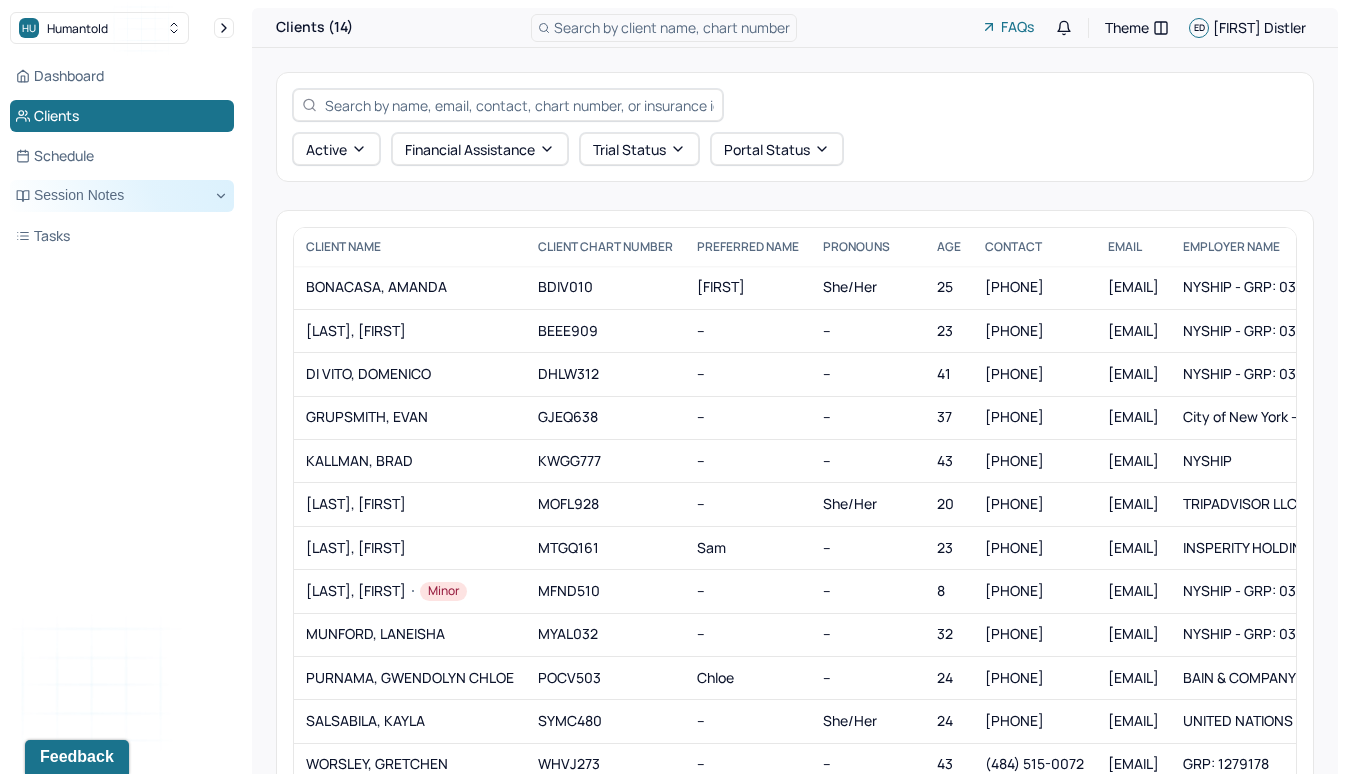 click on "Session Notes" at bounding box center (122, 196) 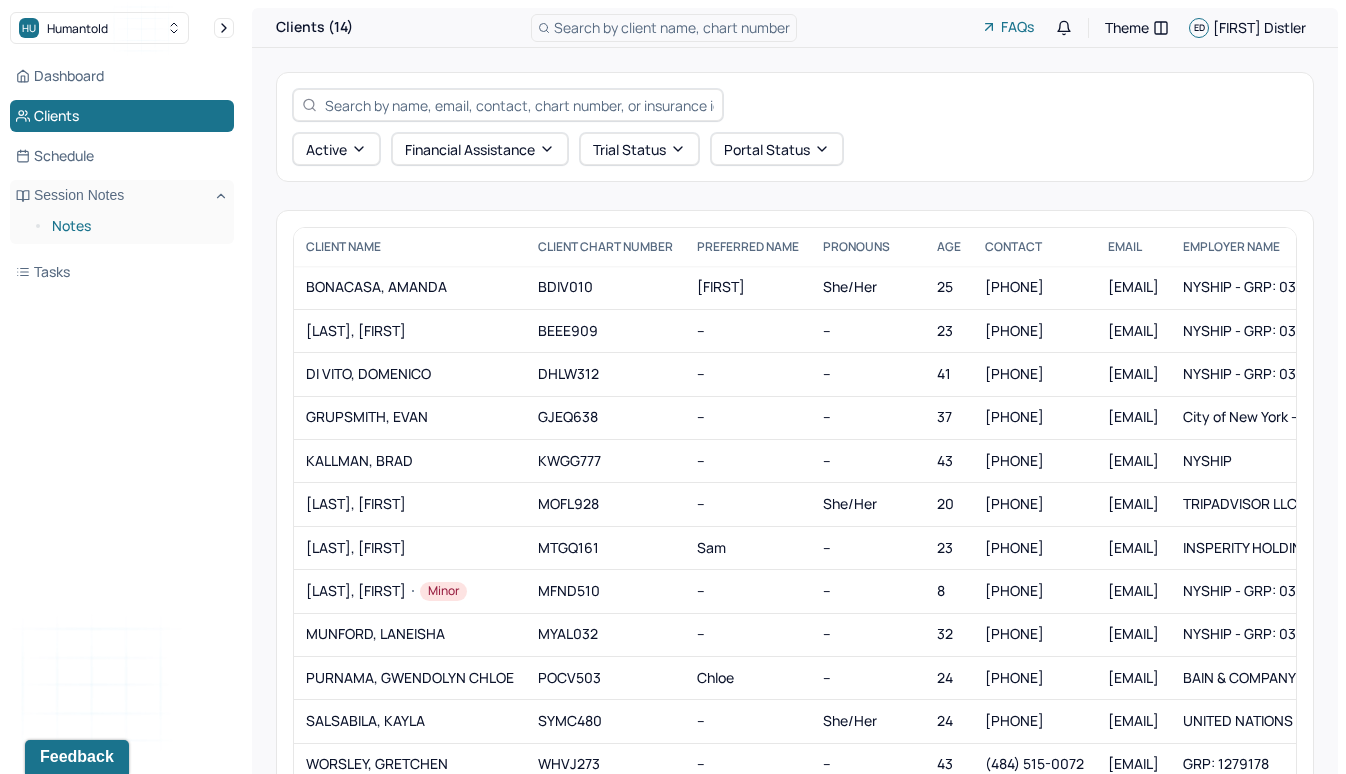click on "Notes" at bounding box center [135, 226] 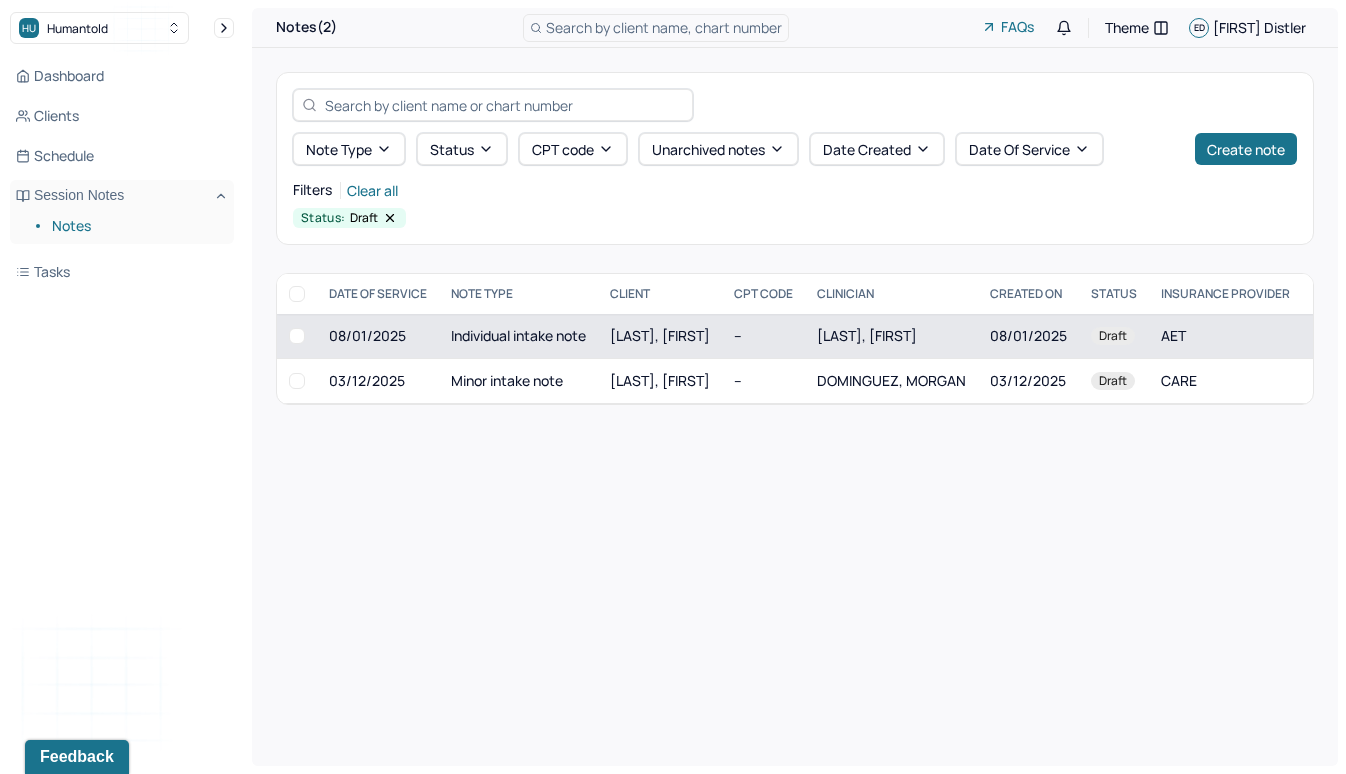 click on "[LAST], [FIRST]" at bounding box center [660, 335] 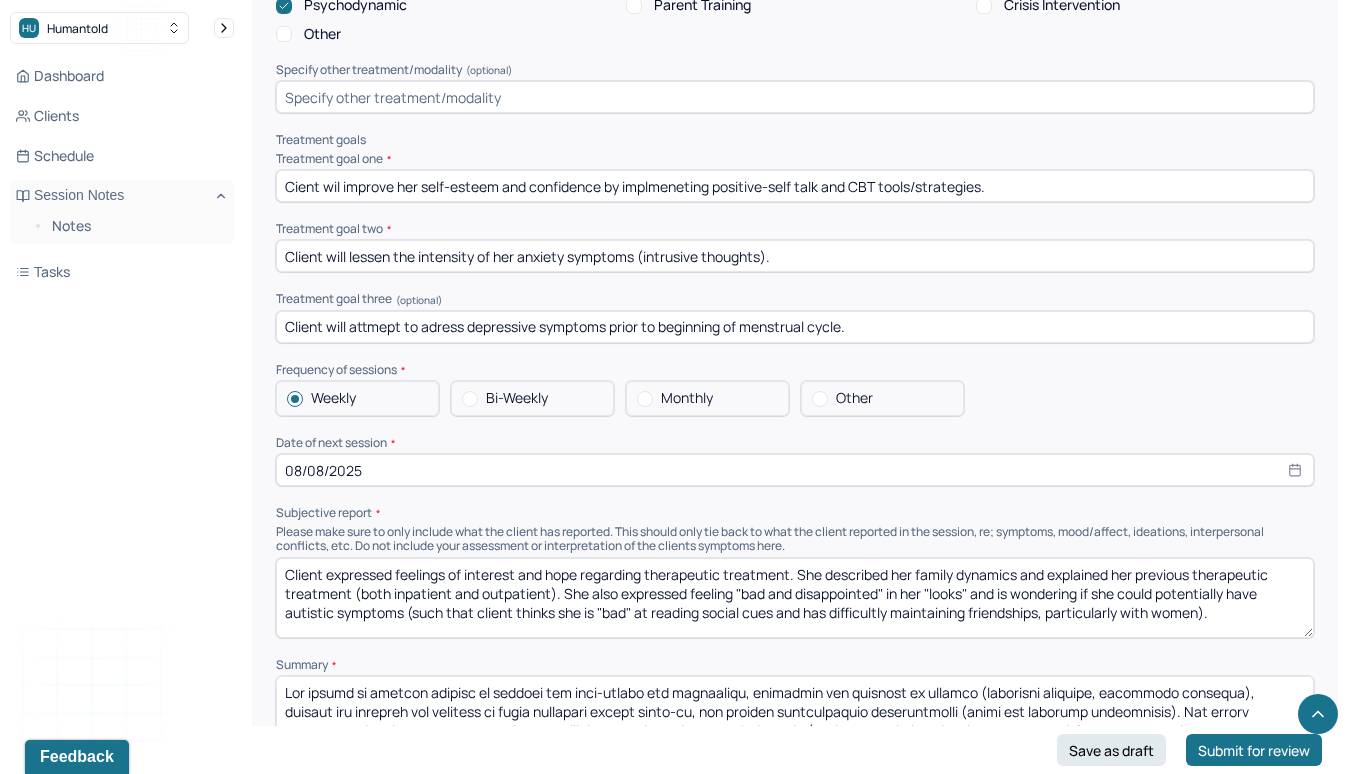 scroll, scrollTop: 8139, scrollLeft: 0, axis: vertical 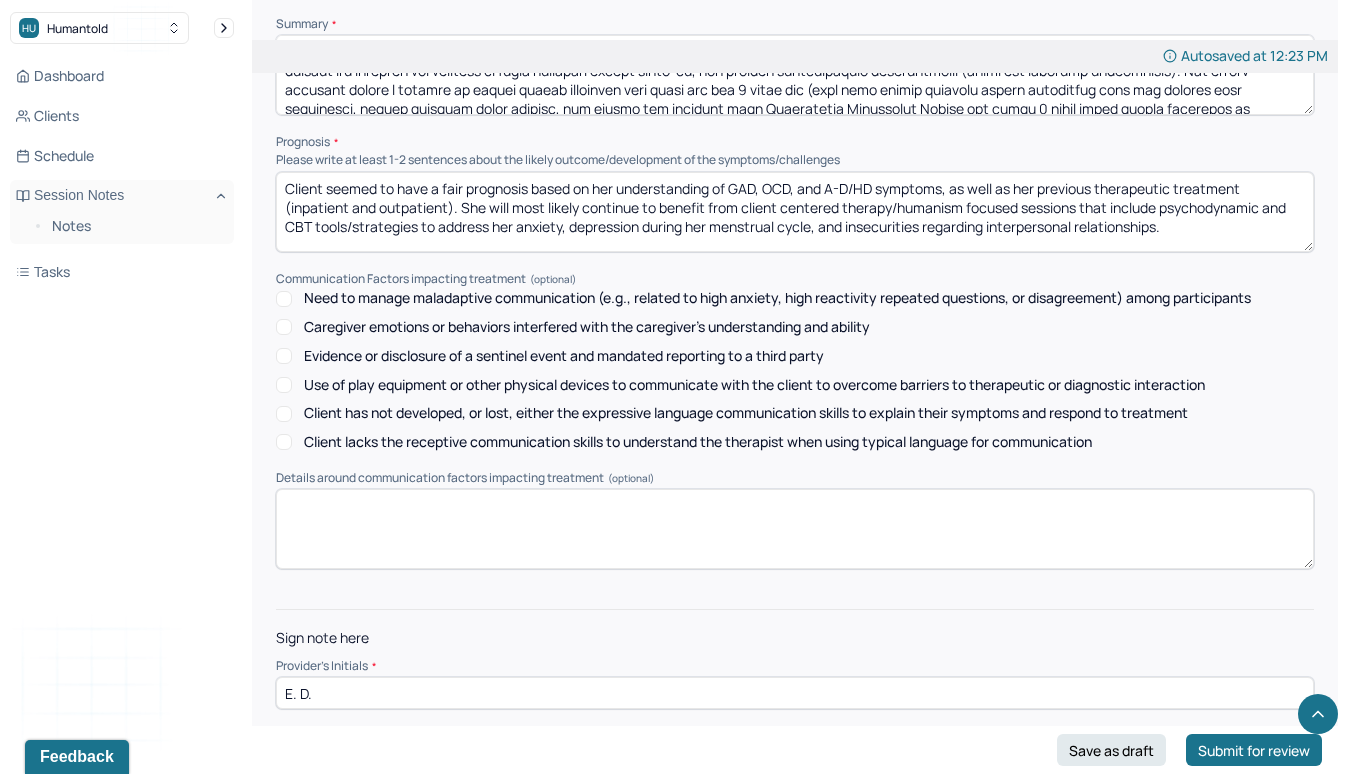 click at bounding box center [795, 529] 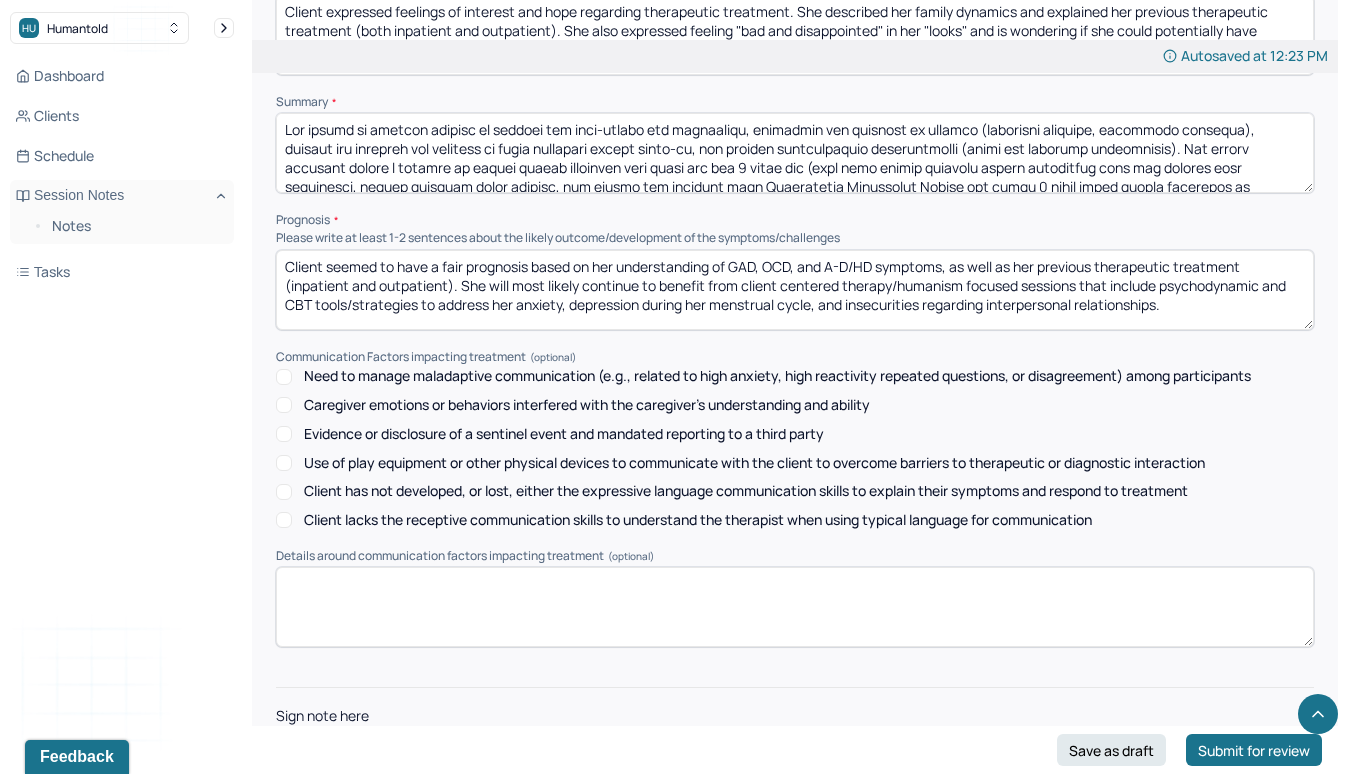 scroll, scrollTop: 7843, scrollLeft: 0, axis: vertical 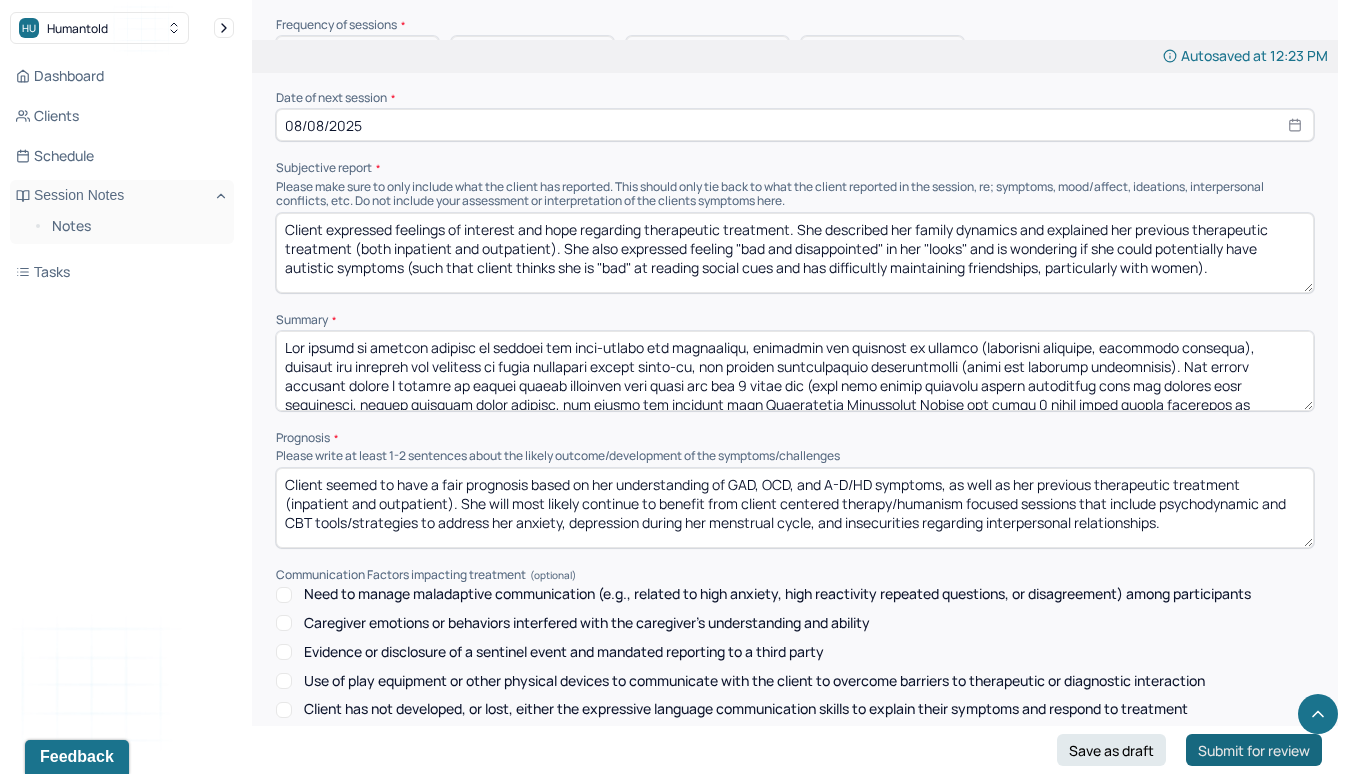 click on "Submit for review" at bounding box center [1254, 750] 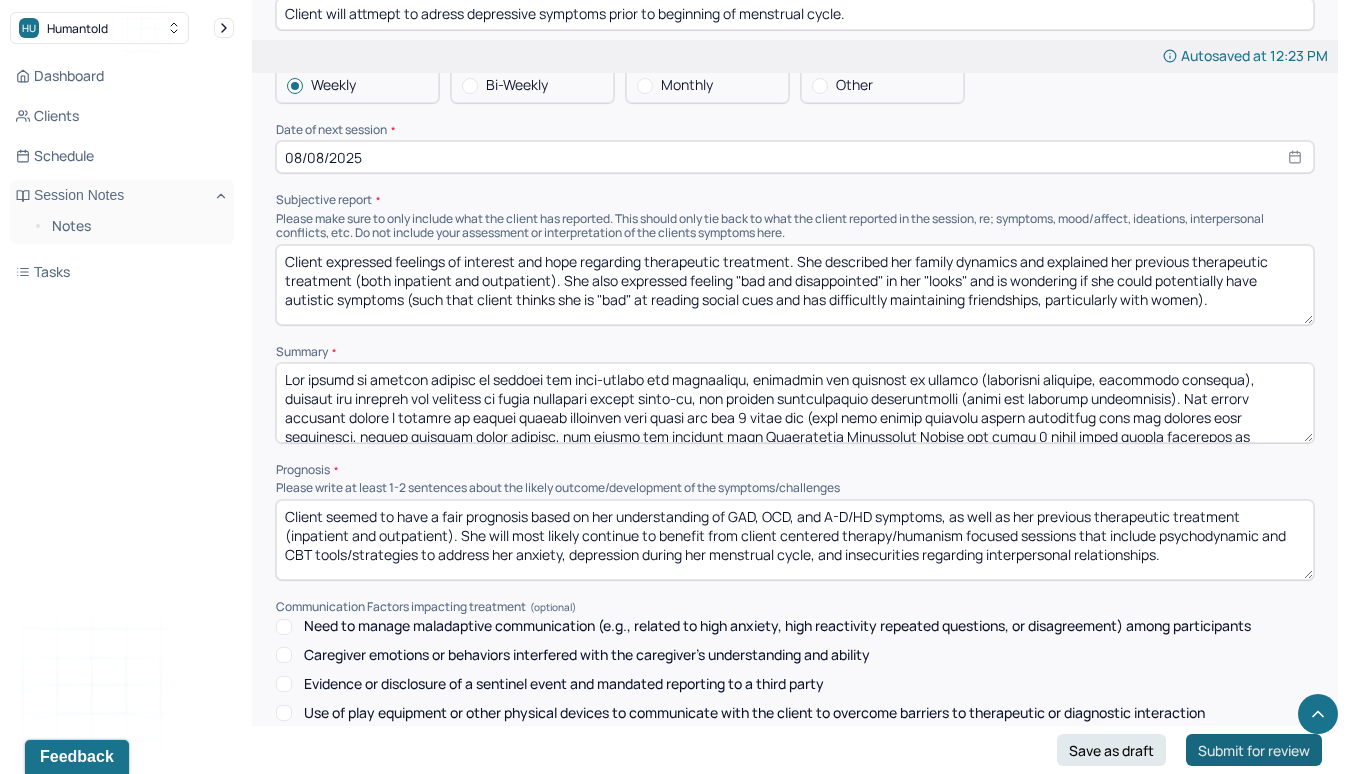 scroll, scrollTop: 7875, scrollLeft: 0, axis: vertical 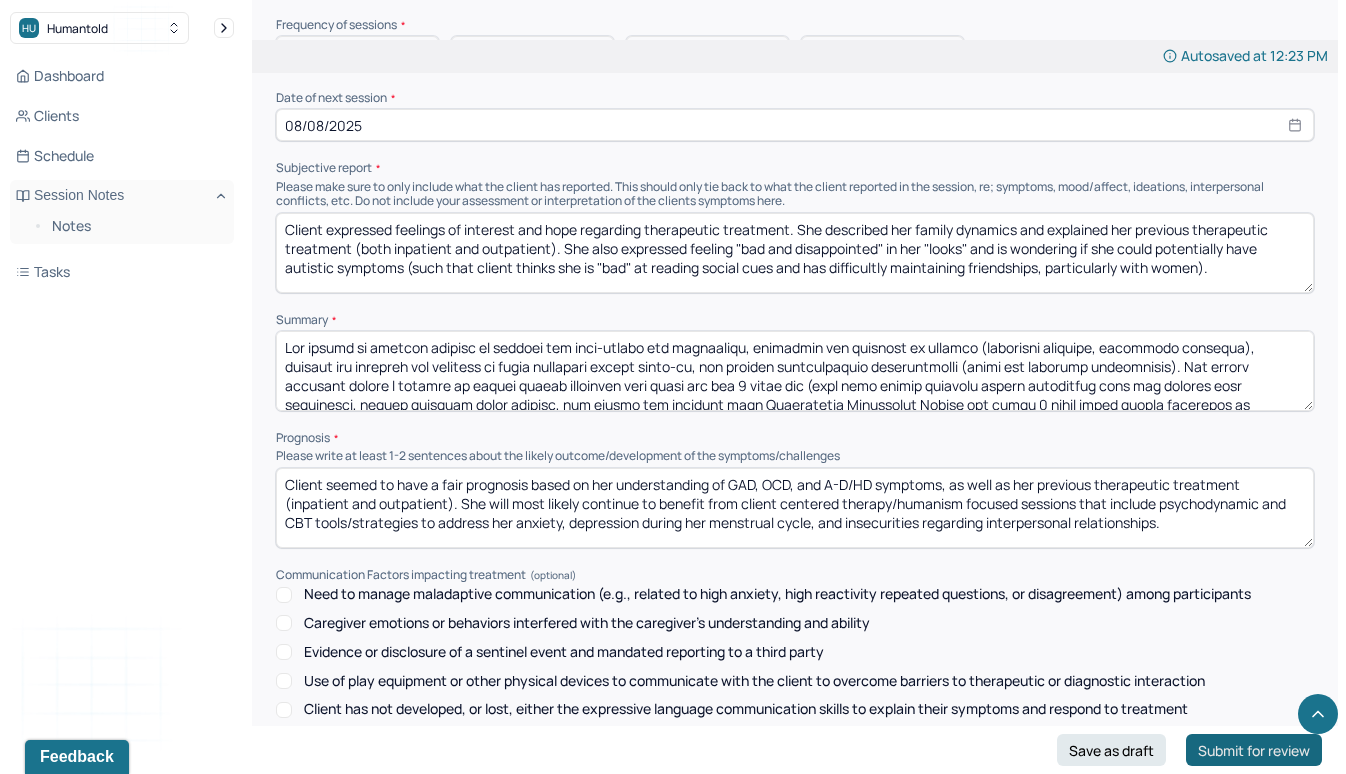 click on "Submit for review" at bounding box center [1254, 750] 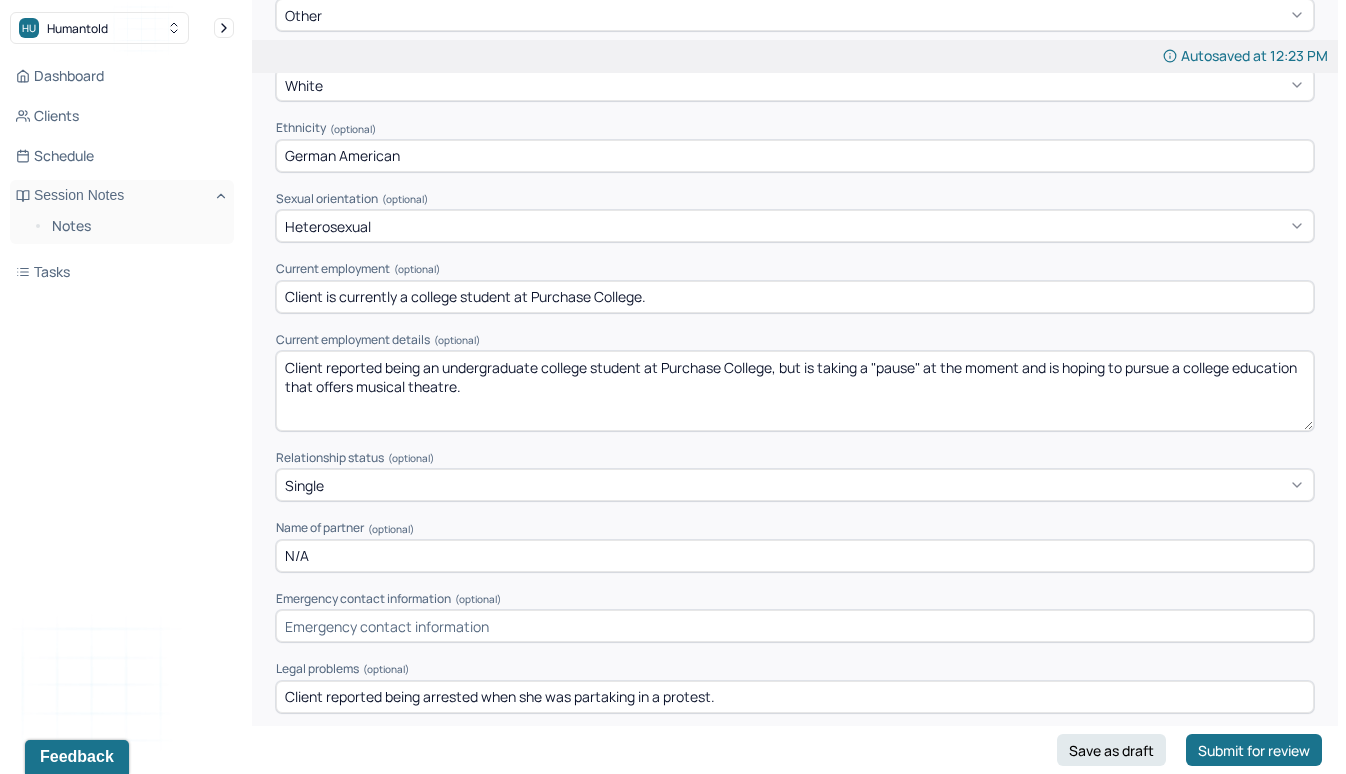 scroll, scrollTop: 0, scrollLeft: 0, axis: both 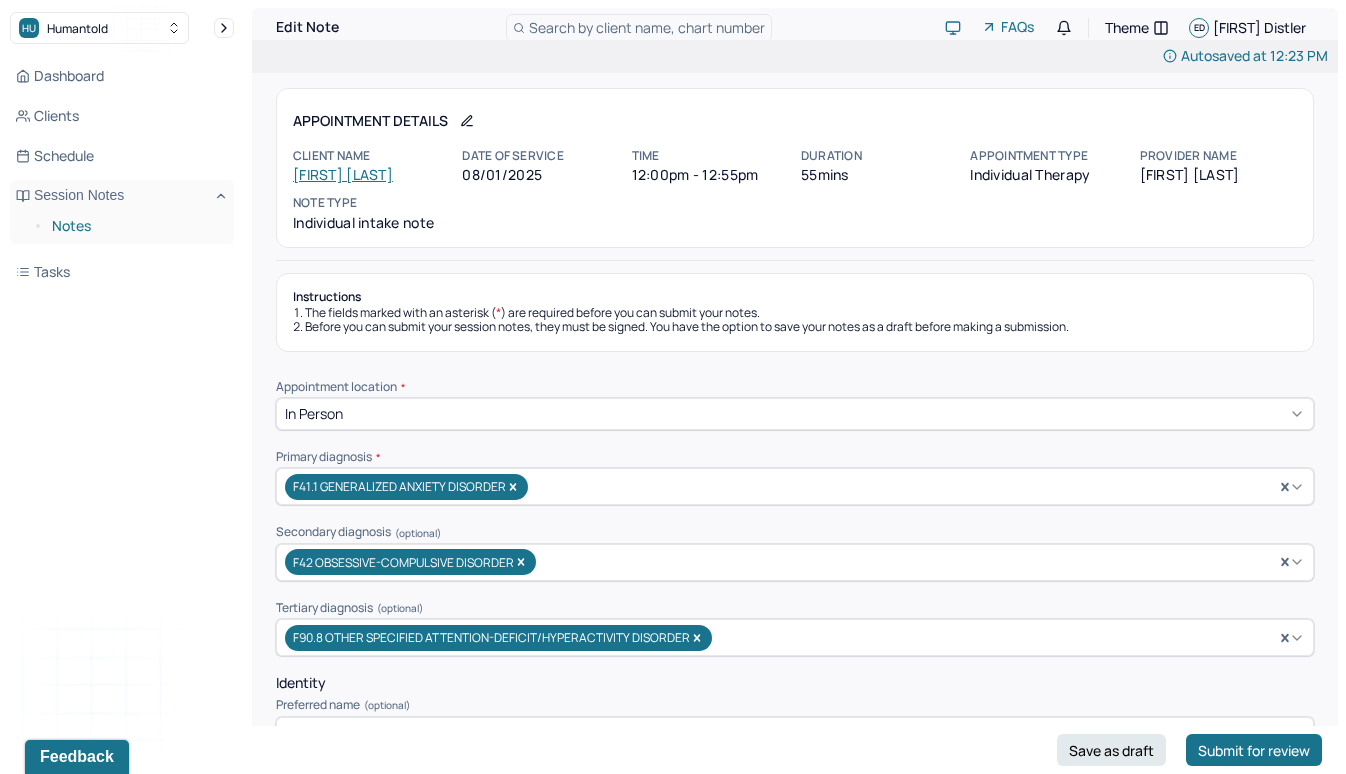 click on "Notes" at bounding box center [135, 226] 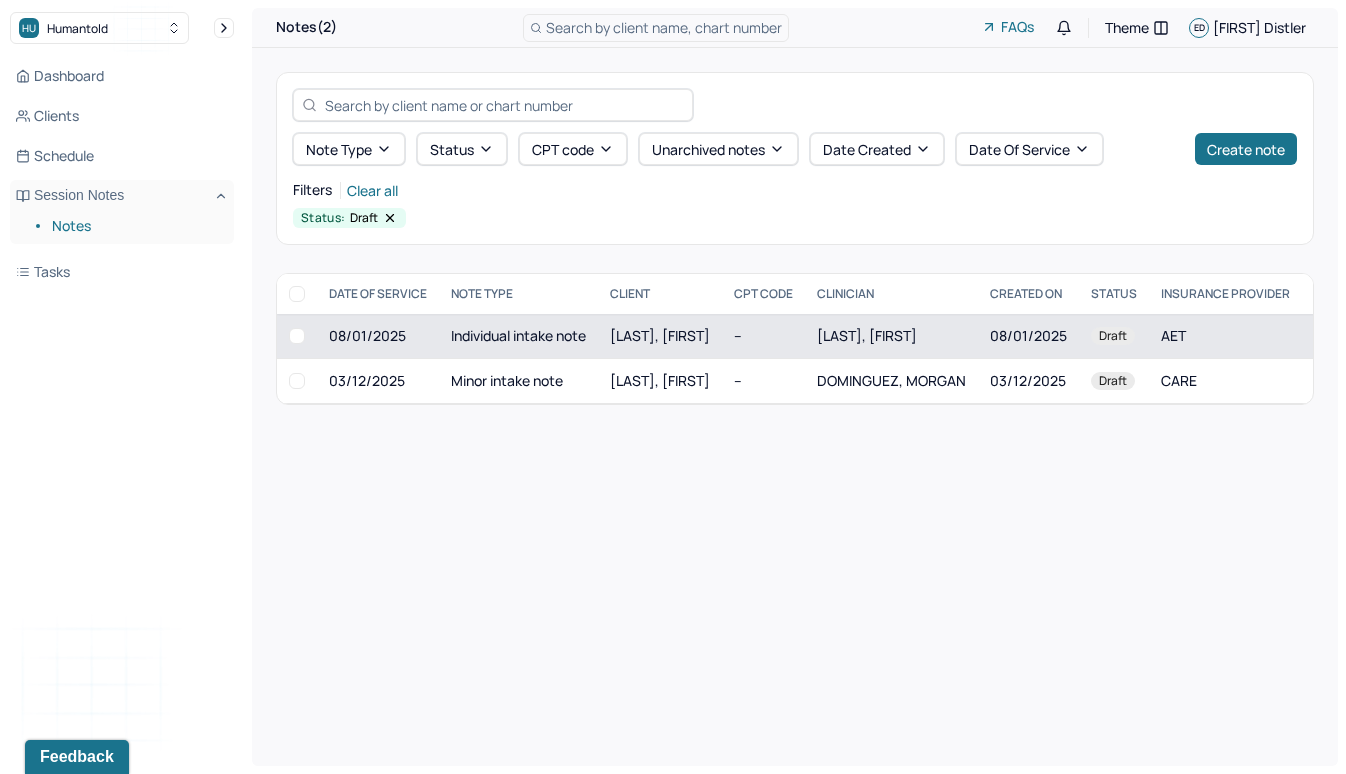 click on "MAGAR-MATSUOKA, AUTUMN" at bounding box center [660, 335] 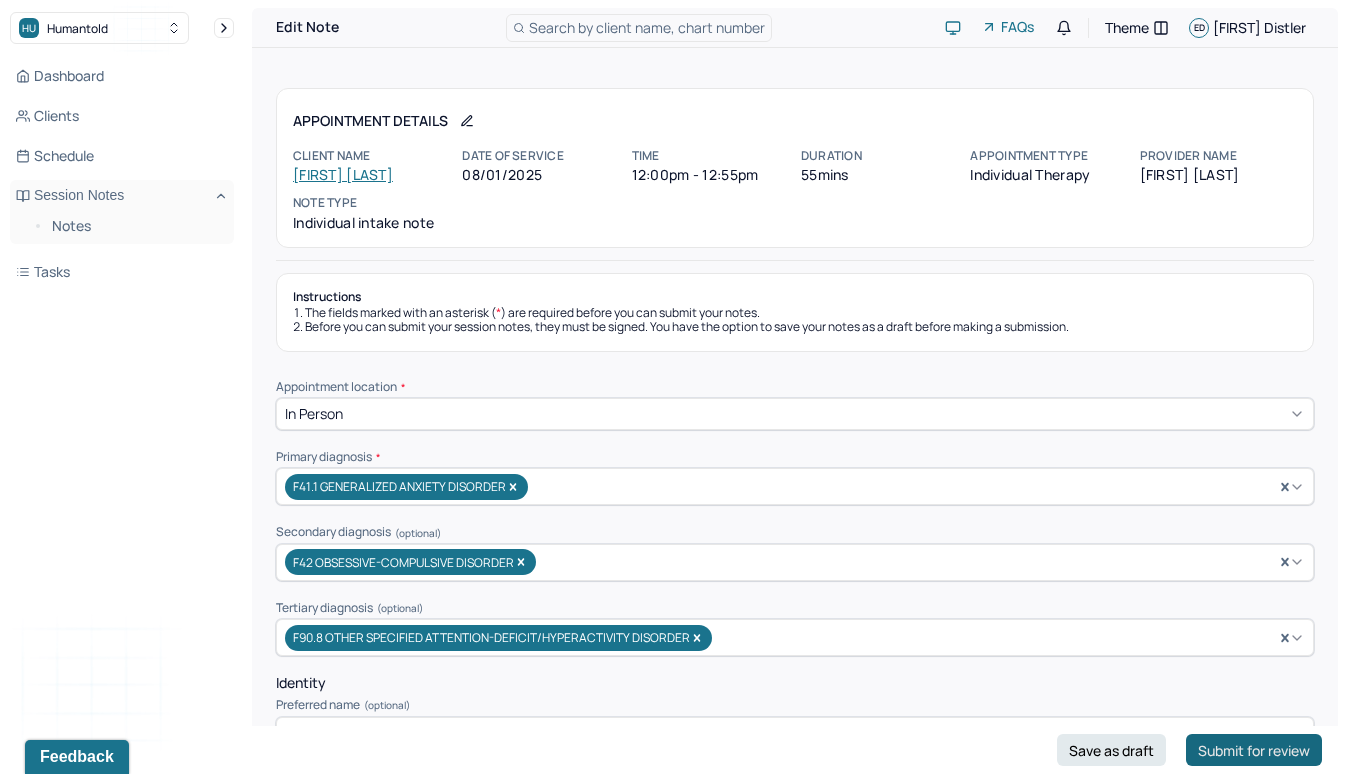 click on "Submit for review" at bounding box center [1254, 750] 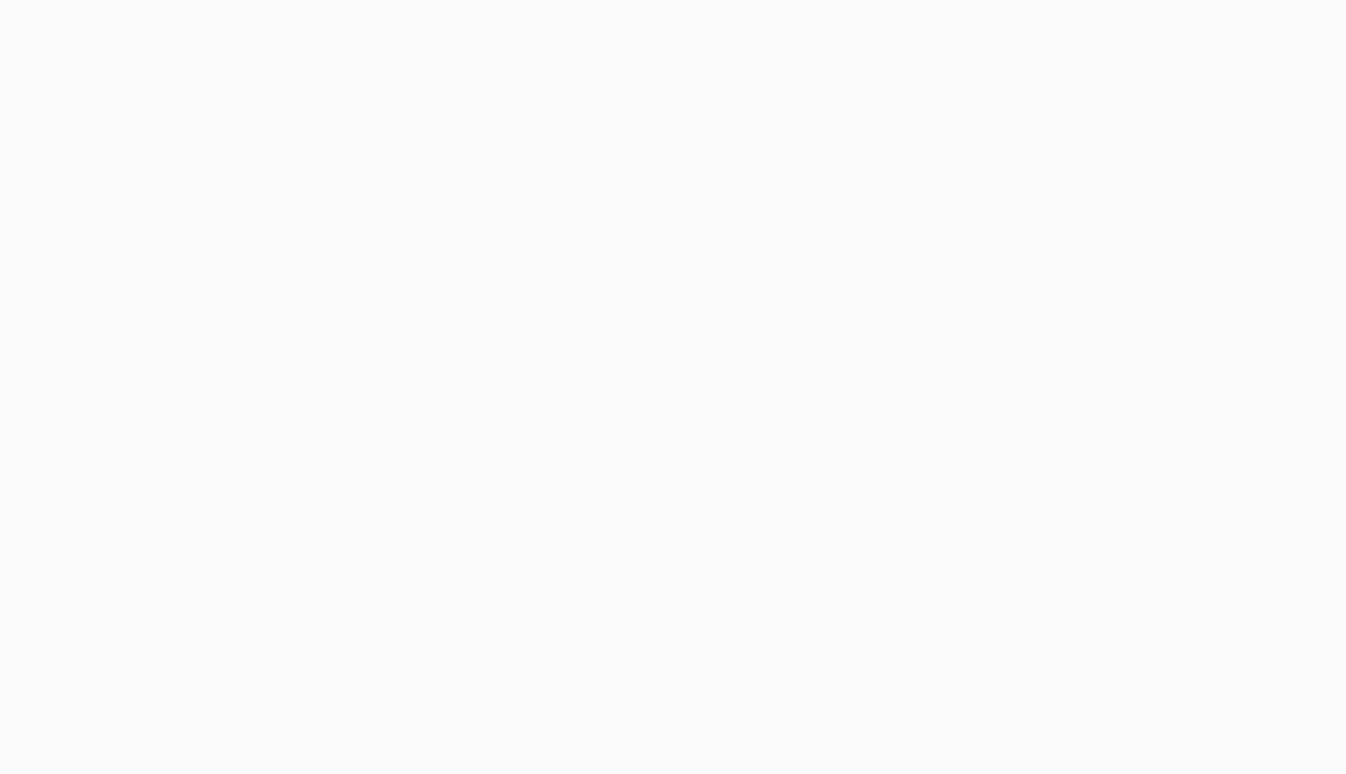 scroll, scrollTop: 0, scrollLeft: 0, axis: both 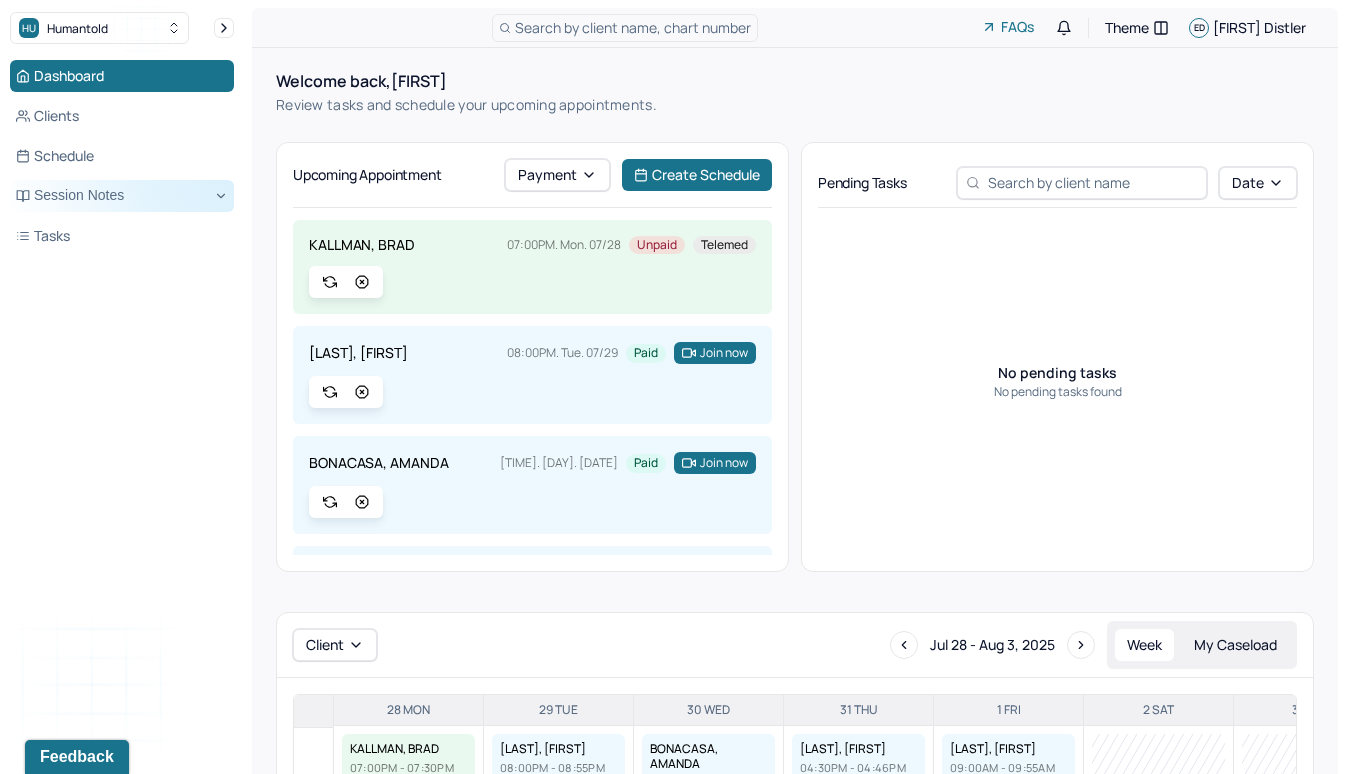 click on "Session Notes" at bounding box center (122, 196) 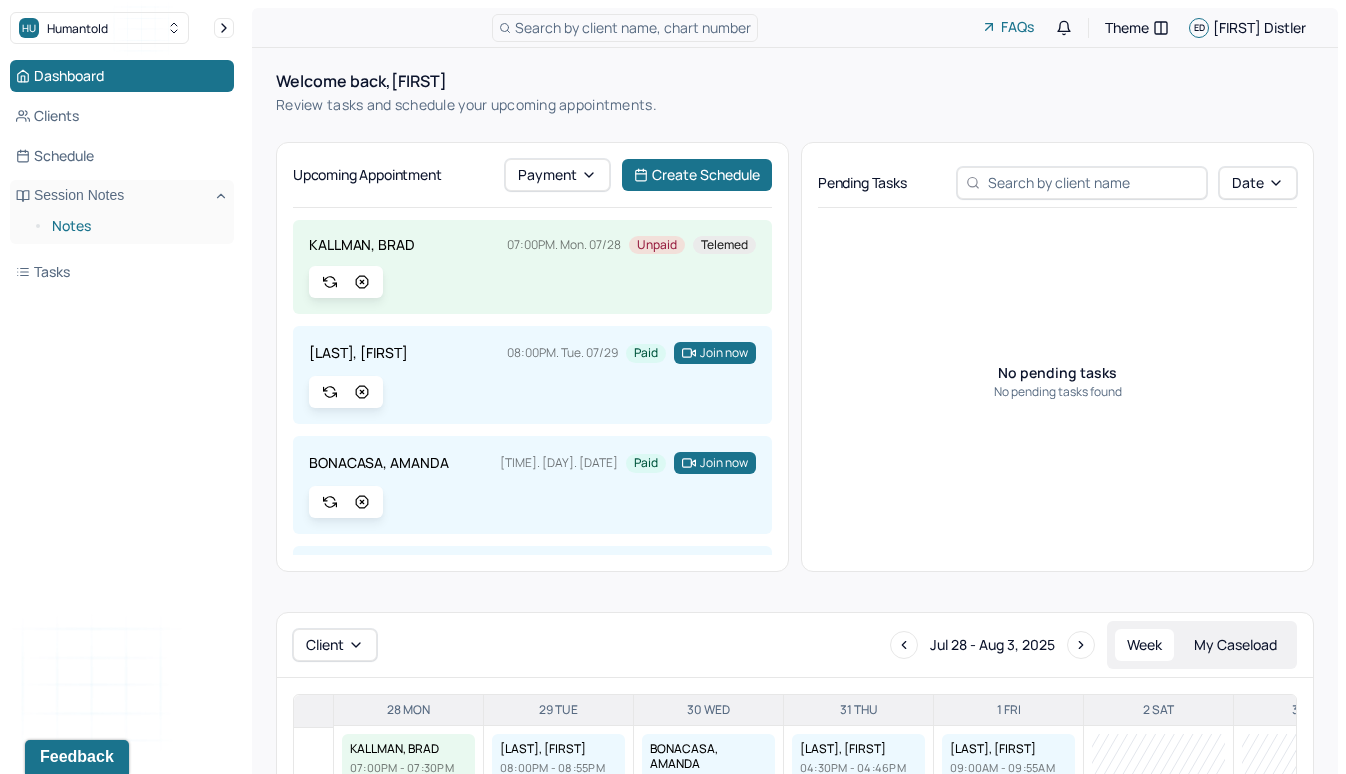 click on "Notes" at bounding box center (135, 226) 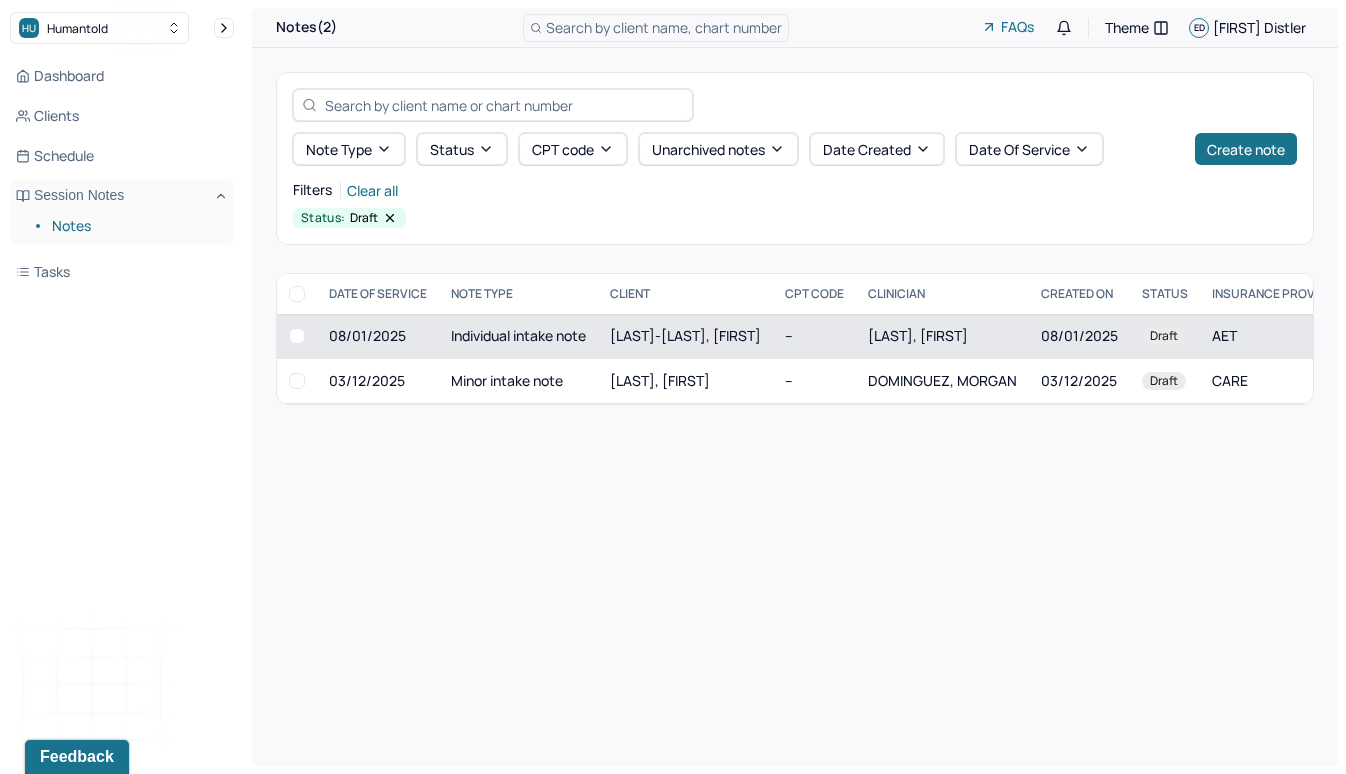 click on "[LAST], [FIRST]" at bounding box center (942, 336) 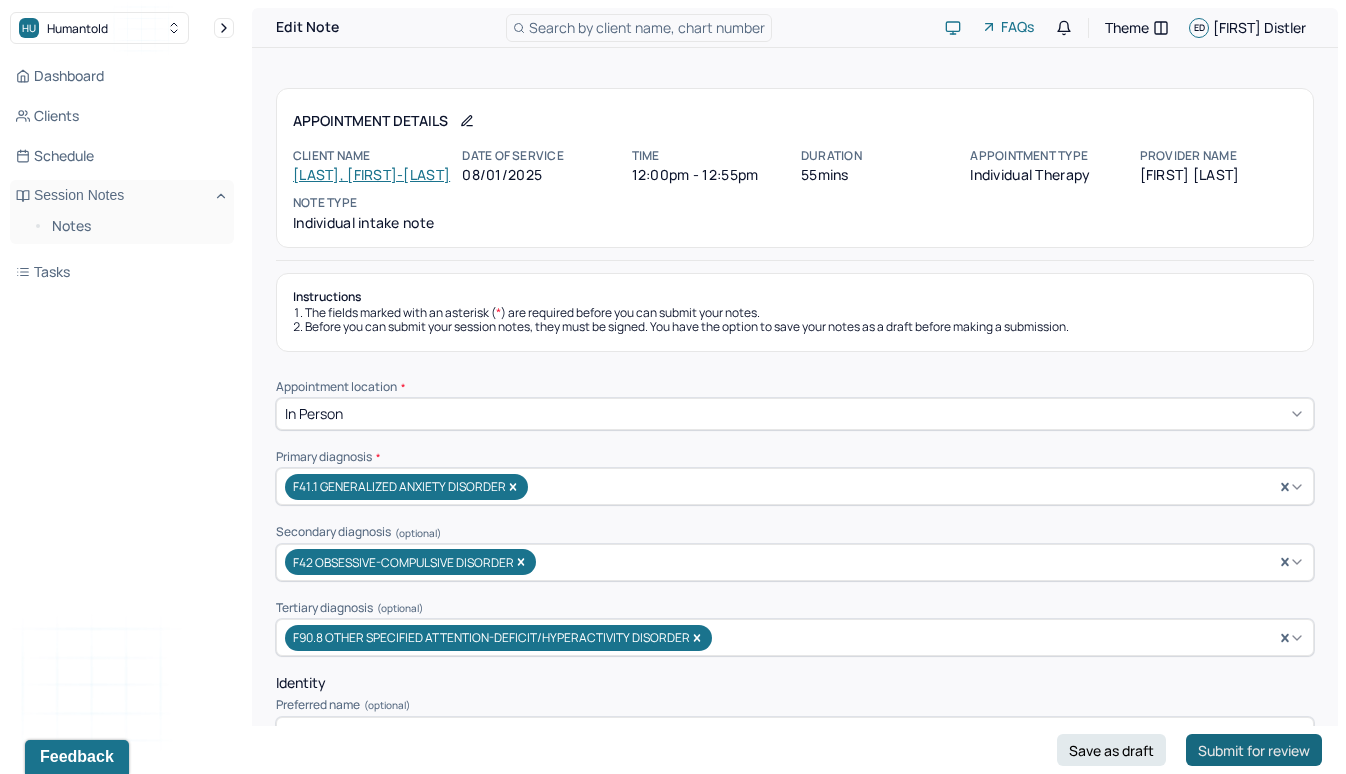click on "Submit for review" at bounding box center (1254, 750) 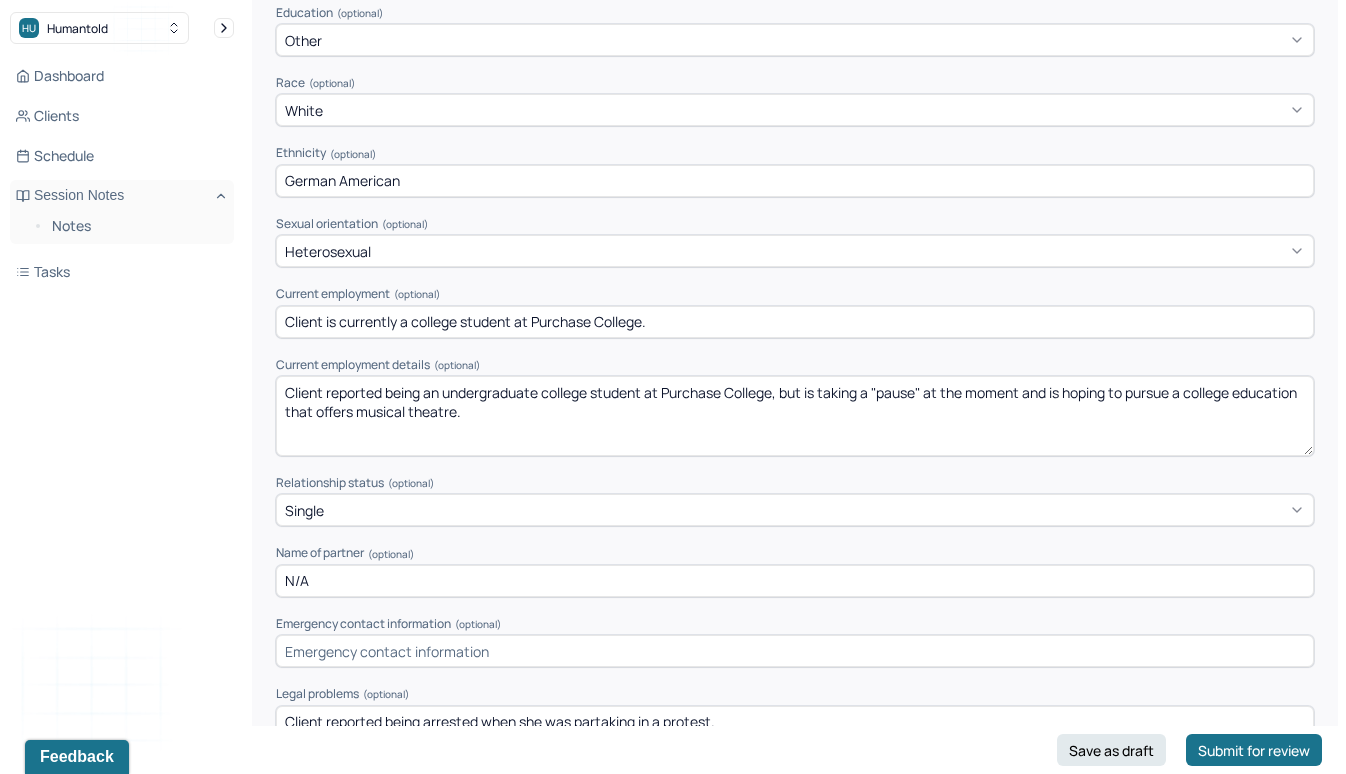 scroll, scrollTop: 0, scrollLeft: 0, axis: both 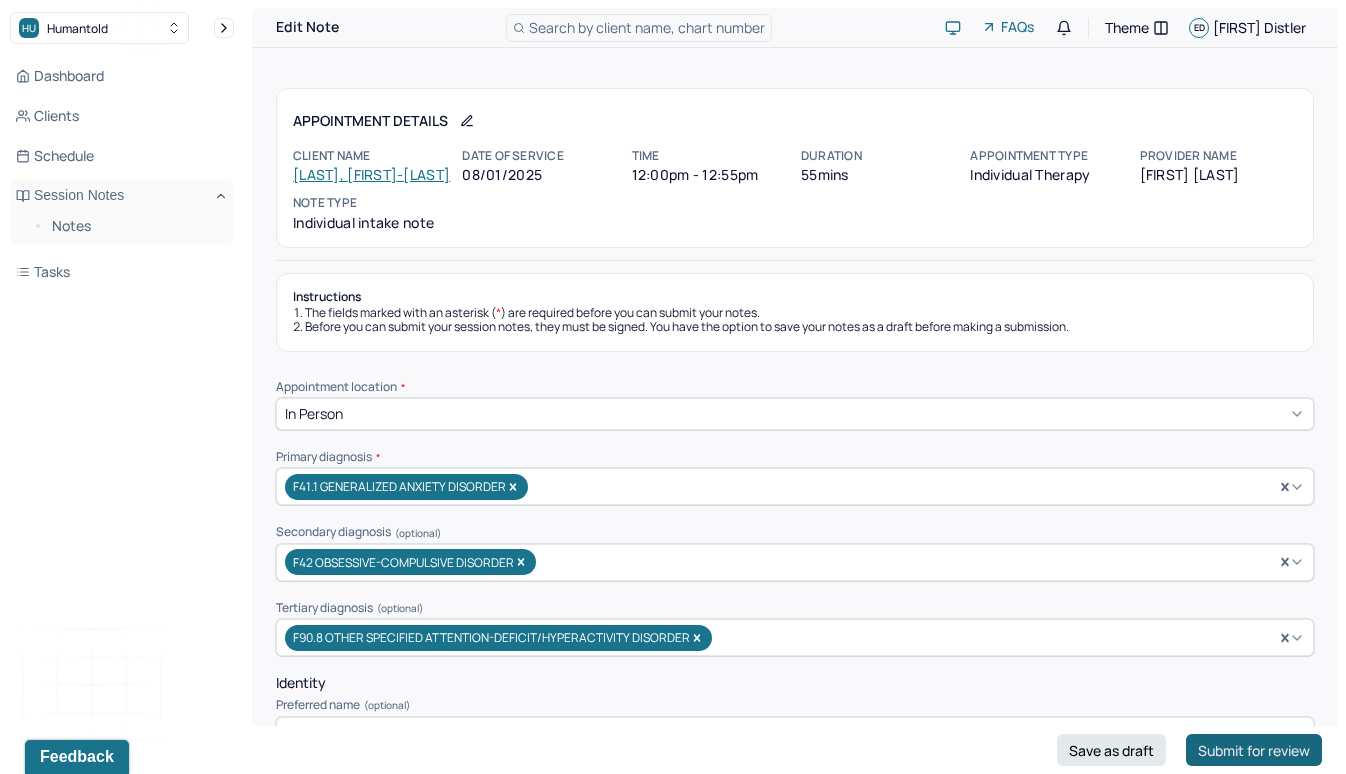 click on "Submit for review" at bounding box center [1254, 750] 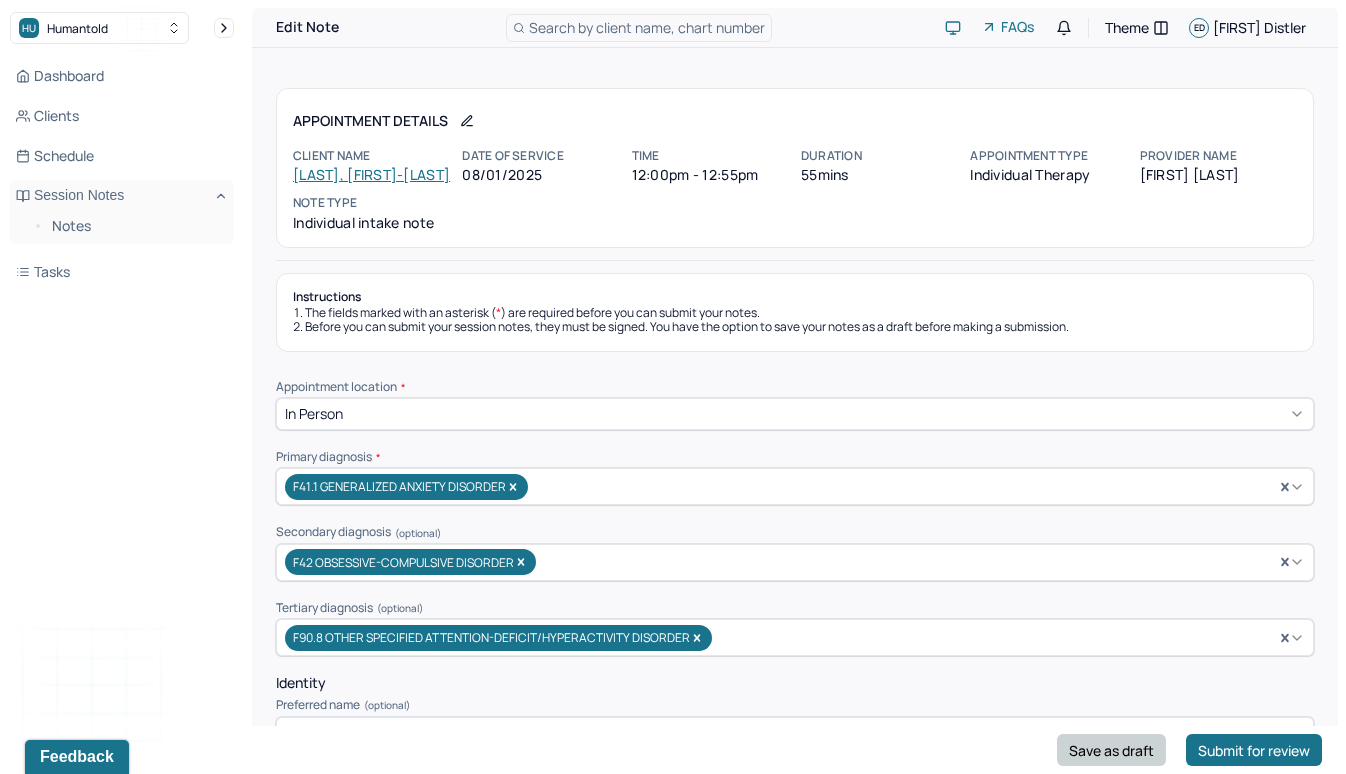 click on "Save as draft" at bounding box center (1111, 750) 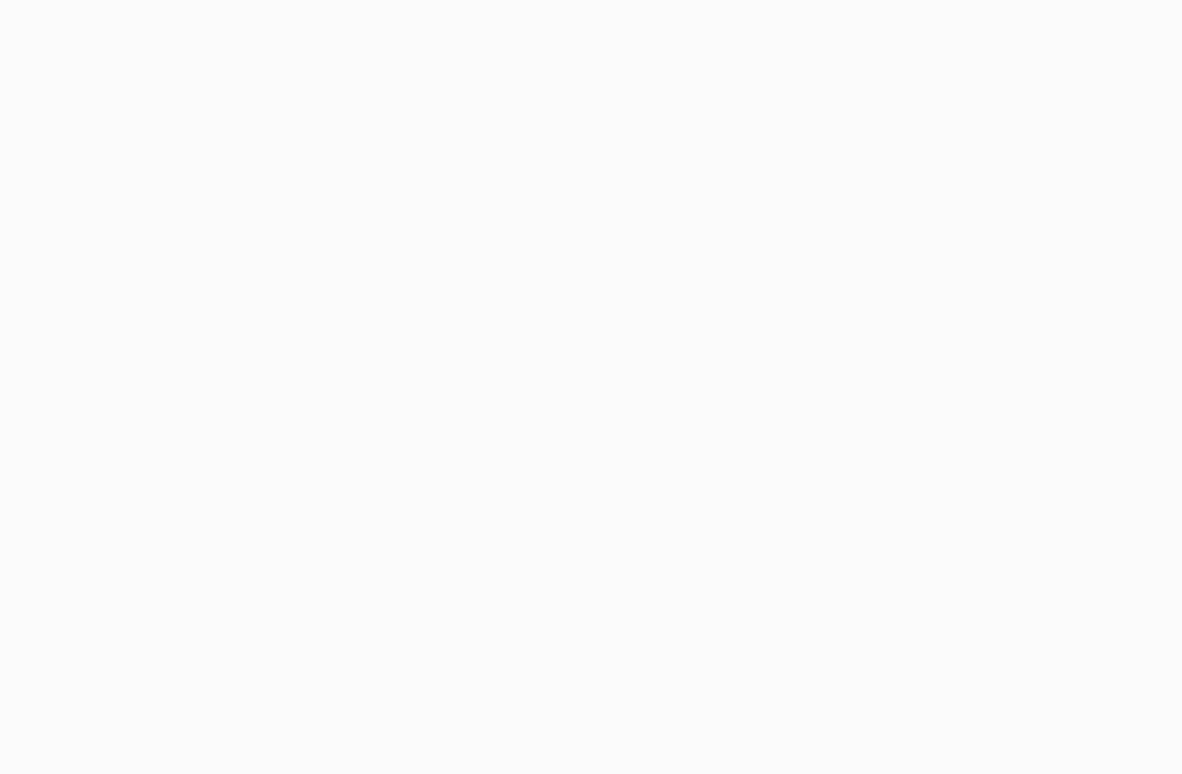 scroll, scrollTop: 0, scrollLeft: 0, axis: both 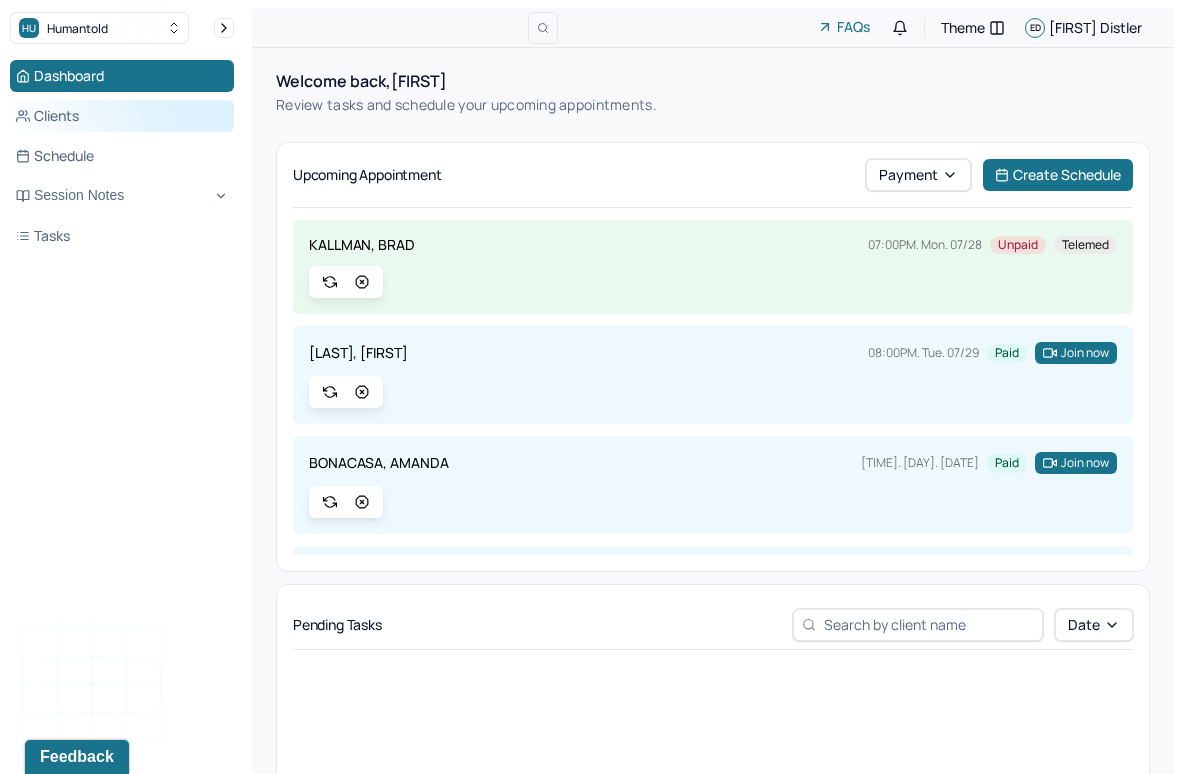 click on "Clients" at bounding box center [122, 116] 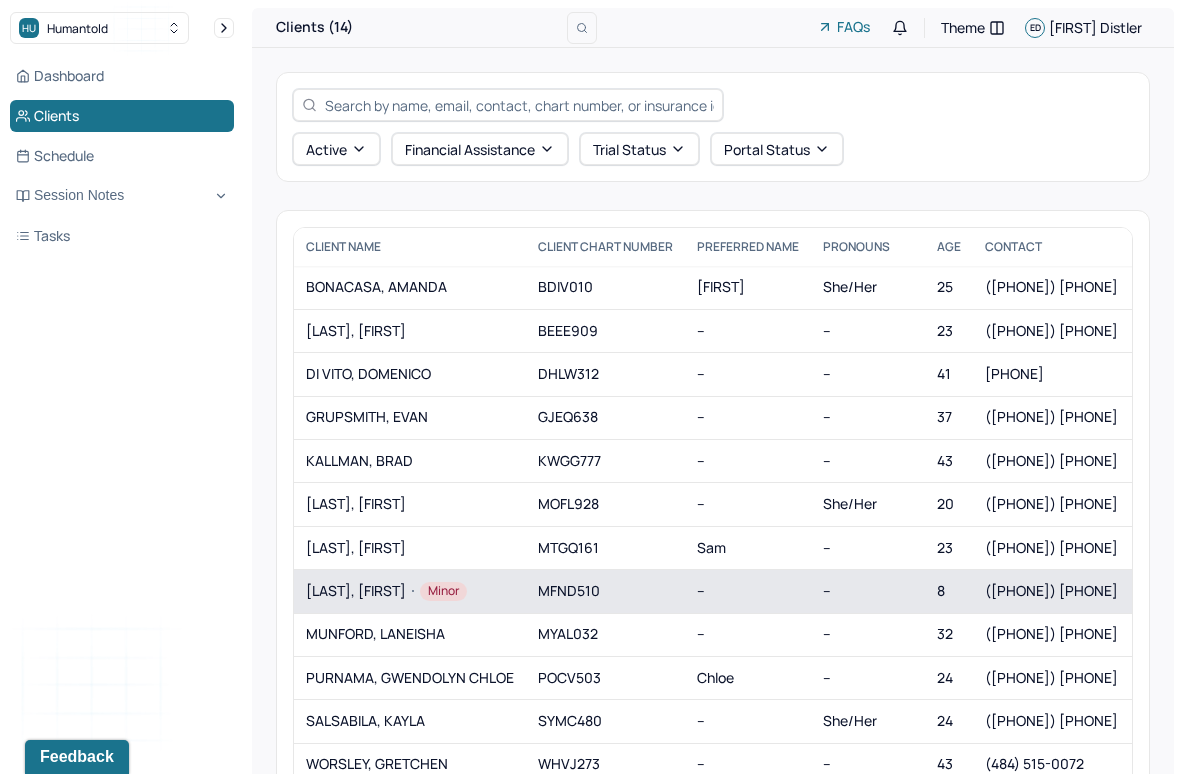 scroll, scrollTop: 11, scrollLeft: 0, axis: vertical 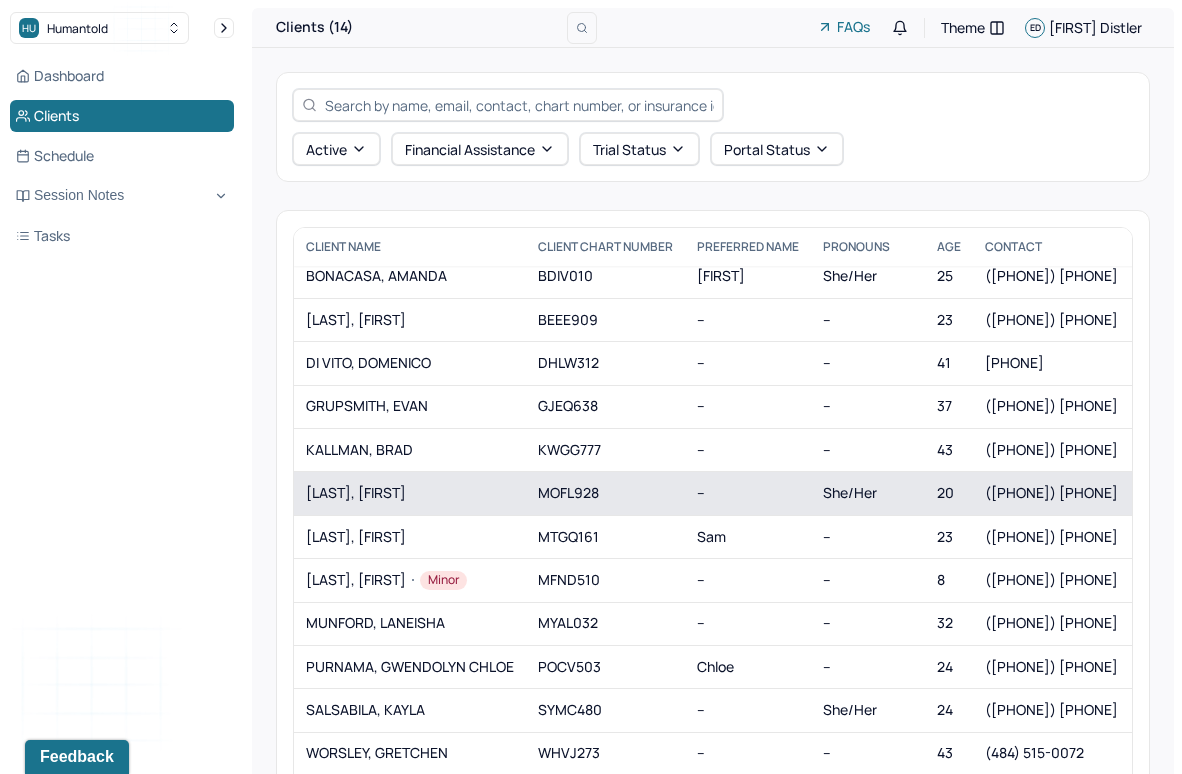 click on "[LAST], [FIRST]" at bounding box center (410, 493) 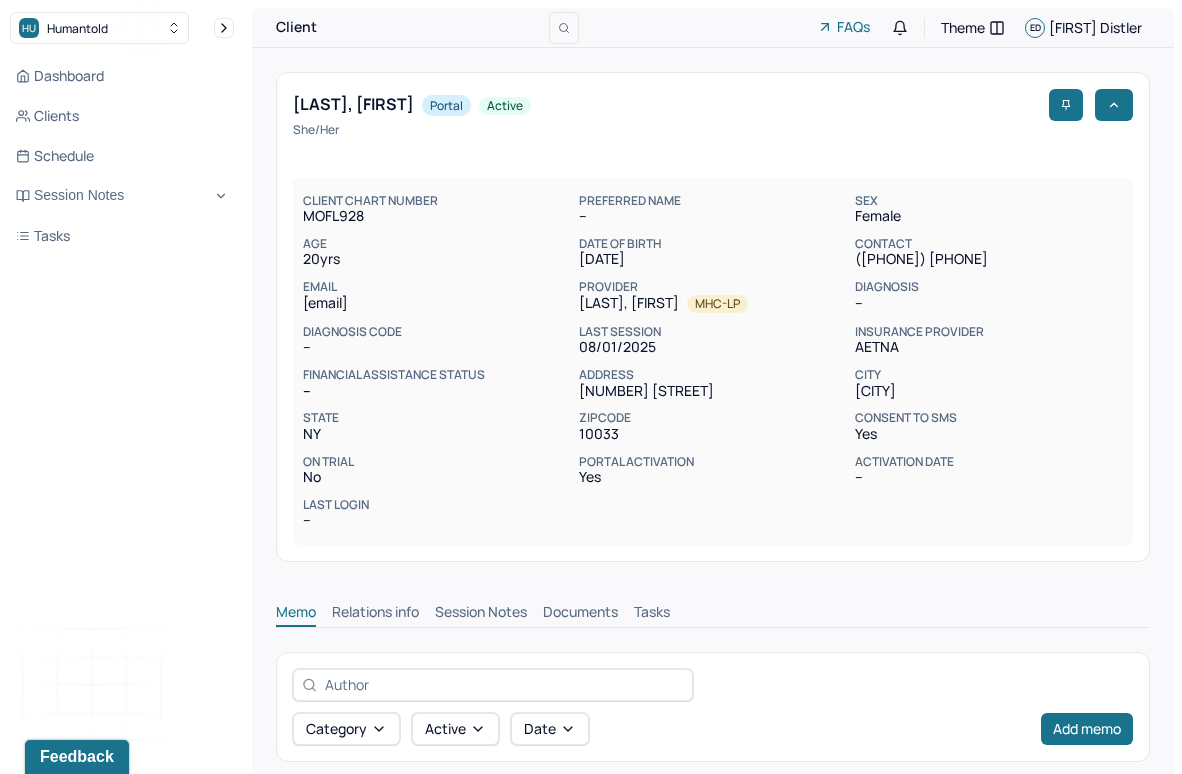 click on "Session Notes" at bounding box center (481, 614) 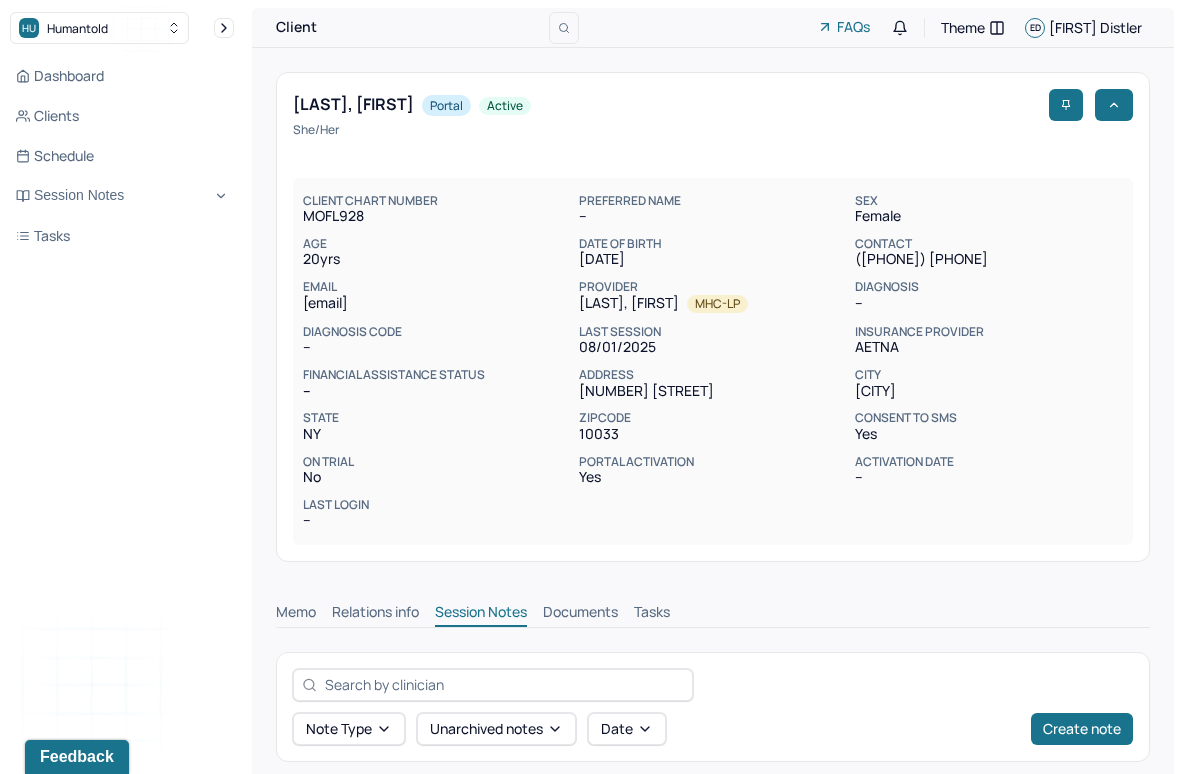 scroll, scrollTop: 132, scrollLeft: 0, axis: vertical 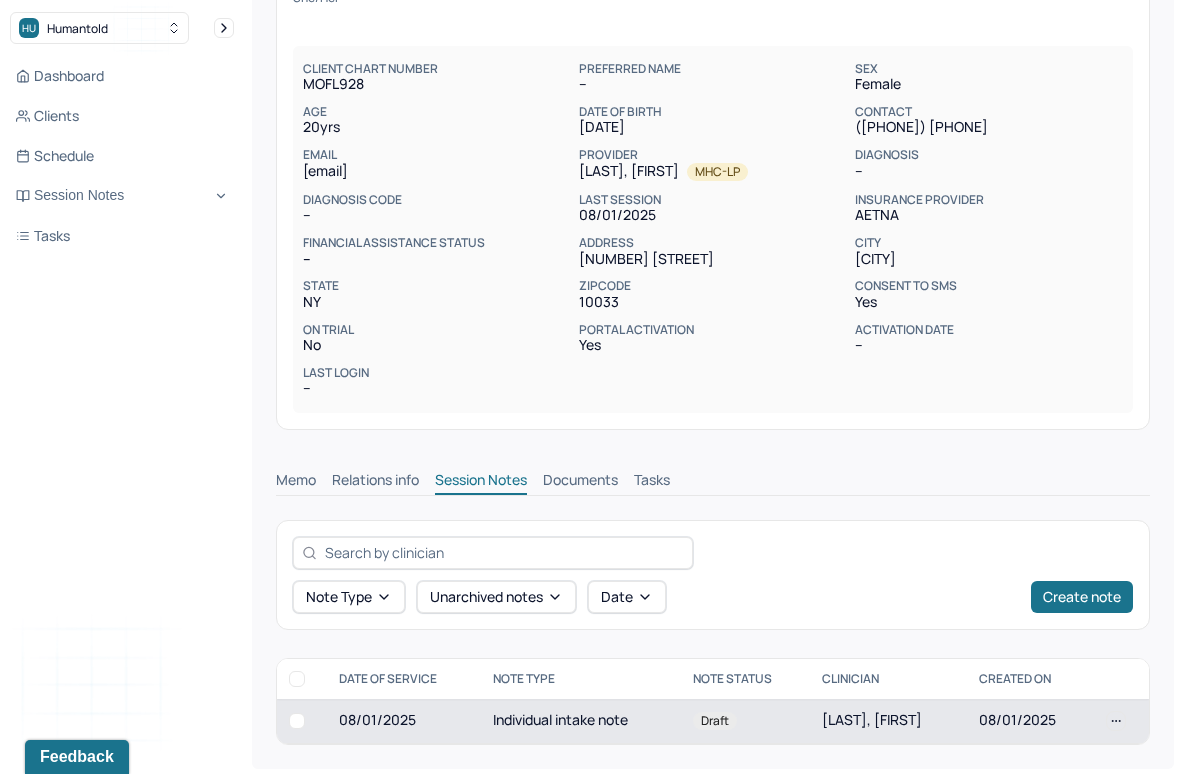 click on "Draft" at bounding box center [746, 721] 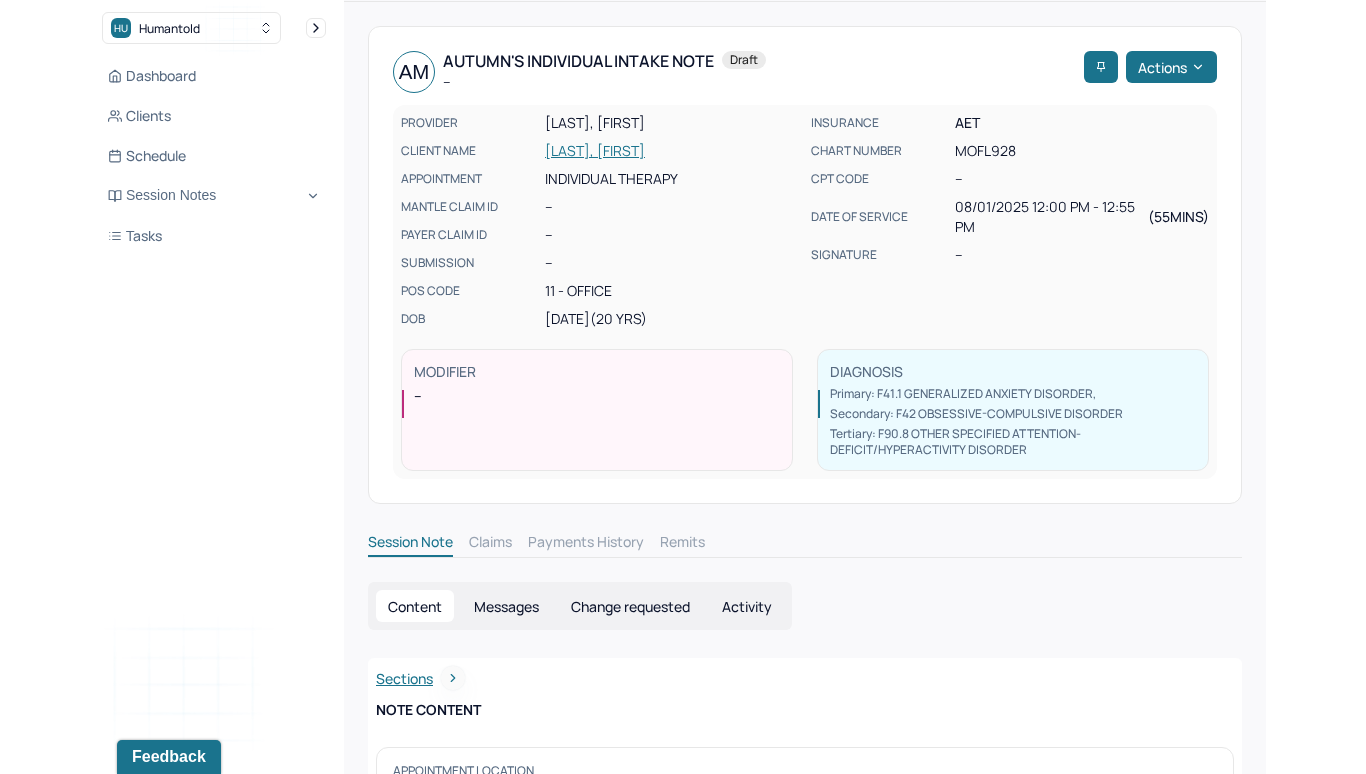 scroll, scrollTop: 58, scrollLeft: 0, axis: vertical 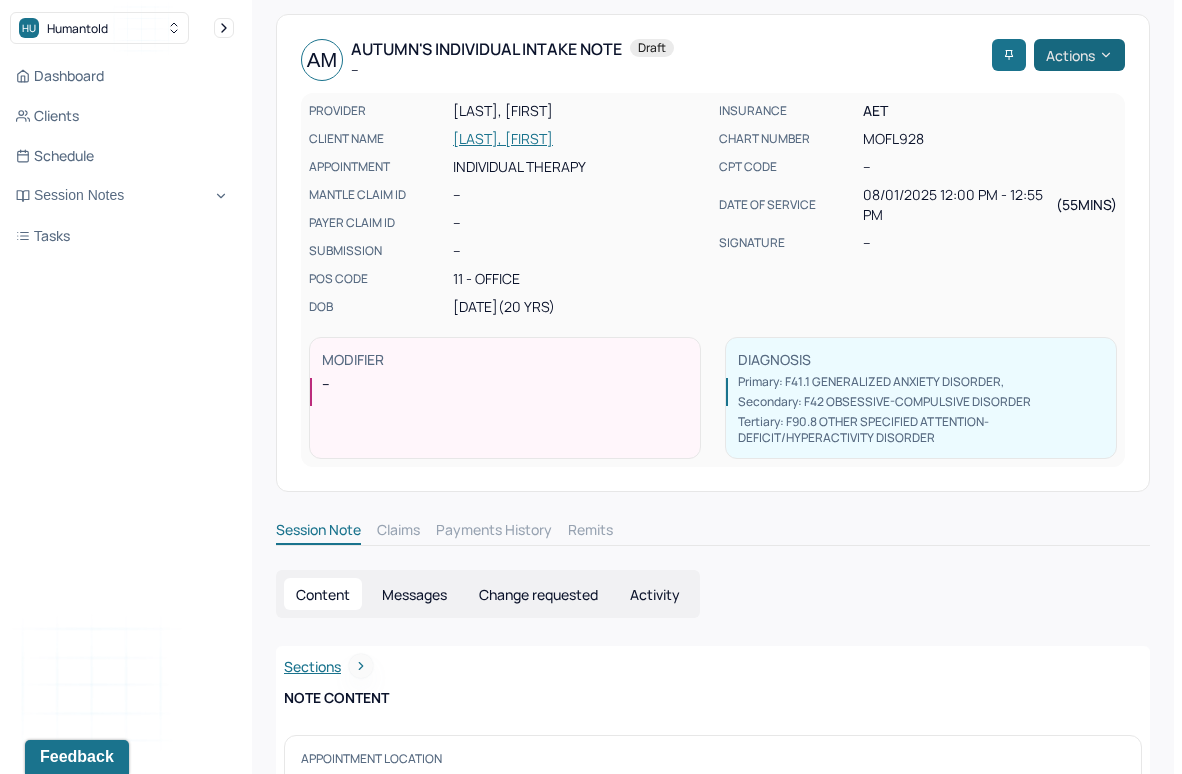 click 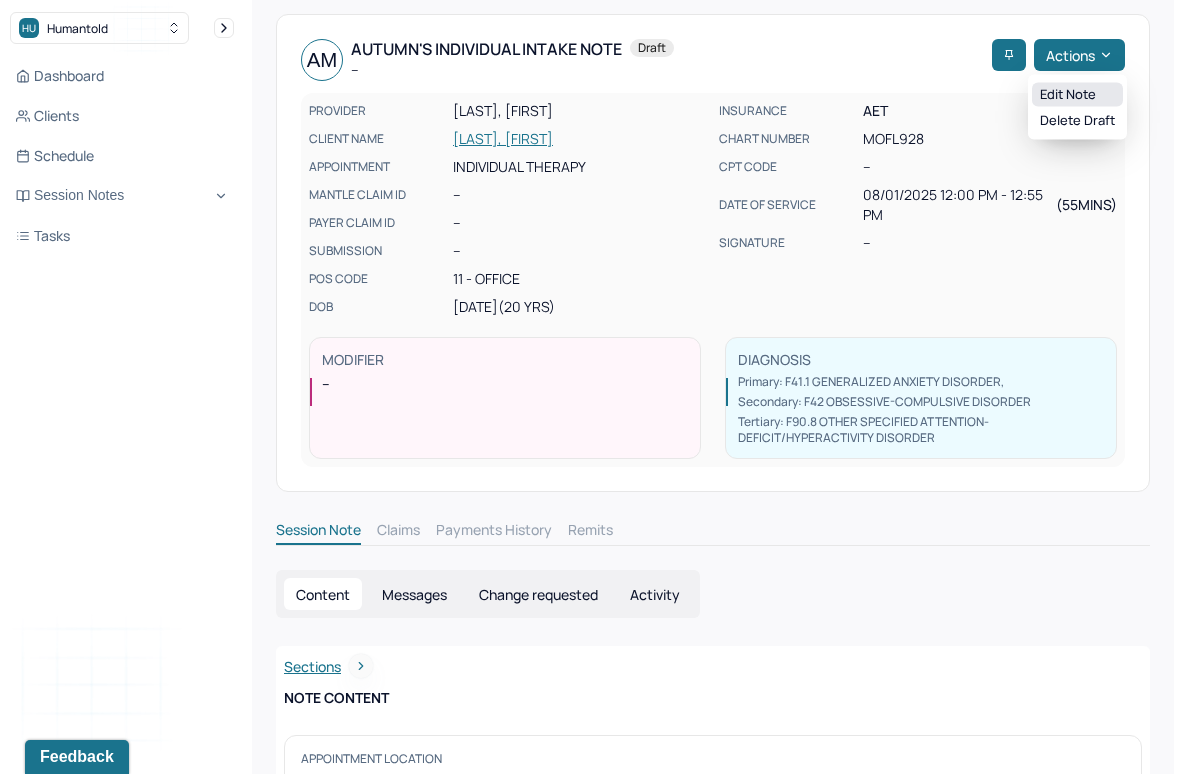 click on "Edit note" at bounding box center (1077, 95) 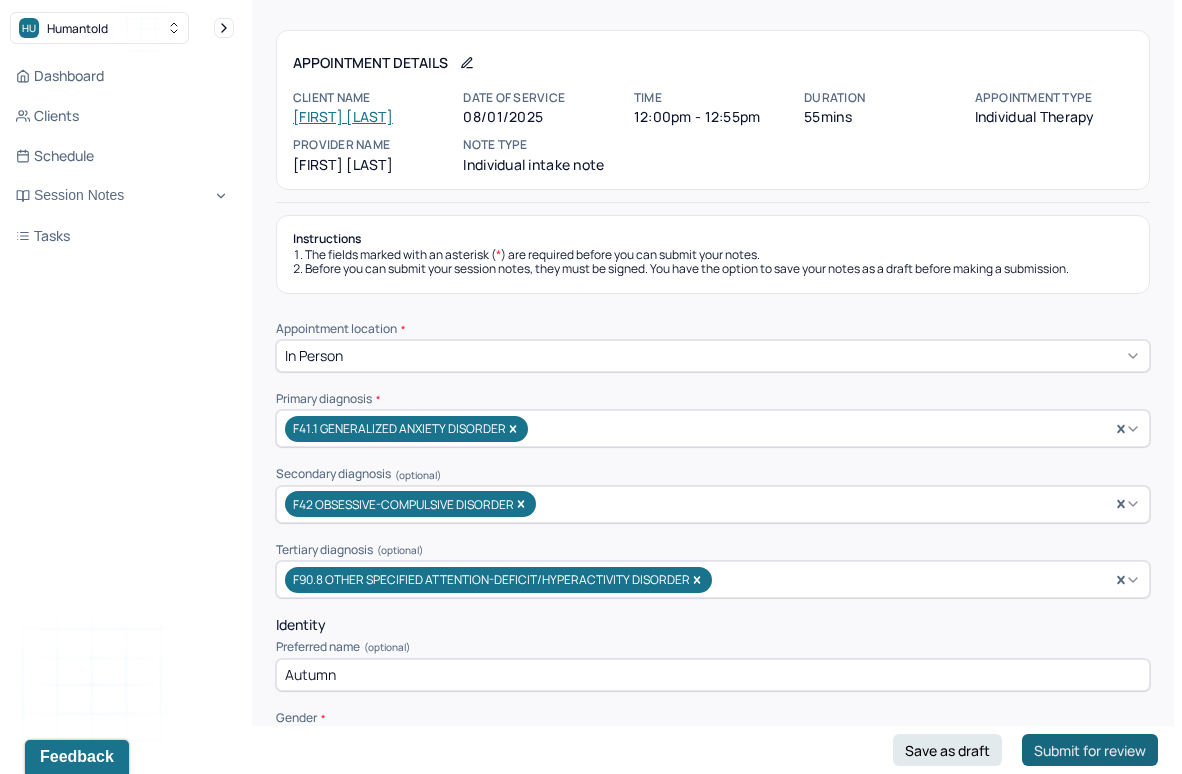 click on "Submit for review" at bounding box center (1090, 750) 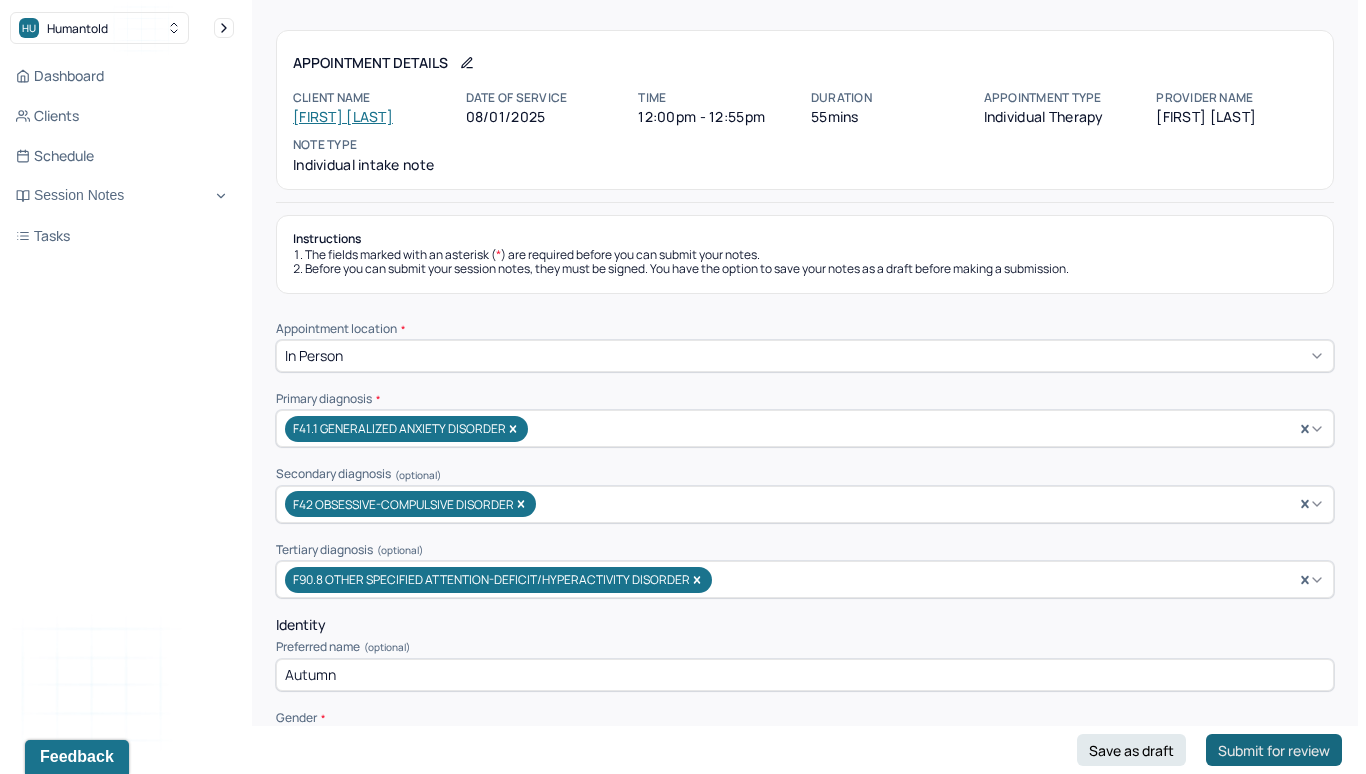 click on "Submit for review" at bounding box center (1274, 750) 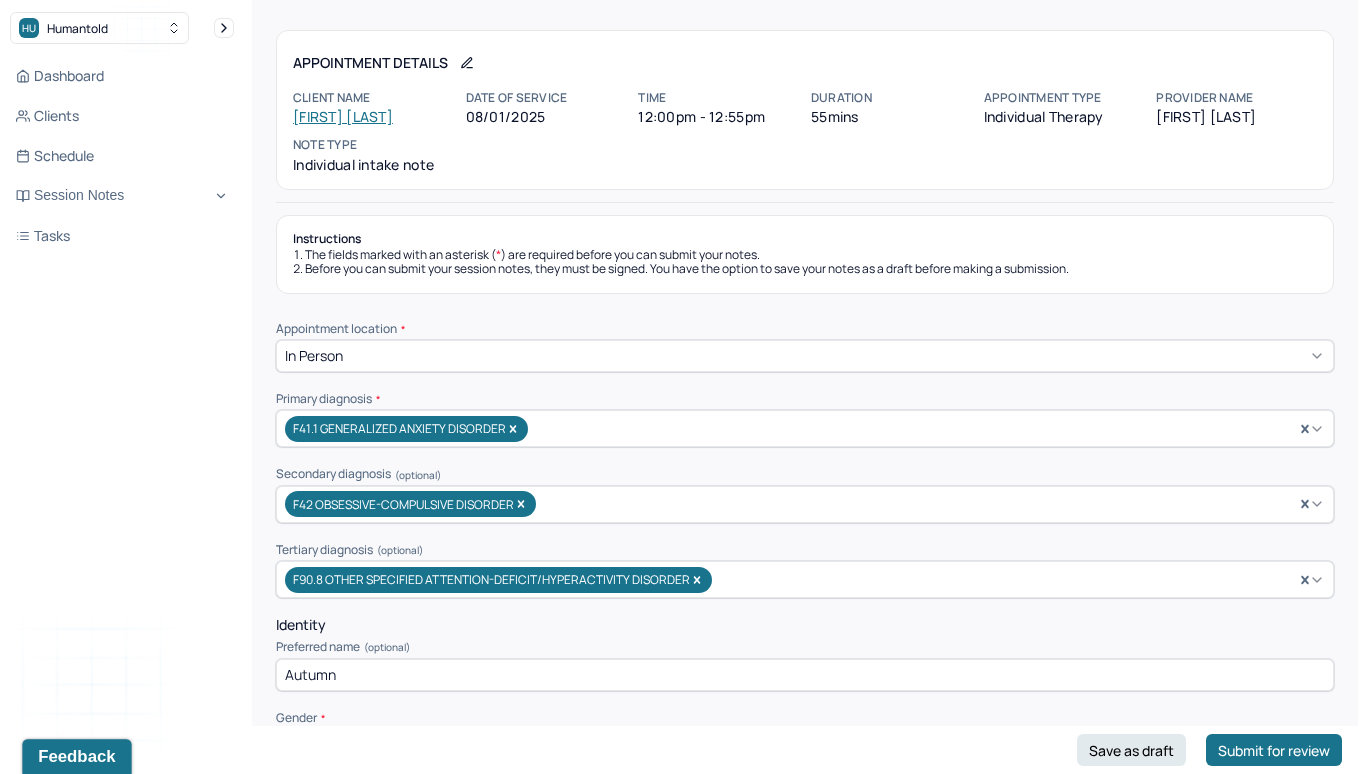 click on "Feedback" at bounding box center (76, 757) 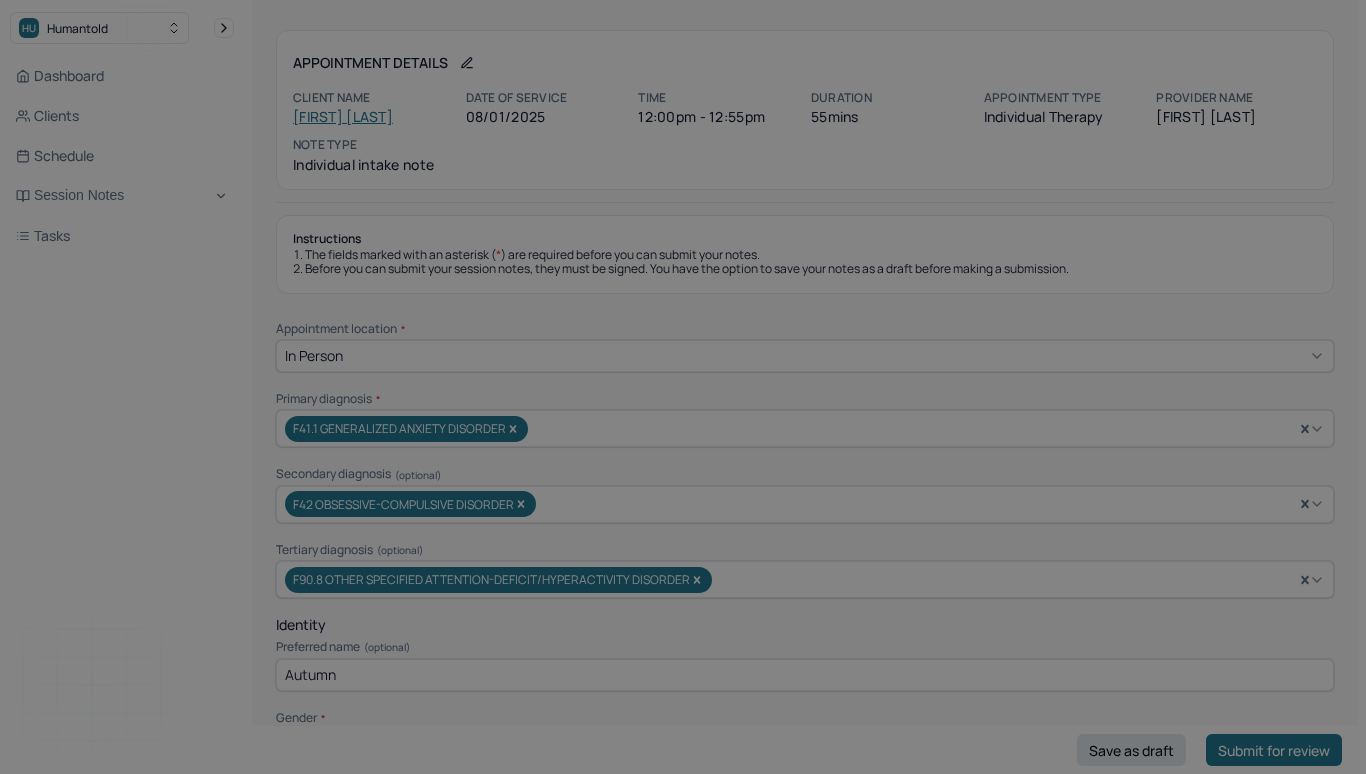 scroll, scrollTop: 0, scrollLeft: 0, axis: both 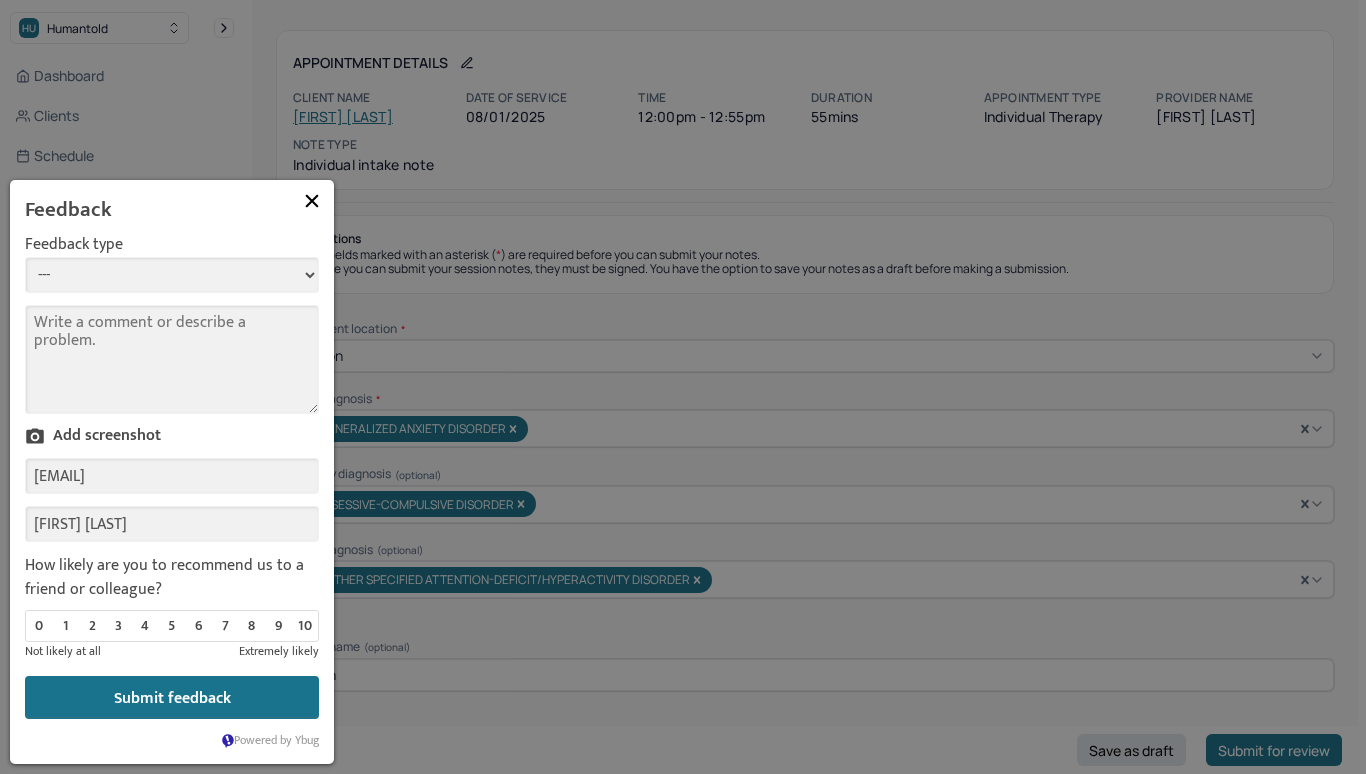 click on "--- Bug Improvement Question Feedback" at bounding box center [172, 275] 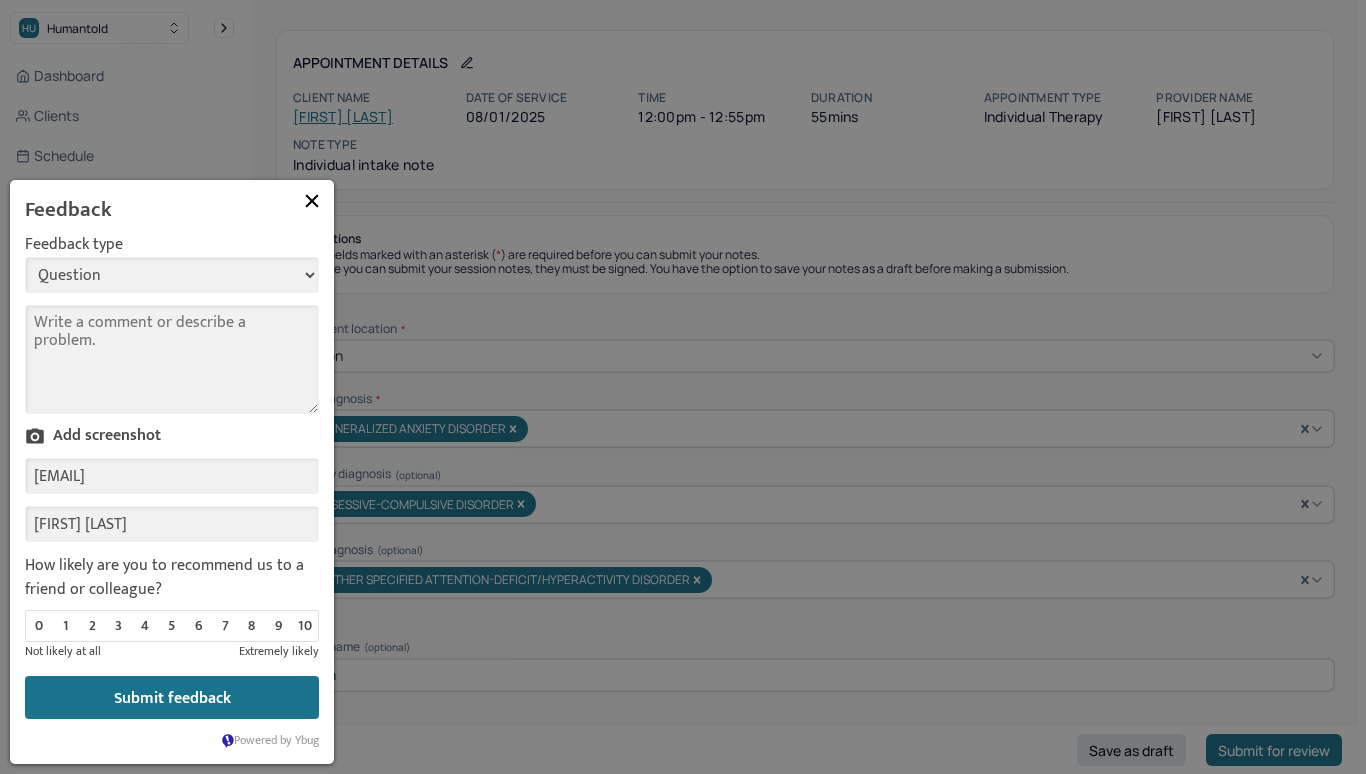 click on "Comment" at bounding box center (172, 359) 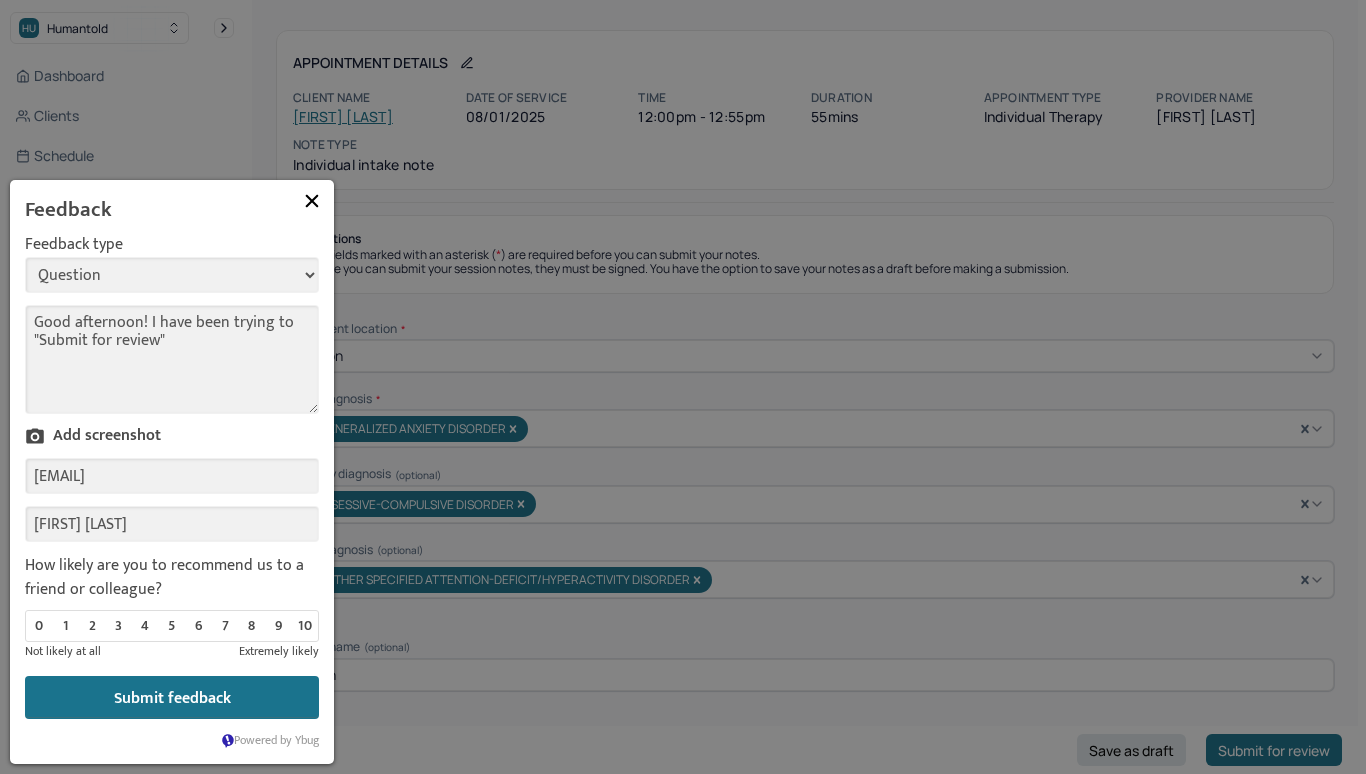 click on "Good afternoon! I have been trying to "Submit for review"" at bounding box center [172, 359] 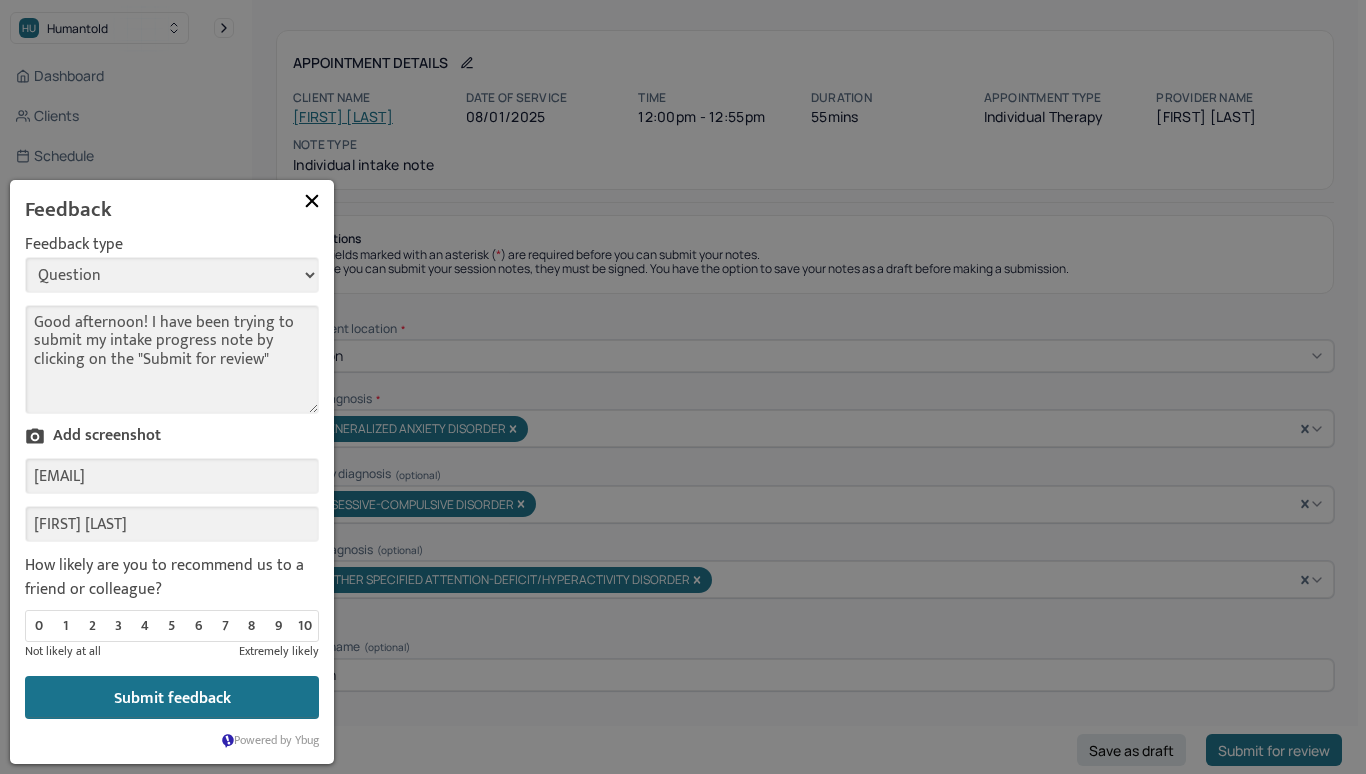 click on "Good afternoon! I have been trying to submit my intake progress note by clicking on the "Submit for review"" at bounding box center (172, 359) 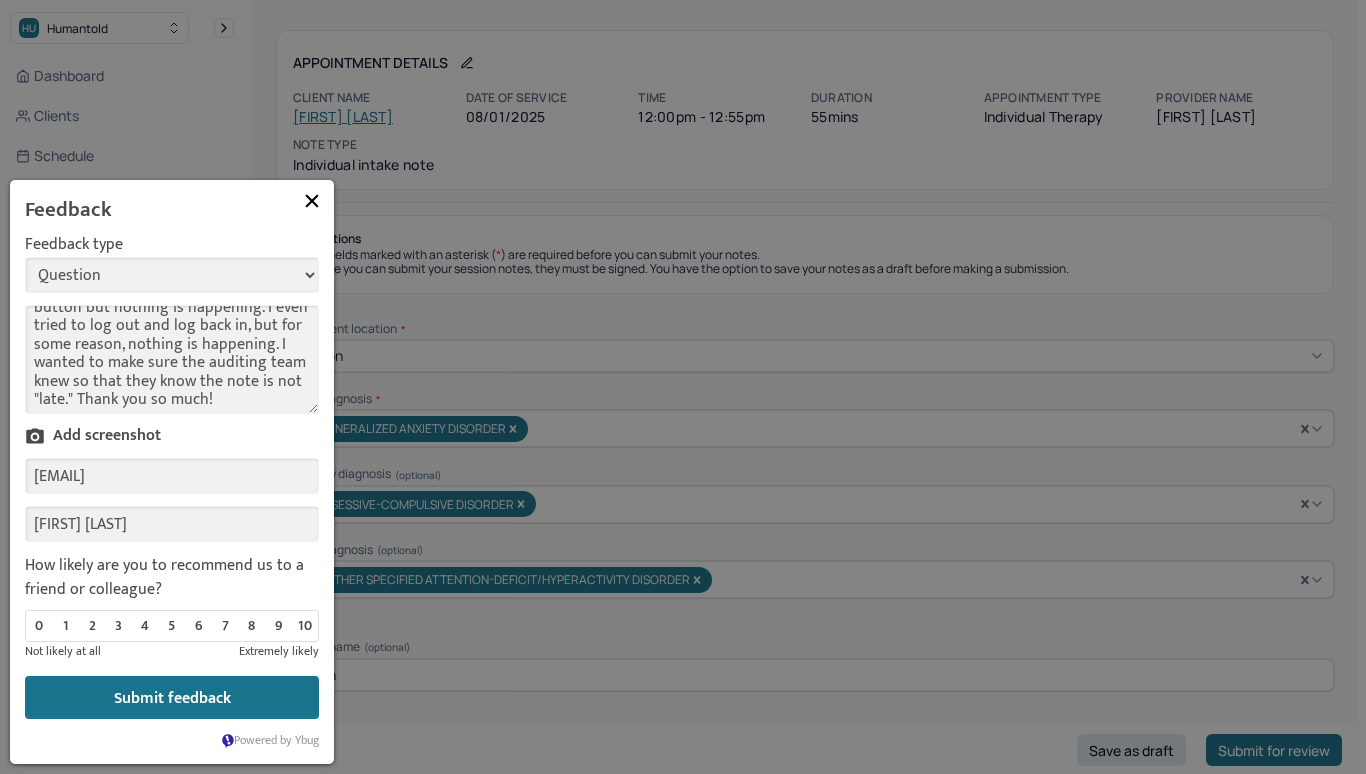 scroll, scrollTop: 0, scrollLeft: 0, axis: both 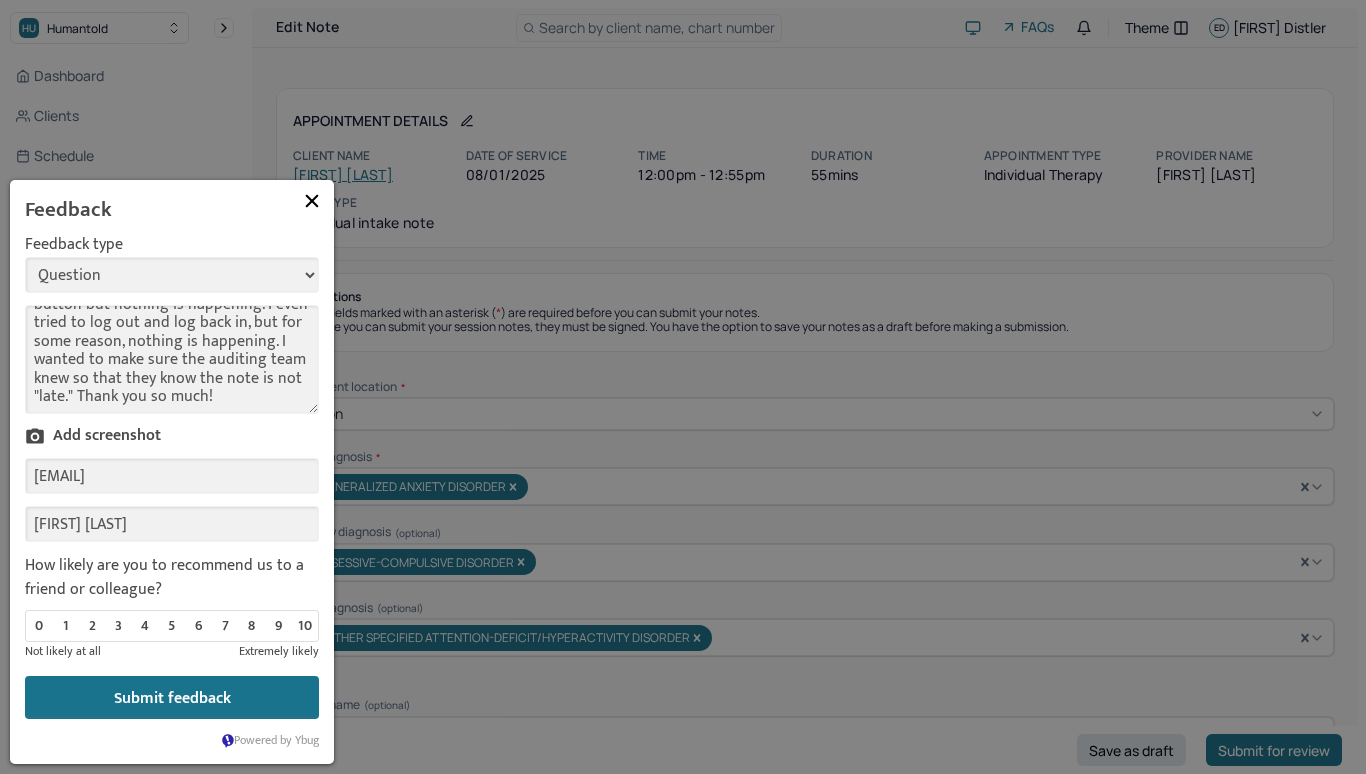 drag, startPoint x: 70, startPoint y: 360, endPoint x: 322, endPoint y: 361, distance: 252.00198 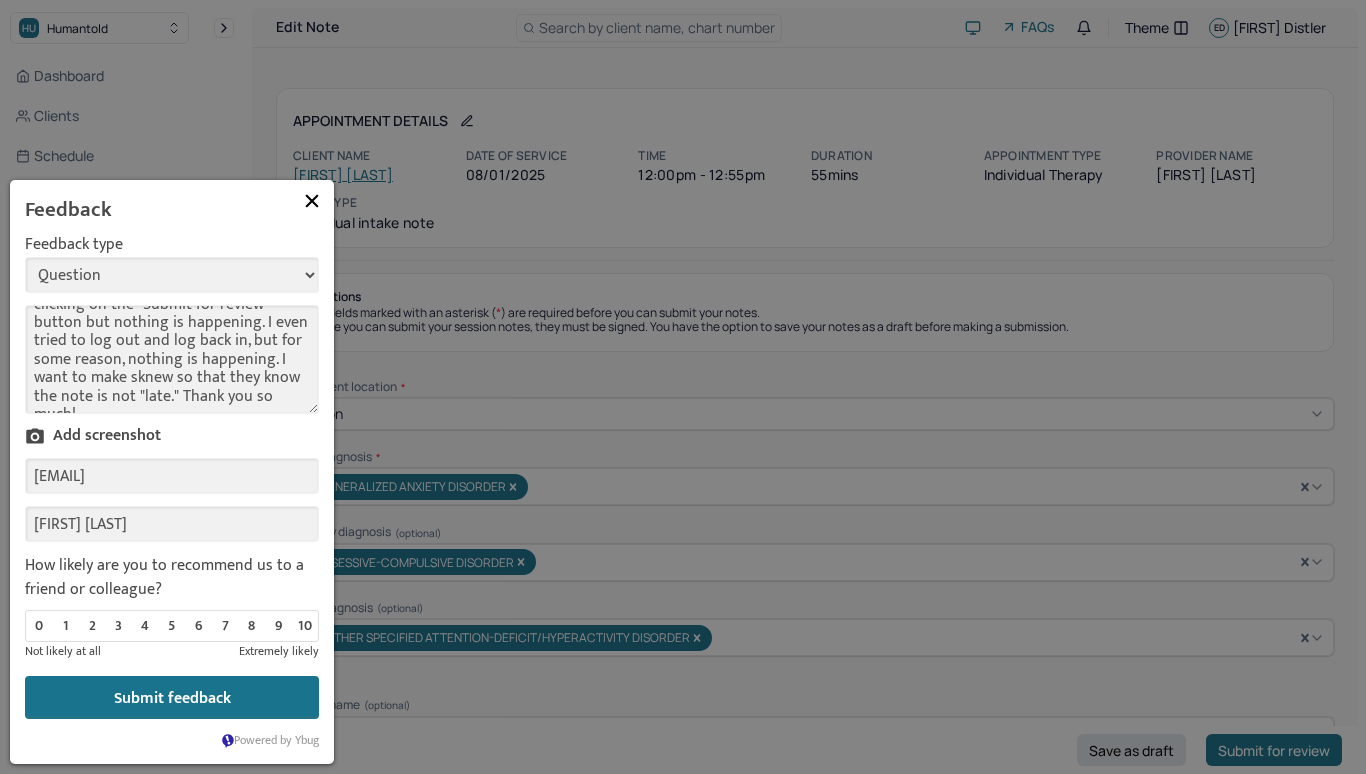 scroll, scrollTop: 73, scrollLeft: 0, axis: vertical 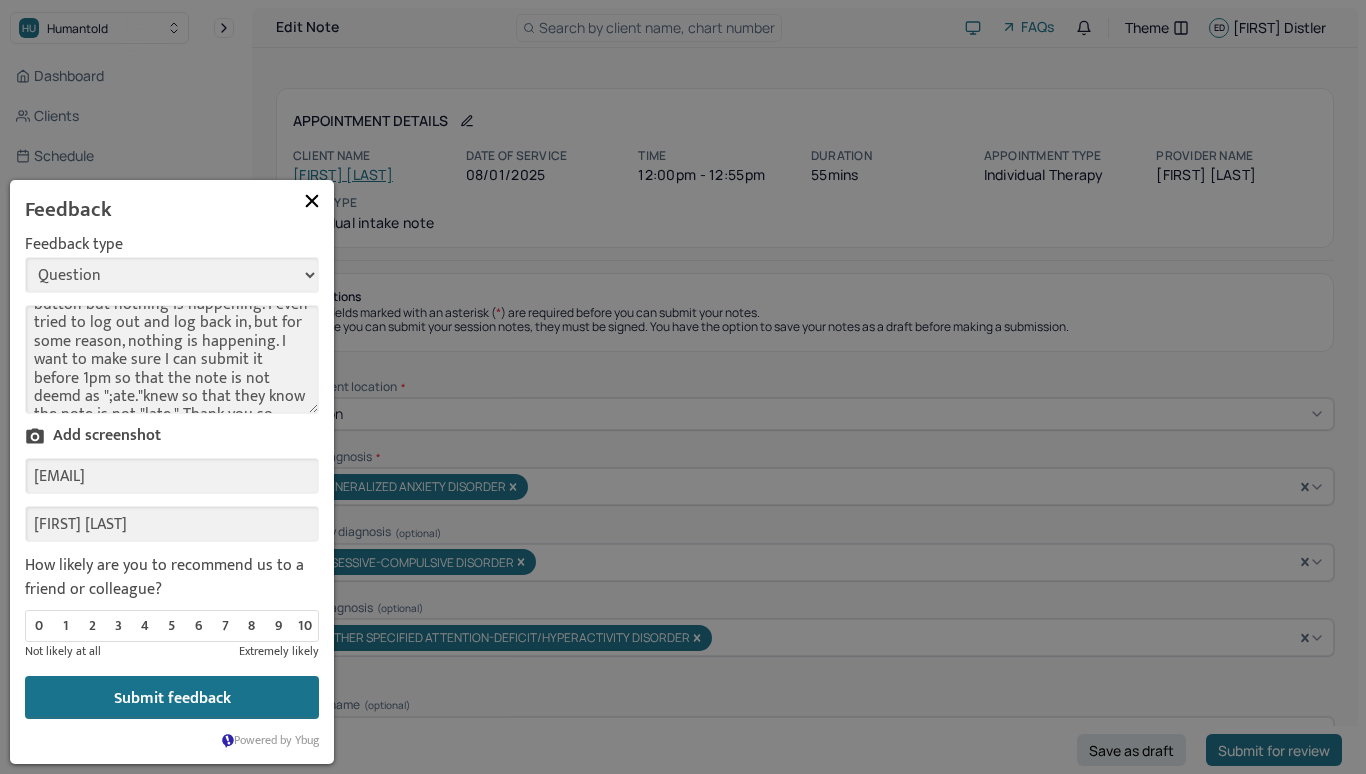 click on "Good afternoon! I have been trying to submit my intake progress note by clicking on the "Submit for review" button but nothing is happening. I even tried to log out and log back in, but for some reason, nothing is happening. I want to make sure I can submit it before 1pm so that the note is not deemd as ";ate."knew so that they know the note is not "late." Thank you so much!" at bounding box center [172, 359] 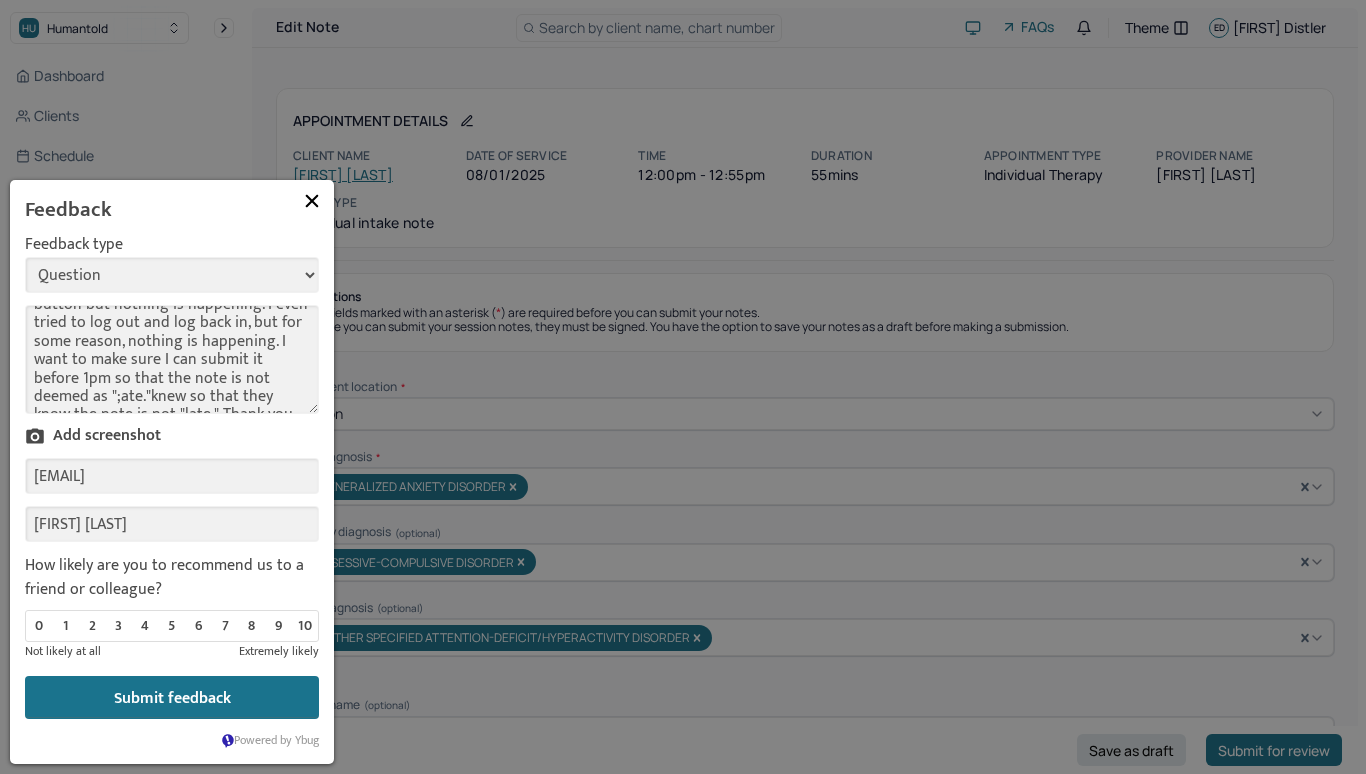 scroll, scrollTop: 92, scrollLeft: 0, axis: vertical 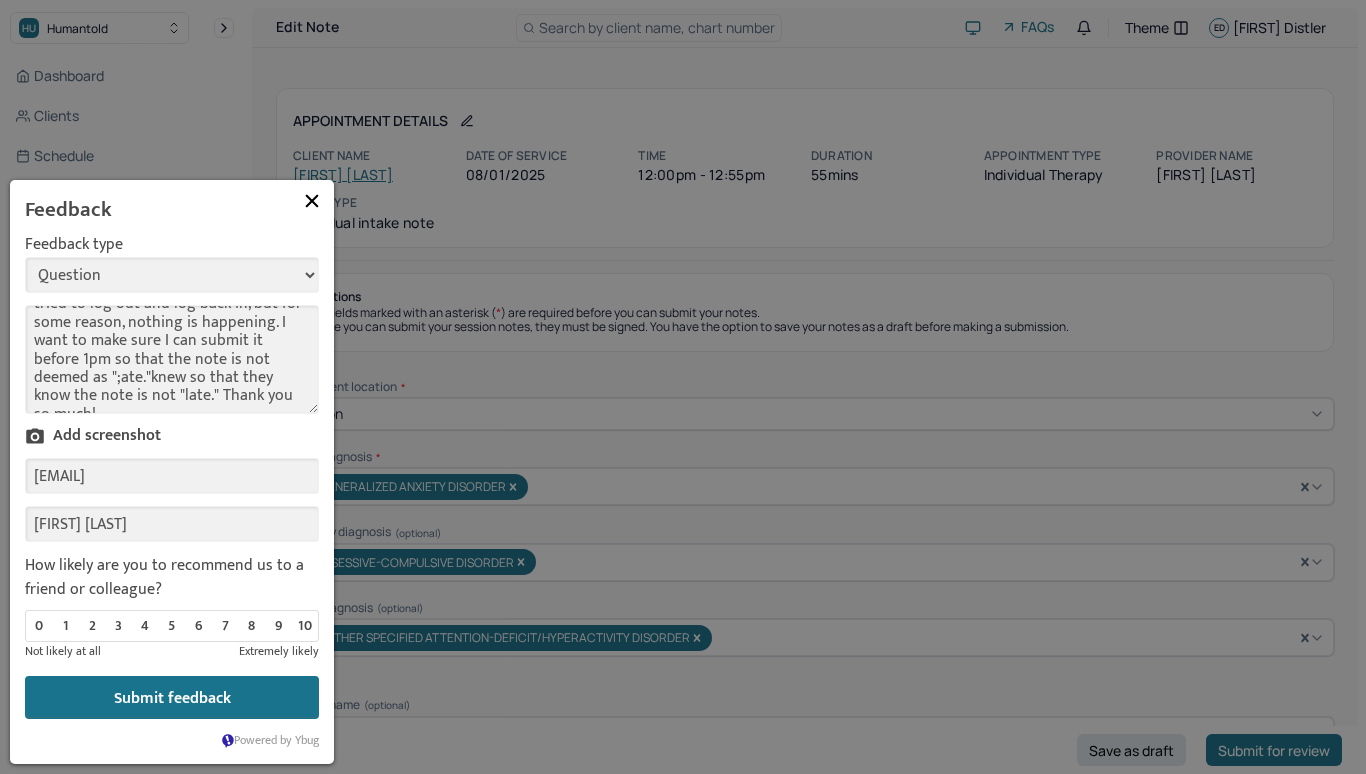 drag, startPoint x: 246, startPoint y: 394, endPoint x: 25, endPoint y: 373, distance: 221.9955 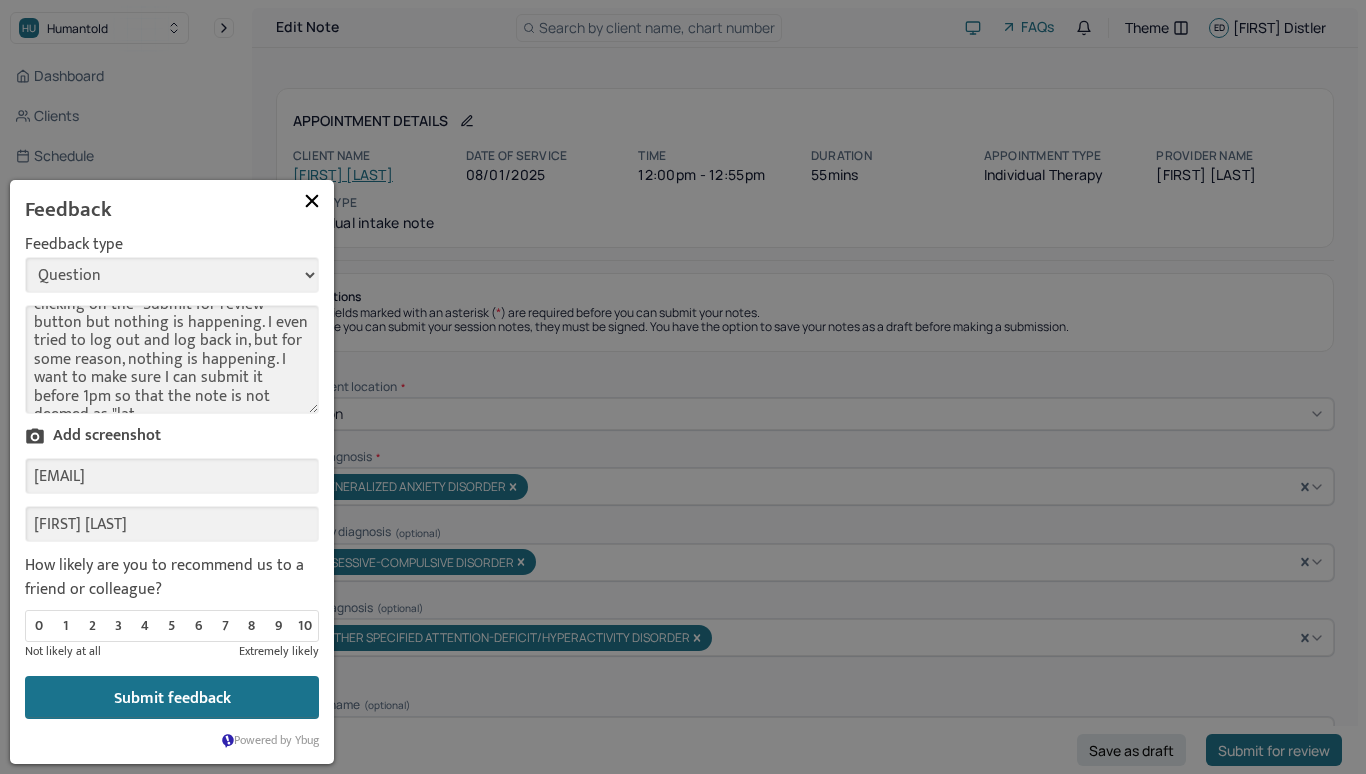 scroll, scrollTop: 74, scrollLeft: 0, axis: vertical 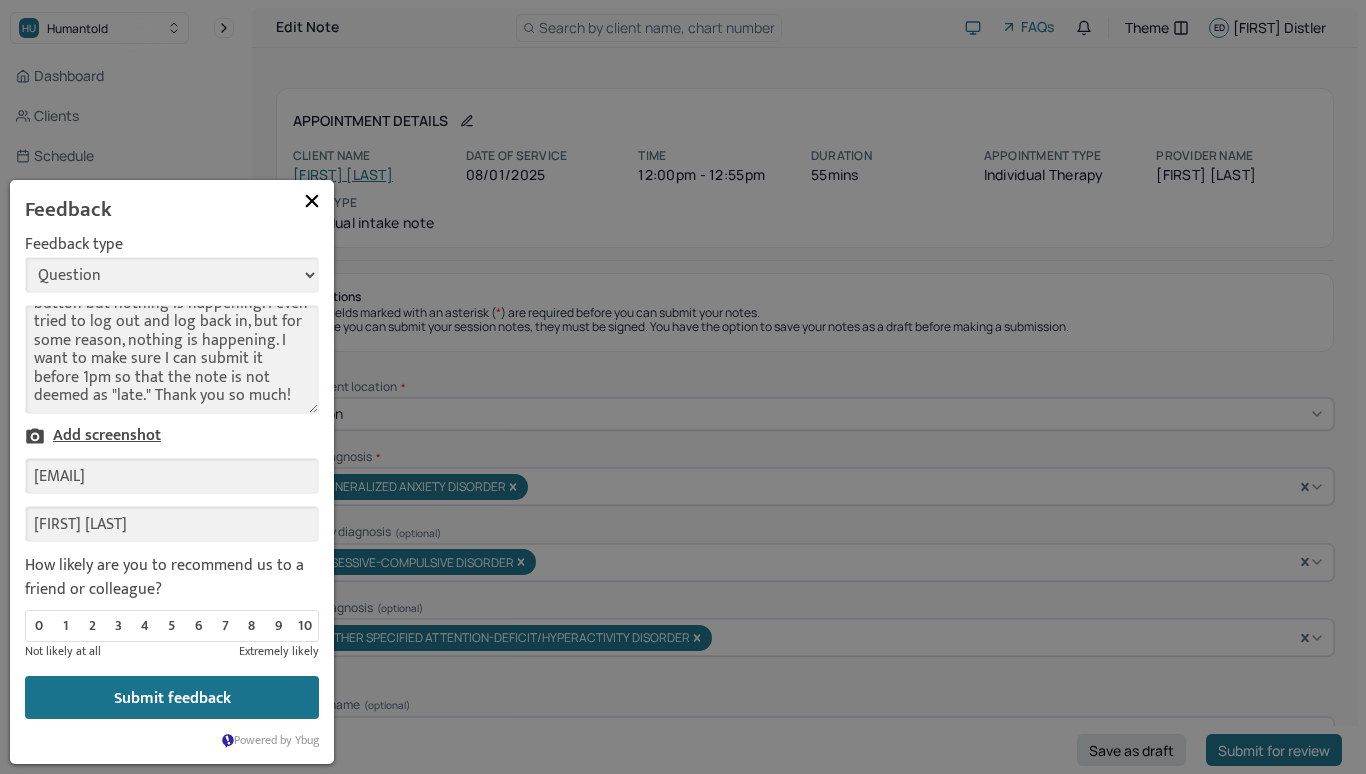 type on "Good afternoon! I have been trying to submit my intake progress note by clicking on the "Submit for review" button but nothing is happening. I even tried to log out and log back in, but for some reason, nothing is happening. I want to make sure I can submit it before 1pm so that the note is not deemed as "late." Thank you so much!" 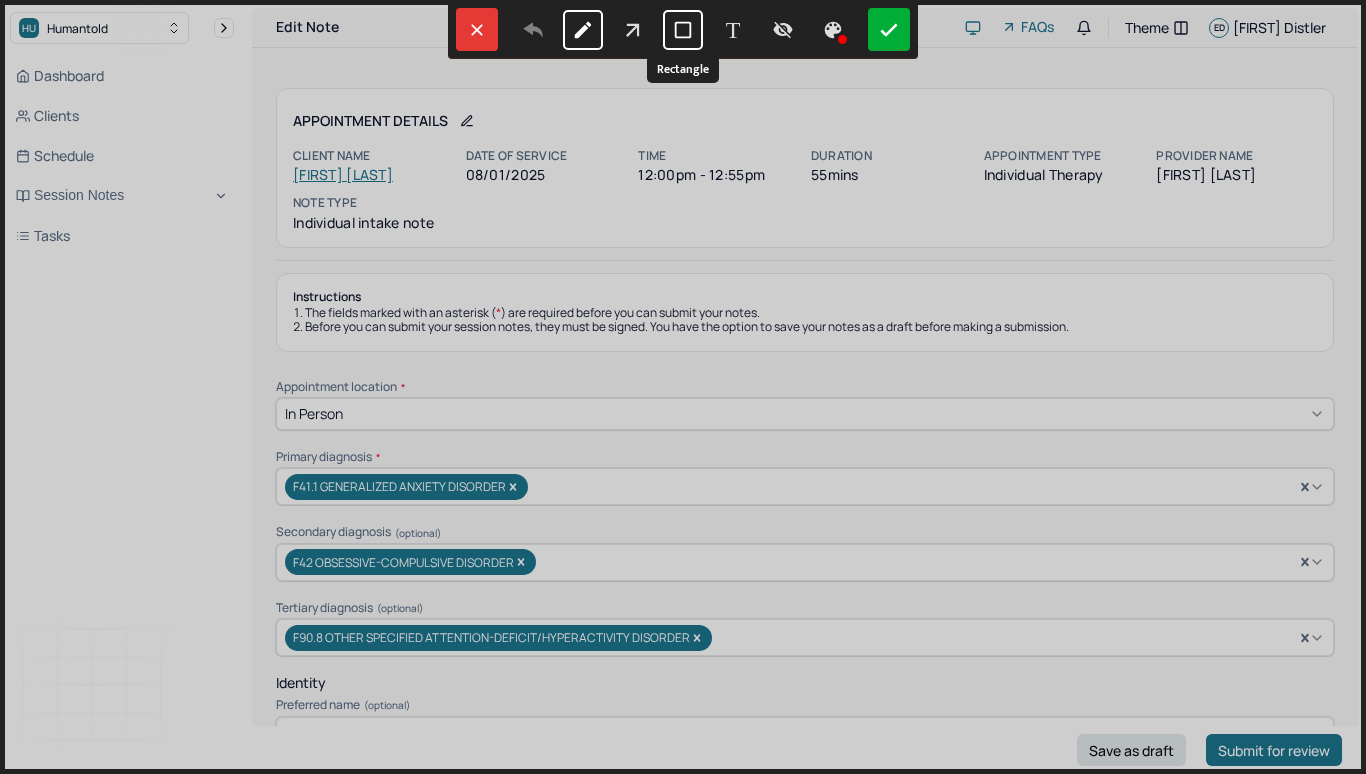 click at bounding box center (683, 30) 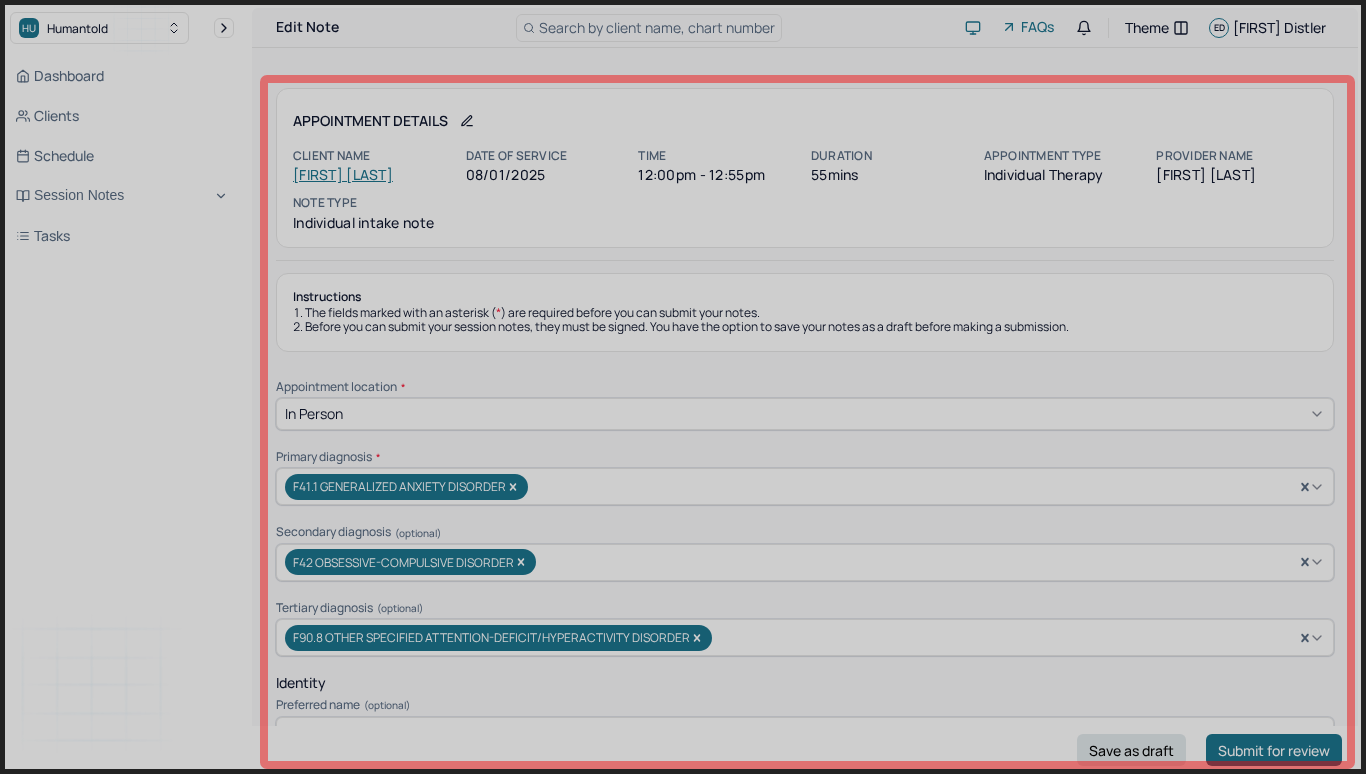 drag, startPoint x: 263, startPoint y: 78, endPoint x: 1351, endPoint y: 764, distance: 1286.2115 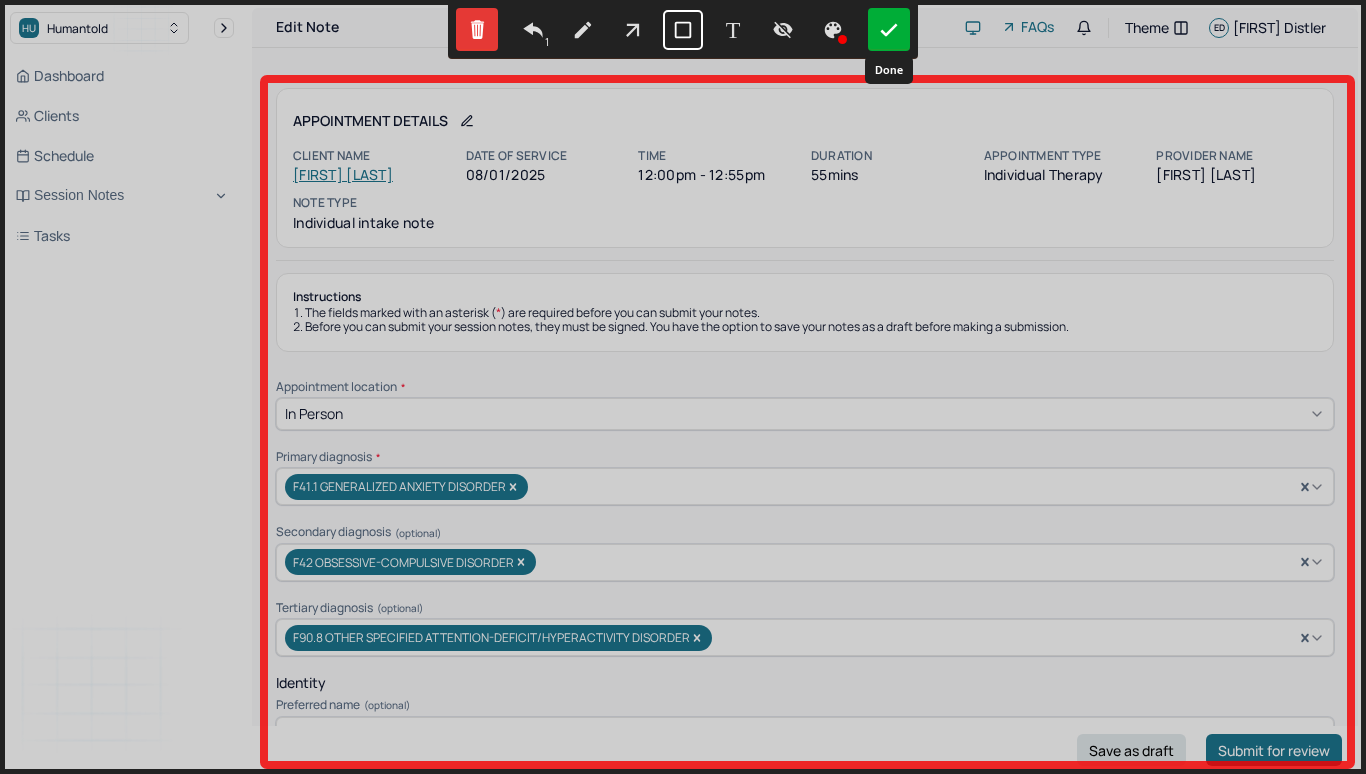 click at bounding box center [889, 29] 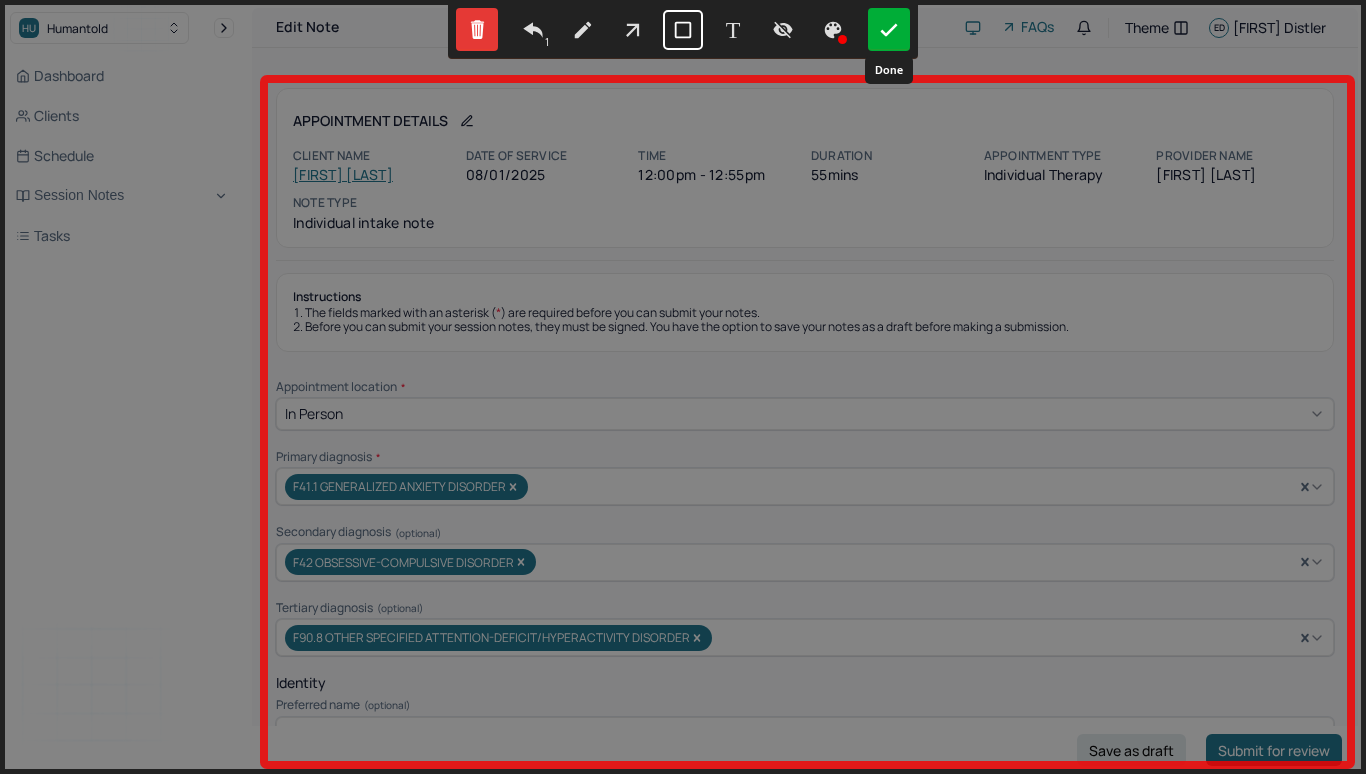 select on "3" 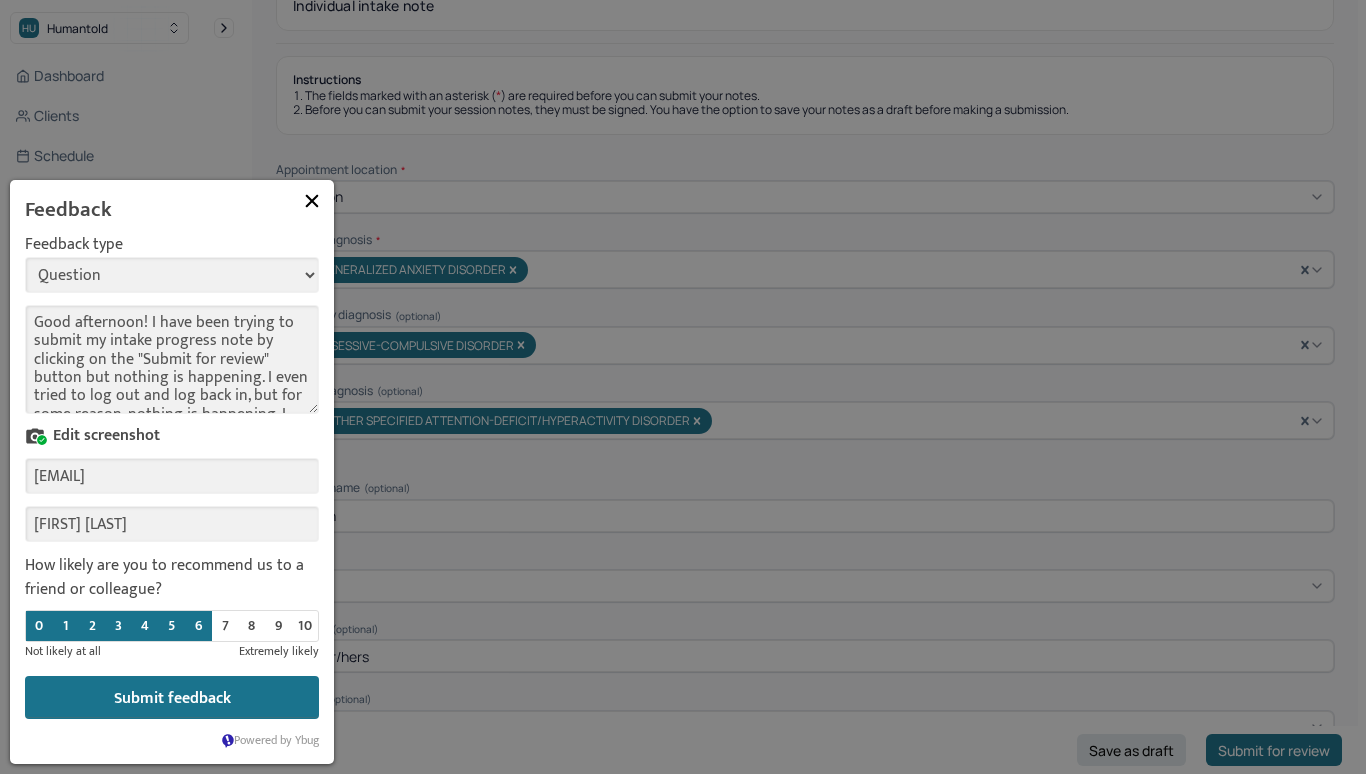 scroll, scrollTop: 140, scrollLeft: 0, axis: vertical 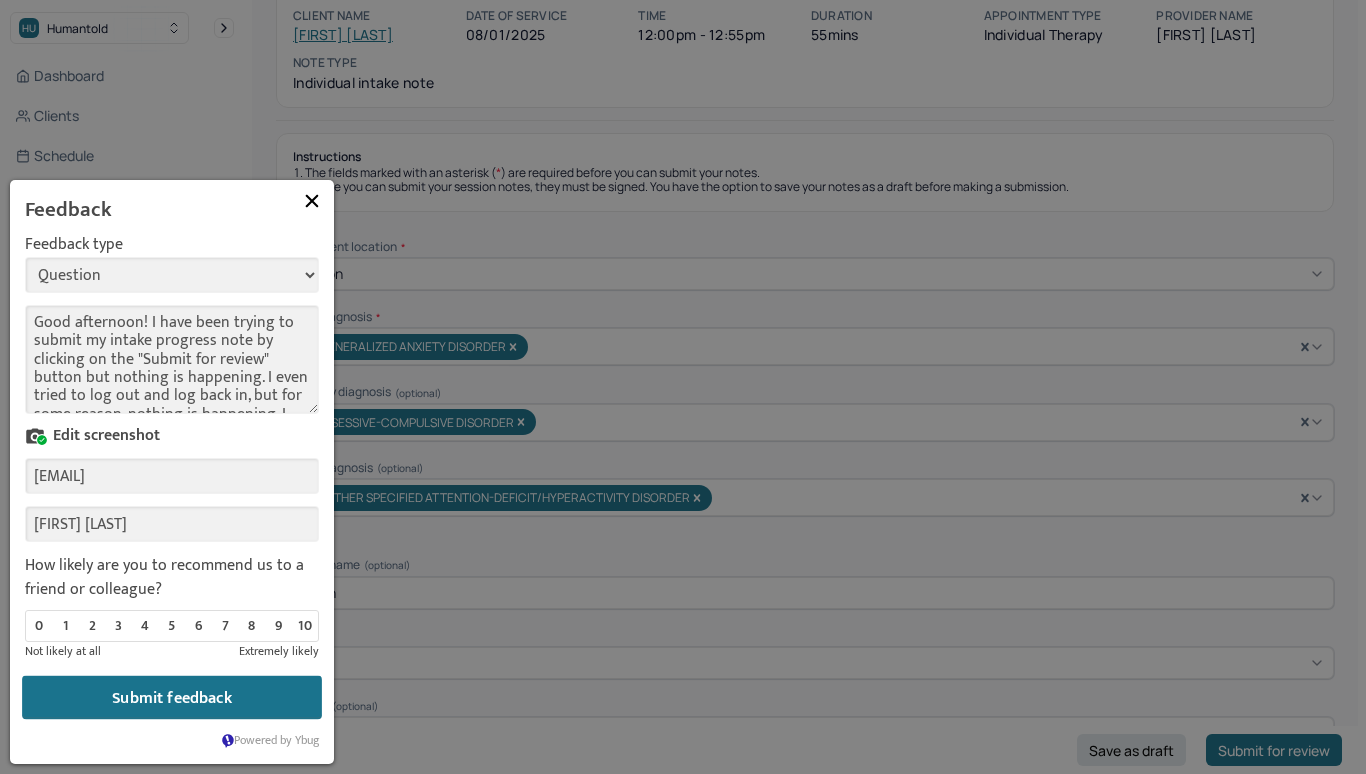 click on "Submit feedback" at bounding box center (172, 698) 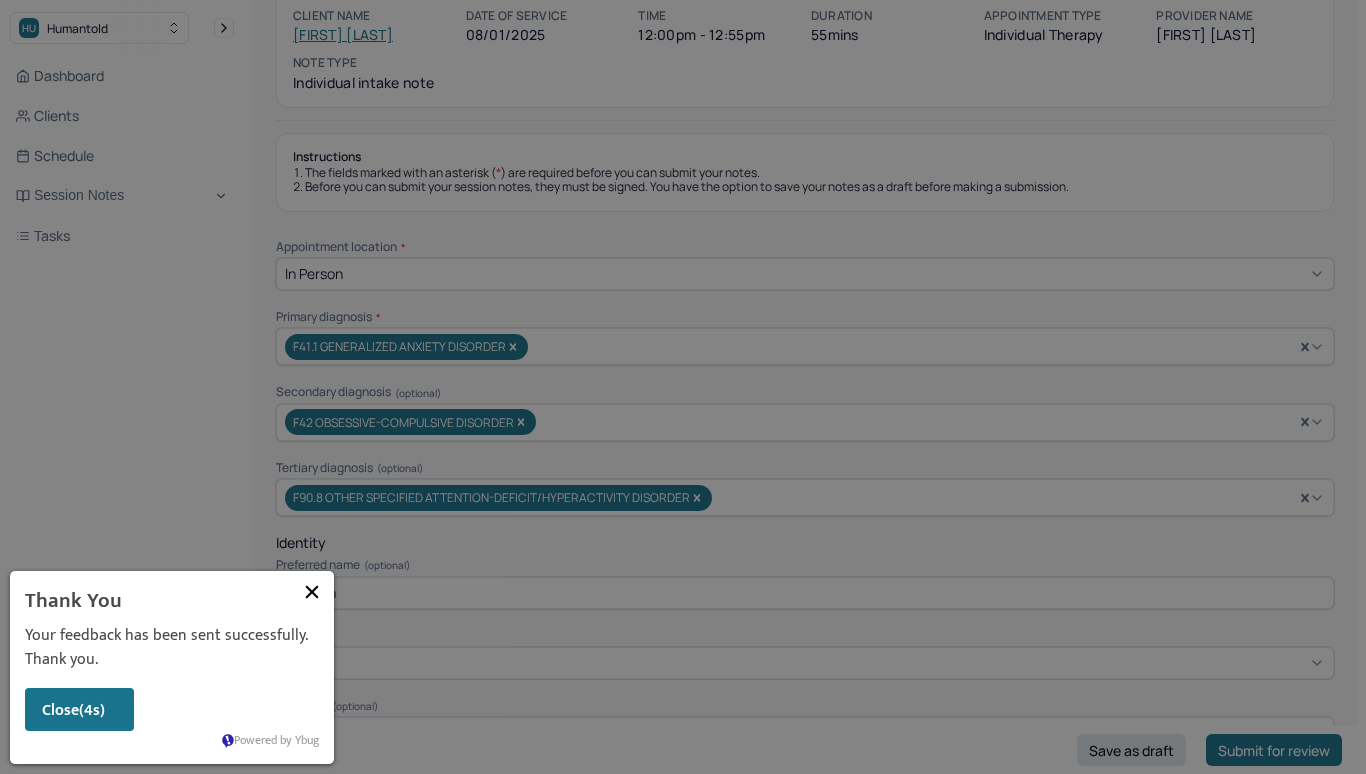 click at bounding box center (312, 592) 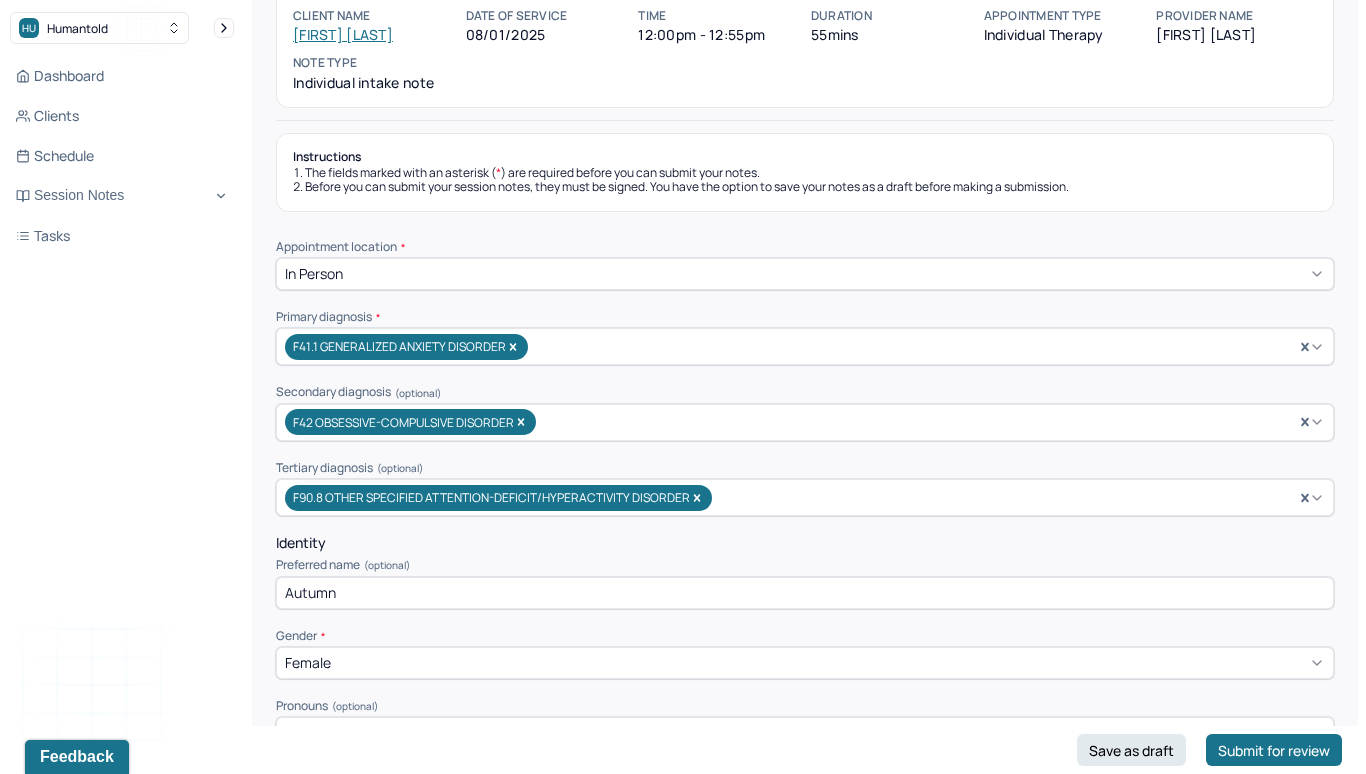 click on "Preferred name (optional)" at bounding box center (805, 565) 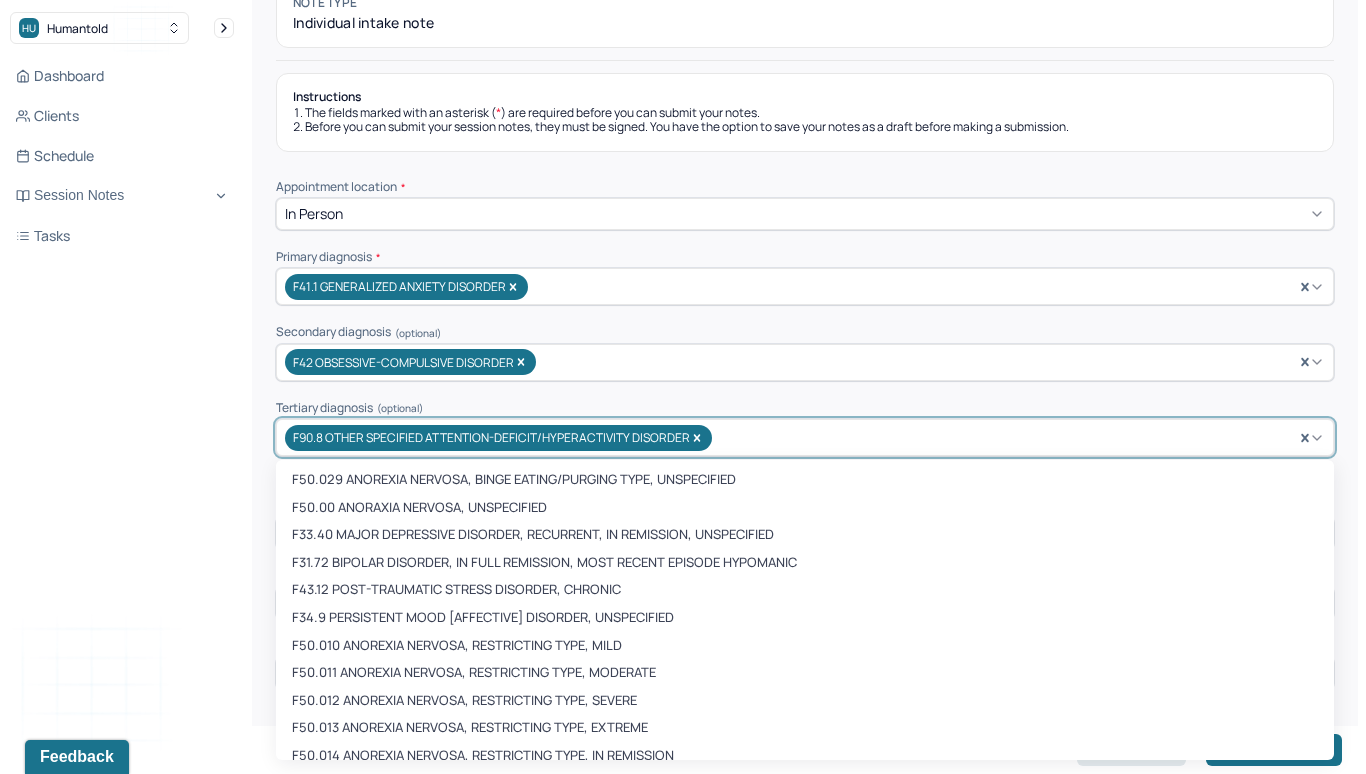 scroll, scrollTop: 205, scrollLeft: 0, axis: vertical 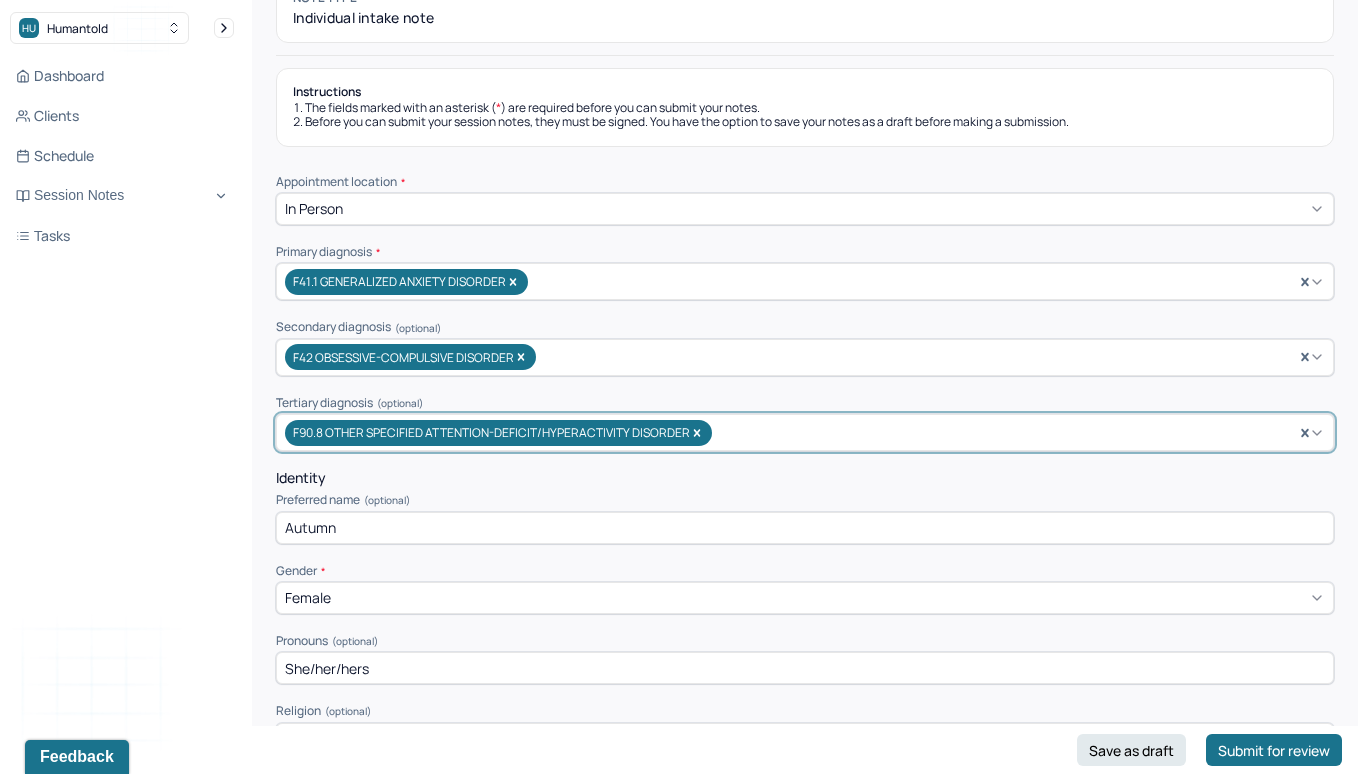 click at bounding box center (1020, 432) 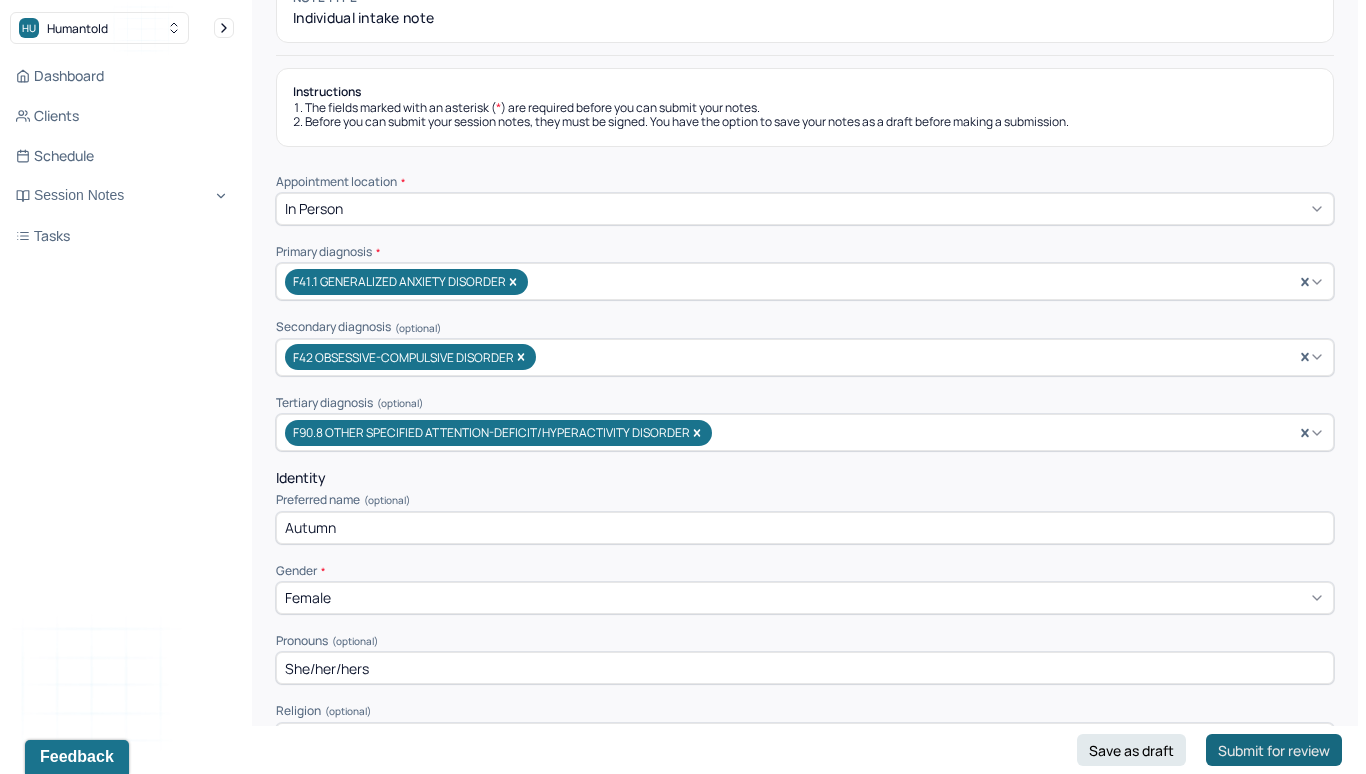 click on "Submit for review" at bounding box center [1274, 750] 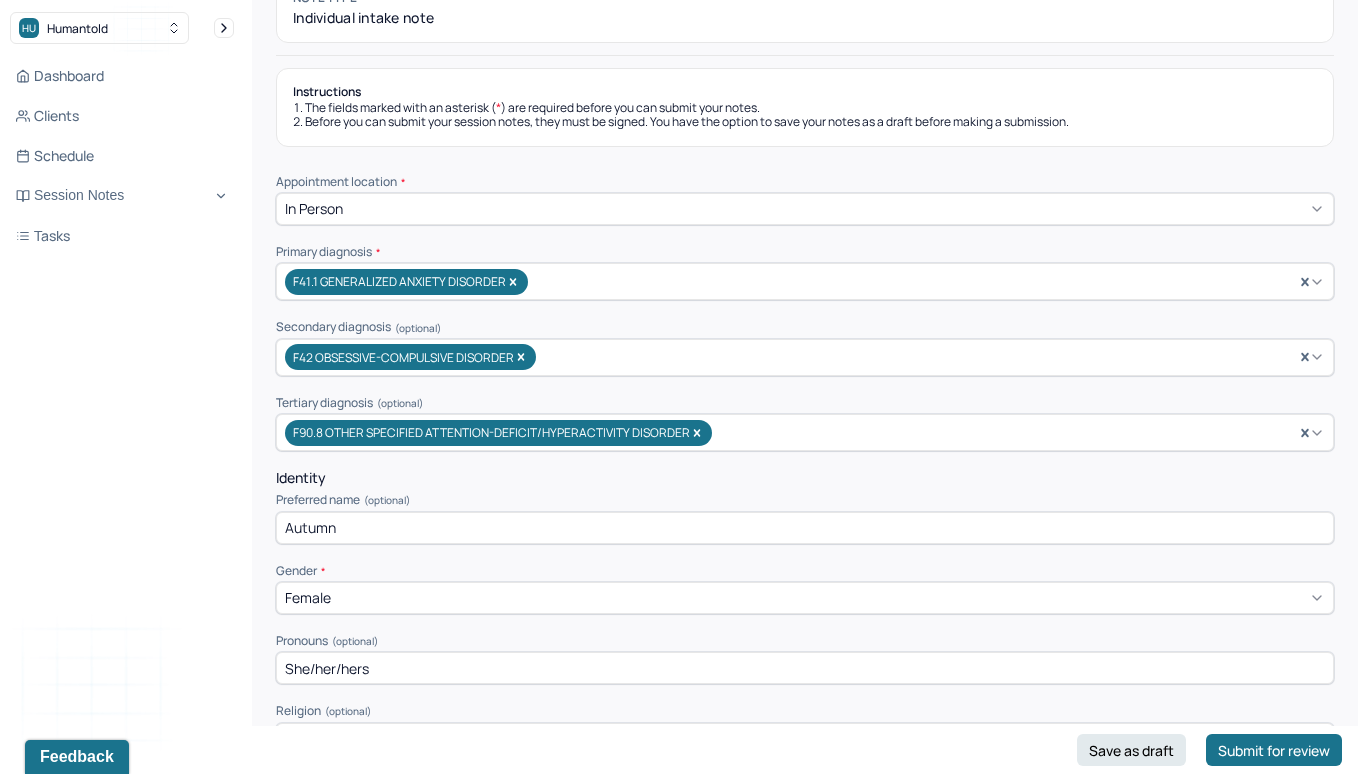 scroll, scrollTop: 0, scrollLeft: 0, axis: both 